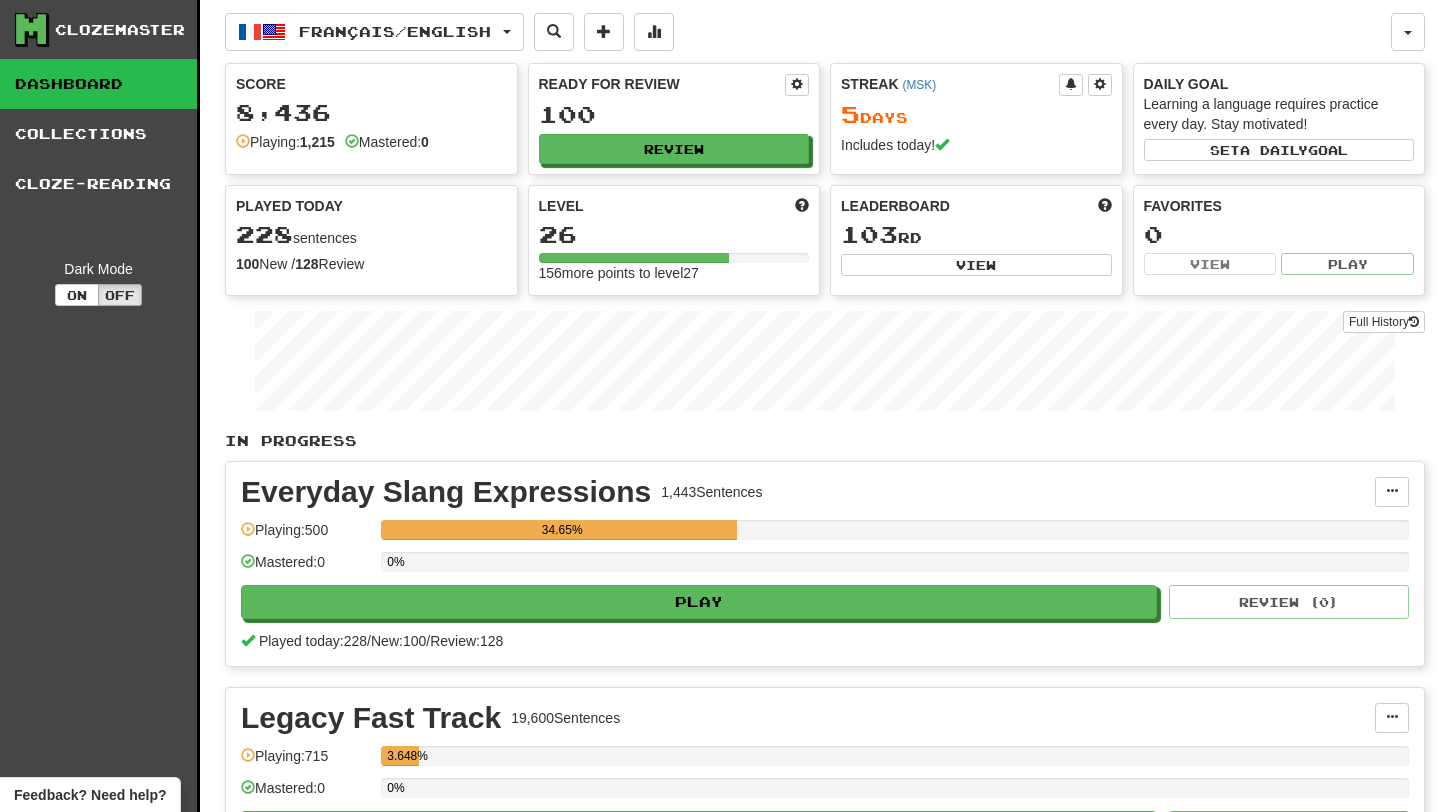 scroll, scrollTop: 0, scrollLeft: 0, axis: both 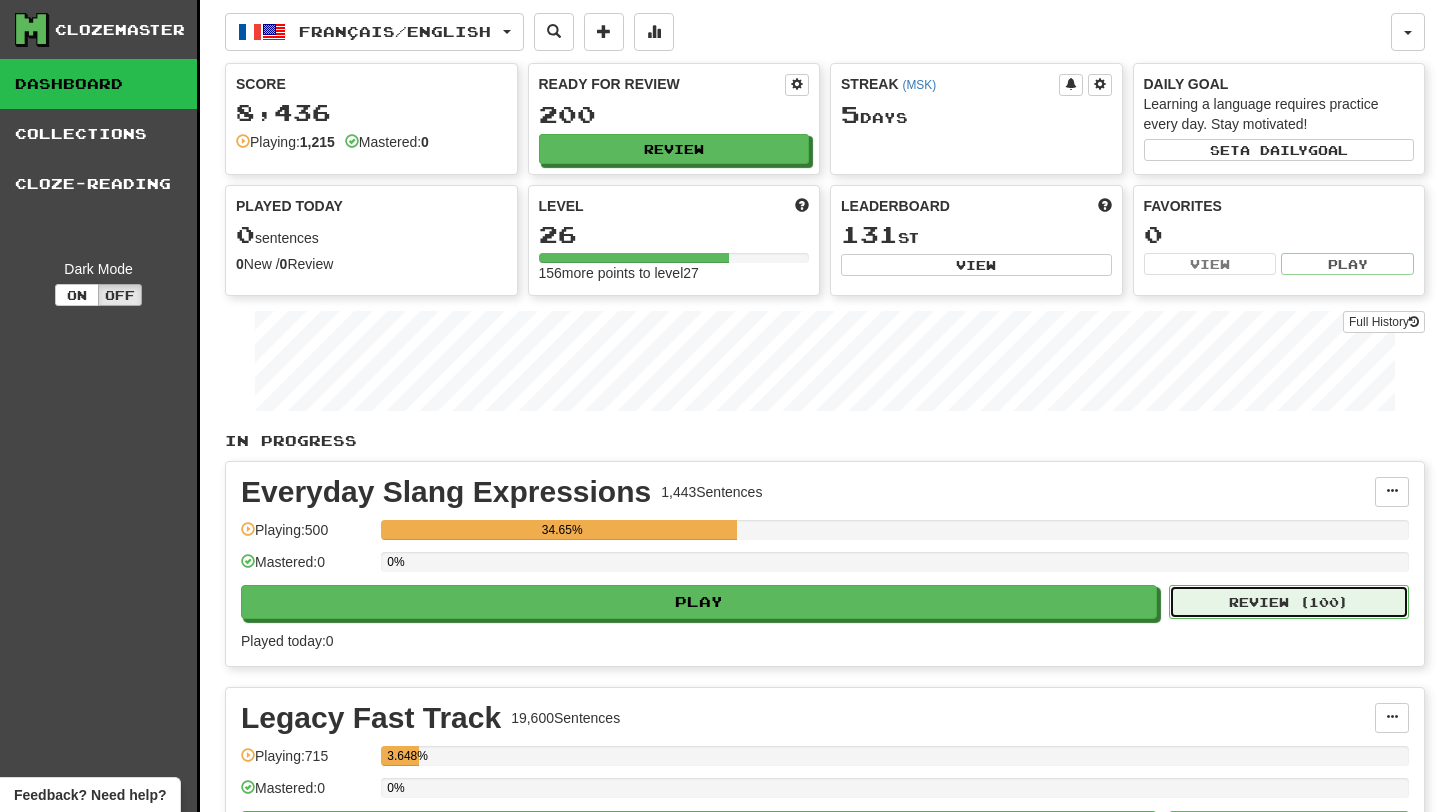 click on "Review ( 100 )" at bounding box center (1289, 602) 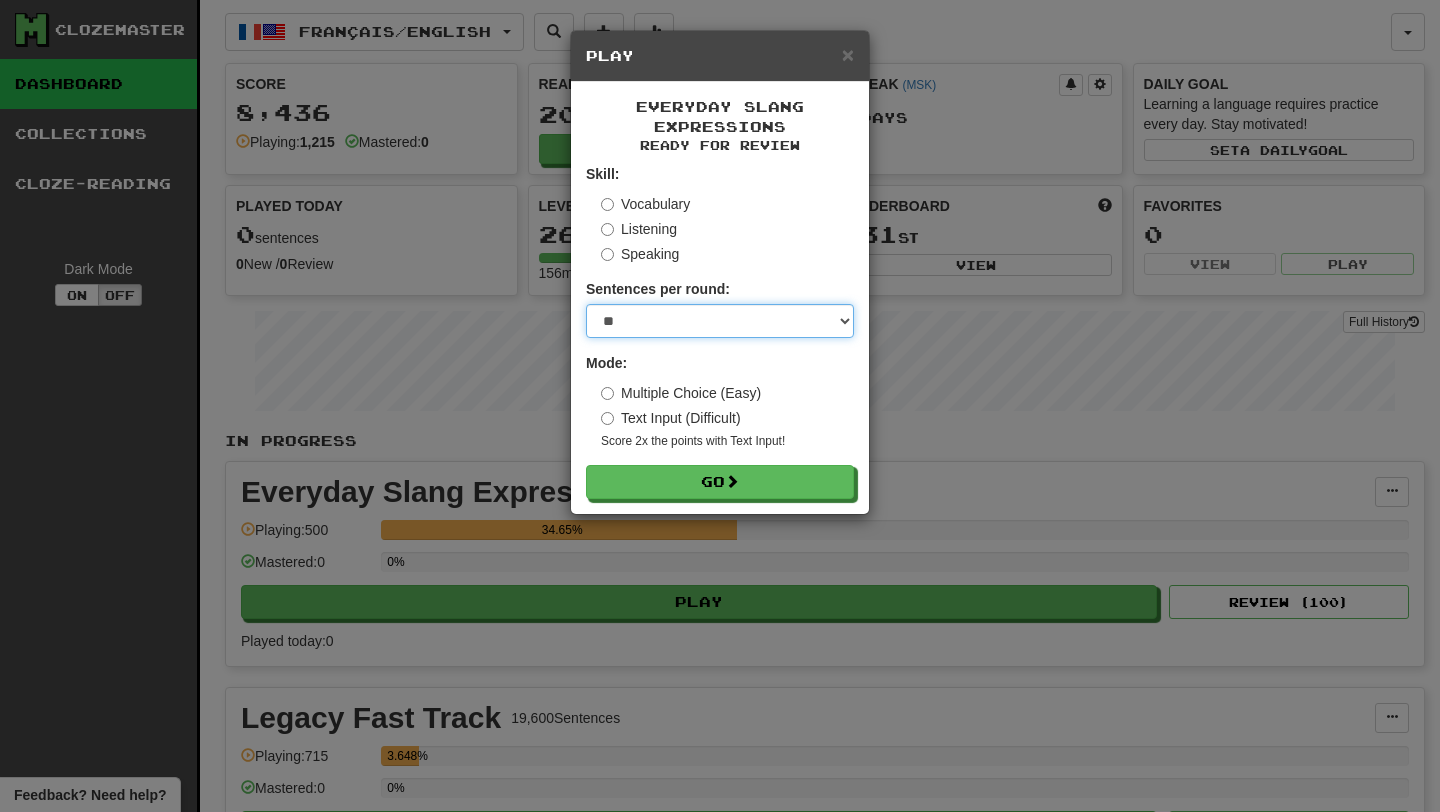 click on "* ** ** ** ** ** *** ********" at bounding box center (720, 321) 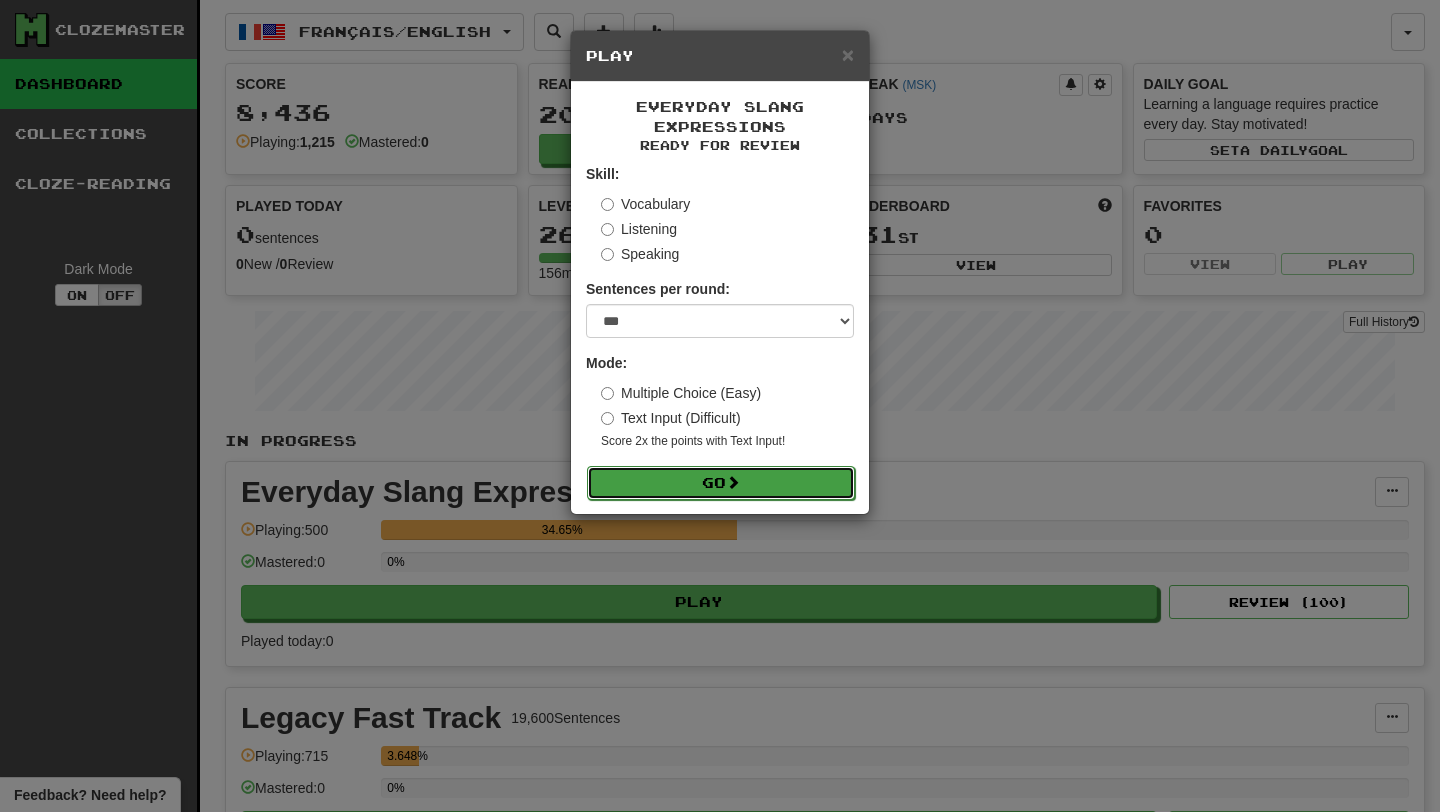 click on "Go" at bounding box center [721, 483] 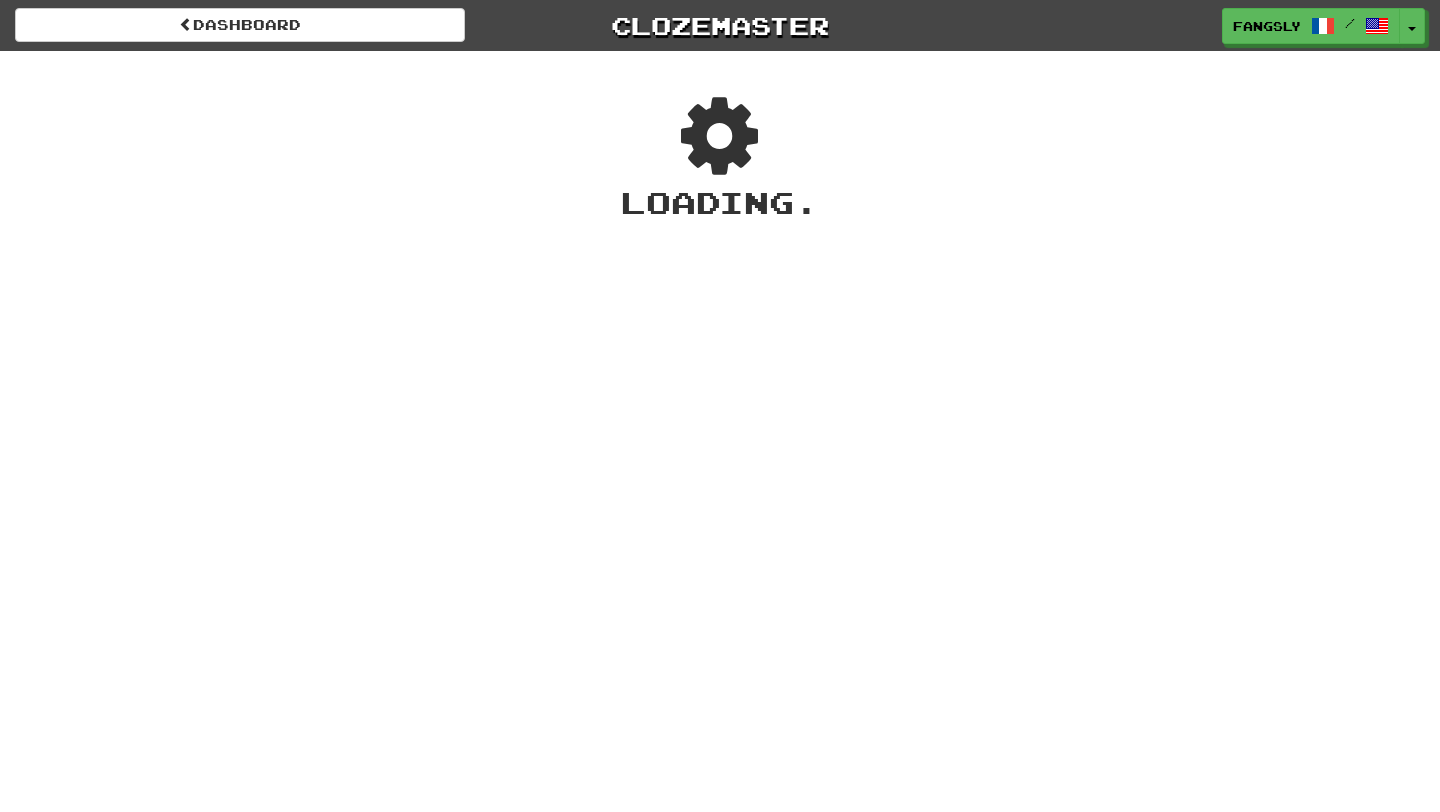 scroll, scrollTop: 0, scrollLeft: 0, axis: both 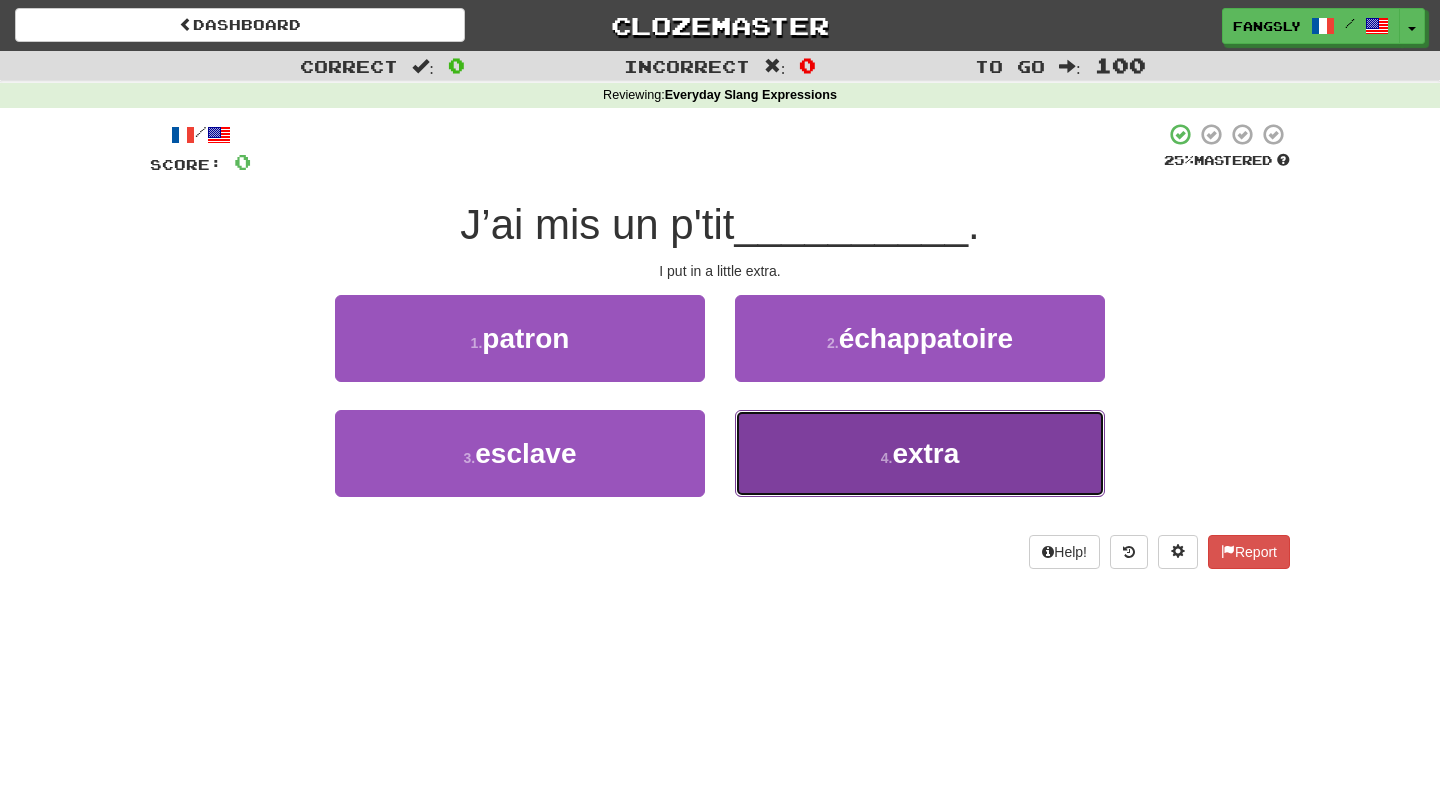 click on "4 .  extra" at bounding box center (920, 453) 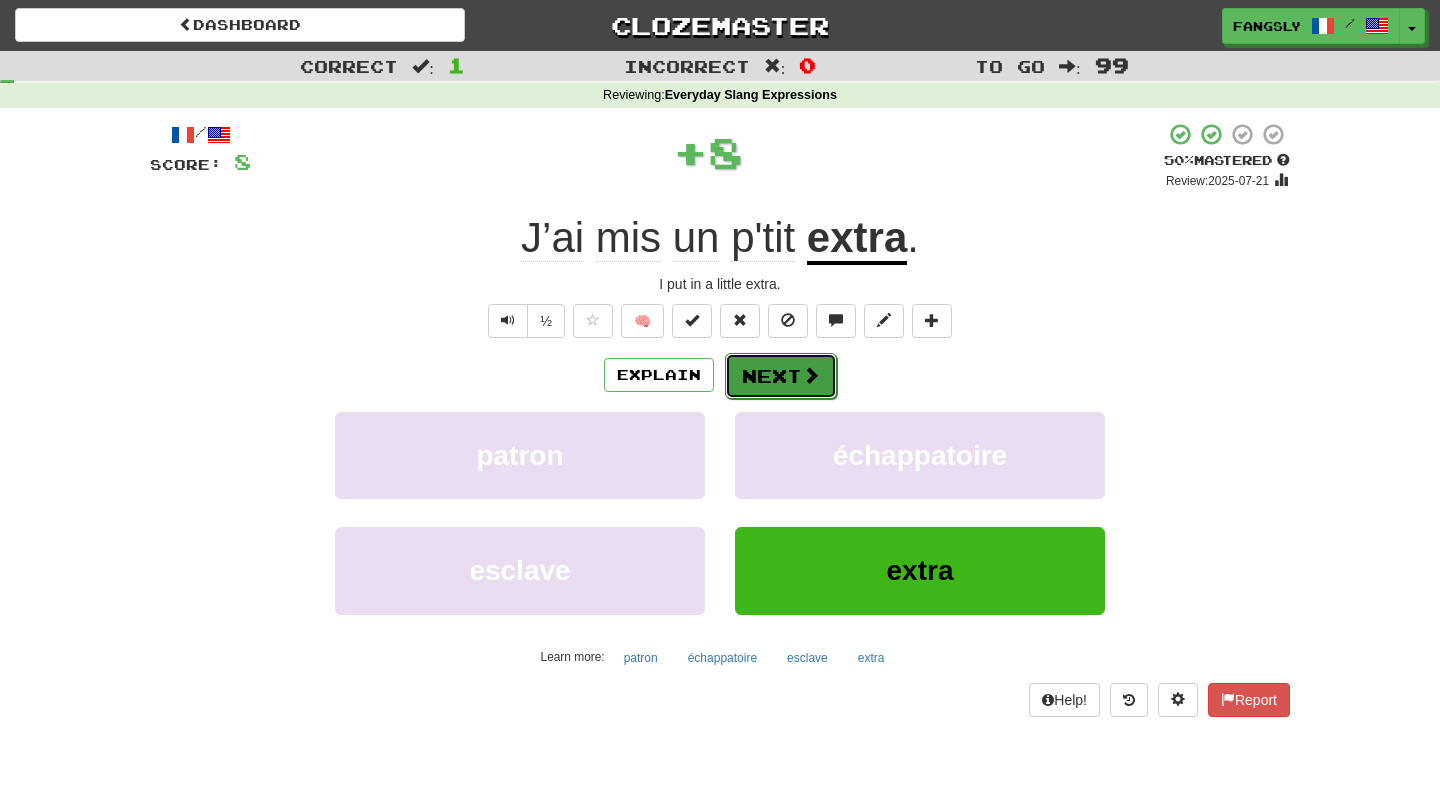 click on "Next" at bounding box center (781, 376) 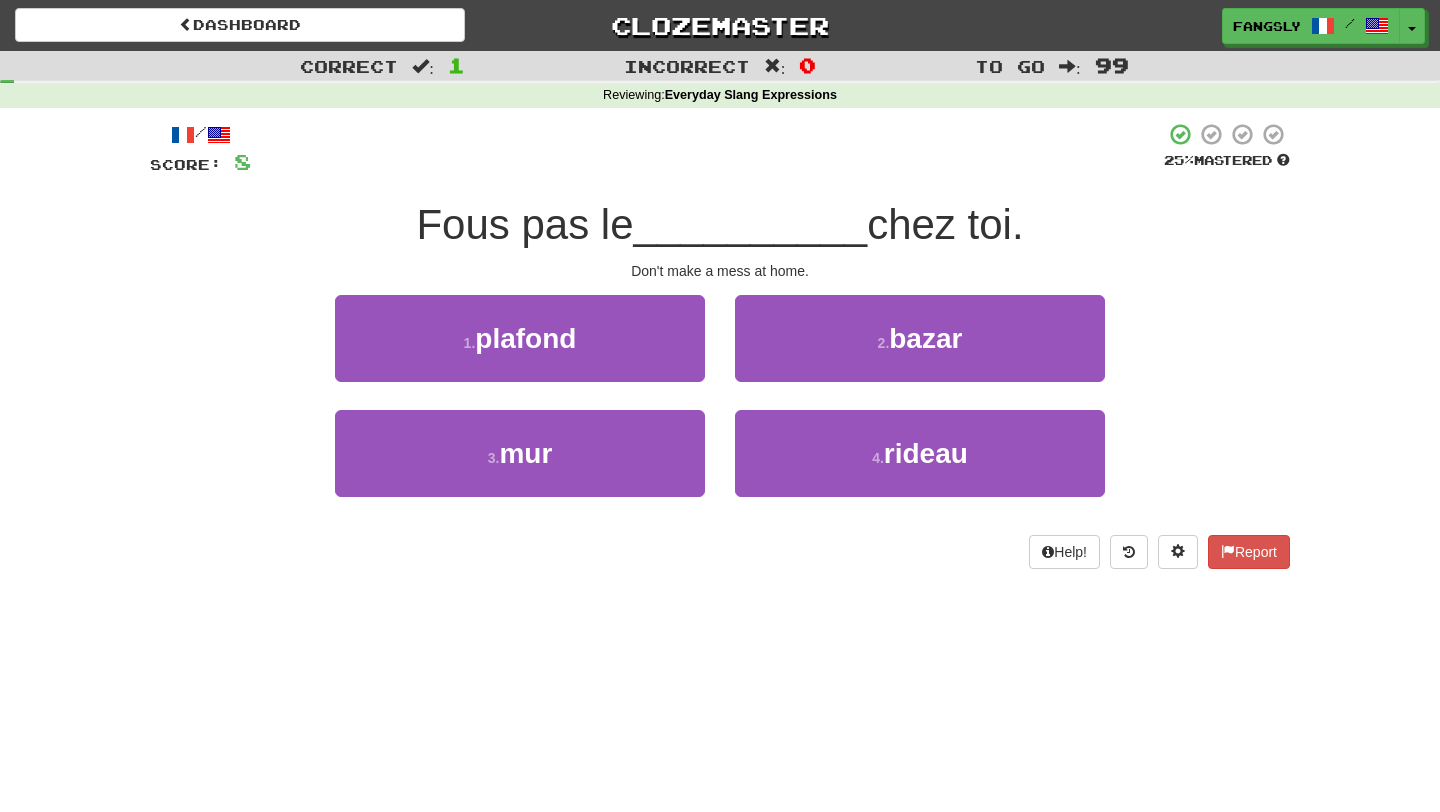 click on "2 .  bazar" at bounding box center [920, 352] 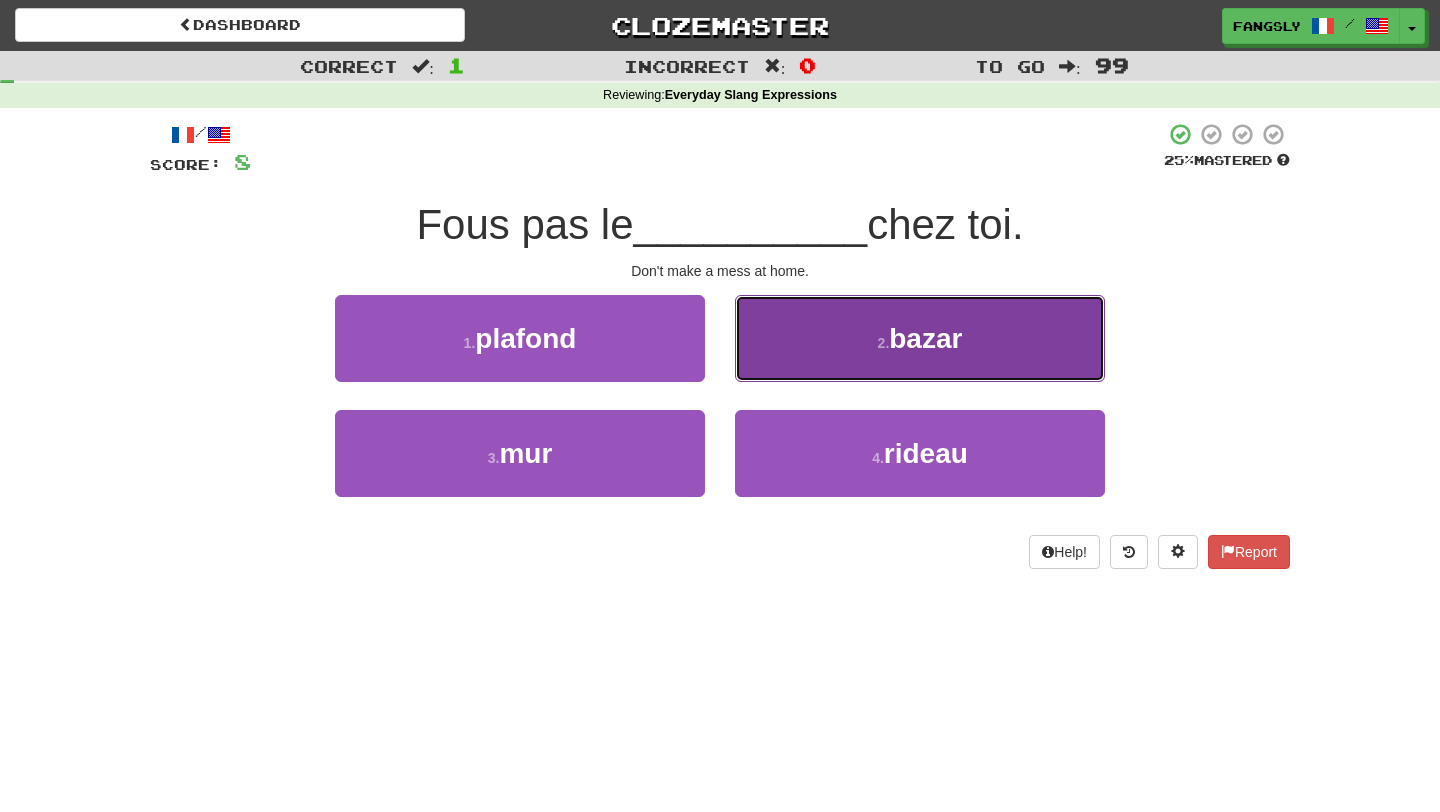 click on "2 .  bazar" at bounding box center [920, 338] 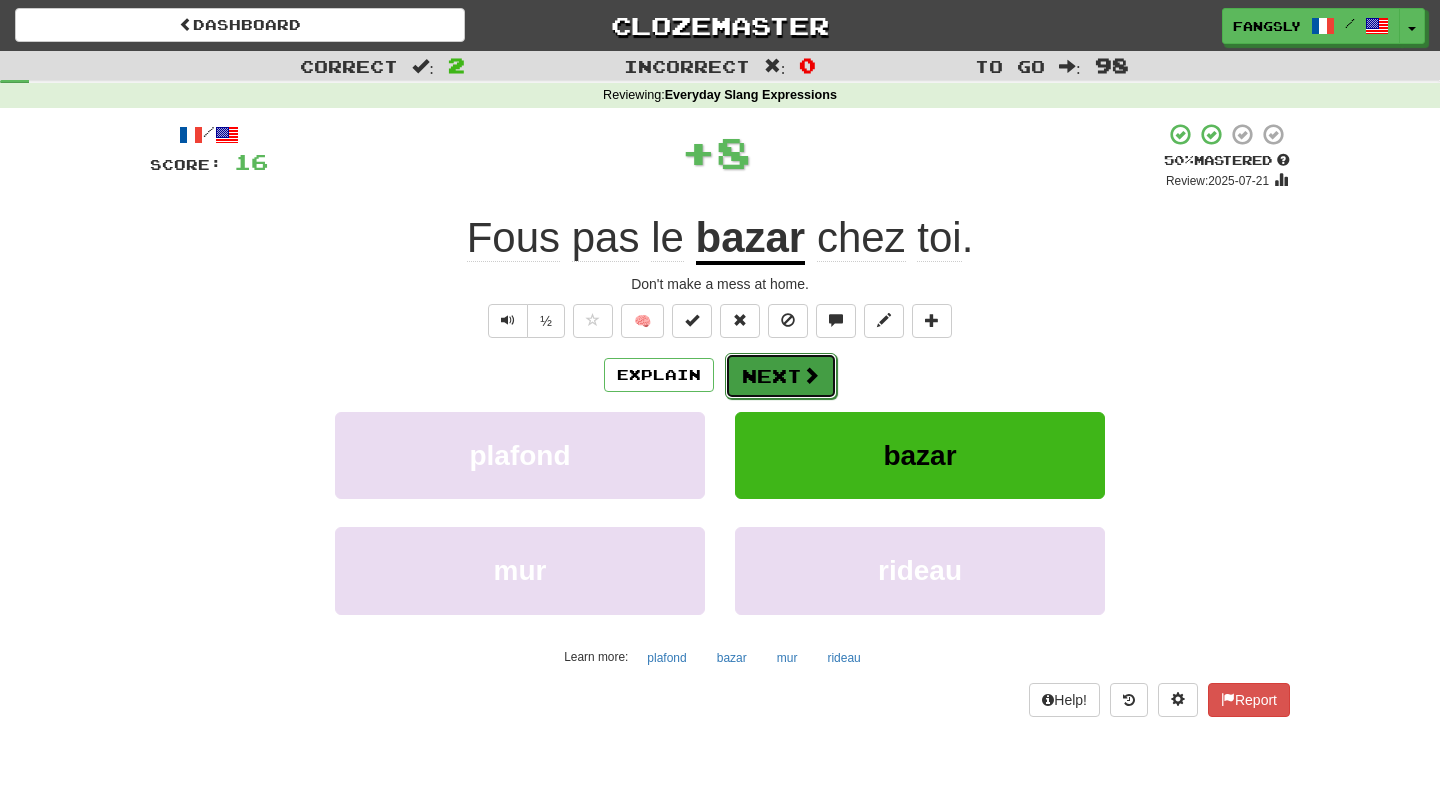 click on "Next" at bounding box center (781, 376) 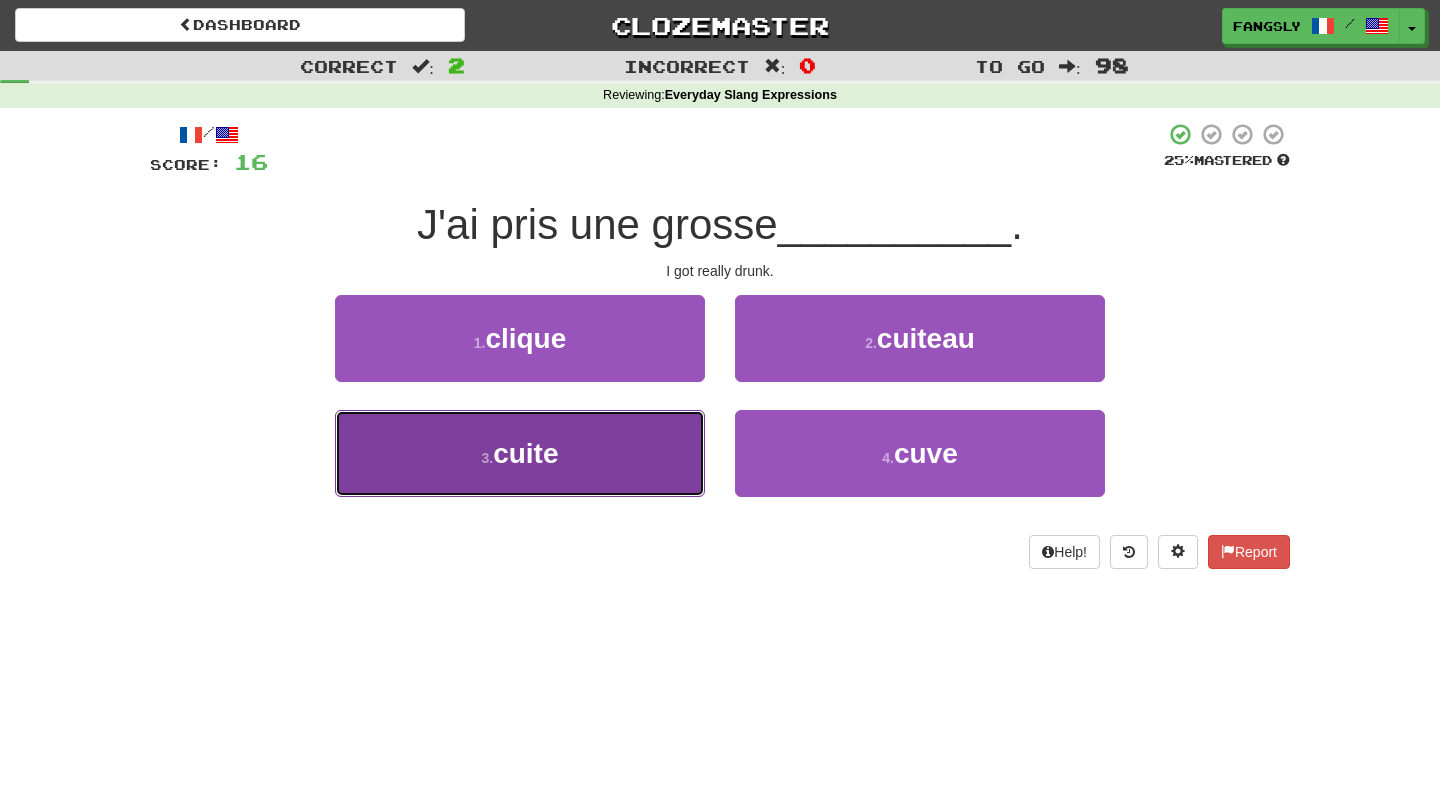 click on "3 .  cuite" at bounding box center (520, 453) 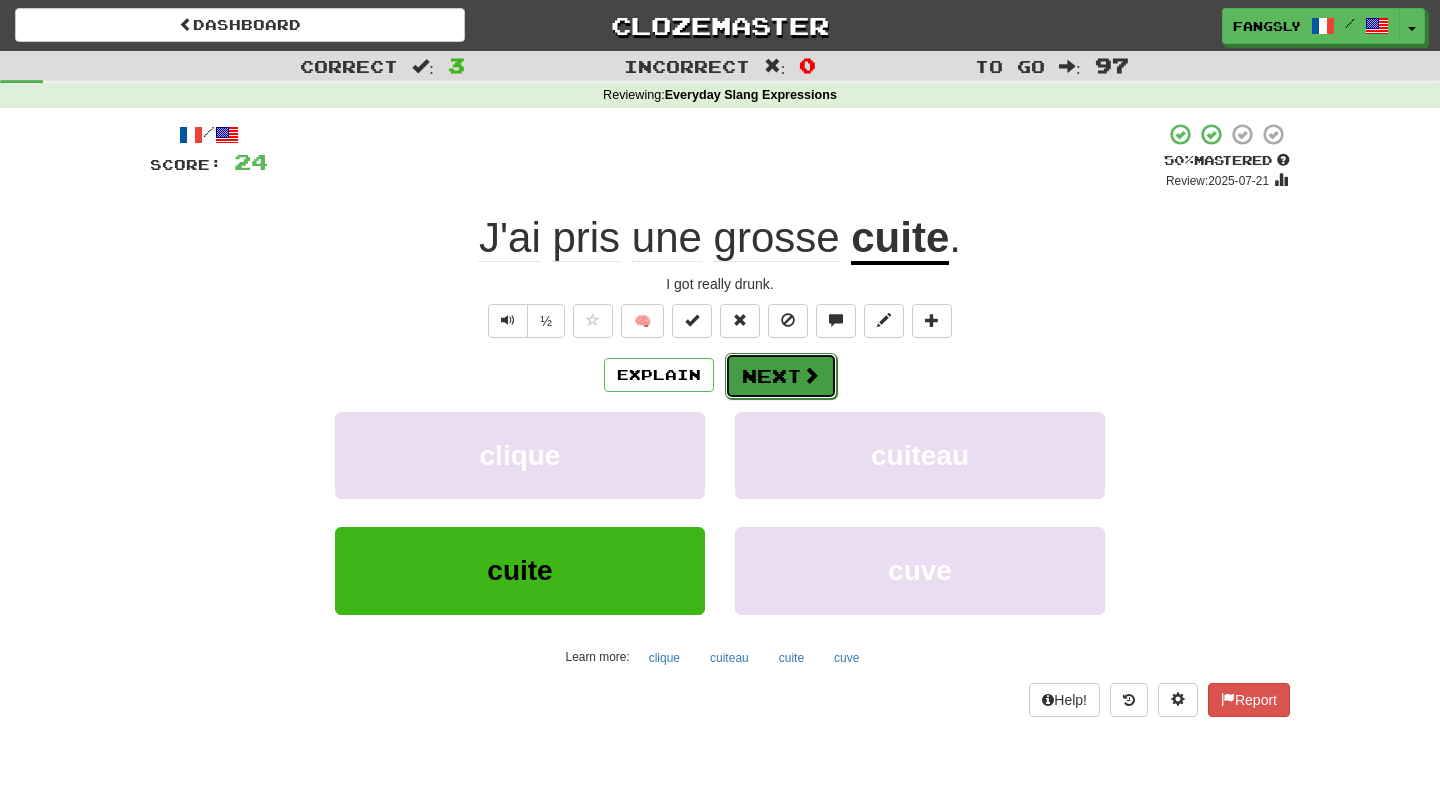 drag, startPoint x: 762, startPoint y: 387, endPoint x: 774, endPoint y: 377, distance: 15.6205 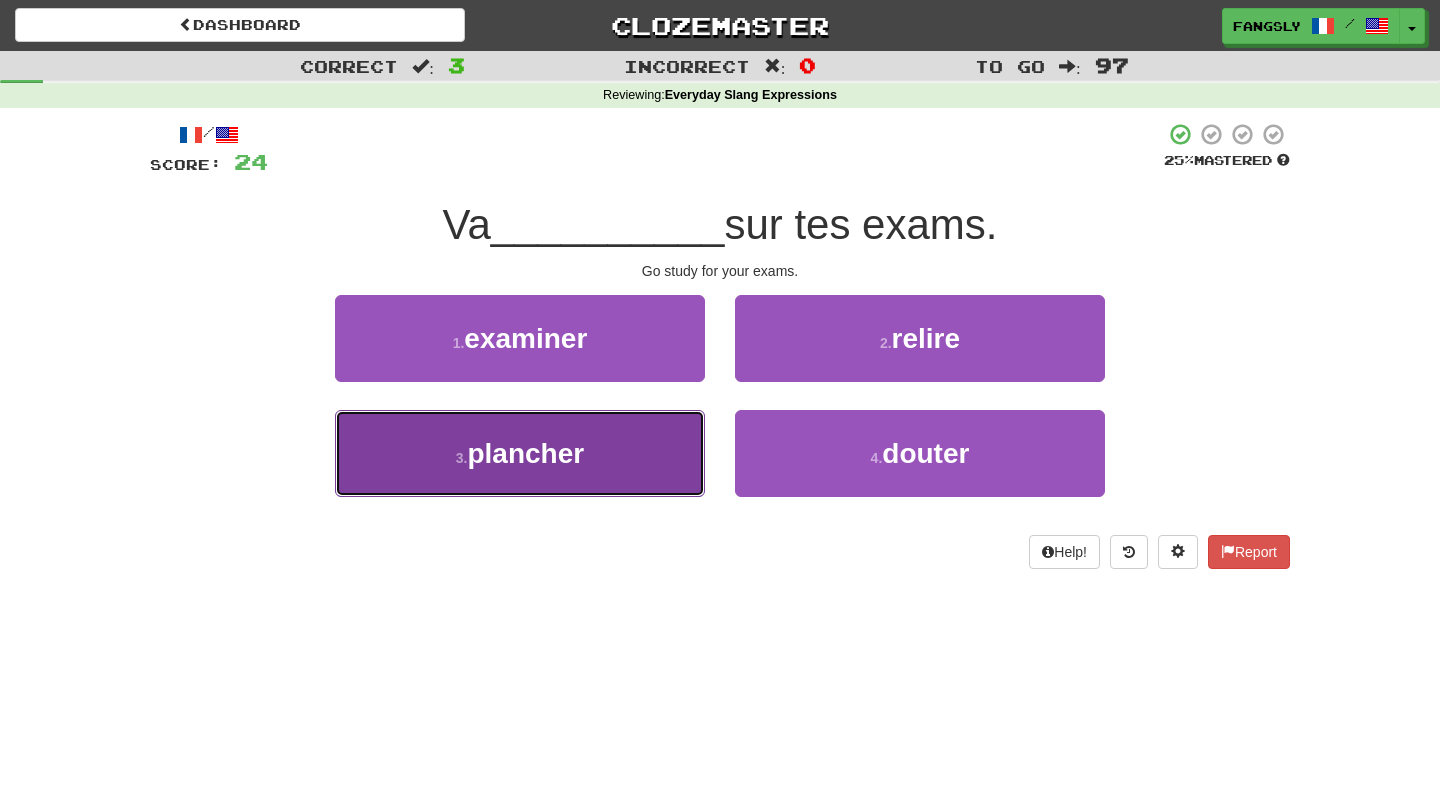 click on "3 .  plancher" at bounding box center [520, 453] 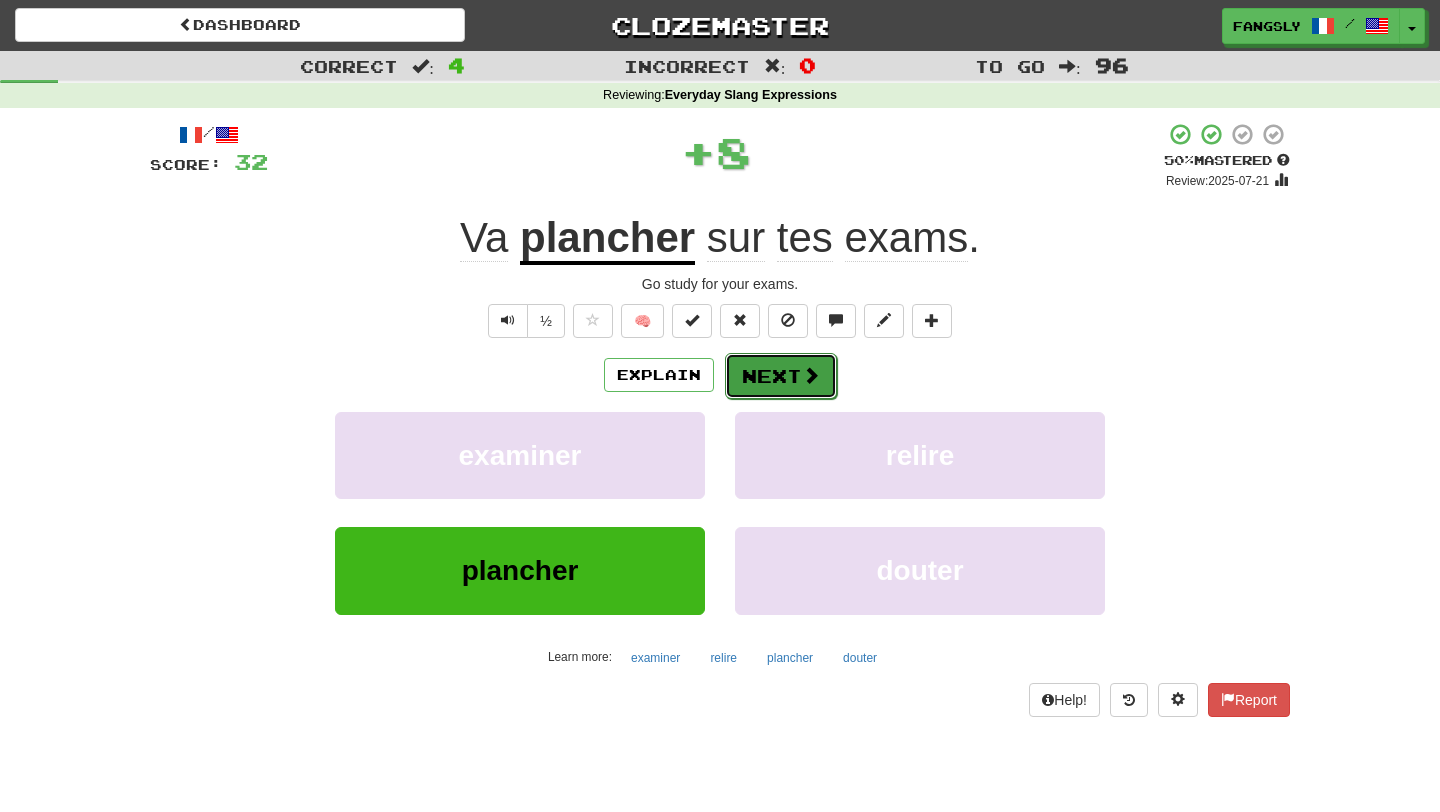 click on "Next" at bounding box center [781, 376] 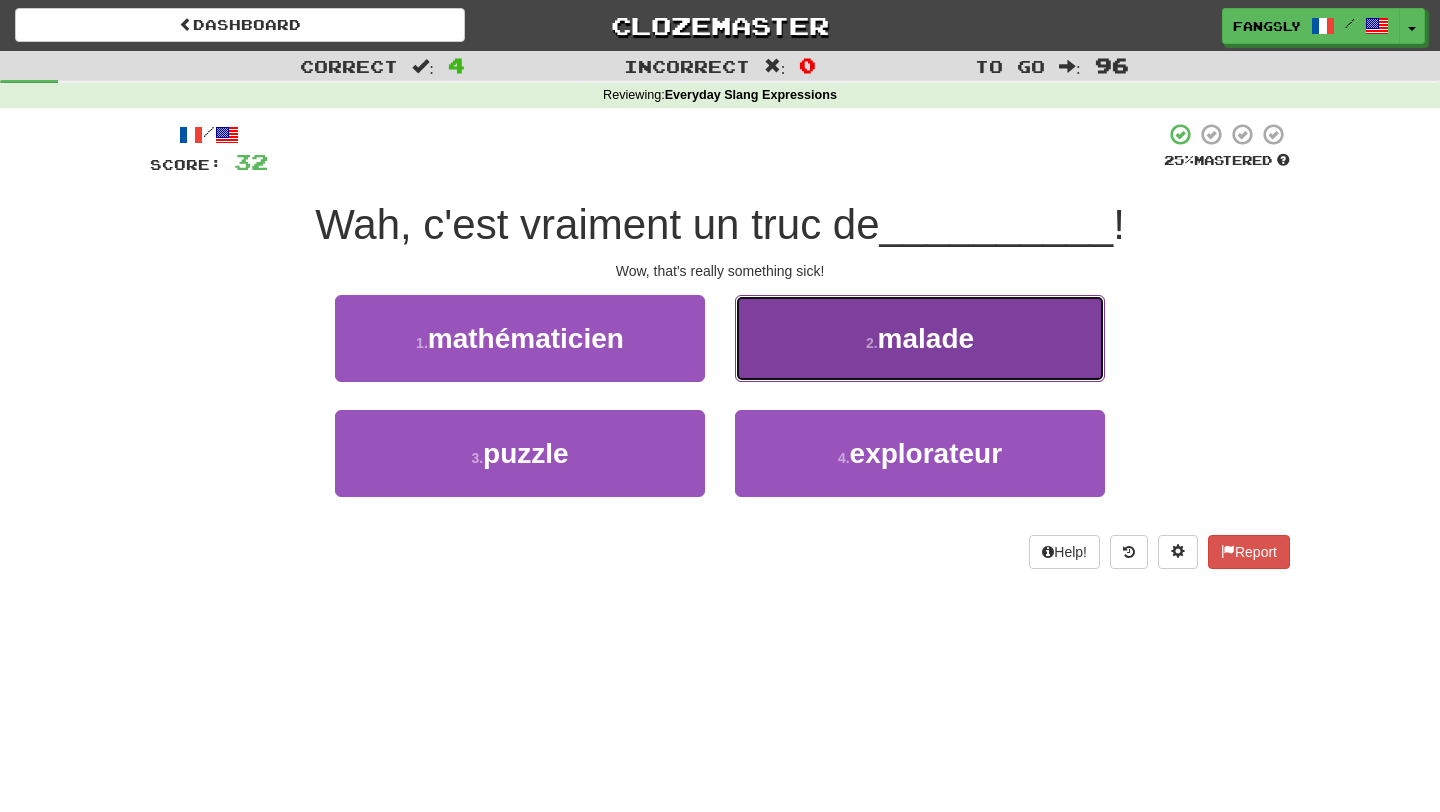 click on "2 .  malade" at bounding box center (920, 338) 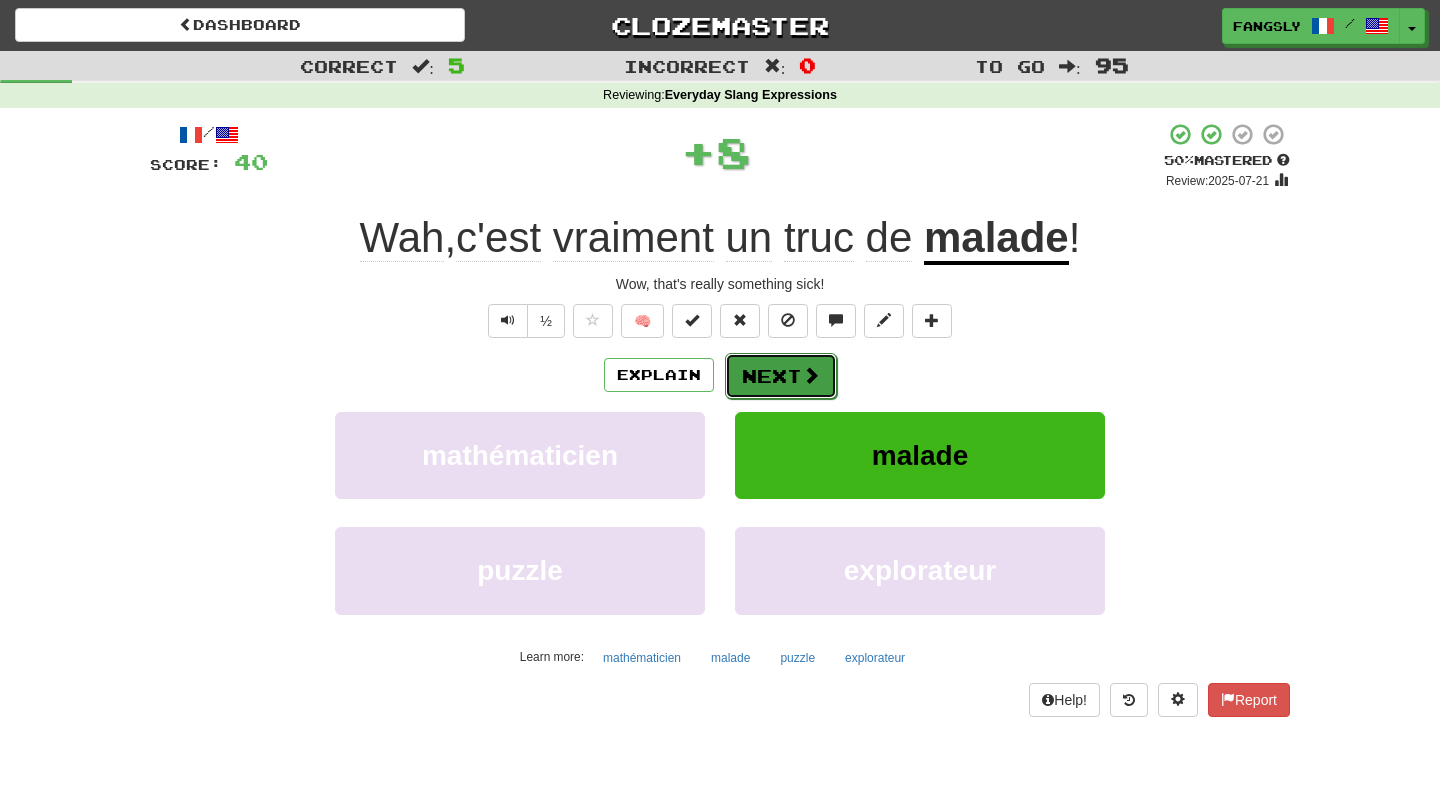 click on "Next" at bounding box center [781, 376] 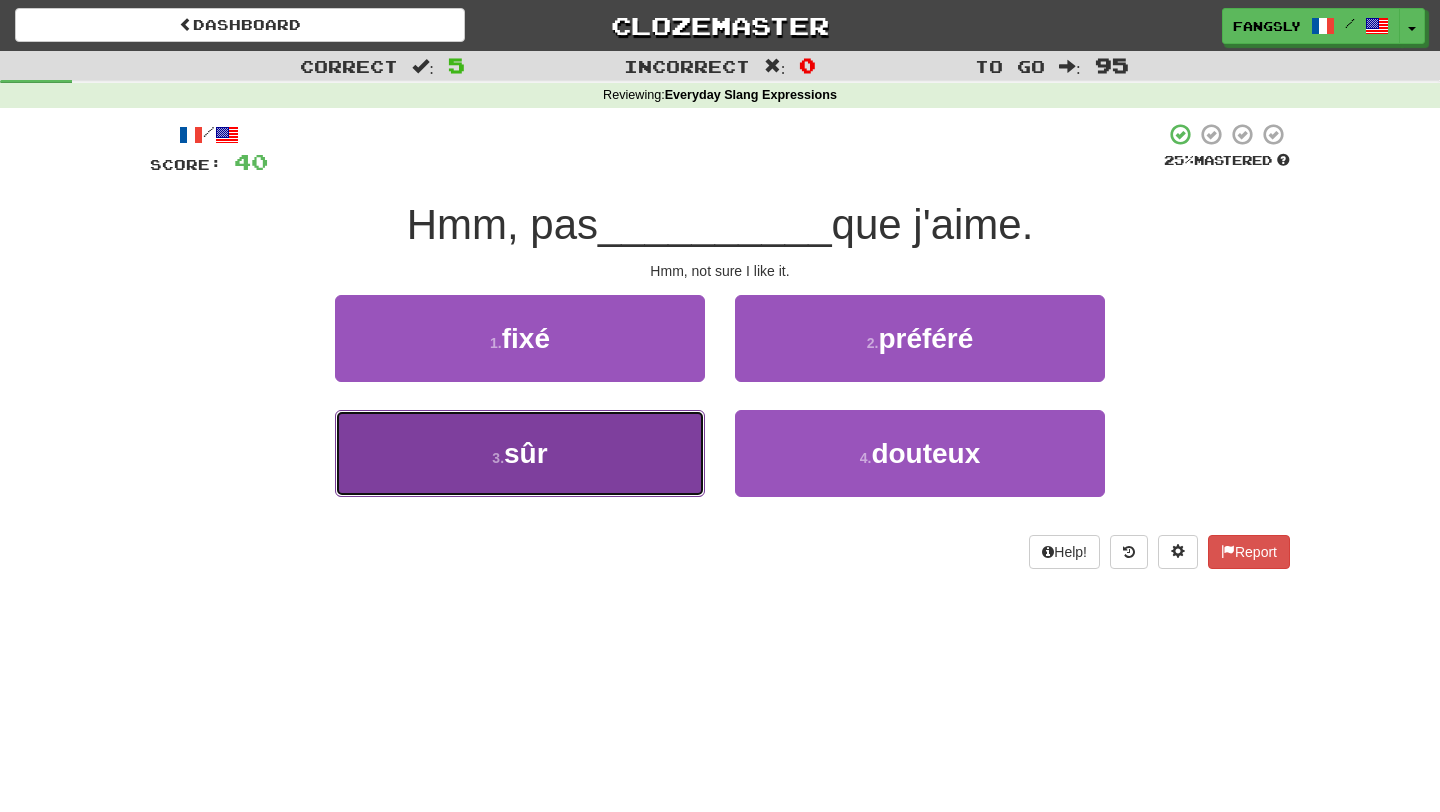 click on "3 .  sûr" at bounding box center (520, 453) 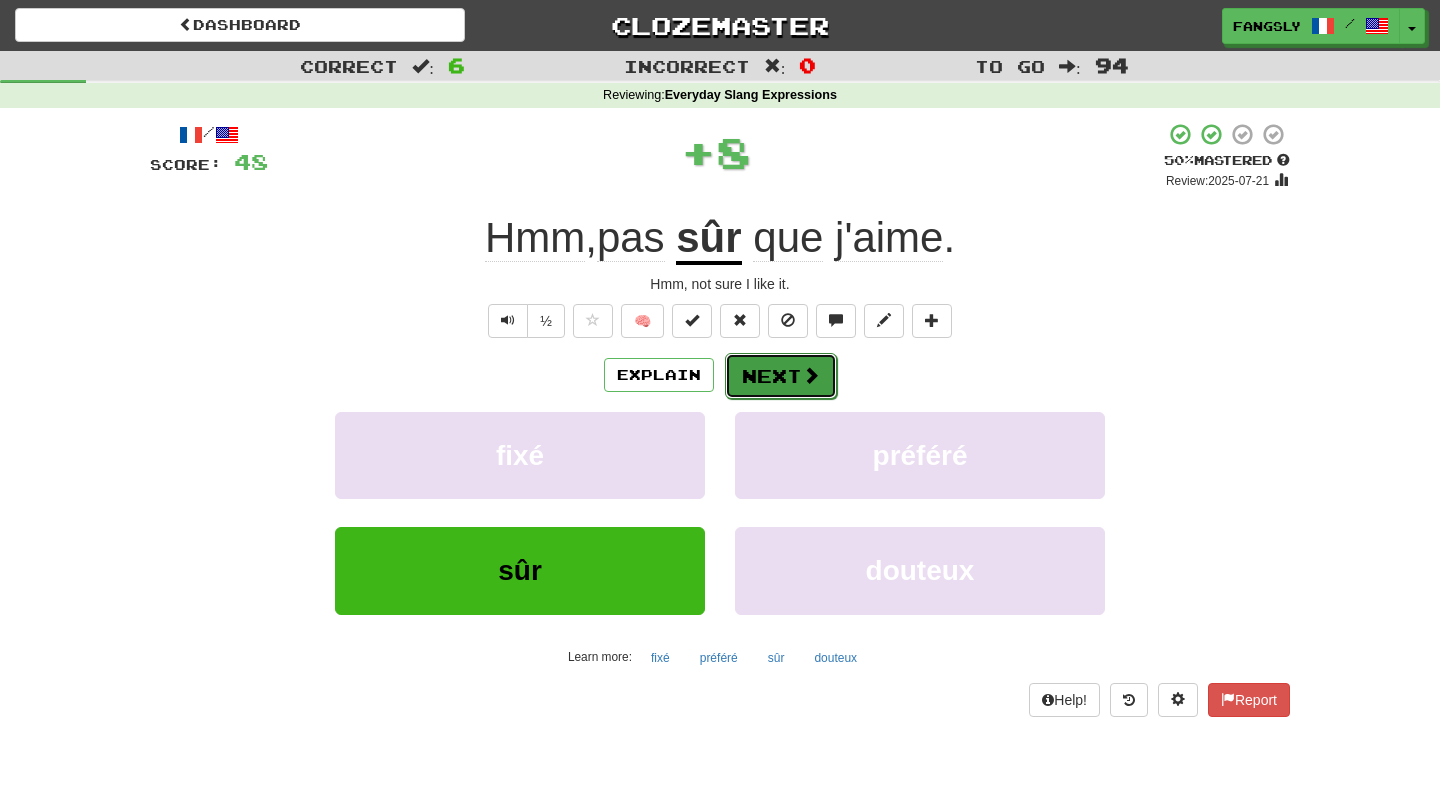 click on "Next" at bounding box center [781, 376] 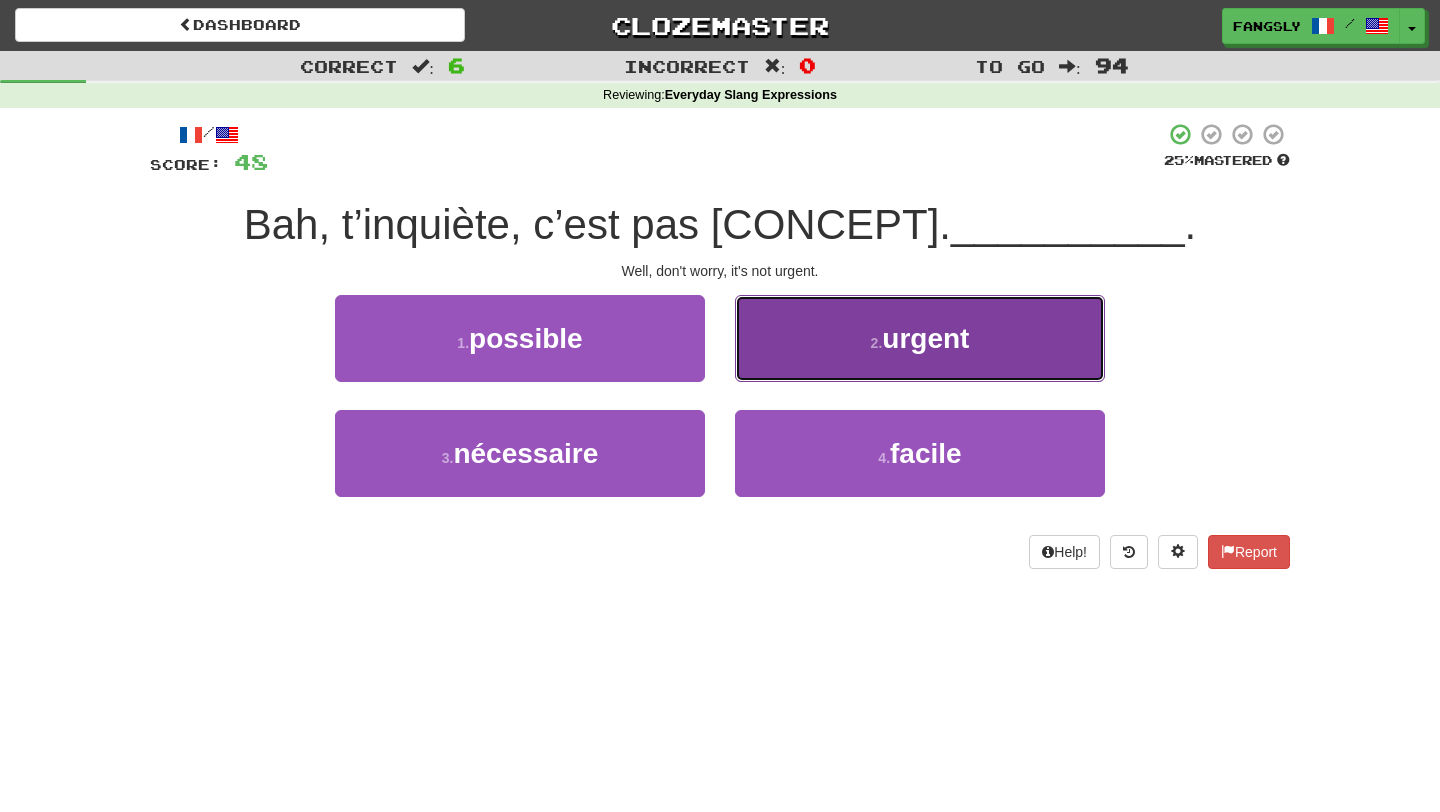 click on "2 .  urgent" at bounding box center (920, 338) 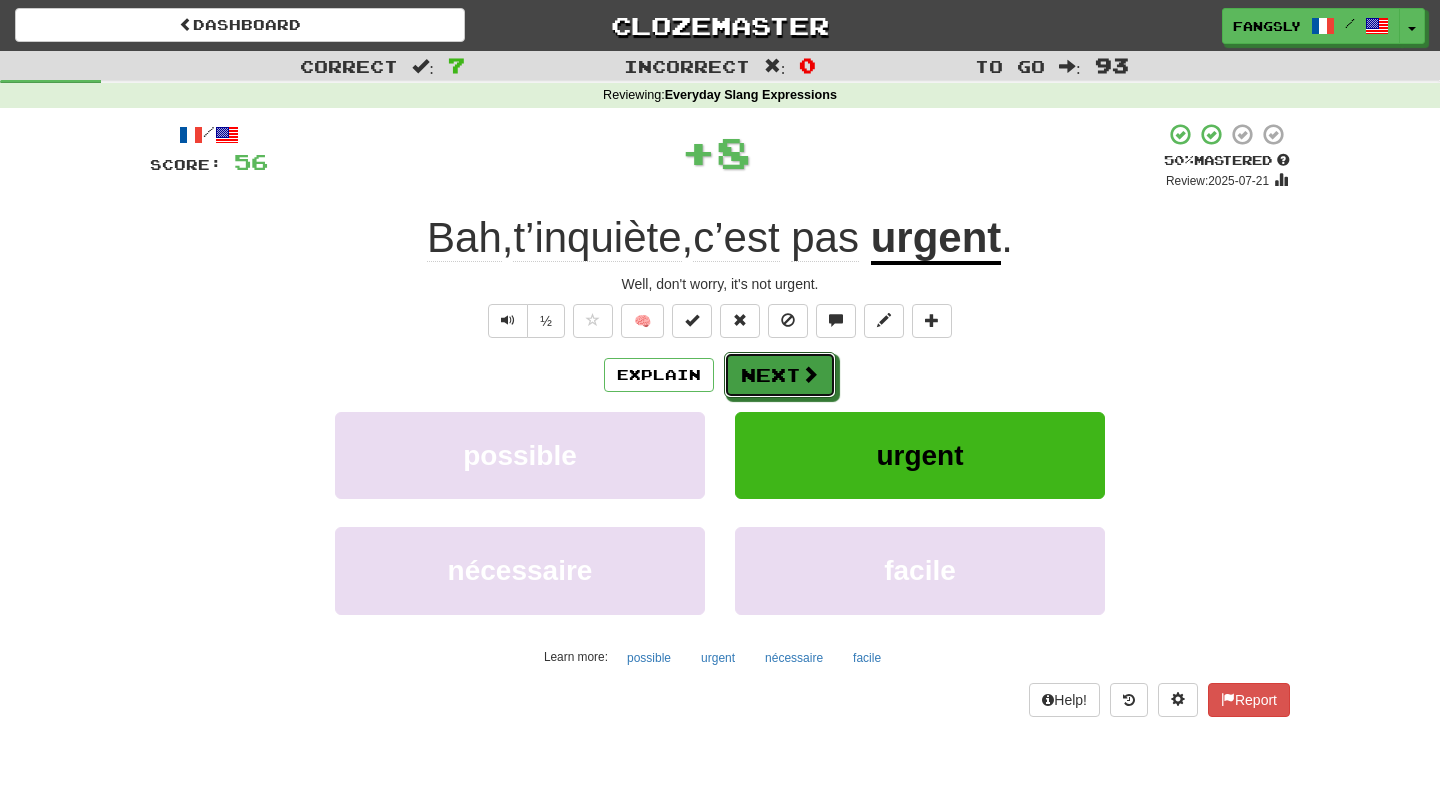 click on "Next" at bounding box center [780, 375] 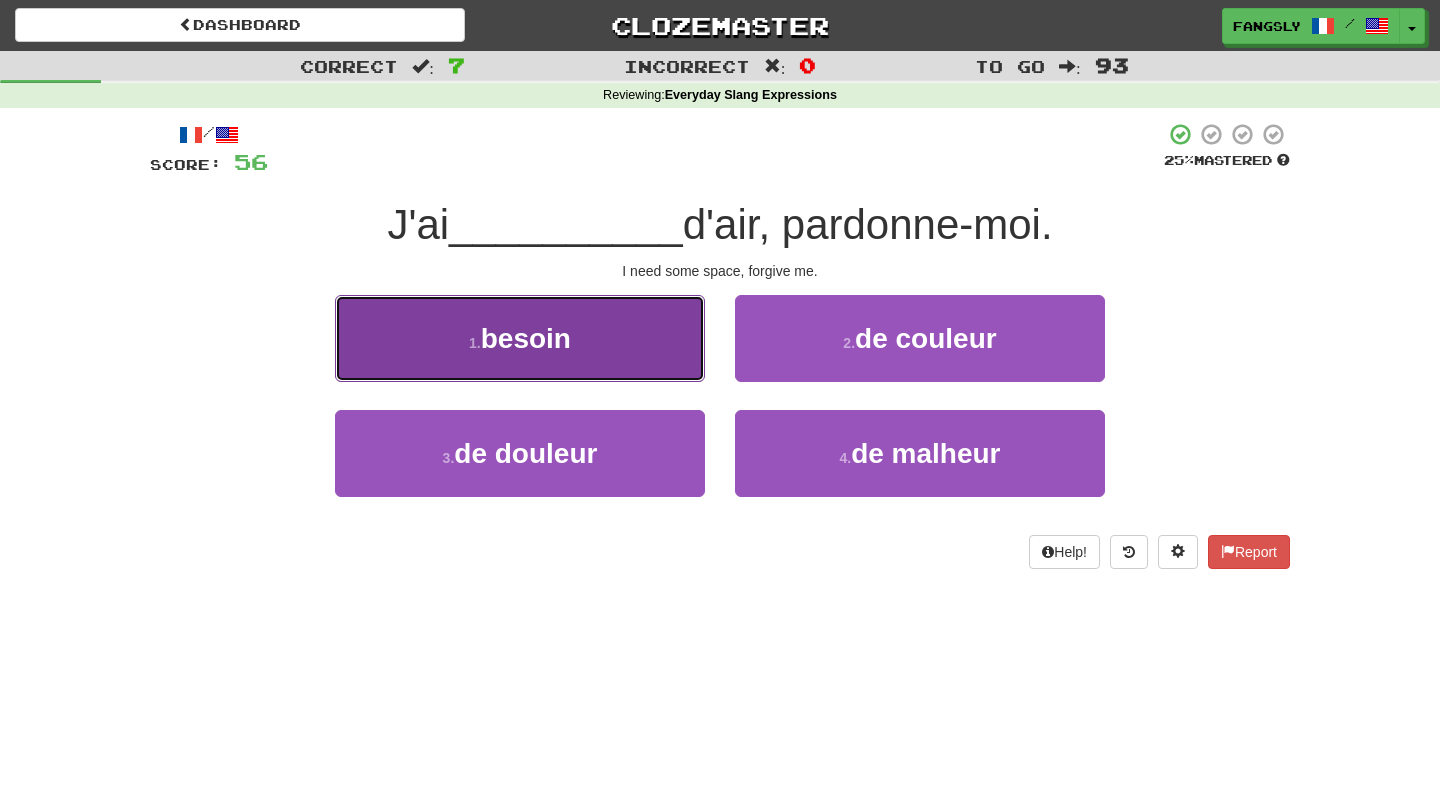 click on "1 .  besoin" at bounding box center (520, 338) 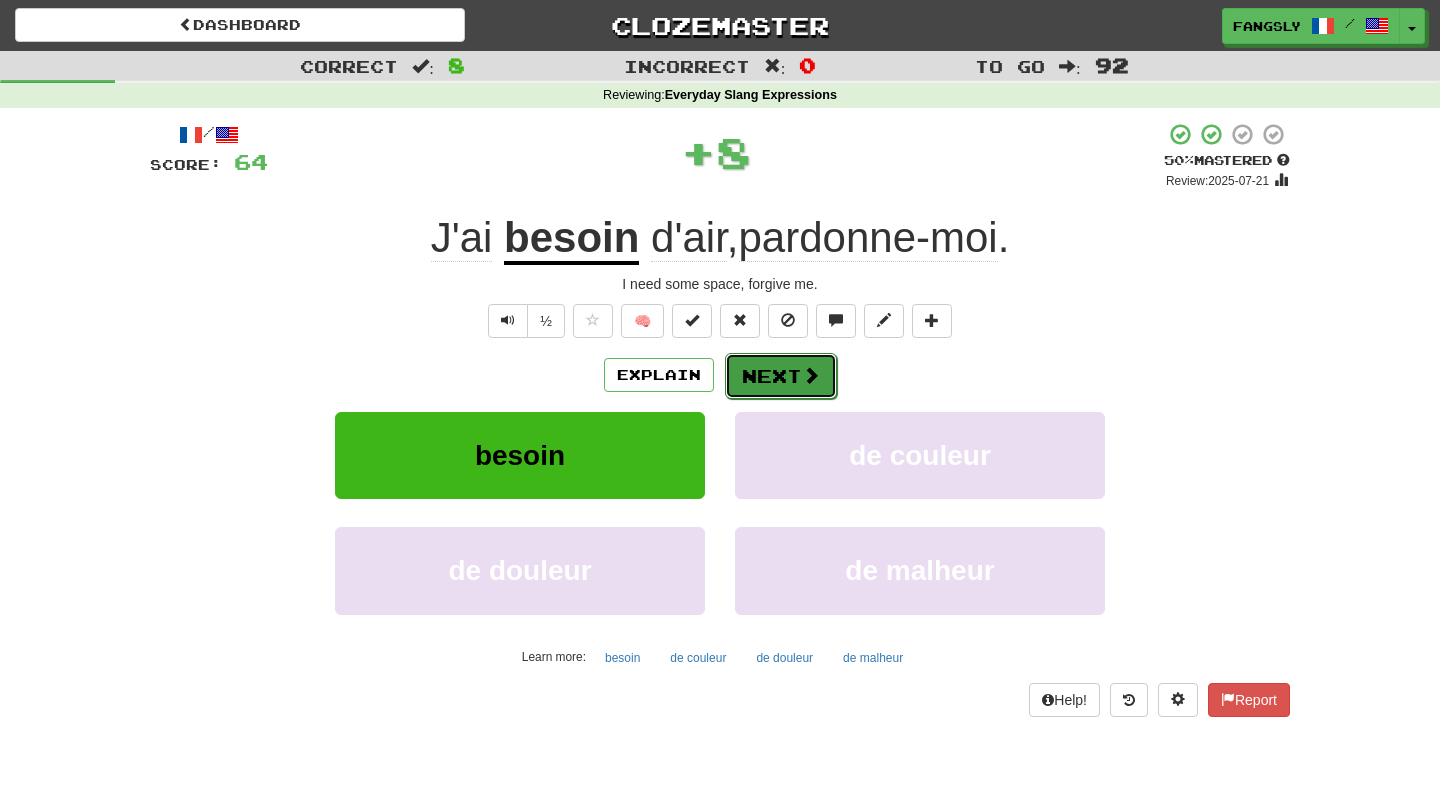 click on "Next" at bounding box center (781, 376) 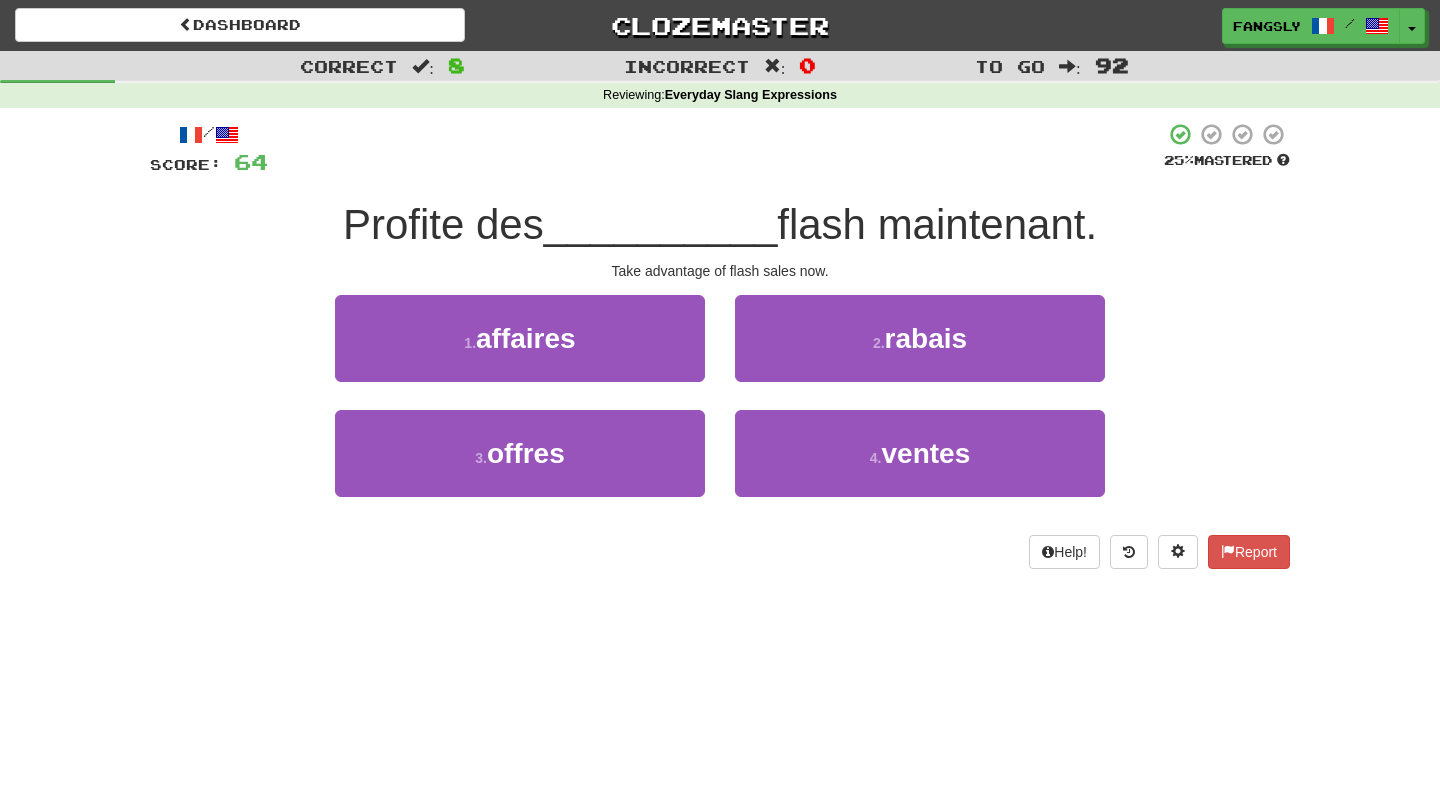 click on "4 .  ventes" at bounding box center [920, 467] 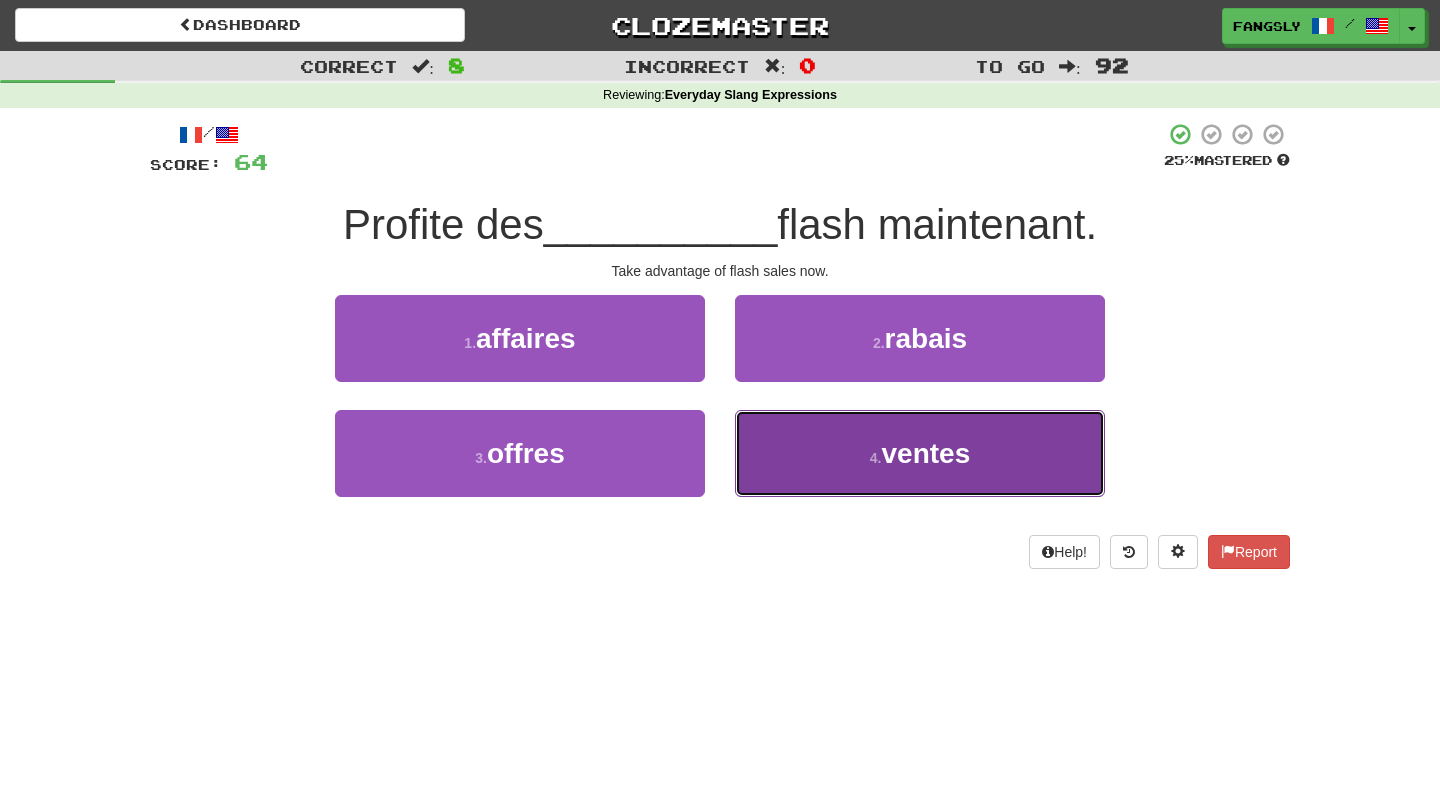 click on "4 .  ventes" at bounding box center [920, 453] 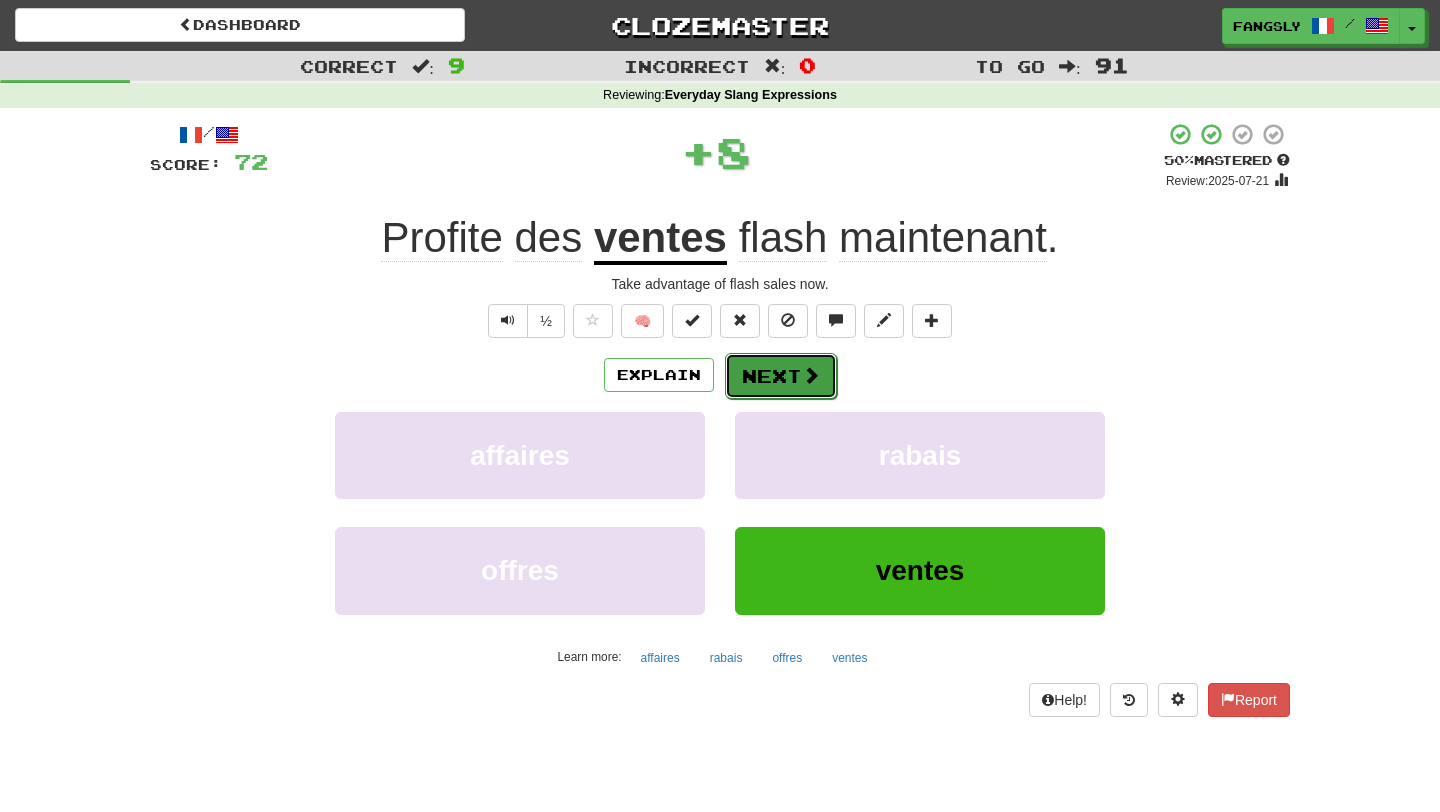 click on "Next" at bounding box center (781, 376) 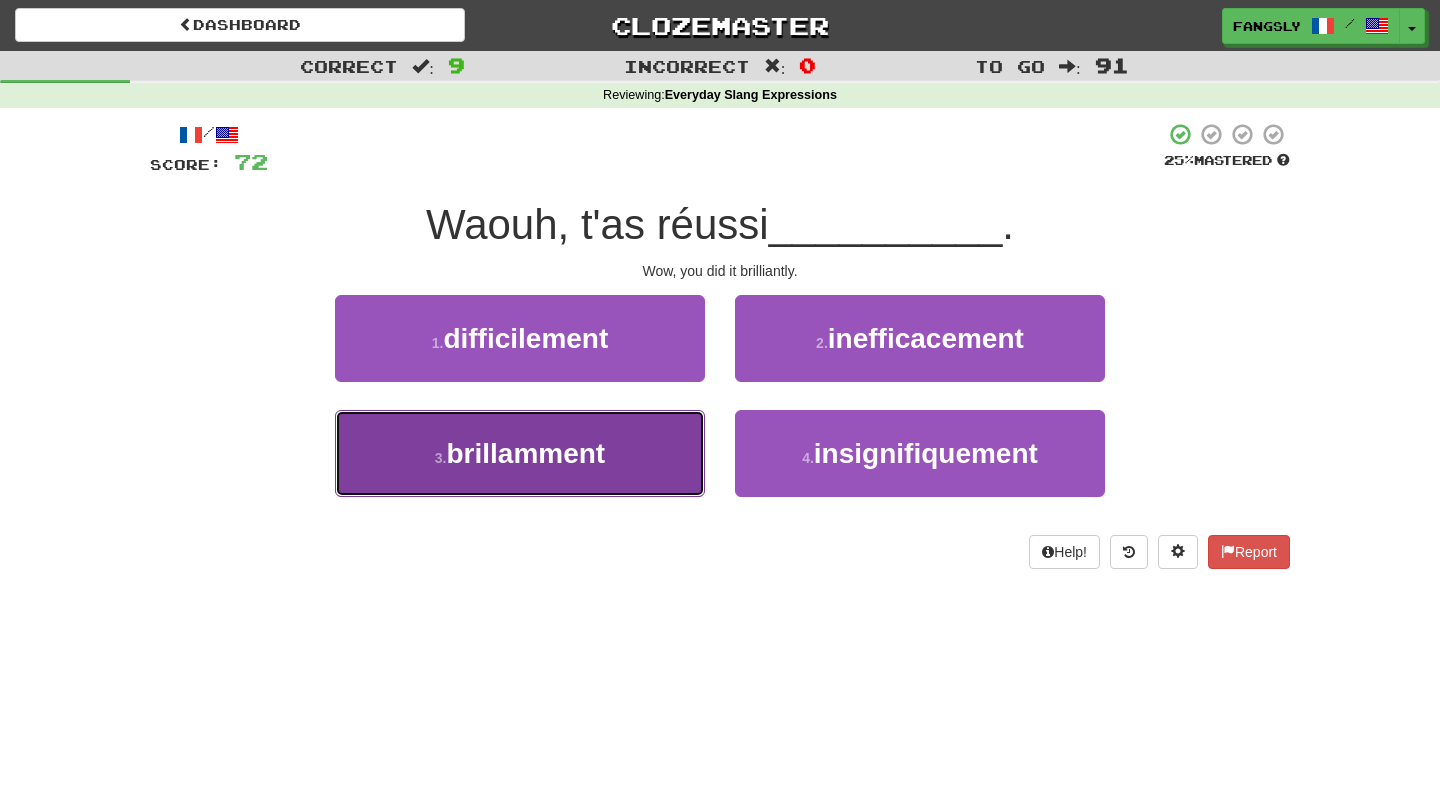 click on "3 .  brillamment" at bounding box center (520, 453) 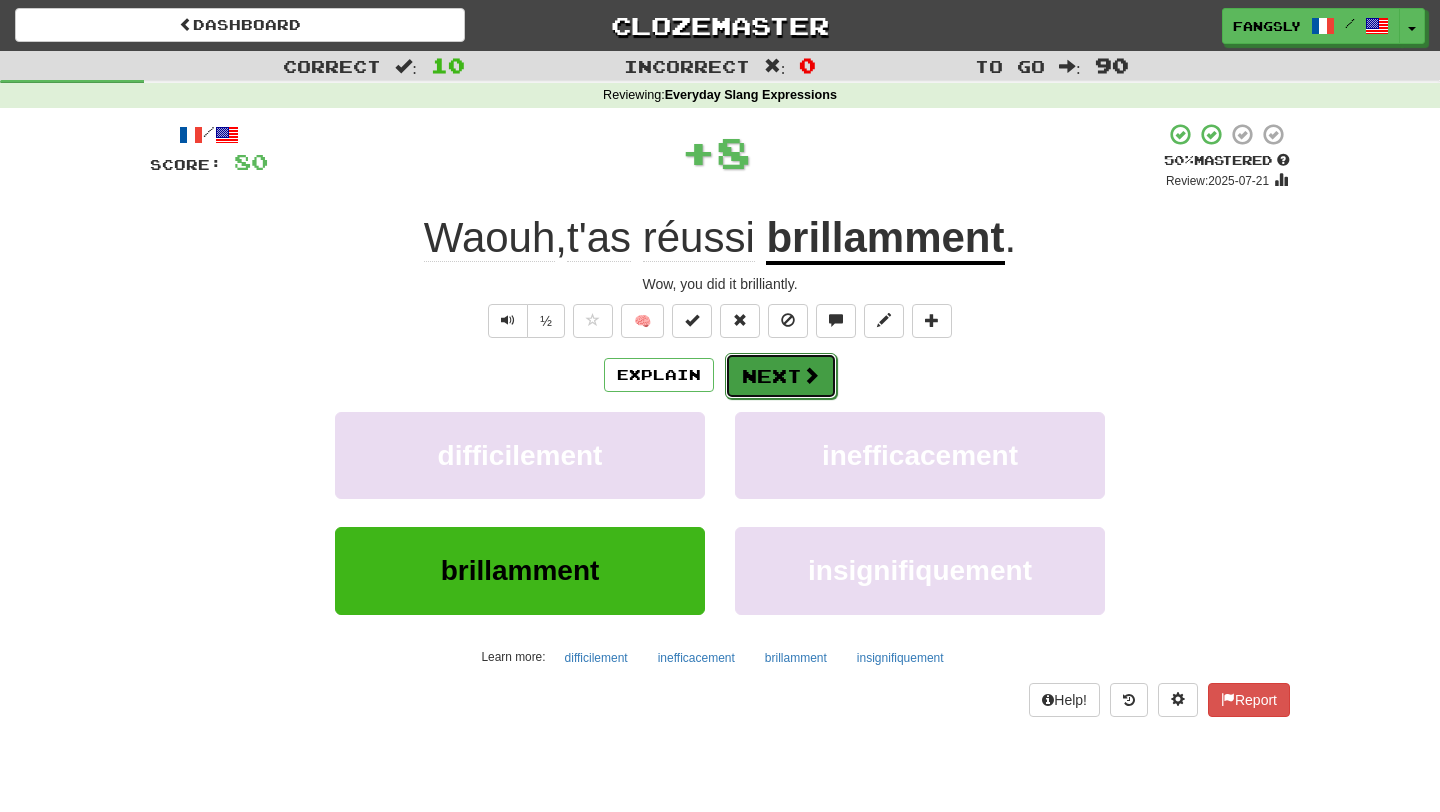 click on "Next" at bounding box center [781, 376] 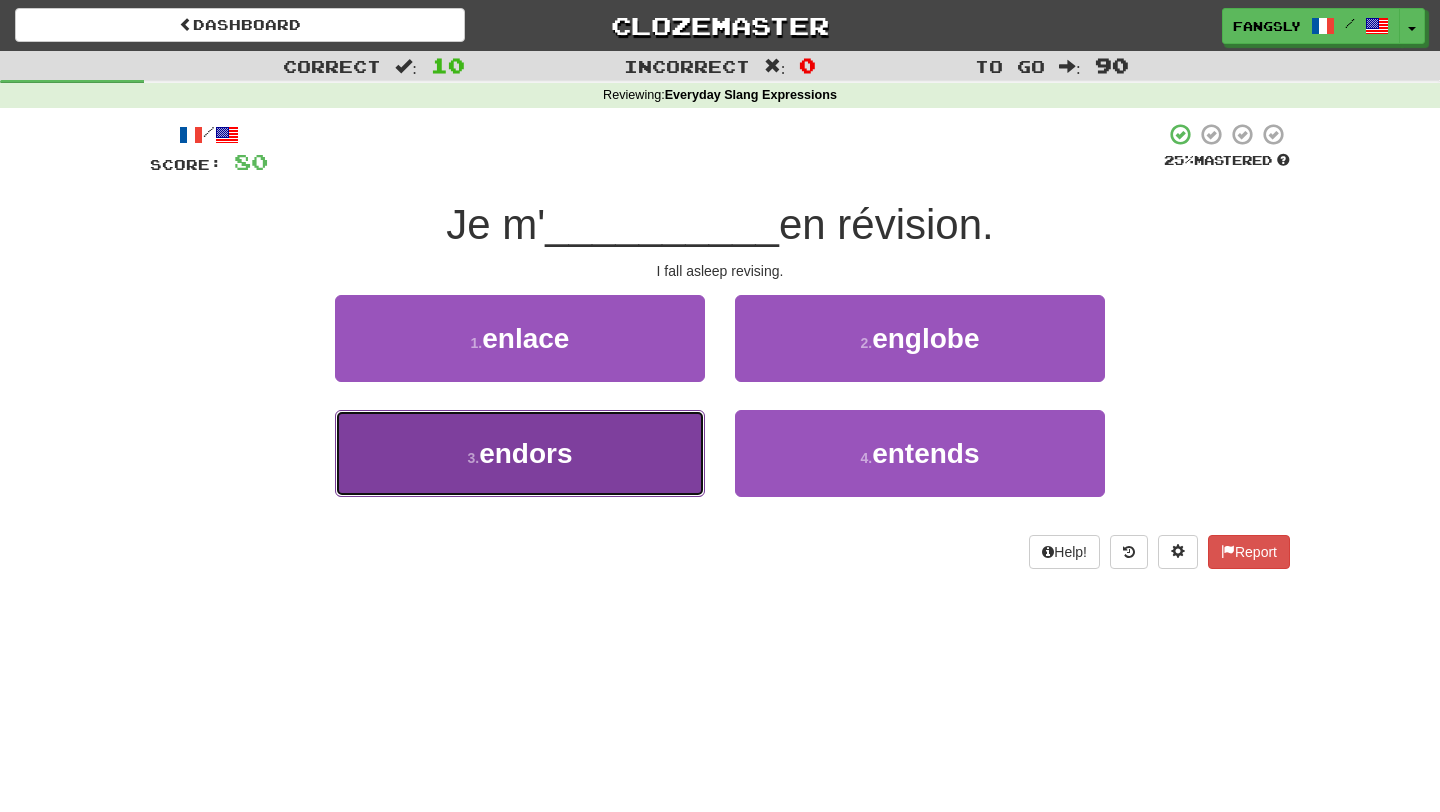 click on "3 .  endors" at bounding box center [520, 453] 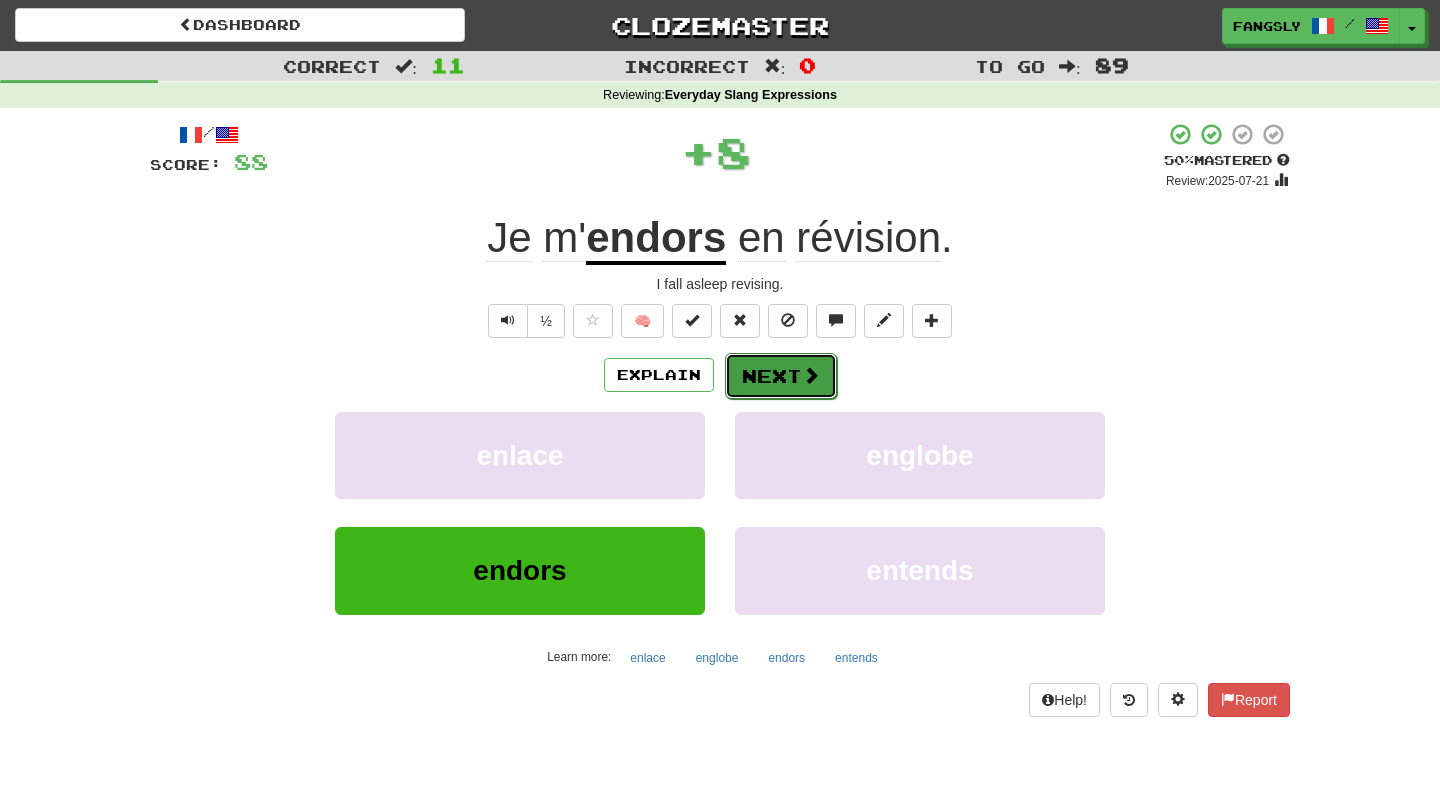 click on "Next" at bounding box center (781, 376) 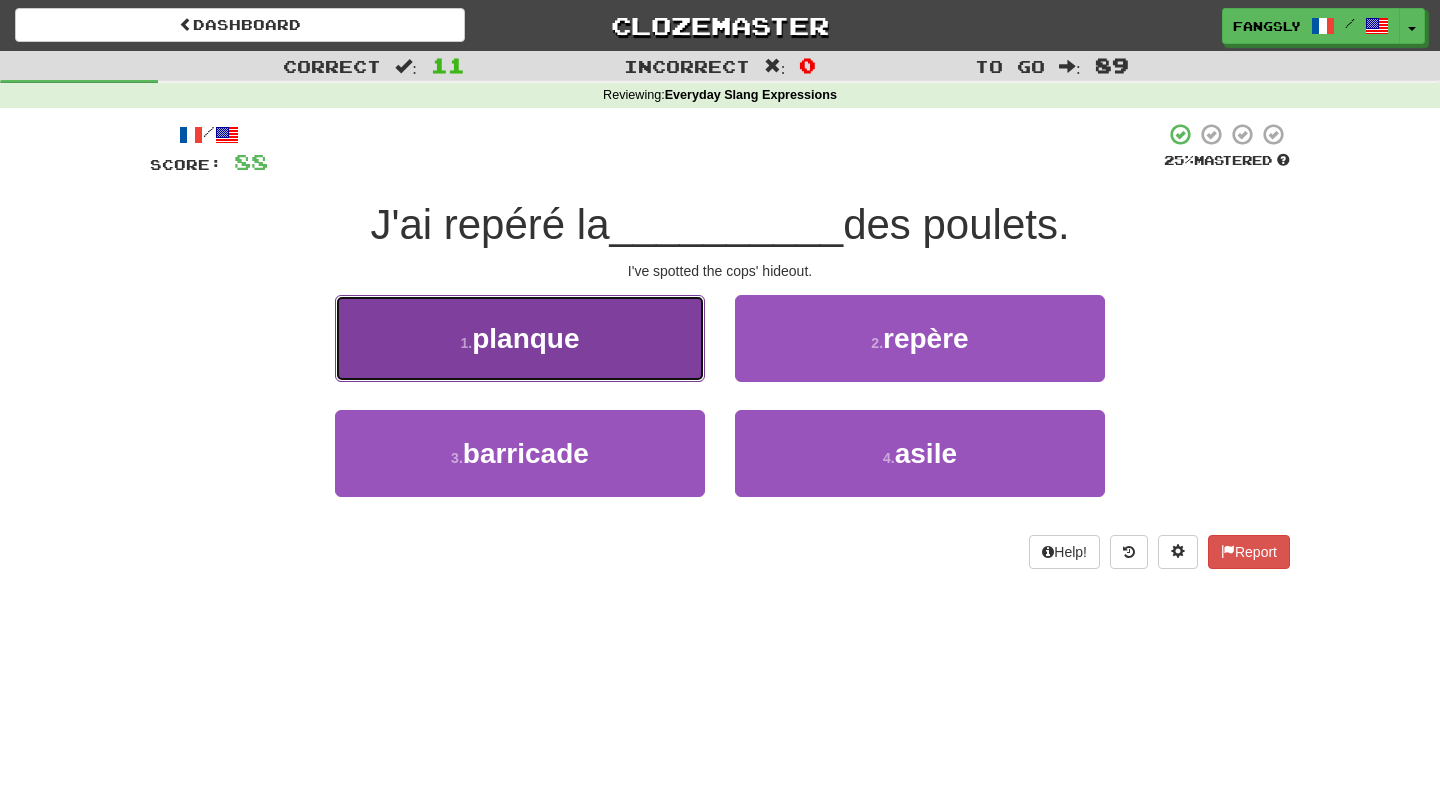 click on "1 .  planque" at bounding box center (520, 338) 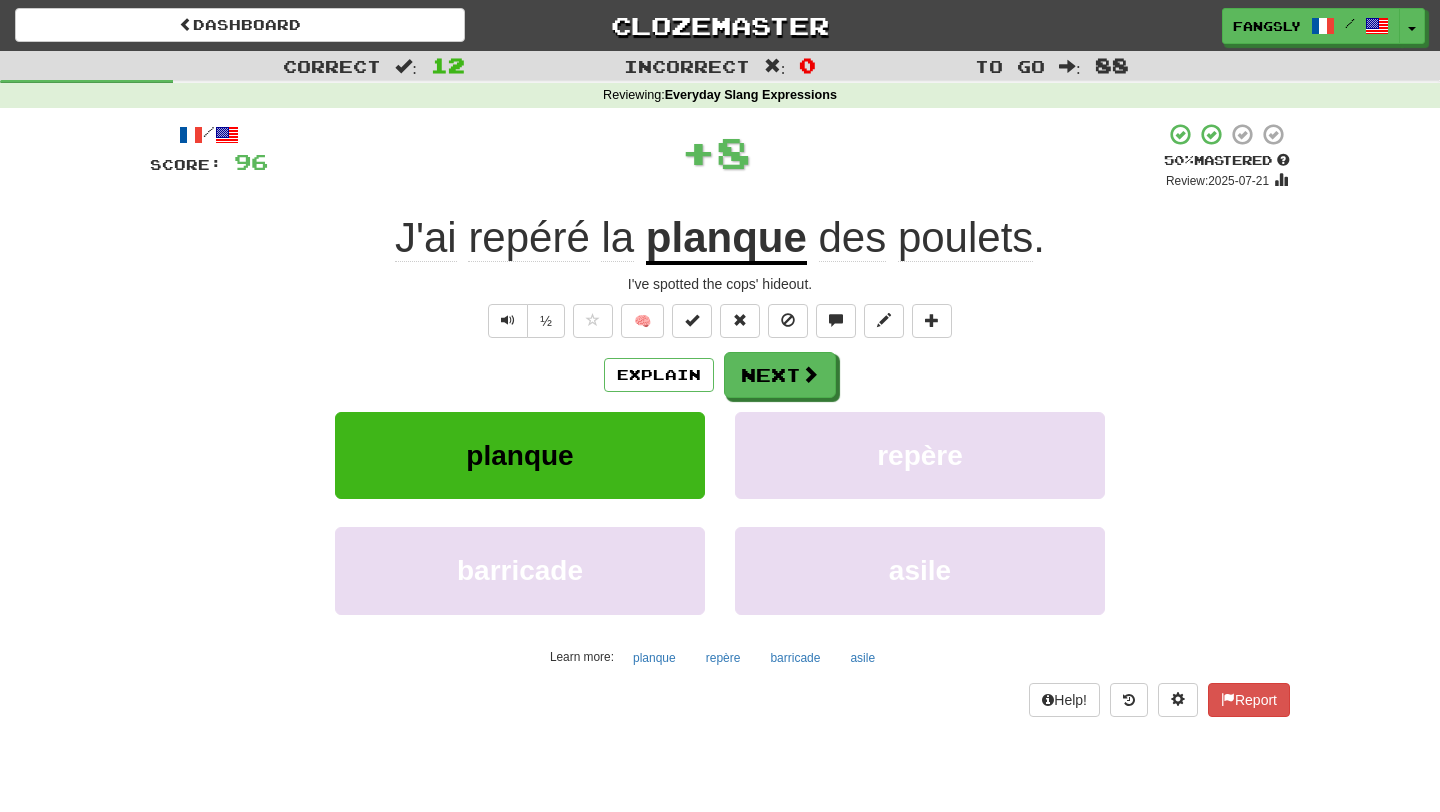 click on "/  Score:   96 + 8 50 %  Mastered Review:  2025-07-21 J'ai   repéré   la   planque   des   poulets . I've spotted the cops' hideout. ½ 🧠 Explain Next planque repère barricade asile Learn more: planque repère barricade asile  Help!  Report" at bounding box center (720, 419) 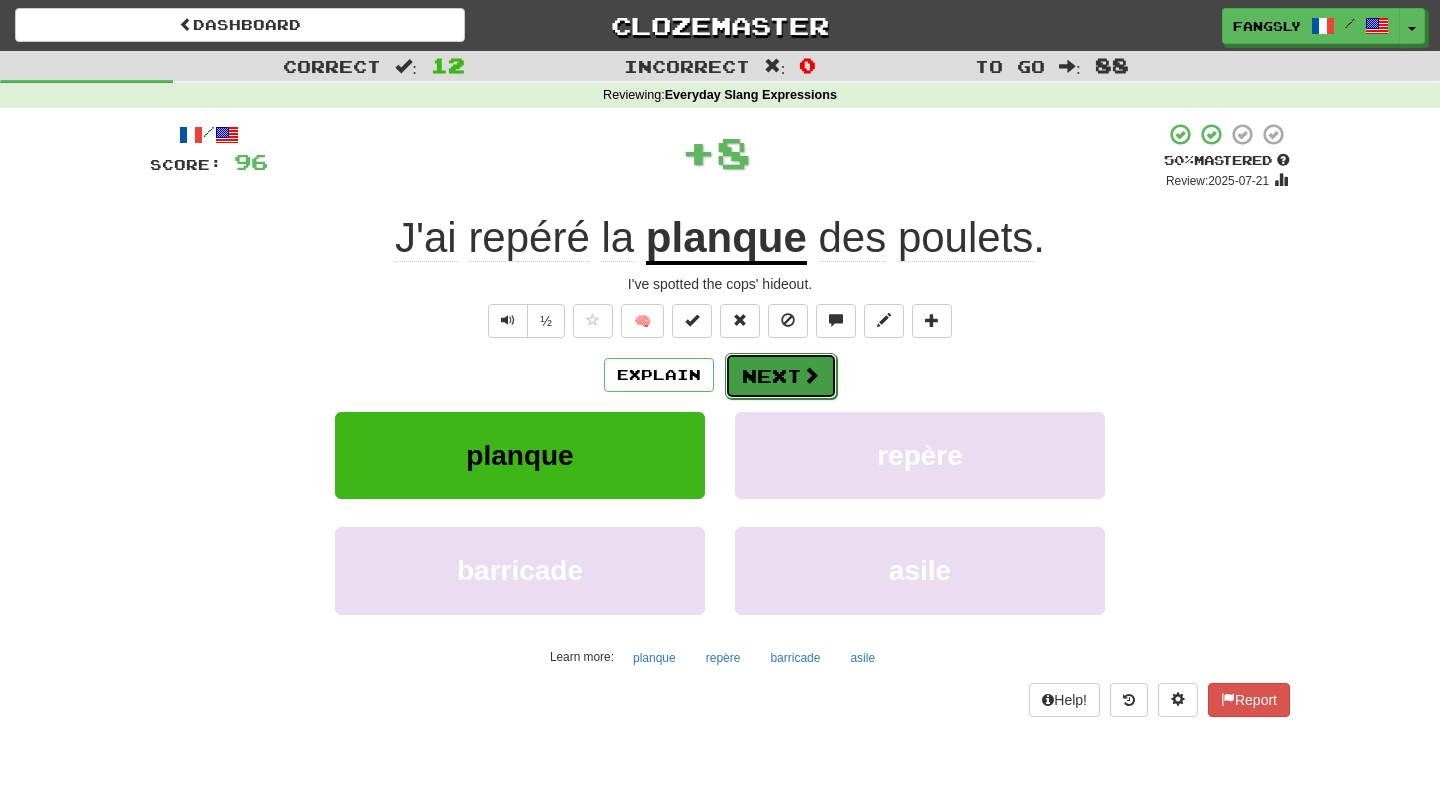 click on "Next" at bounding box center (781, 376) 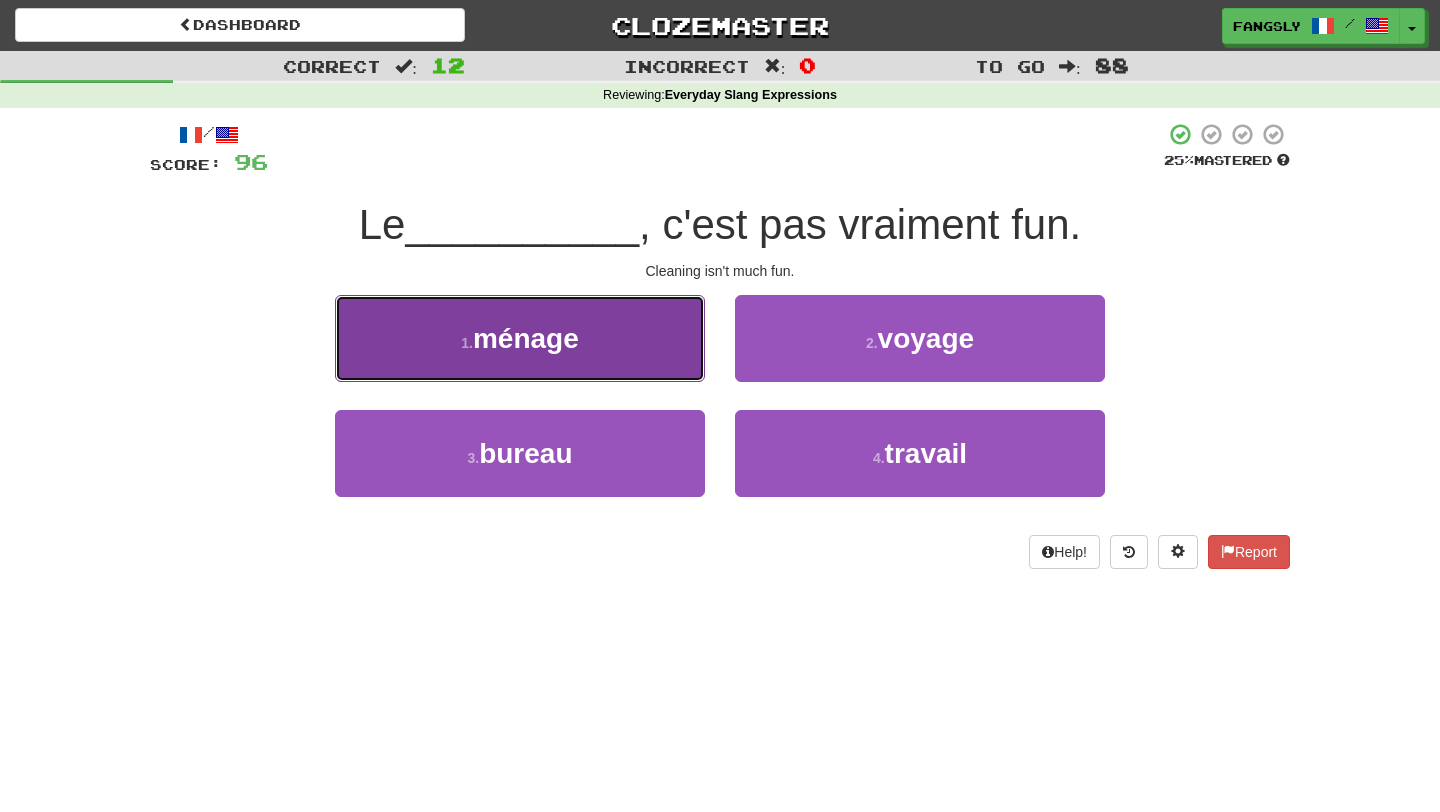 click on "1 .  ménage" at bounding box center [520, 338] 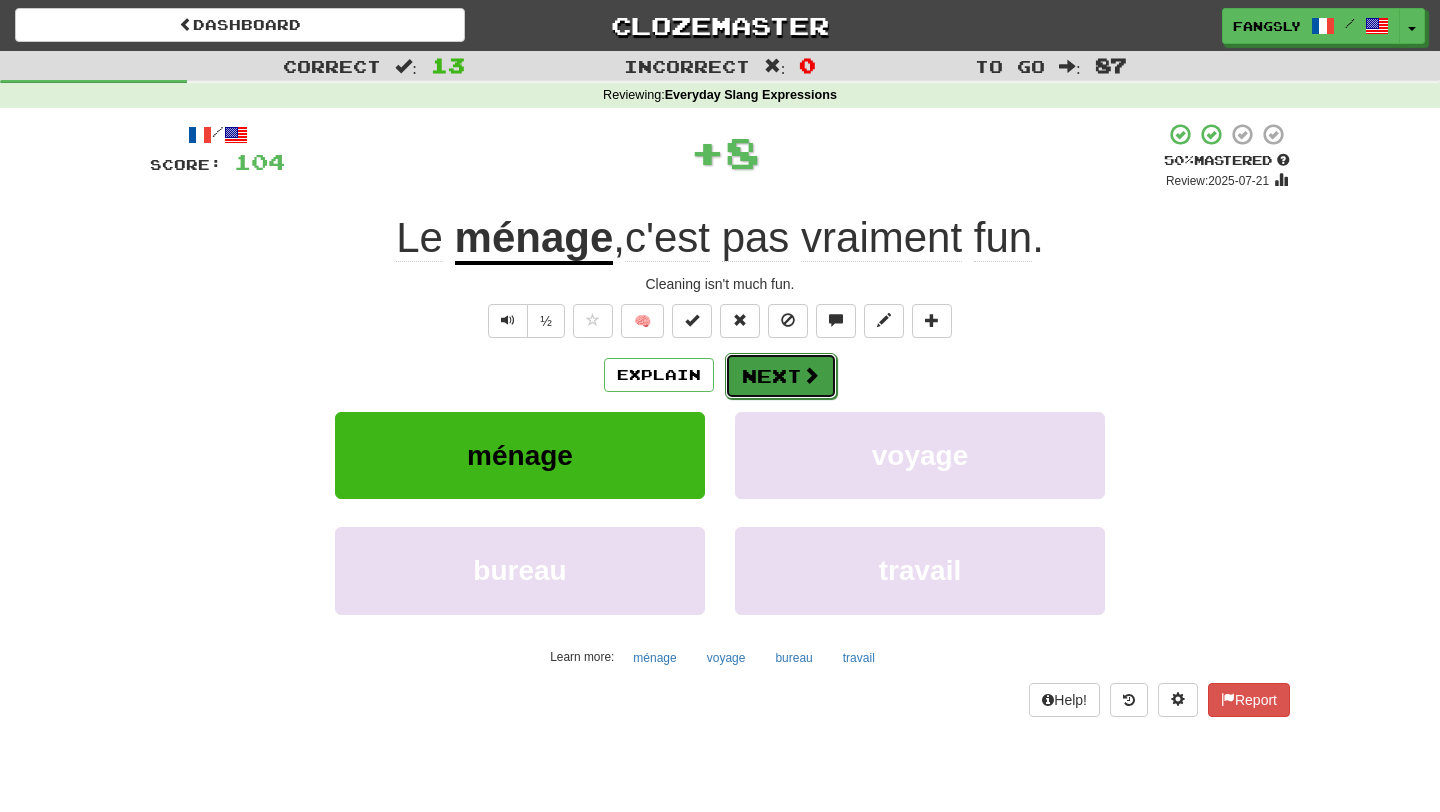 click on "Next" at bounding box center (781, 376) 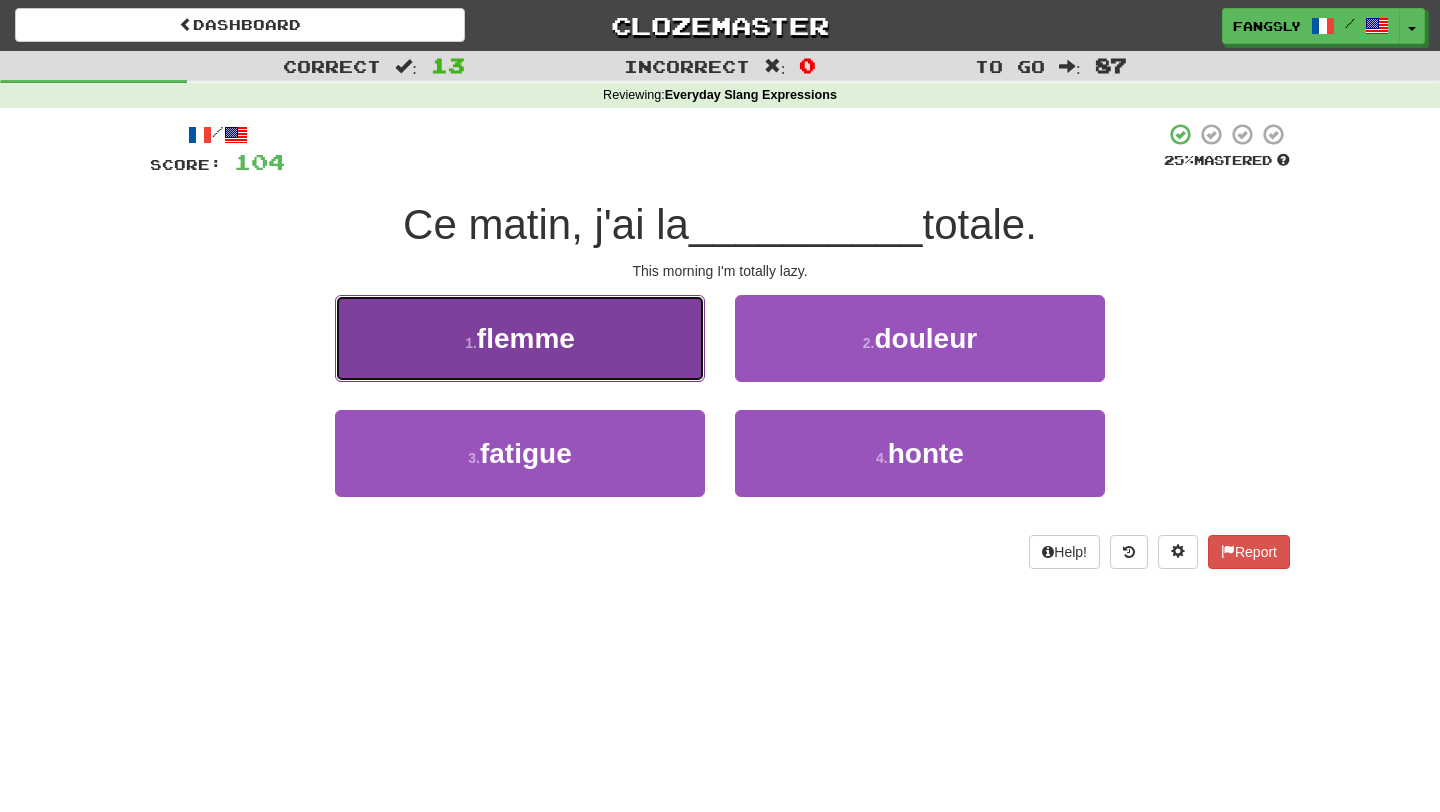 click on "1 .  flemme" at bounding box center [520, 338] 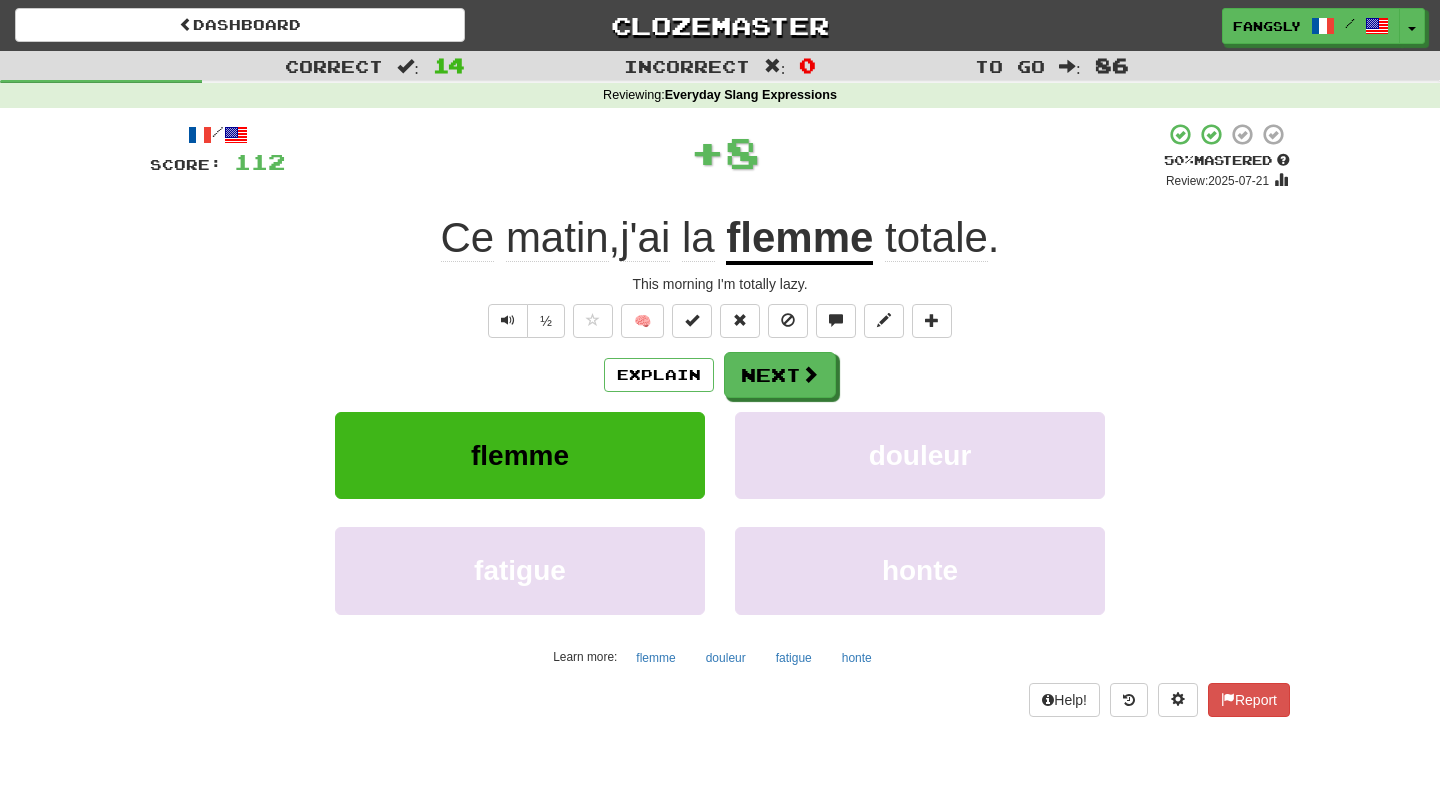 click on "Explain Next" at bounding box center [720, 375] 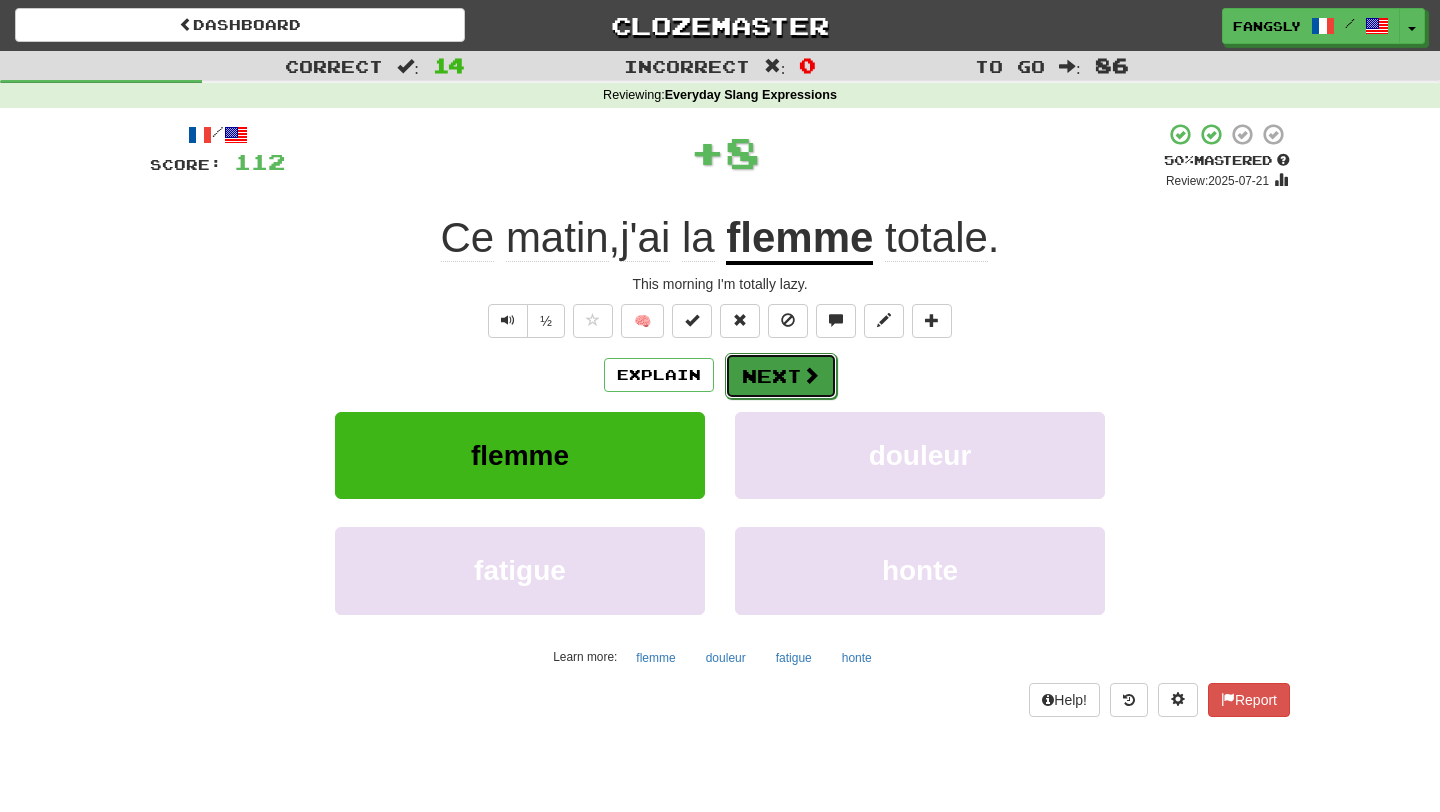 click on "Next" at bounding box center [781, 376] 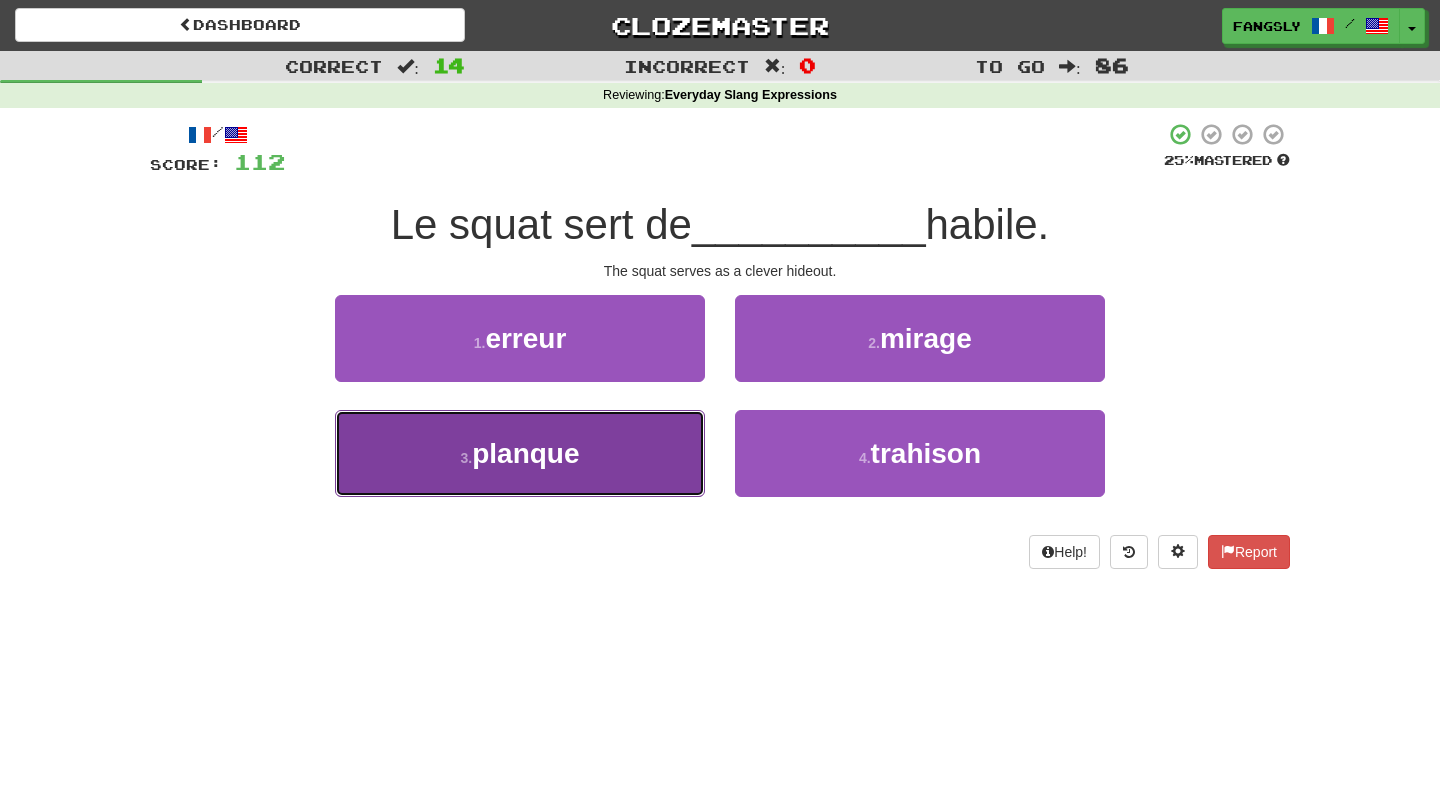 click on "3 .  planque" at bounding box center (520, 453) 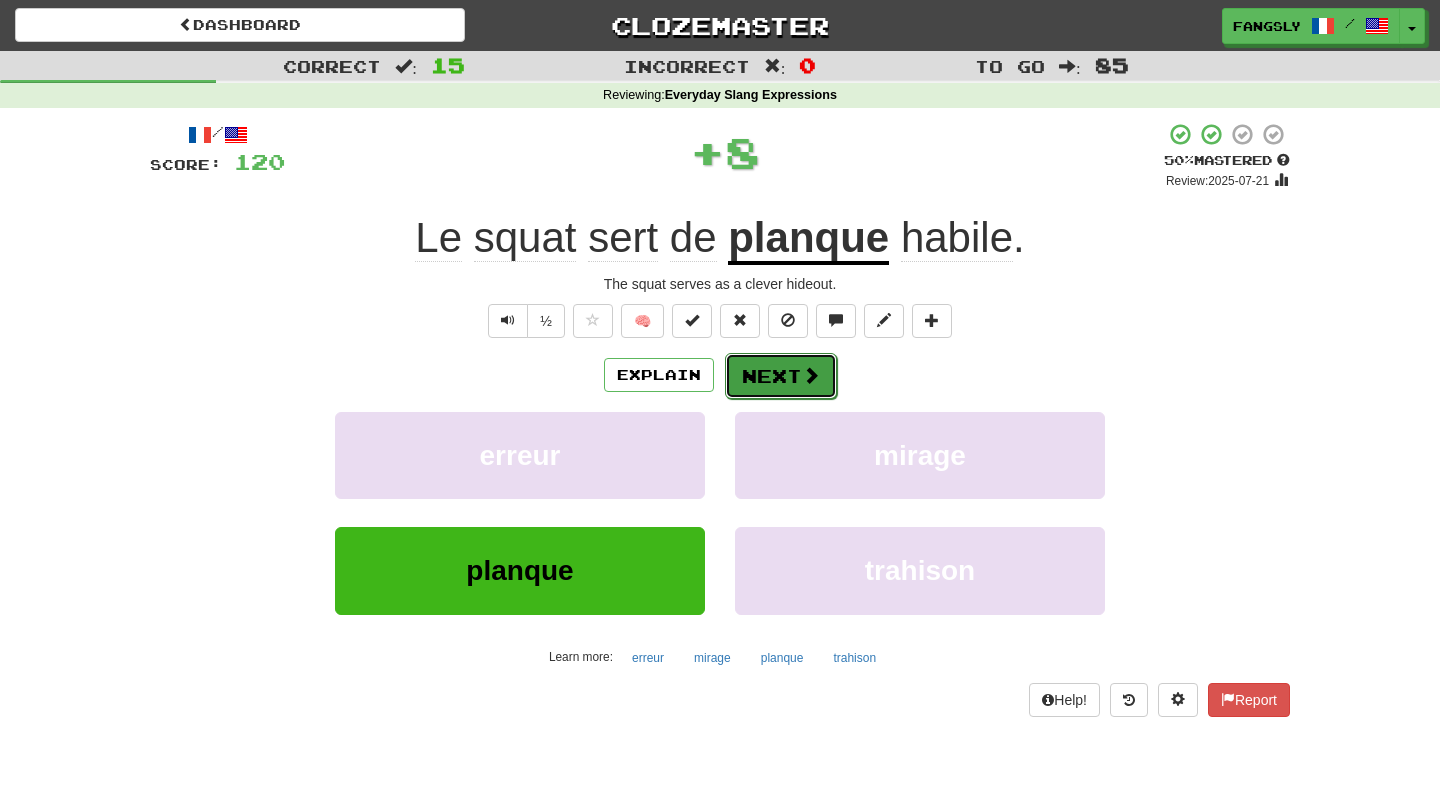 click on "Next" at bounding box center (781, 376) 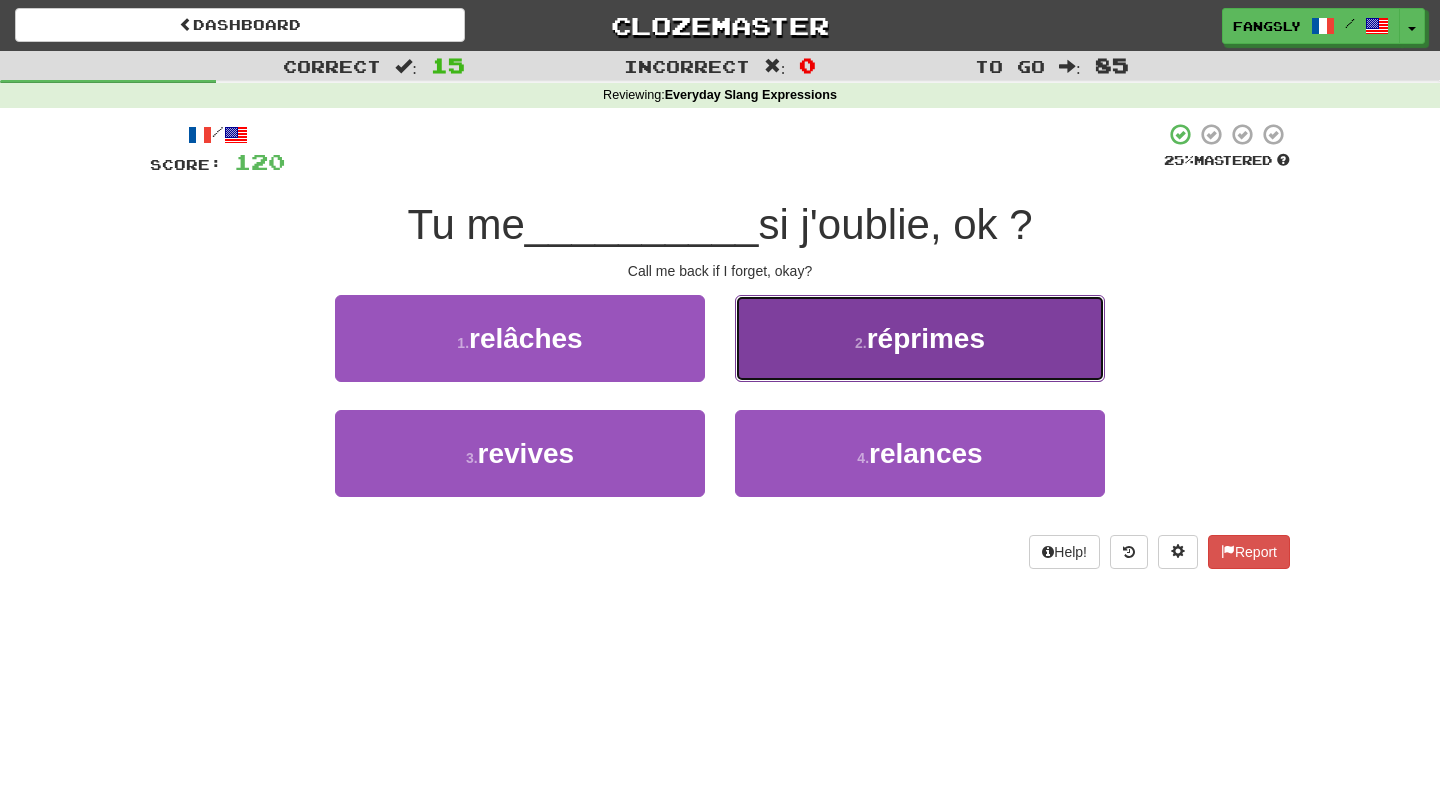 click on "2 .  réprimes" at bounding box center [920, 338] 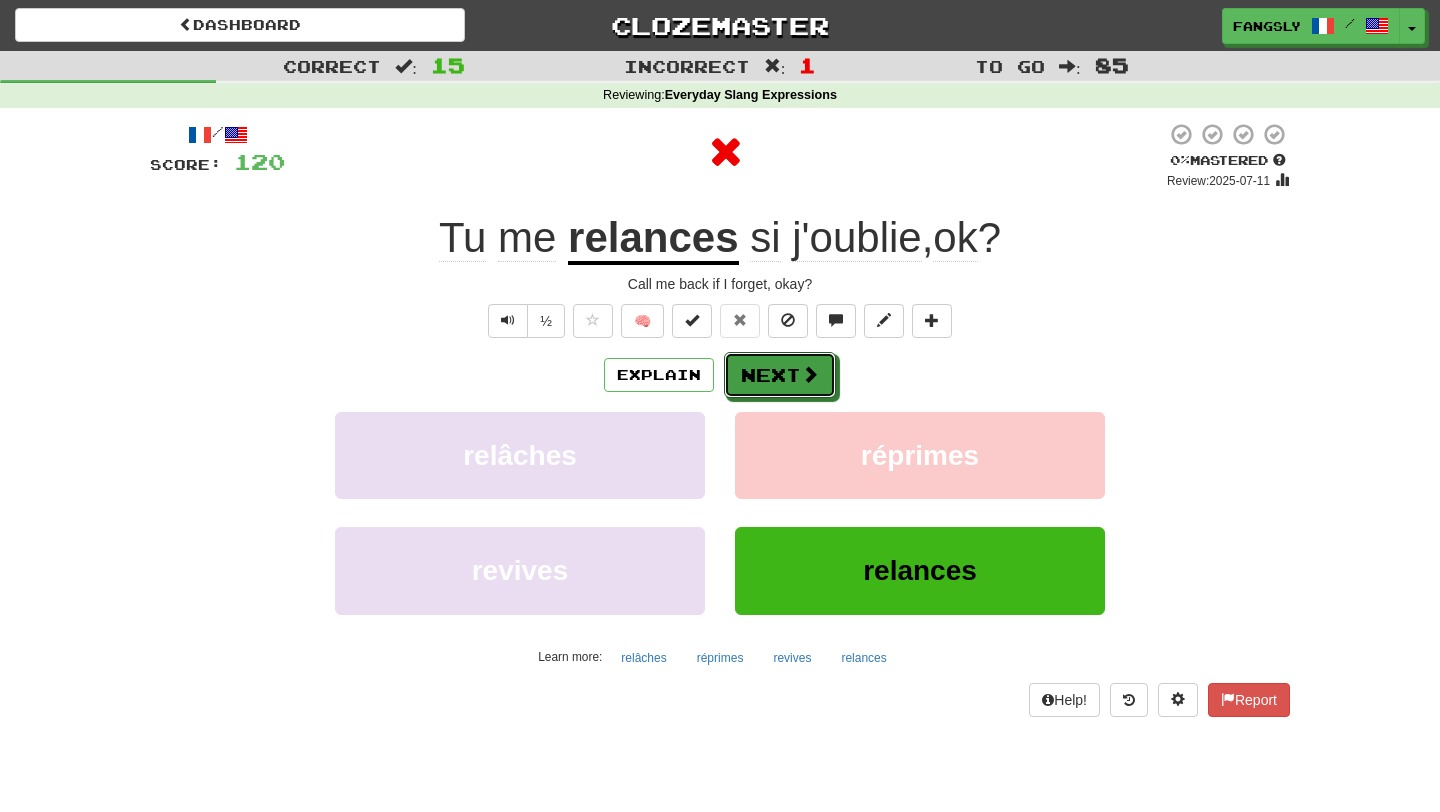 click on "Next" at bounding box center (780, 375) 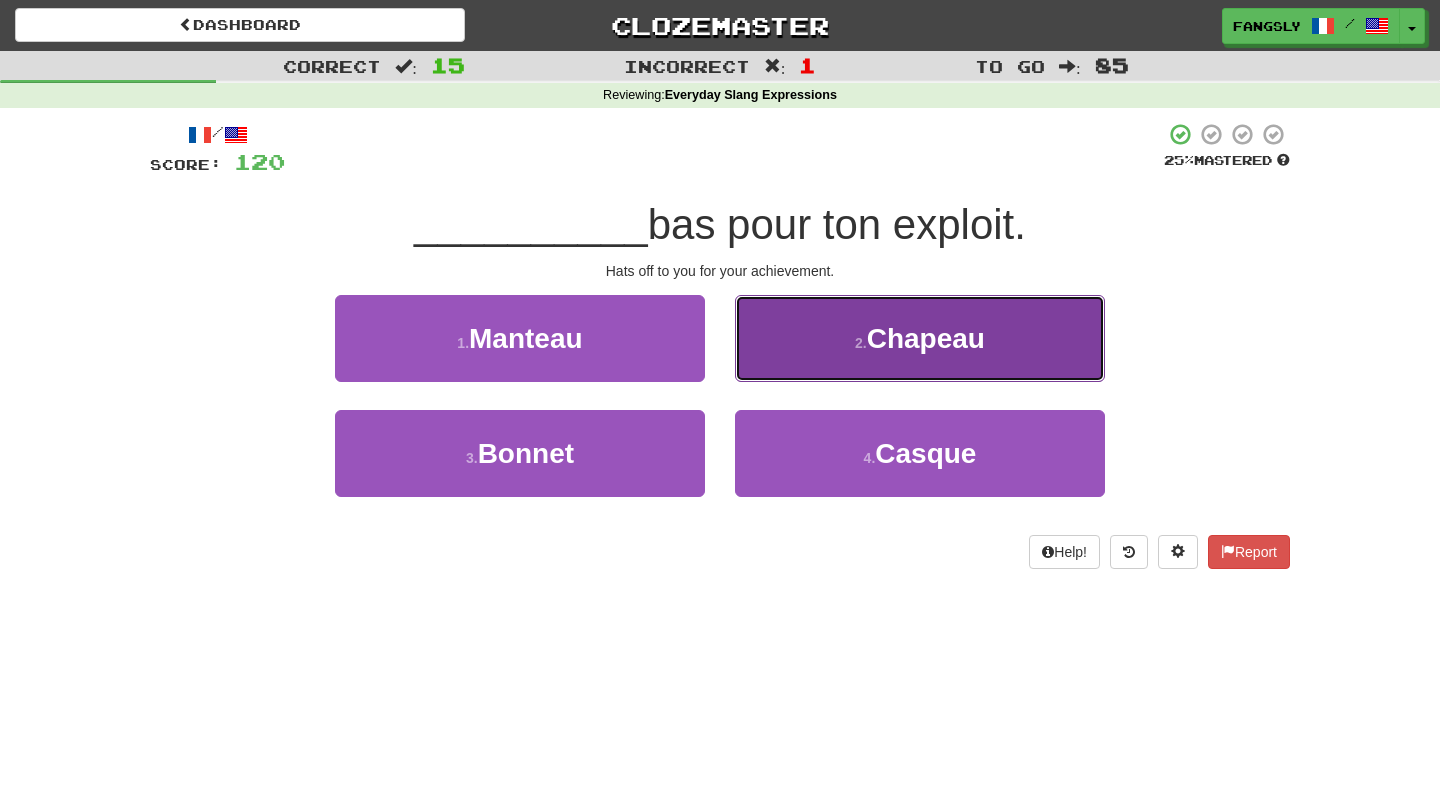 click on "2 .  Chapeau" at bounding box center (920, 338) 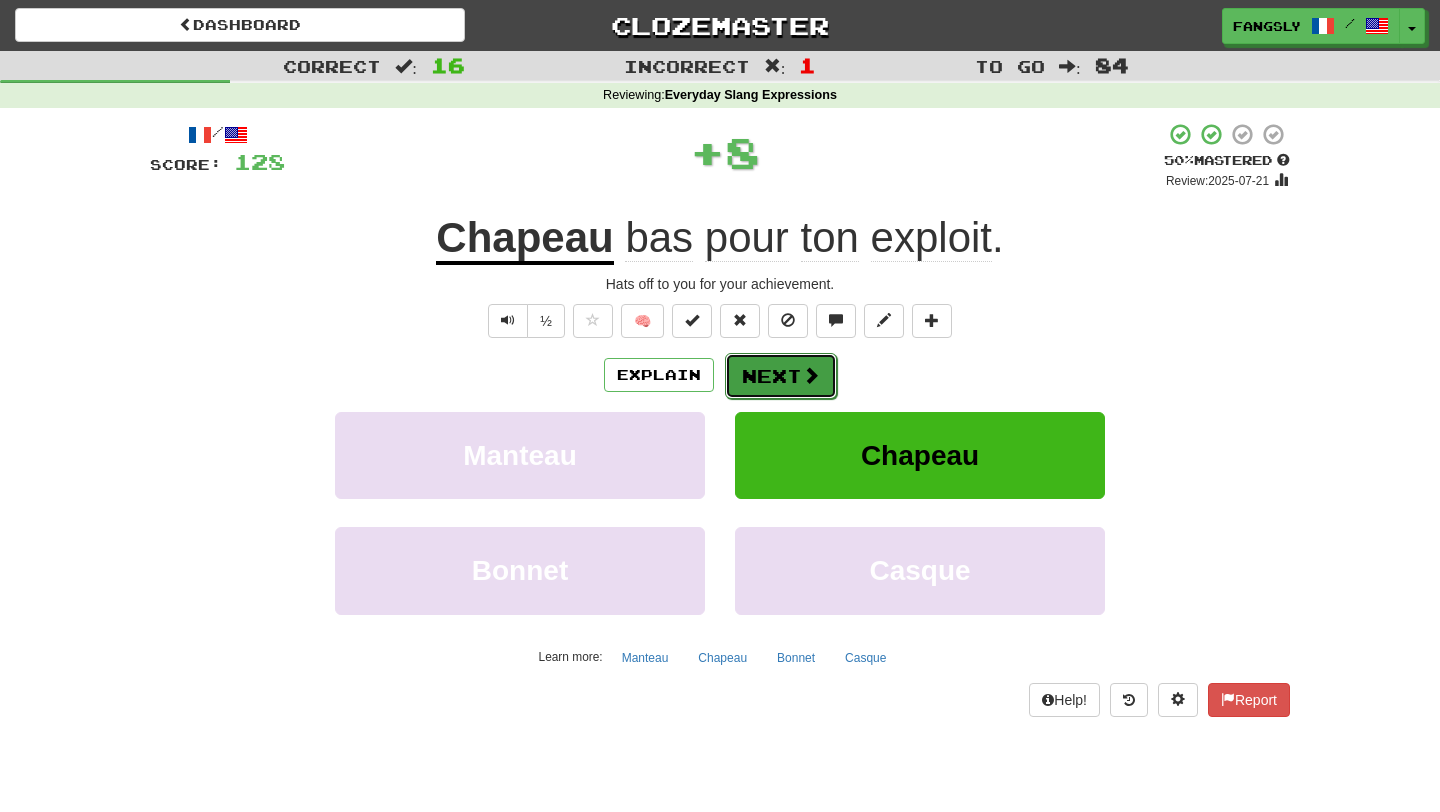 click at bounding box center [811, 375] 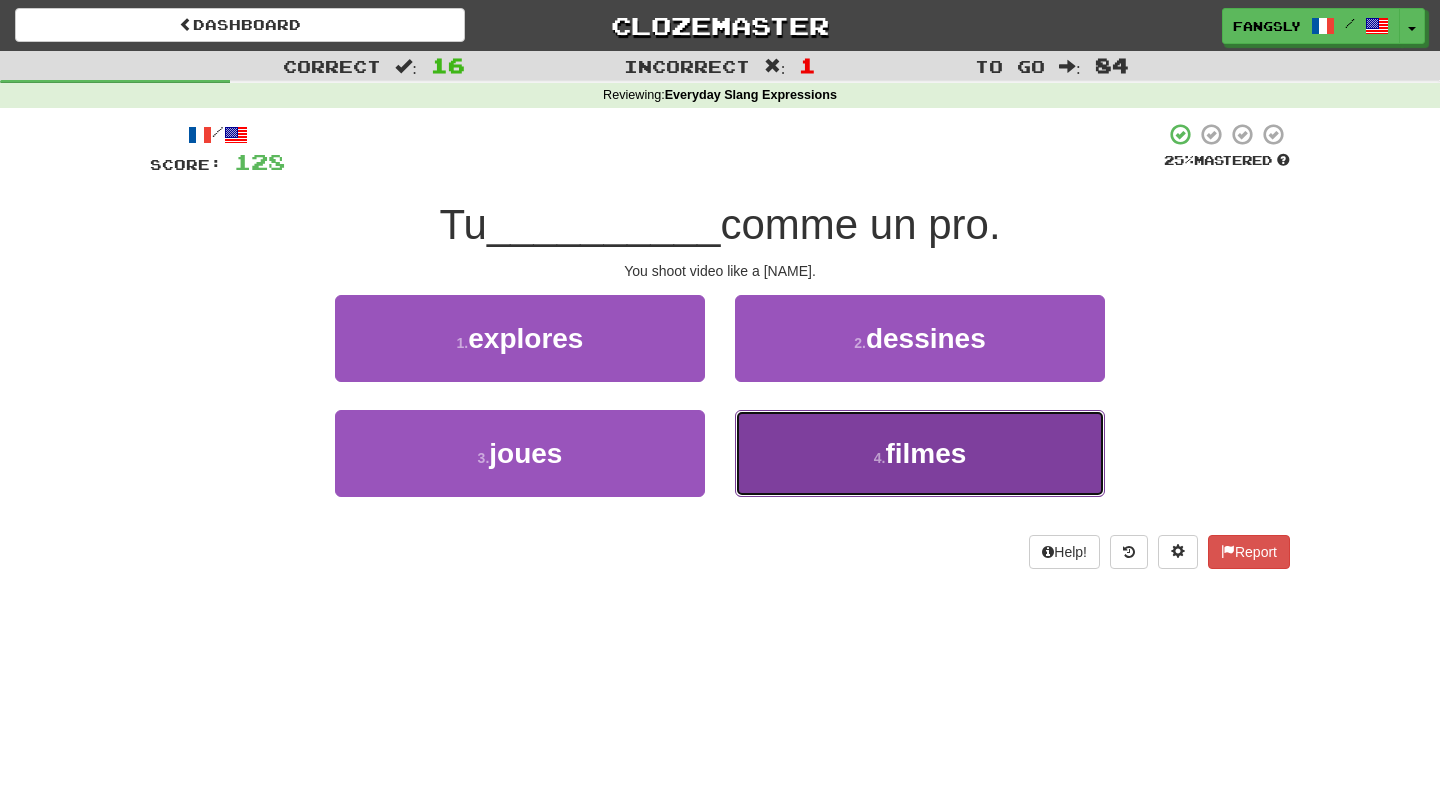 click on "4 .  filmes" at bounding box center [920, 453] 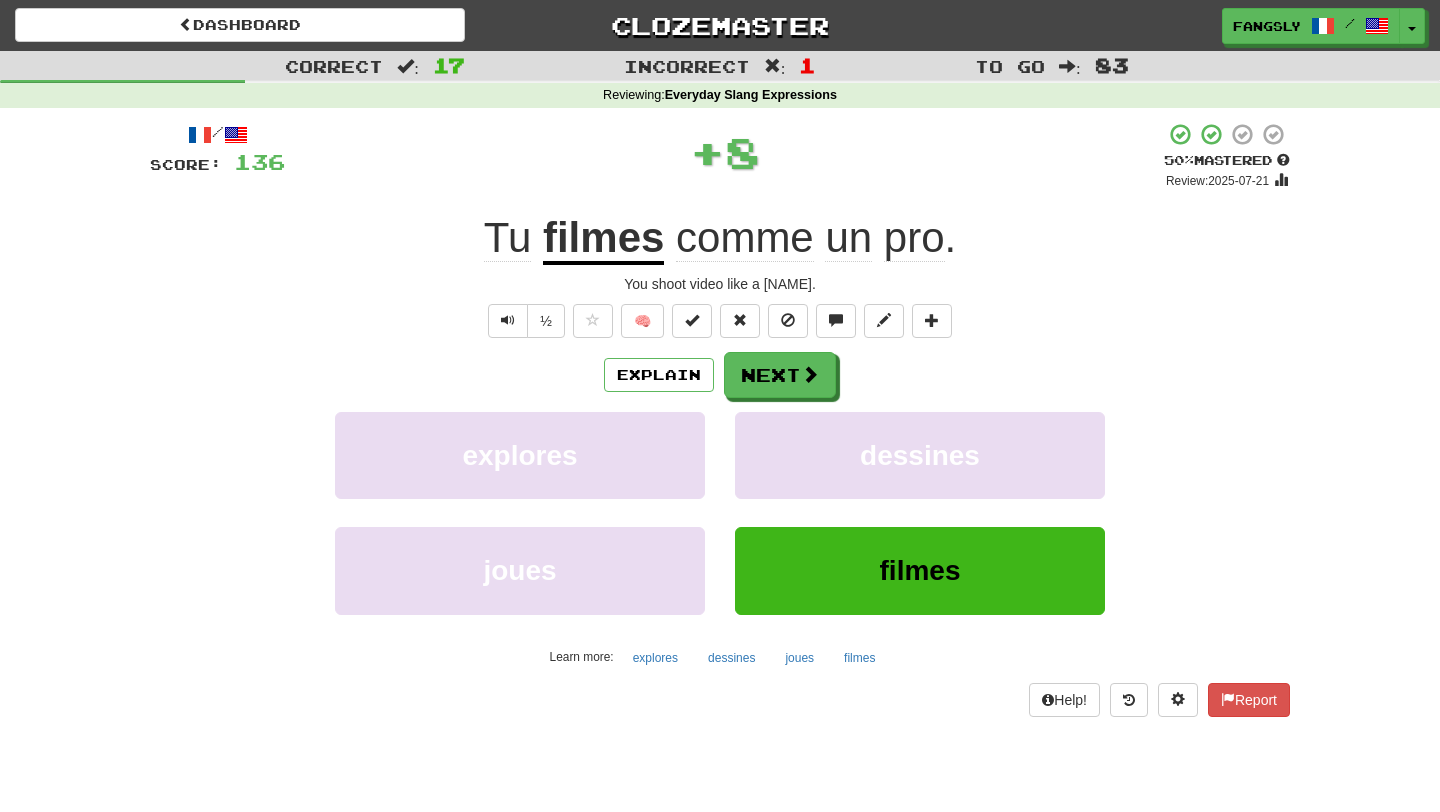 click on "Explain Next explores dessines joues filmes Learn more: explores dessines joues filmes" at bounding box center [720, 512] 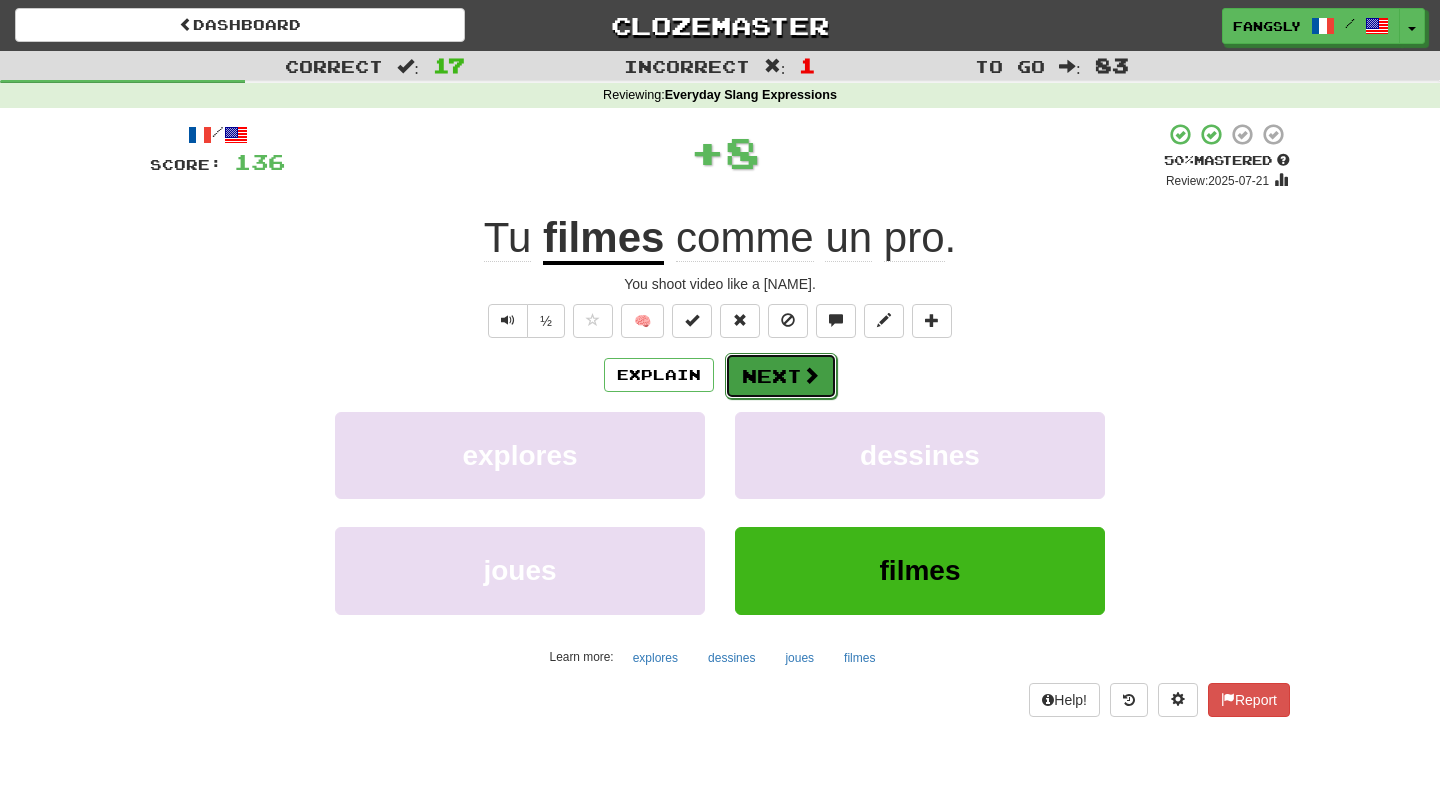 click on "Next" at bounding box center (781, 376) 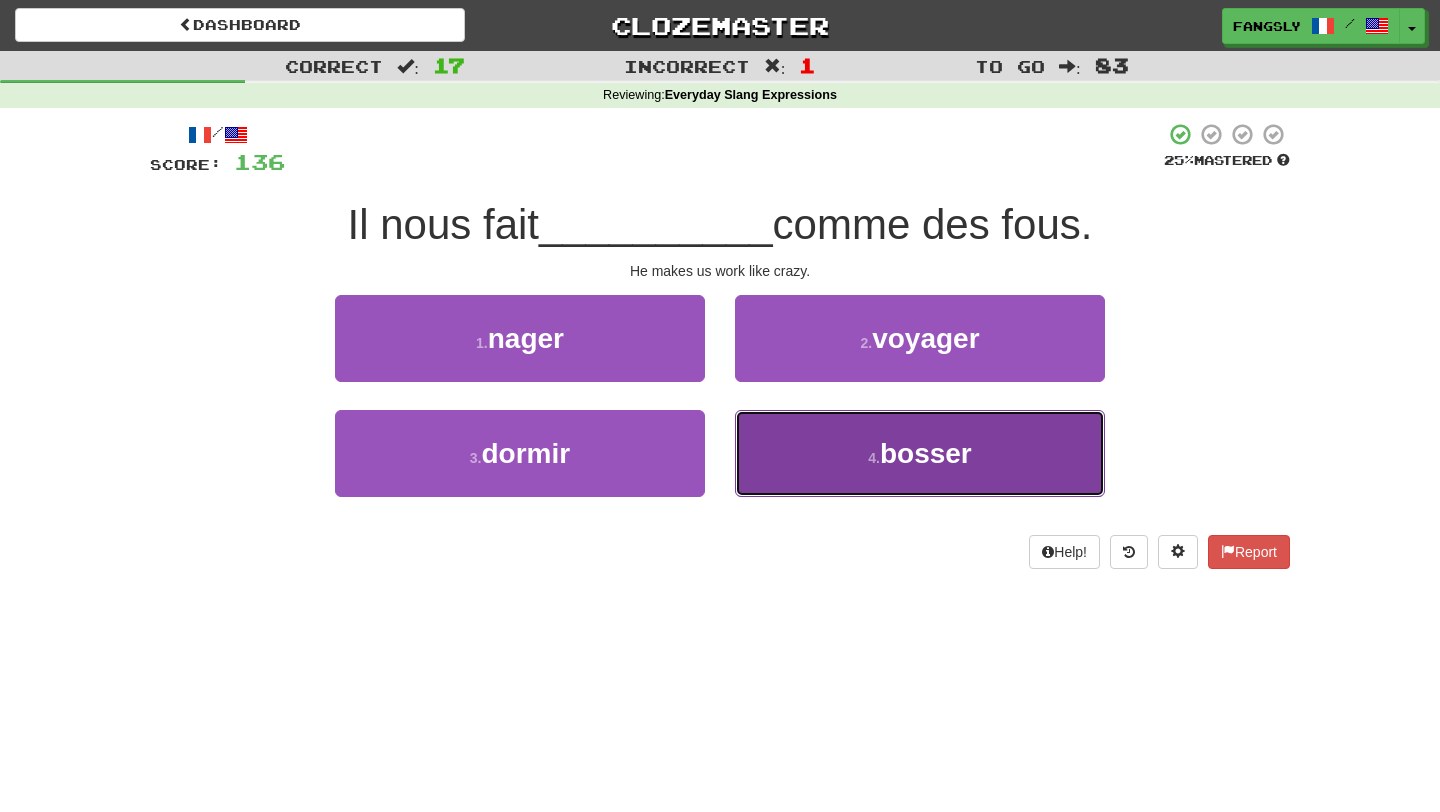 click on "4 .  bosser" at bounding box center (920, 453) 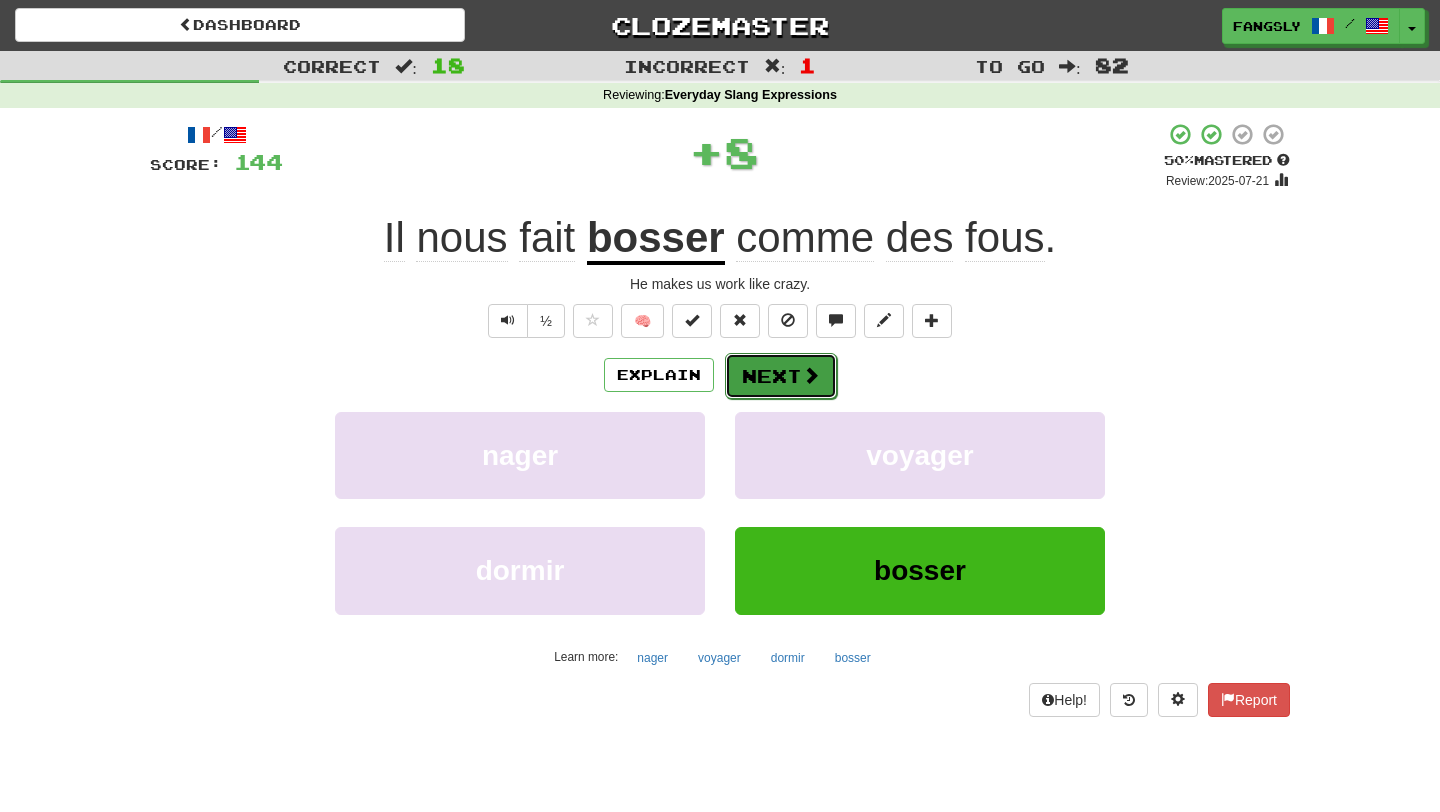click on "Next" at bounding box center (781, 376) 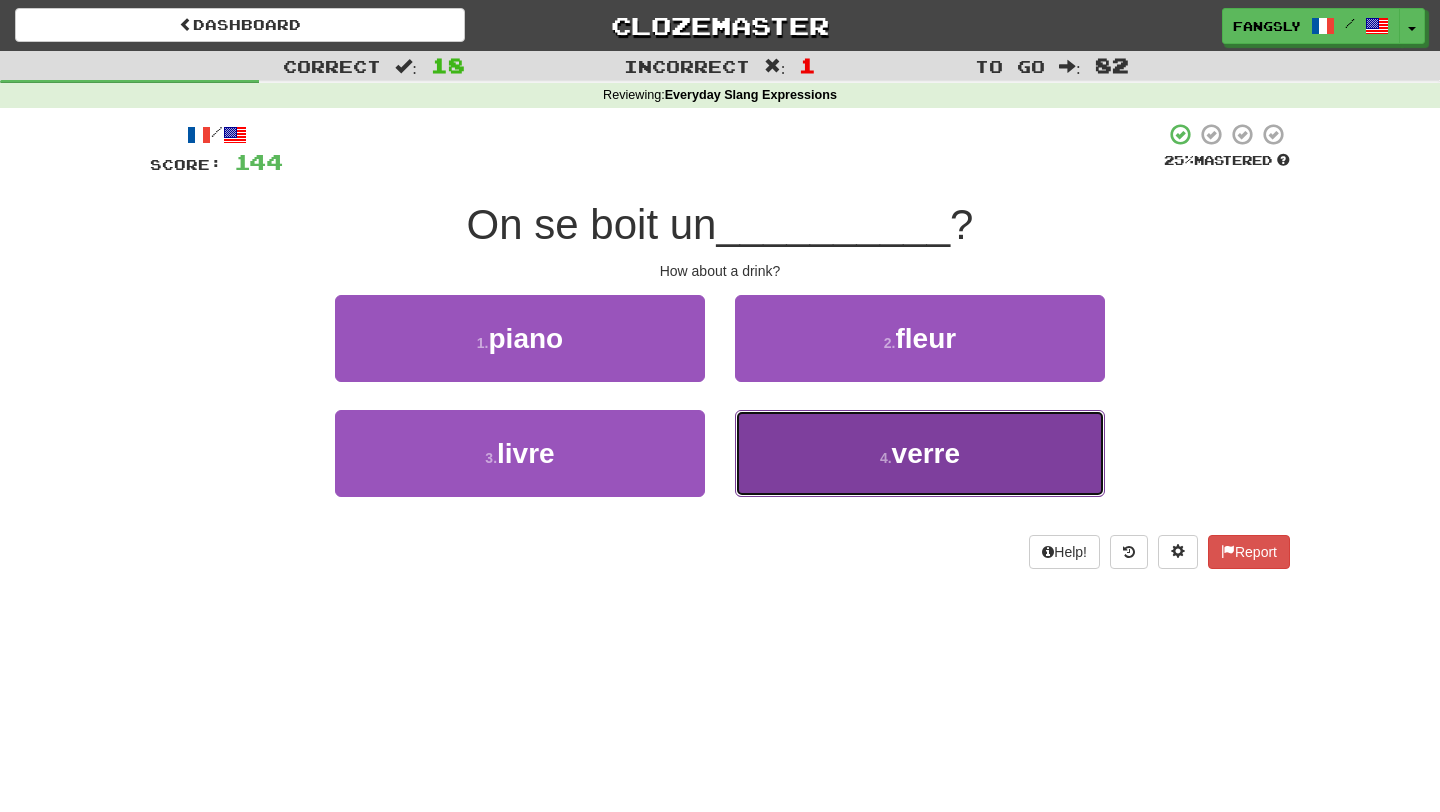 click on "4 .  verre" at bounding box center [920, 453] 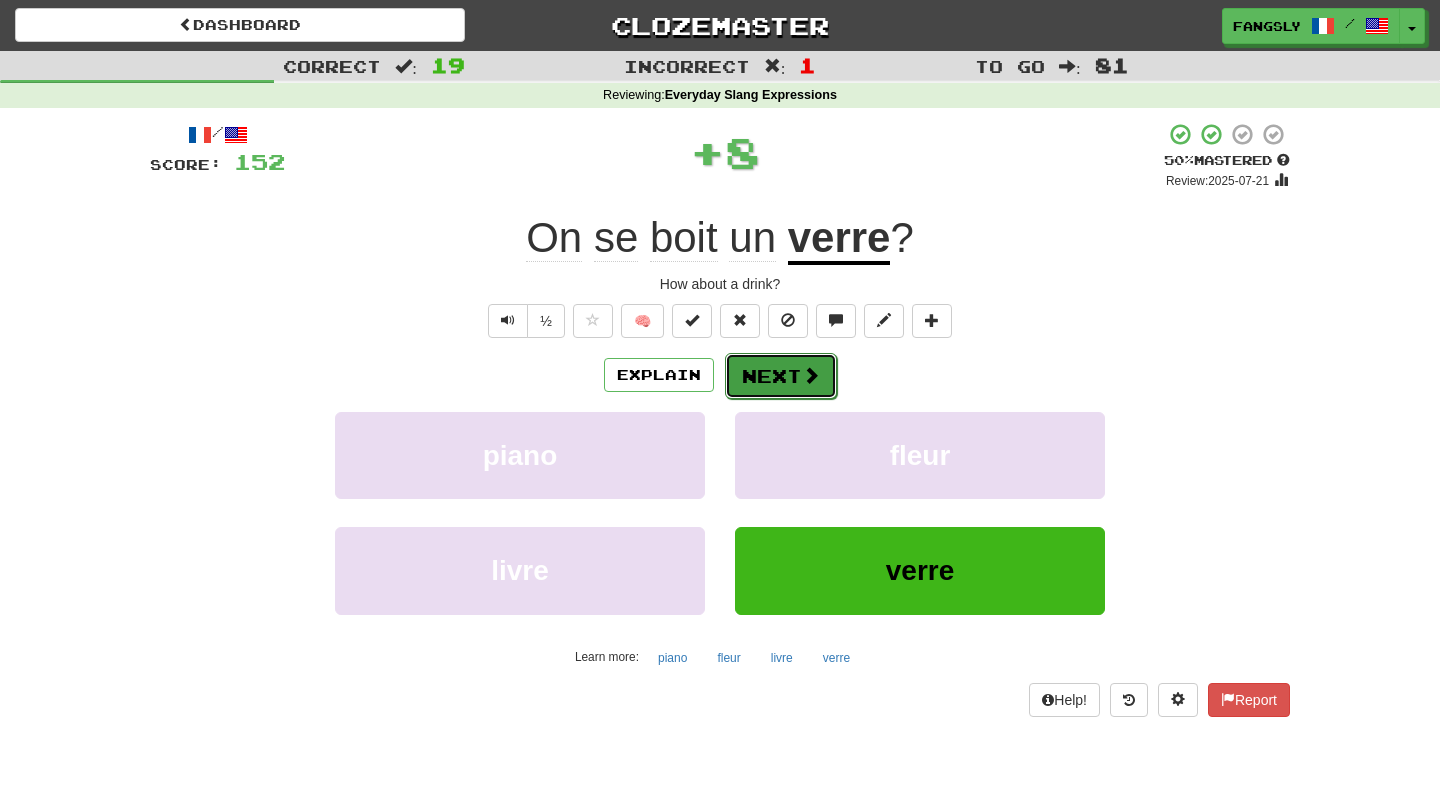 click on "Next" at bounding box center [781, 376] 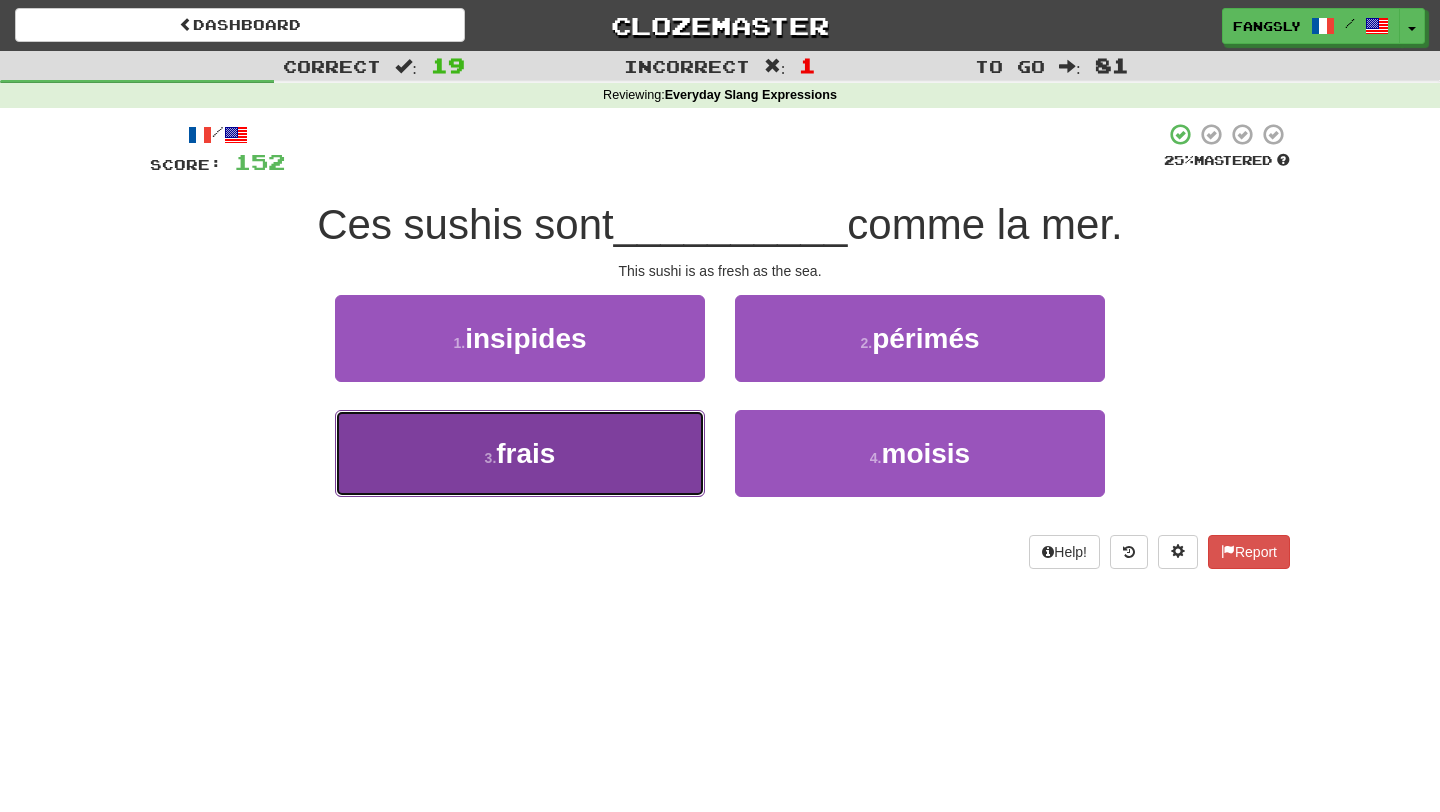 click on "3 .  frais" at bounding box center [520, 453] 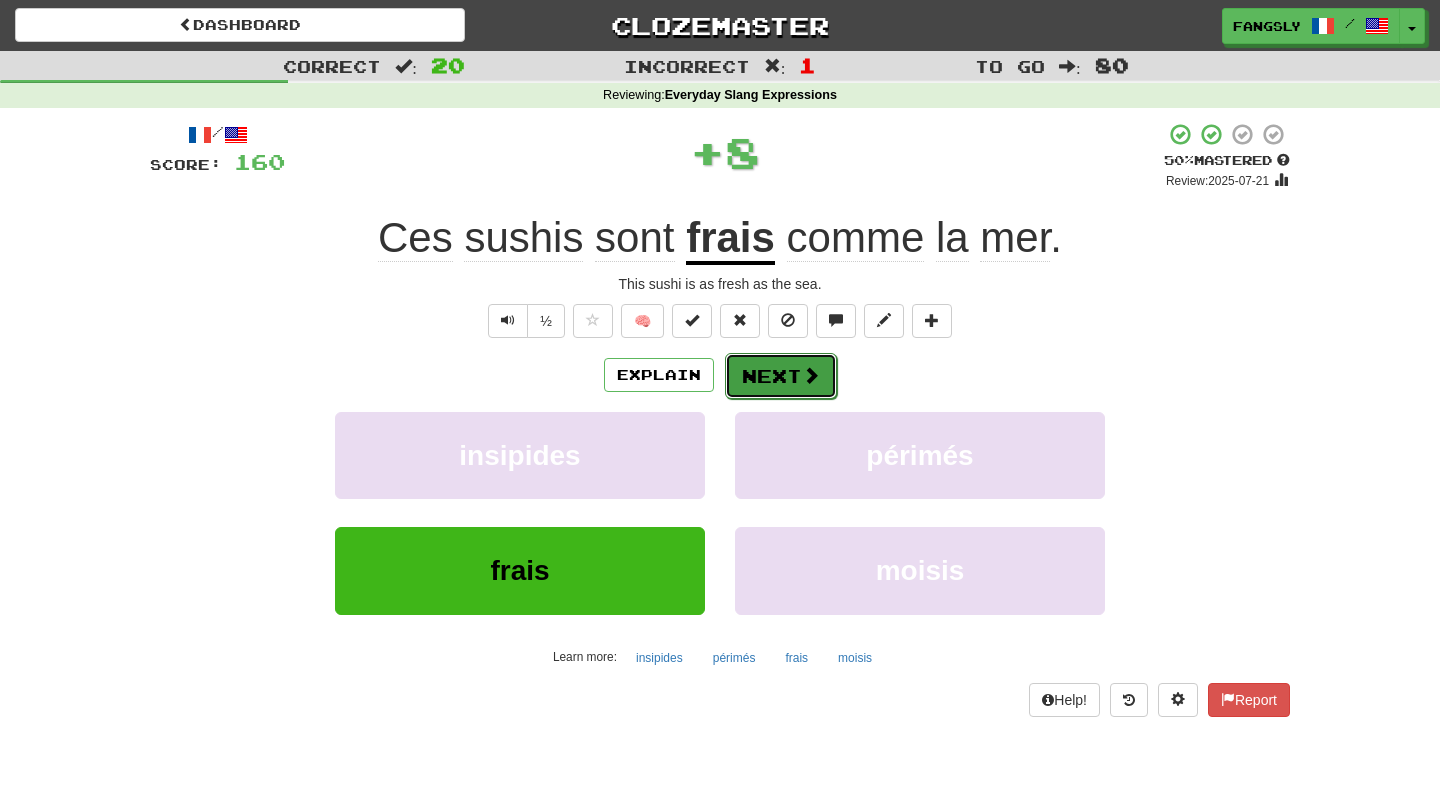 click on "Next" at bounding box center [781, 376] 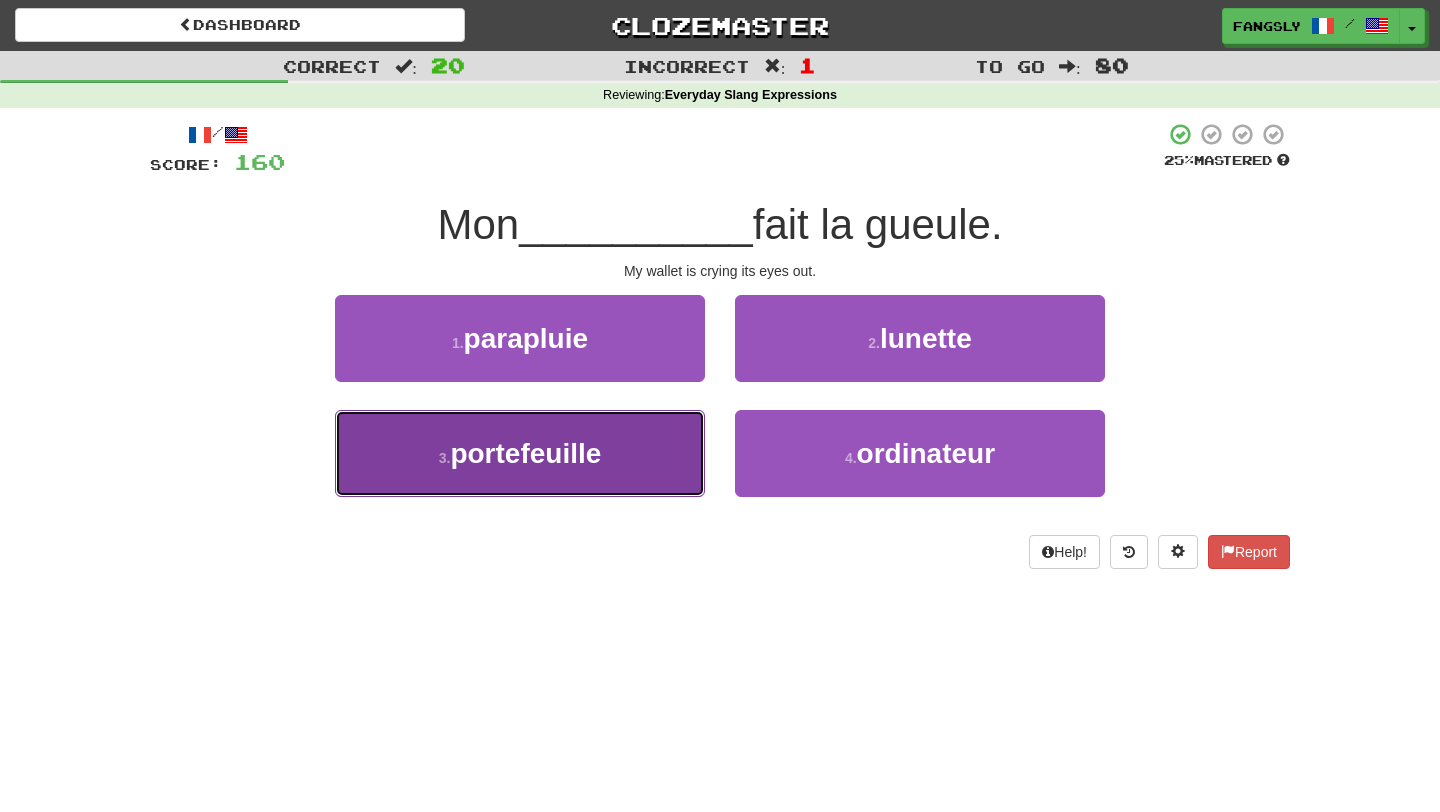click on "3 .  portefeuille" at bounding box center (520, 453) 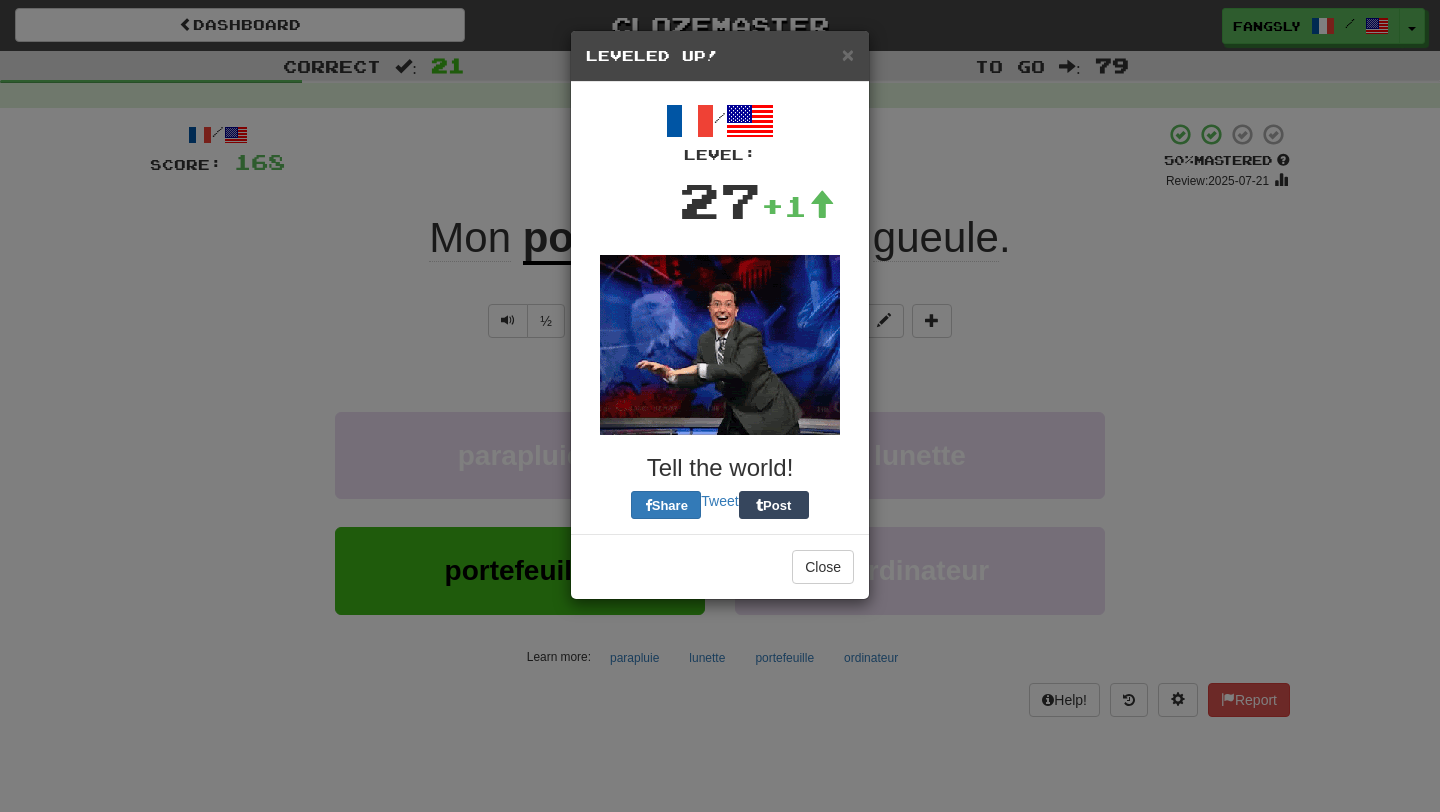 click on "Dashboard
Clozemaster
Fangsly
/
Toggle Dropdown
Dashboard
Leaderboard
Activity Feed
Notifications
8
Profile
Discussions
Dansk
/
English
Streak:
0
Review:
20
Points Today: 0
Deutsch
/
English
Streak:
0
Review:
1,006
Points Today: 0
Français
/
English
Streak:
5
Review:
200
Points Today: 0
Gàidhlig
/
English
Streak:
0
Review:
7
Points Today: 0
Nederlands
/
English
Streak:
0
Review:
20
Points Today: 0
Polski
/
Русский
Streak:
0
Review:
20
Points Today: 0
Polski
/
English
Streak:
0
Review:
0
Points Today: 0
Português
/
English" at bounding box center (720, 761) 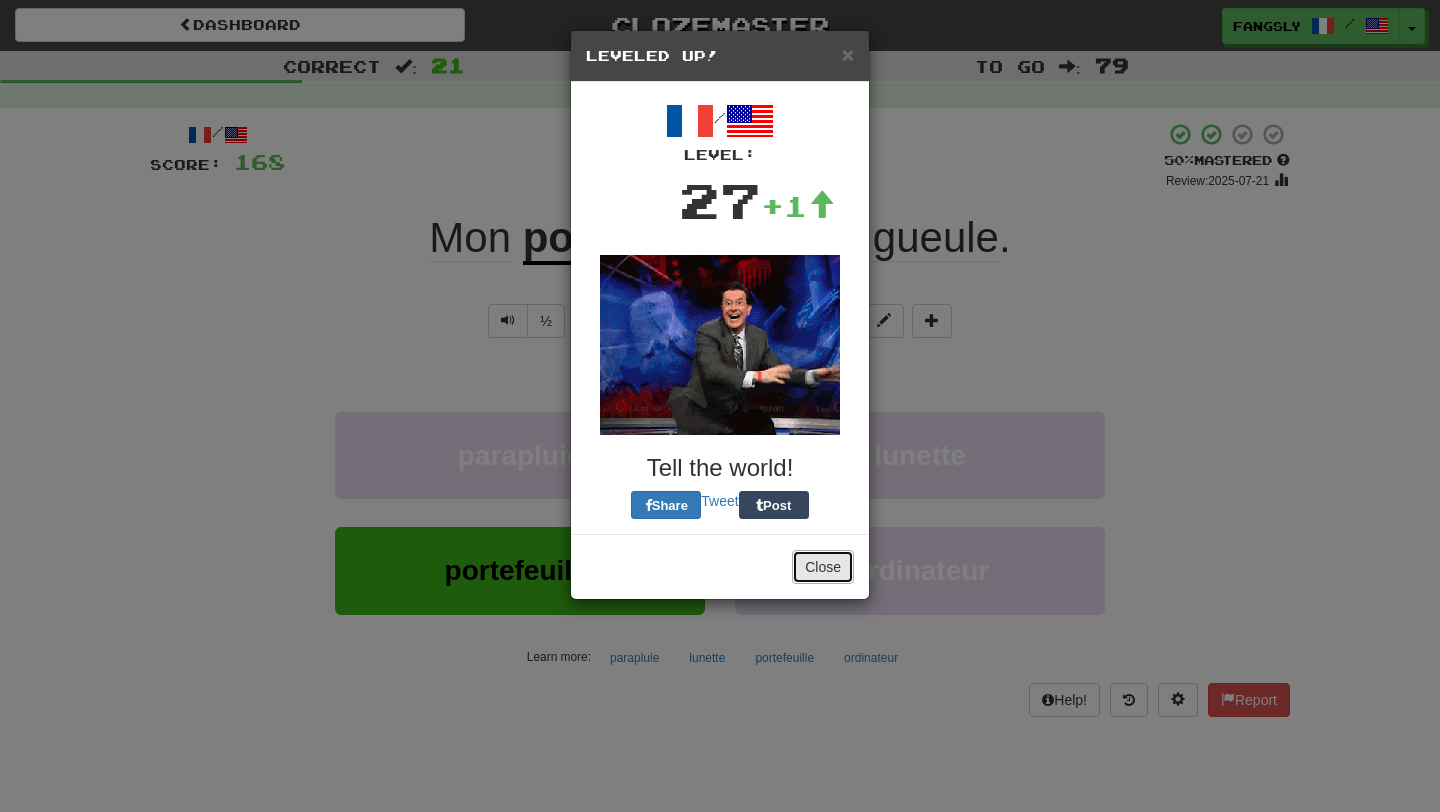 click on "Close" at bounding box center [823, 567] 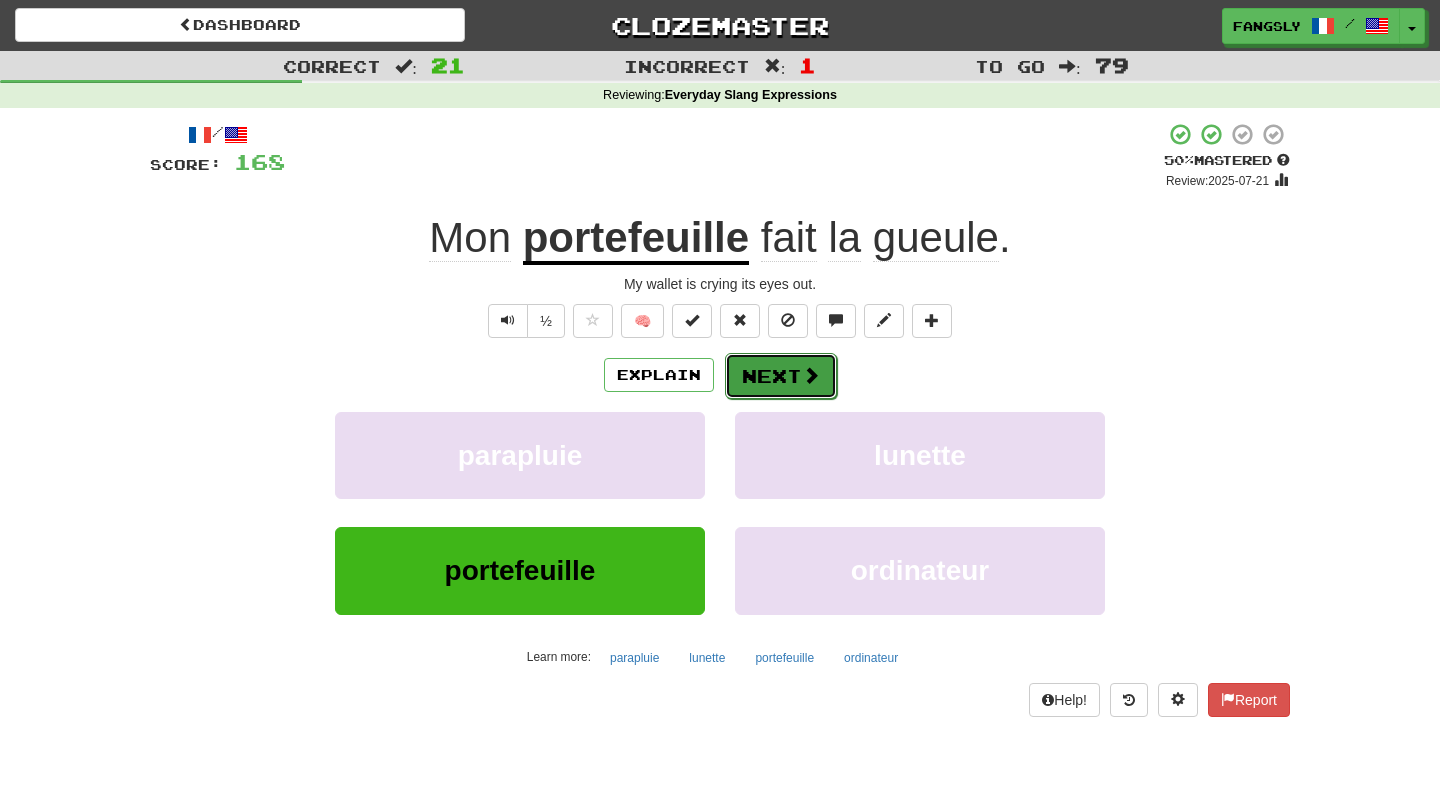 click on "Next" at bounding box center (781, 376) 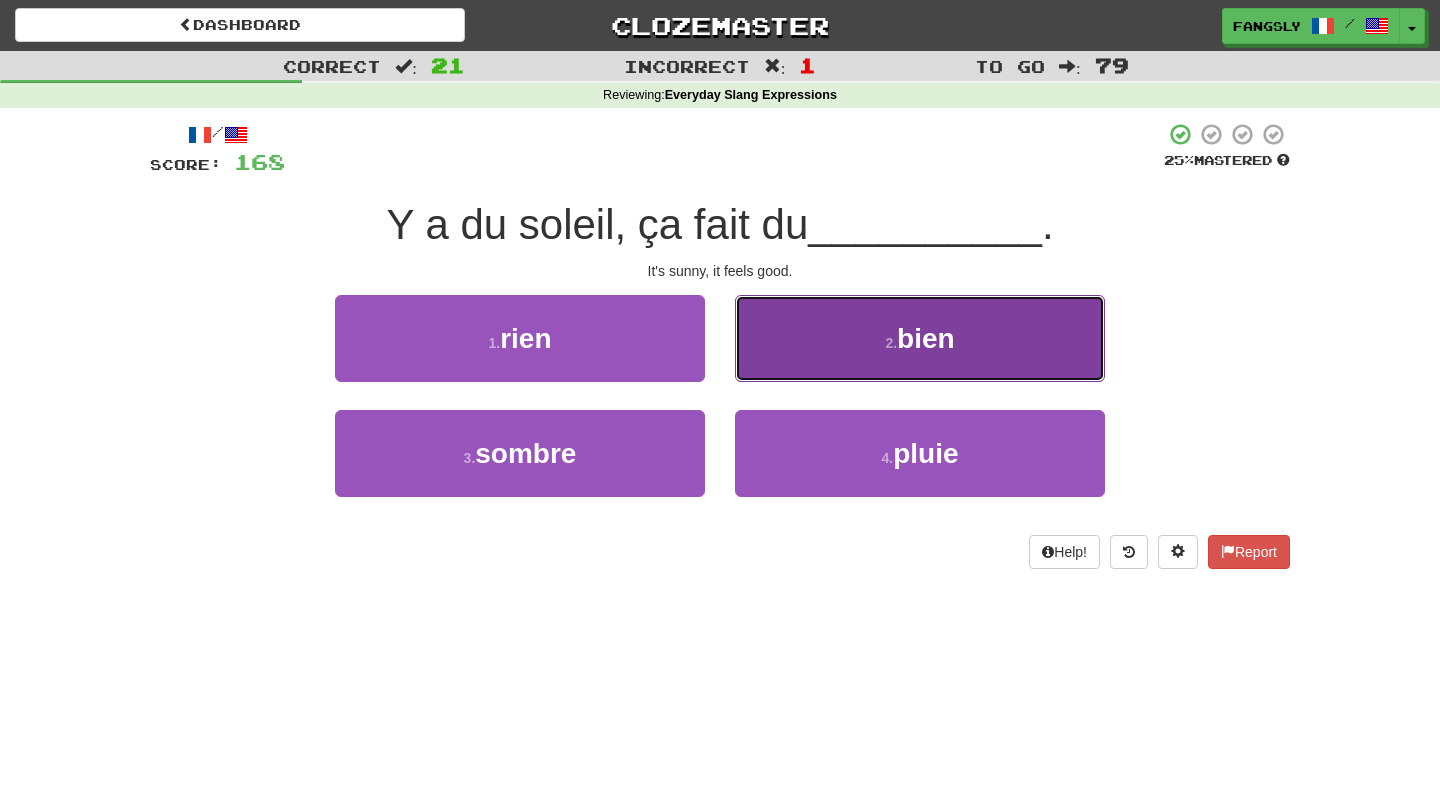 click on "2 .  bien" at bounding box center (920, 338) 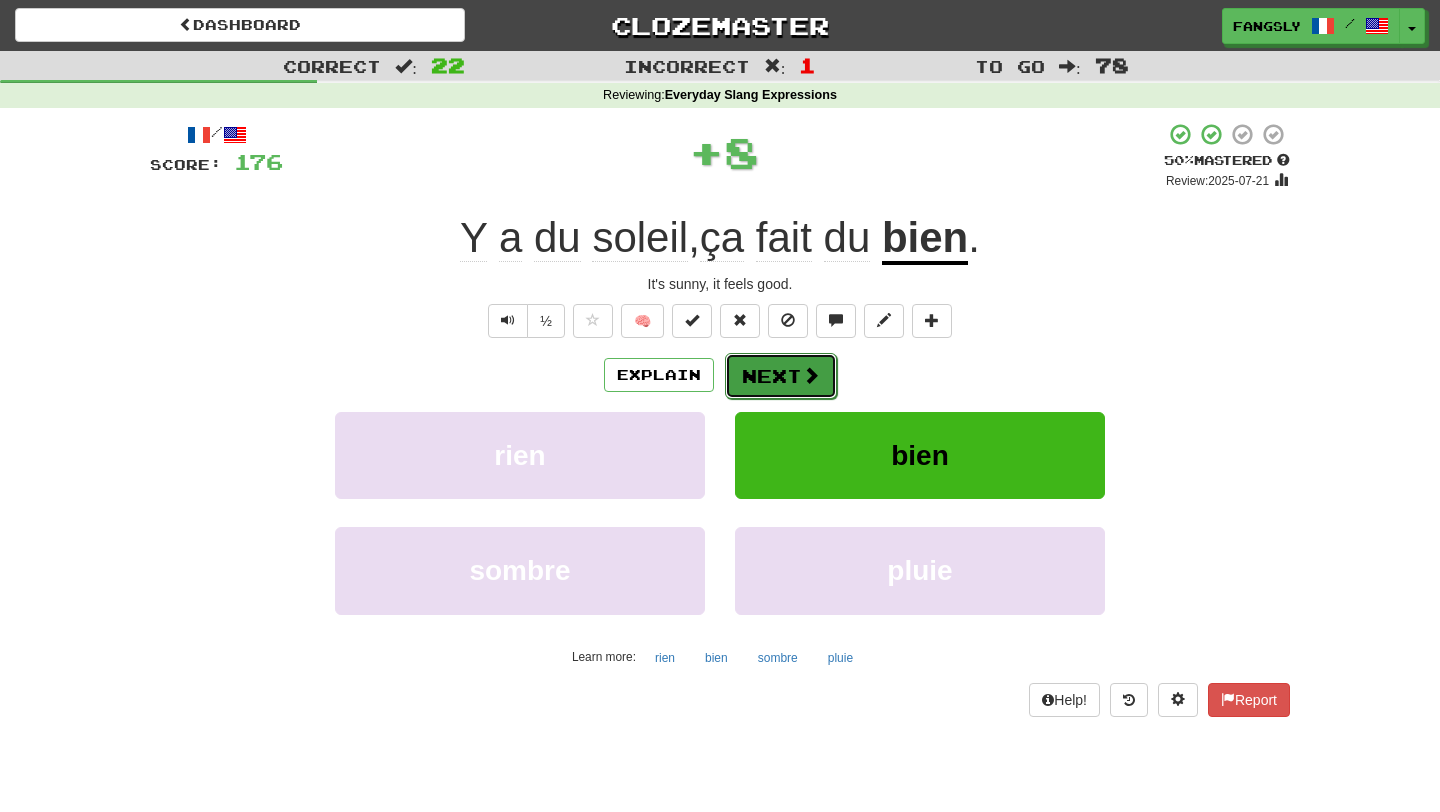 click on "Next" at bounding box center [781, 376] 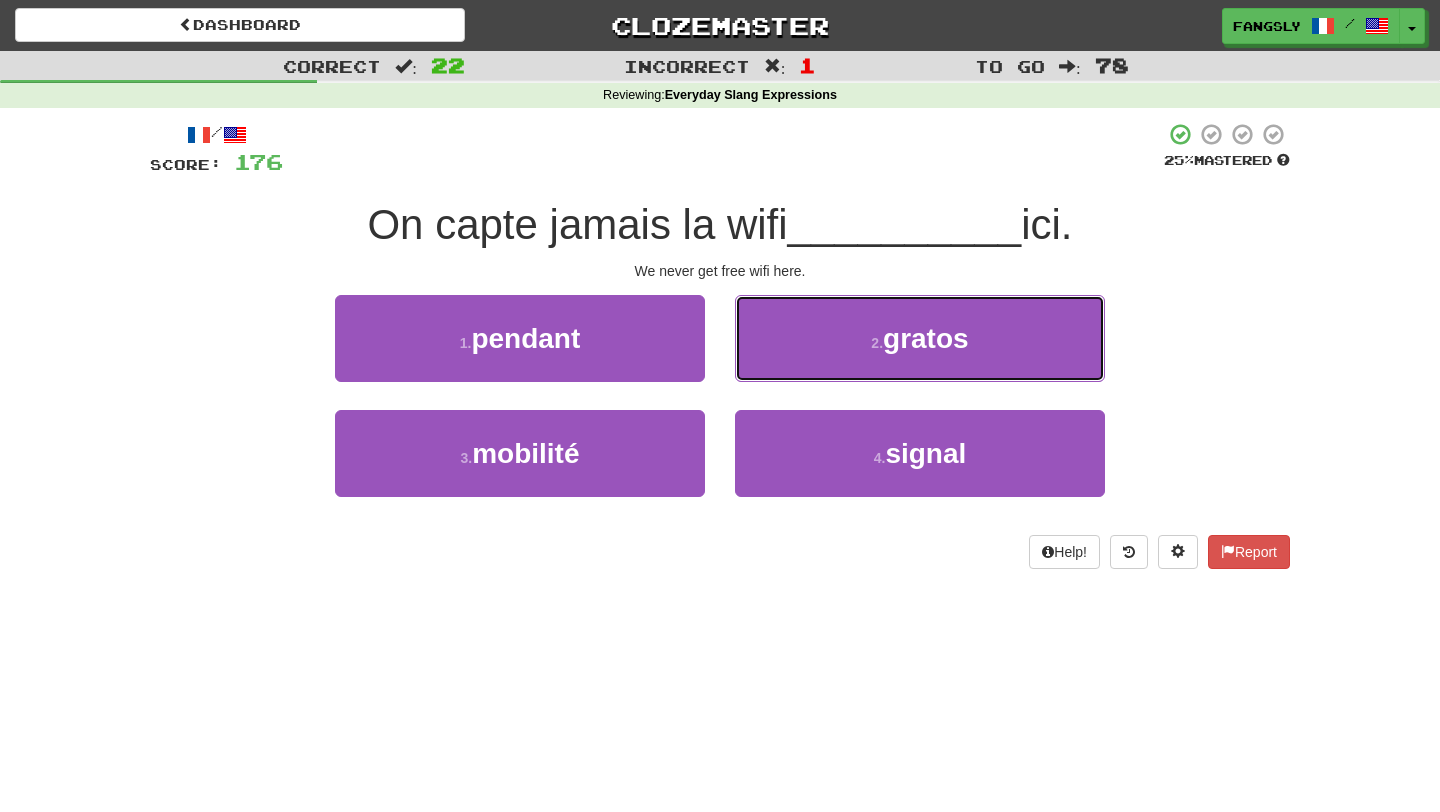 click on "2 .  gratos" at bounding box center (920, 338) 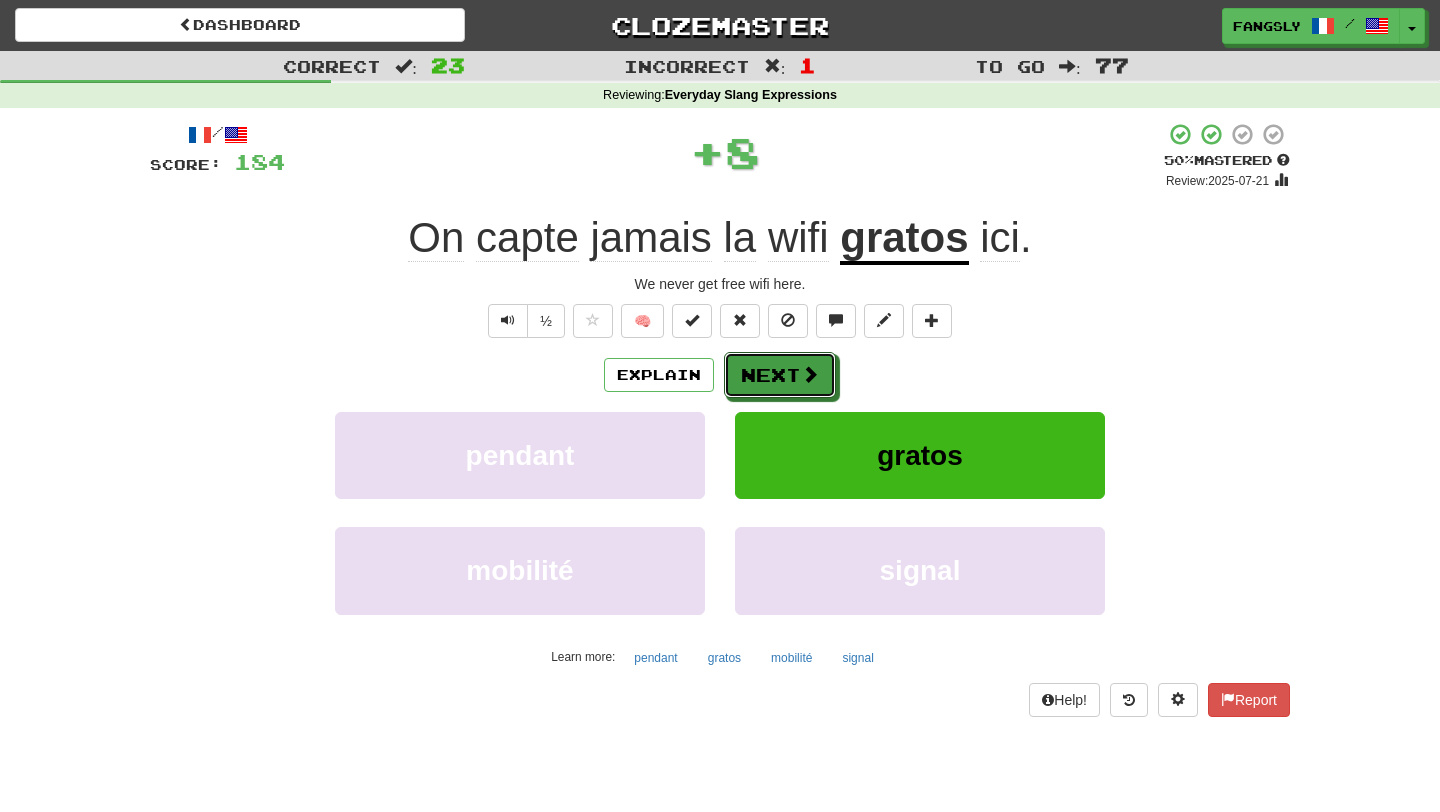 click on "Next" at bounding box center [780, 375] 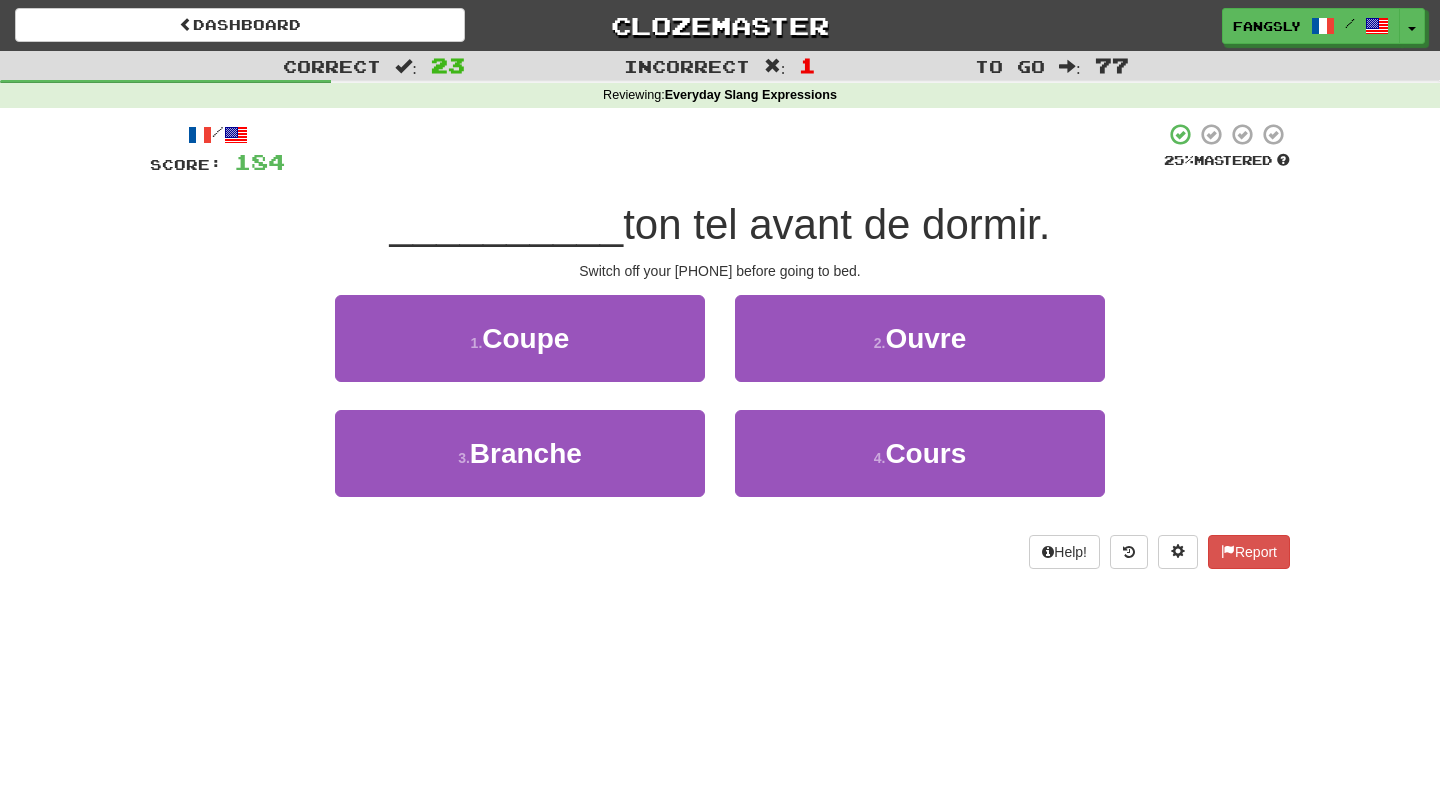 click on "1 .  Coupe" at bounding box center [520, 352] 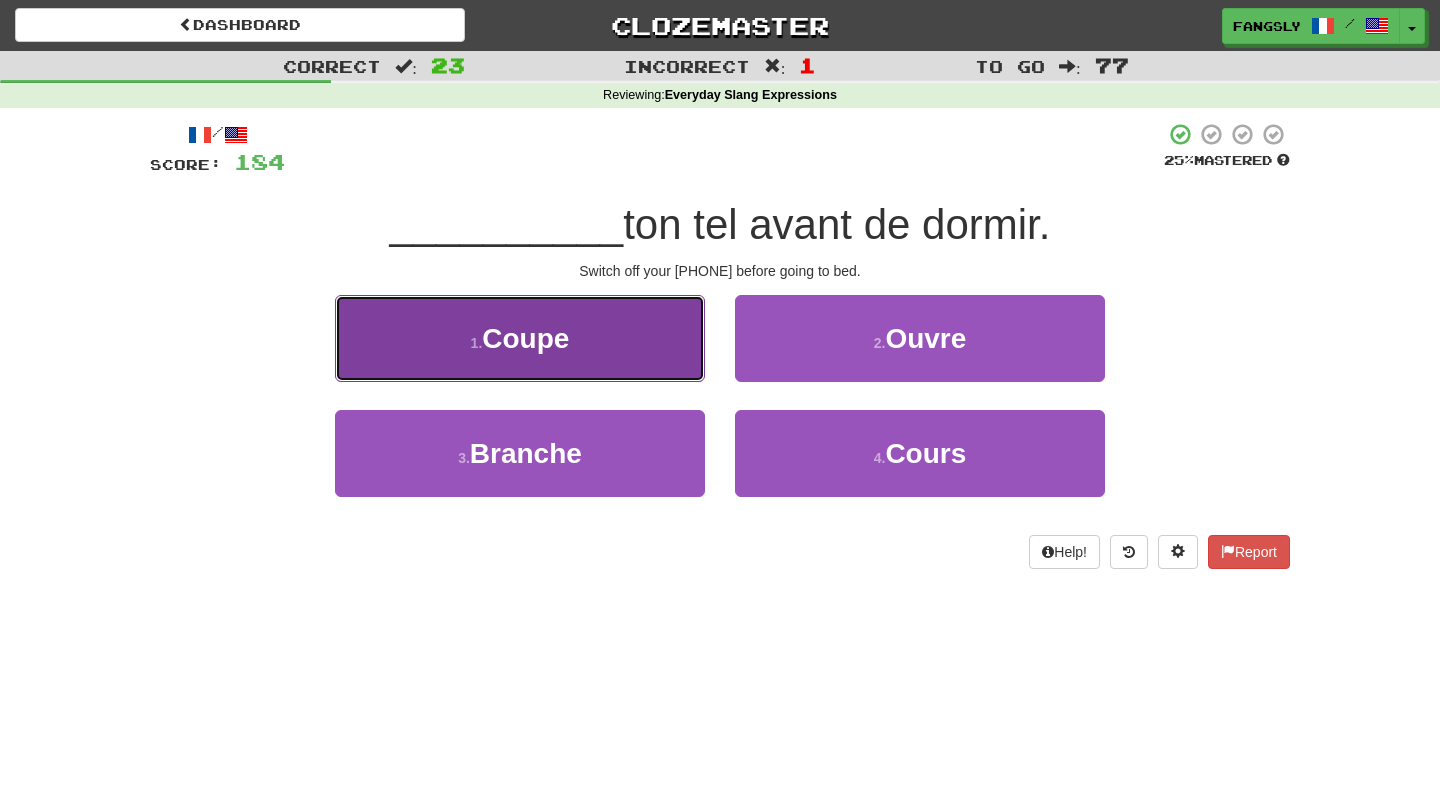 click on "1 .  Coupe" at bounding box center [520, 338] 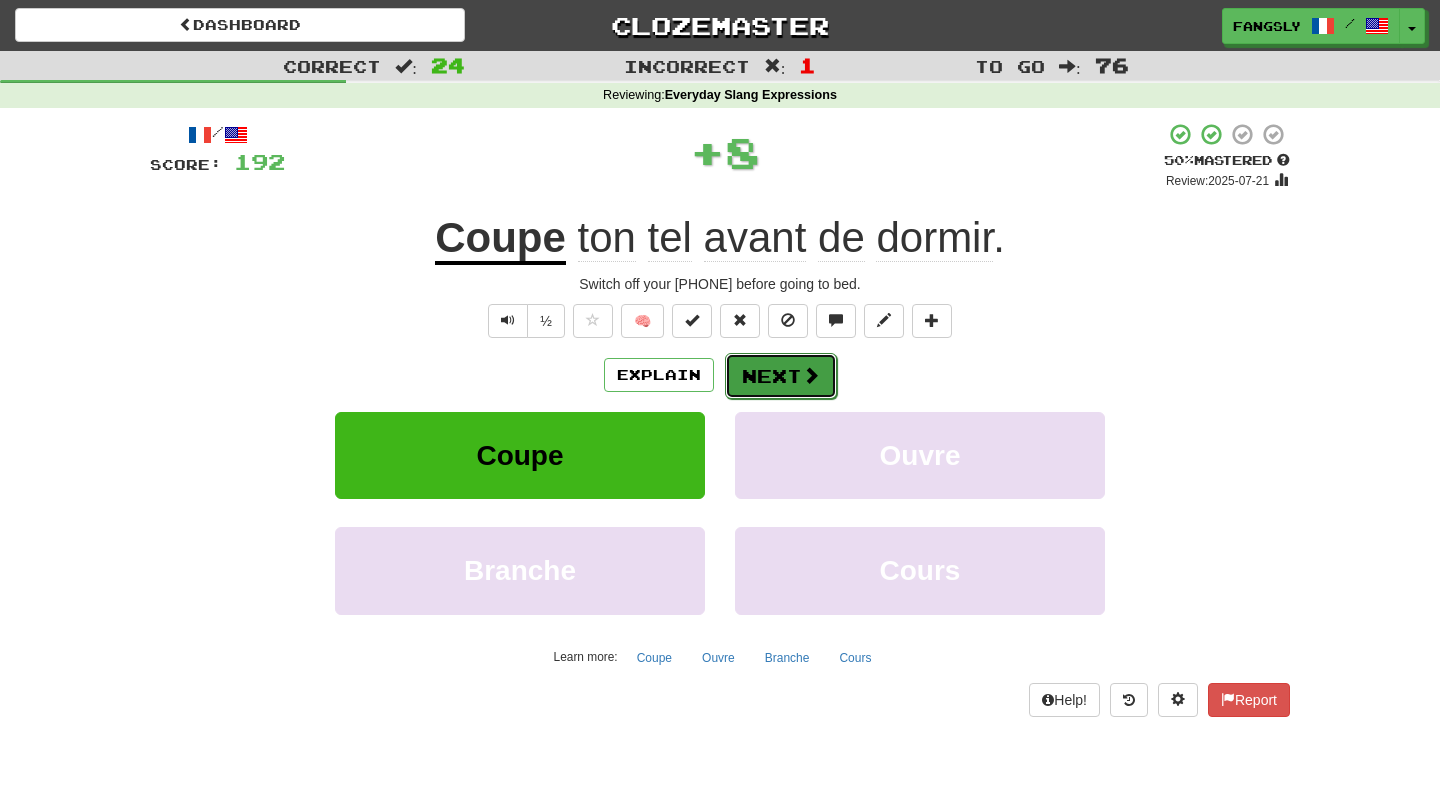 click on "Next" at bounding box center [781, 376] 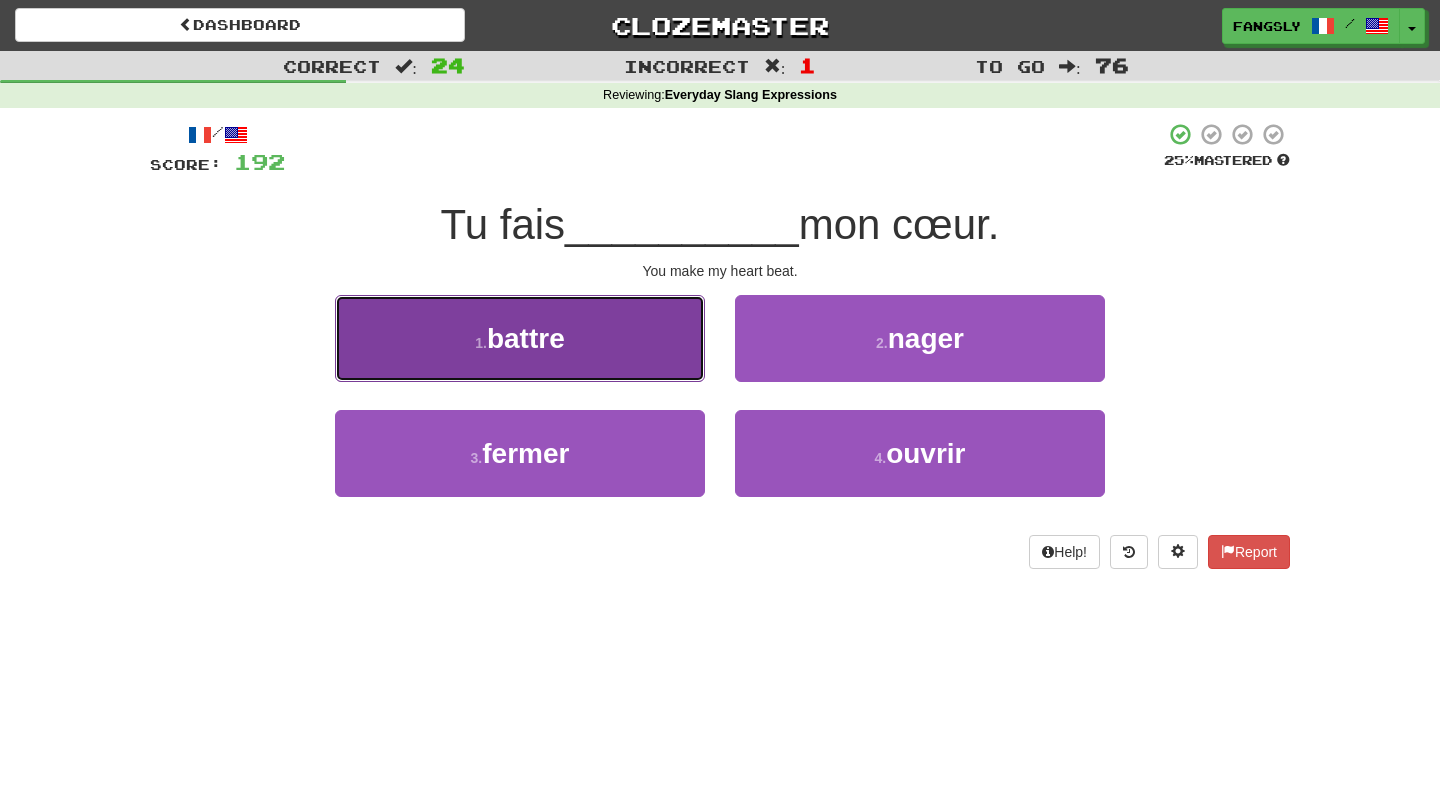 click on "1 .  battre" at bounding box center [520, 338] 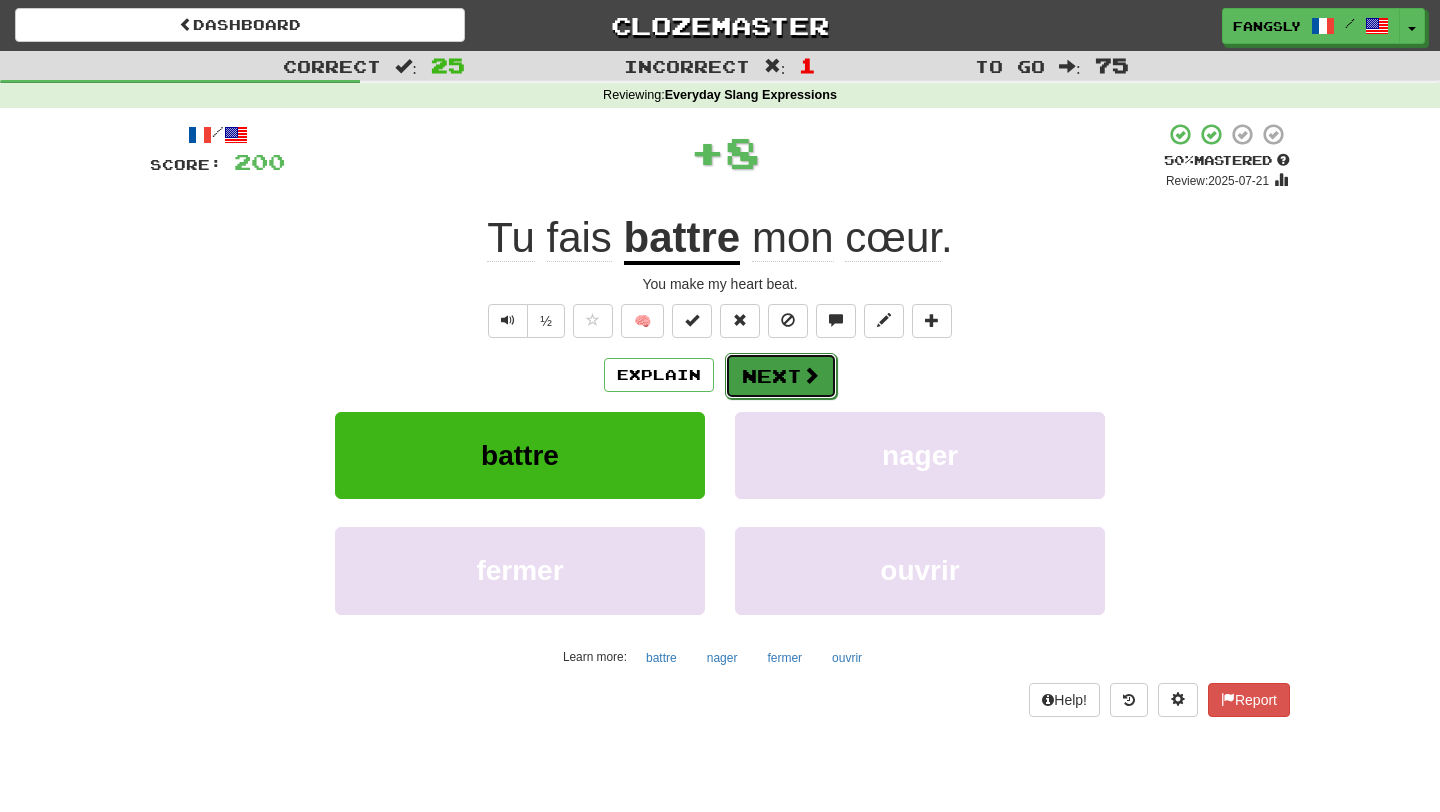 click on "Next" at bounding box center [781, 376] 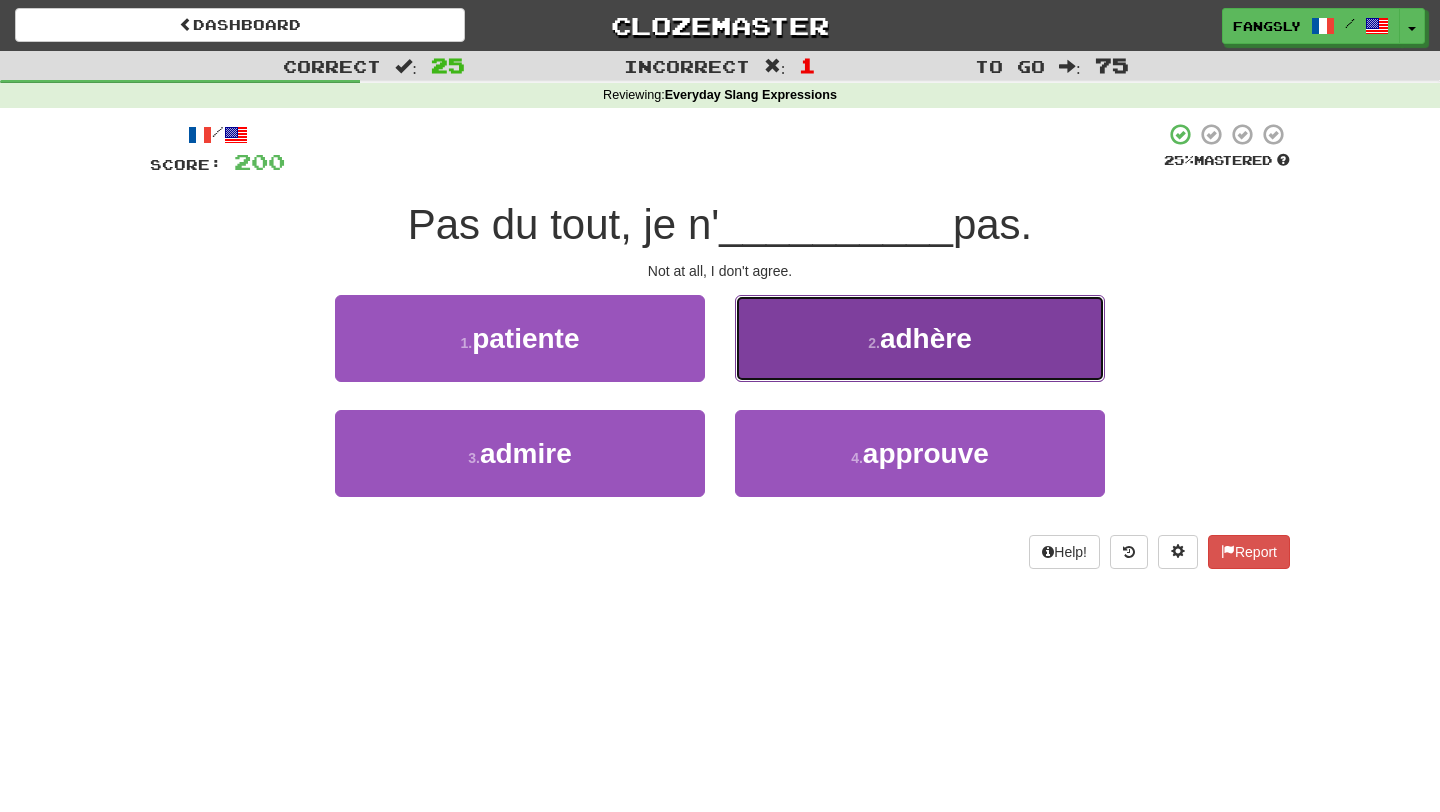 click on "2 .  adhère" at bounding box center [920, 338] 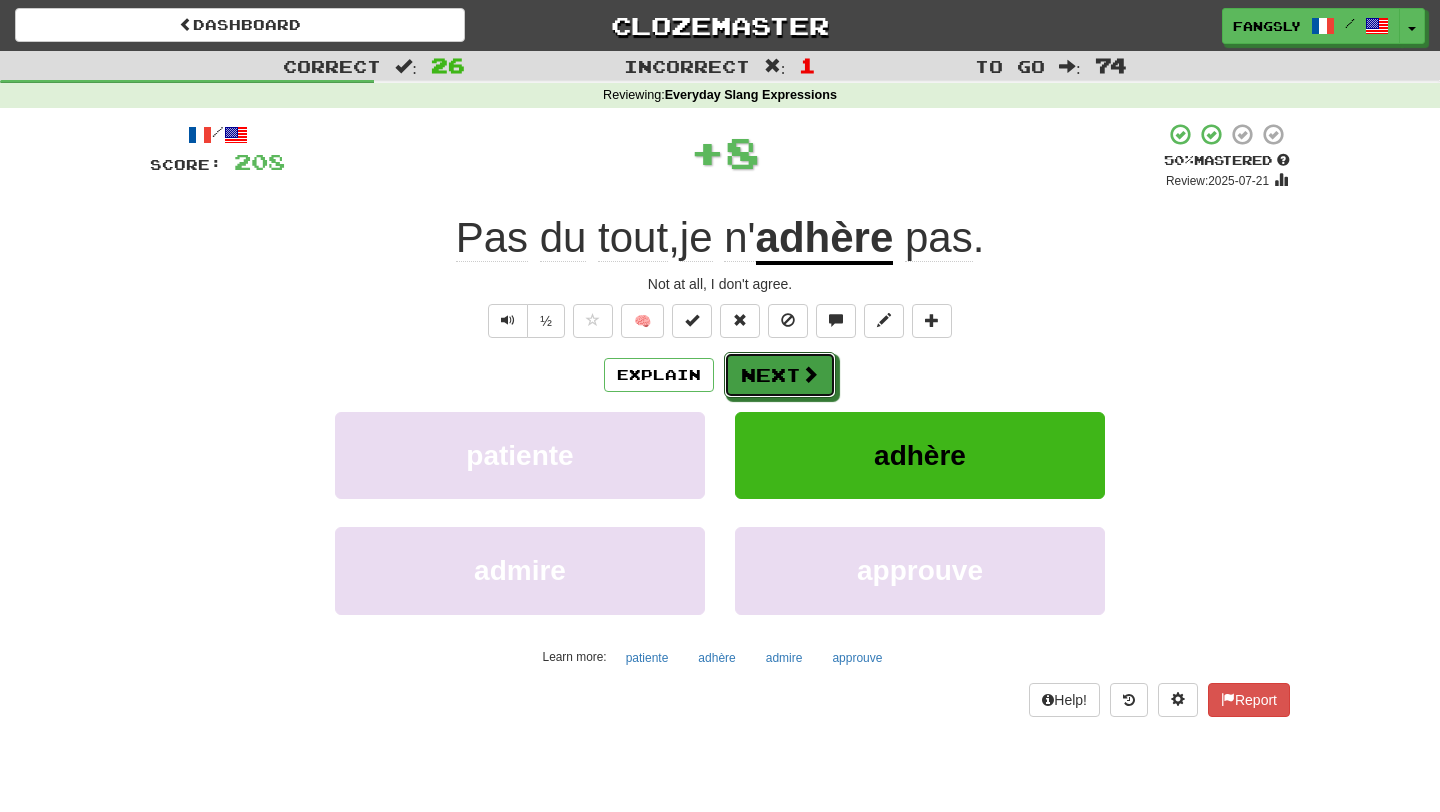 click on "Next" at bounding box center (780, 375) 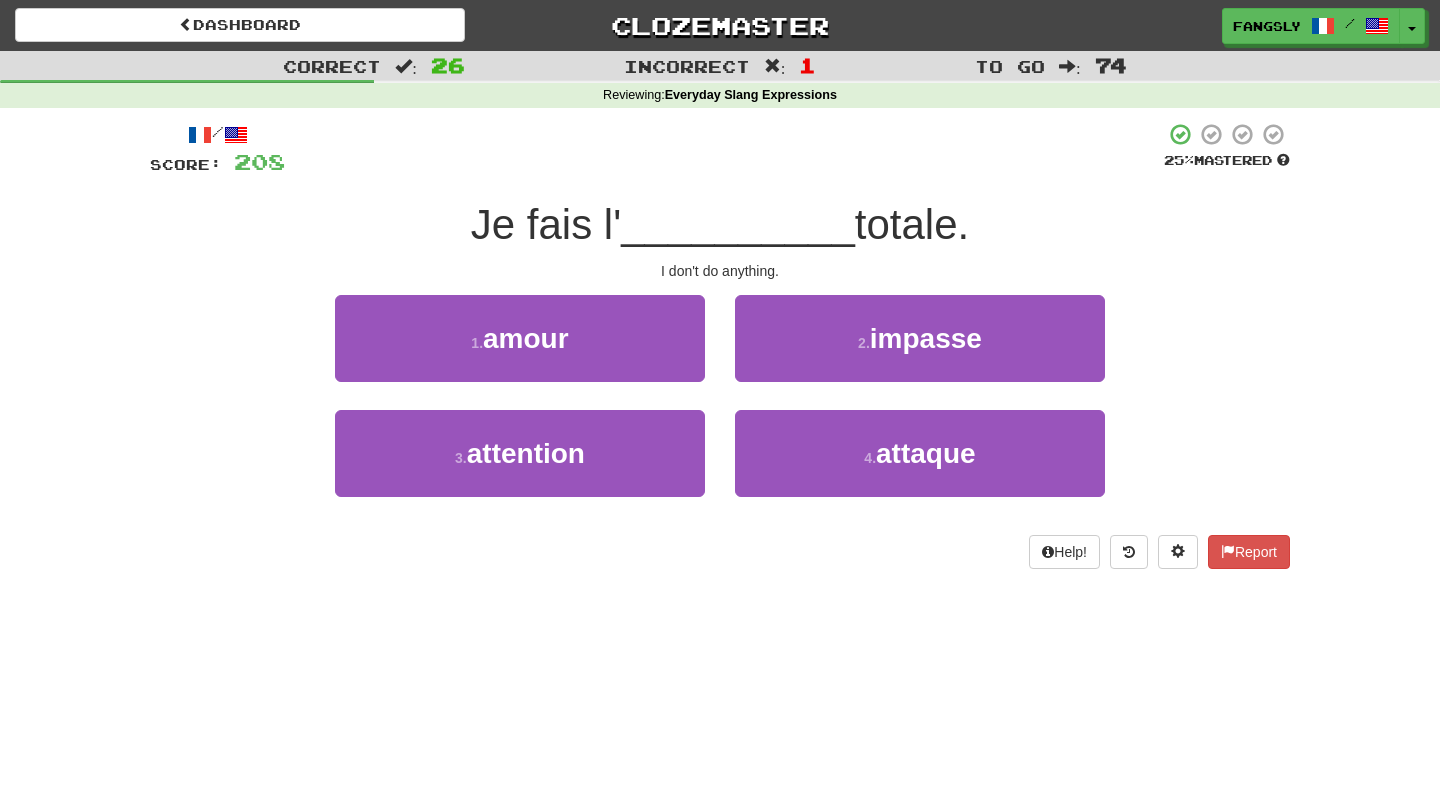 click on "2 .  impasse" at bounding box center (920, 352) 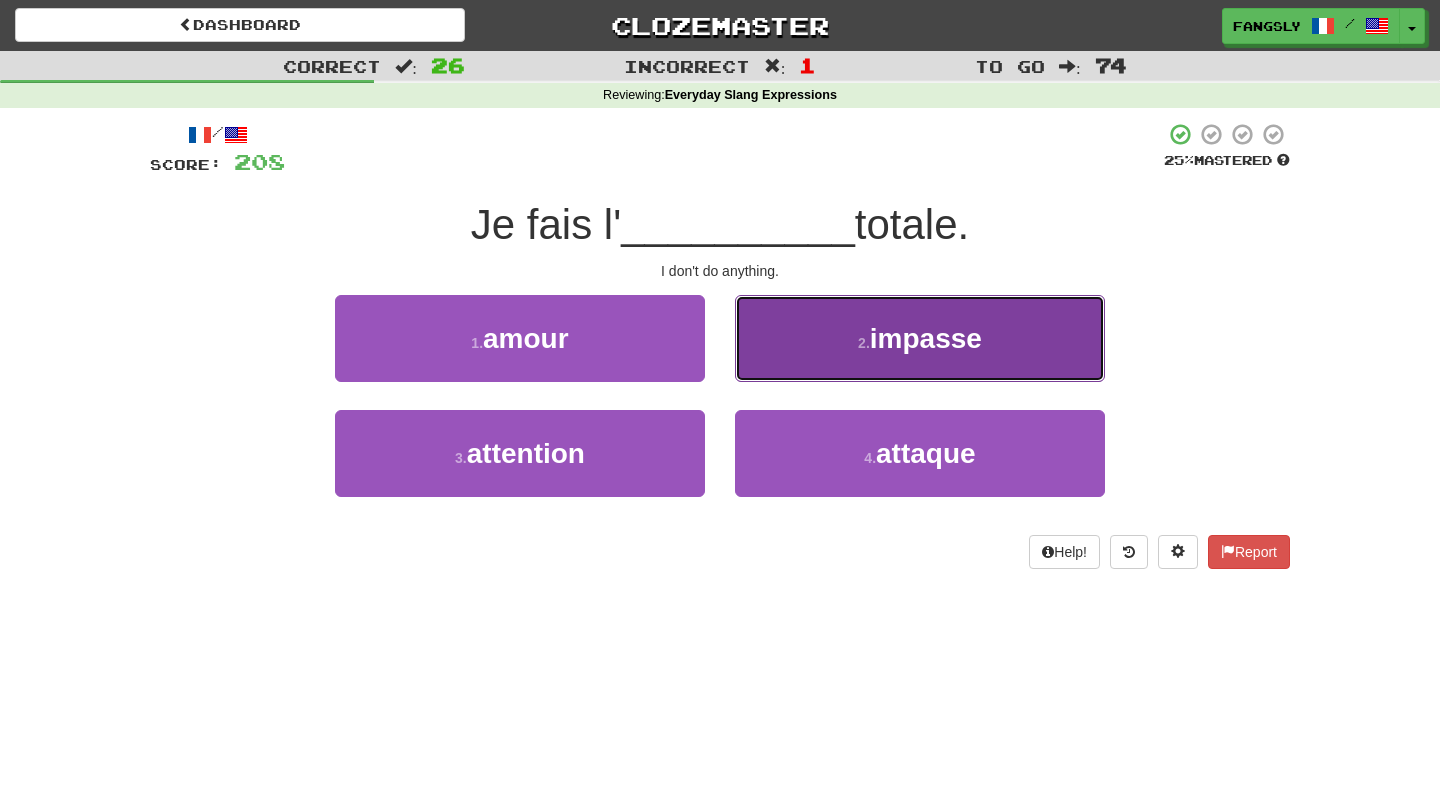 click on "2 .  impasse" at bounding box center [920, 338] 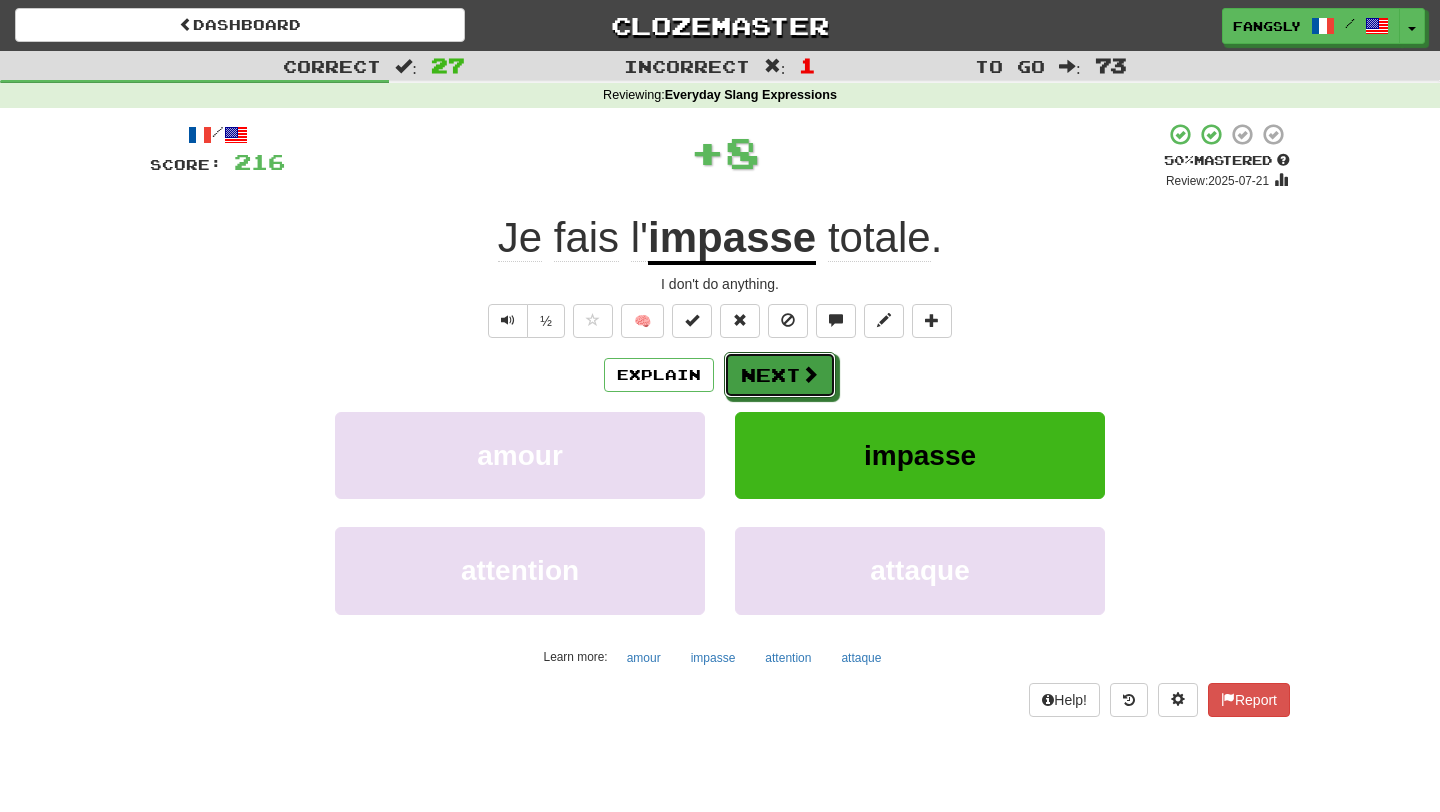 click on "Next" at bounding box center [780, 375] 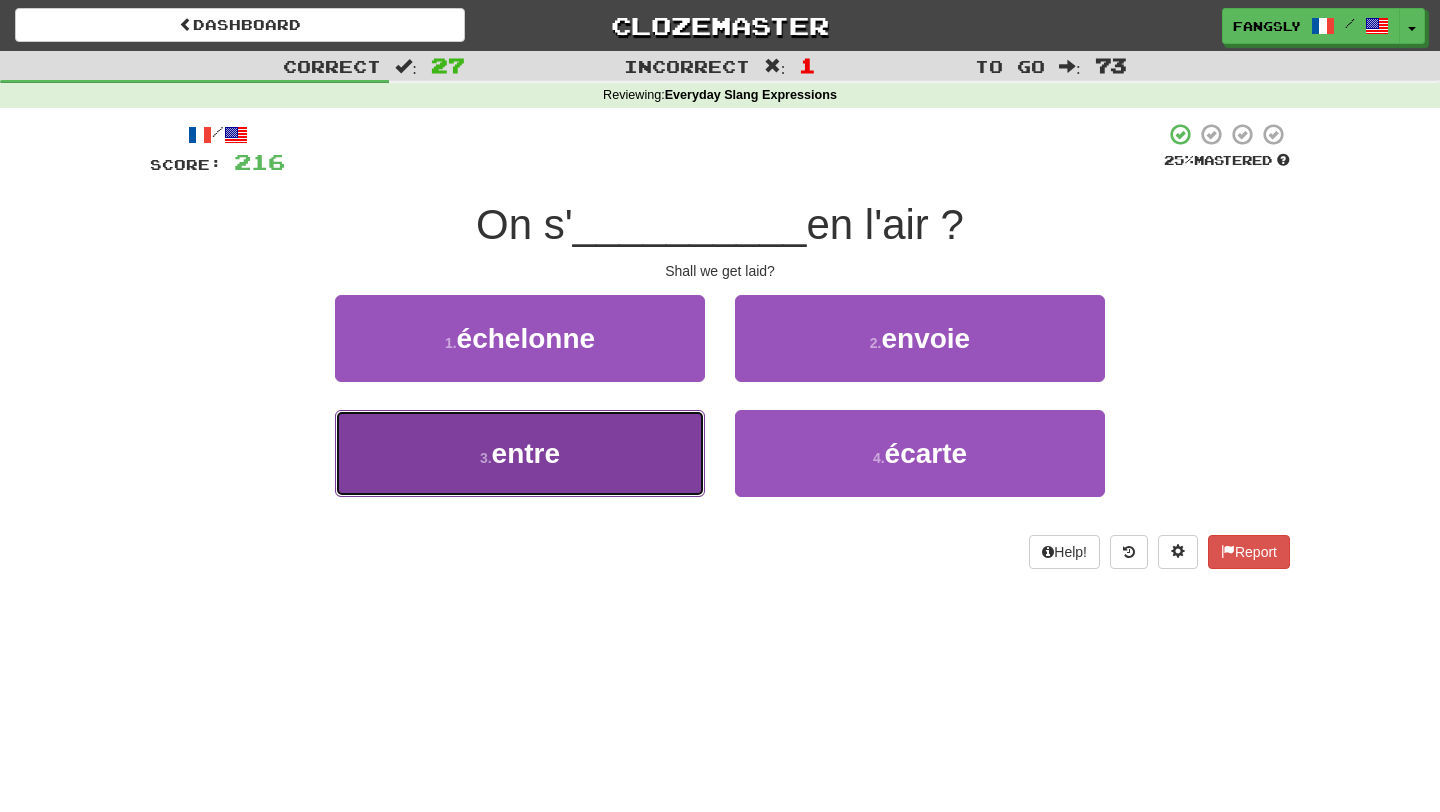 click on "3 .  entre" at bounding box center (520, 453) 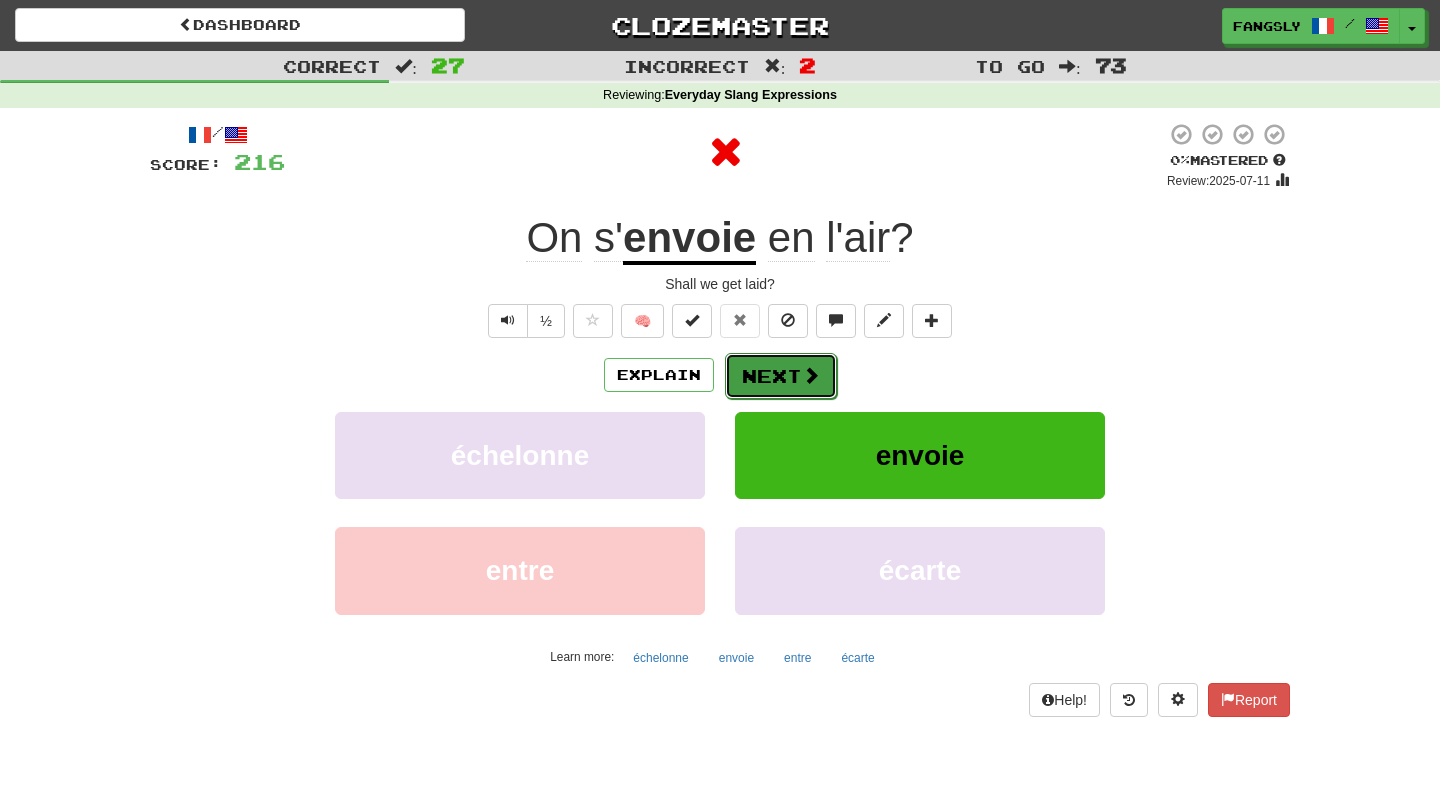 click on "Next" at bounding box center [781, 376] 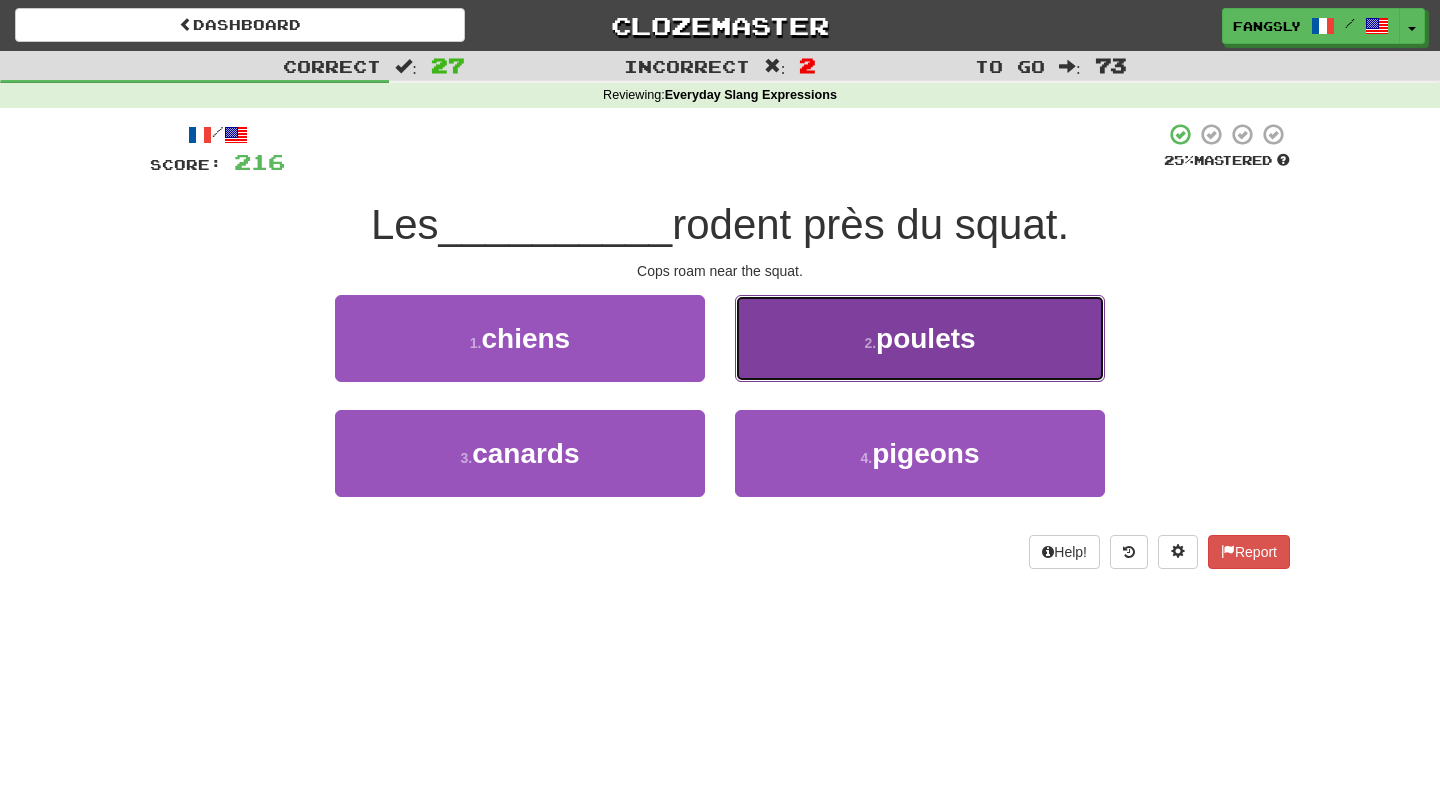 click on "2 .  poulets" at bounding box center [920, 338] 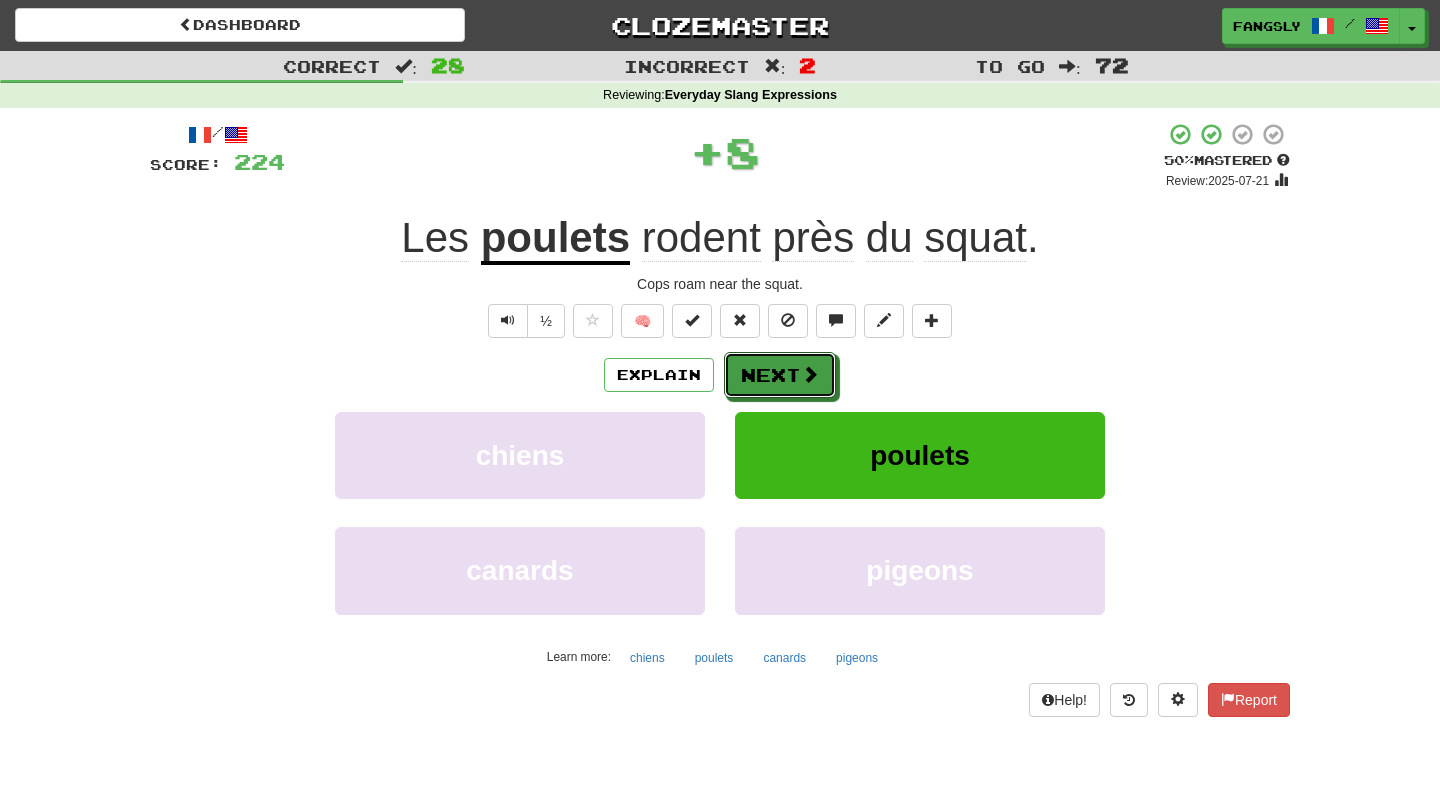 click on "Next" at bounding box center [780, 375] 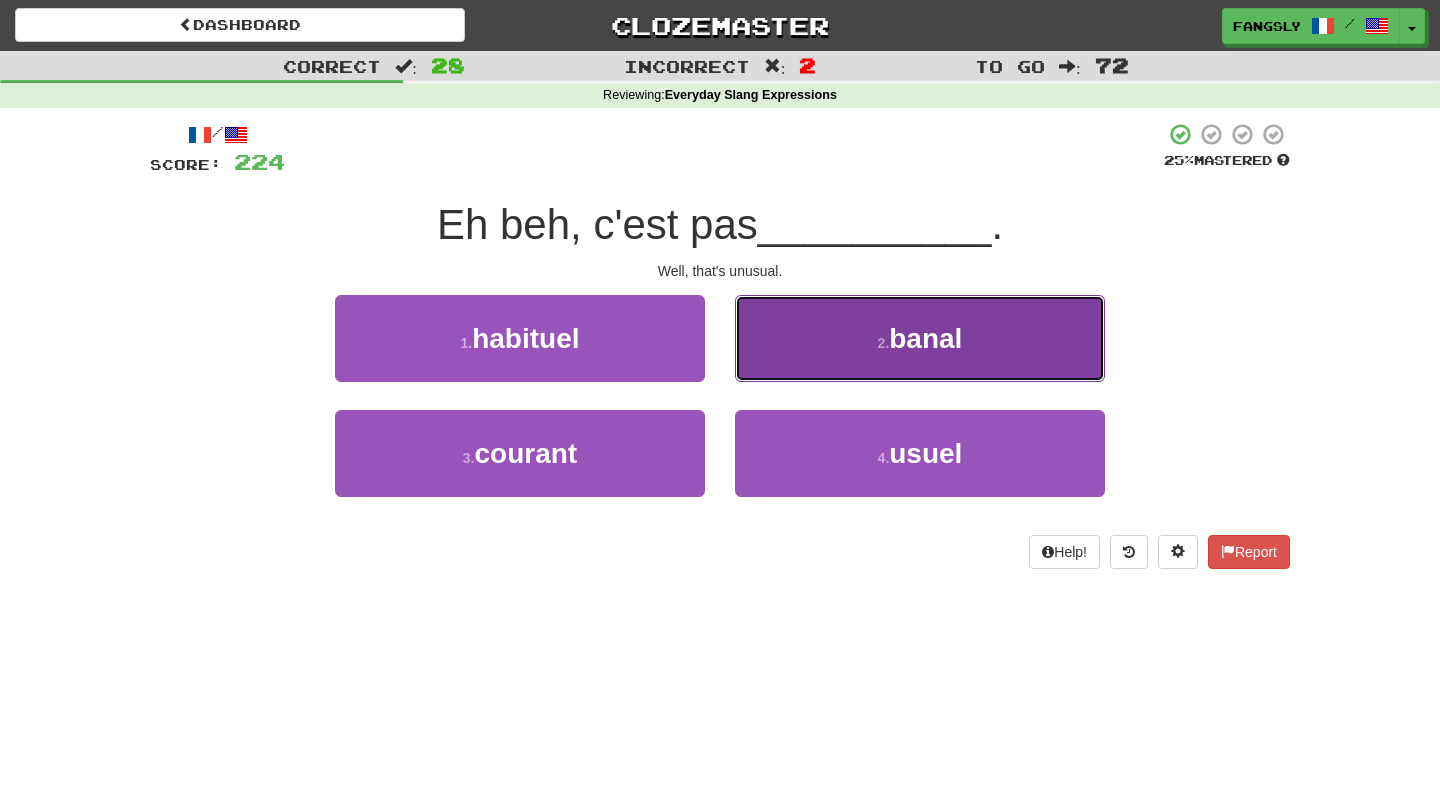 click on "2 .  banal" at bounding box center [920, 338] 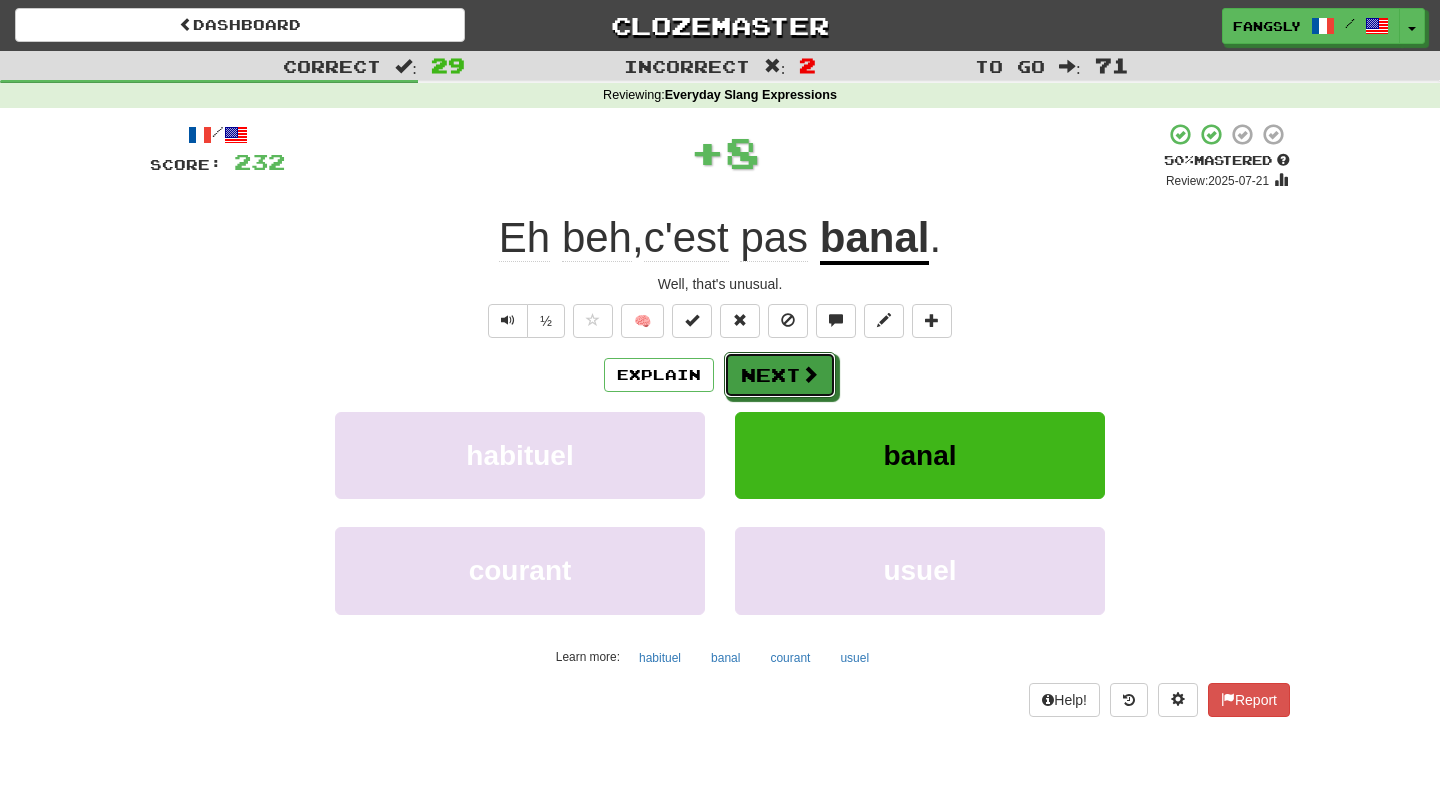 click on "Next" at bounding box center (780, 375) 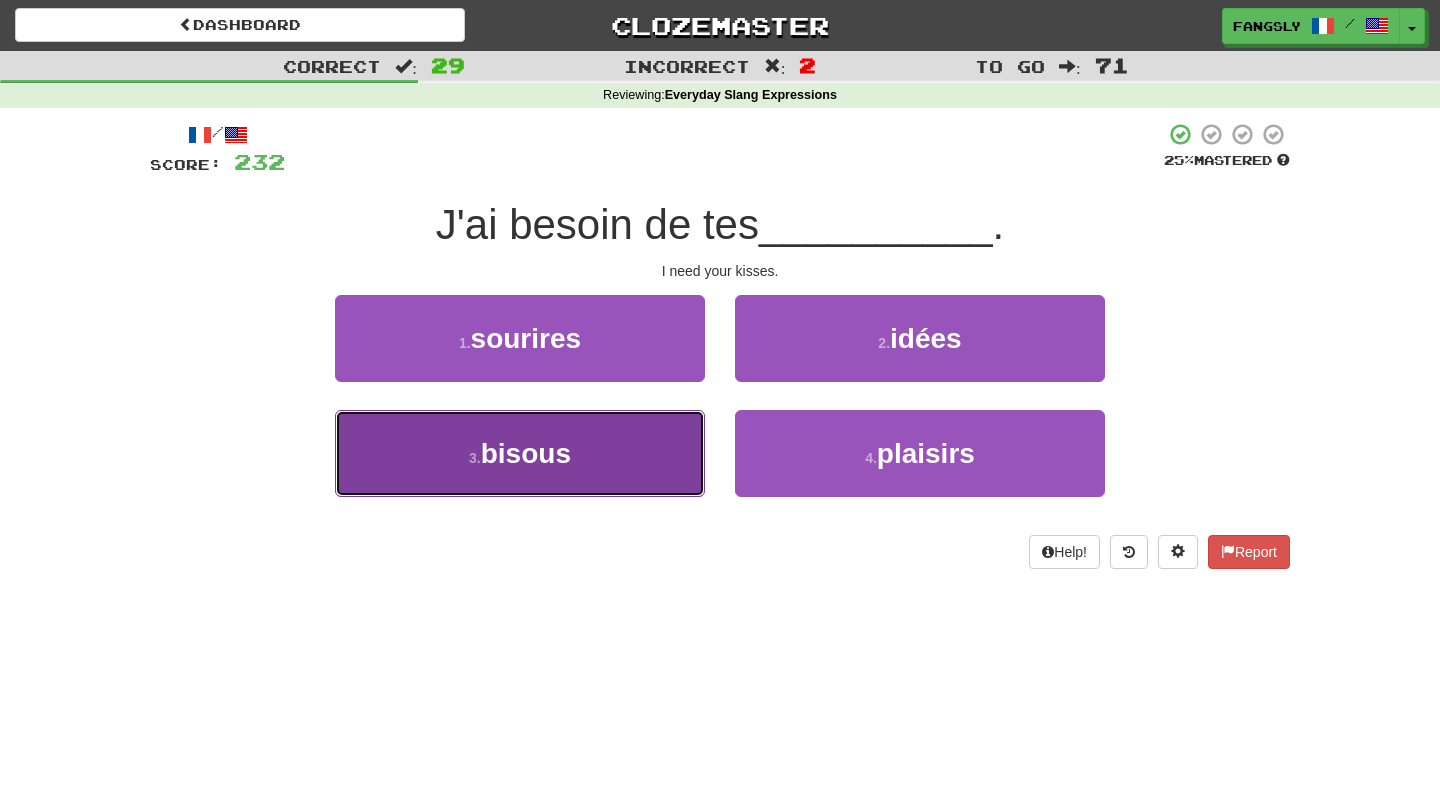 click on "3 .  bisous" at bounding box center [520, 453] 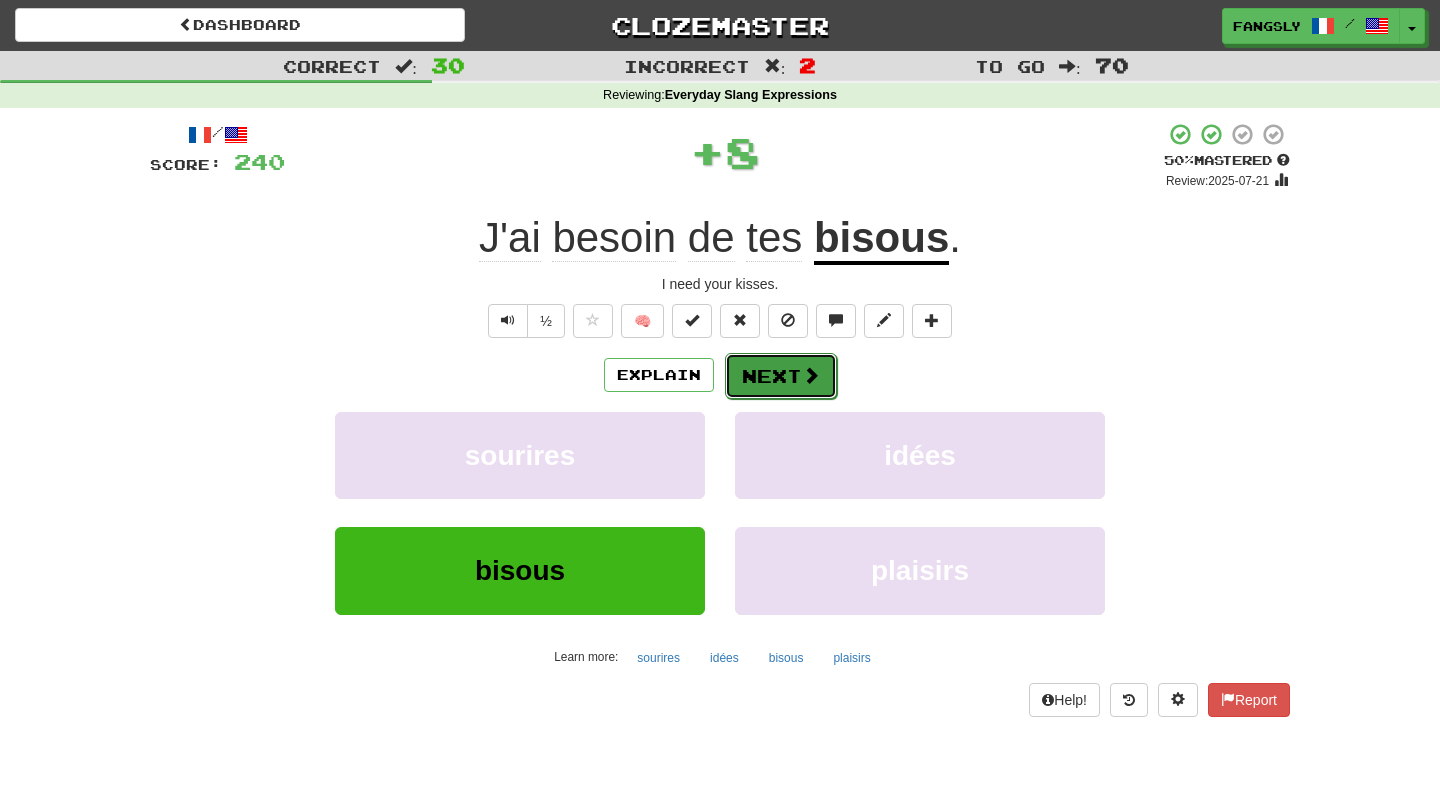 click on "Next" at bounding box center (781, 376) 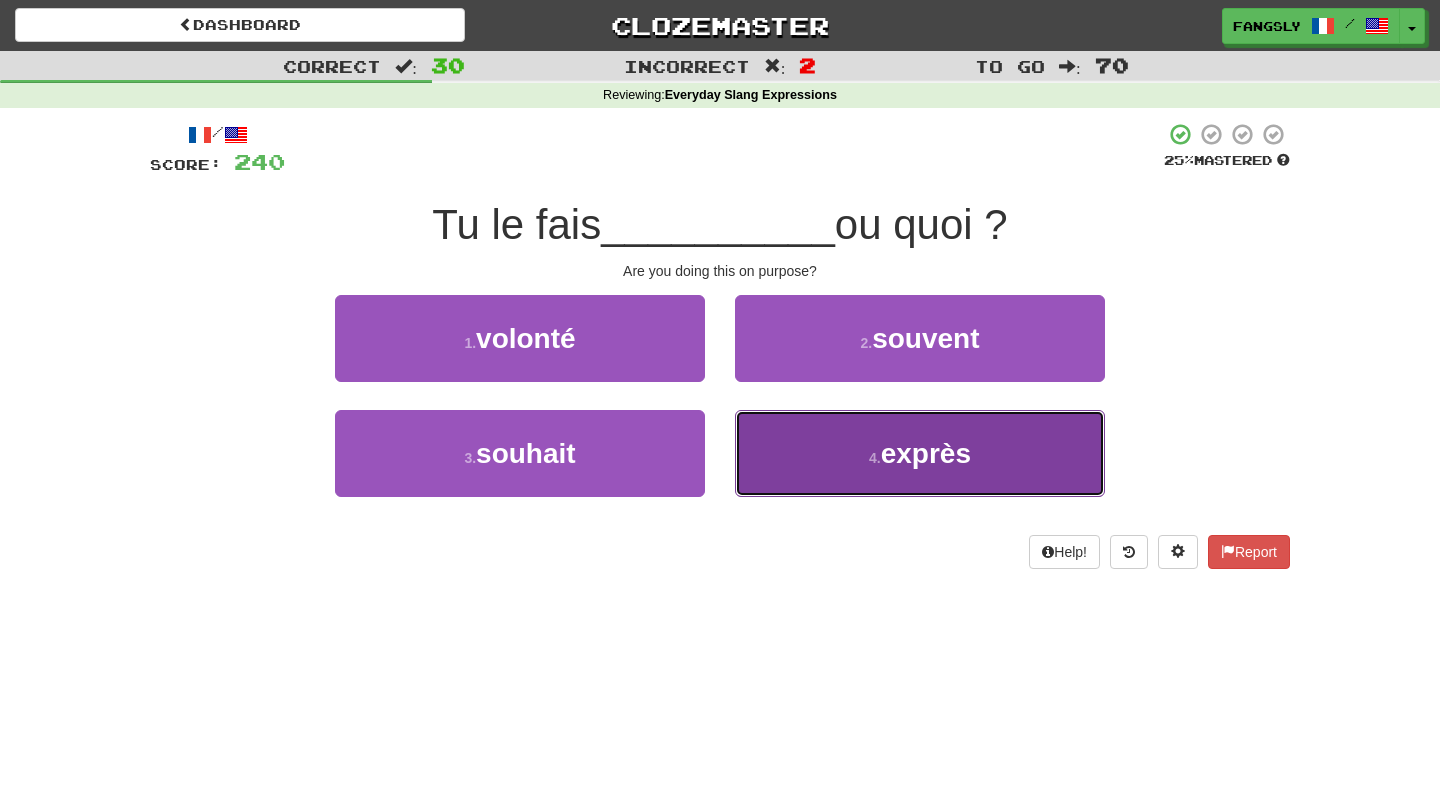 click on "4 .  exprès" at bounding box center [920, 453] 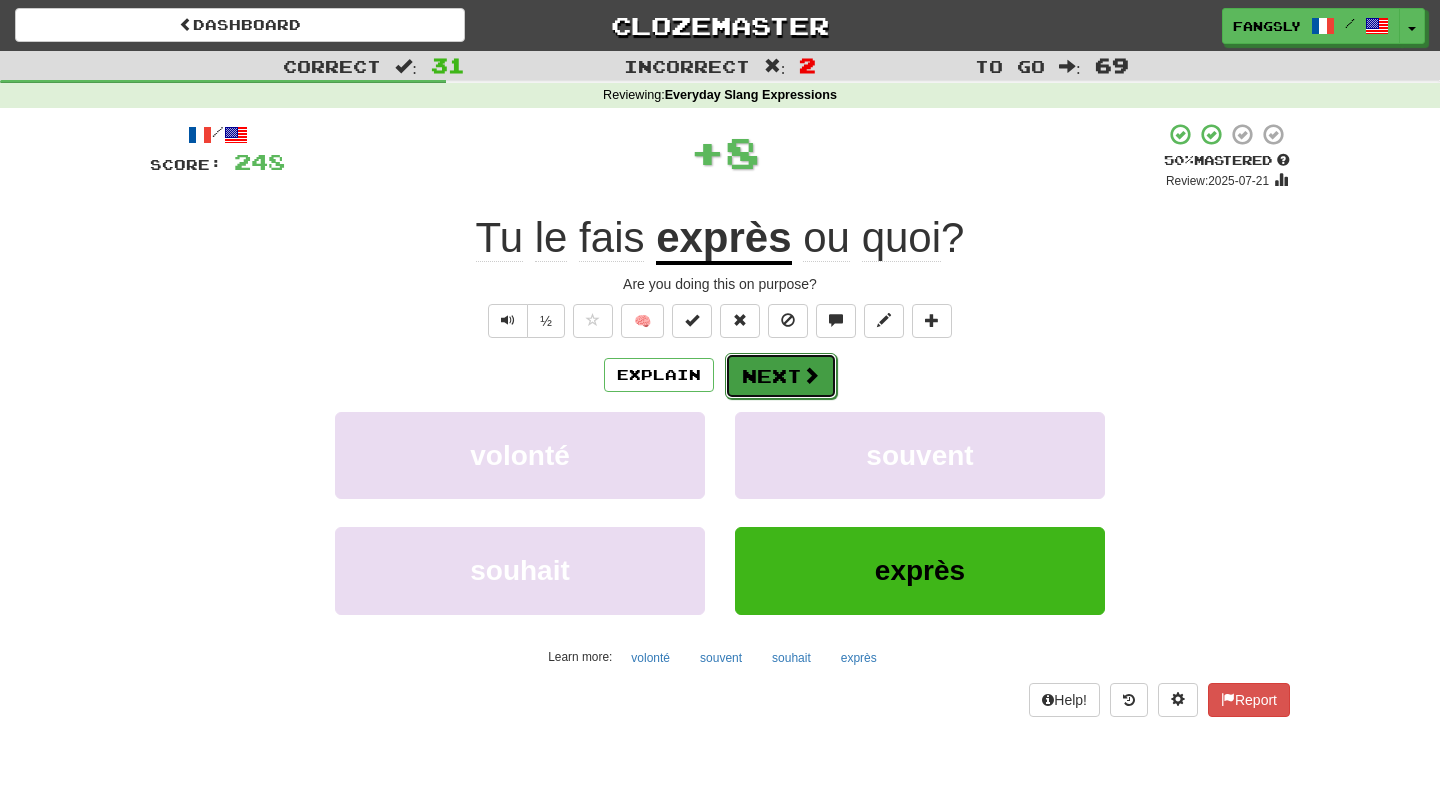 click at bounding box center (811, 375) 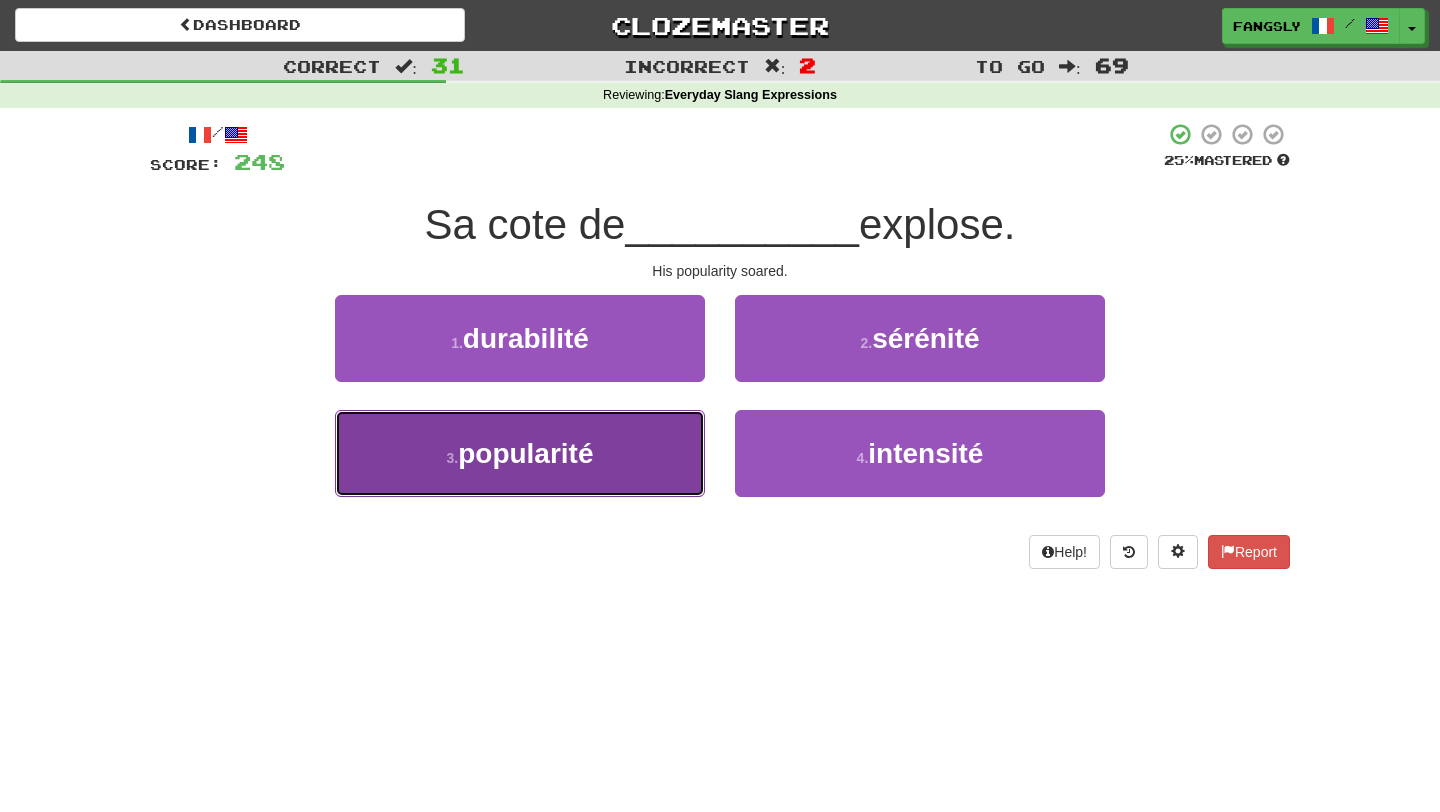 click on "3 .  popularité" at bounding box center (520, 453) 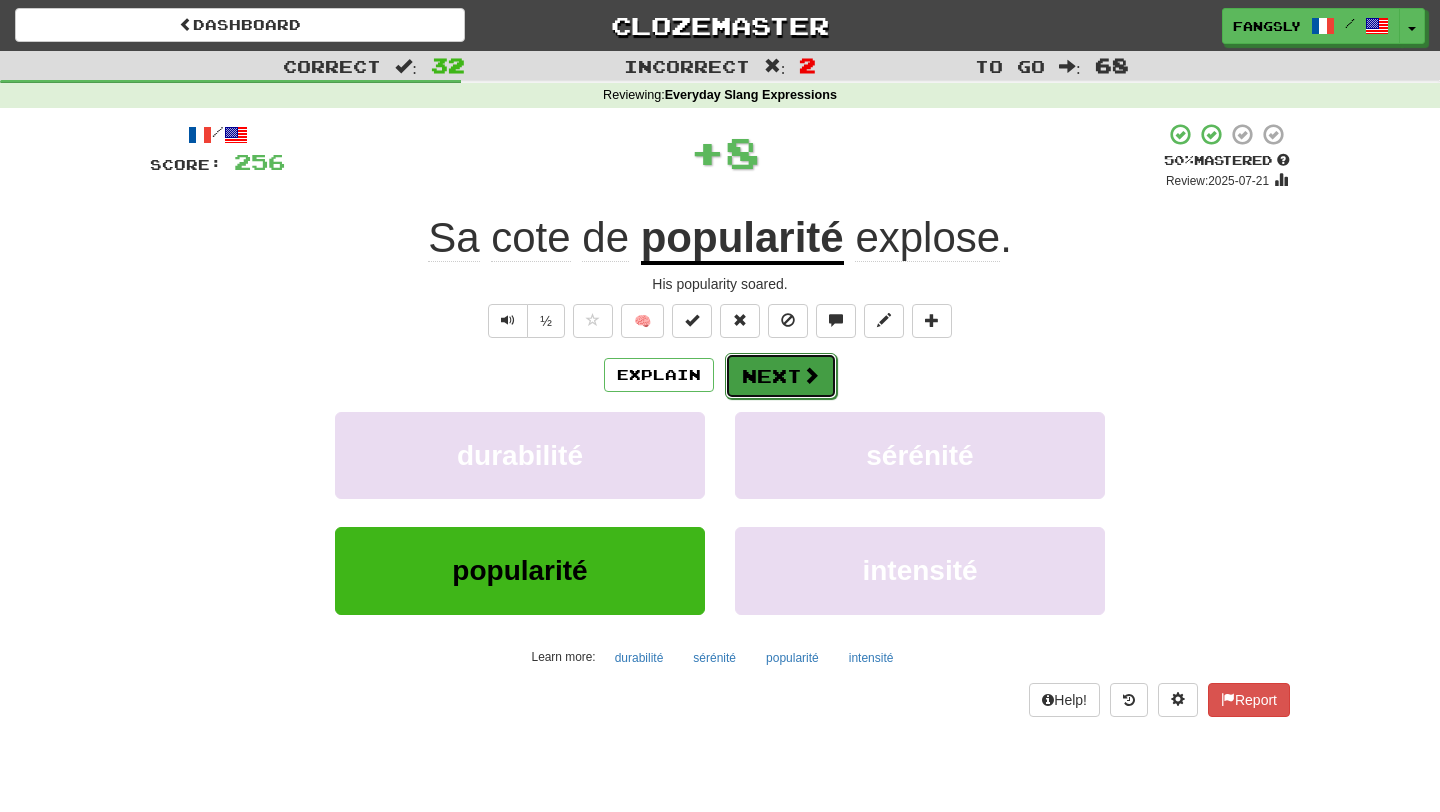 click on "Next" at bounding box center [781, 376] 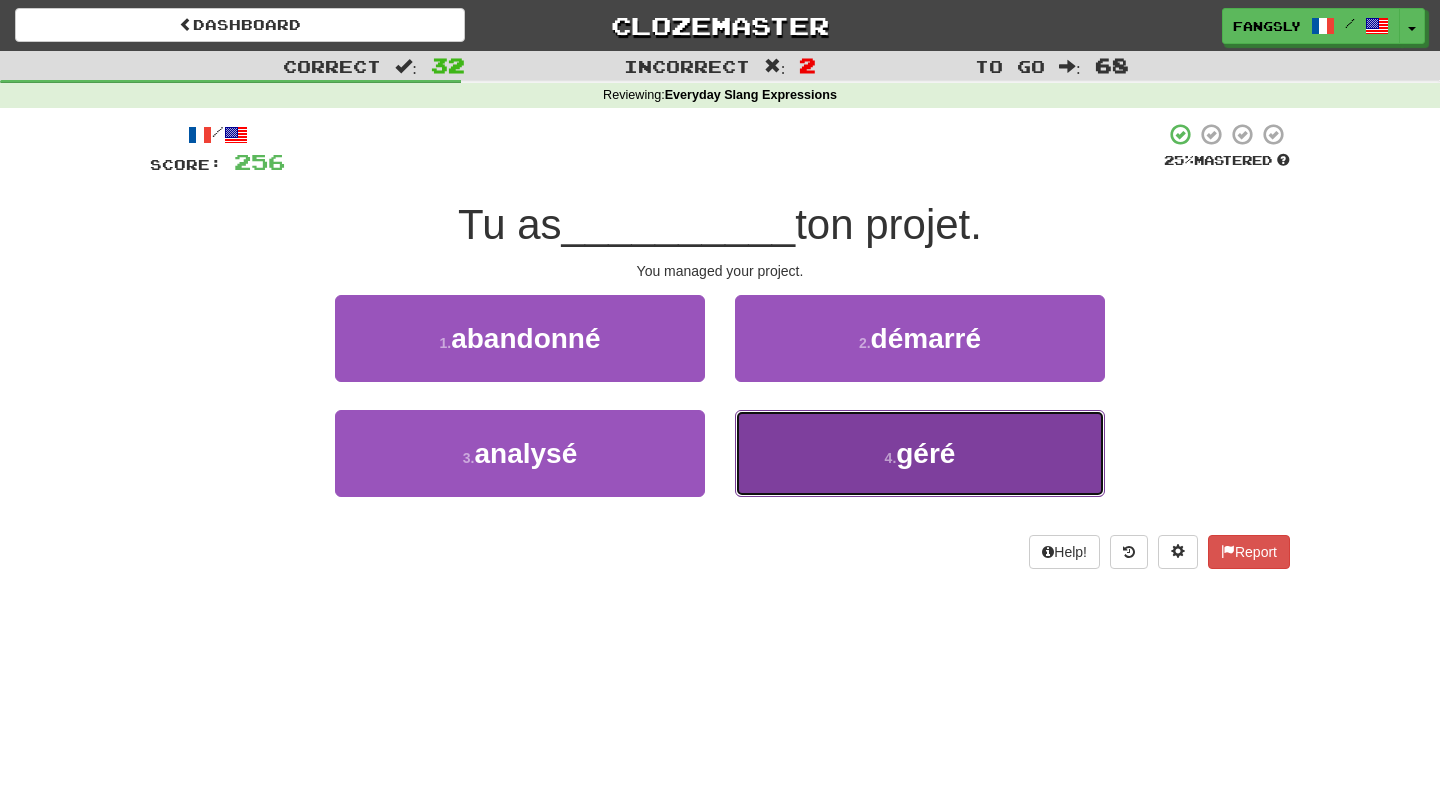 click on "4 .  géré" at bounding box center (920, 453) 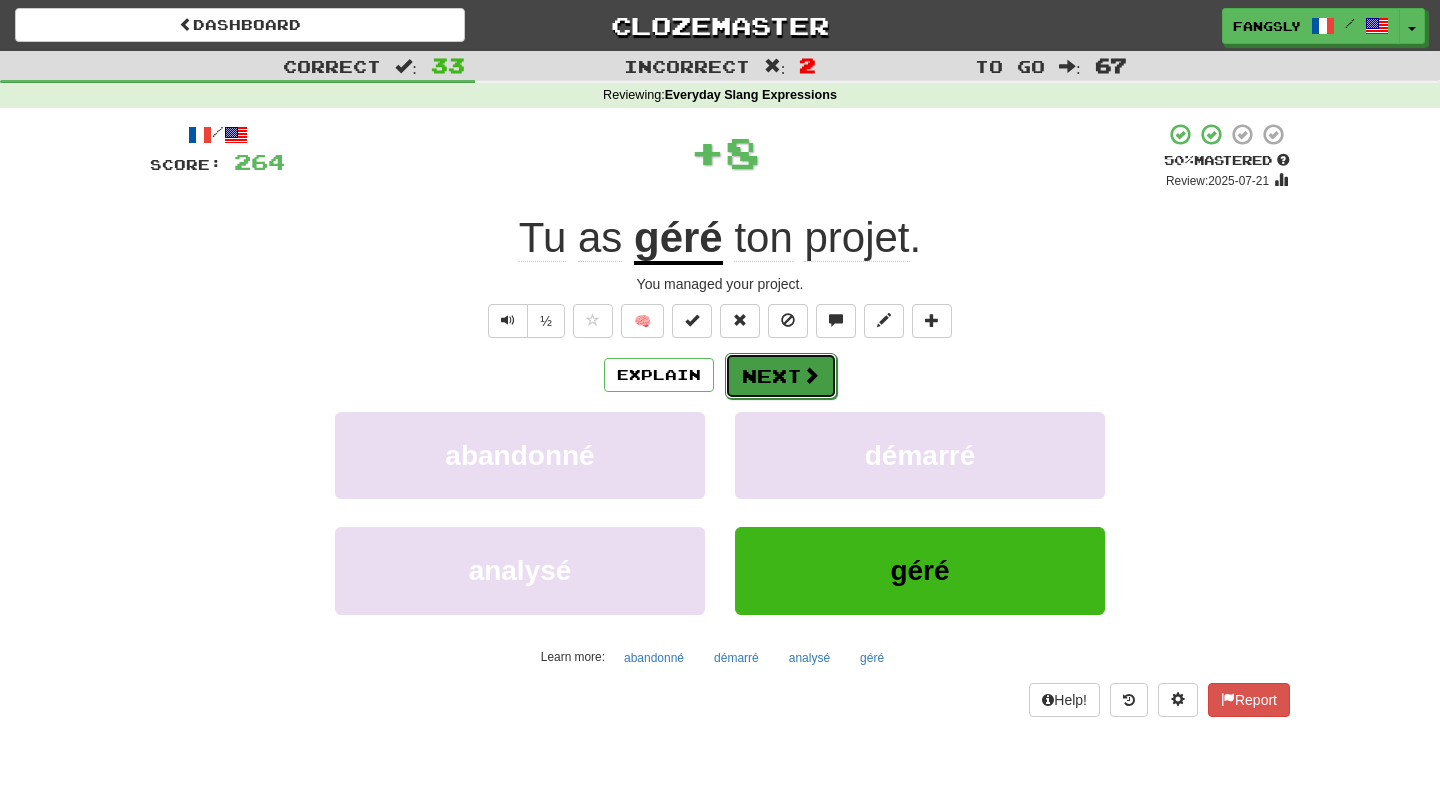 click on "Next" at bounding box center (781, 376) 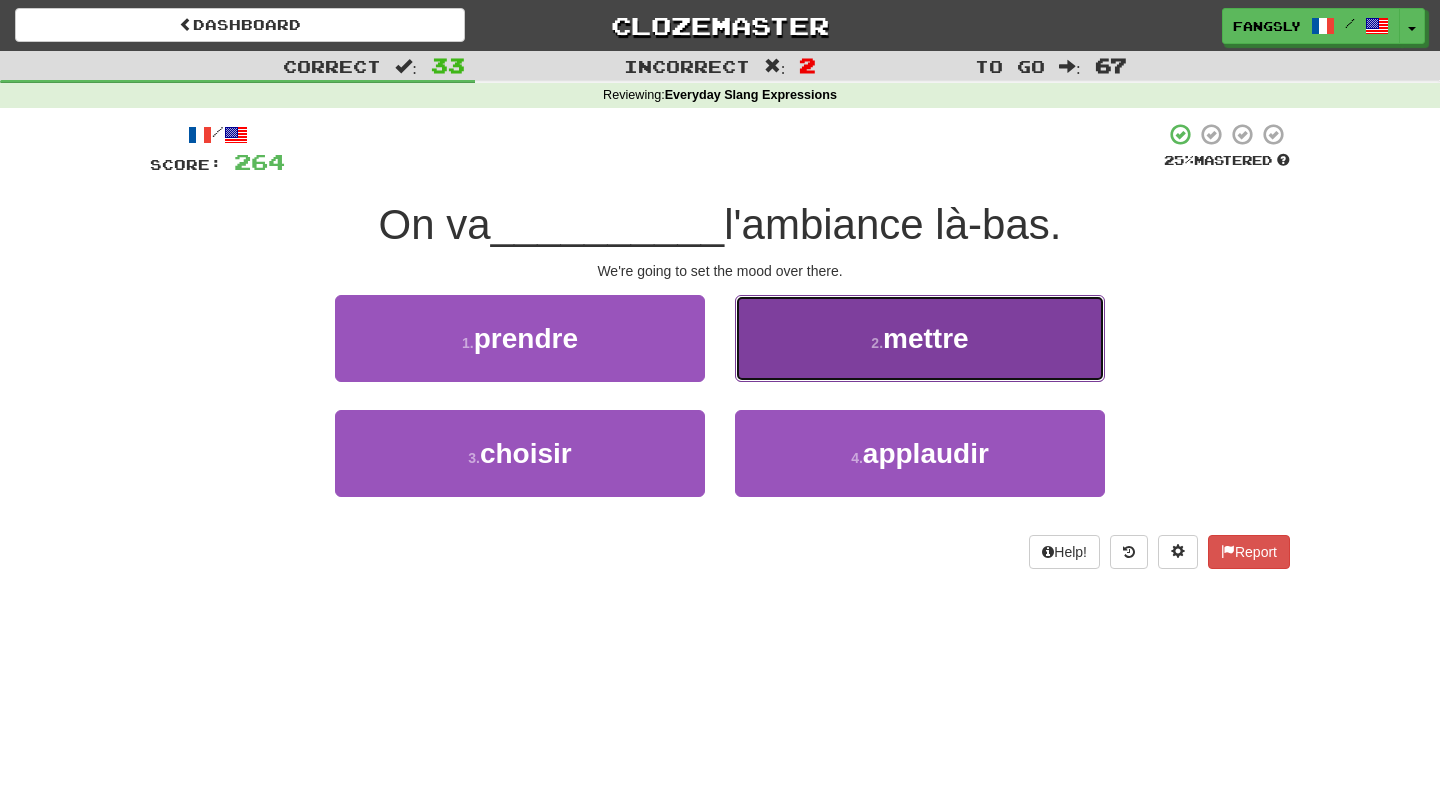 click on "2 .  mettre" at bounding box center [920, 338] 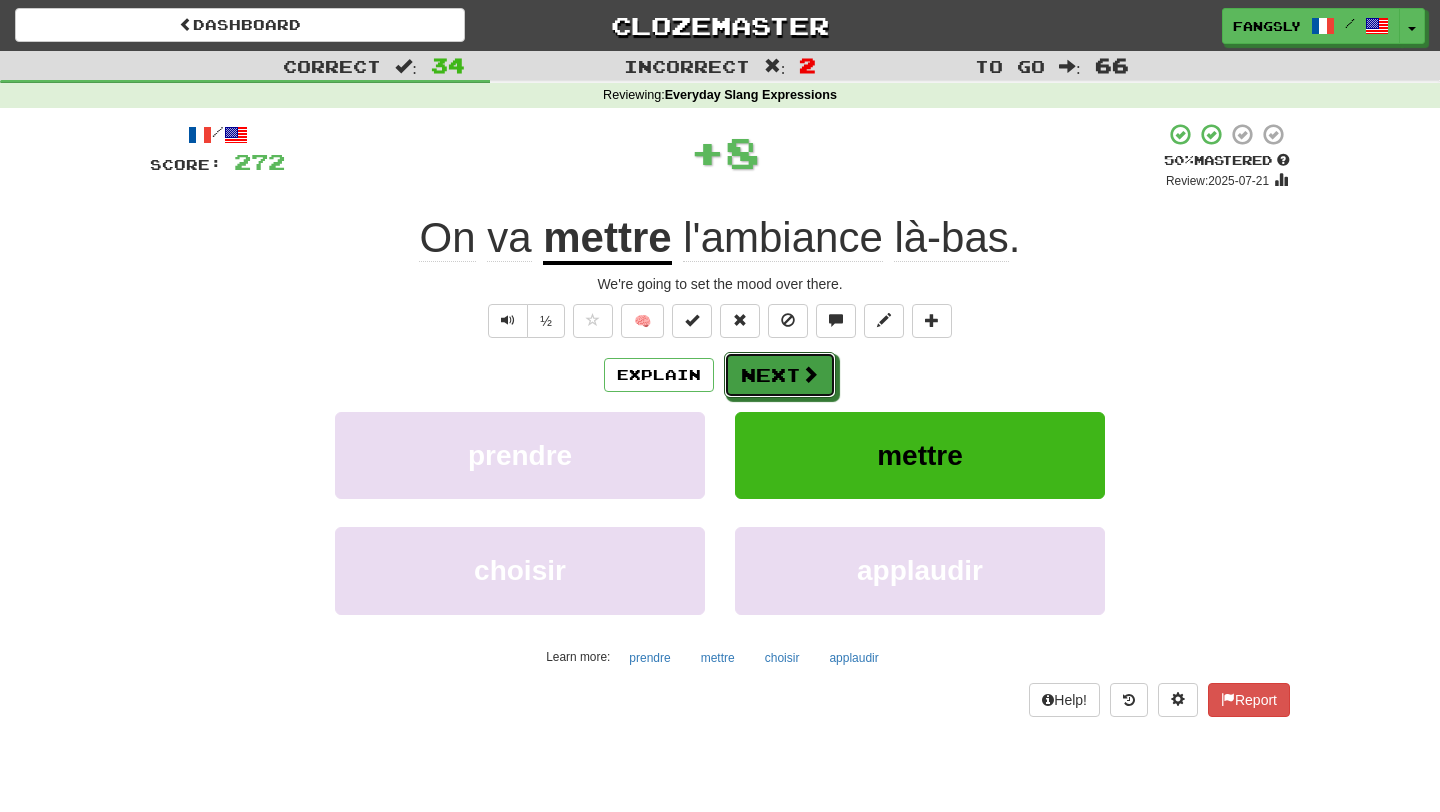 click at bounding box center [810, 374] 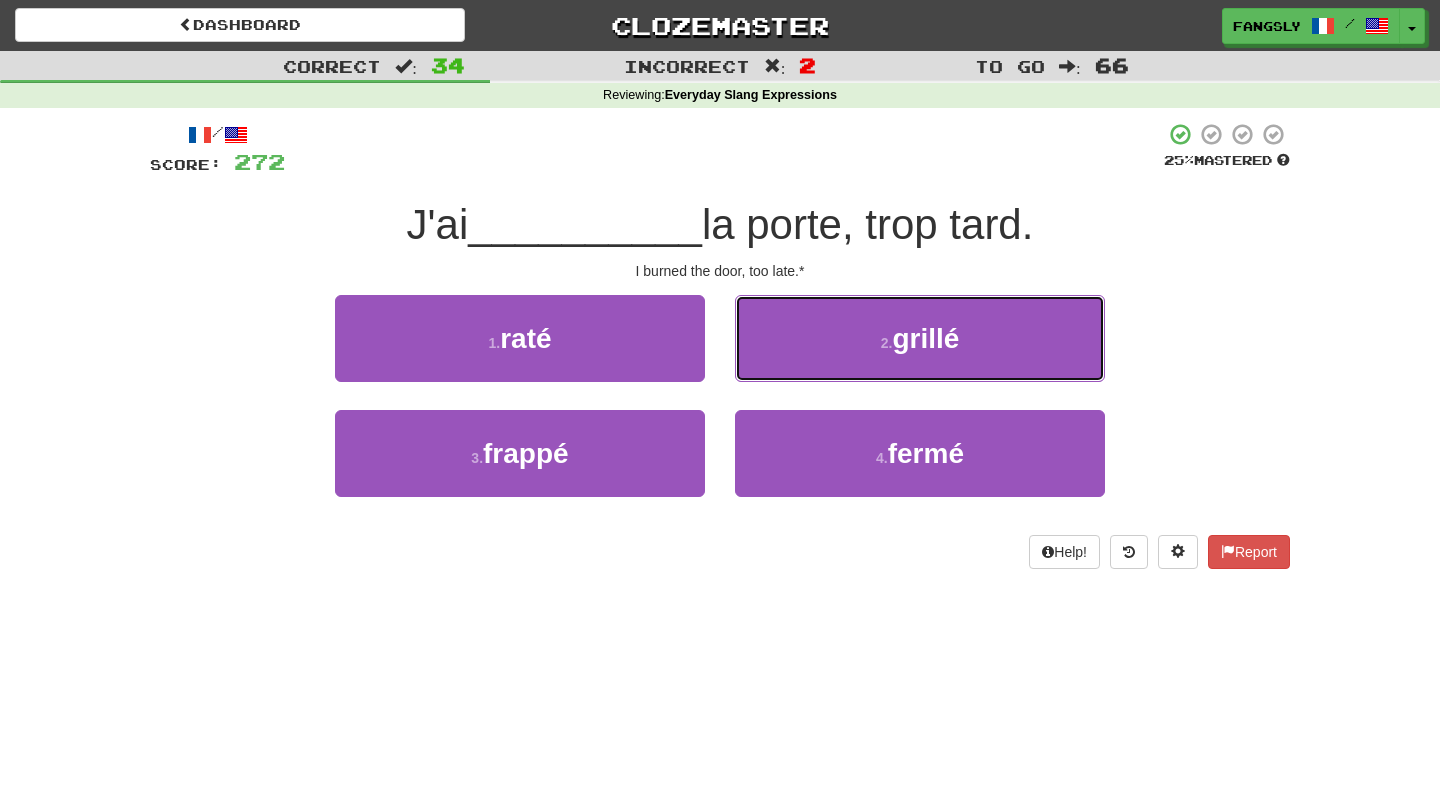 click on "2 .  grillé" at bounding box center (920, 338) 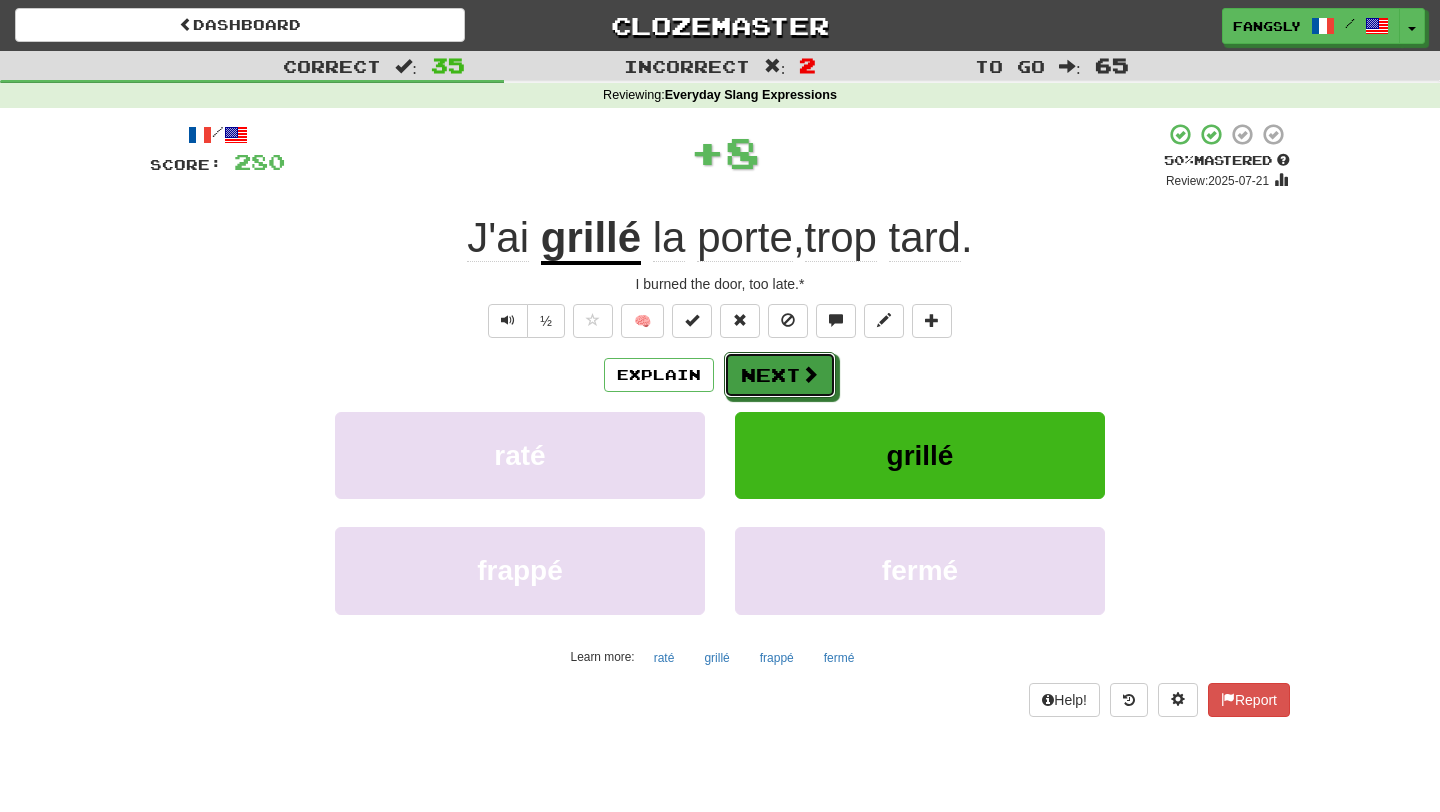 click at bounding box center (810, 374) 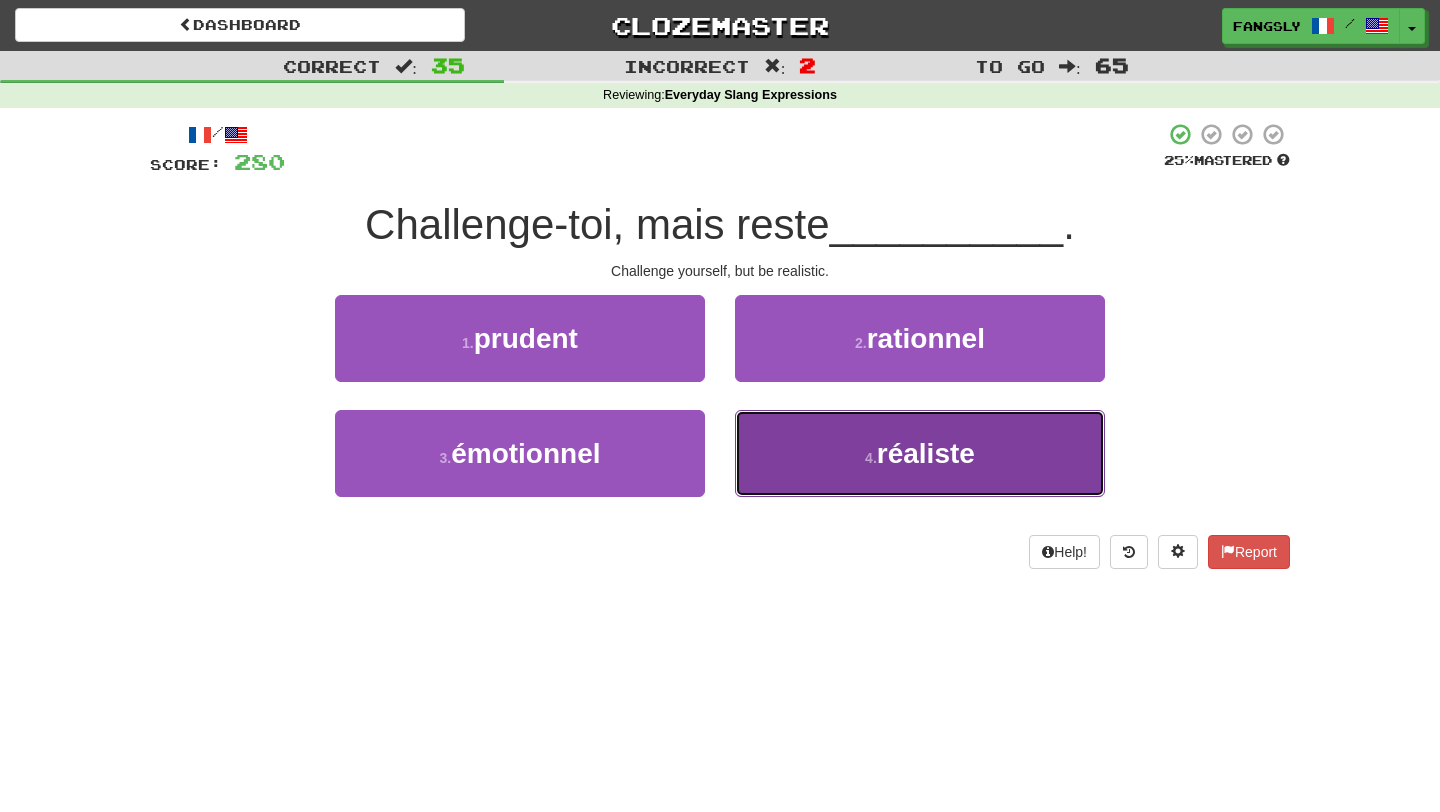 click on "4 .  réaliste" at bounding box center (920, 453) 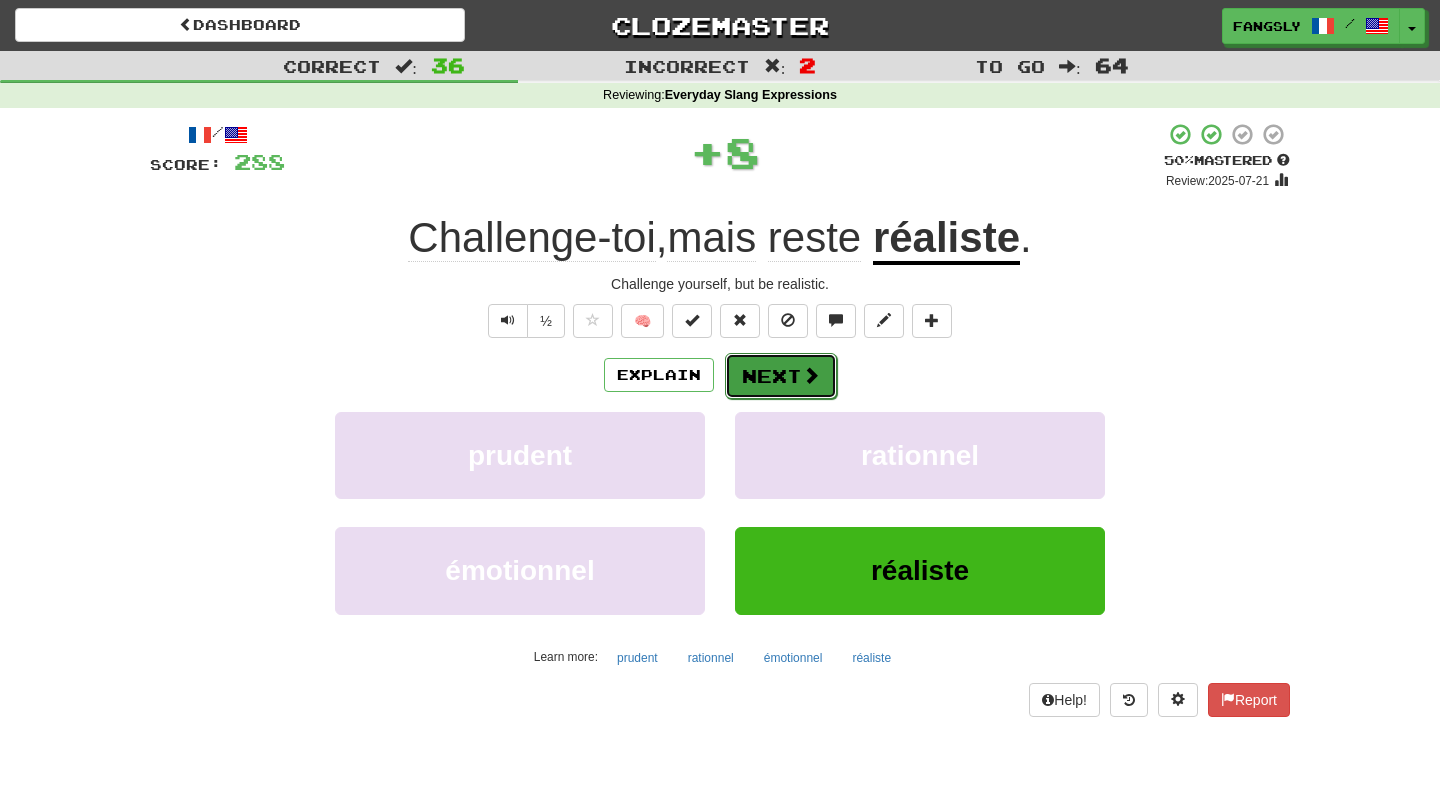 click at bounding box center (811, 375) 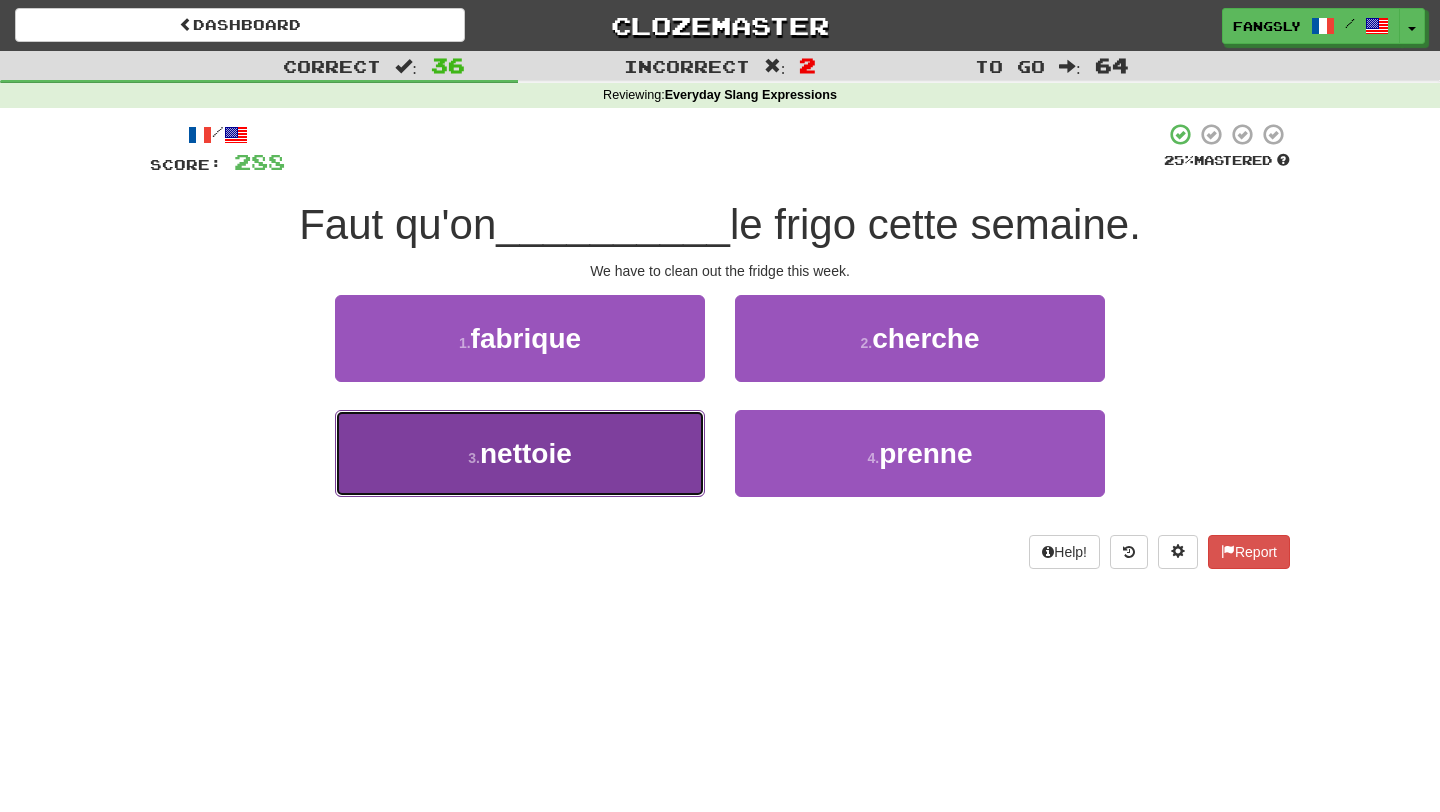 click on "3 .  nettoie" at bounding box center [520, 453] 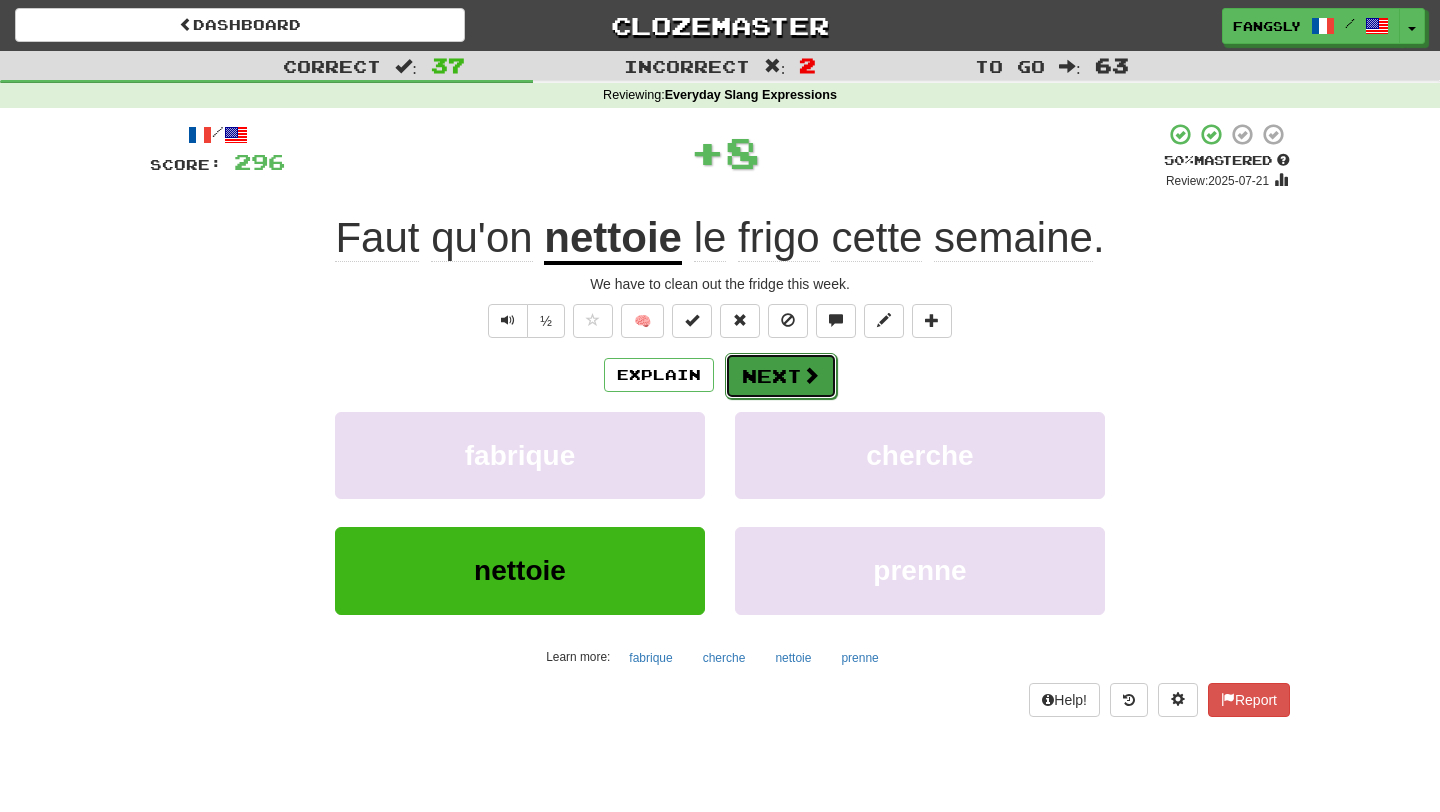 click on "Next" at bounding box center (781, 376) 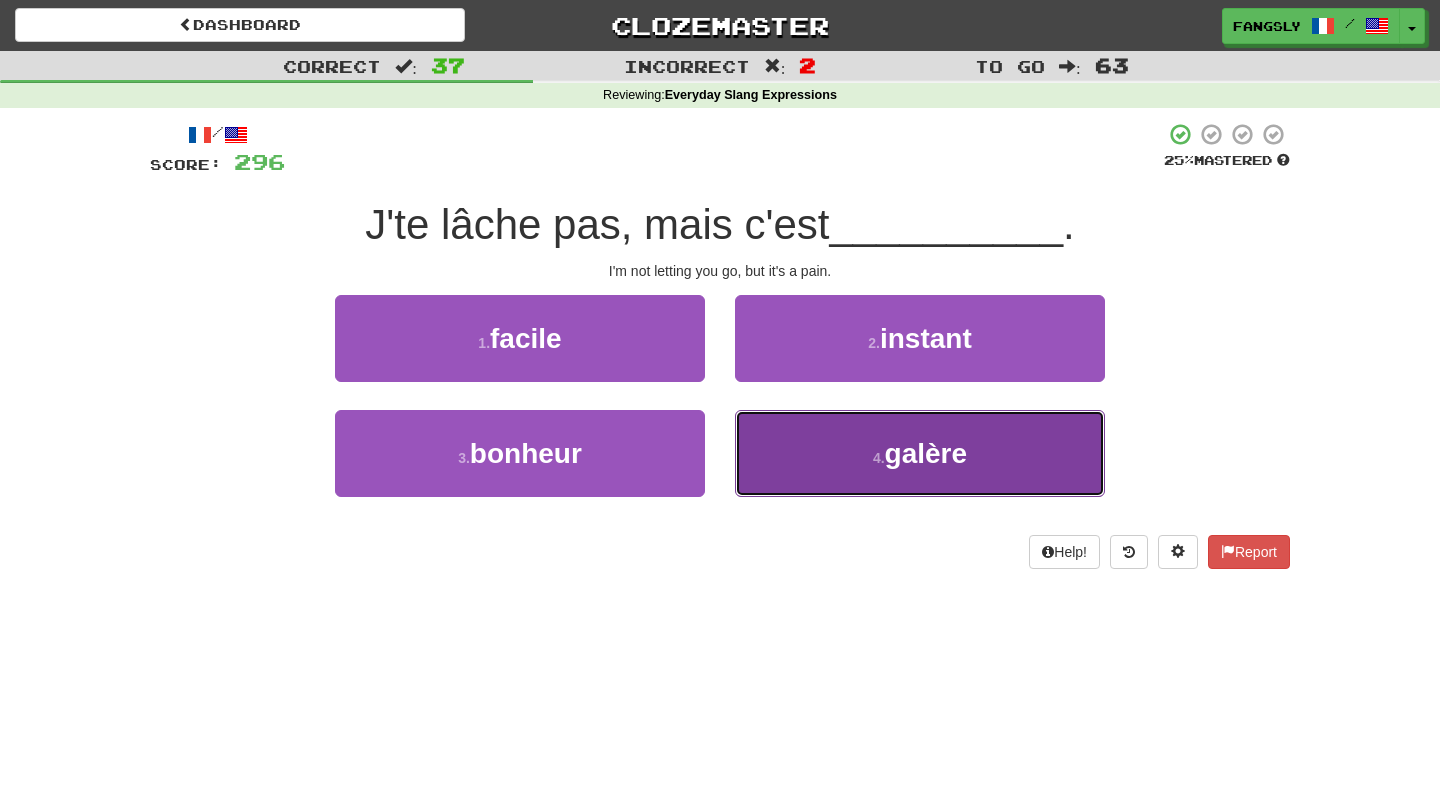 click on "4 .  galère" at bounding box center [920, 453] 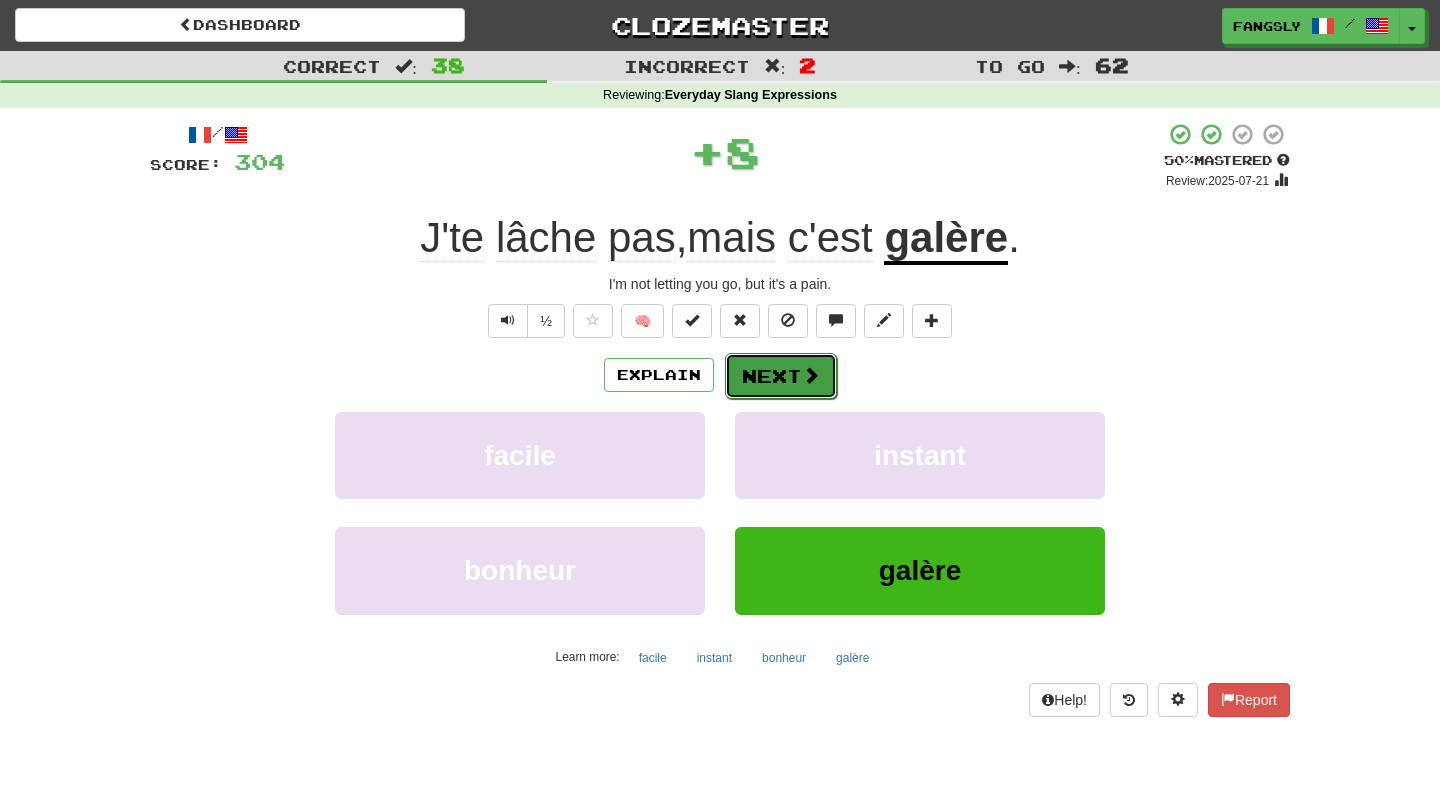 click on "Next" at bounding box center [781, 376] 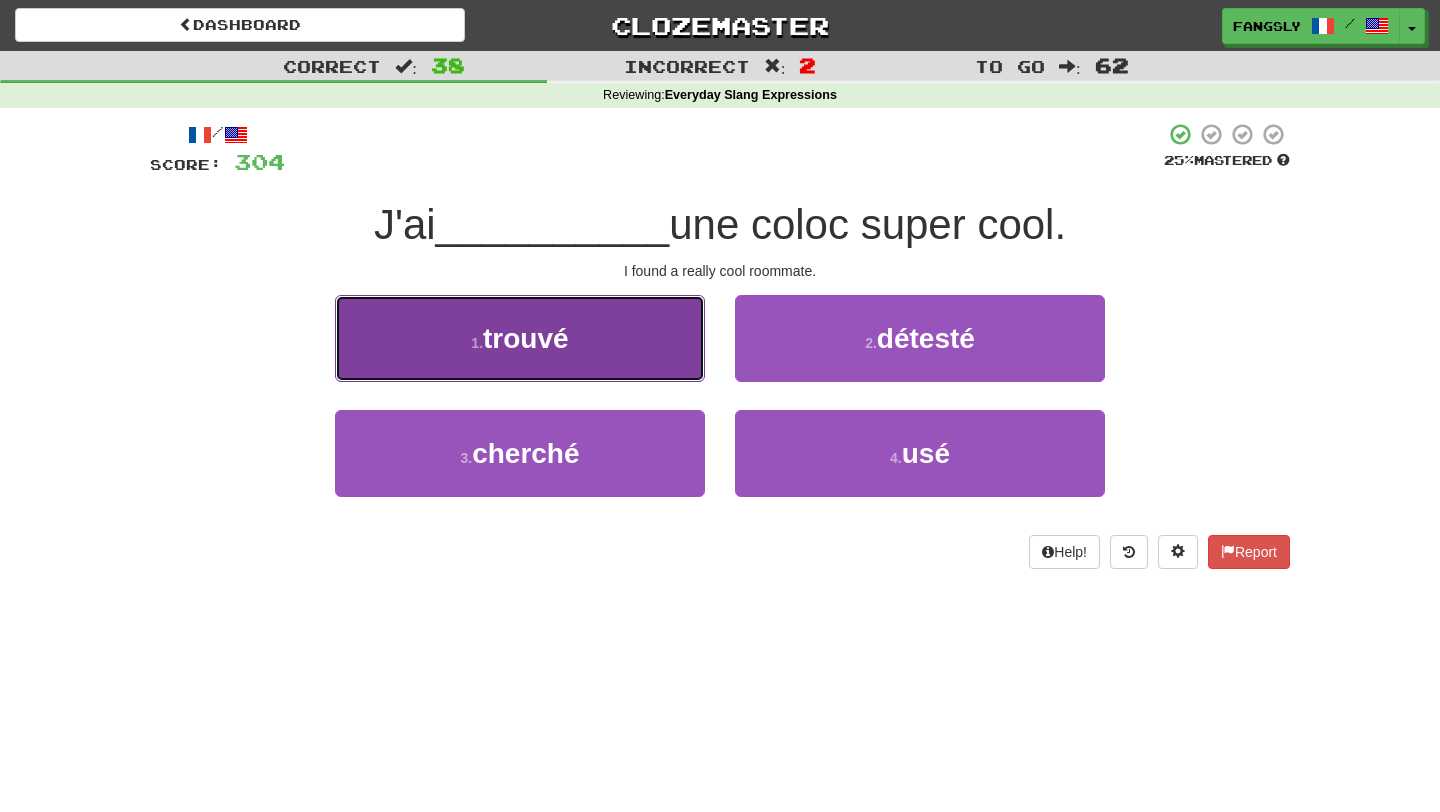 click on "1 .  trouvé" at bounding box center [520, 338] 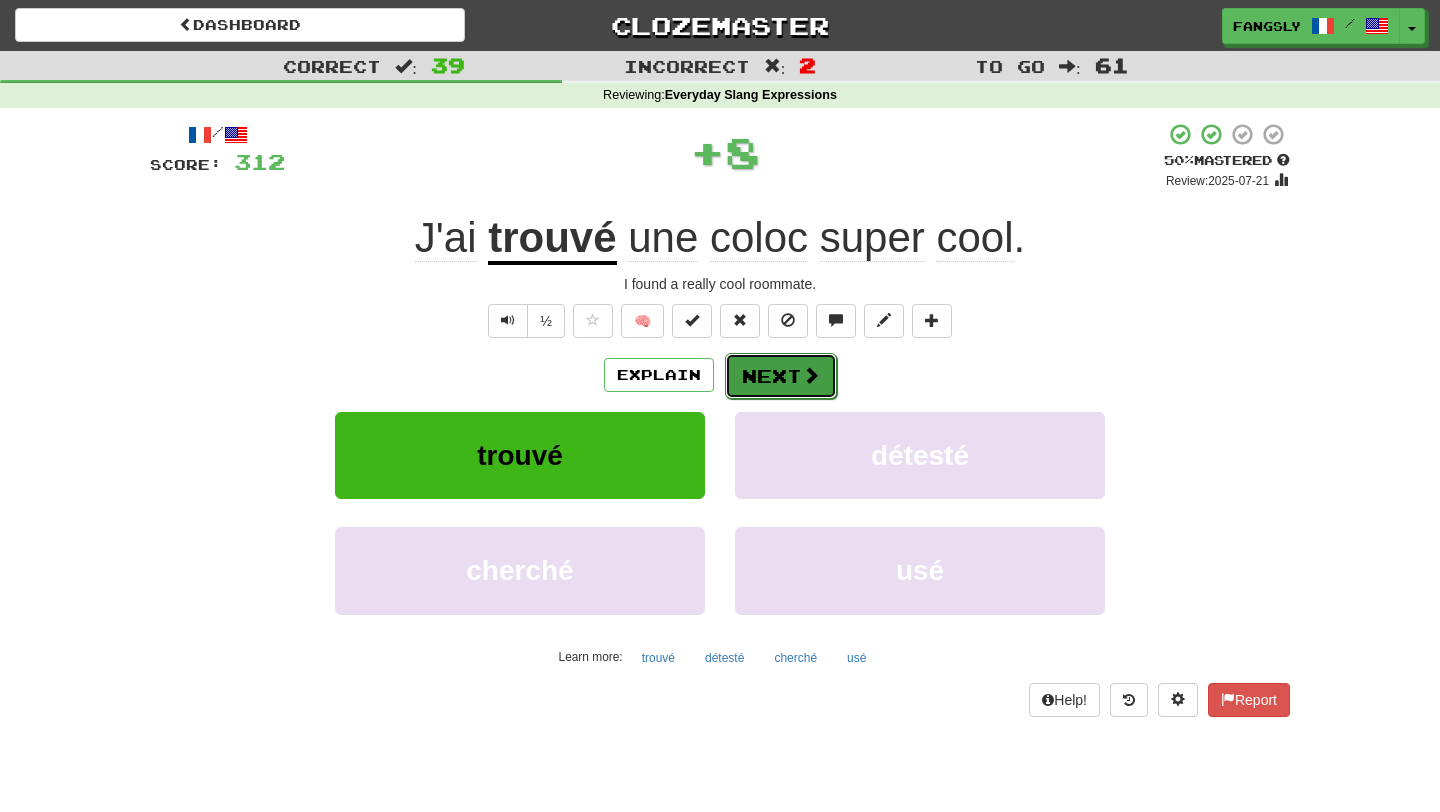 click on "Next" at bounding box center (781, 376) 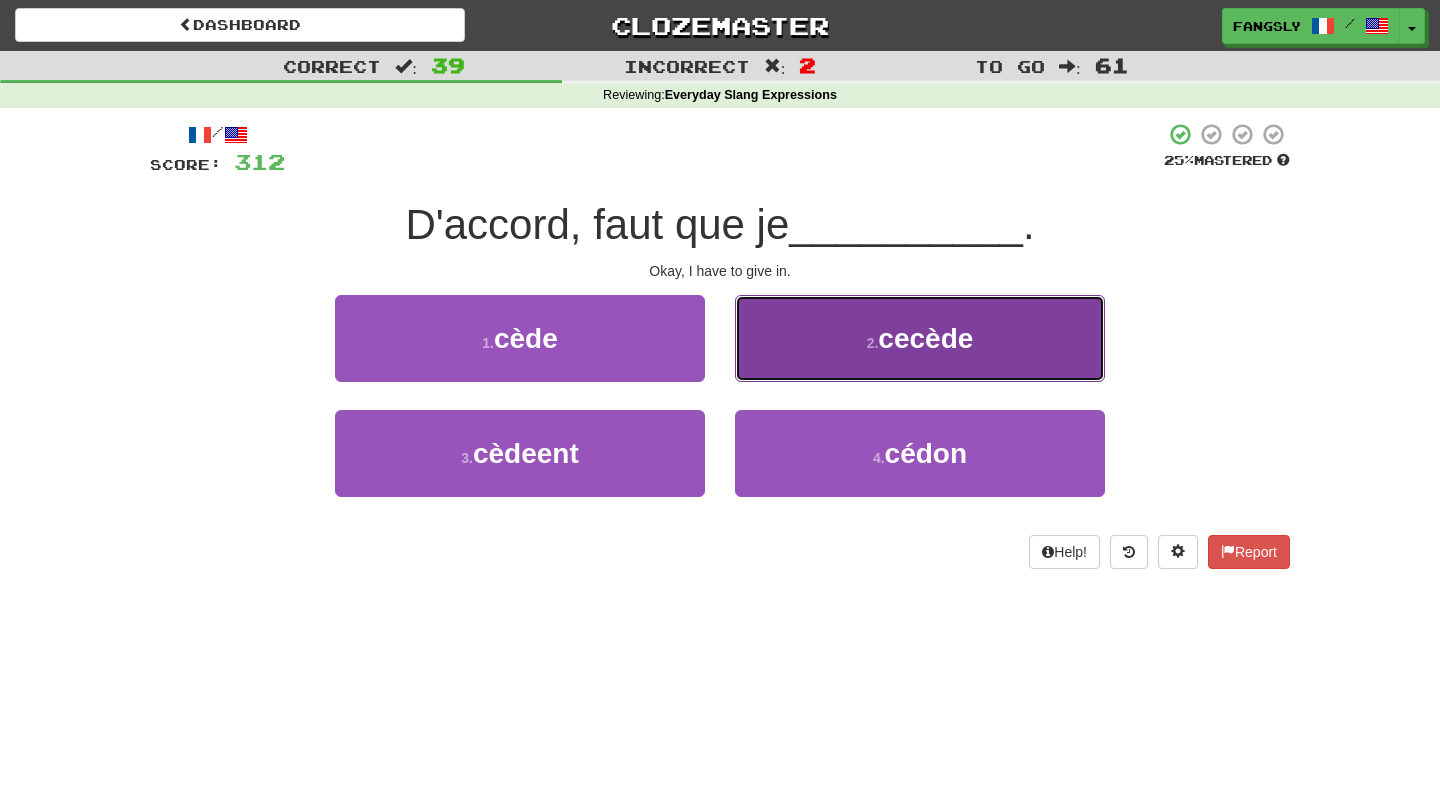 click on "2 .  cecède" at bounding box center [920, 338] 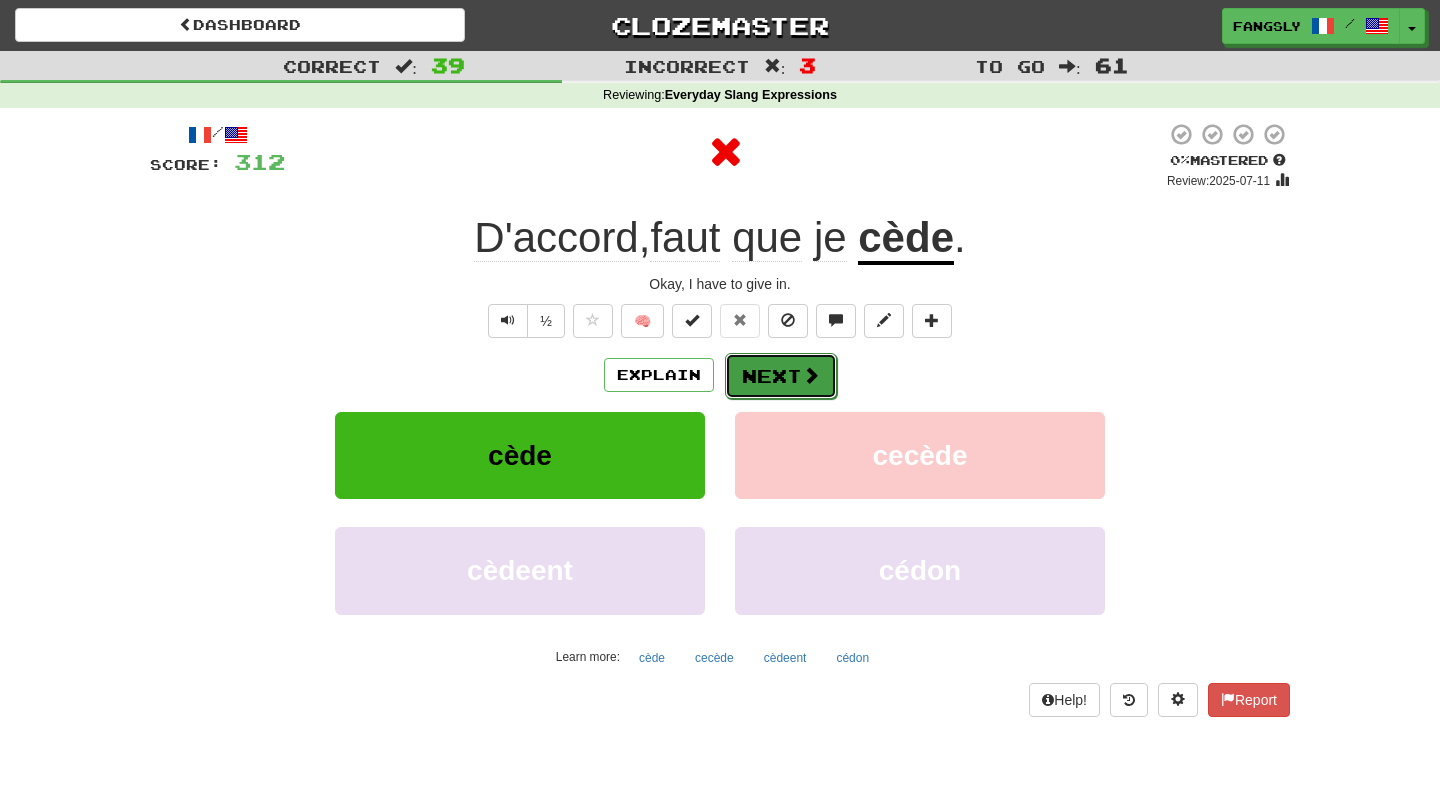 click on "Next" at bounding box center [781, 376] 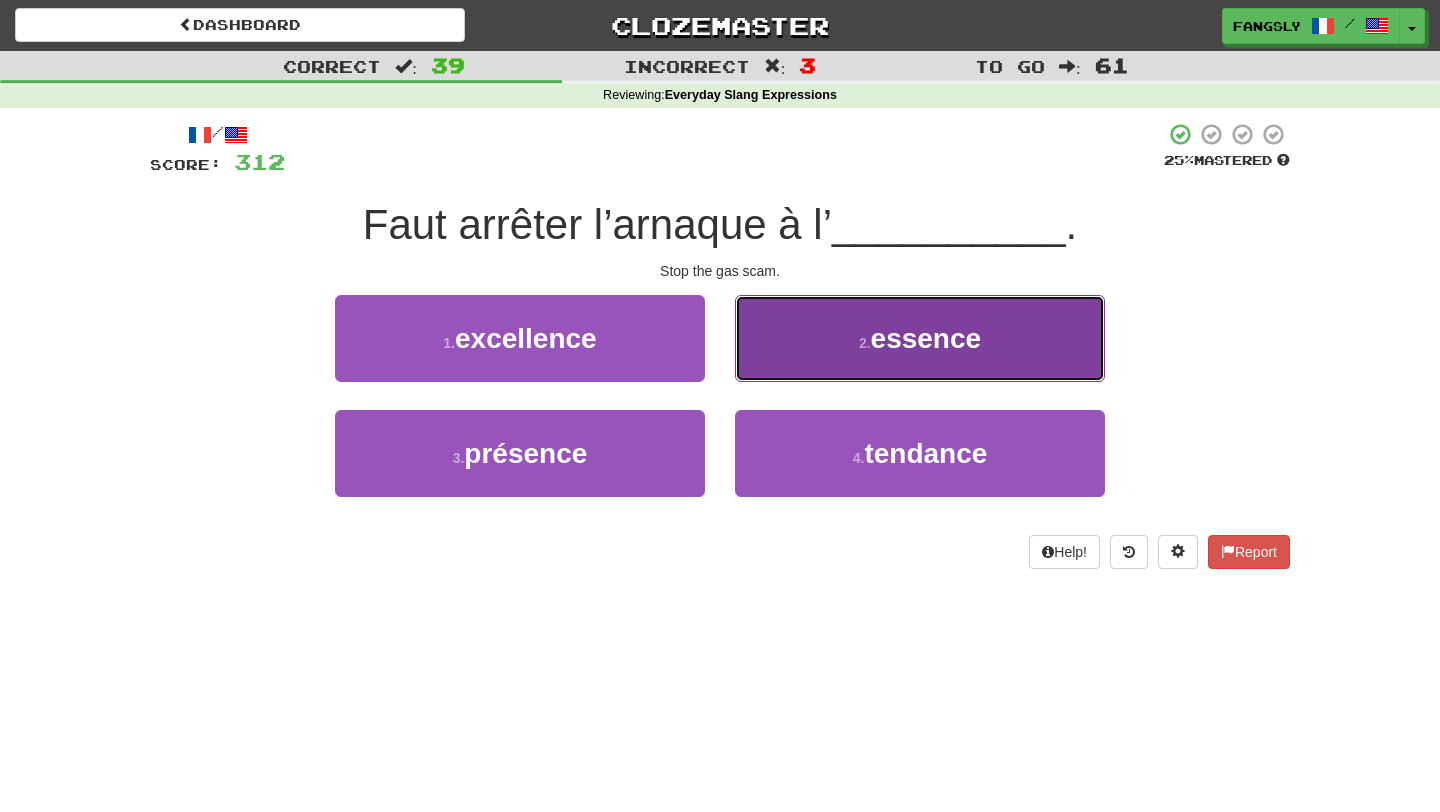 click on "2 .  essence" at bounding box center [920, 338] 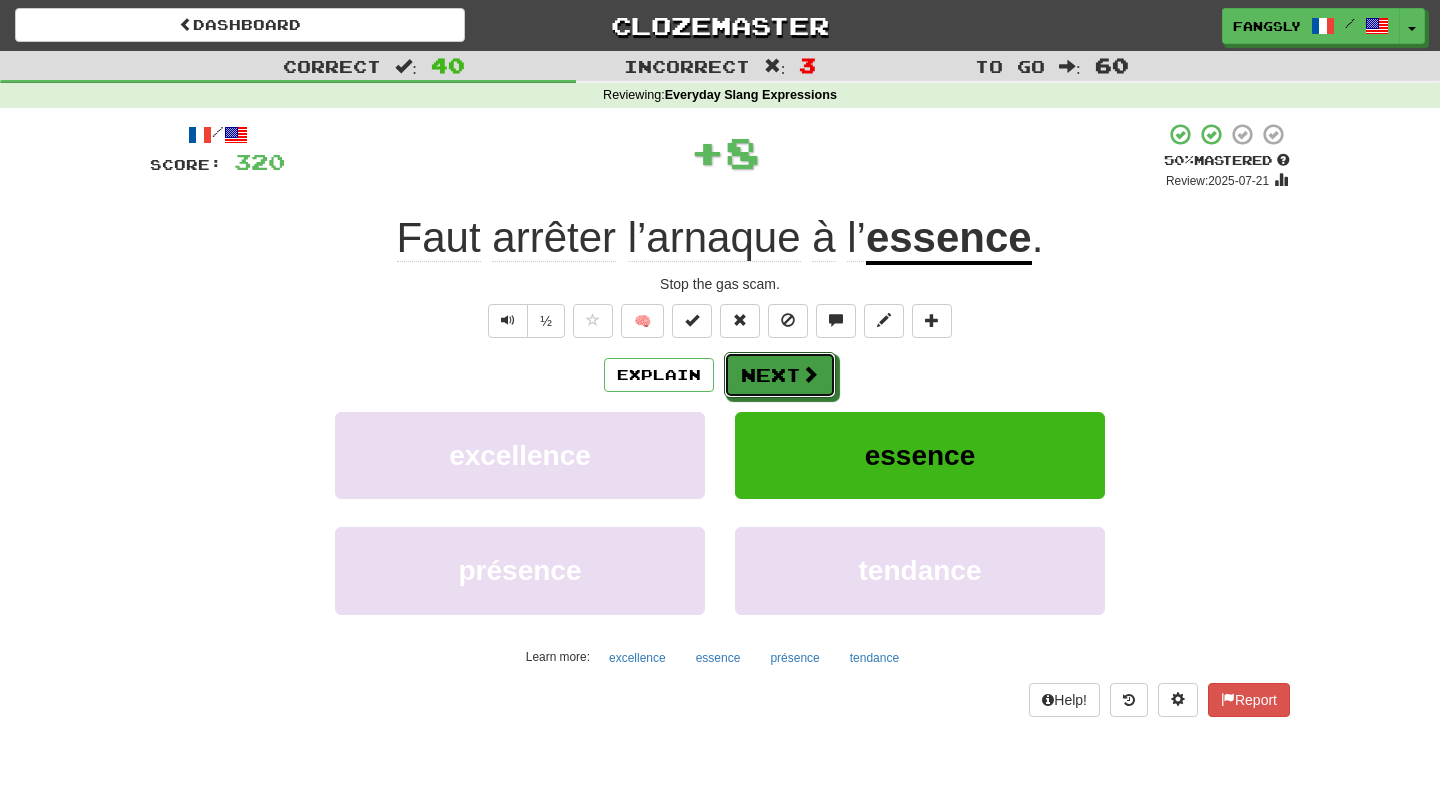 click on "Next" at bounding box center (780, 375) 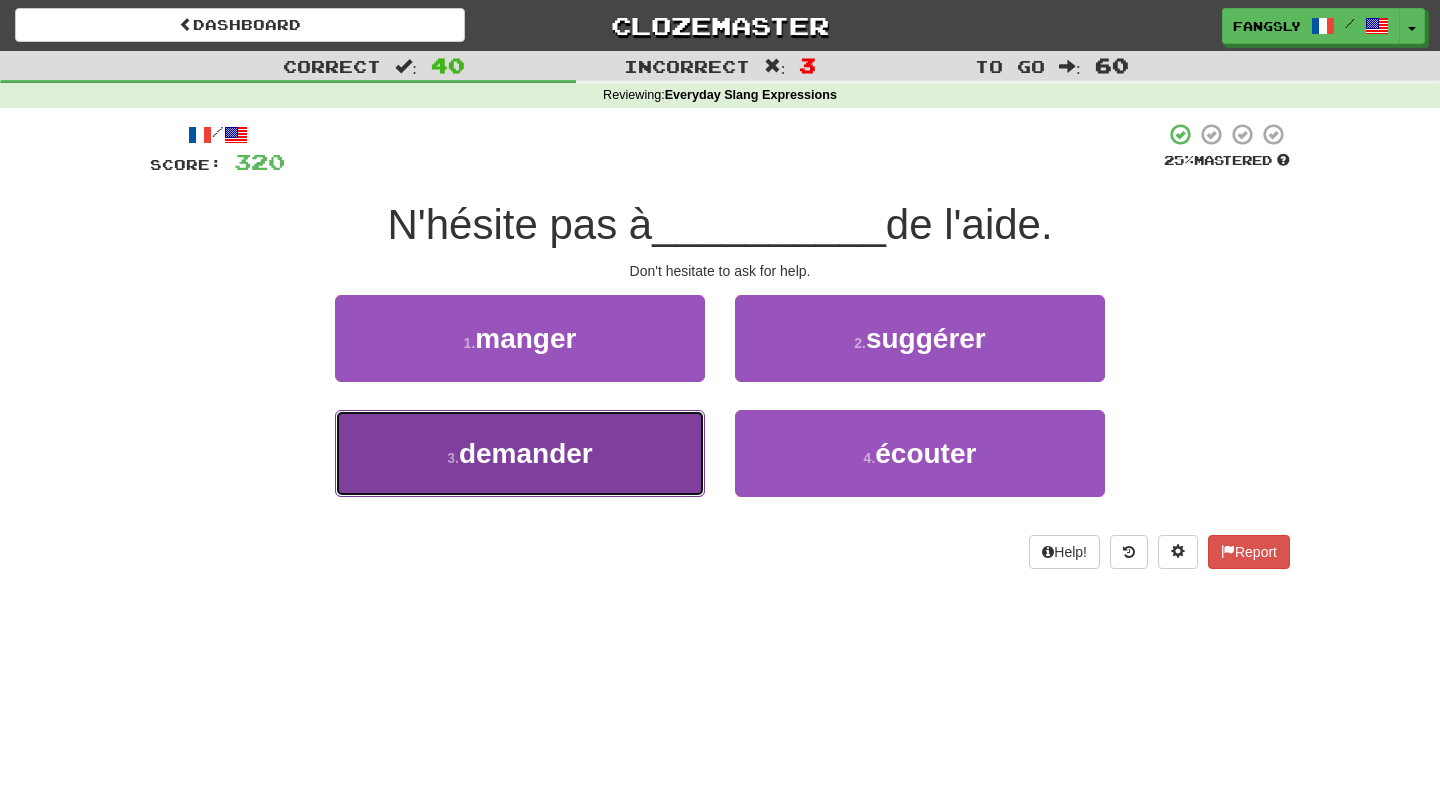 click on "3 .  demander" at bounding box center (520, 453) 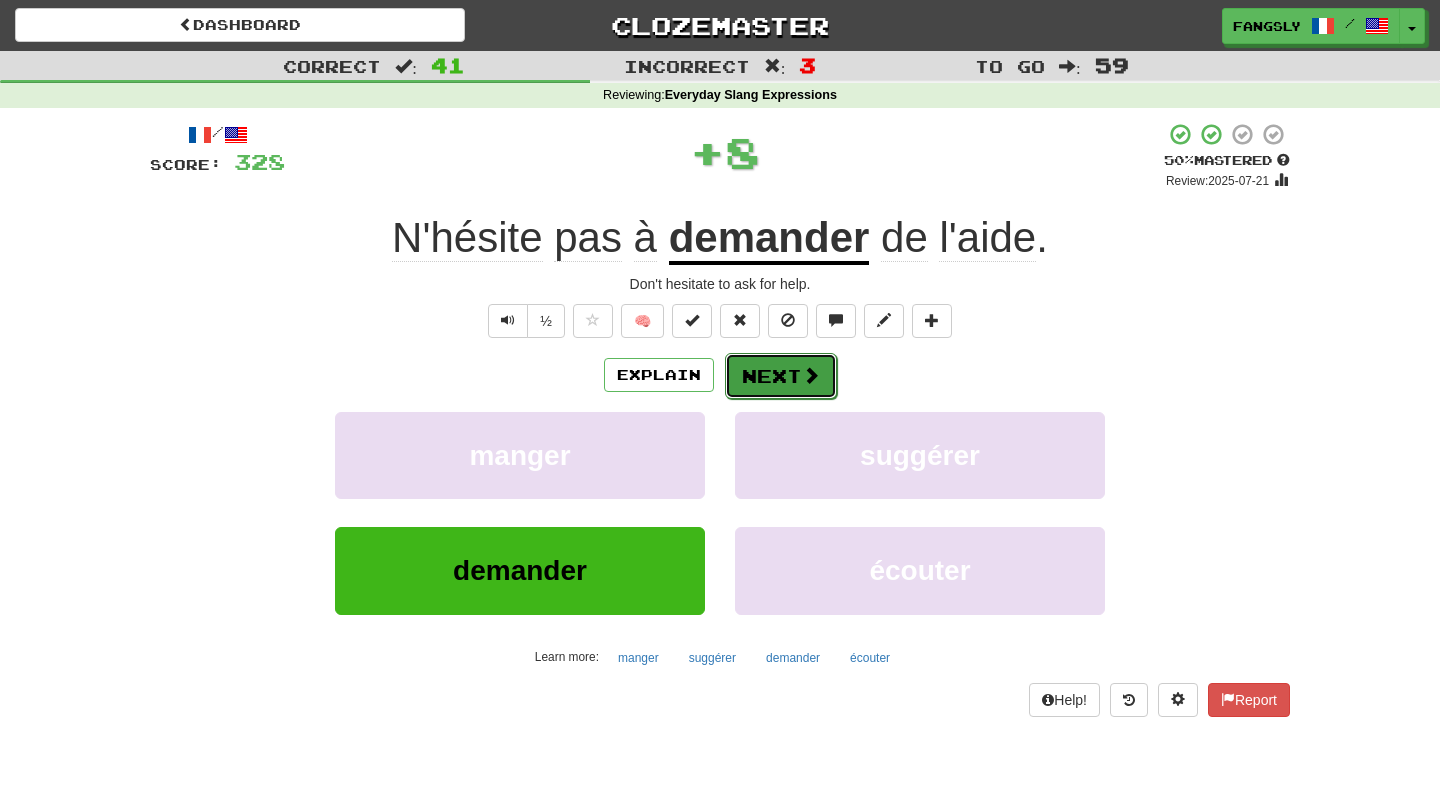 click on "Next" at bounding box center (781, 376) 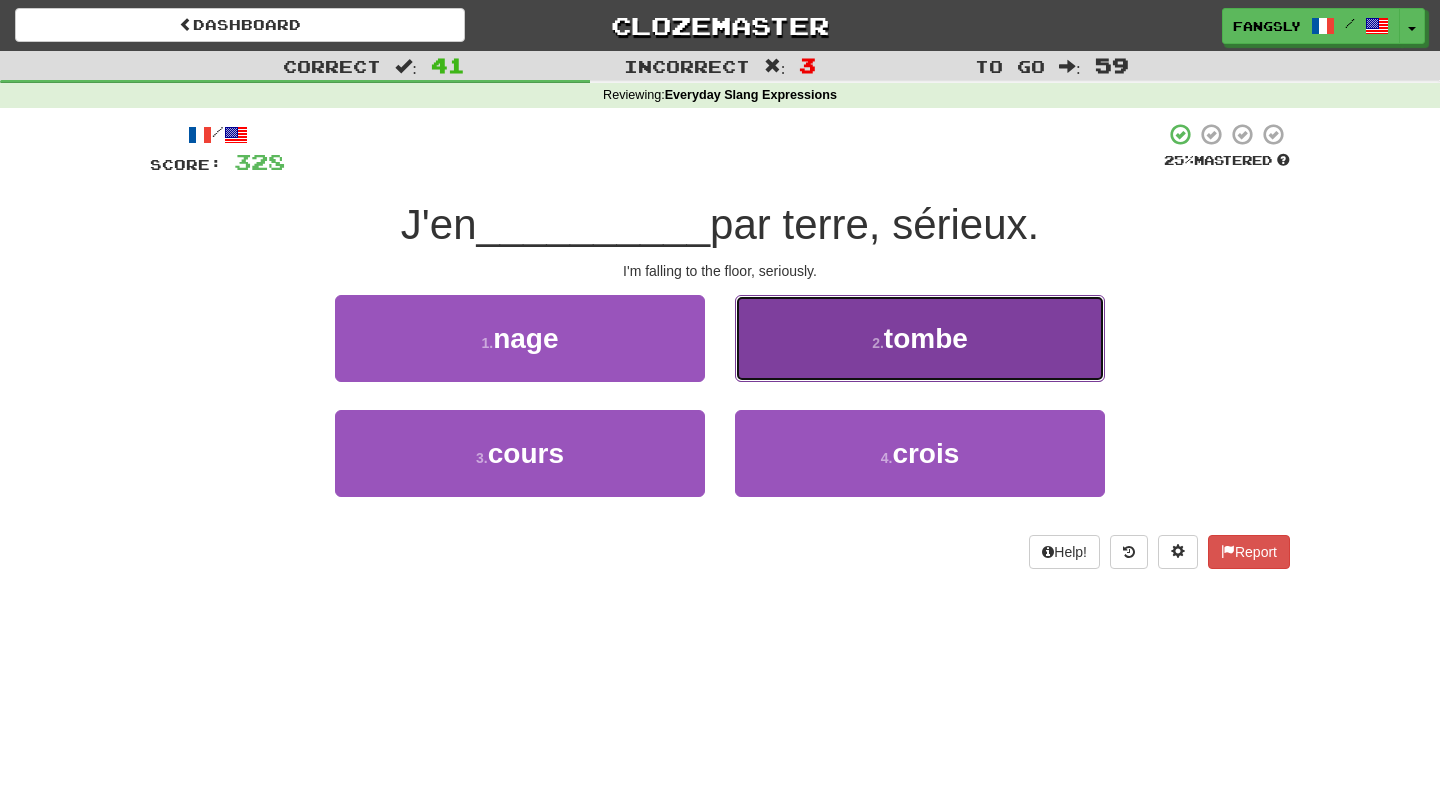 click on "2 .  tombe" at bounding box center (920, 338) 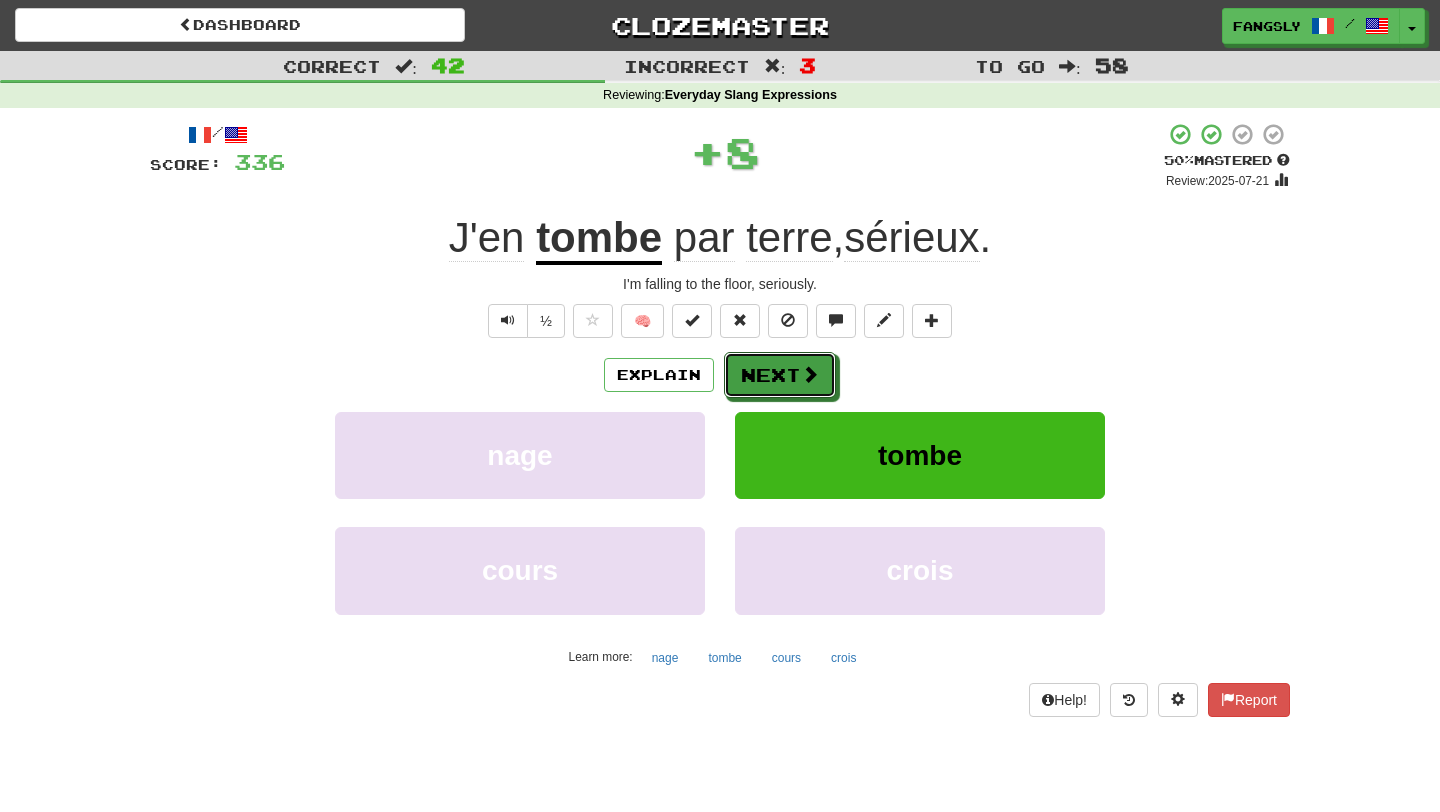 click on "Next" at bounding box center [780, 375] 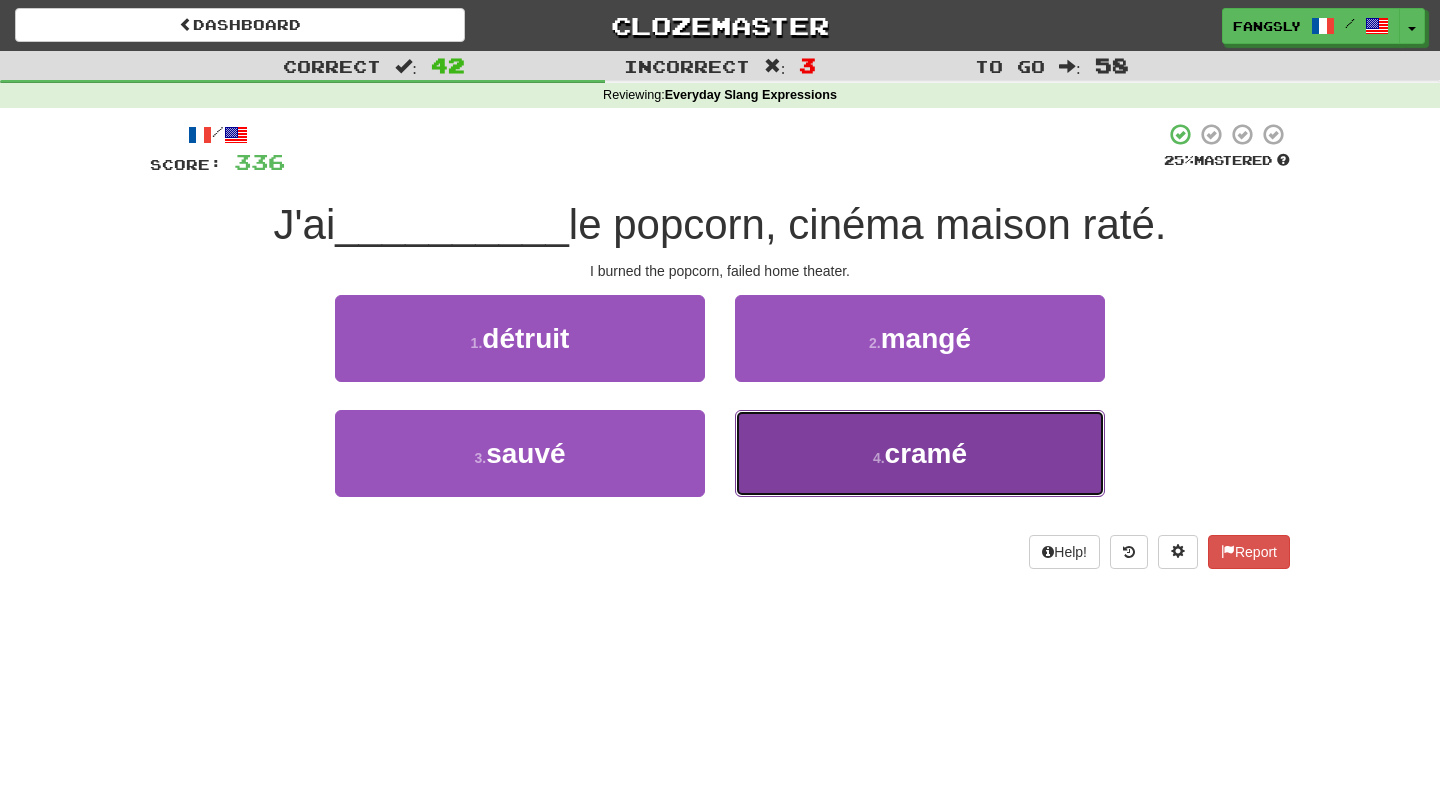 click on "4 .  cramé" at bounding box center (920, 453) 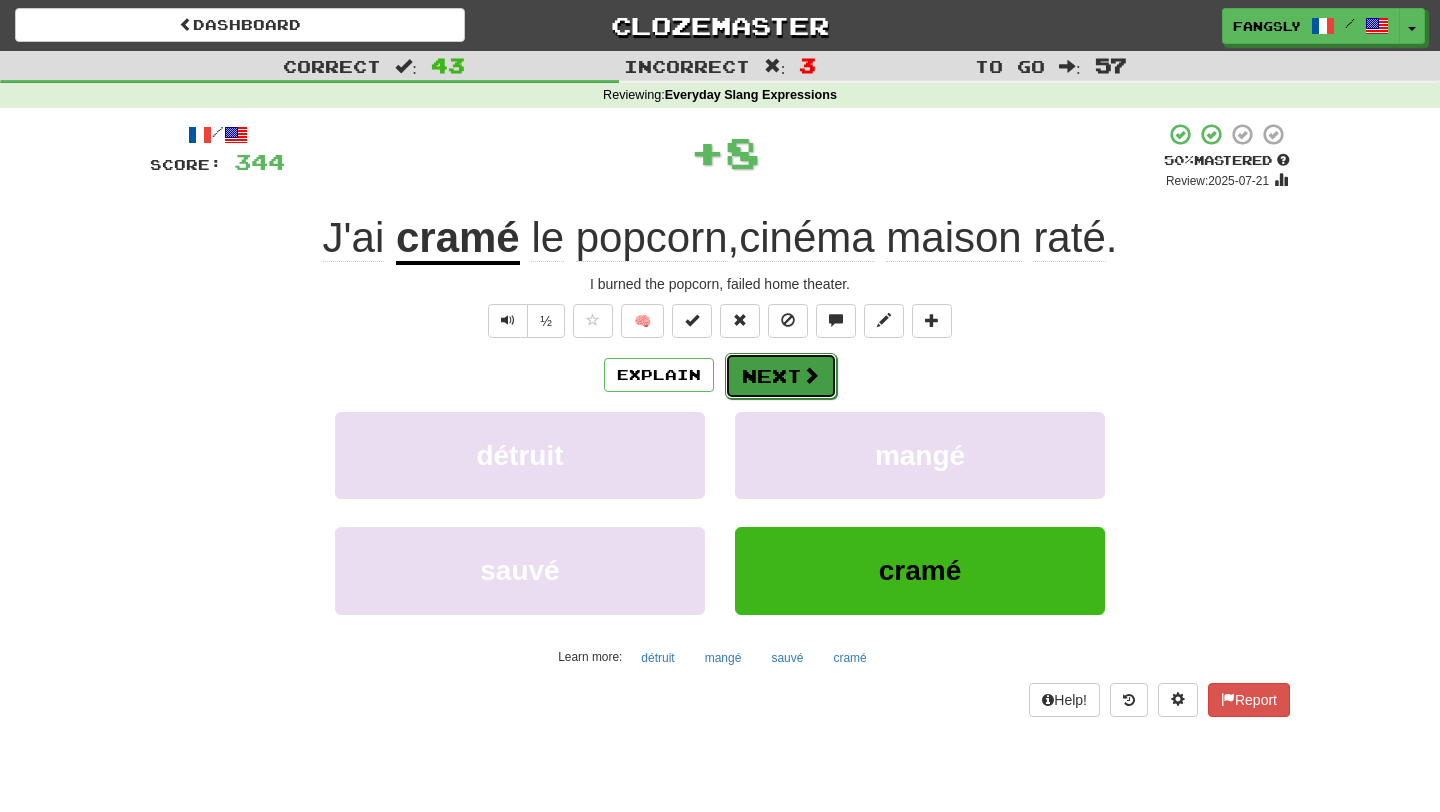 click on "Next" at bounding box center (781, 376) 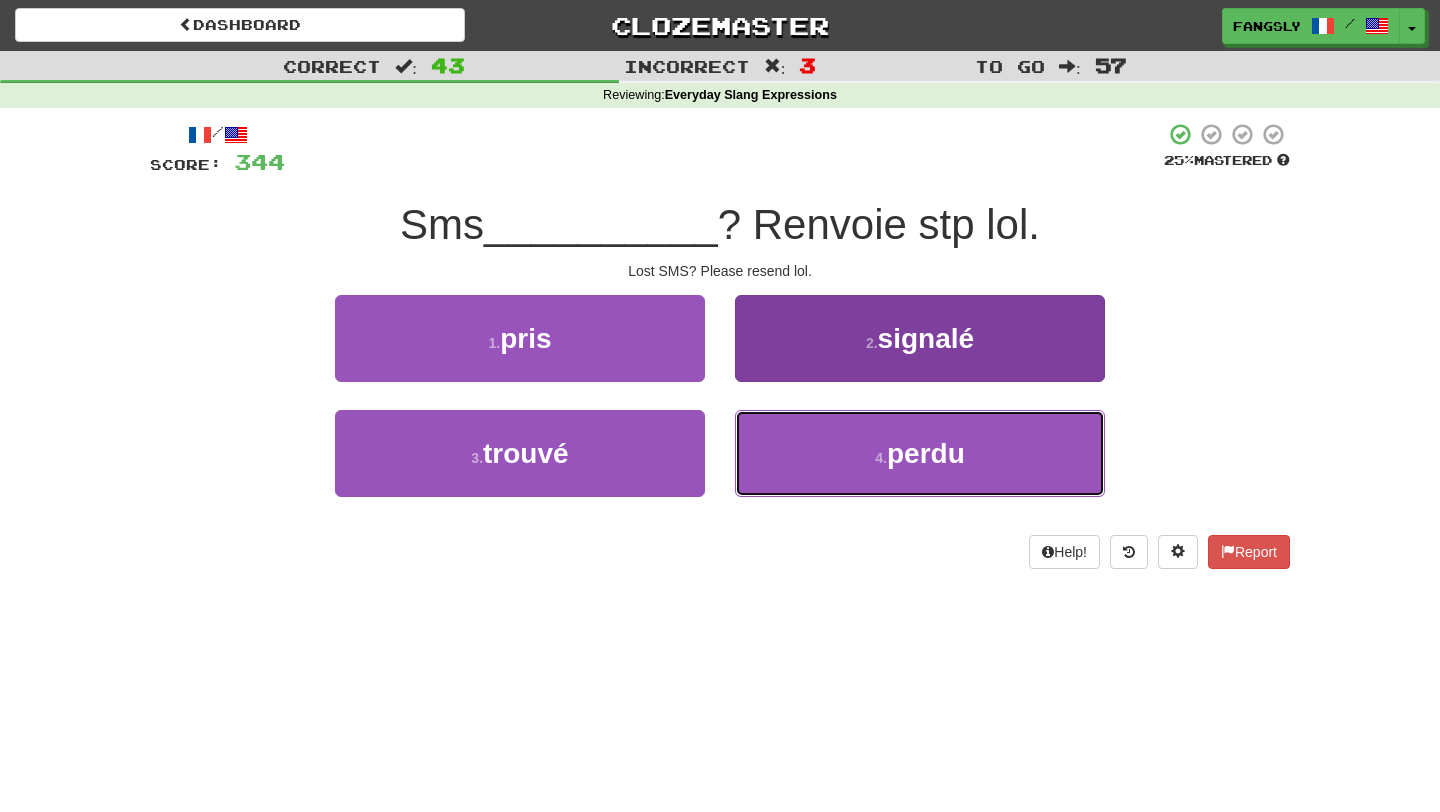click on "4 .  perdu" at bounding box center [920, 453] 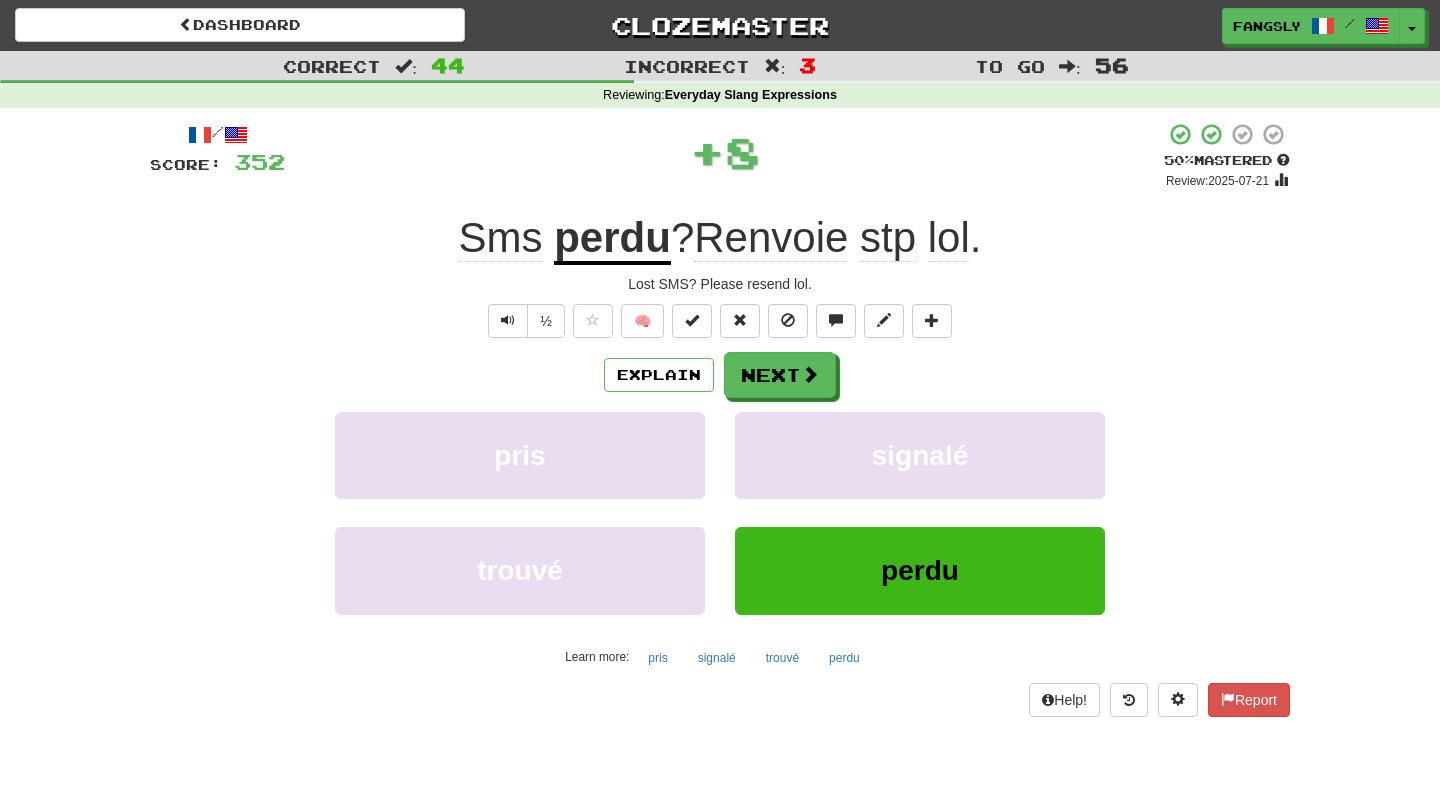 click on "Explain Next pris signalé trouvé perdu Learn more: pris signalé trouvé perdu" at bounding box center (720, 512) 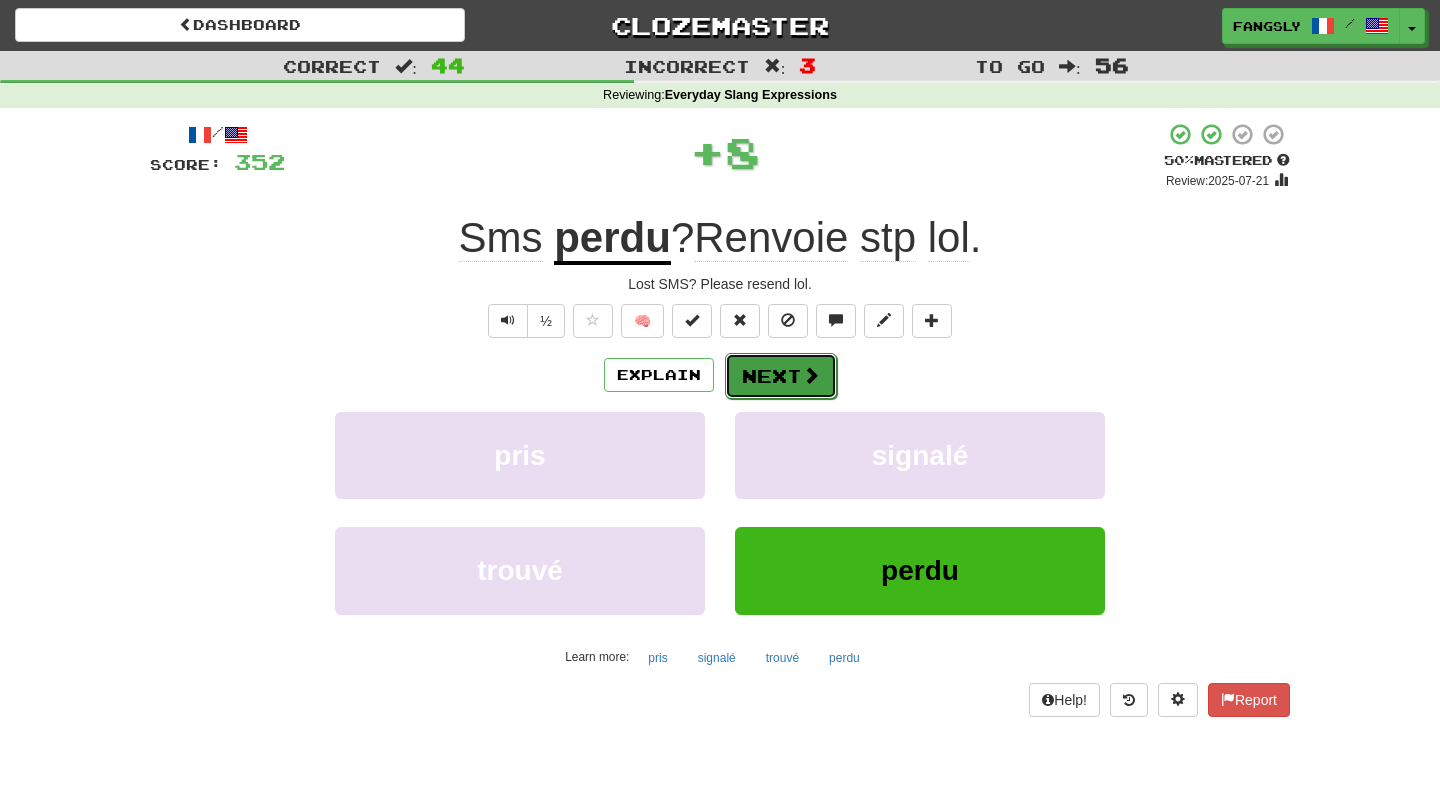 click on "Next" at bounding box center [781, 376] 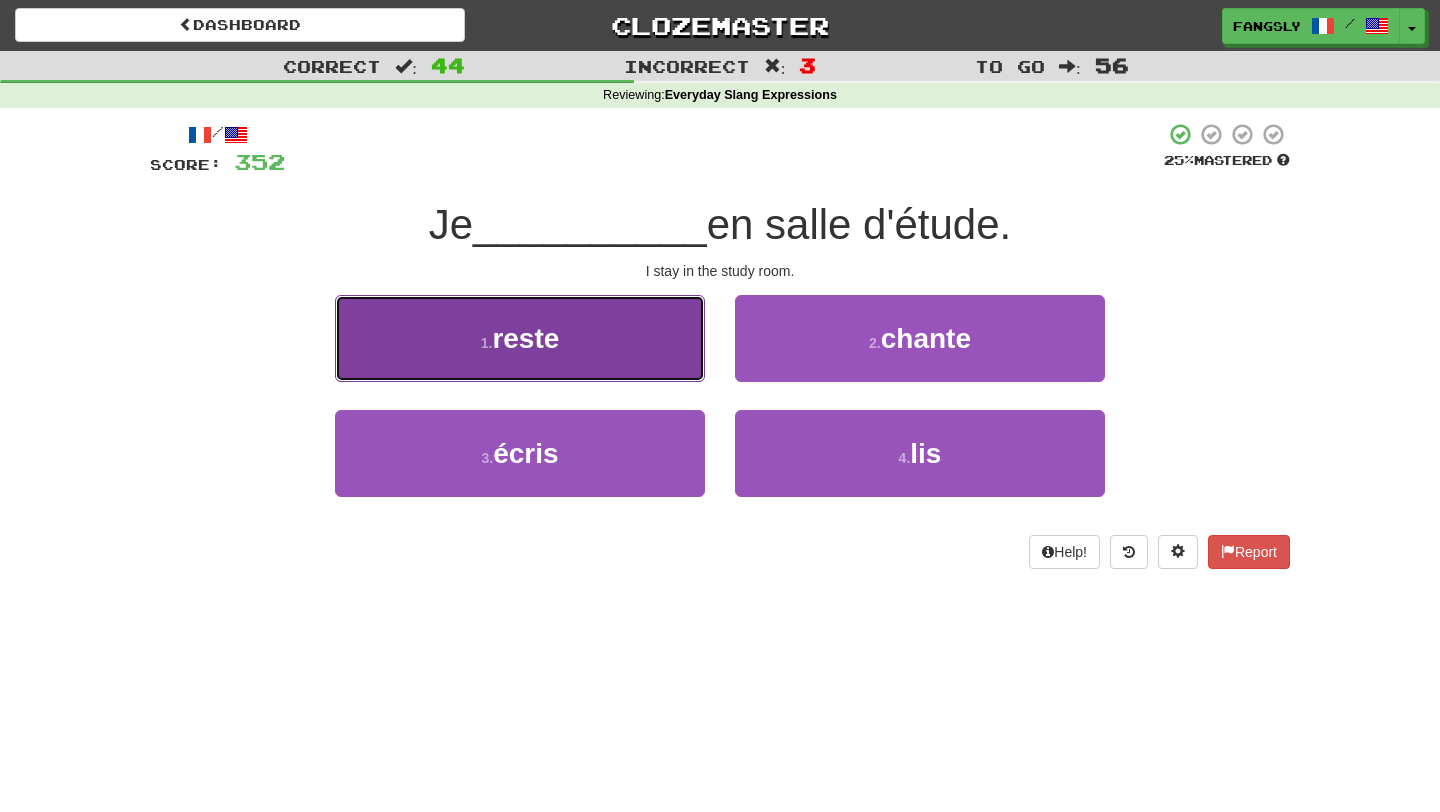 click on "1 .  reste" at bounding box center [520, 338] 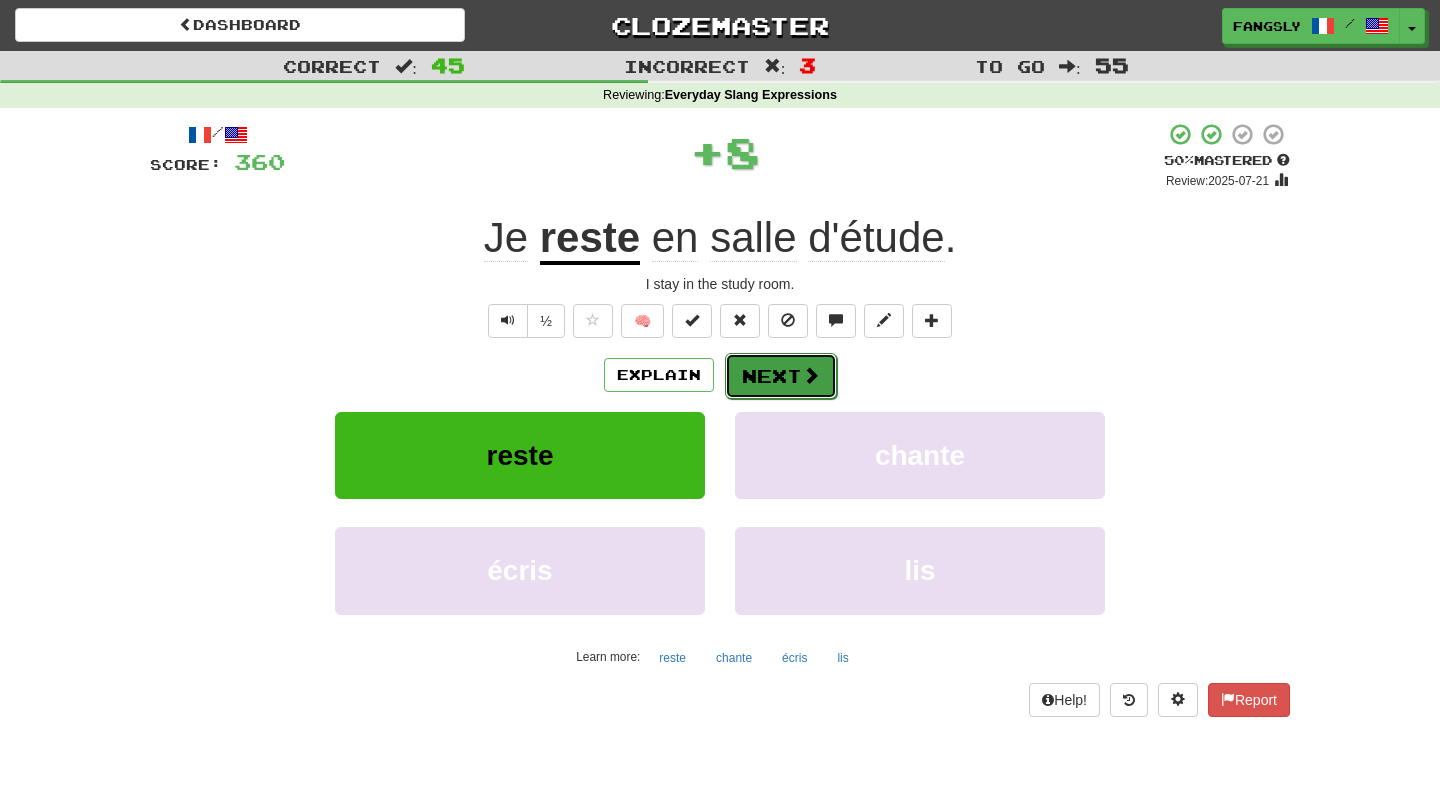 click on "Next" at bounding box center (781, 376) 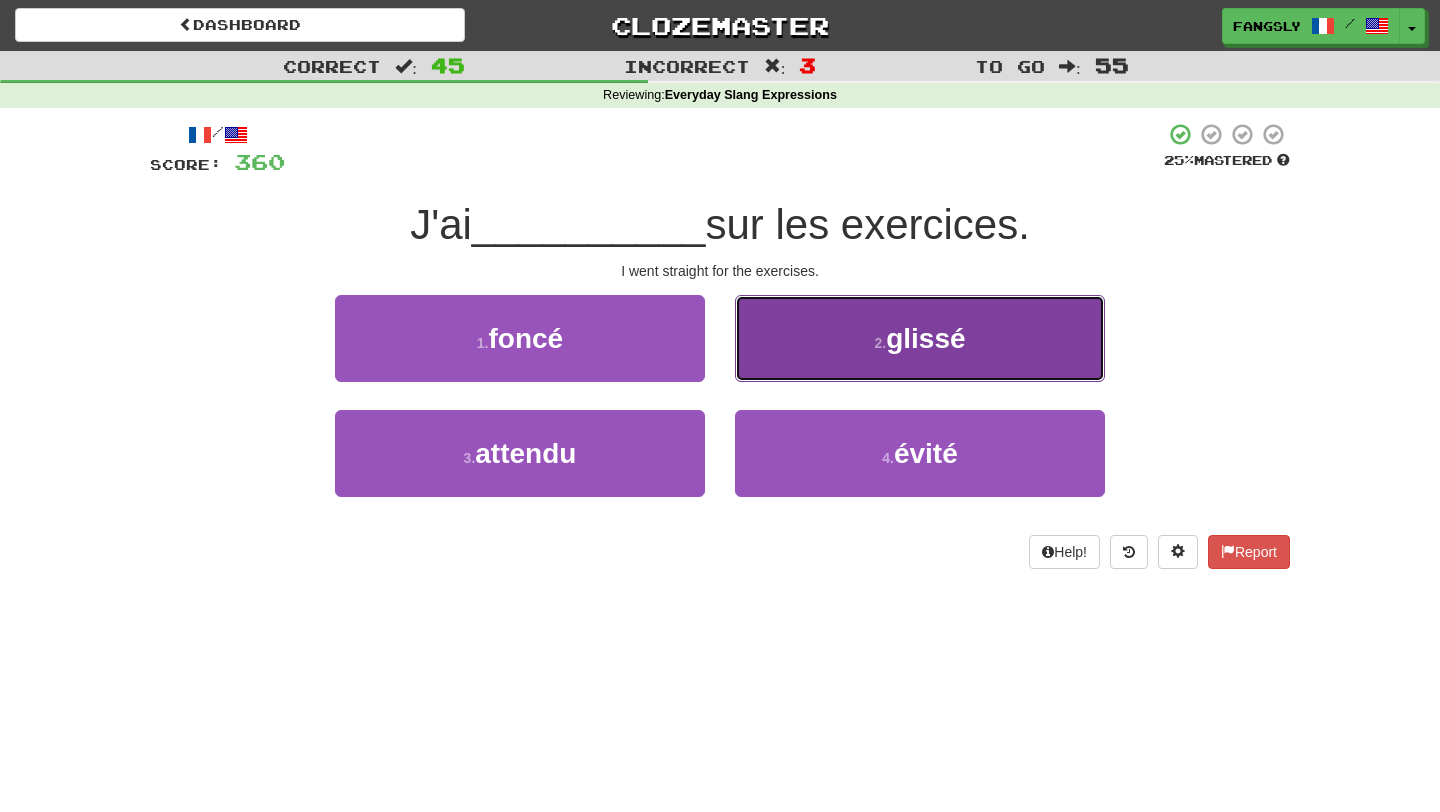 click on "2 .  glissé" at bounding box center (920, 338) 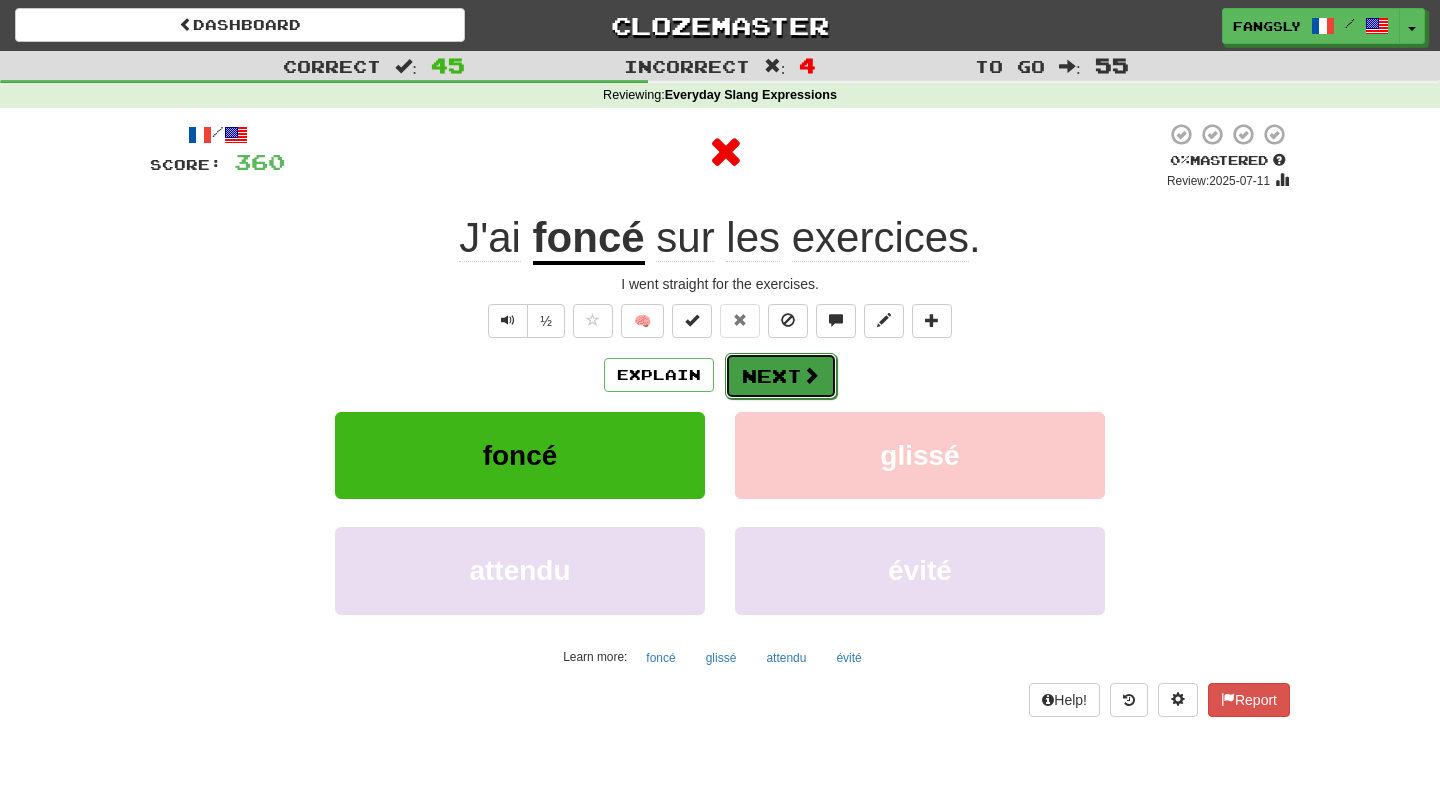 click on "Next" at bounding box center (781, 376) 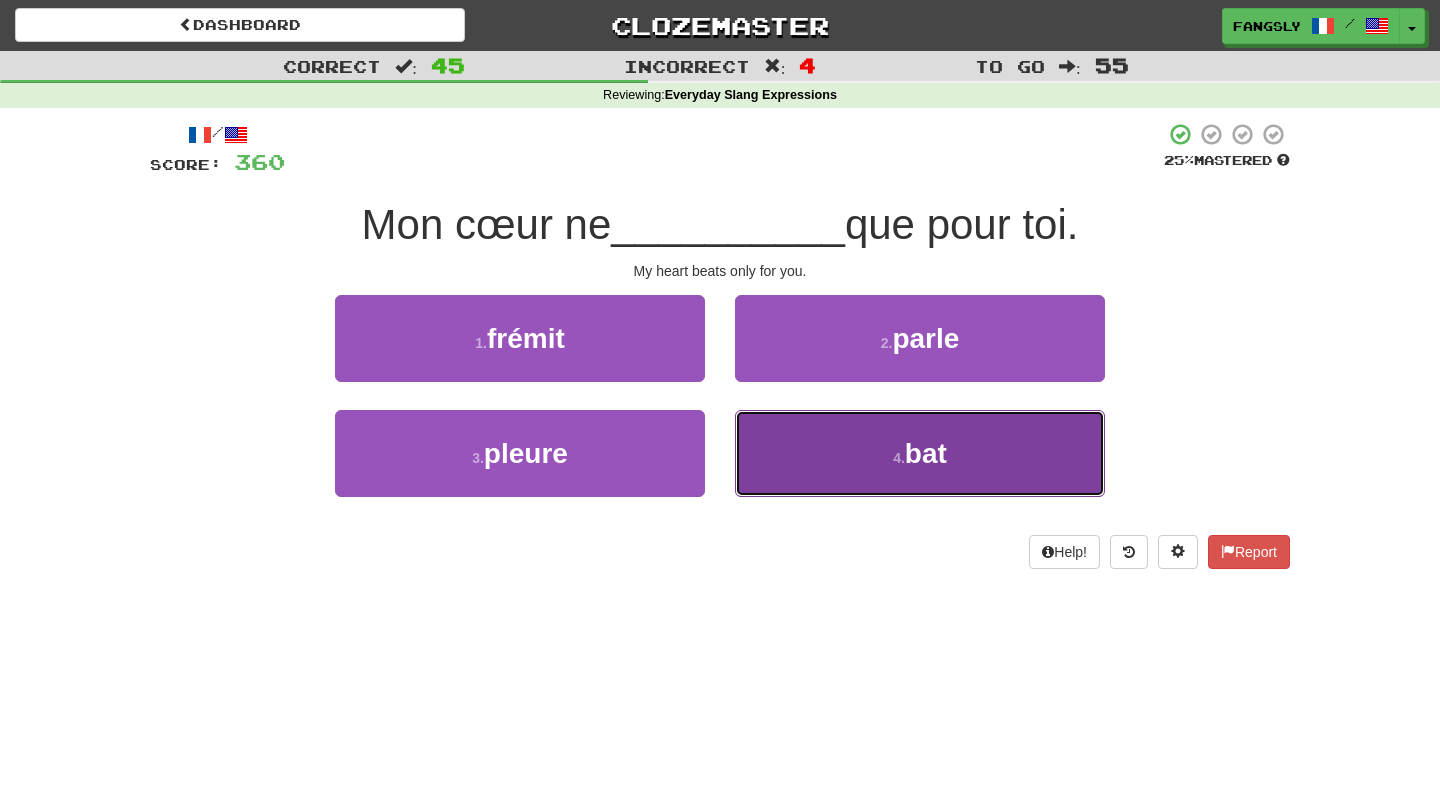 click on "4 .  bat" at bounding box center [920, 453] 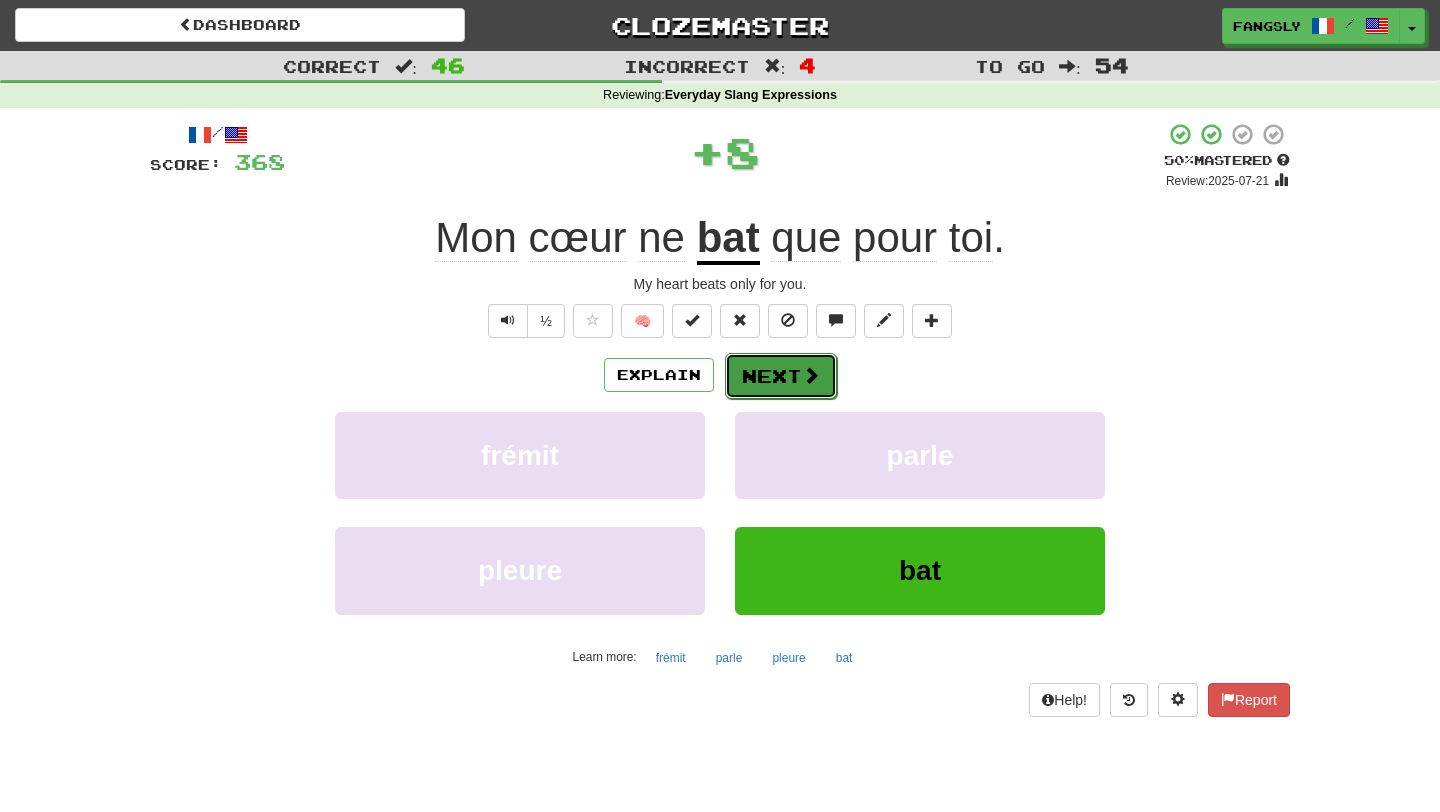 click on "Next" at bounding box center (781, 376) 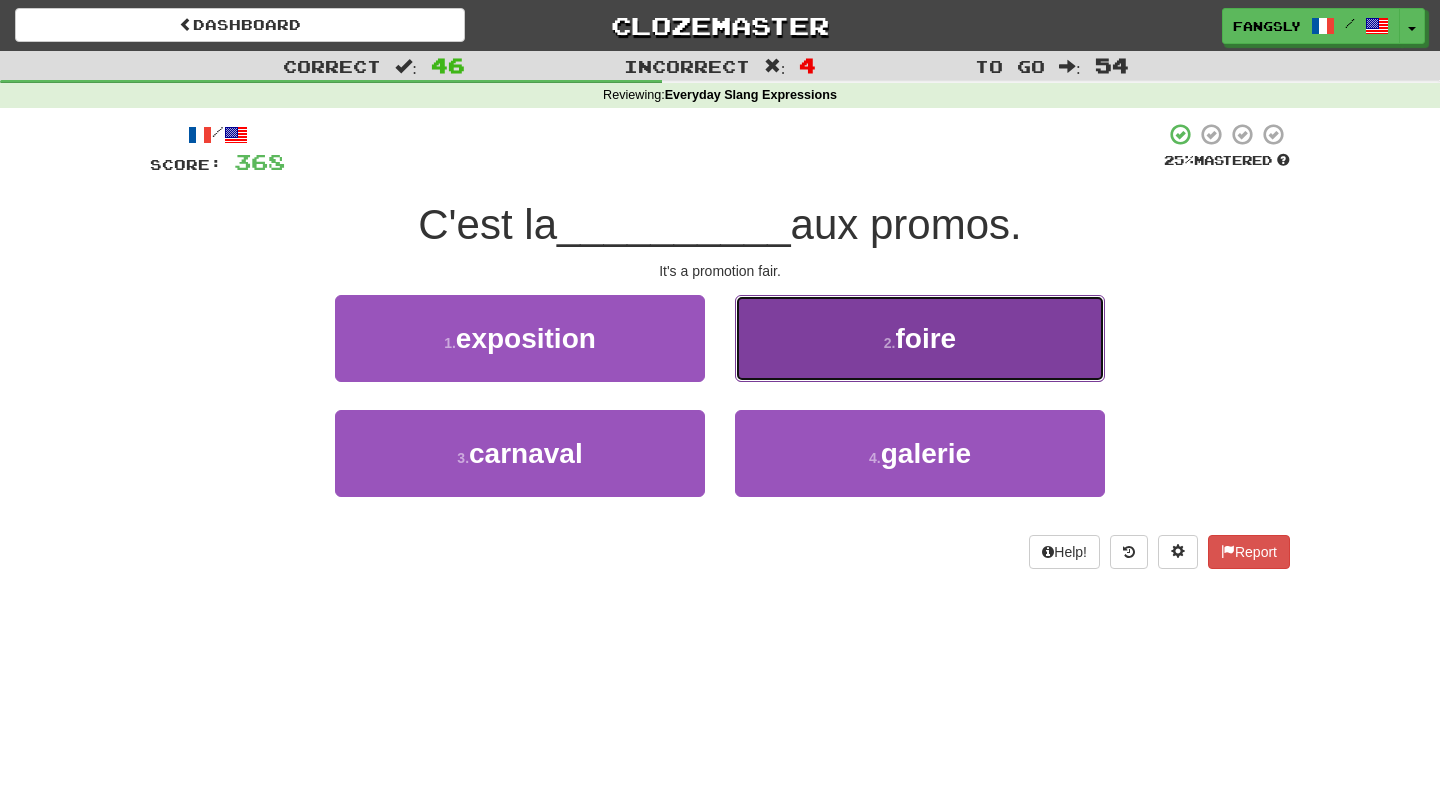 click on "2 .  foire" at bounding box center [920, 338] 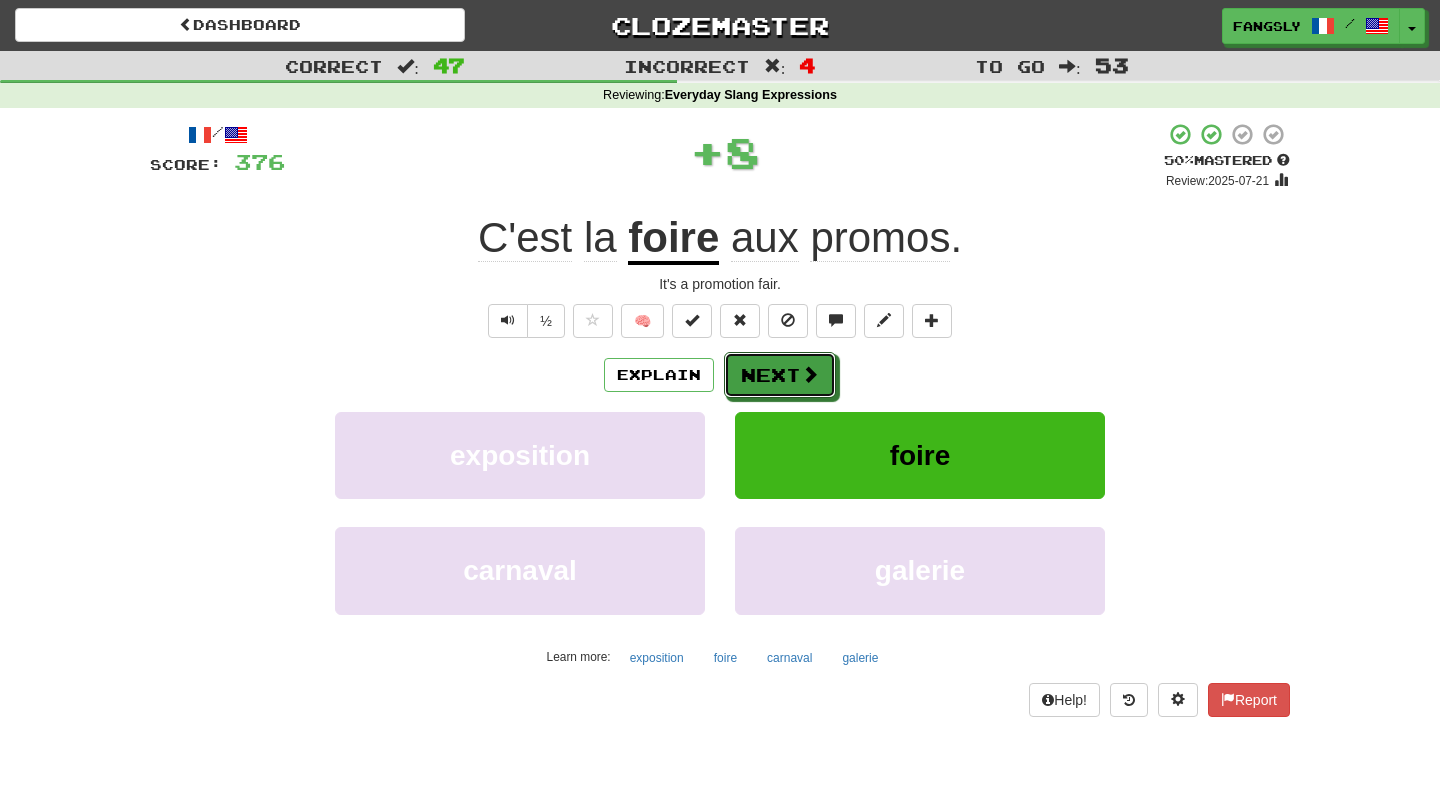 click on "Next" at bounding box center [780, 375] 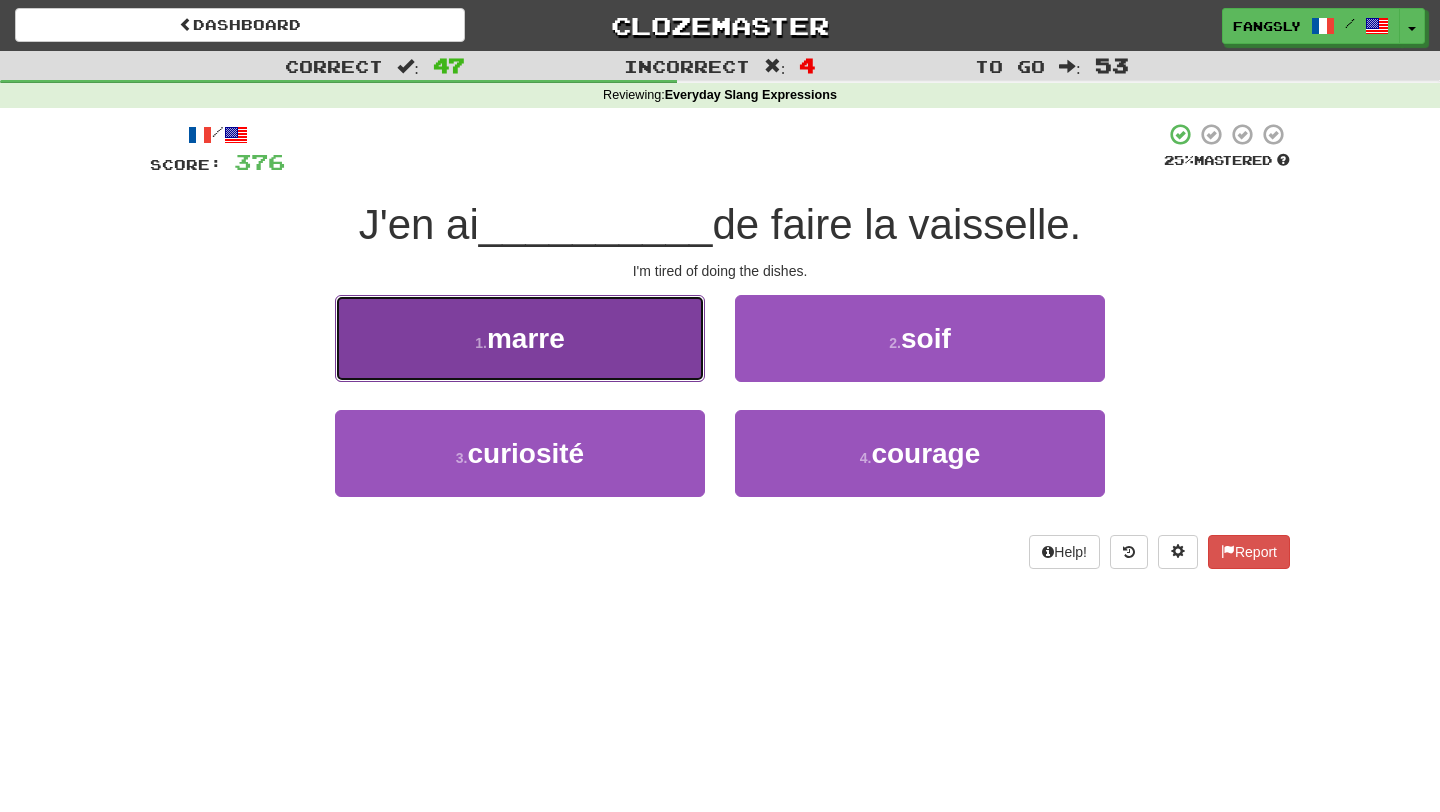 click on "1 .  marre" at bounding box center (520, 338) 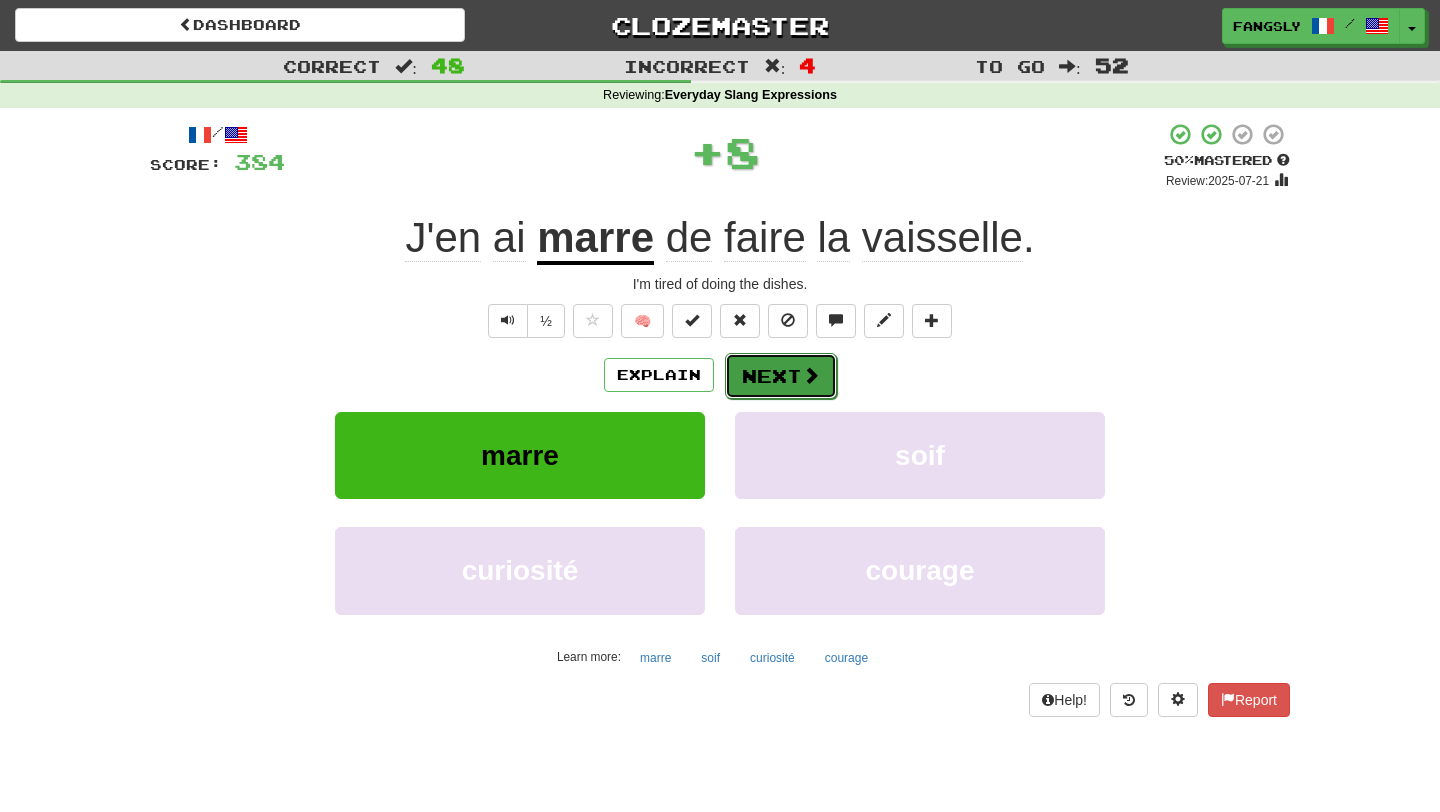 click on "Next" at bounding box center [781, 376] 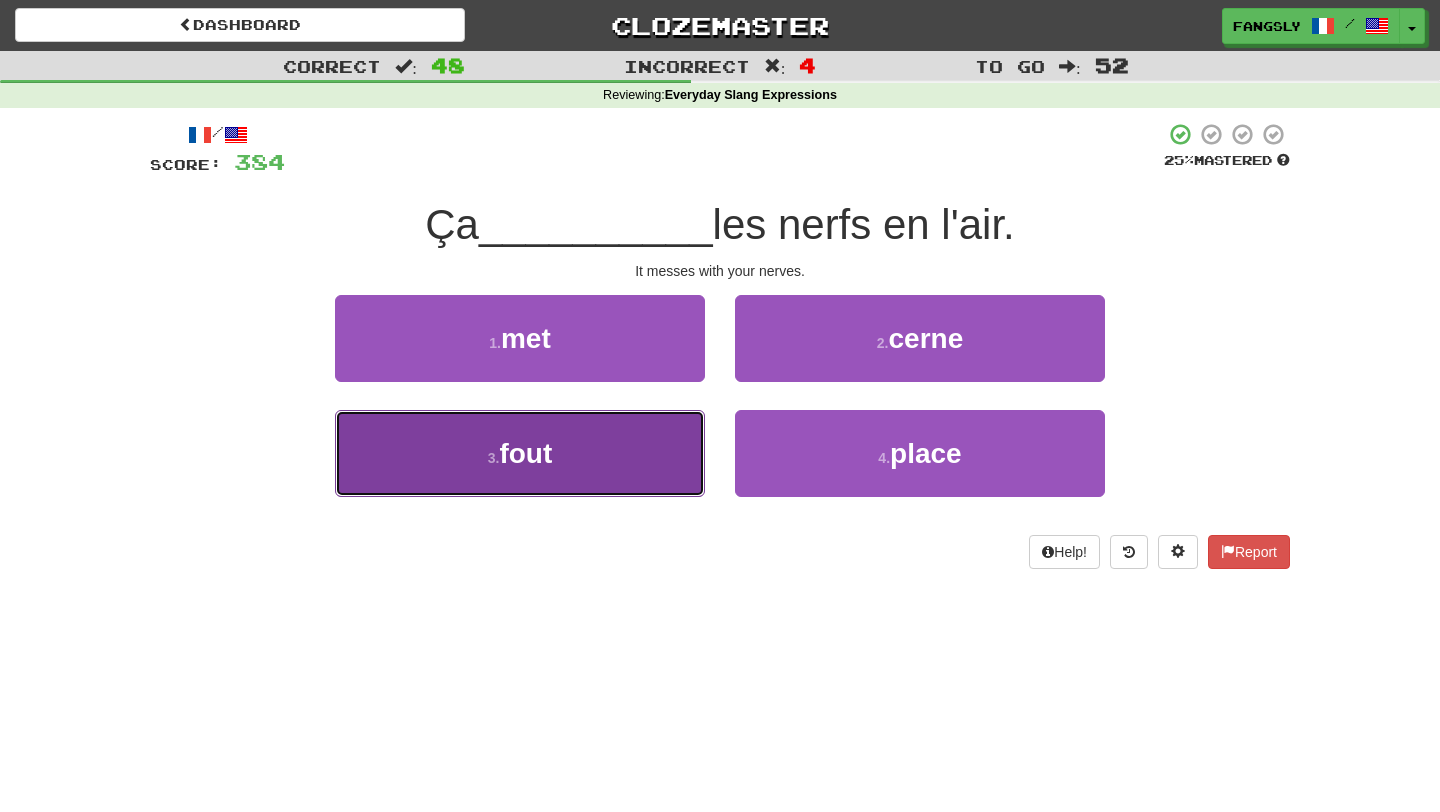 click on "3 .  fout" at bounding box center [520, 453] 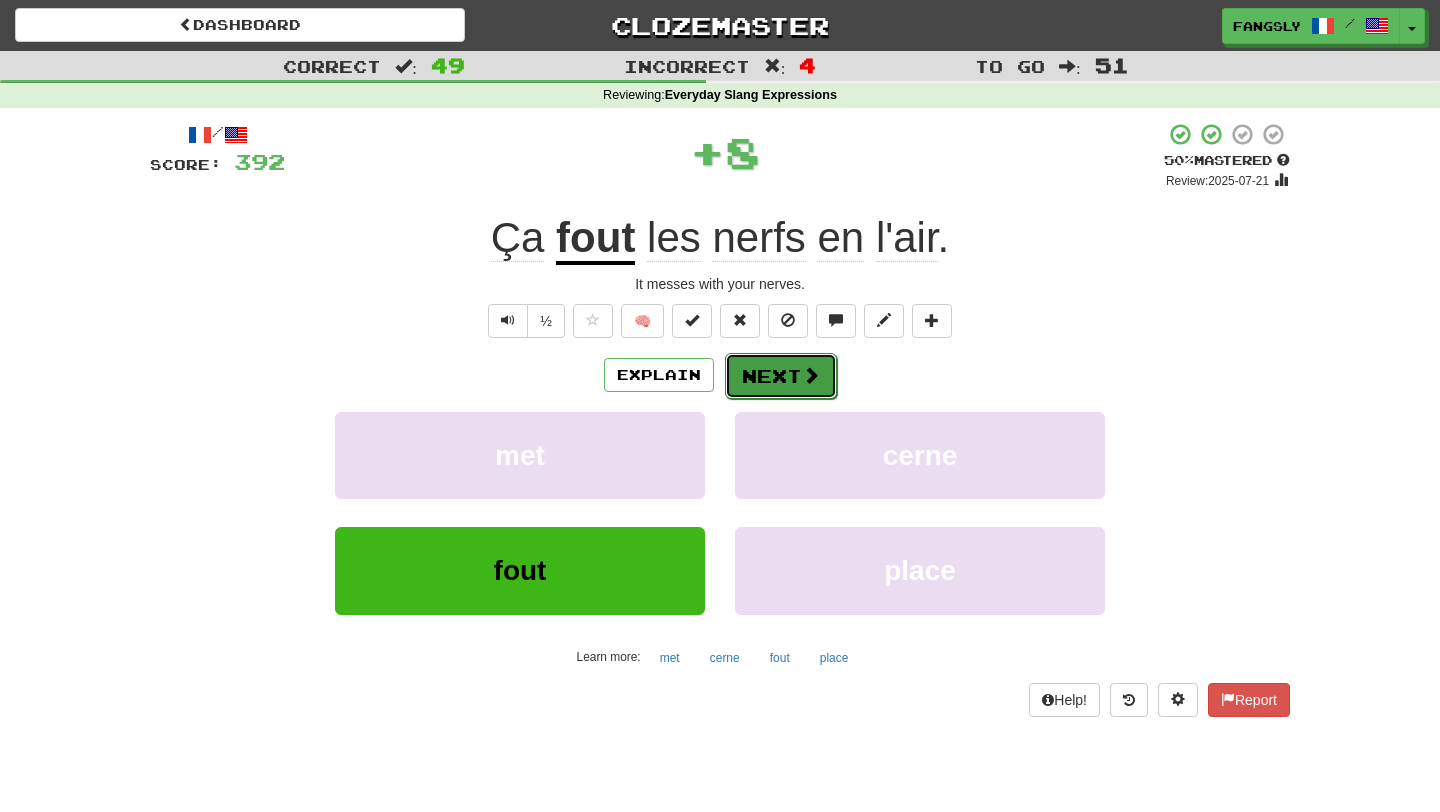 click on "Next" at bounding box center (781, 376) 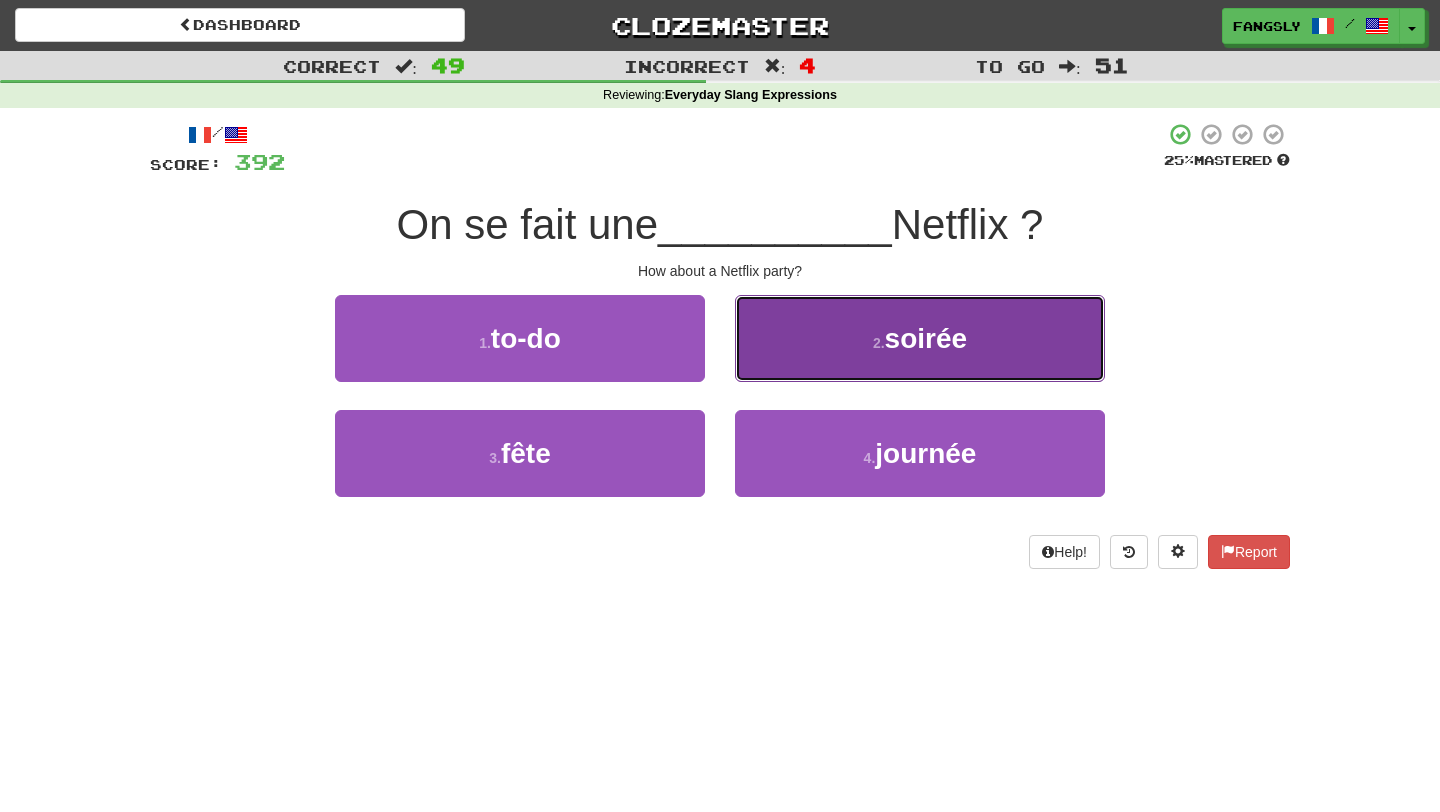 click on "2 .  soirée" at bounding box center (920, 338) 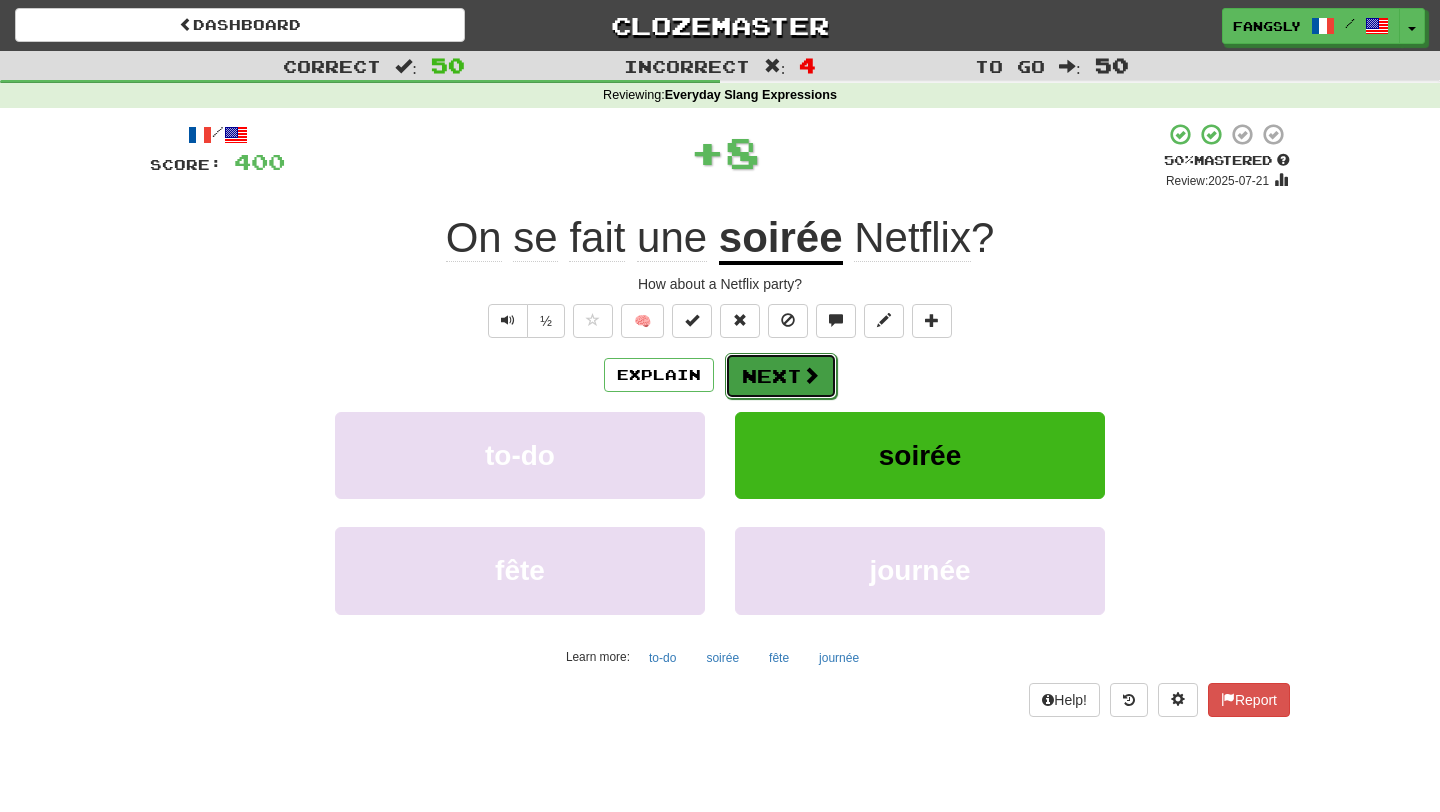 click on "Next" at bounding box center [781, 376] 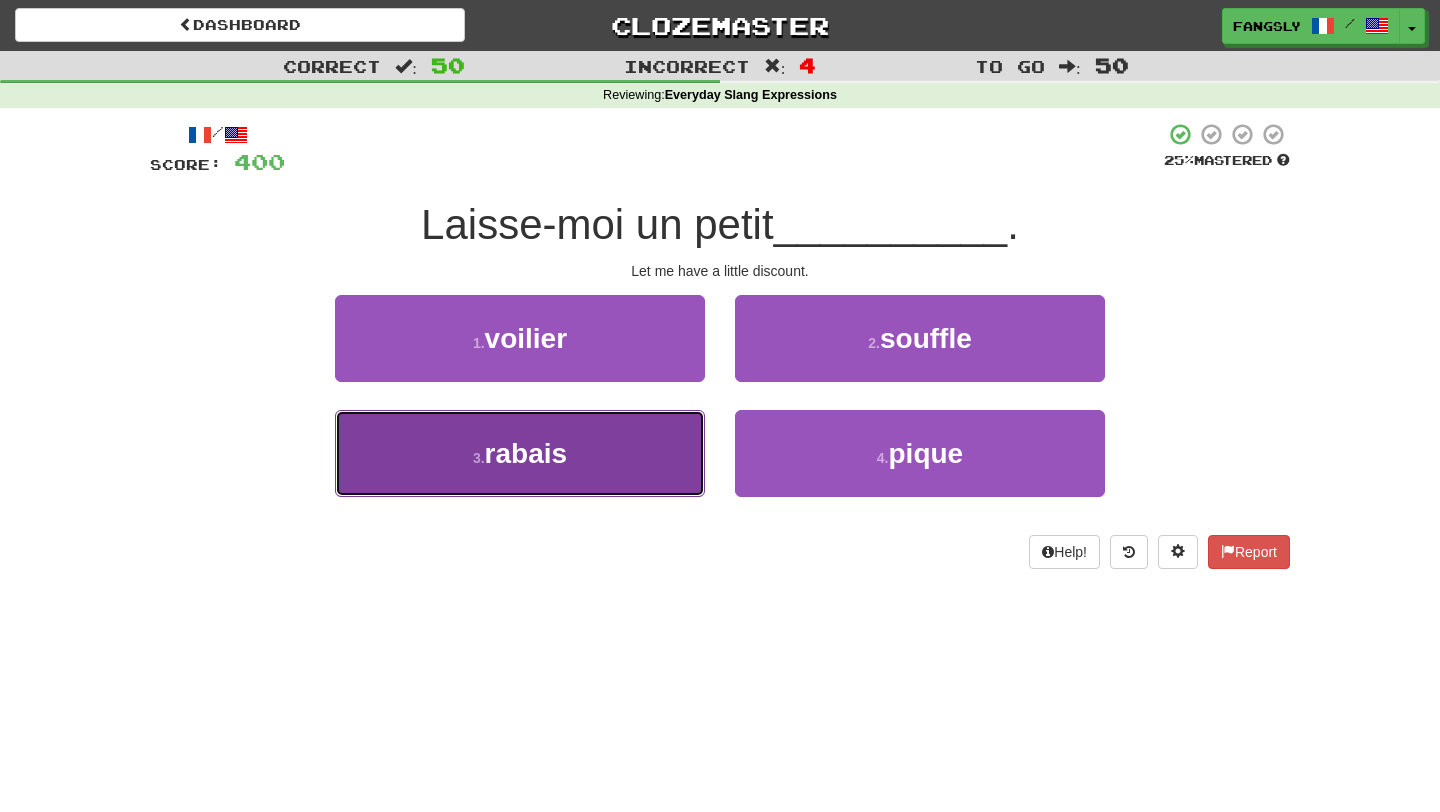 click on "3 .  rabais" at bounding box center [520, 453] 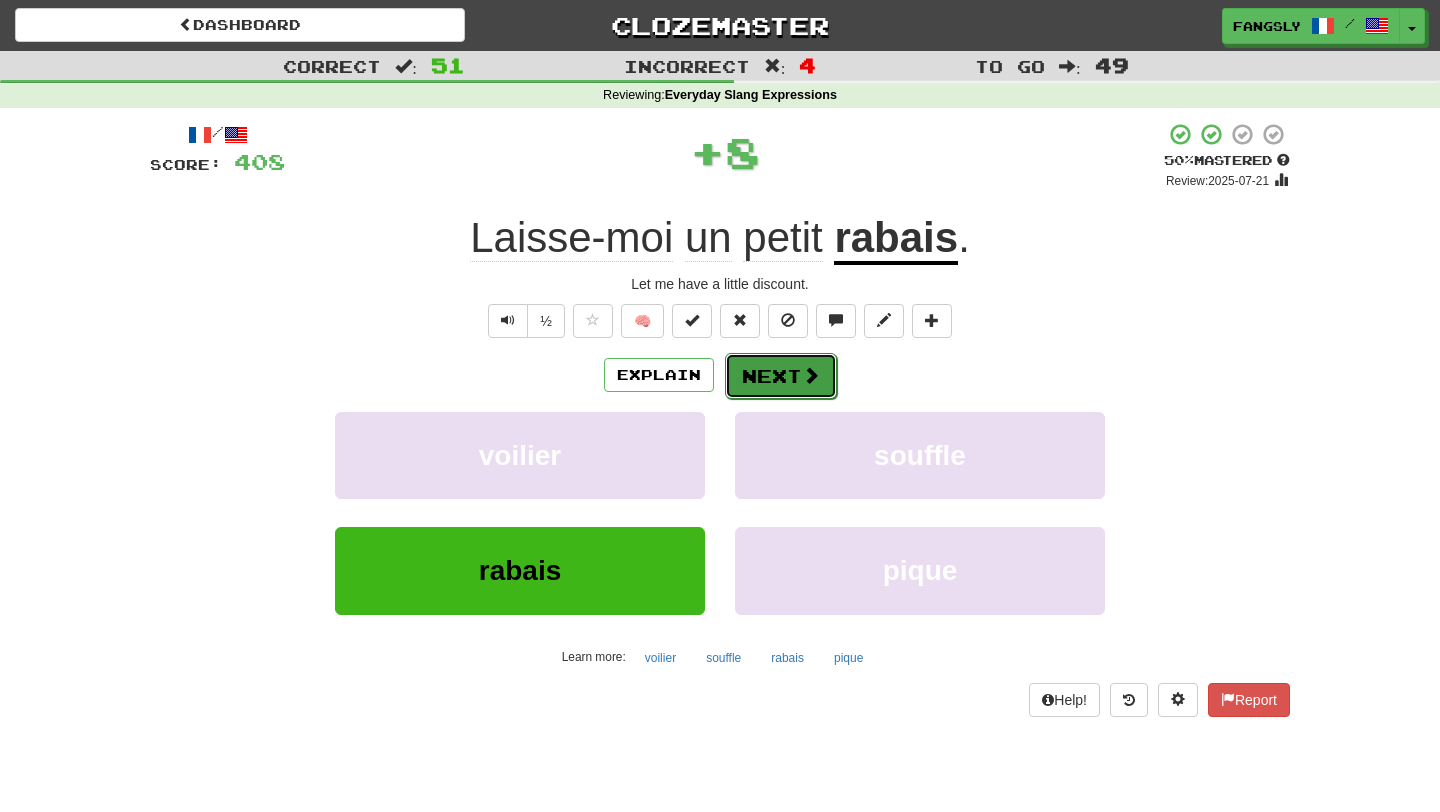 click on "Next" at bounding box center (781, 376) 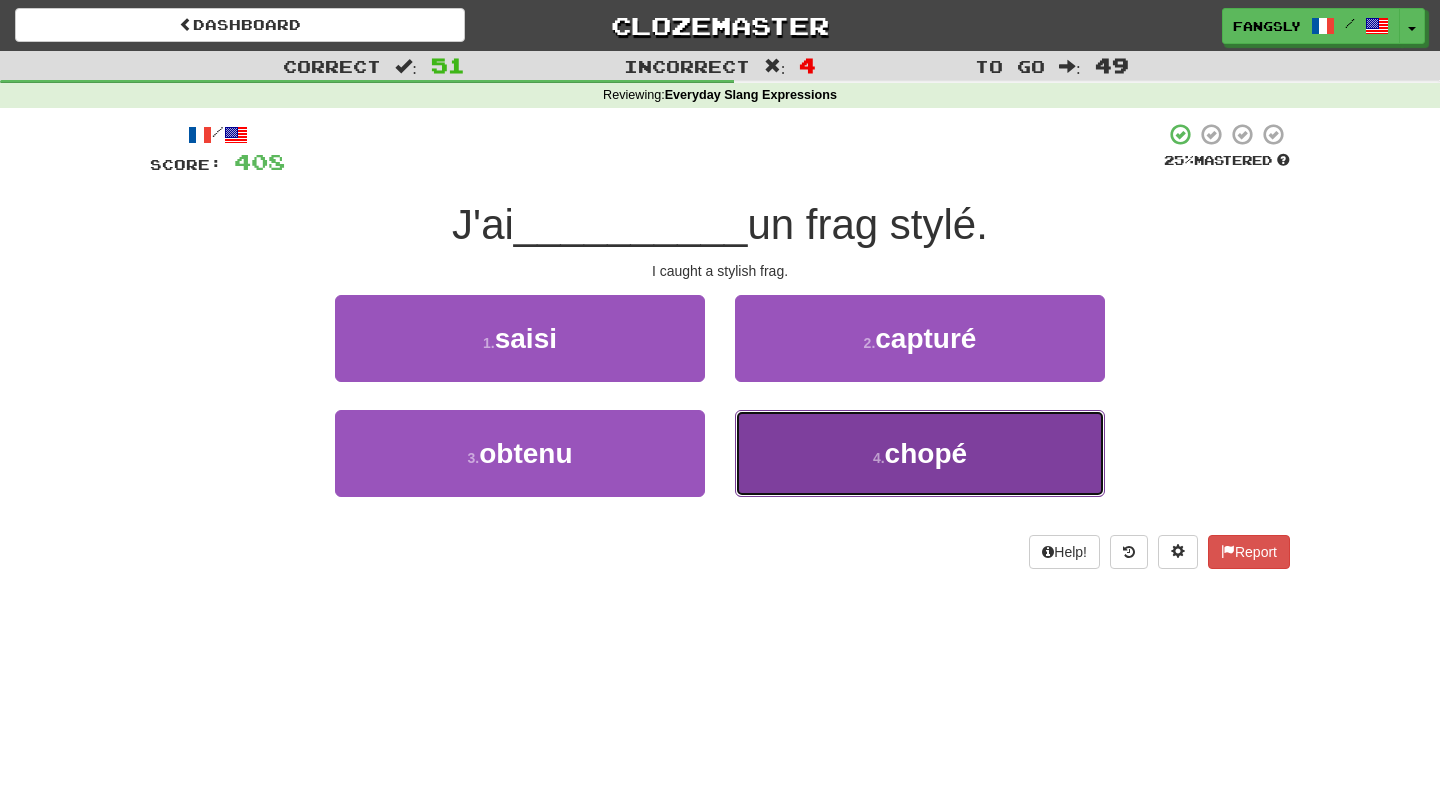 click on "4 .  chopé" at bounding box center [920, 453] 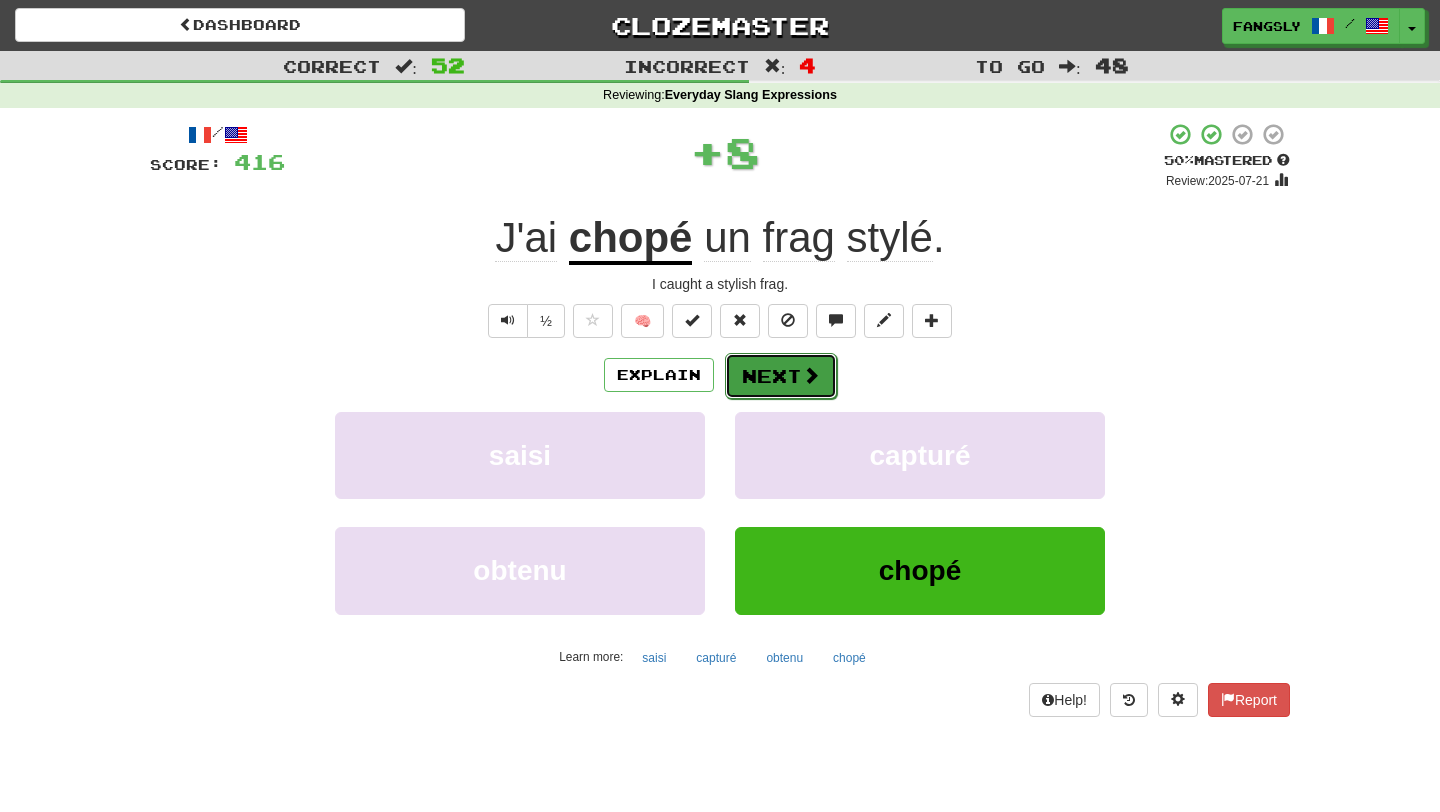 click on "Next" at bounding box center [781, 376] 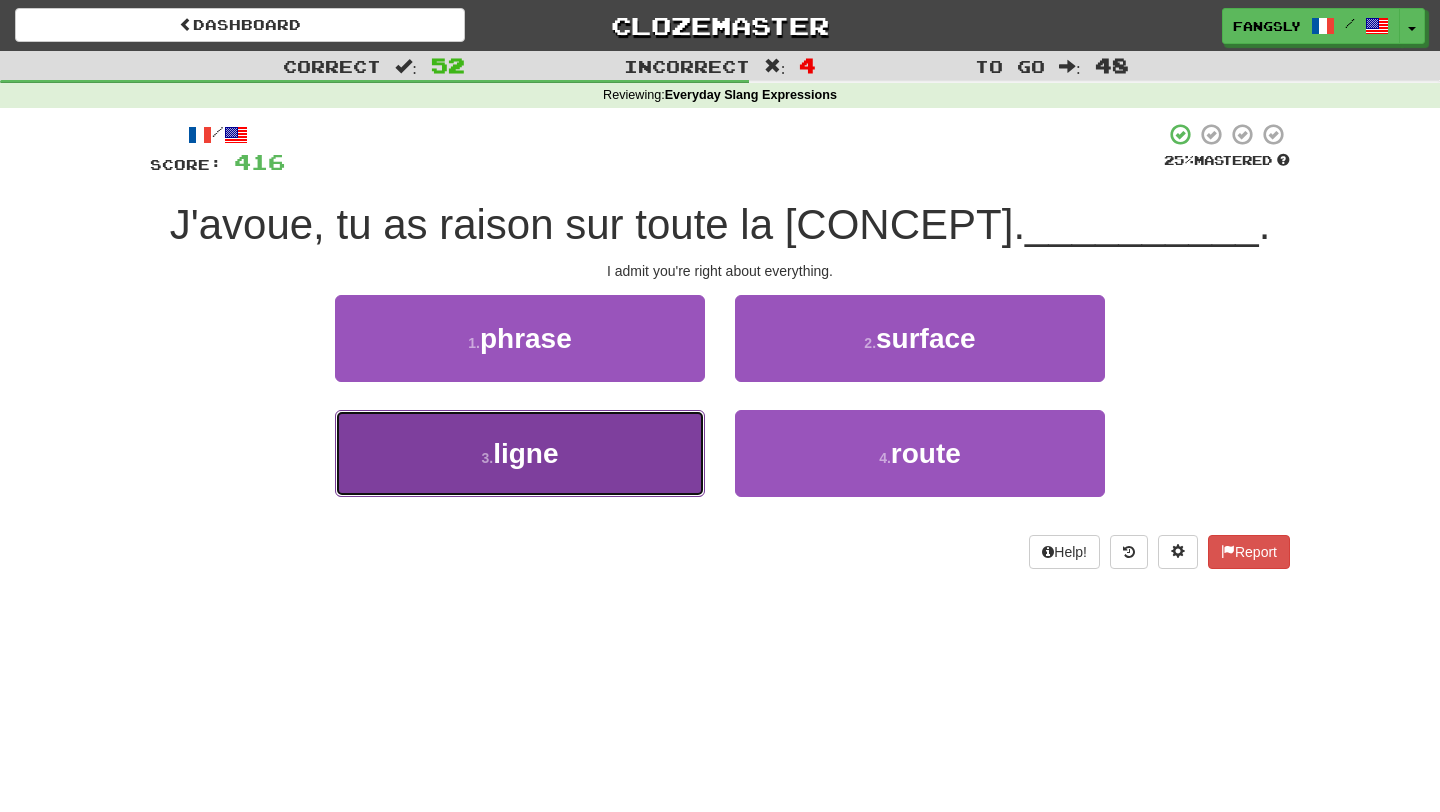 click on "3 .  ligne" at bounding box center [520, 453] 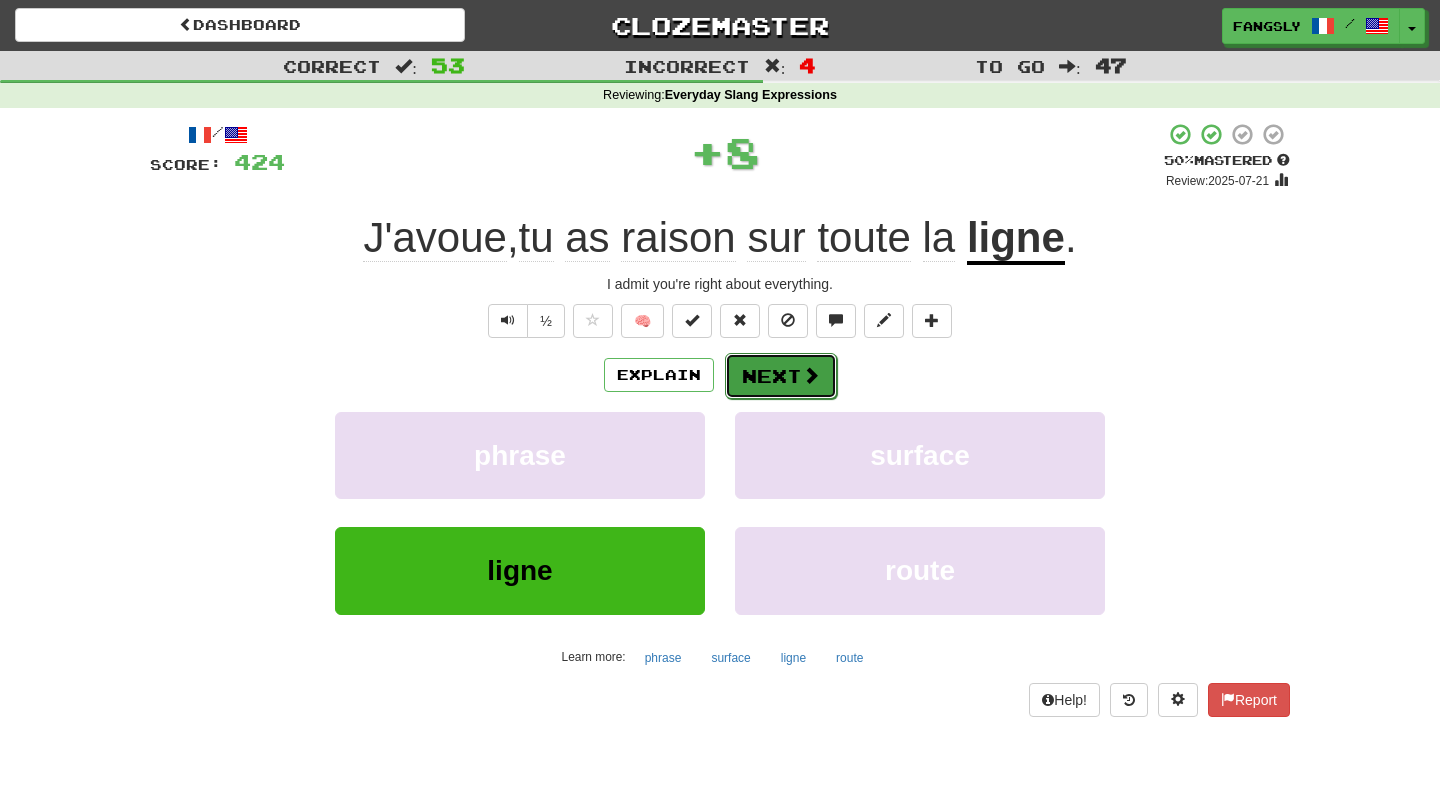 click at bounding box center (811, 375) 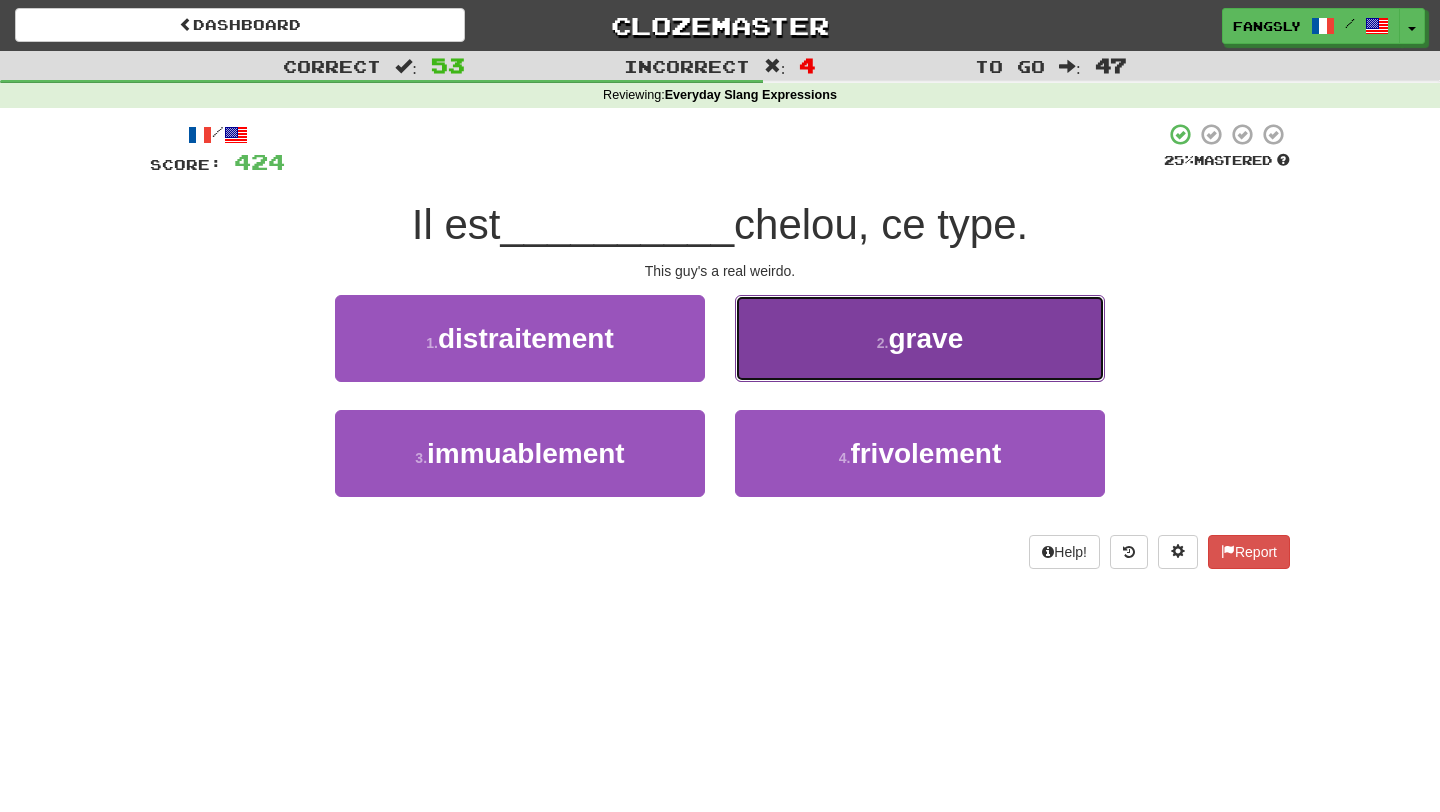 click on "2 .  grave" at bounding box center (920, 338) 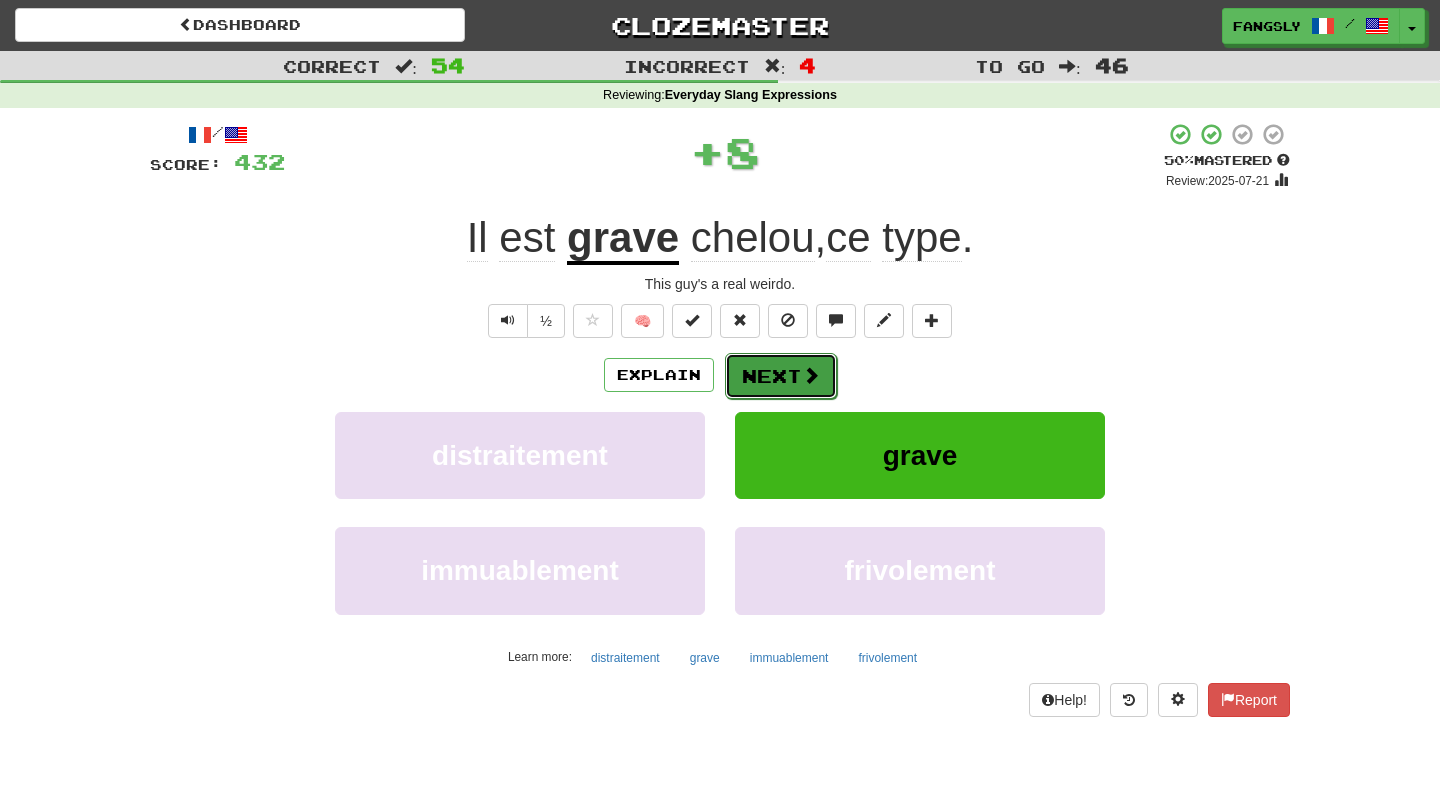 click on "Next" at bounding box center (781, 376) 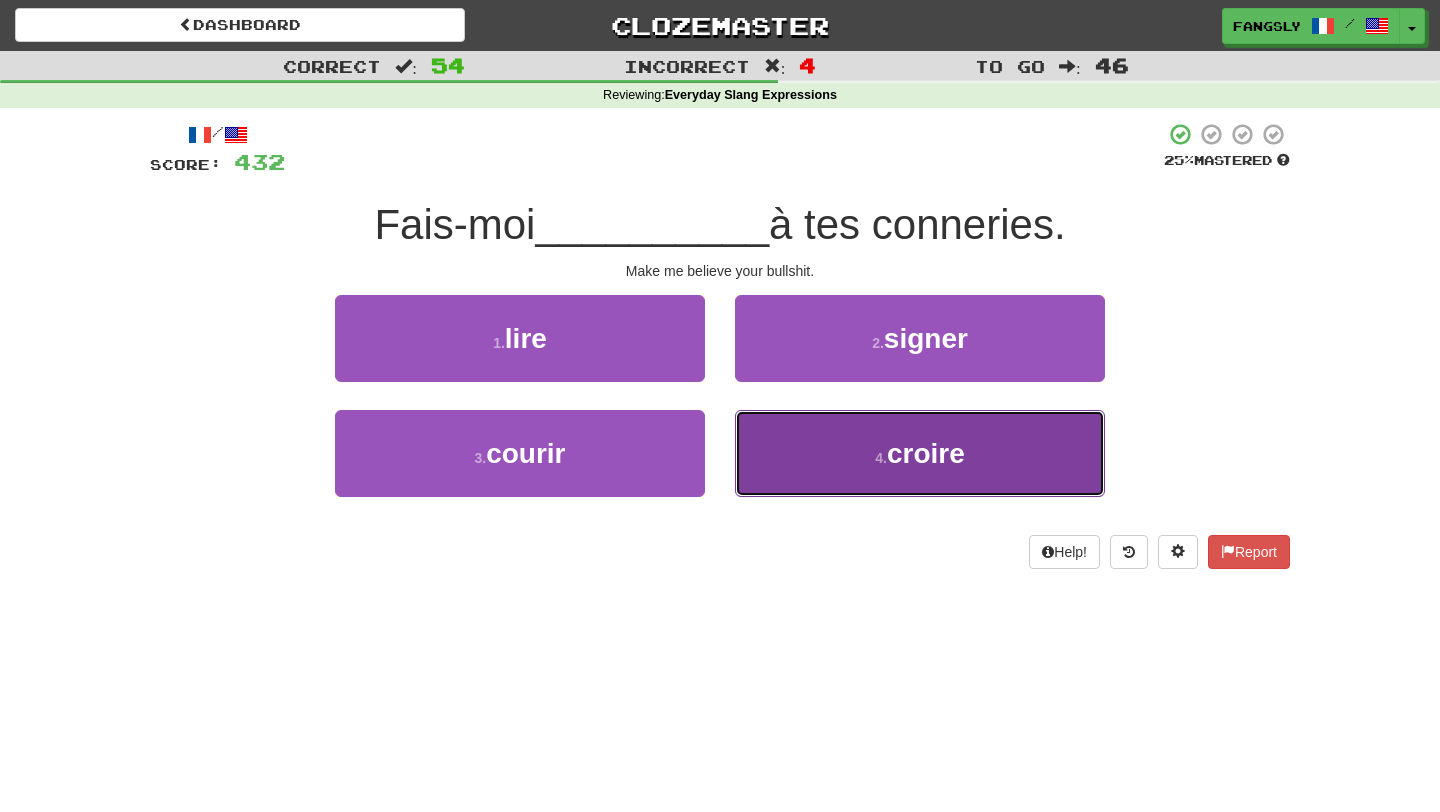 click on "4 .  croire" at bounding box center [920, 453] 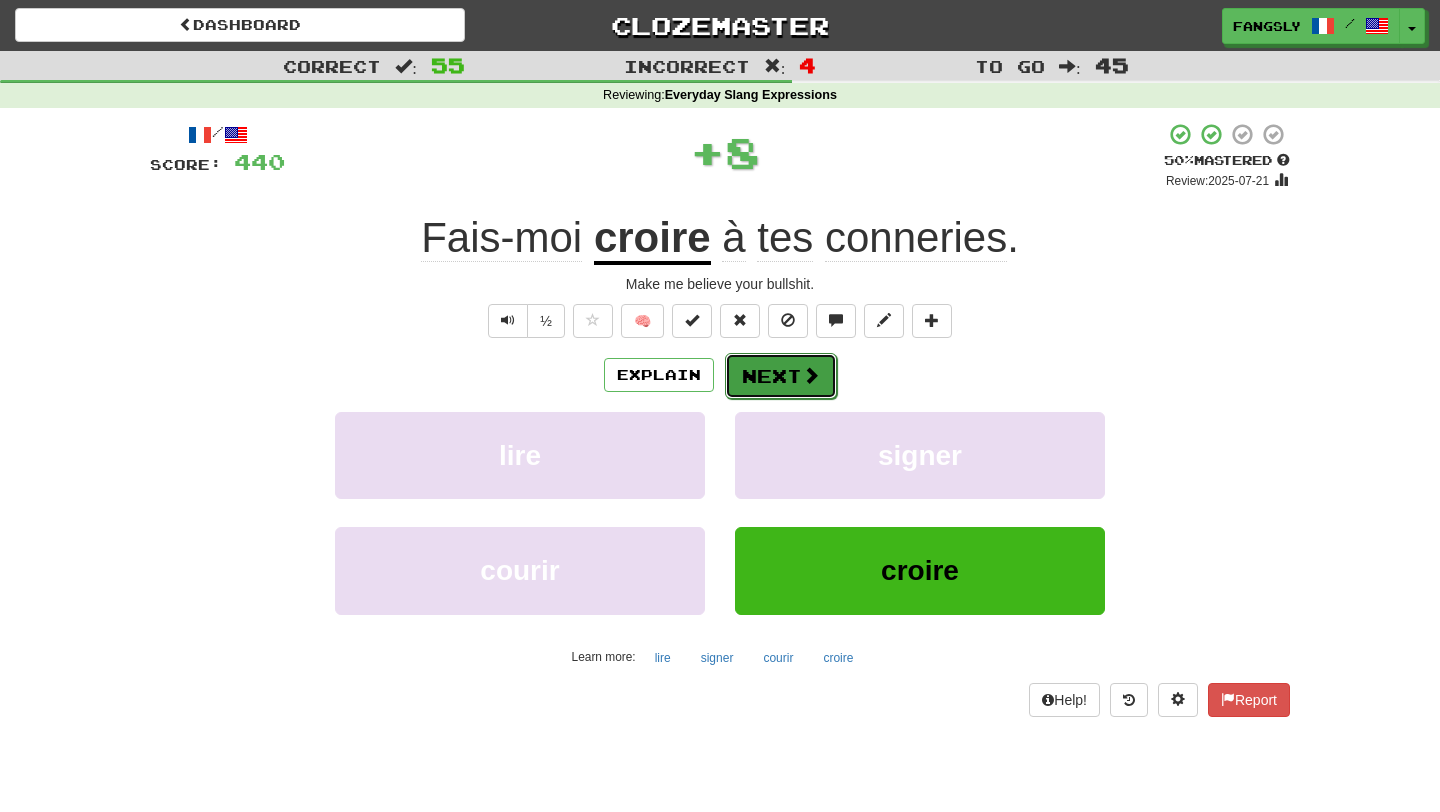 click on "Next" at bounding box center [781, 376] 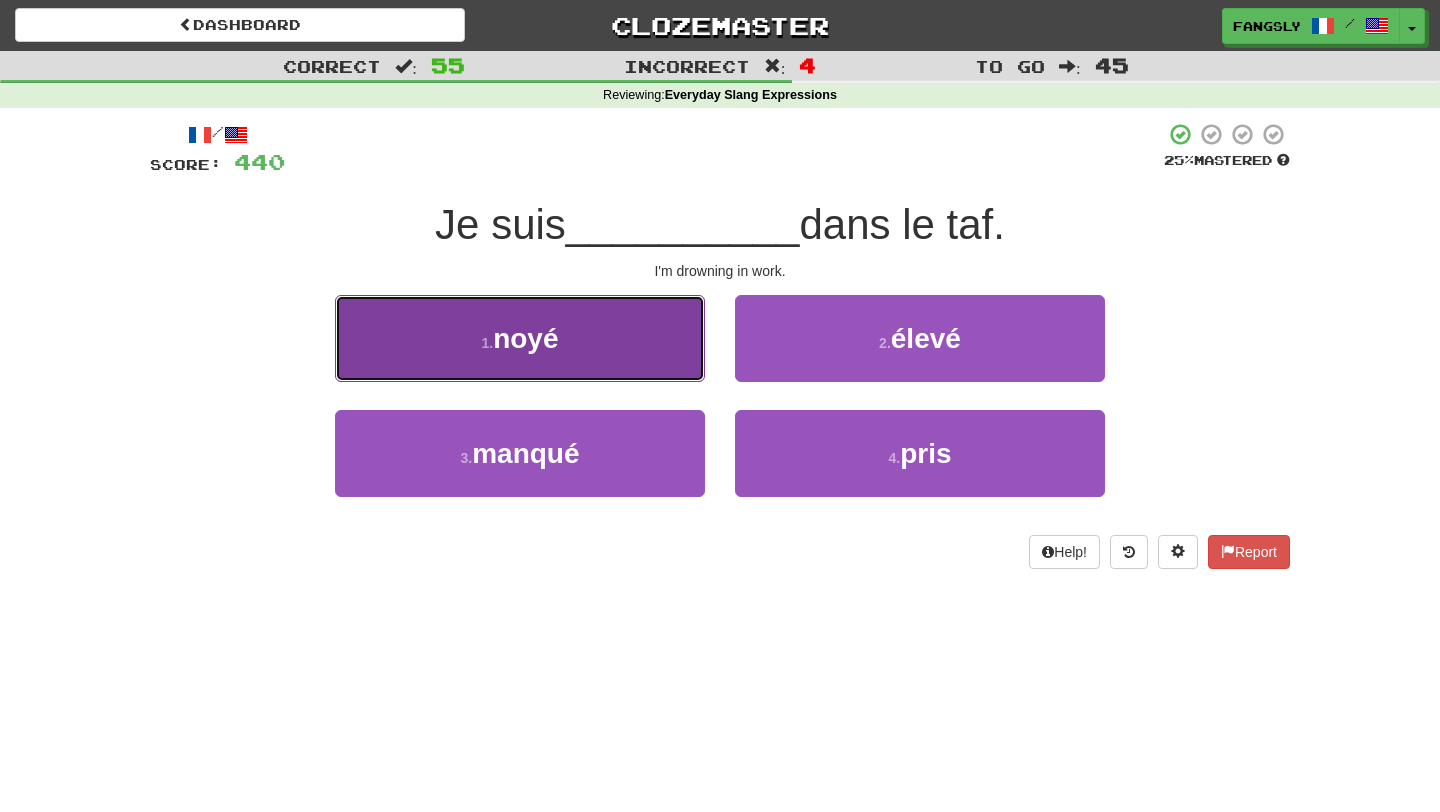 click on "1 .  noyé" at bounding box center [520, 338] 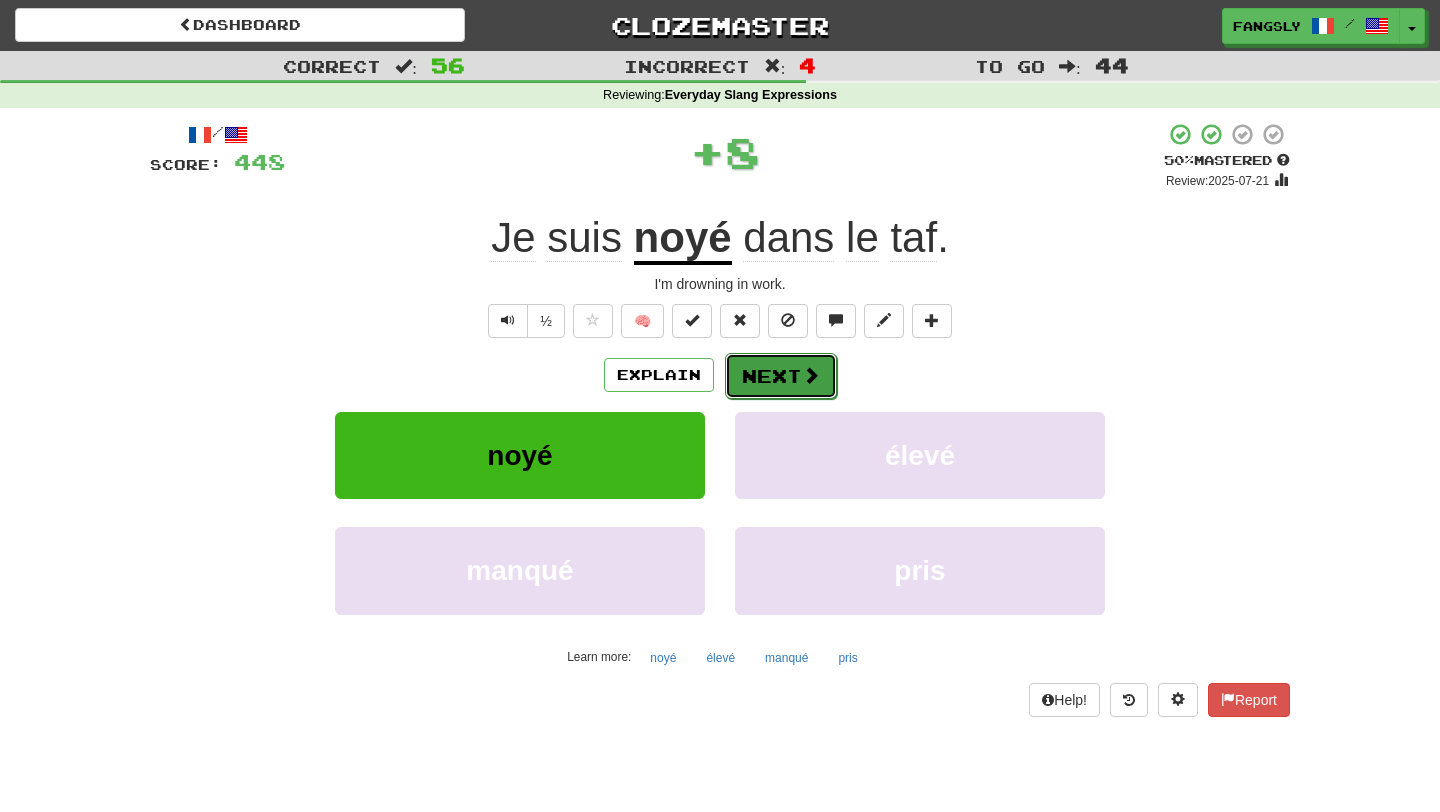 click on "Next" at bounding box center [781, 376] 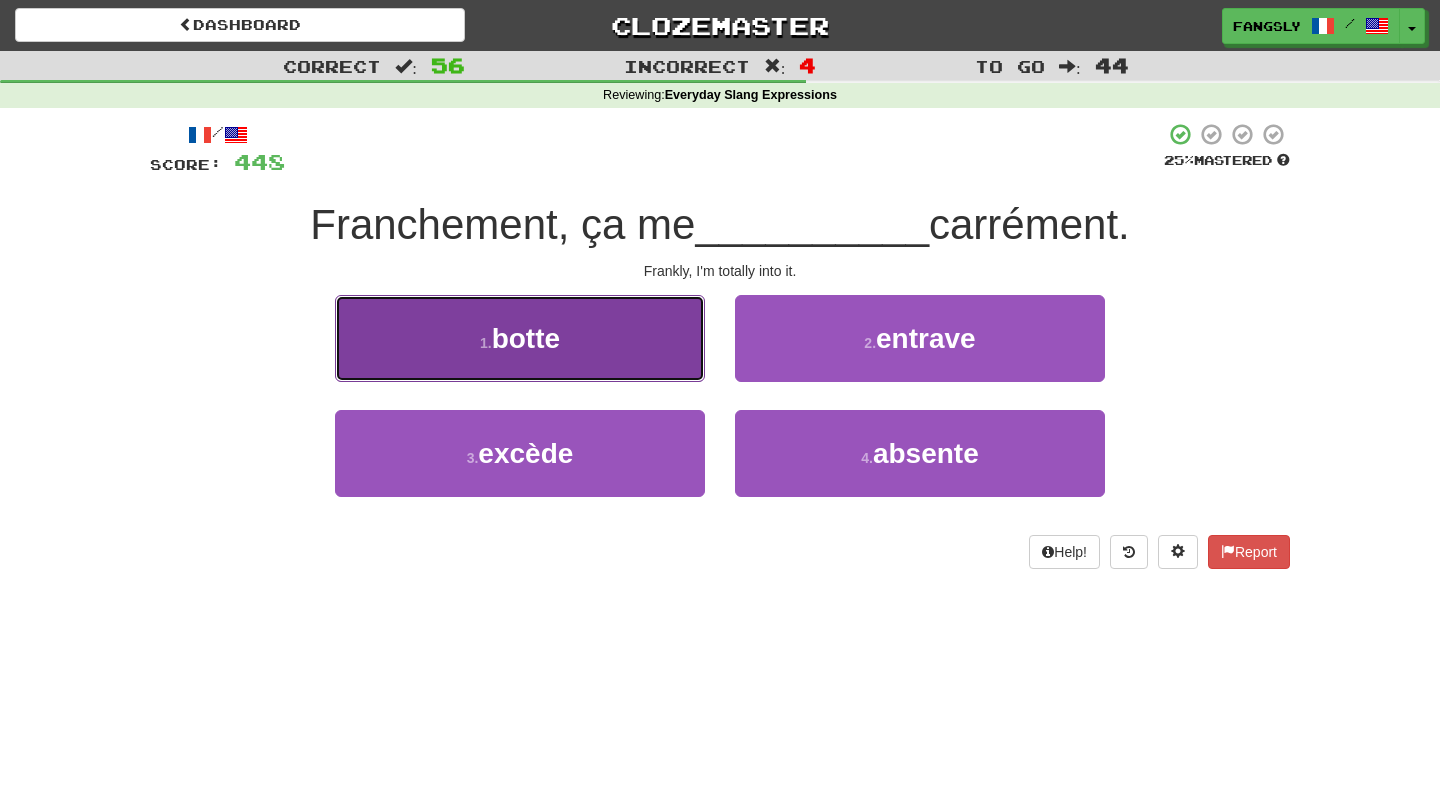 click on "1 .  botte" at bounding box center (520, 338) 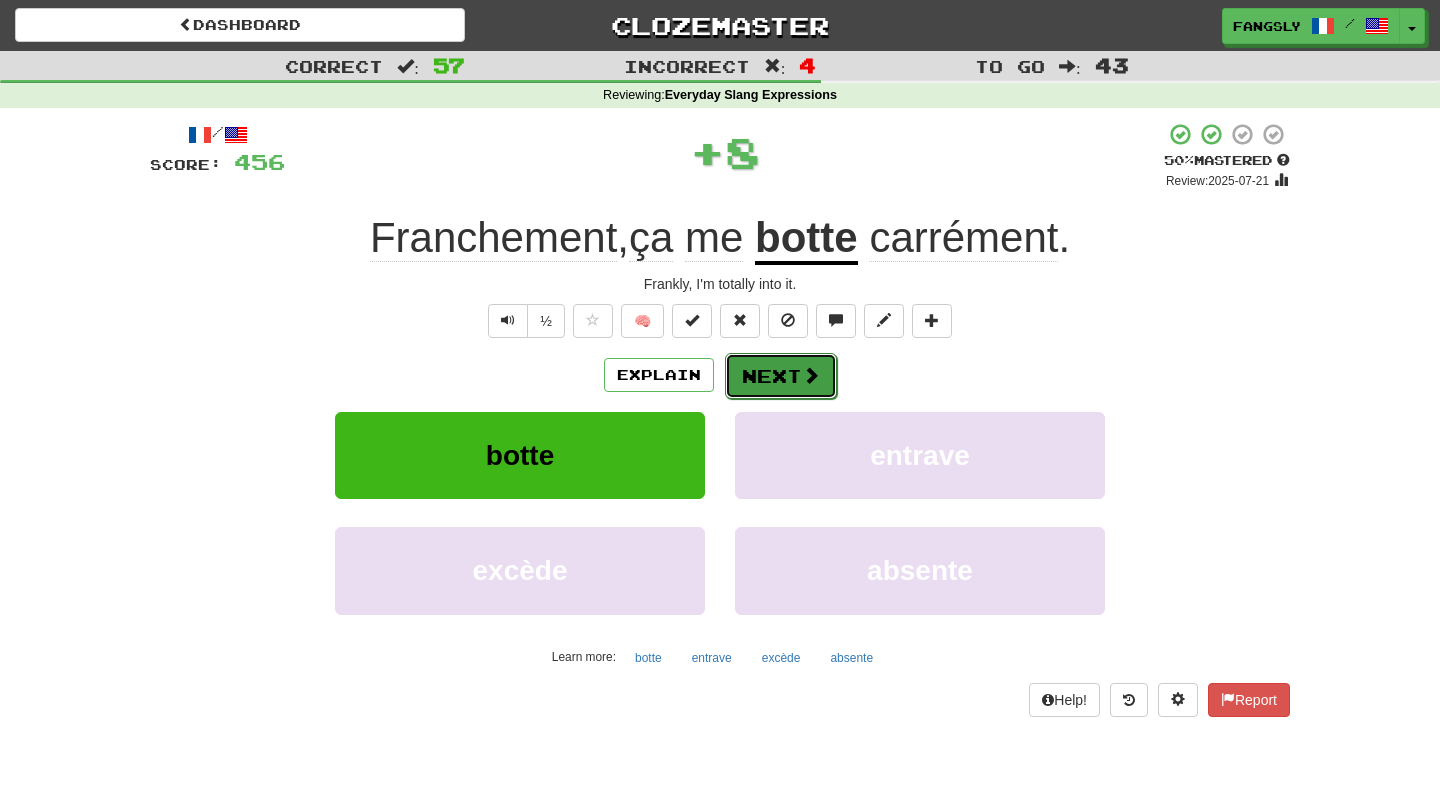 click on "Next" at bounding box center [781, 376] 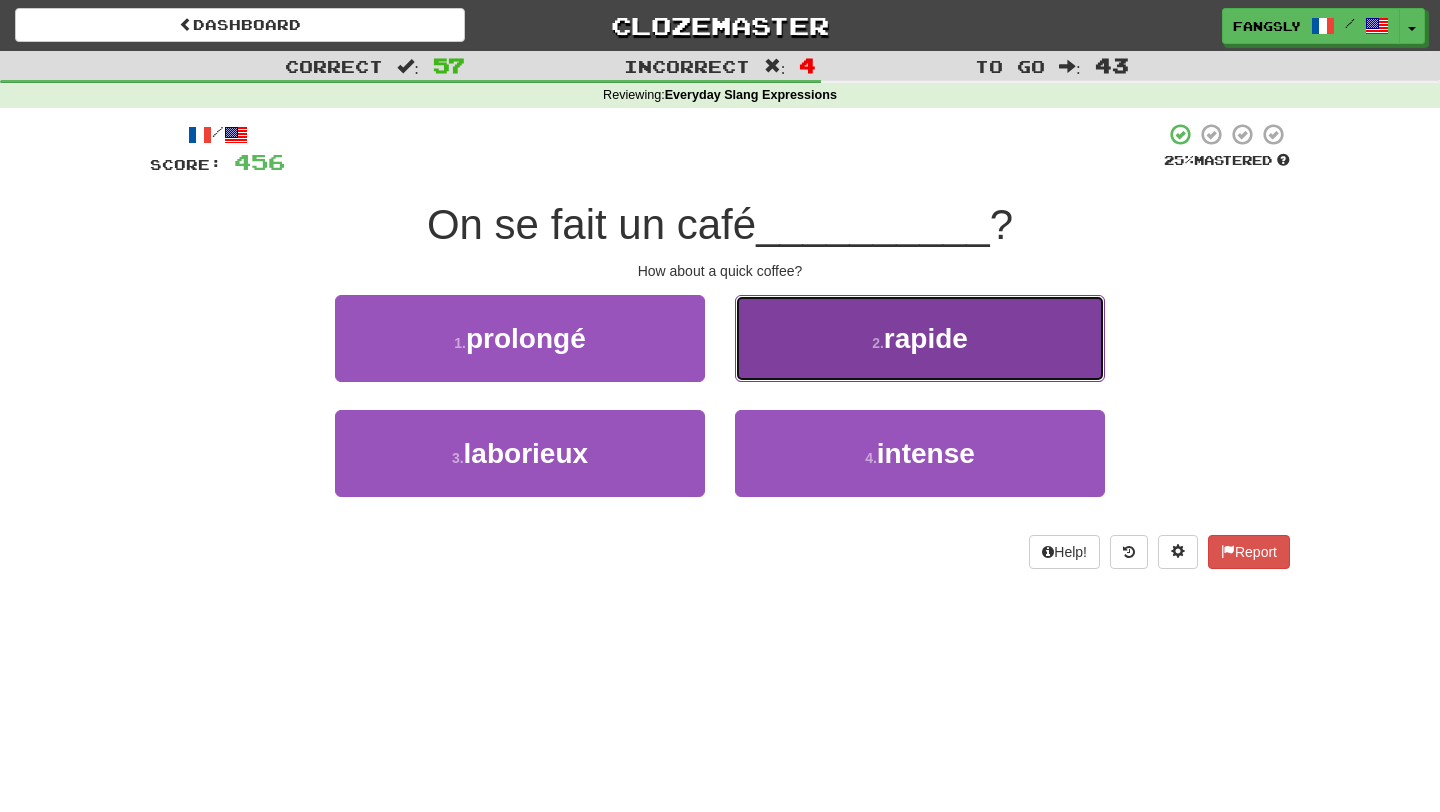 click on "2 .  rapide" at bounding box center [920, 338] 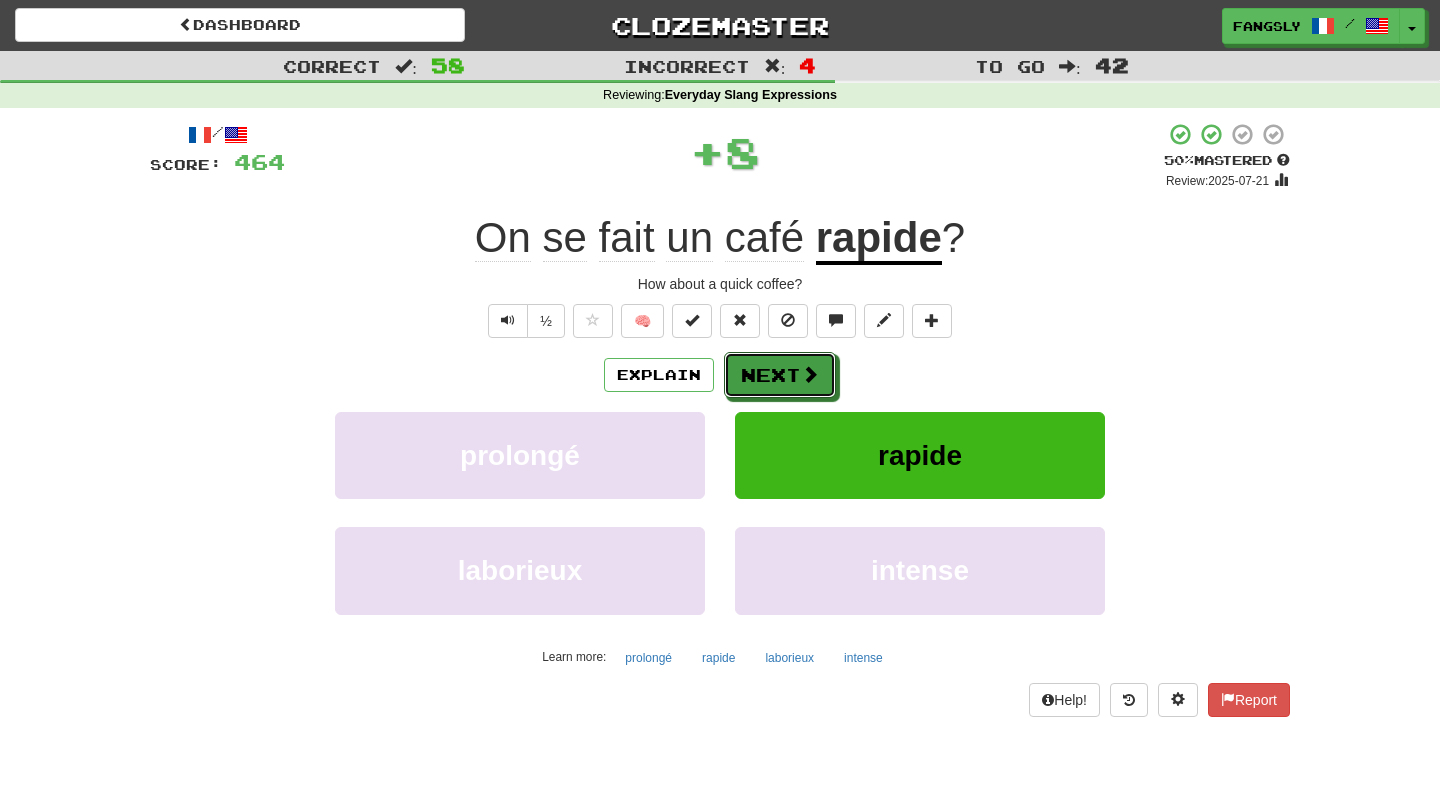 click on "Next" at bounding box center [780, 375] 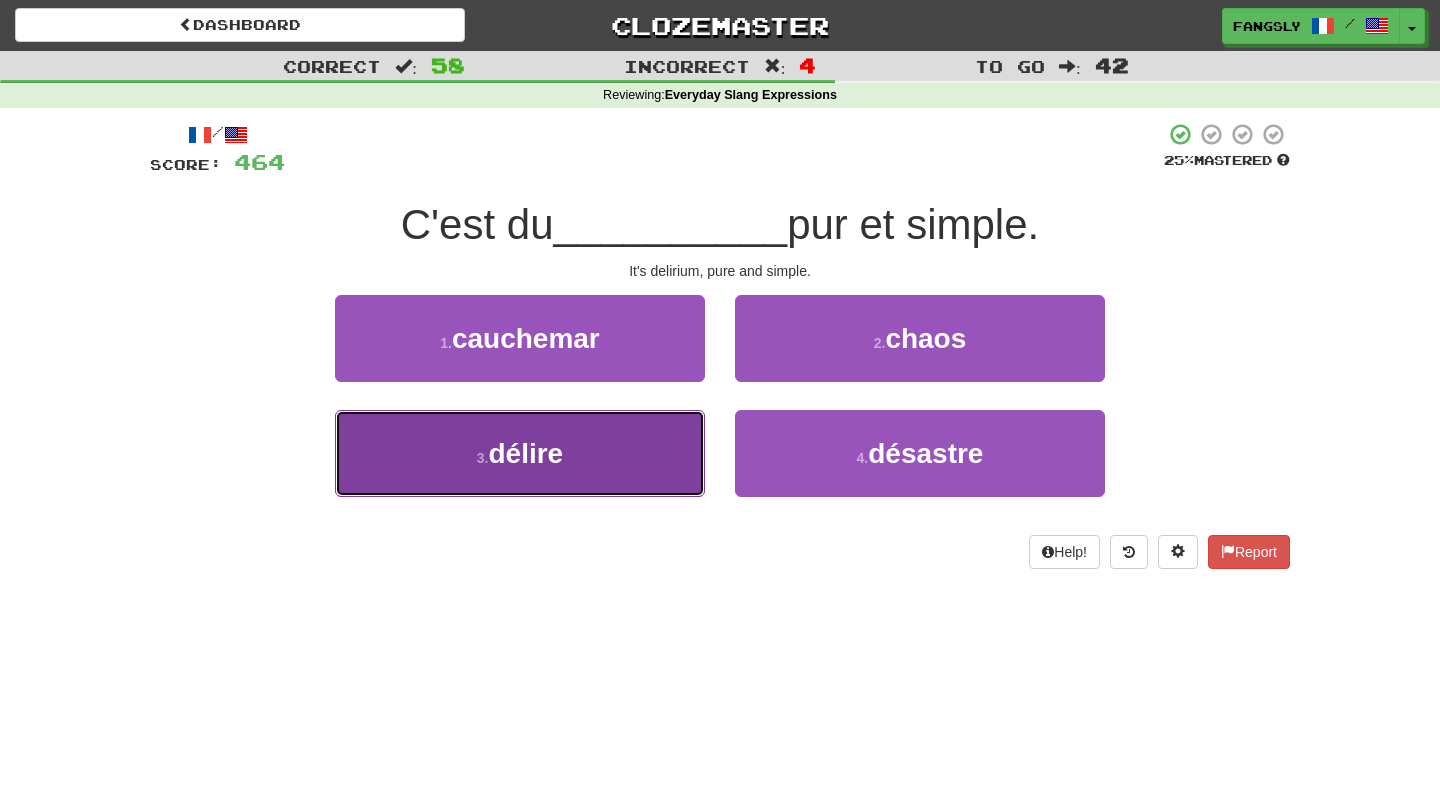 click on "3 .  délire" at bounding box center [520, 453] 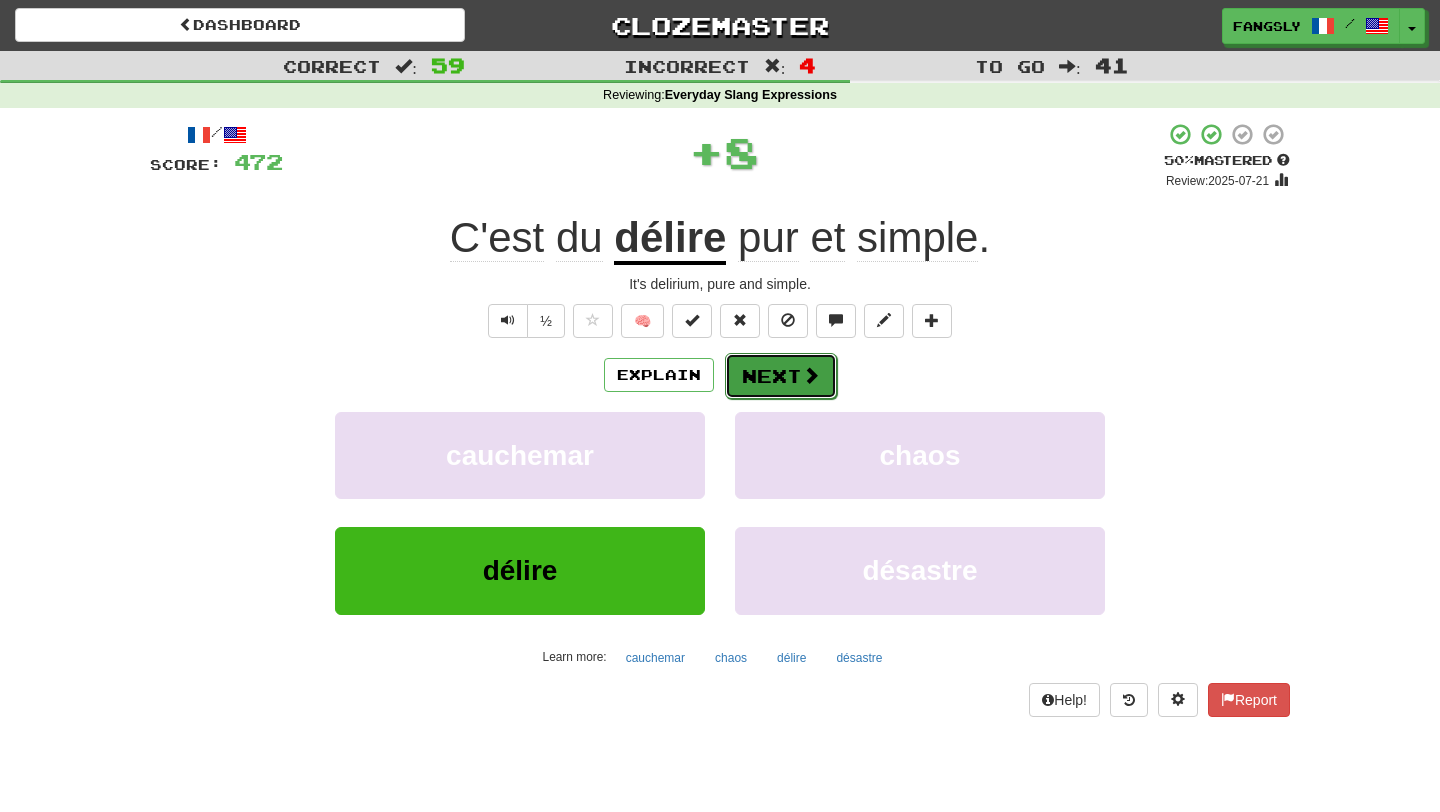 click on "Next" at bounding box center [781, 376] 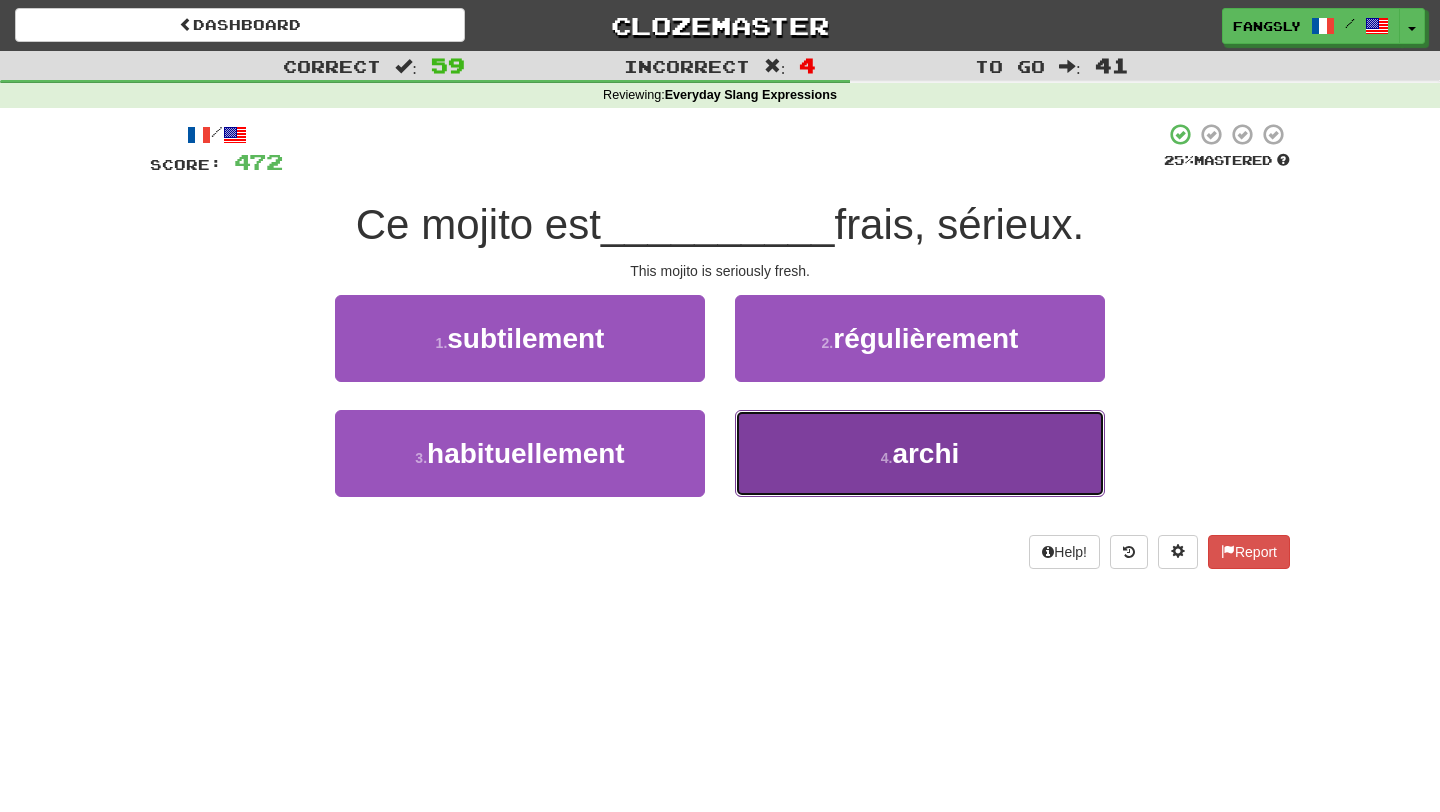 click on "4 .  archi" at bounding box center [920, 453] 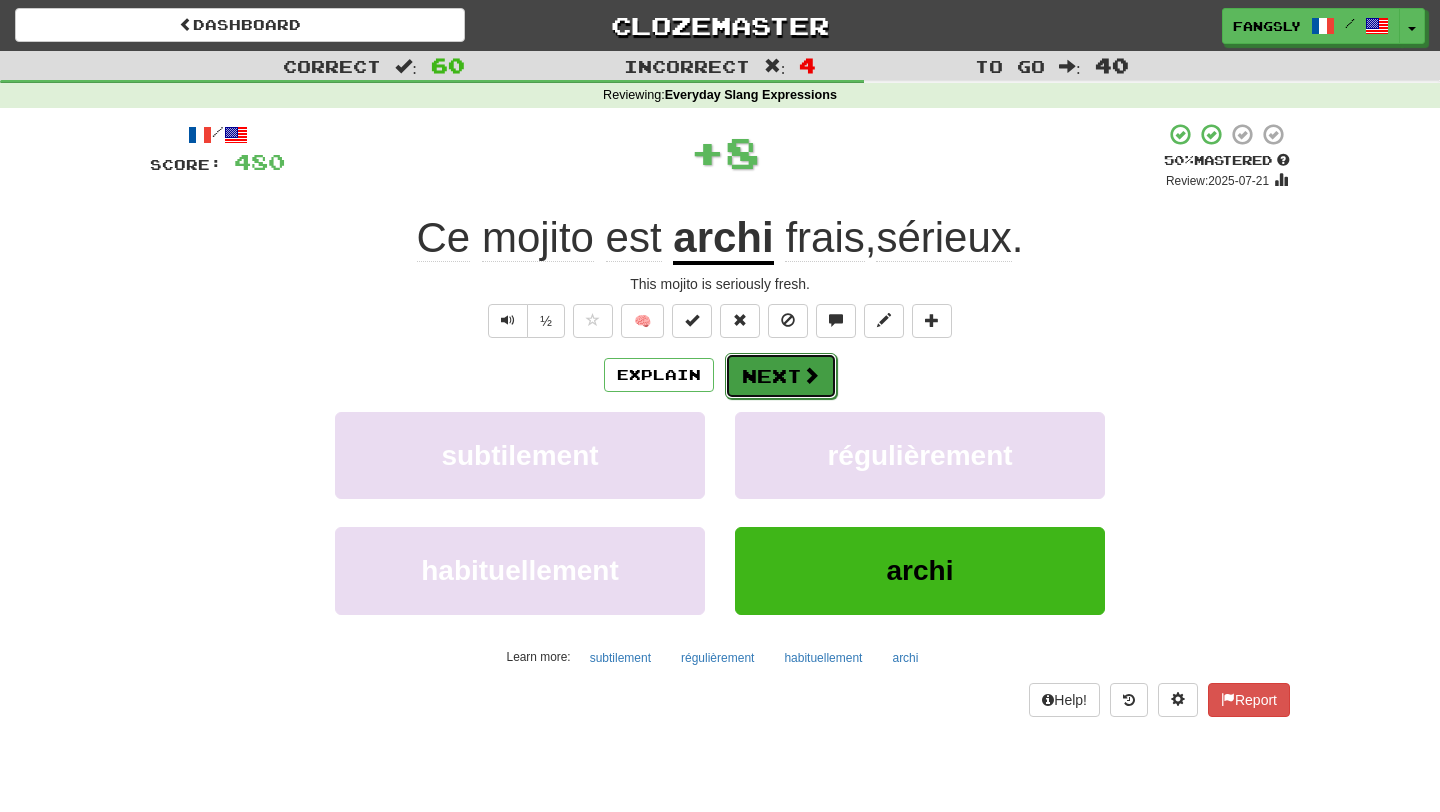 click on "Next" at bounding box center (781, 376) 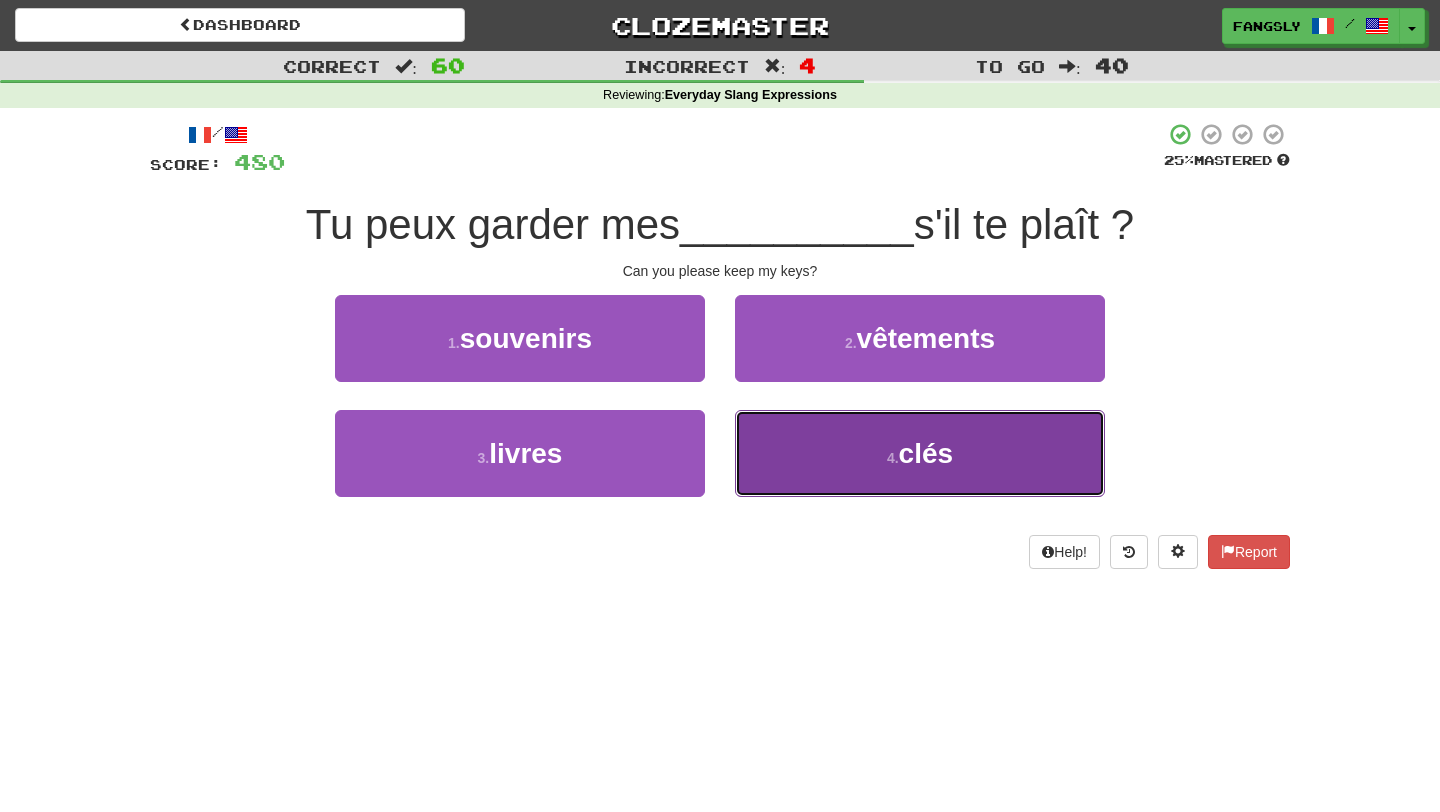 click on "4 .  clés" at bounding box center (920, 453) 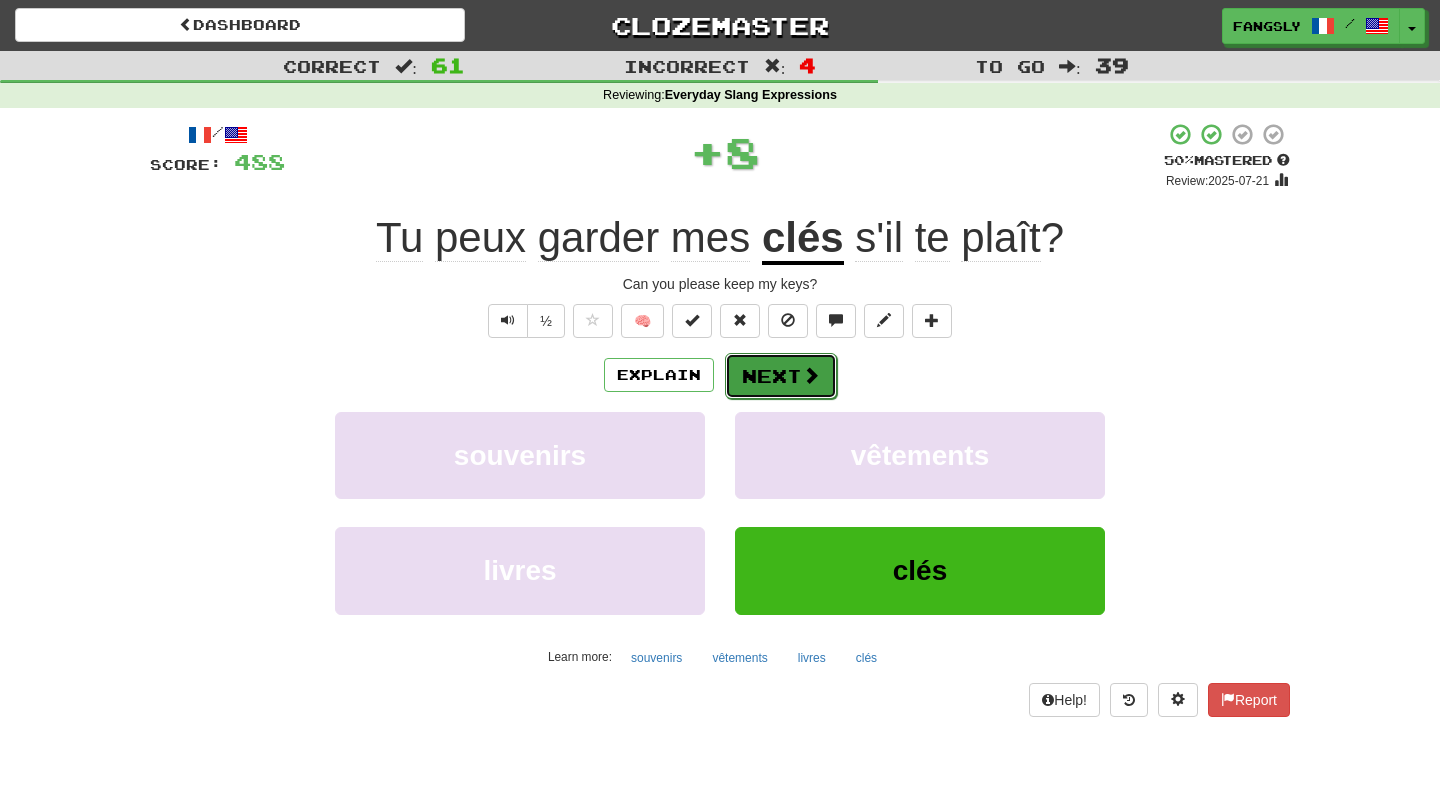 click at bounding box center [811, 375] 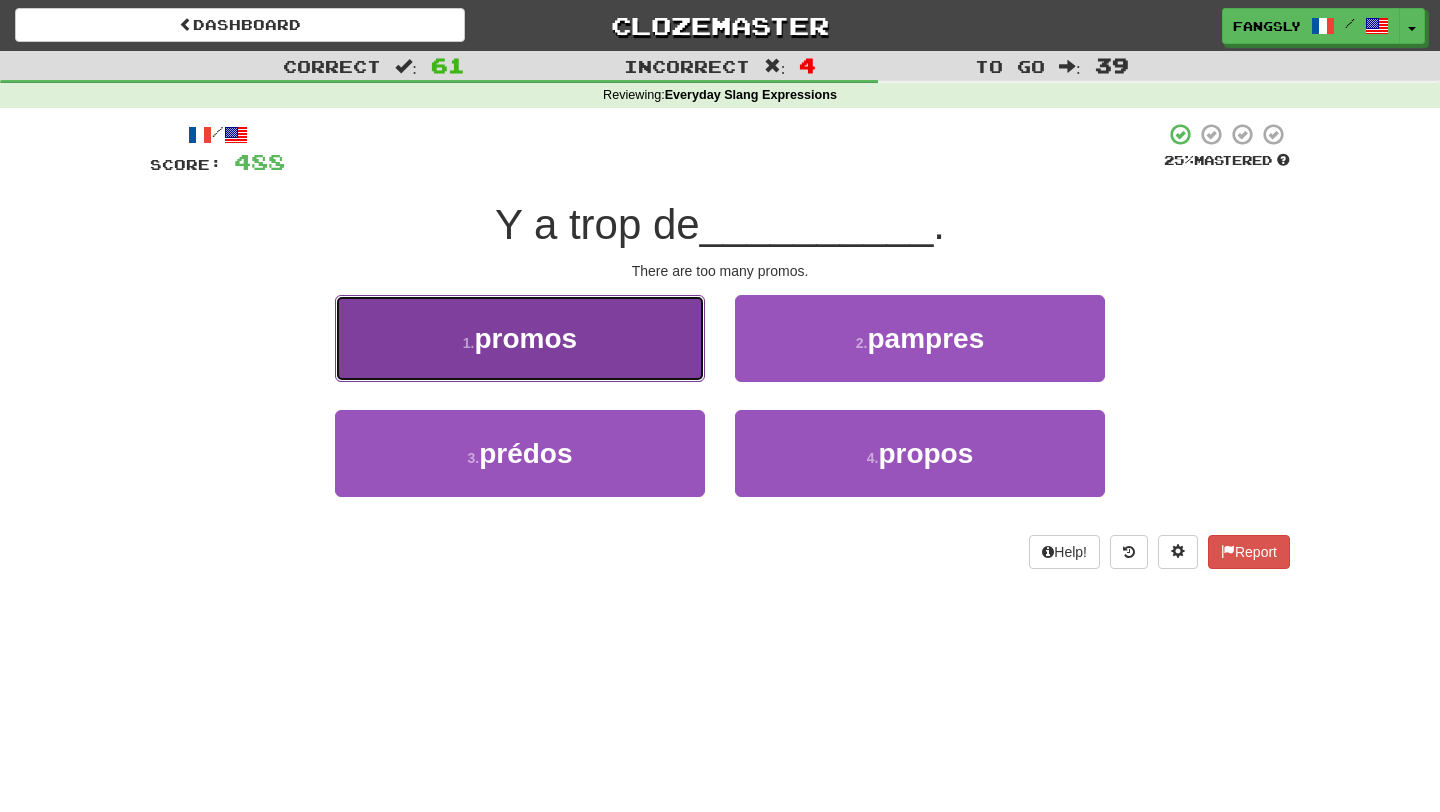 click on "1 .  promos" at bounding box center (520, 338) 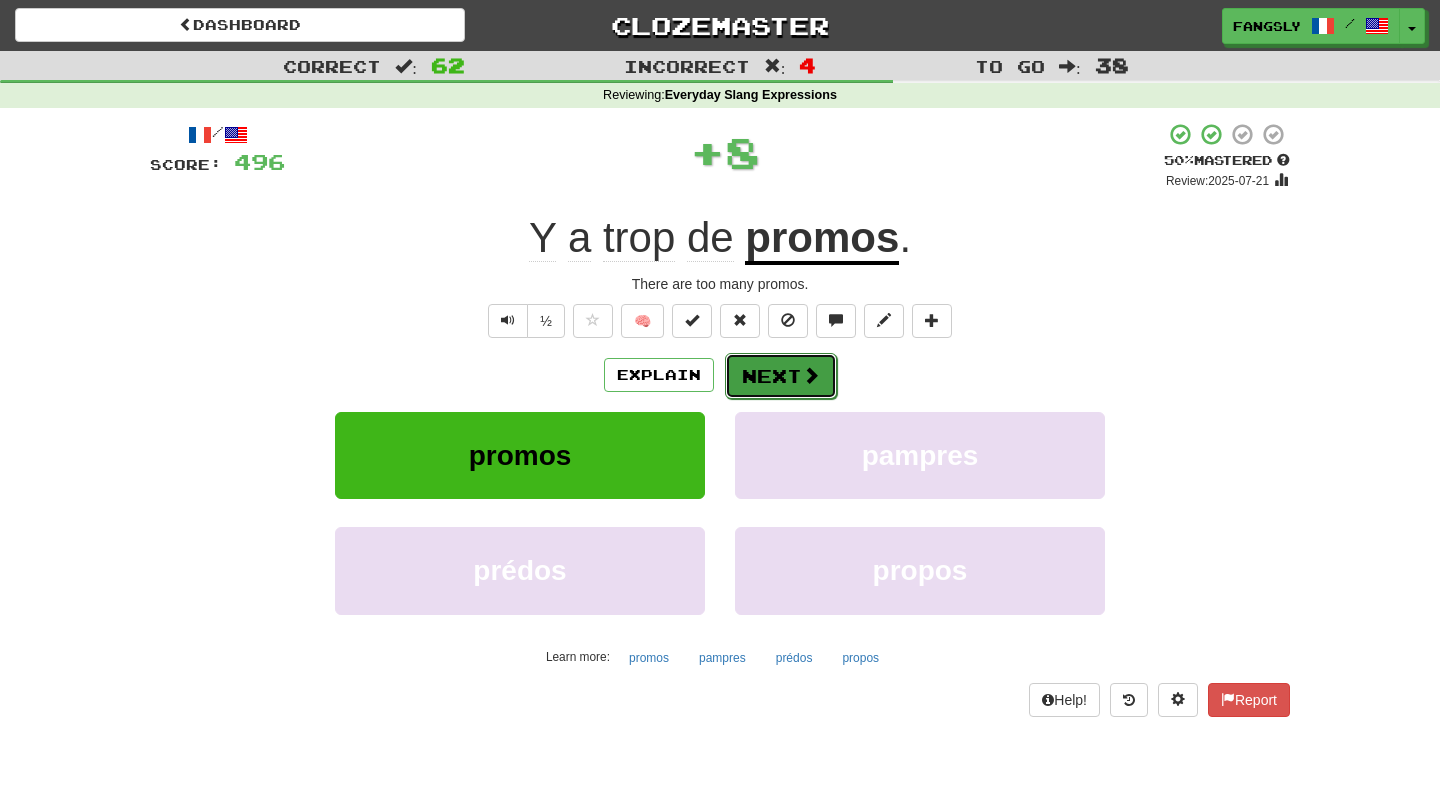 click on "Next" at bounding box center (781, 376) 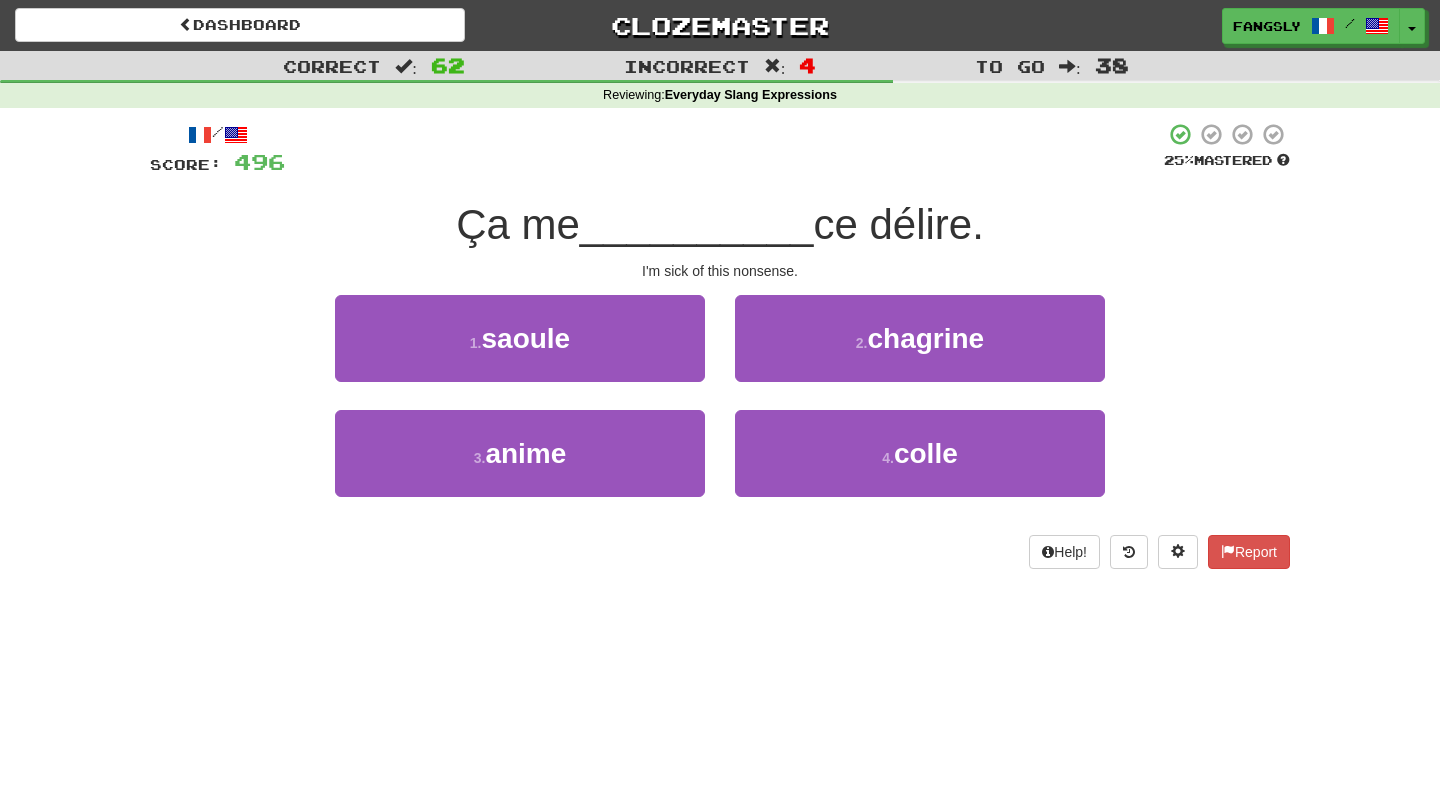 click on "1 .  saoule" at bounding box center [520, 352] 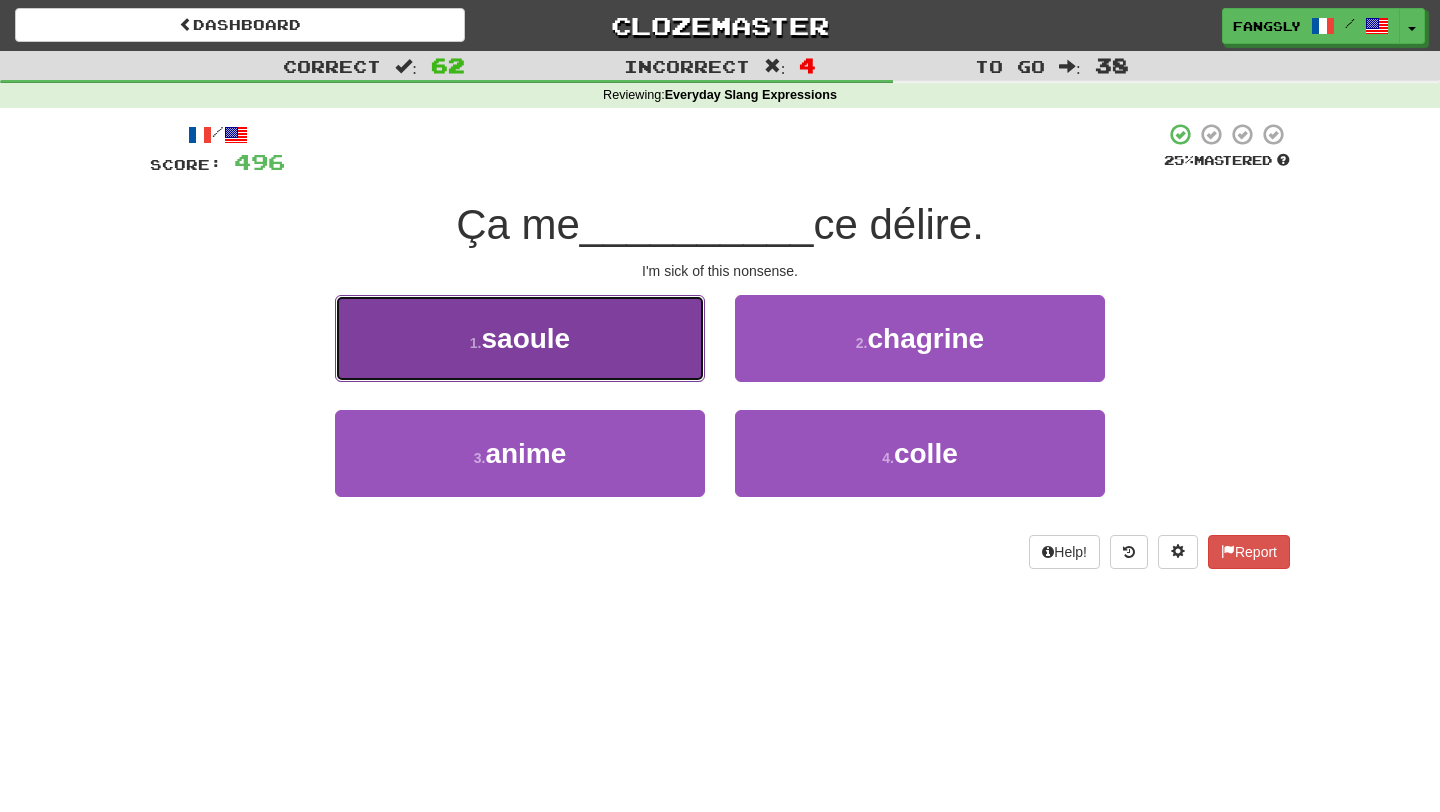 click on "1 .  saoule" at bounding box center (520, 338) 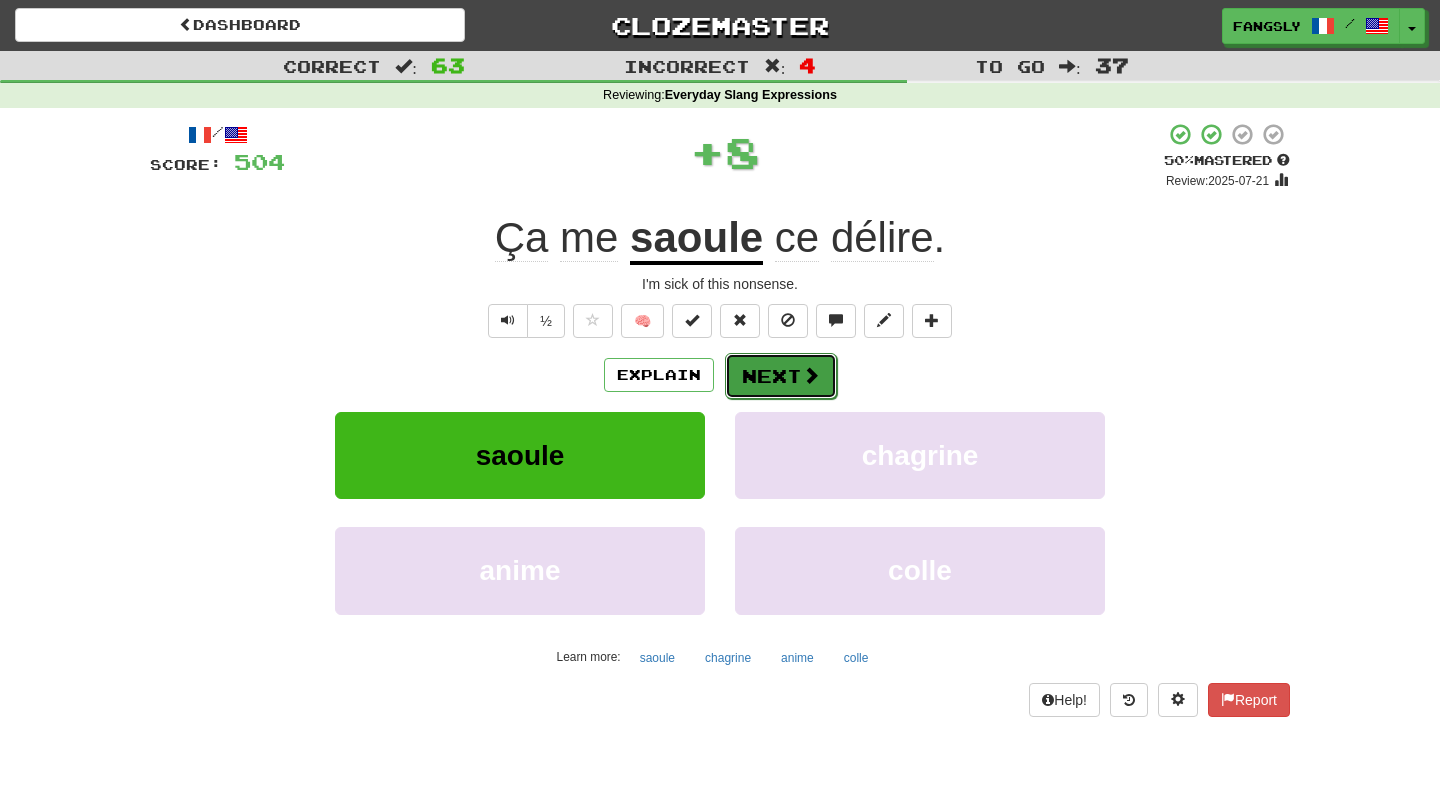 click on "Next" at bounding box center [781, 376] 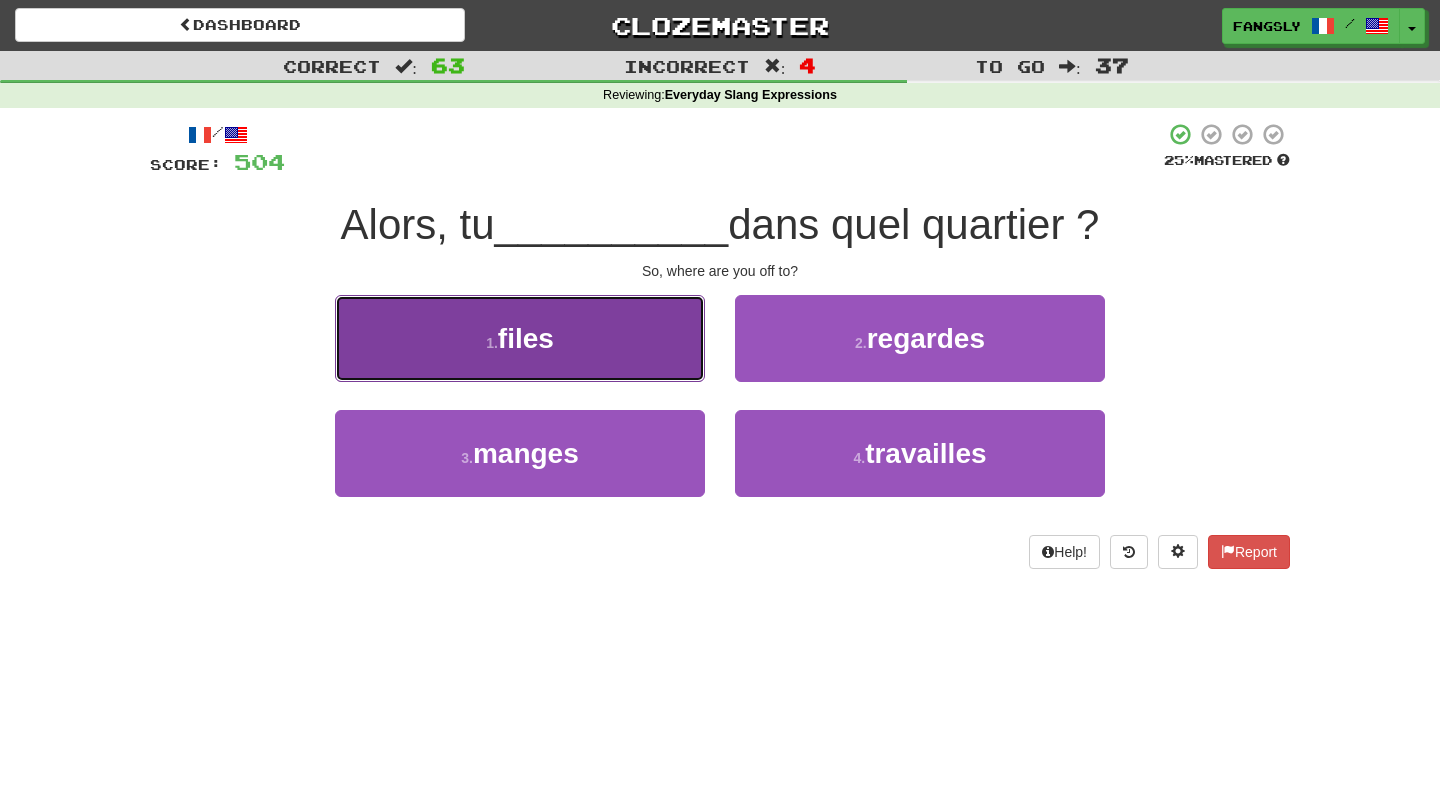 click on "1 .  files" at bounding box center [520, 338] 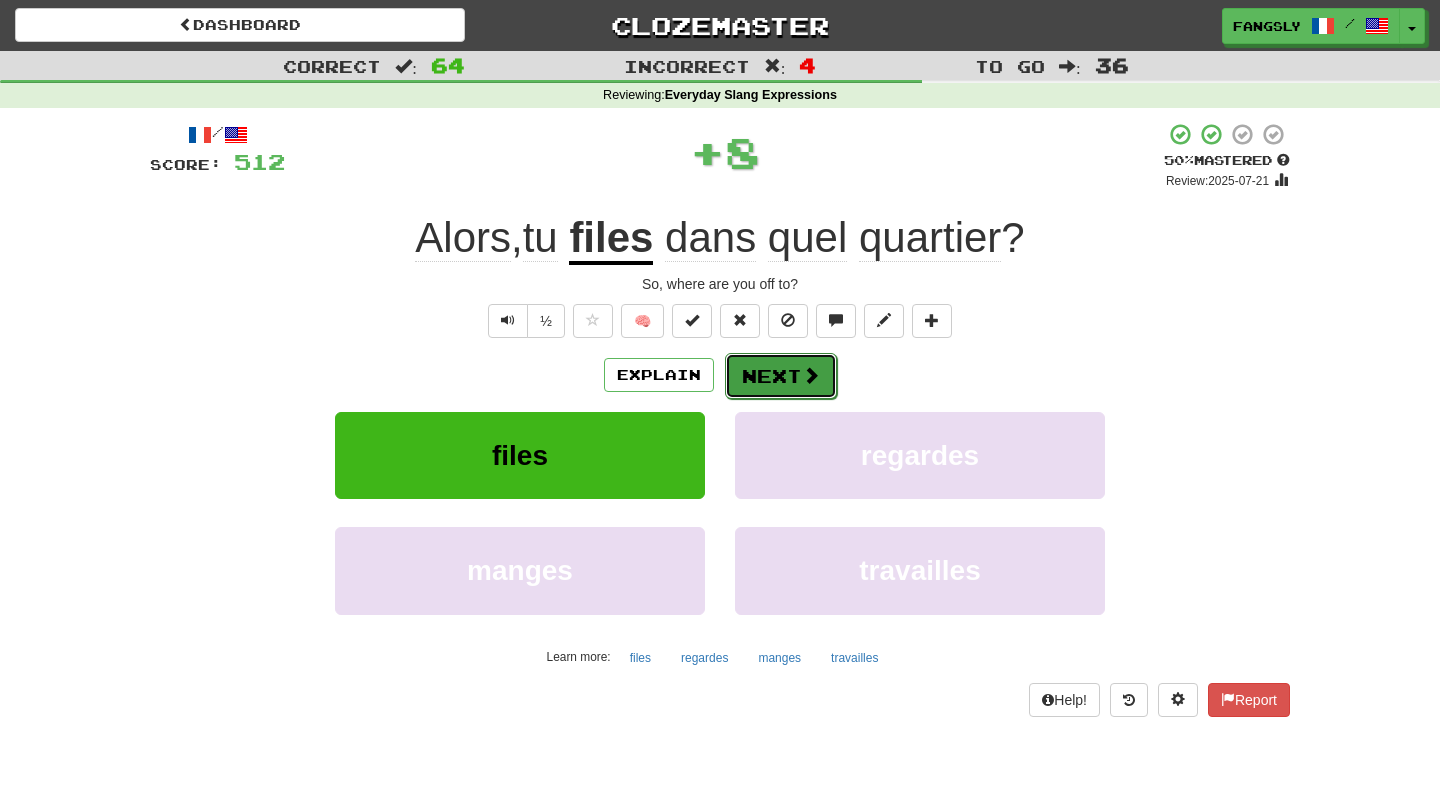 click on "Next" at bounding box center (781, 376) 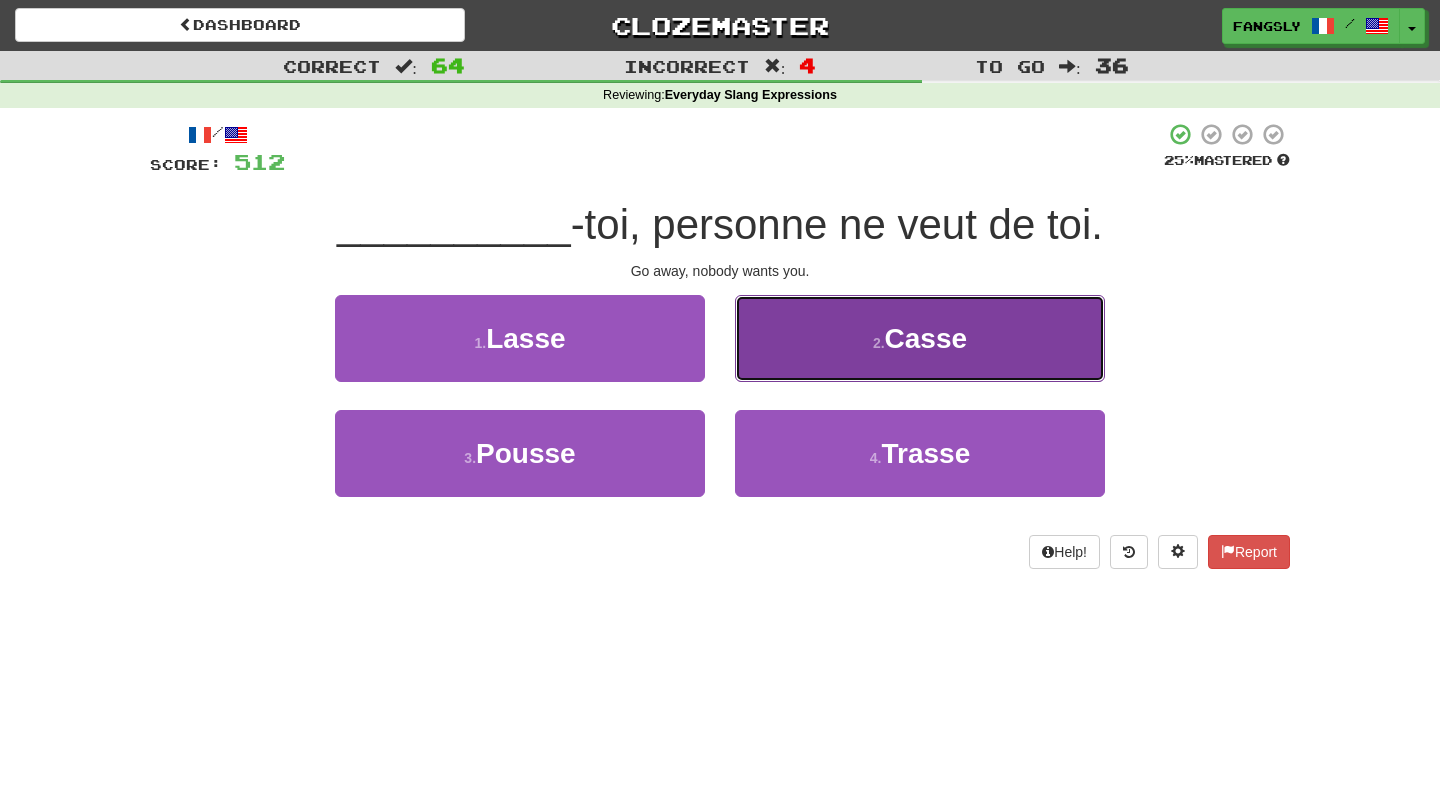 click on "2 .  Casse" at bounding box center (920, 338) 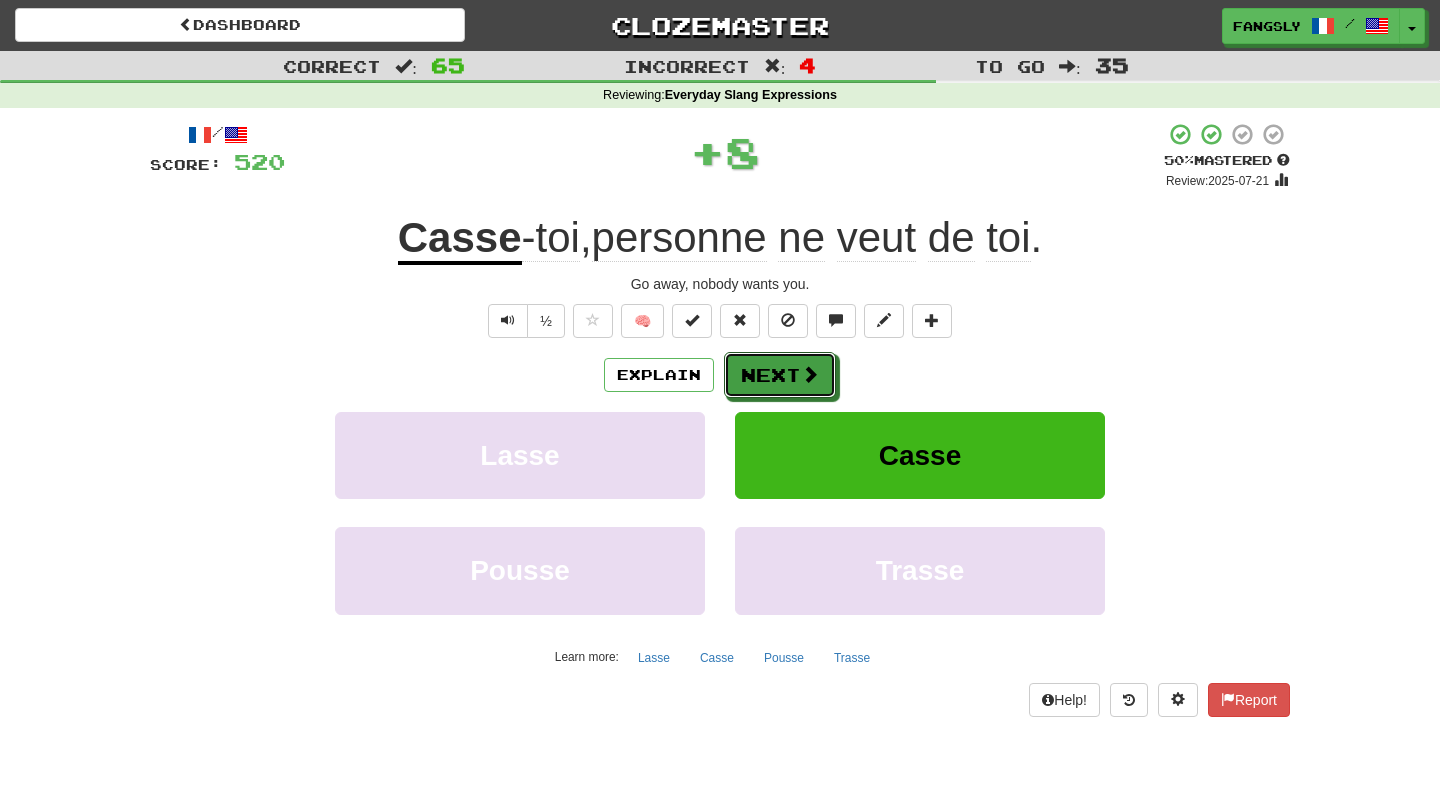 click at bounding box center (810, 374) 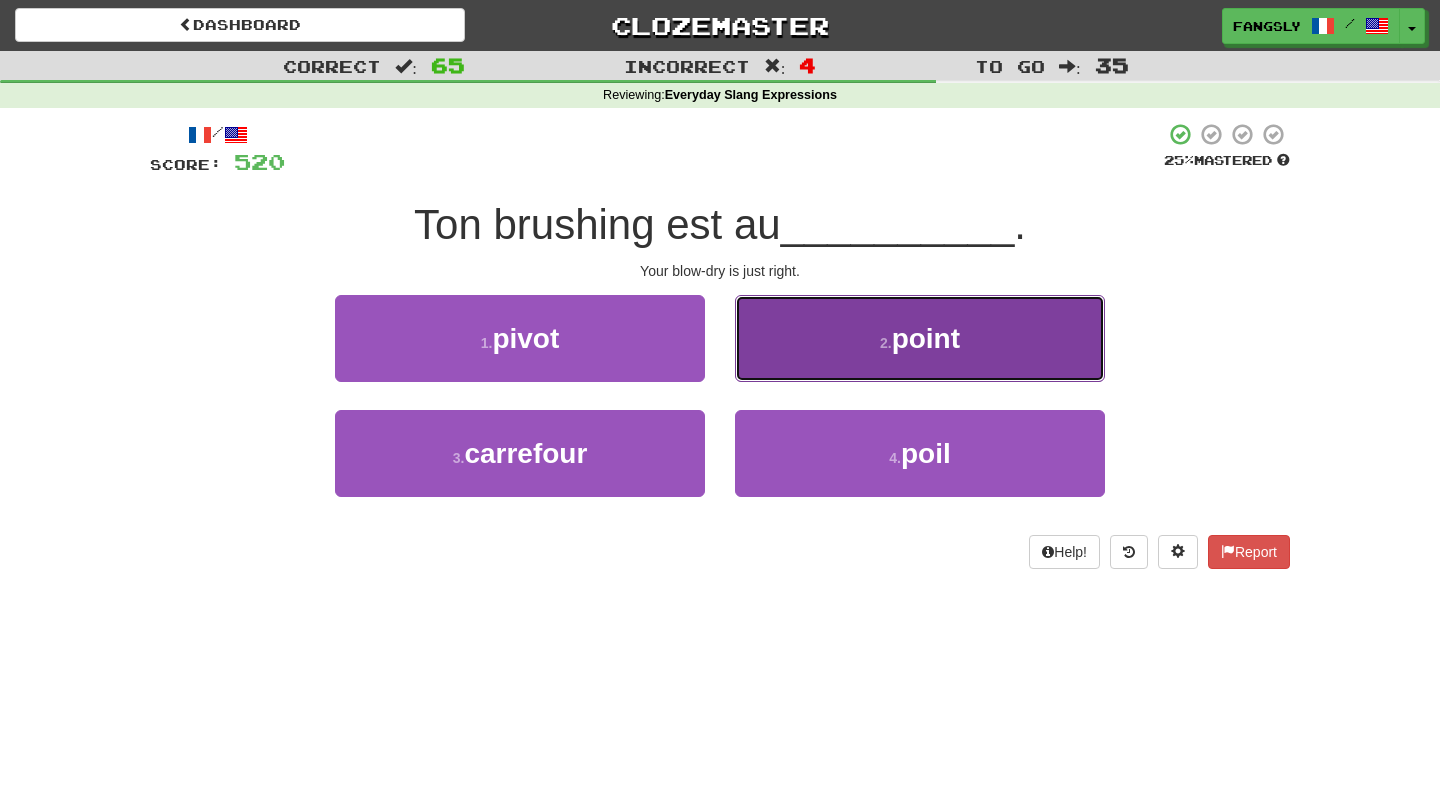 click on "2 .  point" at bounding box center [920, 338] 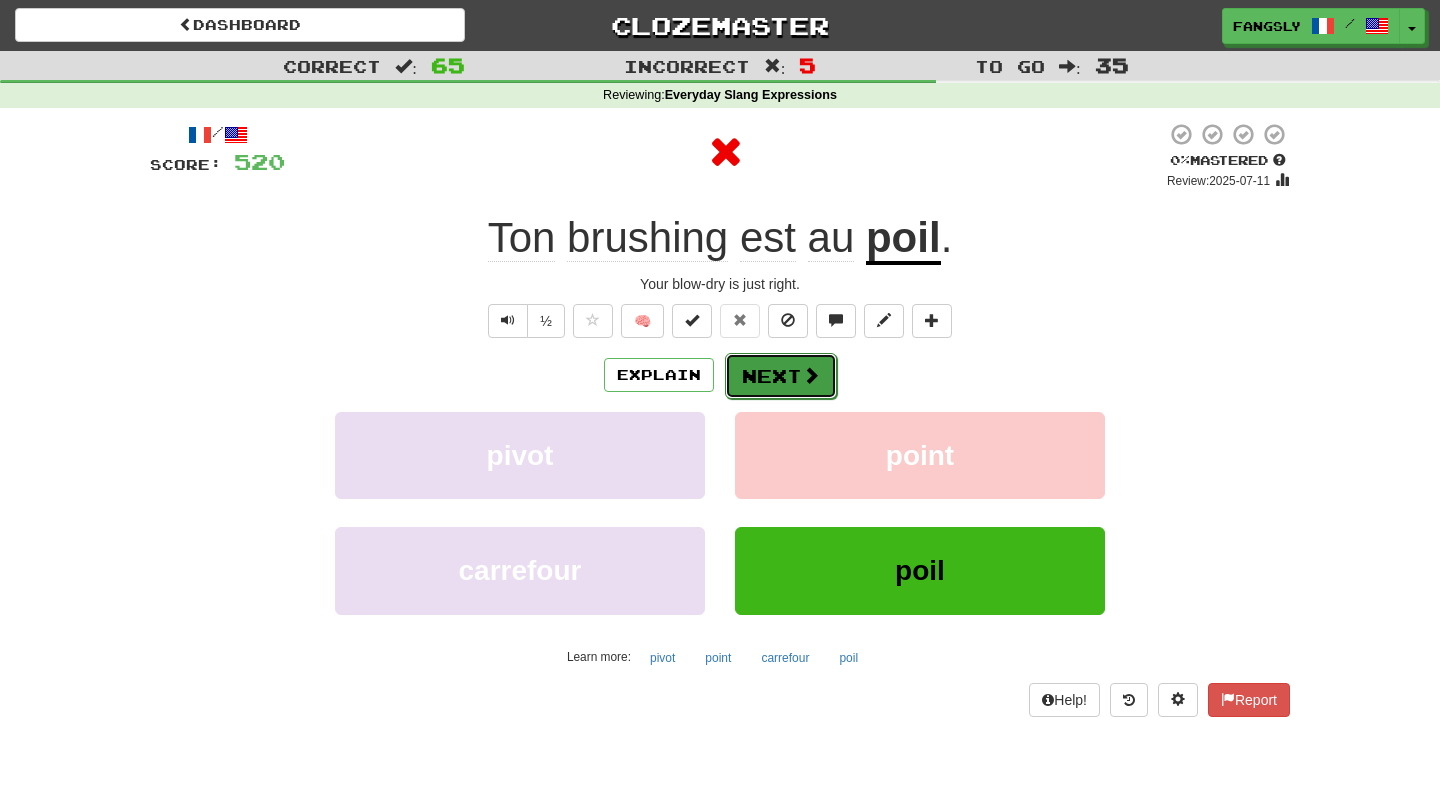 click at bounding box center [811, 375] 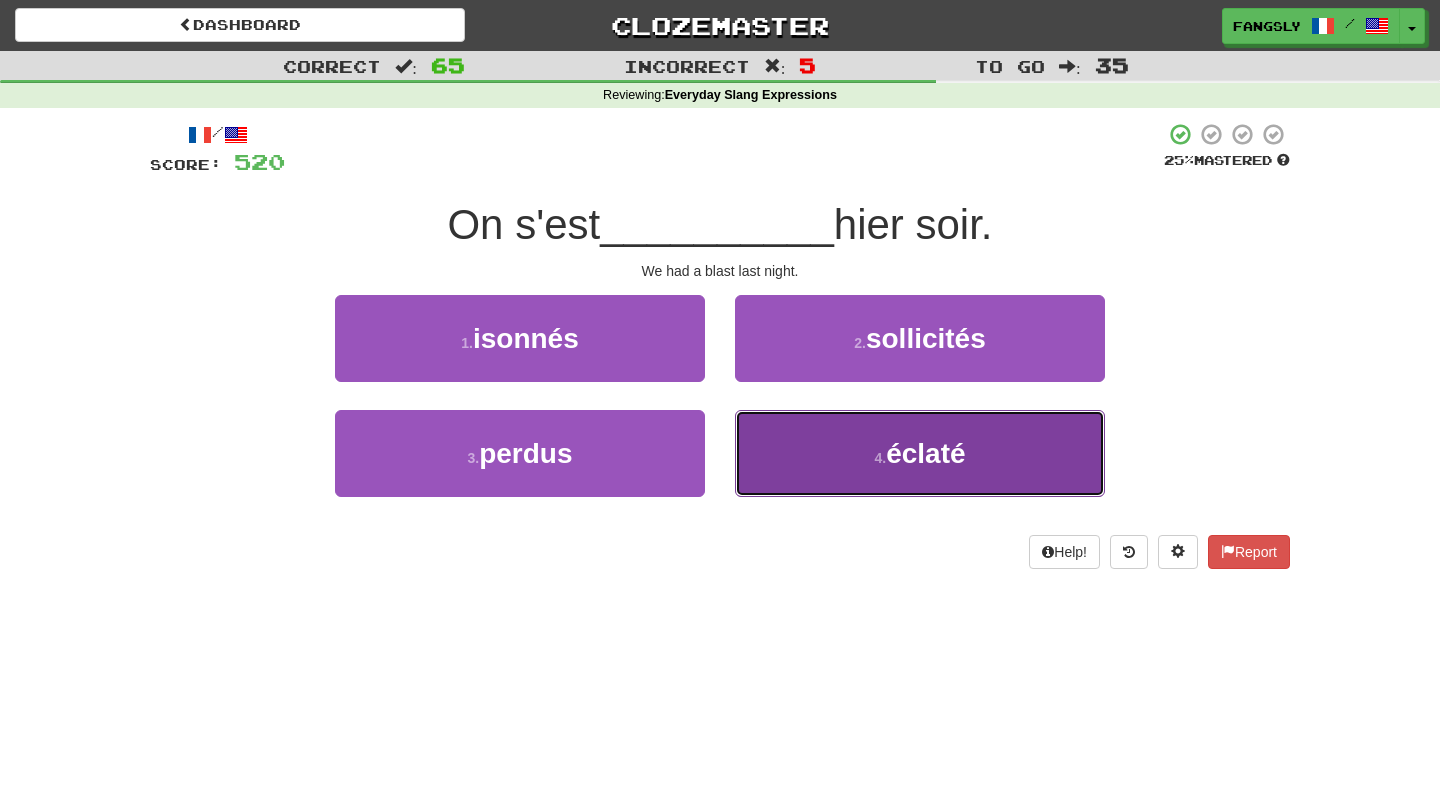 click on "4 .  éclaté" at bounding box center [920, 453] 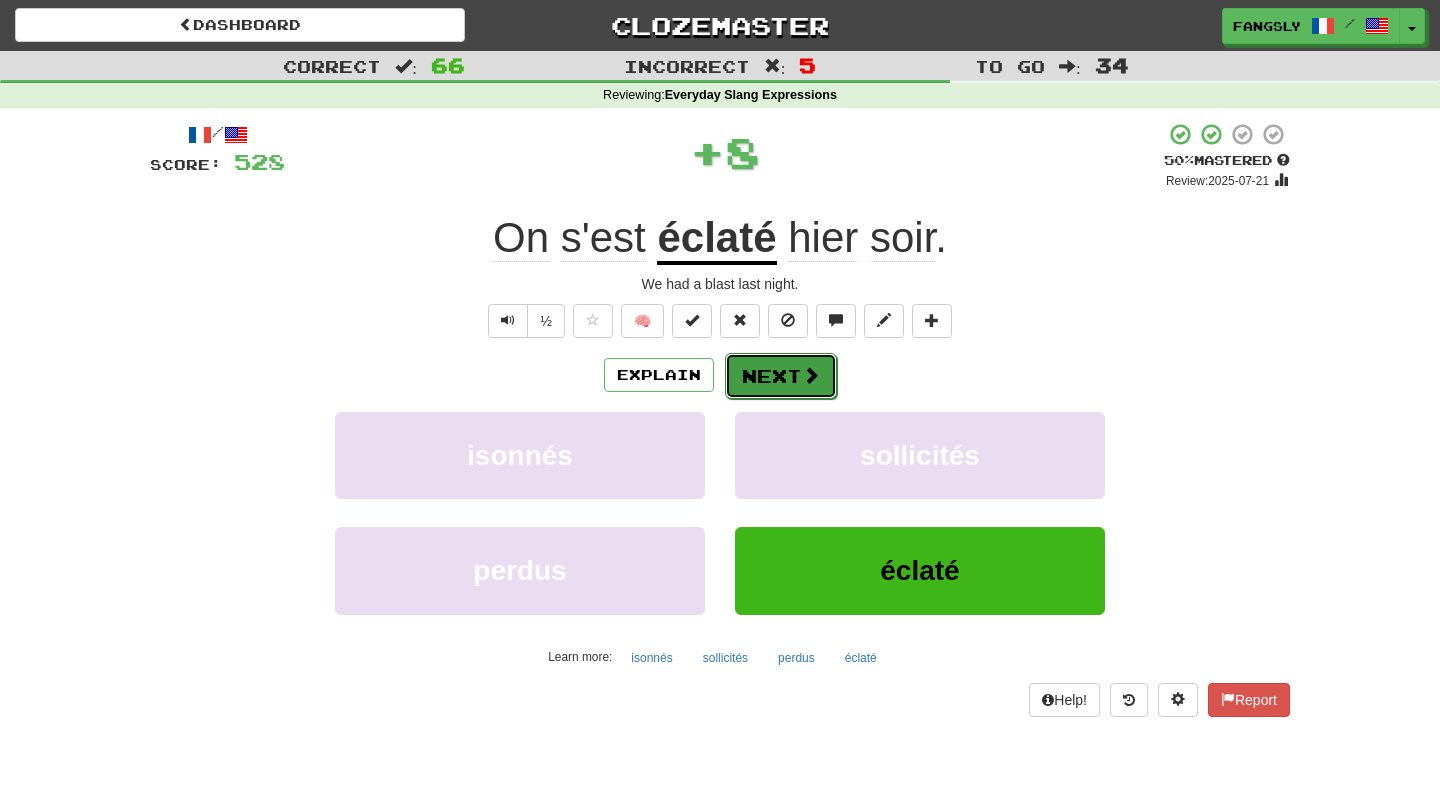 click on "Next" at bounding box center (781, 376) 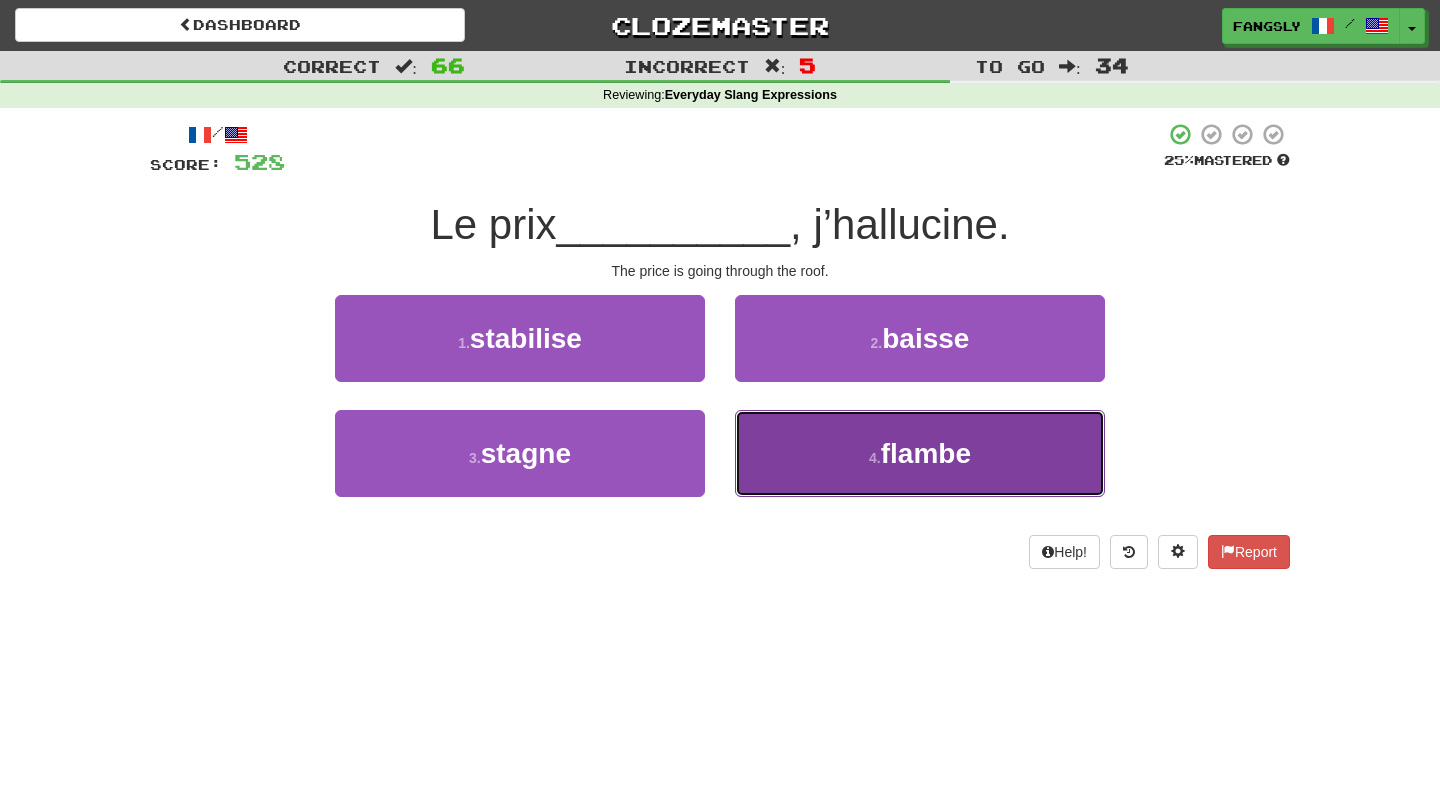 click on "4 .  flambe" at bounding box center (920, 453) 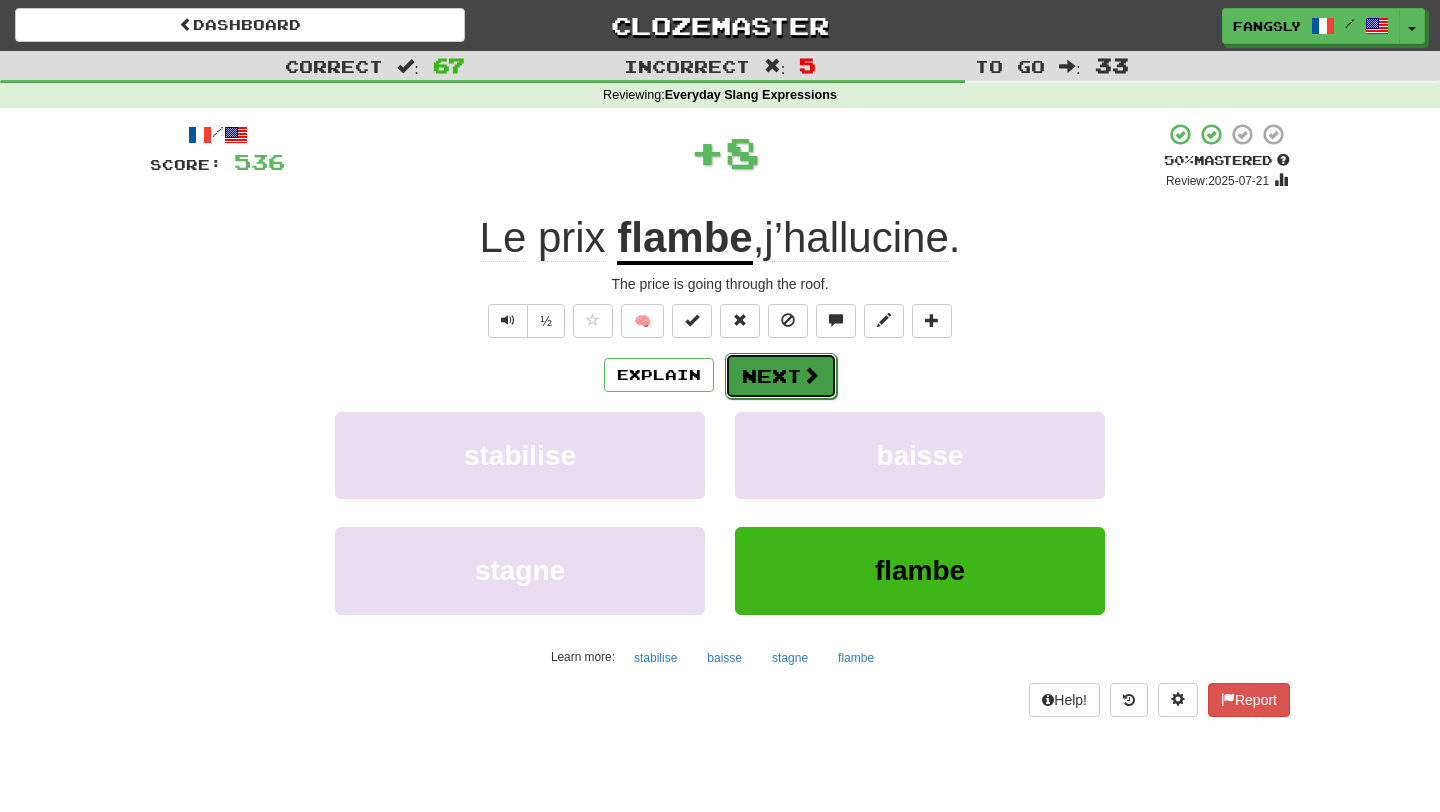 click on "Next" at bounding box center [781, 376] 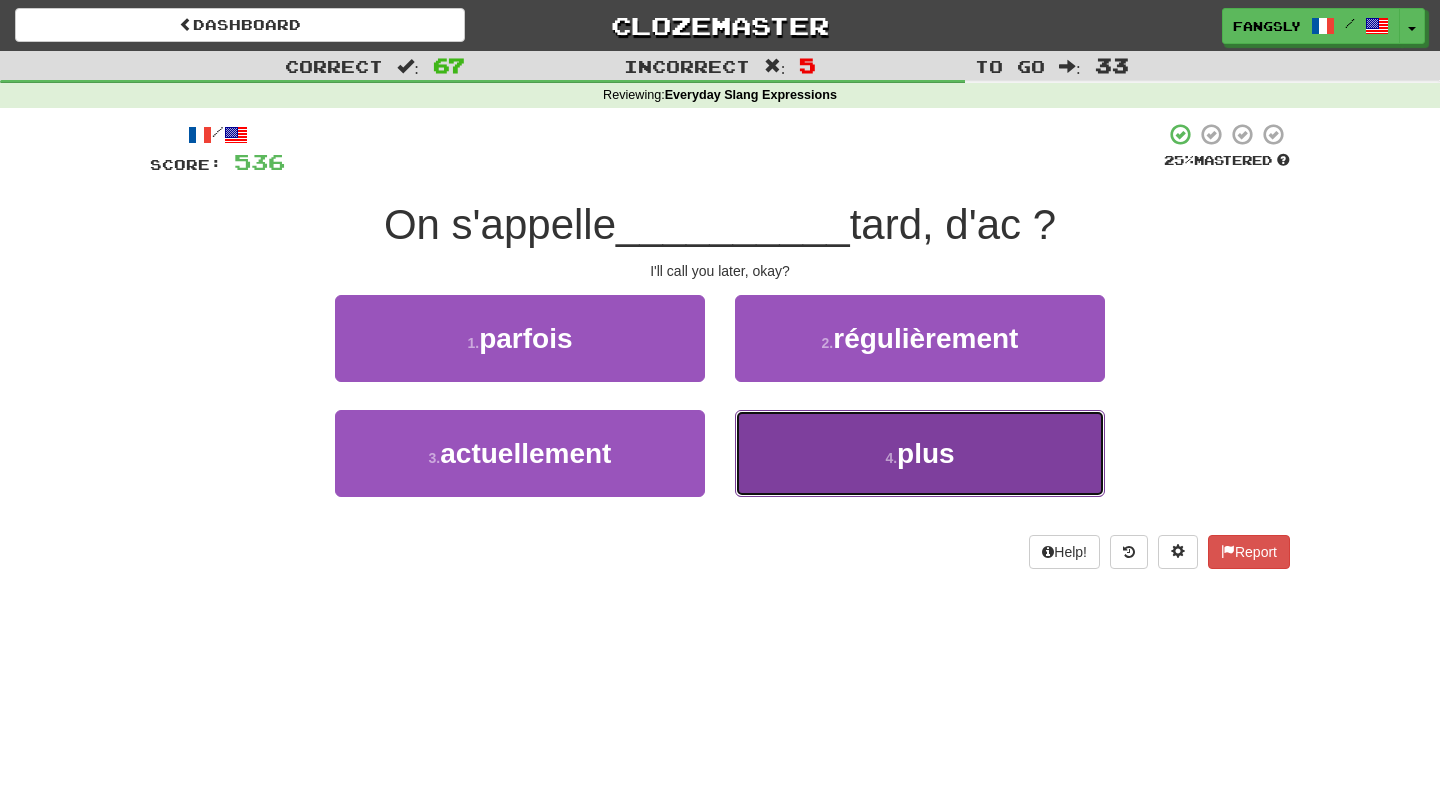 click on "4 .  plus" at bounding box center [920, 453] 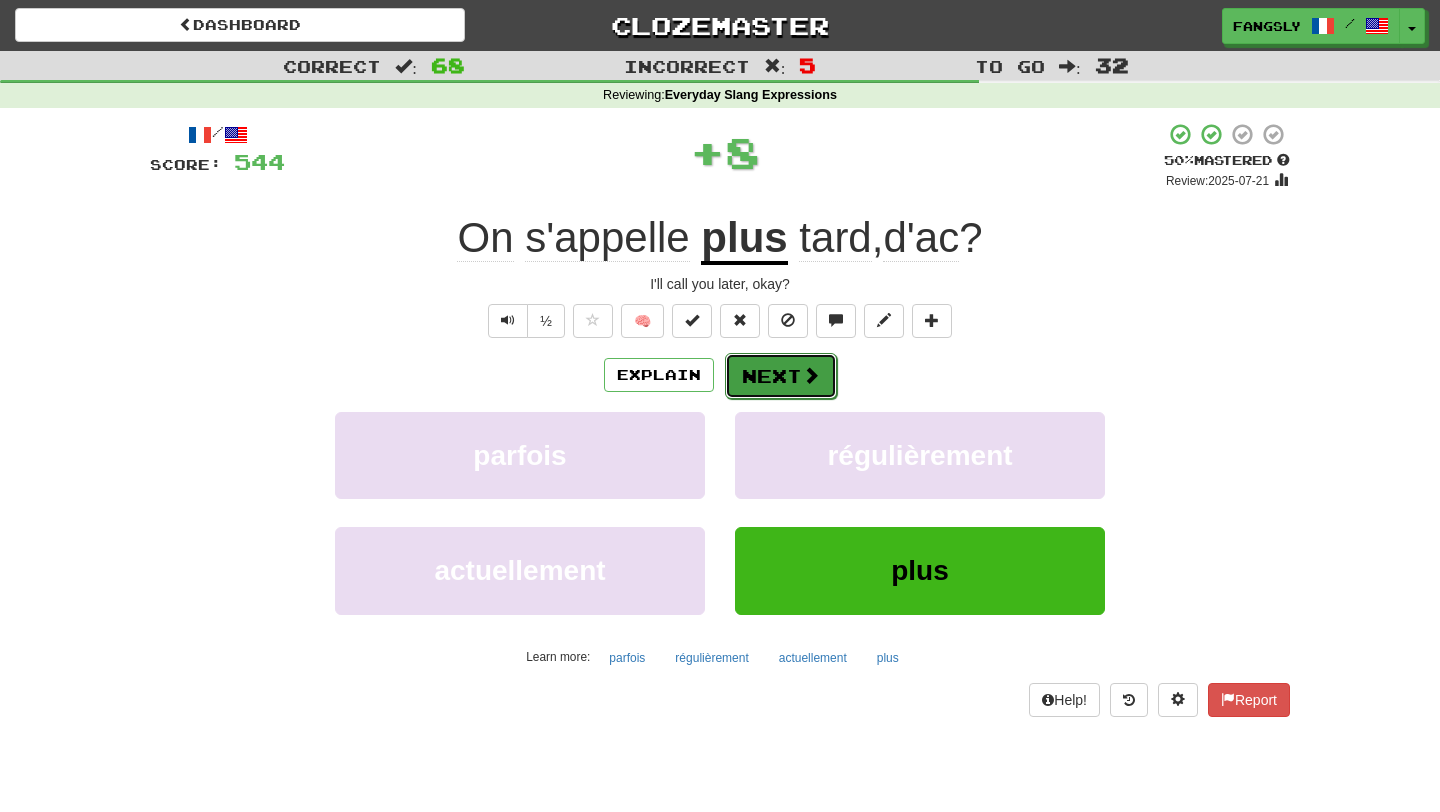 click on "Next" at bounding box center [781, 376] 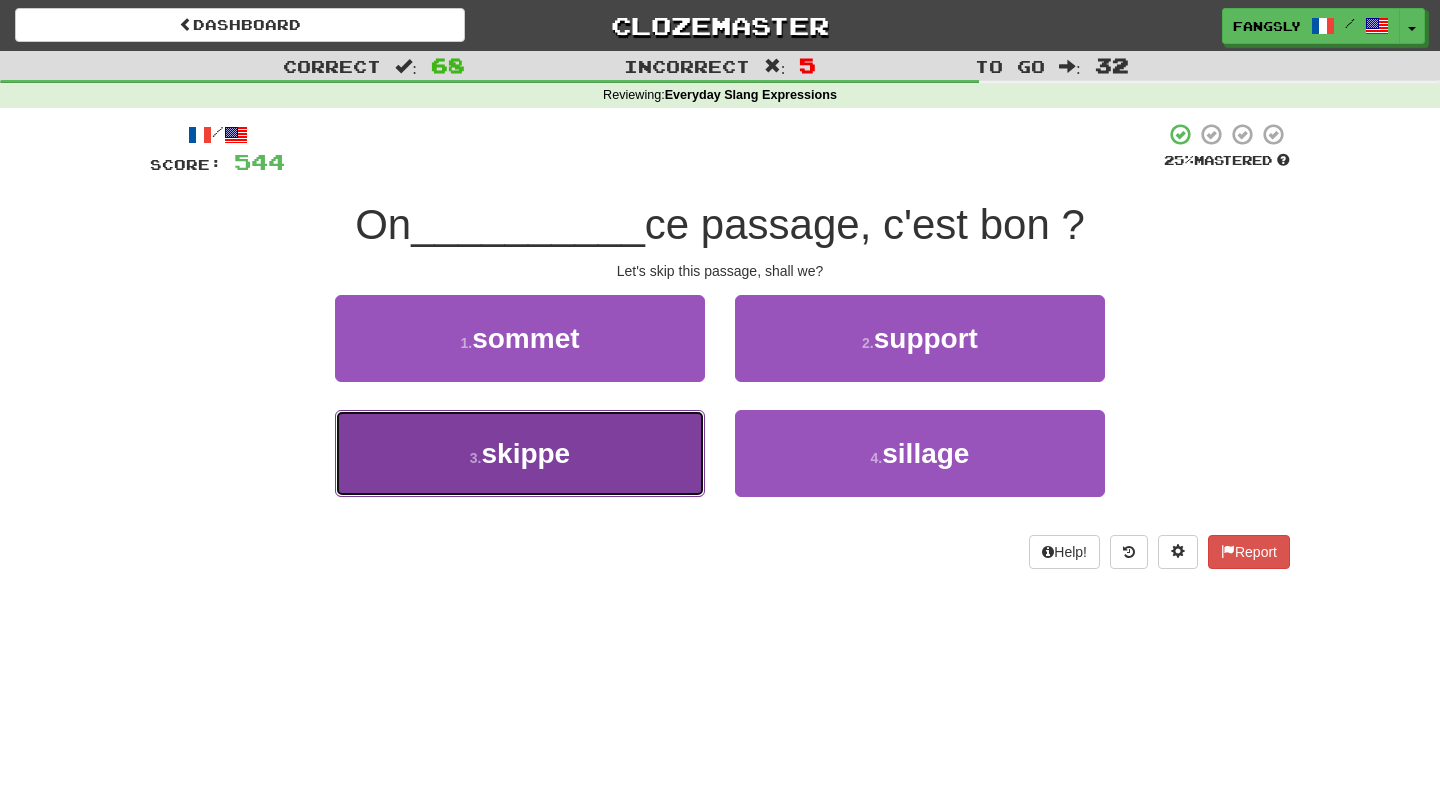 click on "3 .  skippe" at bounding box center [520, 453] 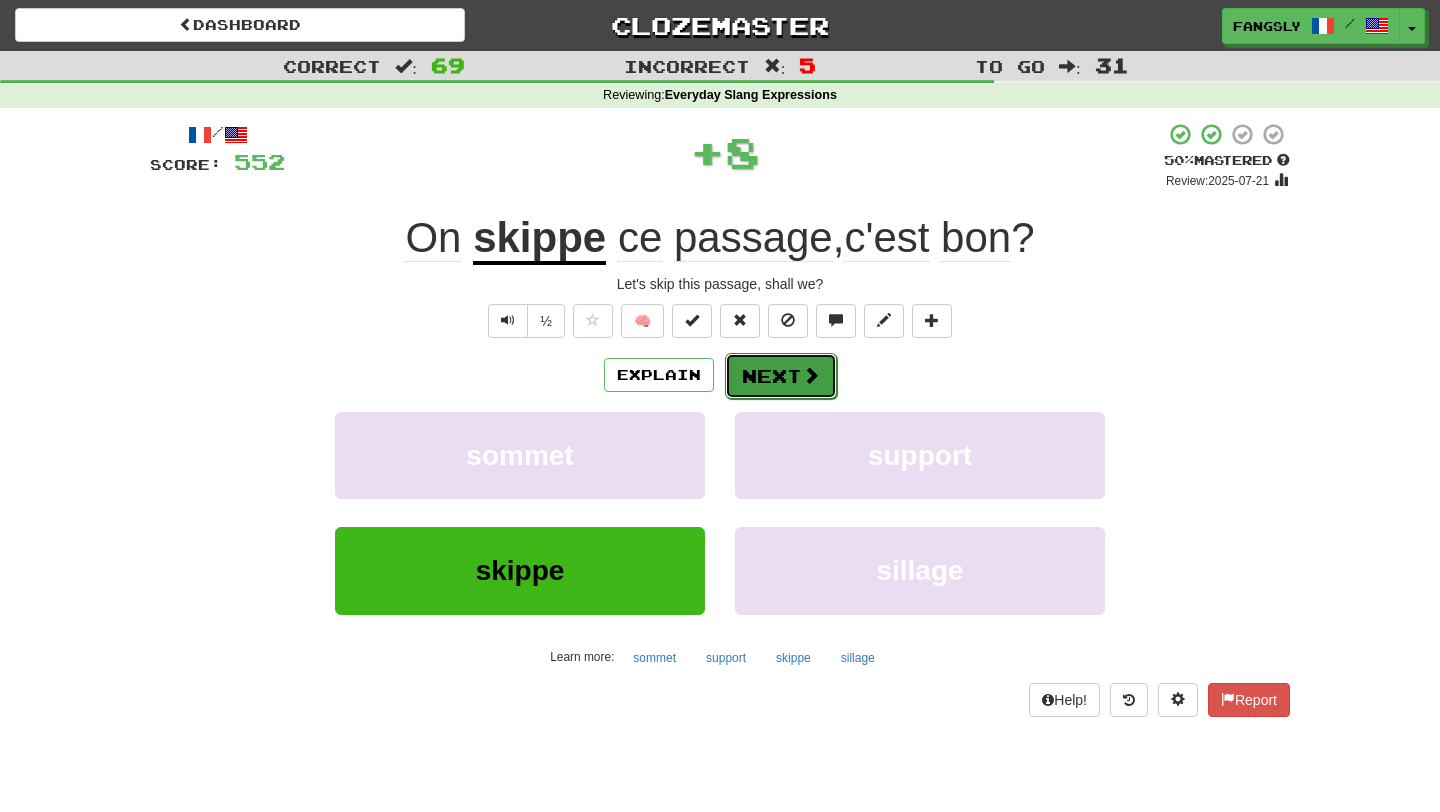 click at bounding box center [811, 375] 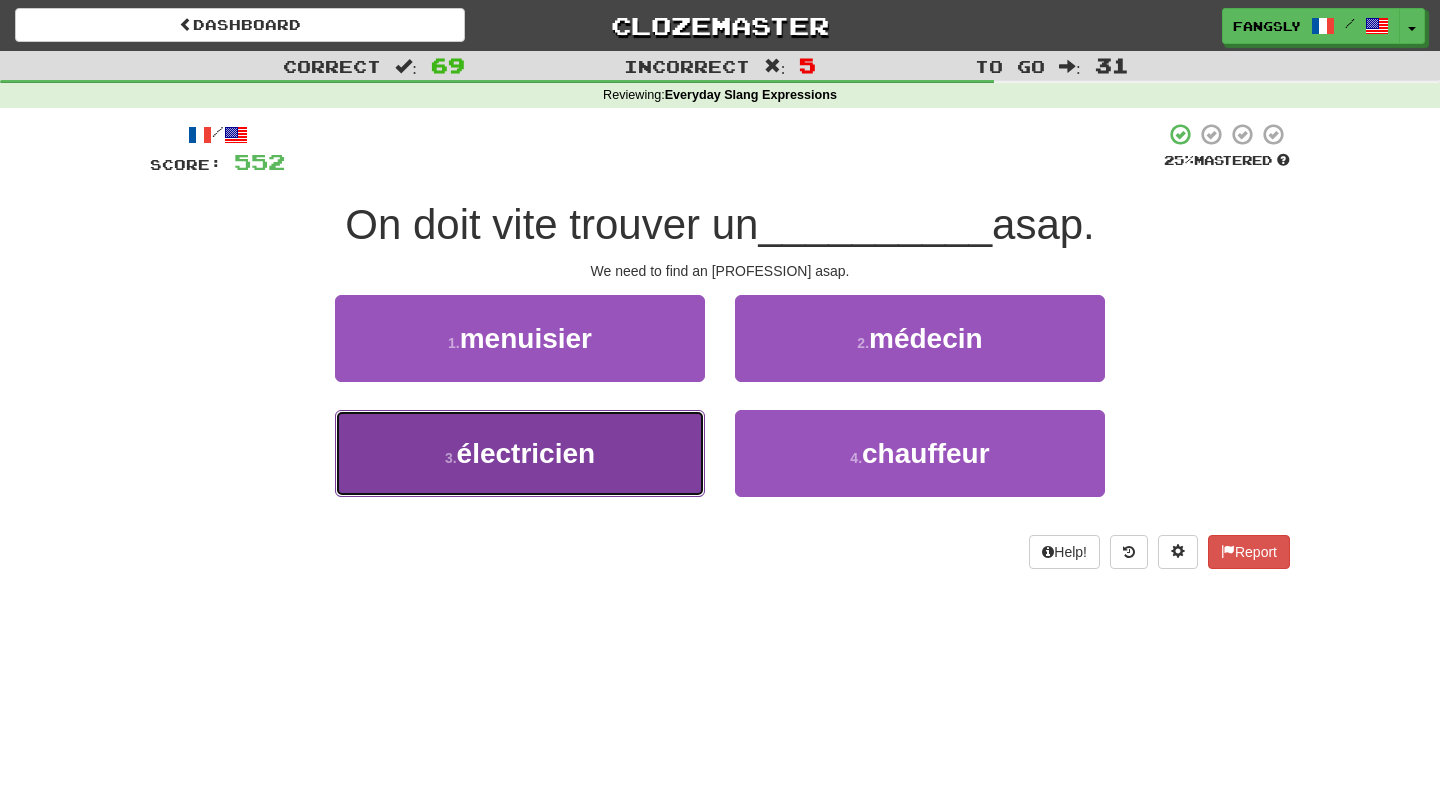 click on "3 .  électricien" at bounding box center [520, 453] 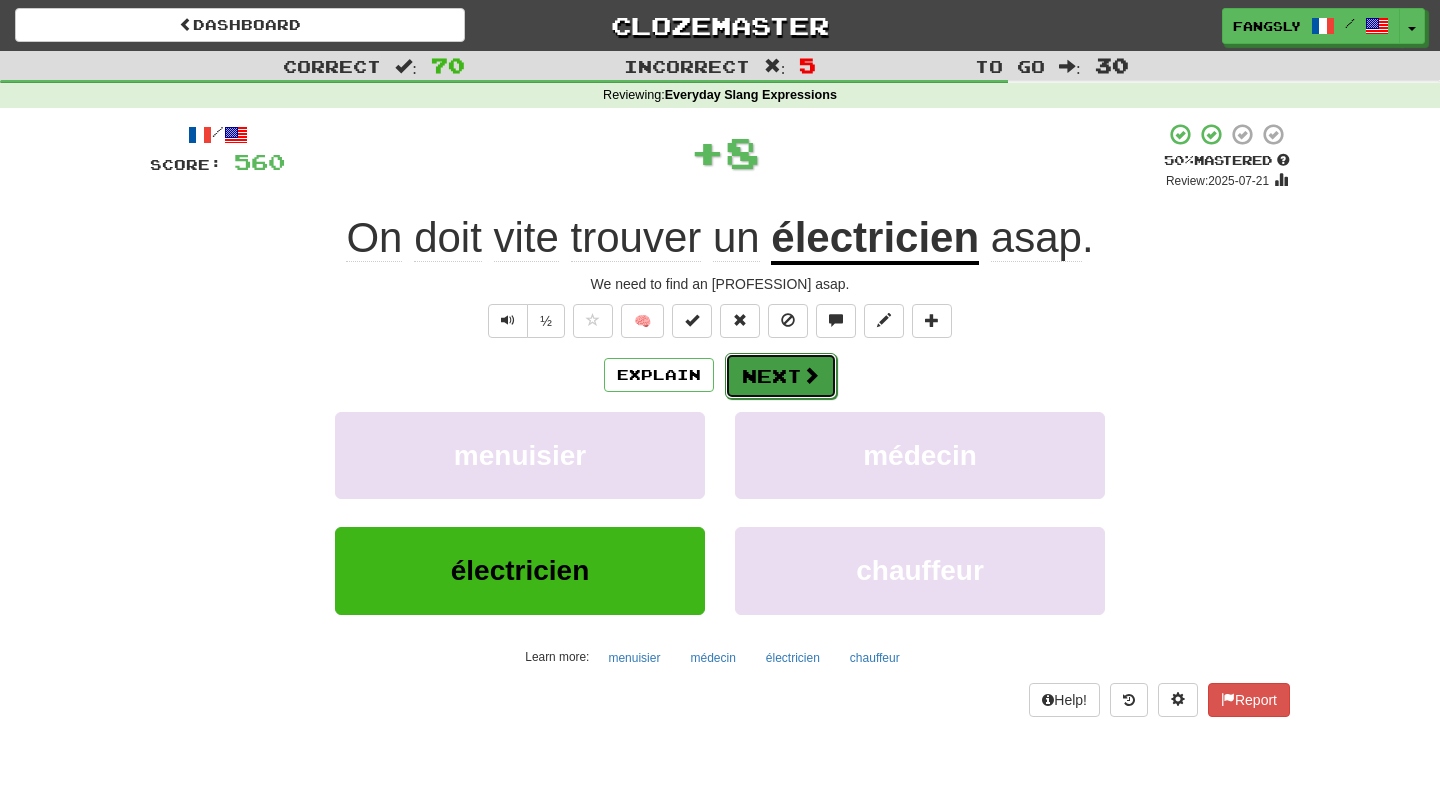 click on "Next" at bounding box center [781, 376] 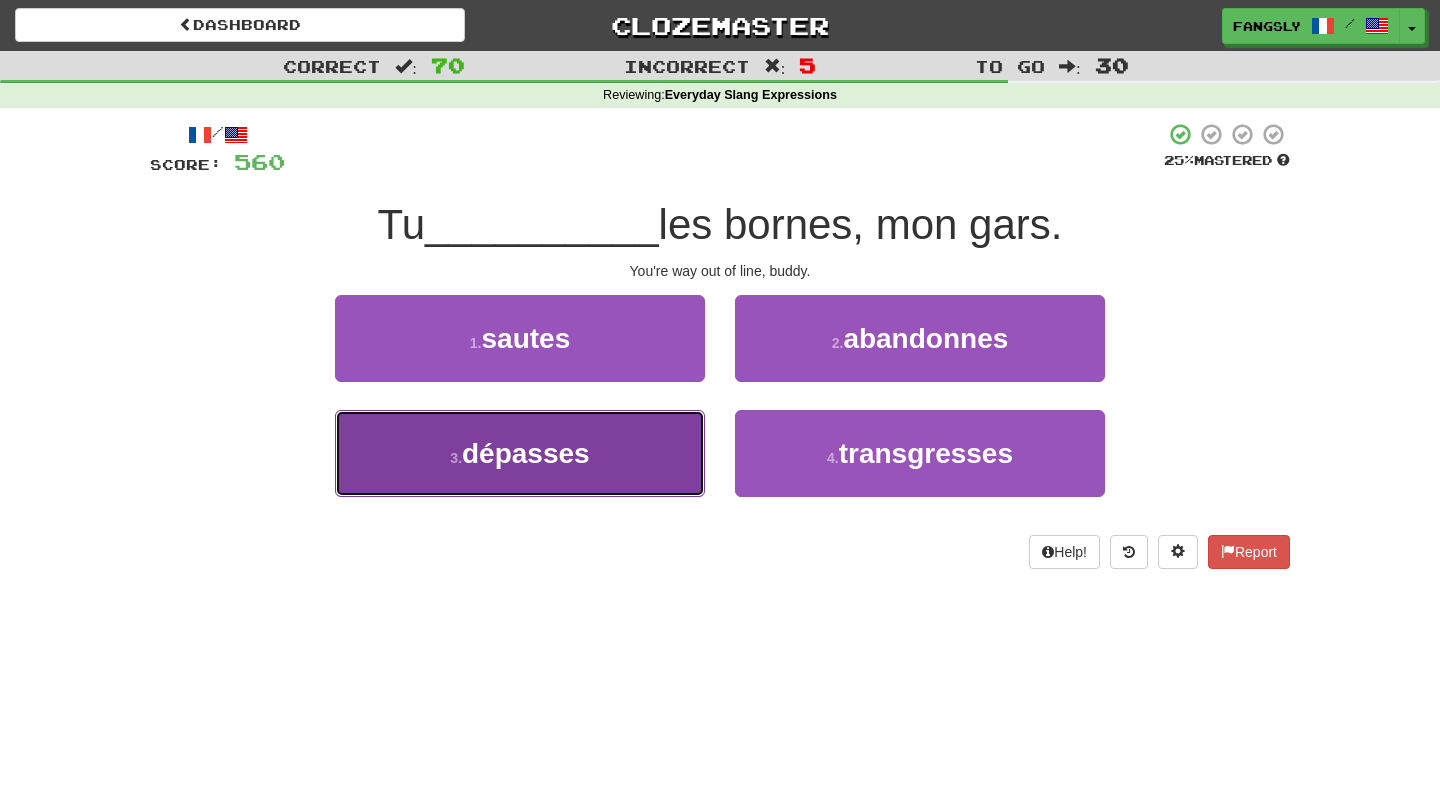 click on "3 .  dépasses" at bounding box center (520, 453) 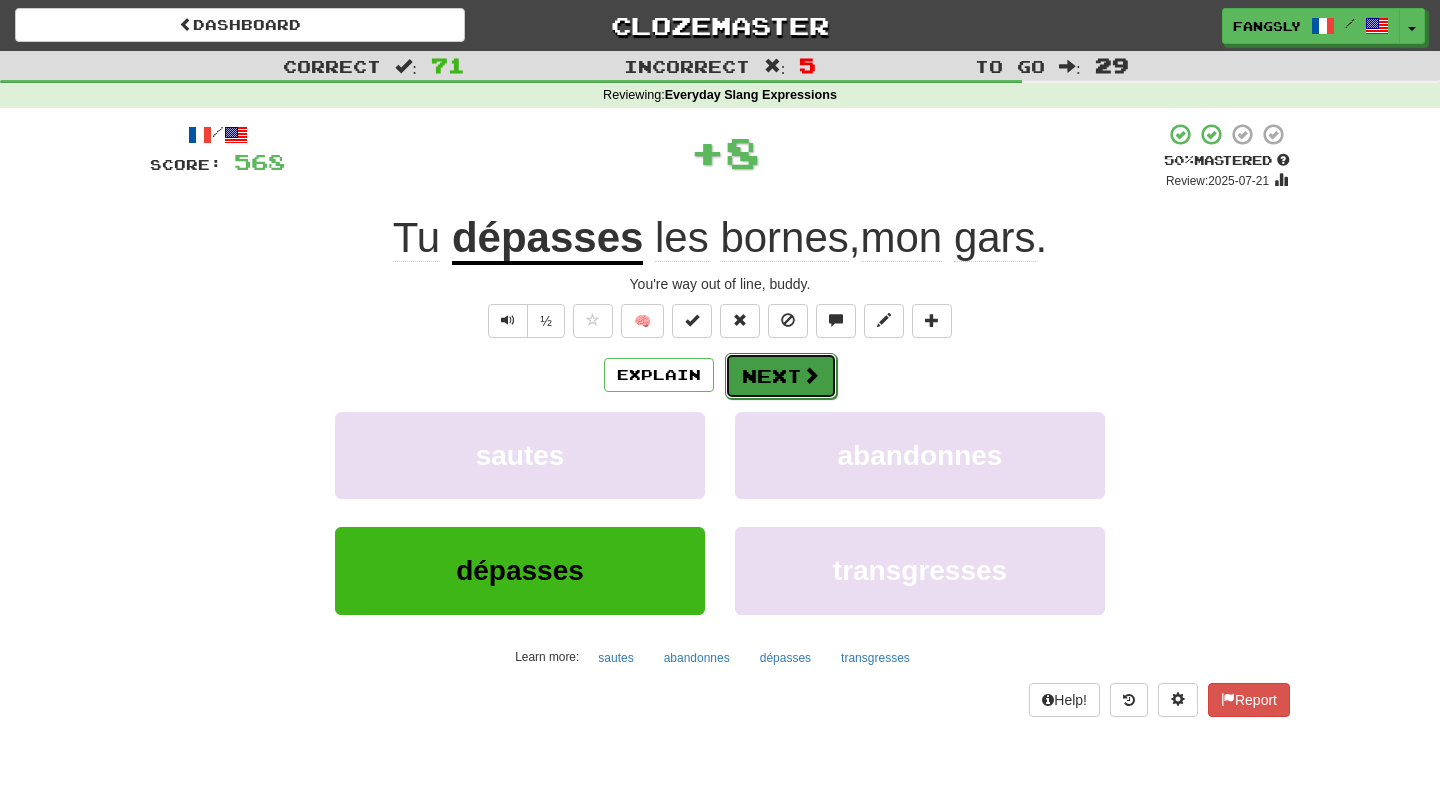 click on "Next" at bounding box center [781, 376] 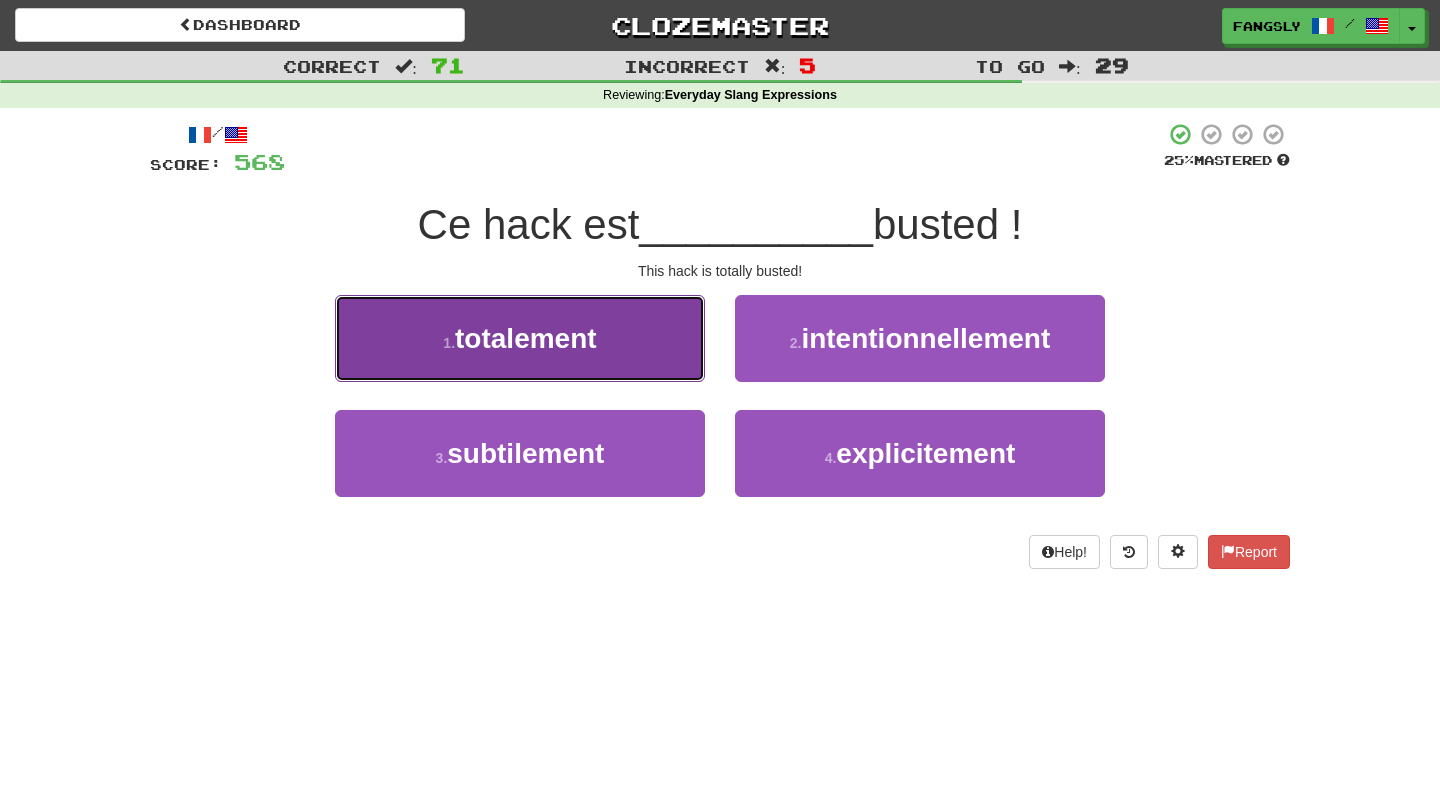 click on "1 .  totalement" at bounding box center (520, 338) 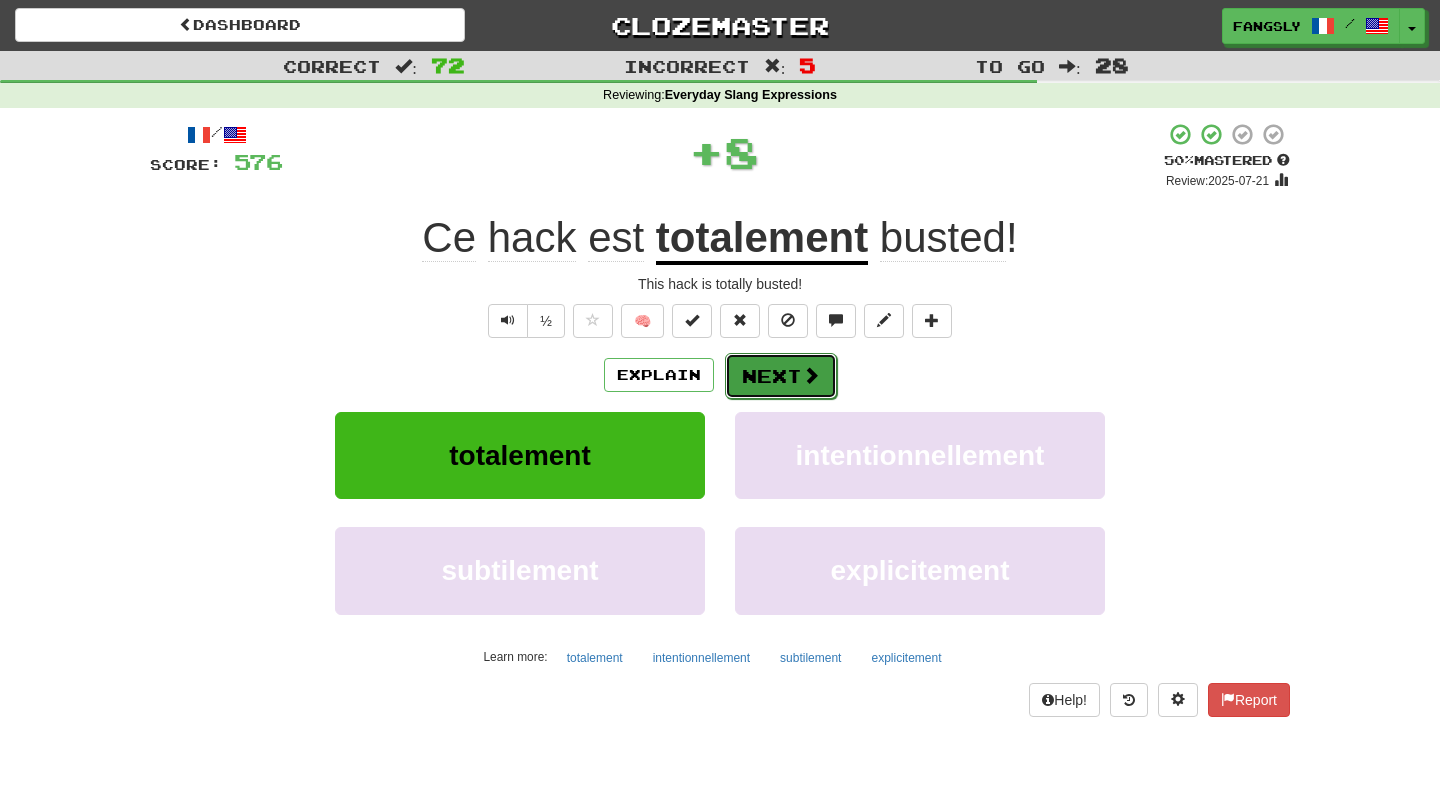 click on "Next" at bounding box center (781, 376) 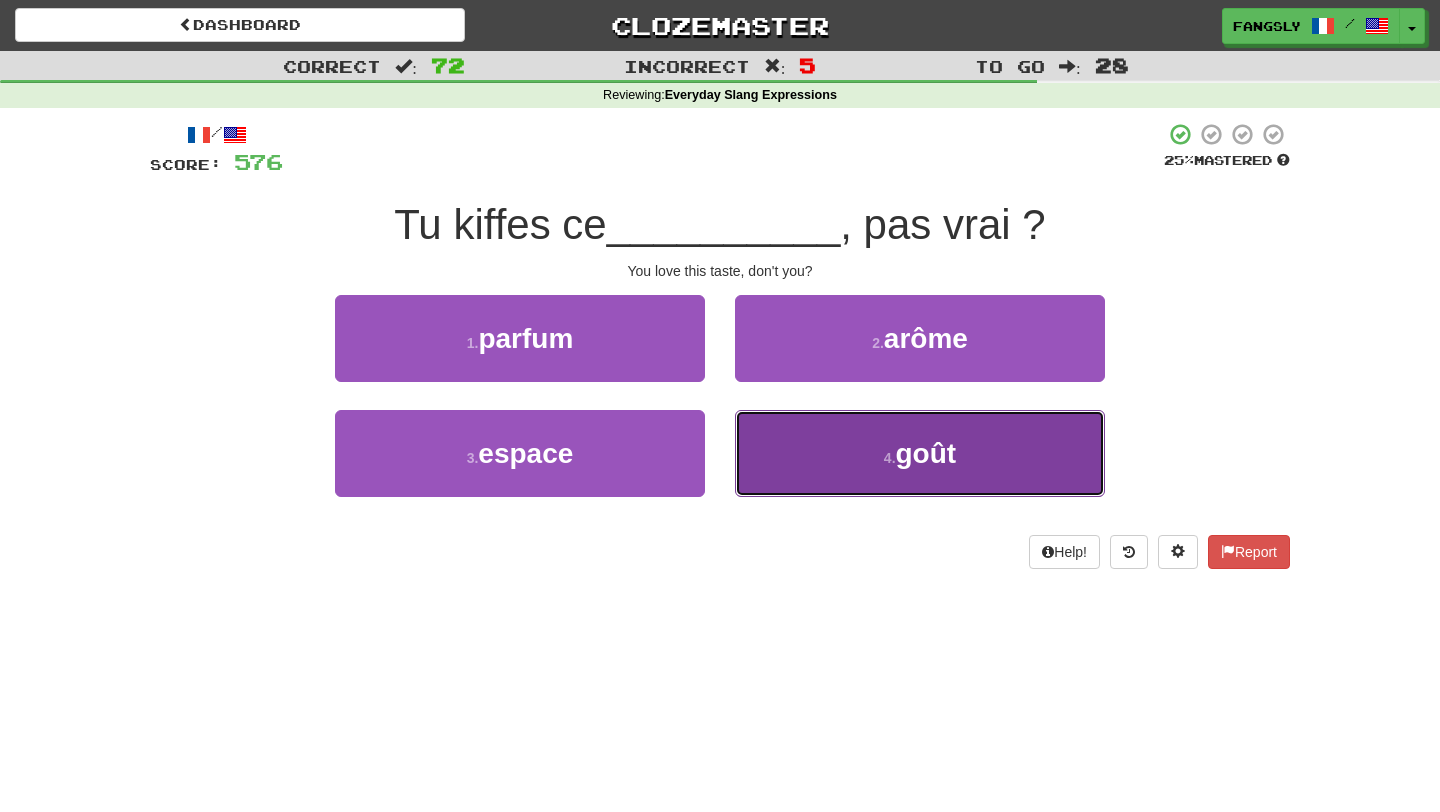 click on "4 .  goût" at bounding box center (920, 453) 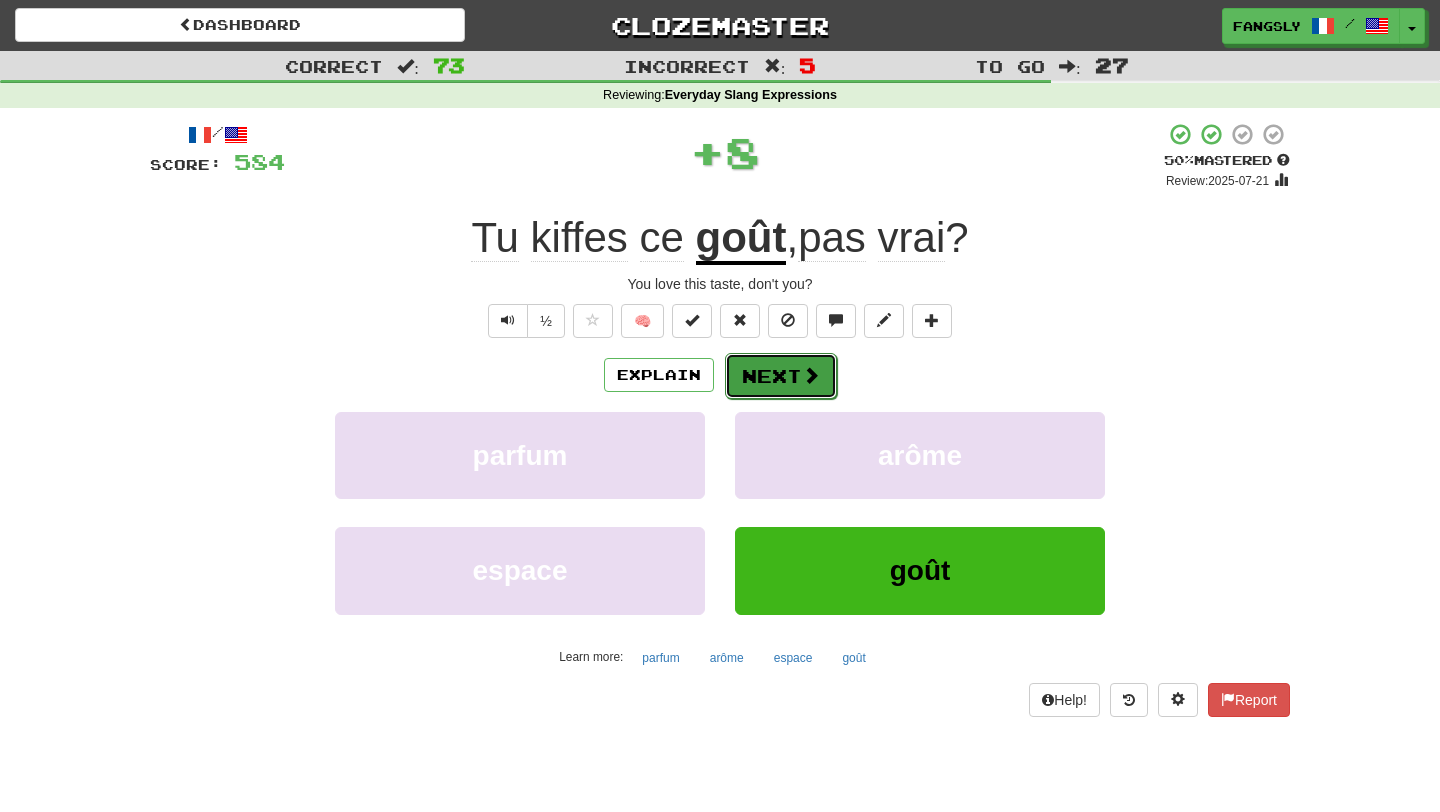 click on "Next" at bounding box center [781, 376] 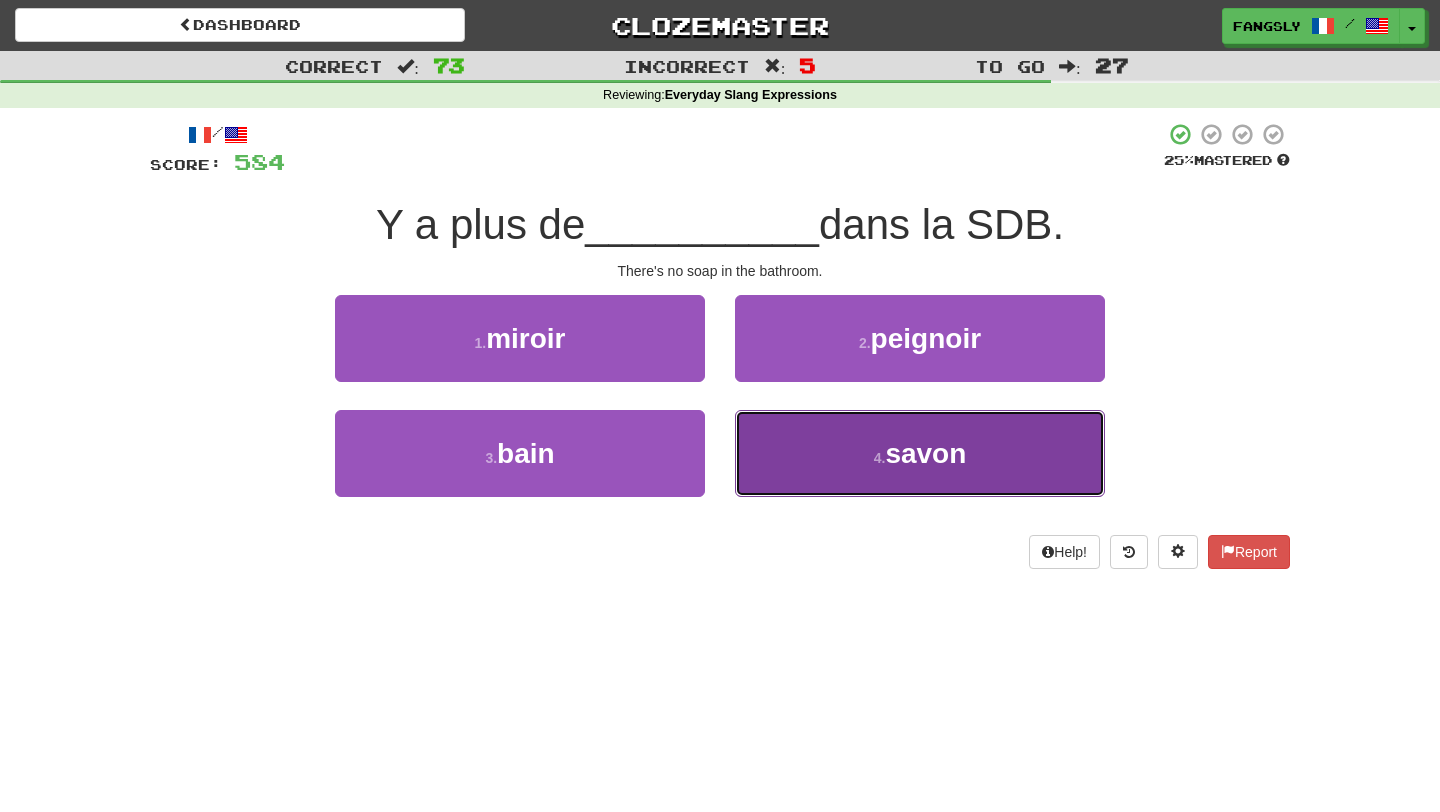 click on "4 .  savon" at bounding box center (920, 453) 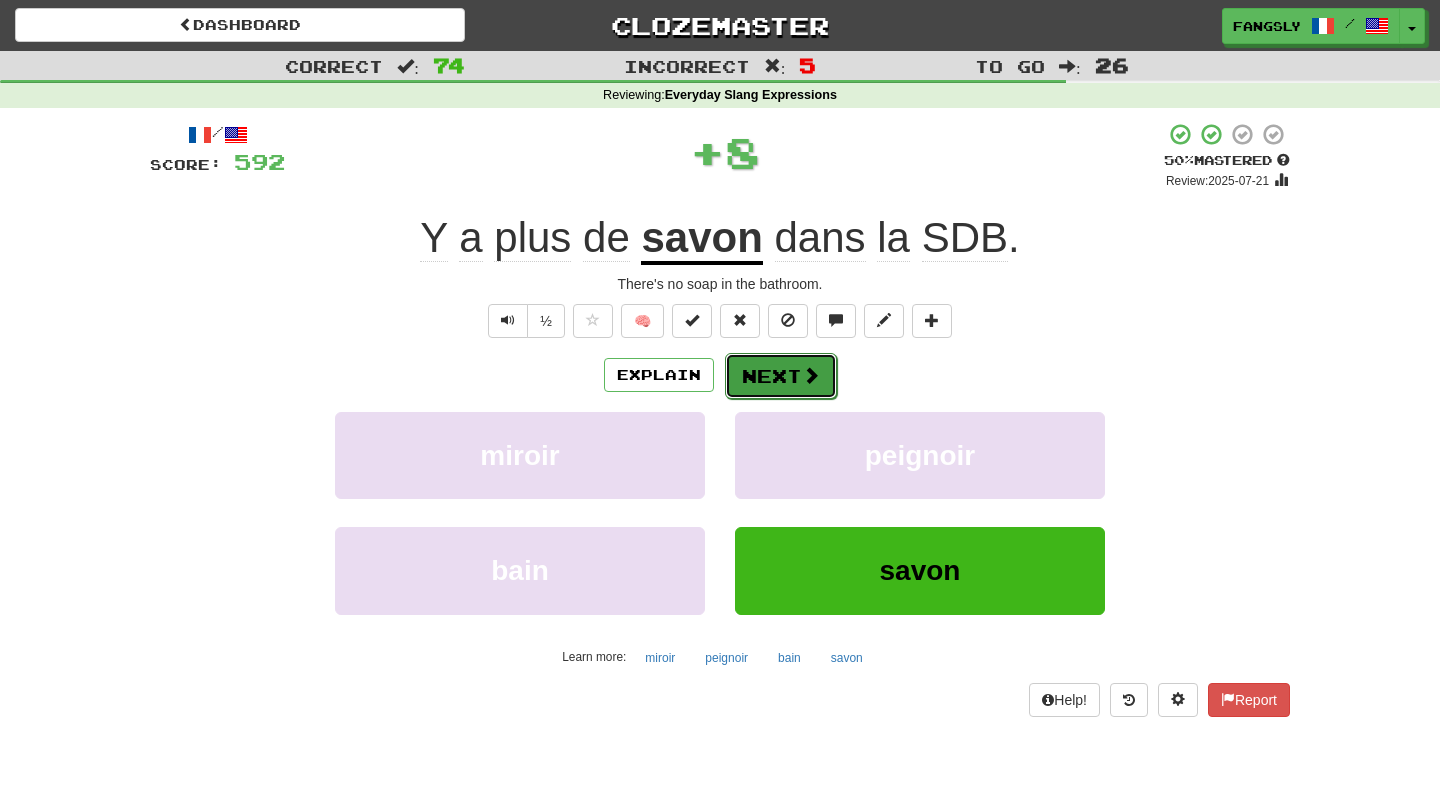 click on "Next" at bounding box center [781, 376] 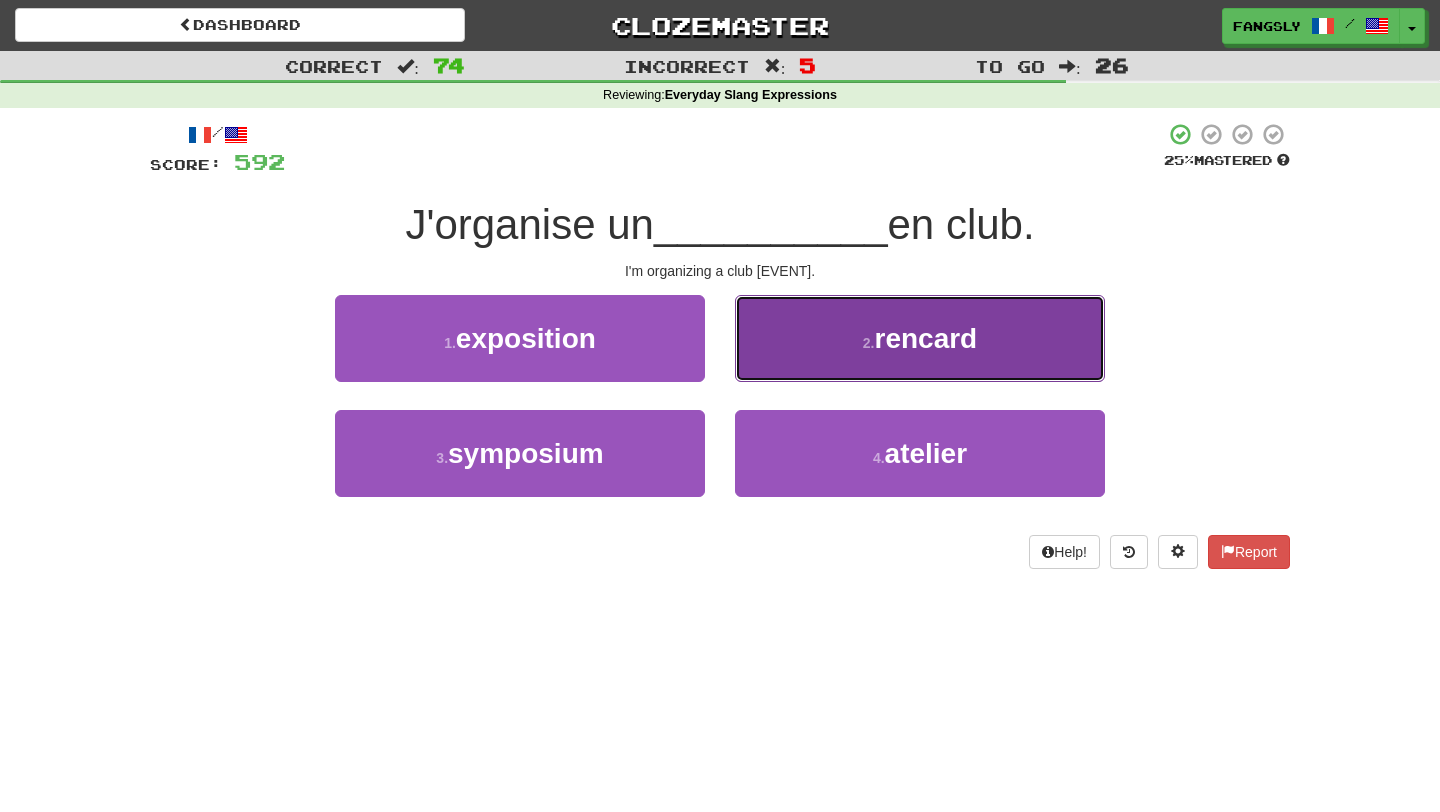 click on "2 ." at bounding box center (869, 343) 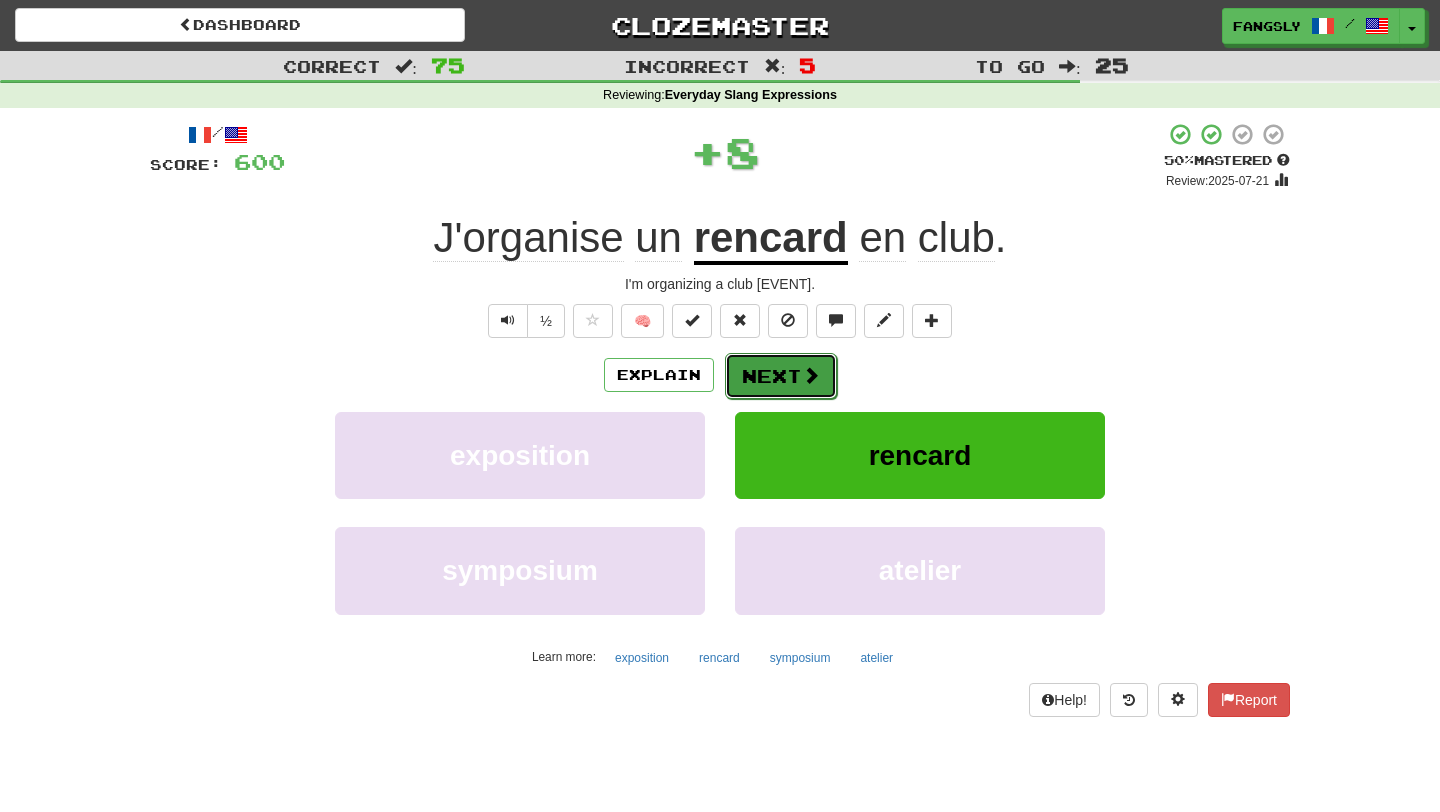 click on "Next" at bounding box center (781, 376) 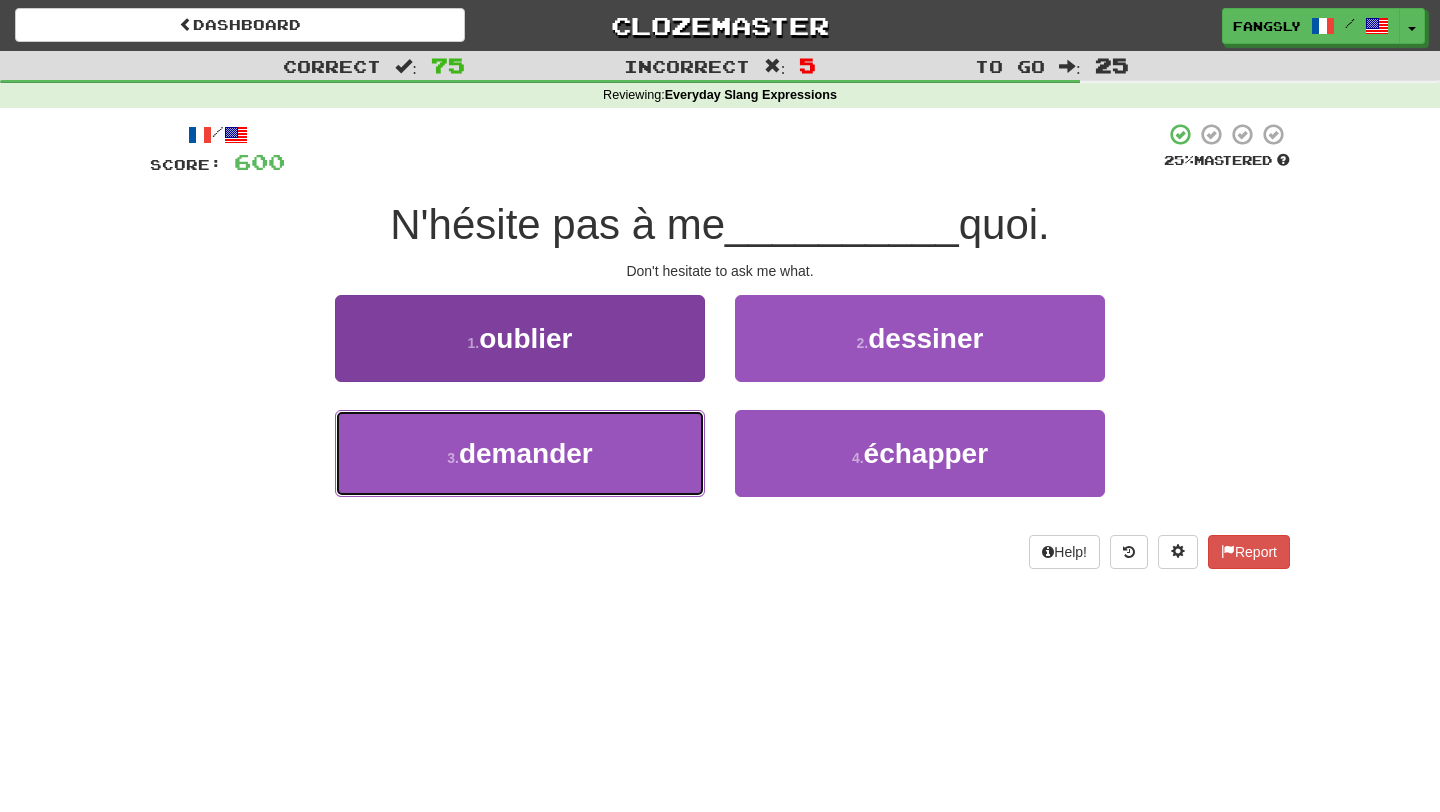 click on "3 .  demander" at bounding box center [520, 453] 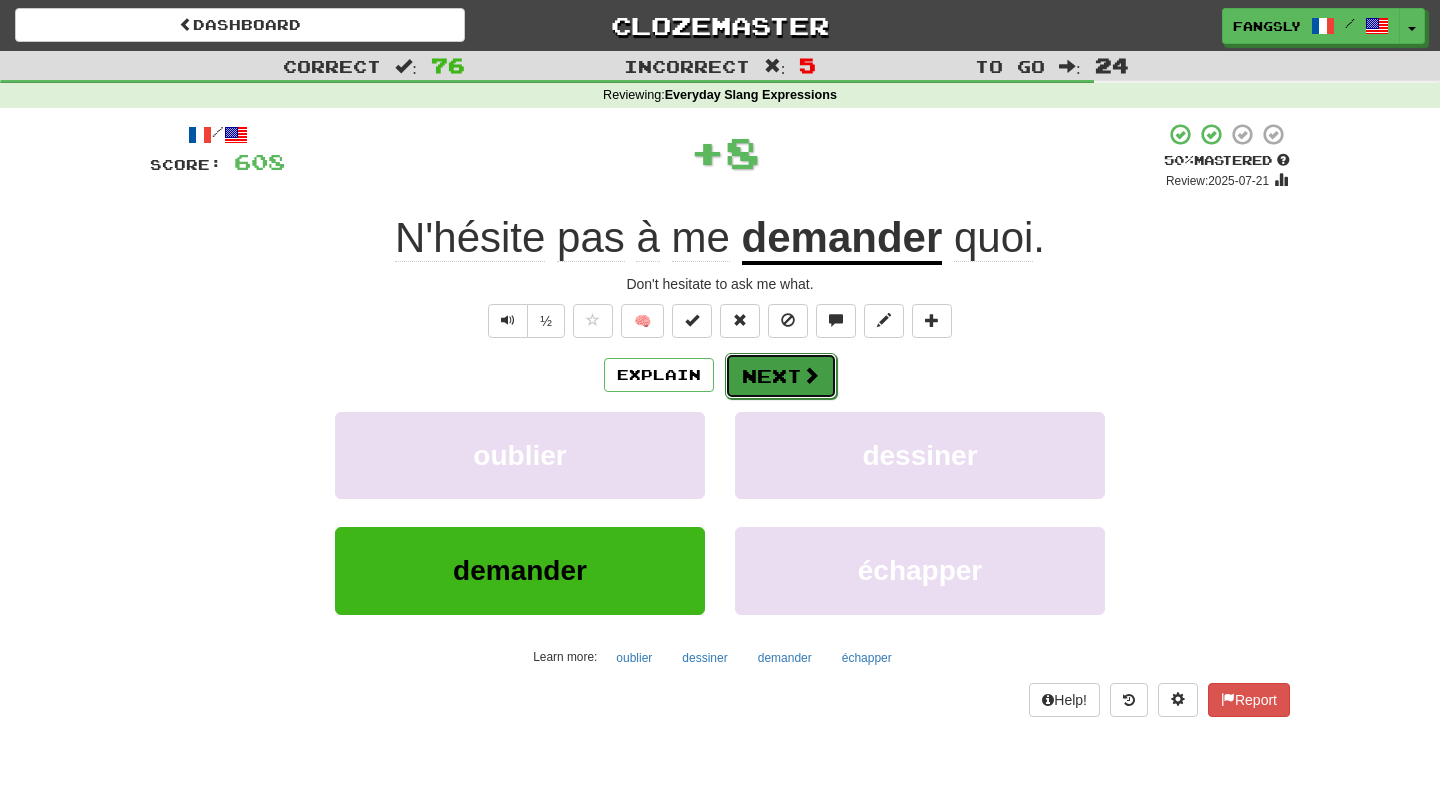 click on "Next" at bounding box center (781, 376) 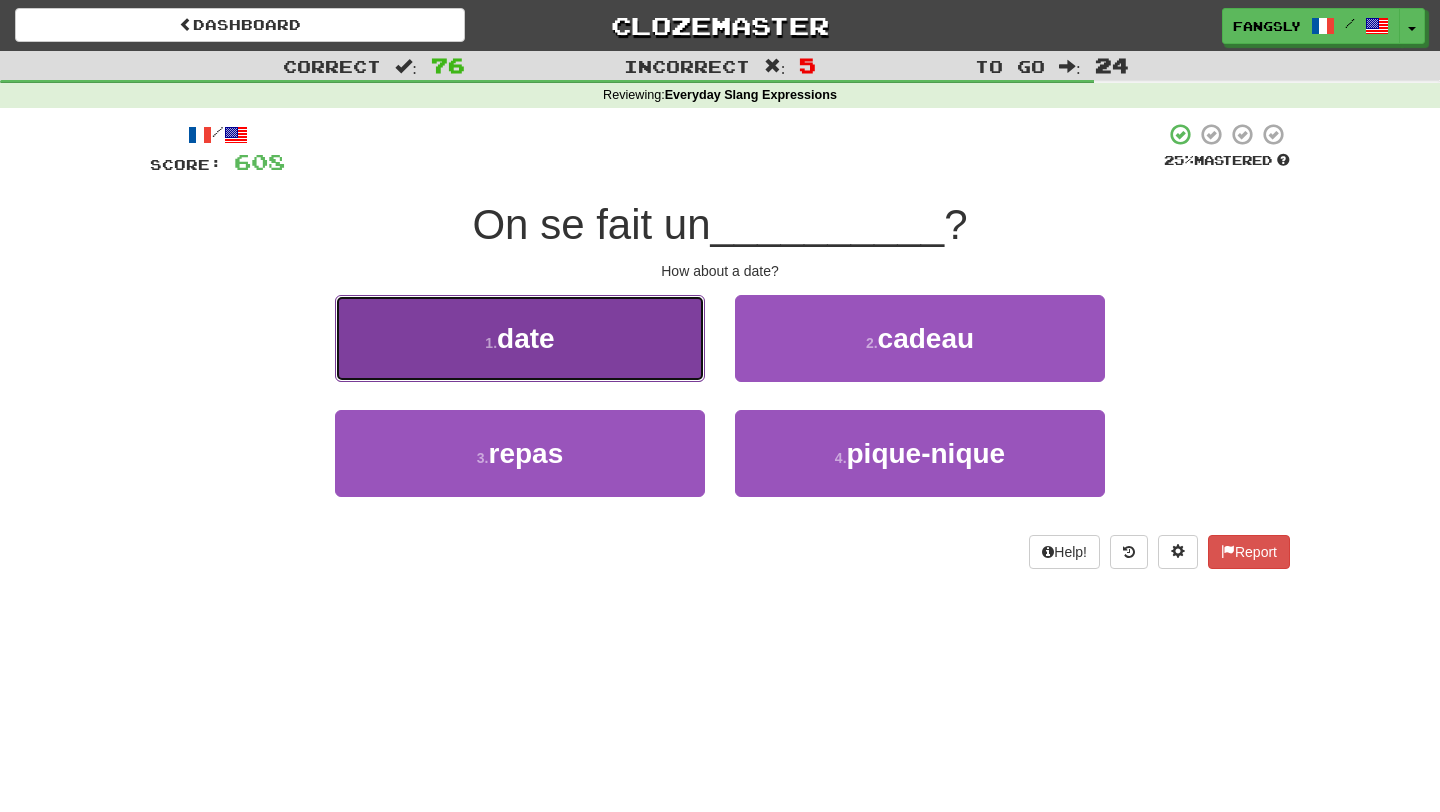 click on "1 .  date" at bounding box center (520, 338) 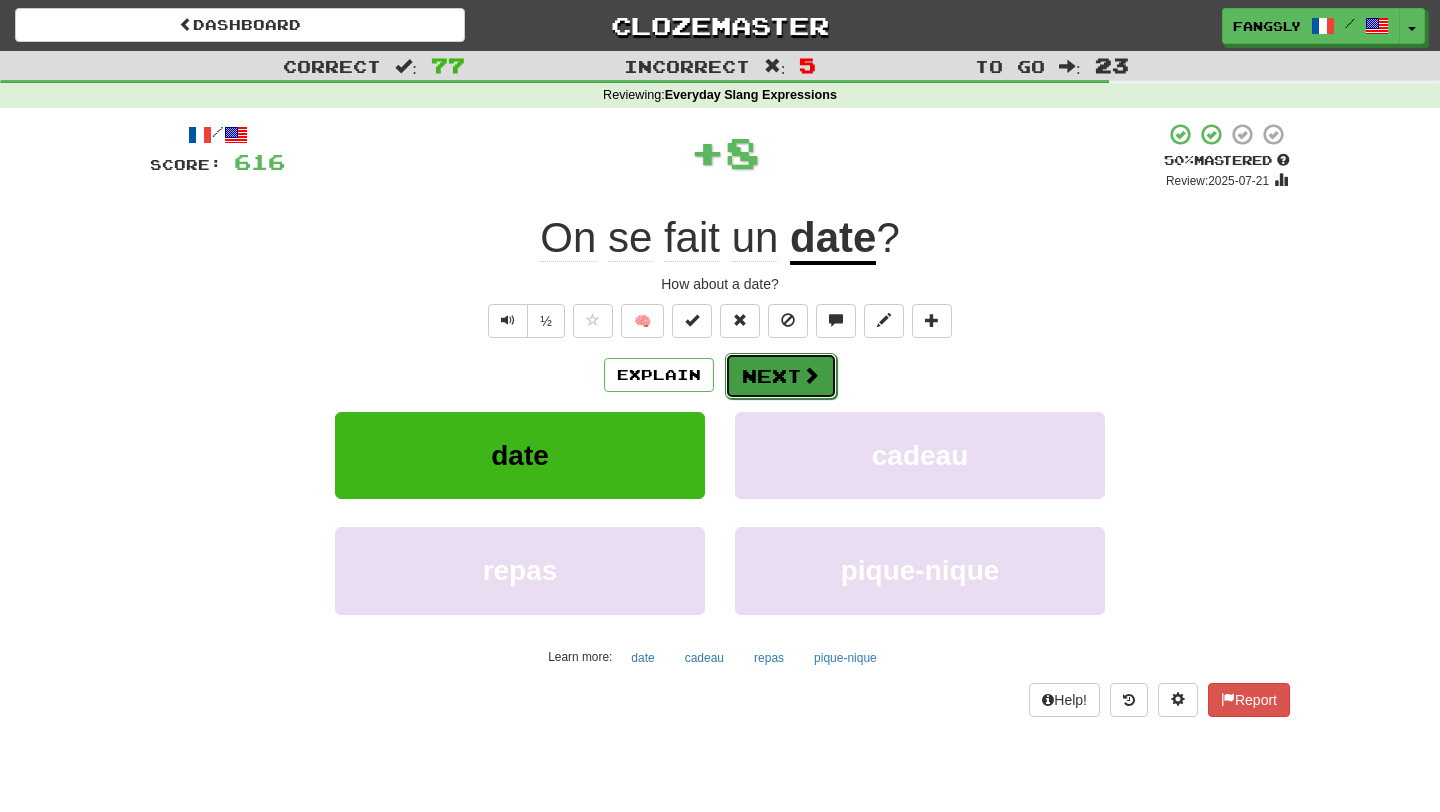 click on "Next" at bounding box center [781, 376] 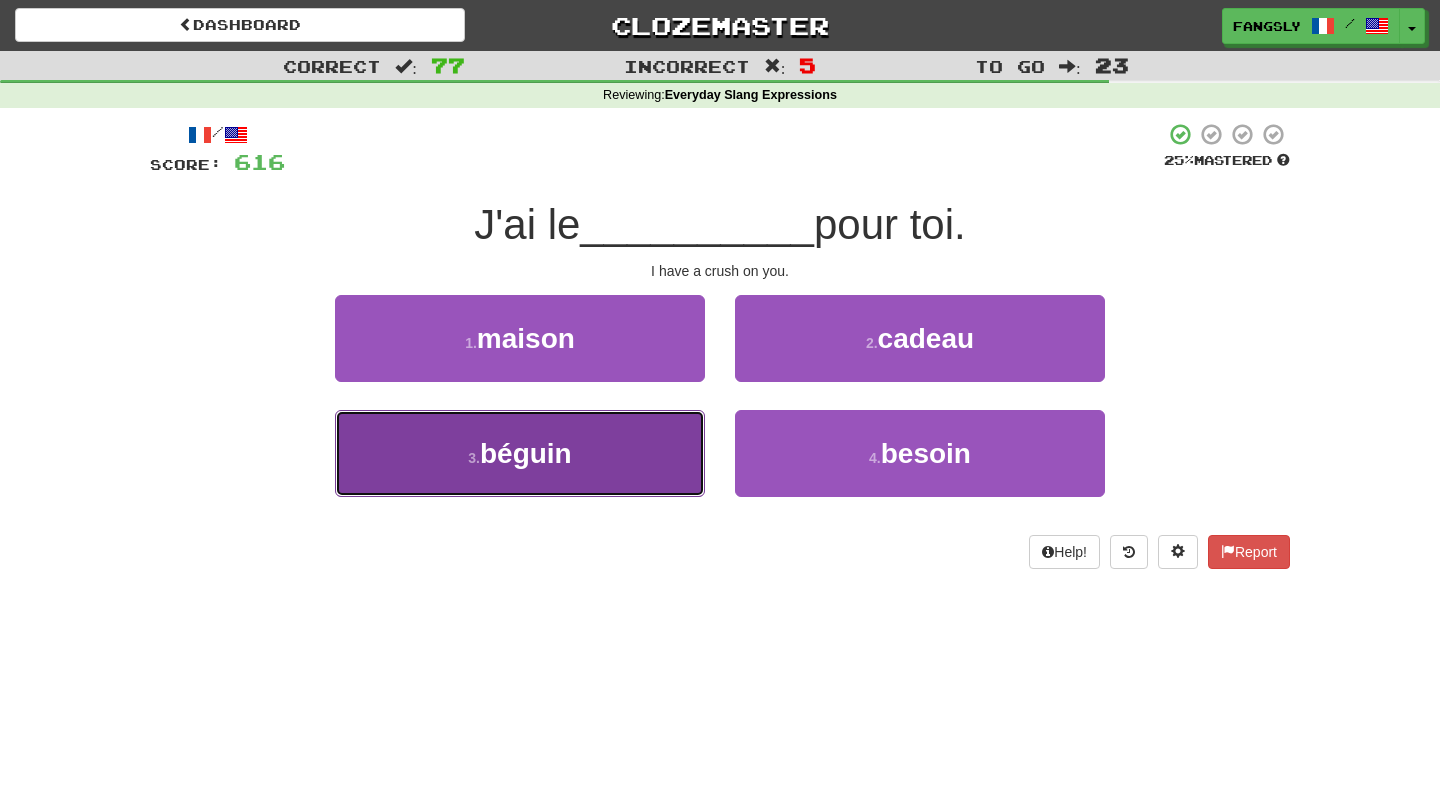 click on "3 .  béguin" at bounding box center (520, 453) 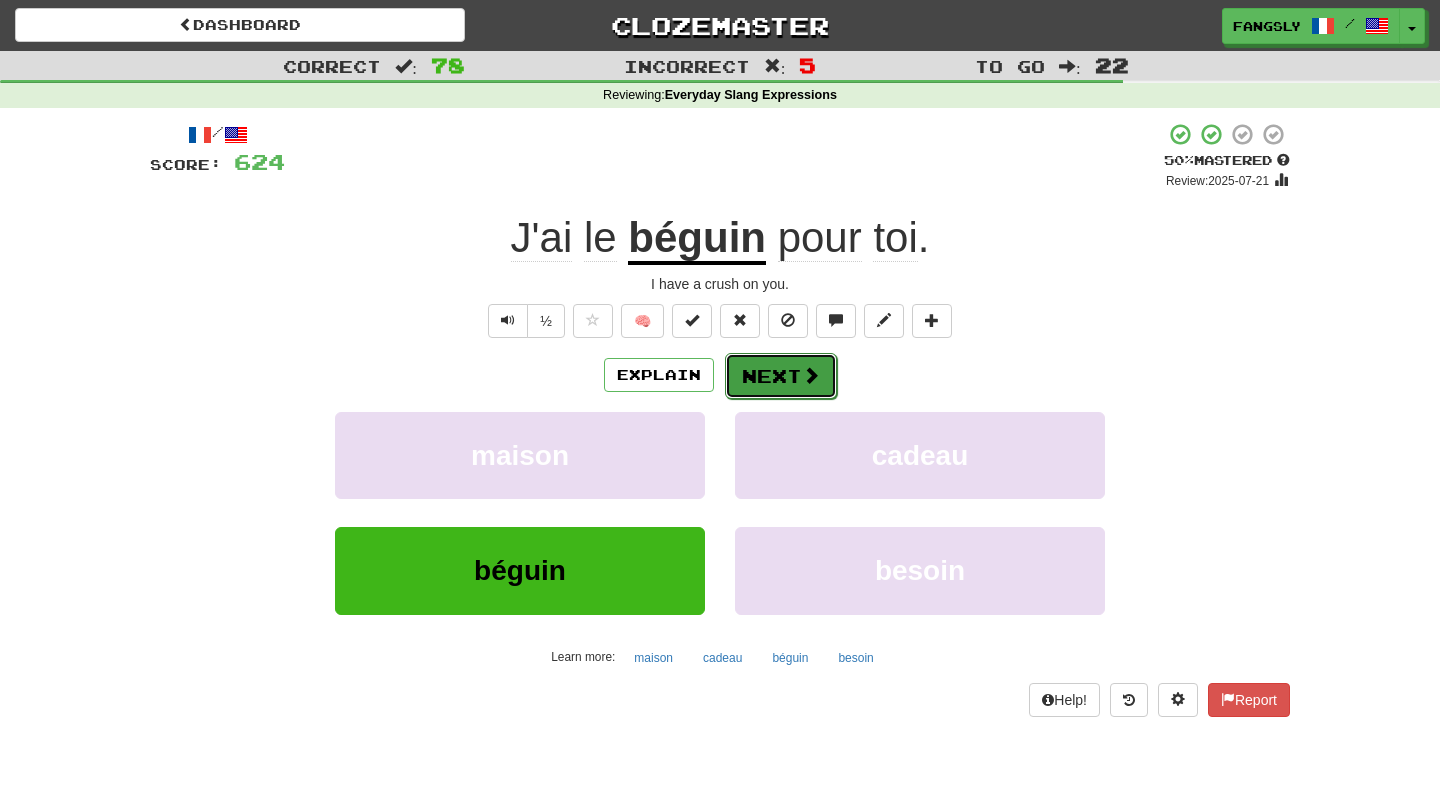 click on "Next" at bounding box center [781, 376] 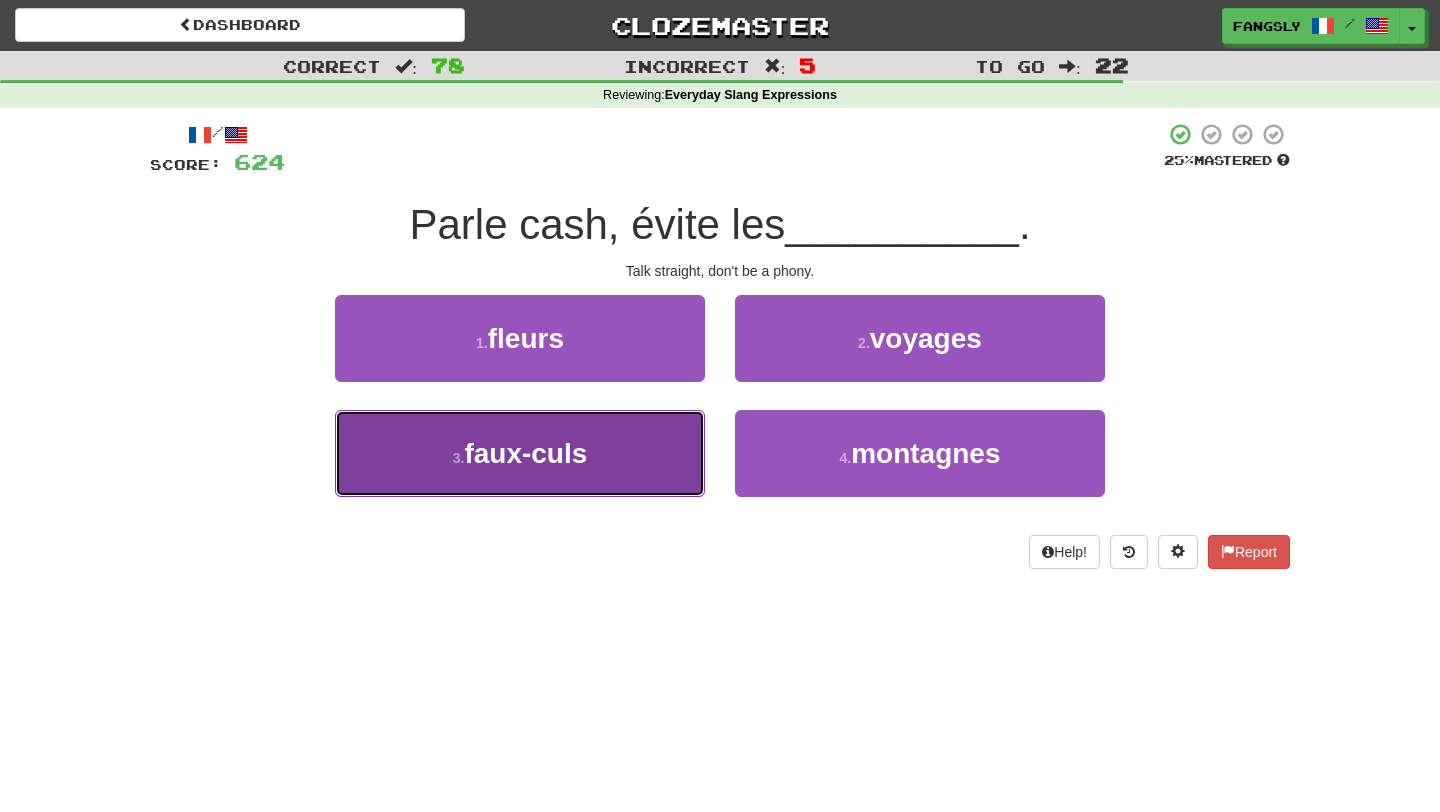 click on "3 .  faux-culs" at bounding box center (520, 453) 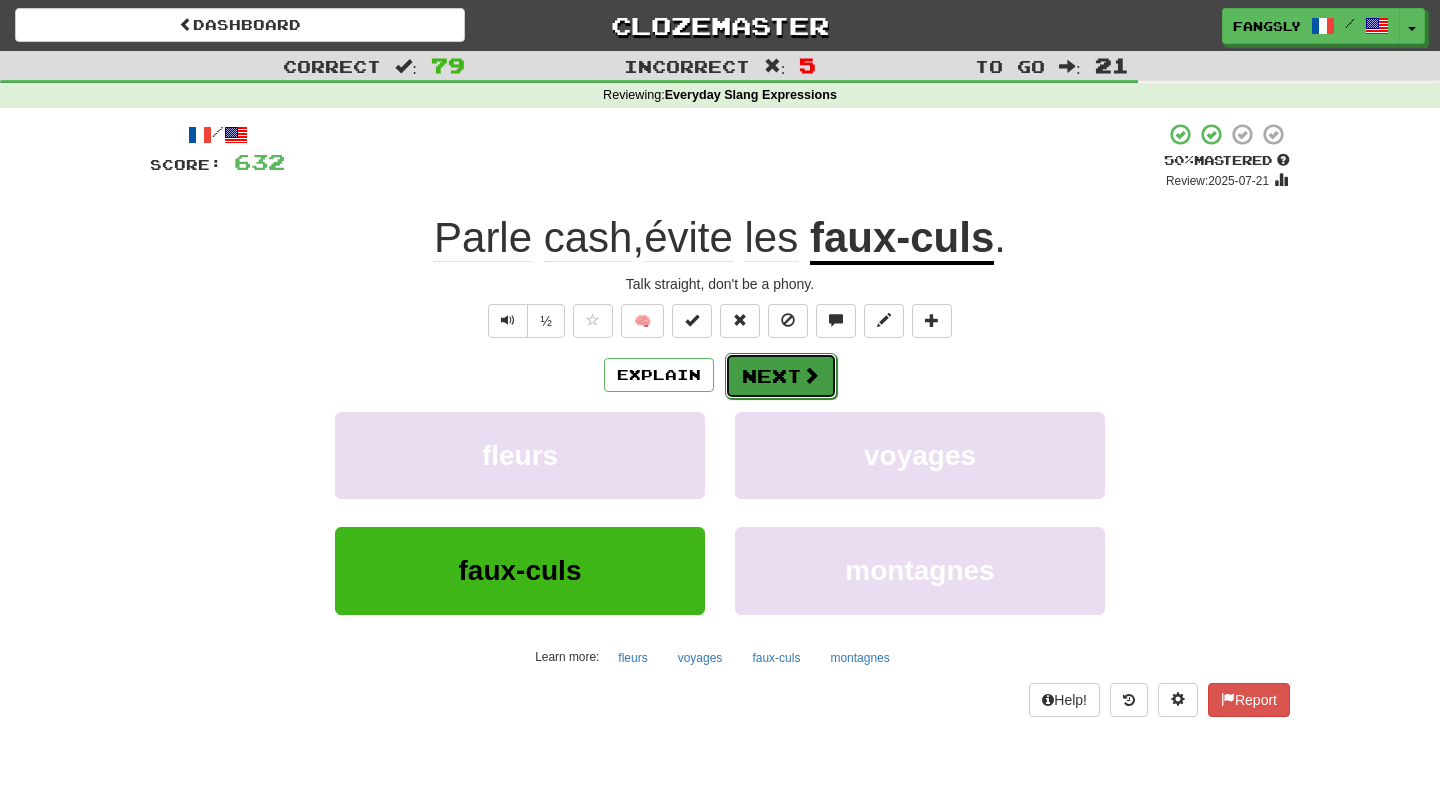 click on "Next" at bounding box center (781, 376) 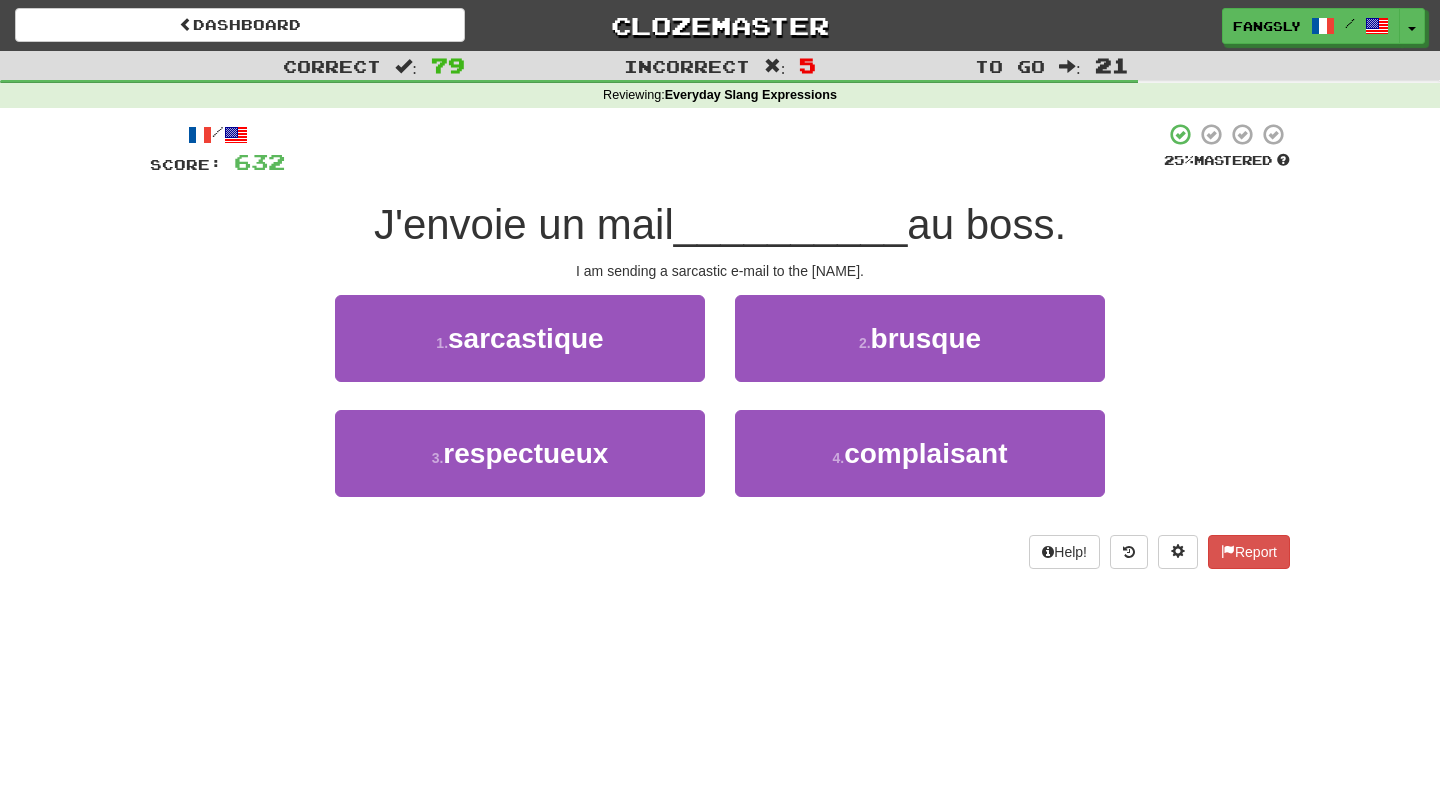 click on "1 .  sarcastique" at bounding box center [520, 352] 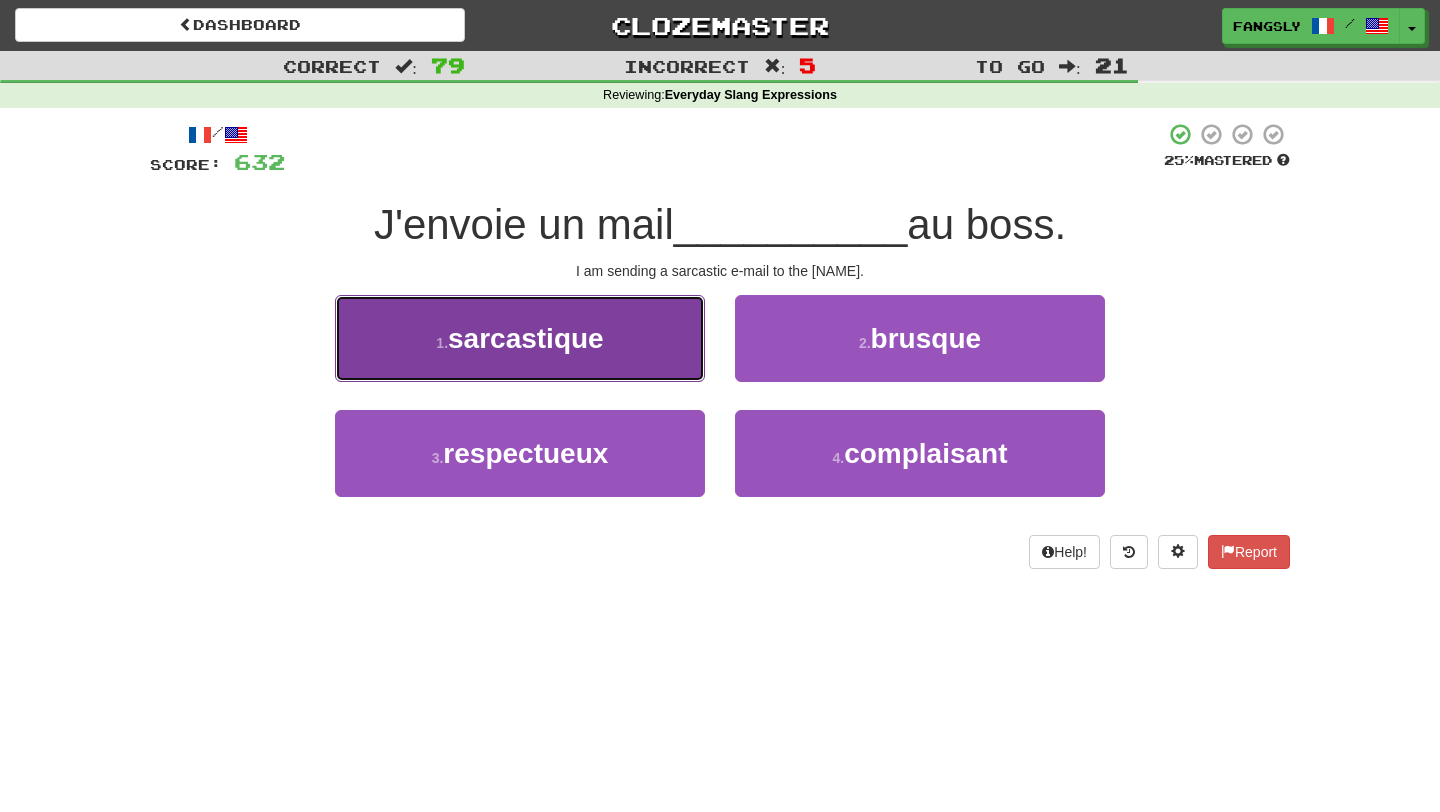 click on "1 .  sarcastique" at bounding box center (520, 338) 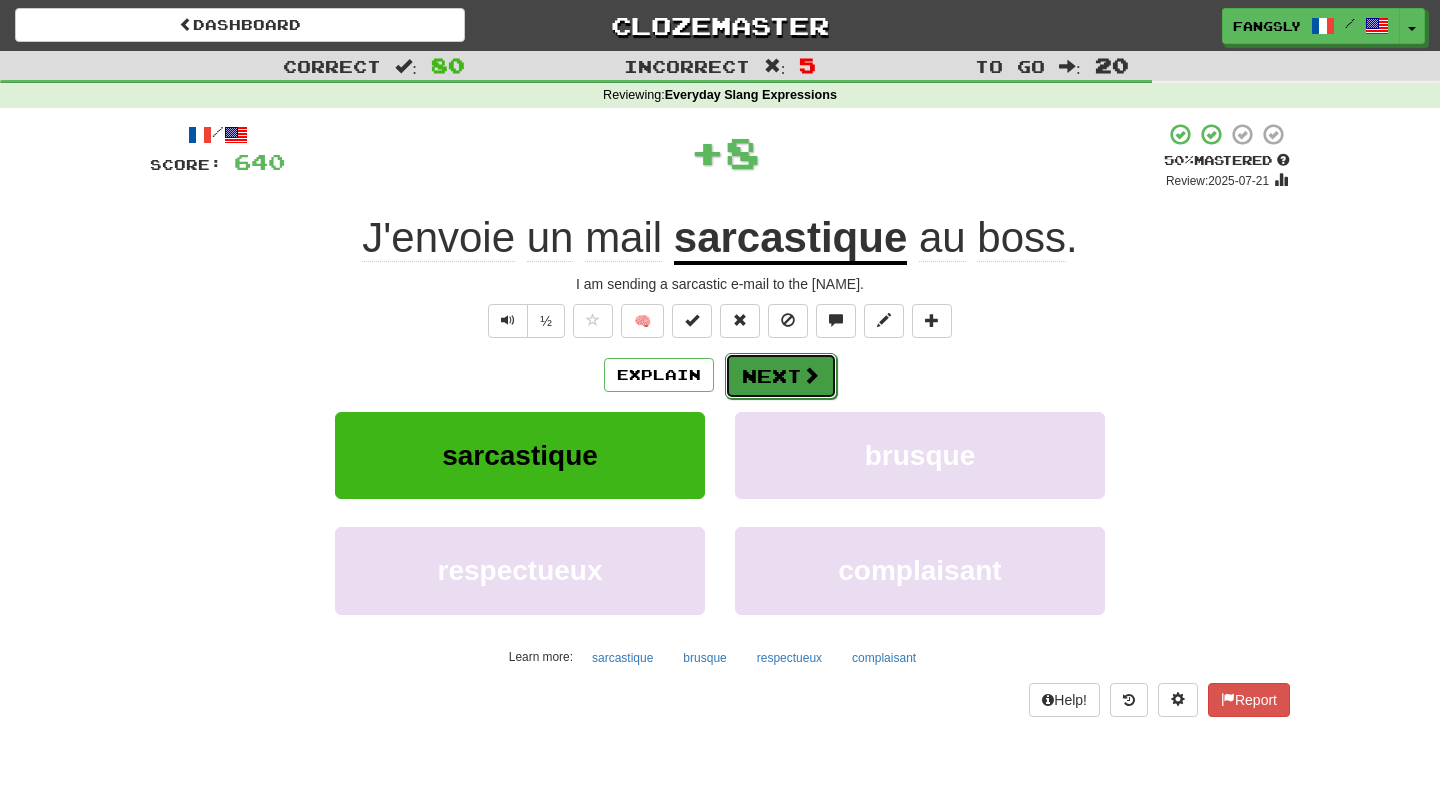 click on "Next" at bounding box center [781, 376] 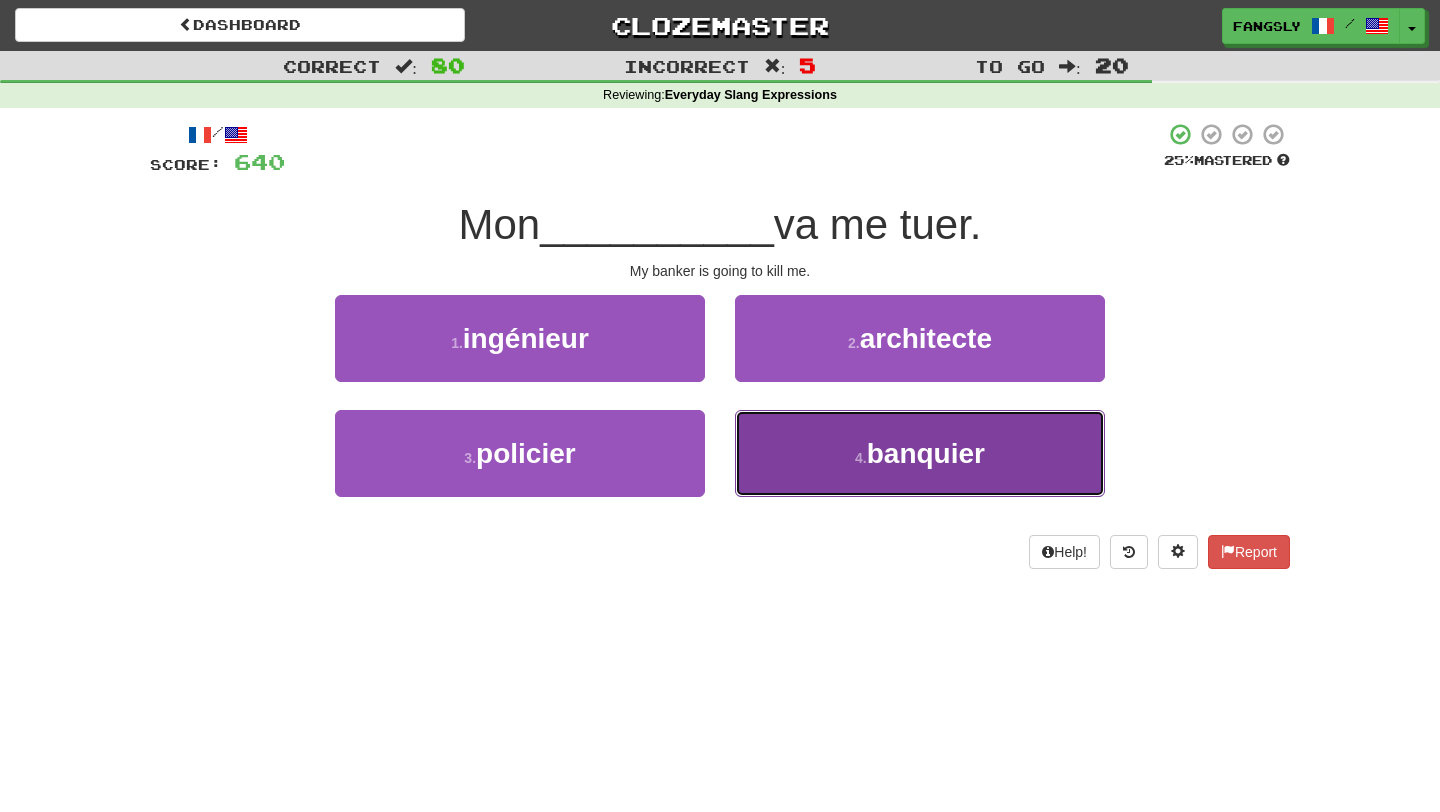 click on "4 .  banquier" at bounding box center [920, 453] 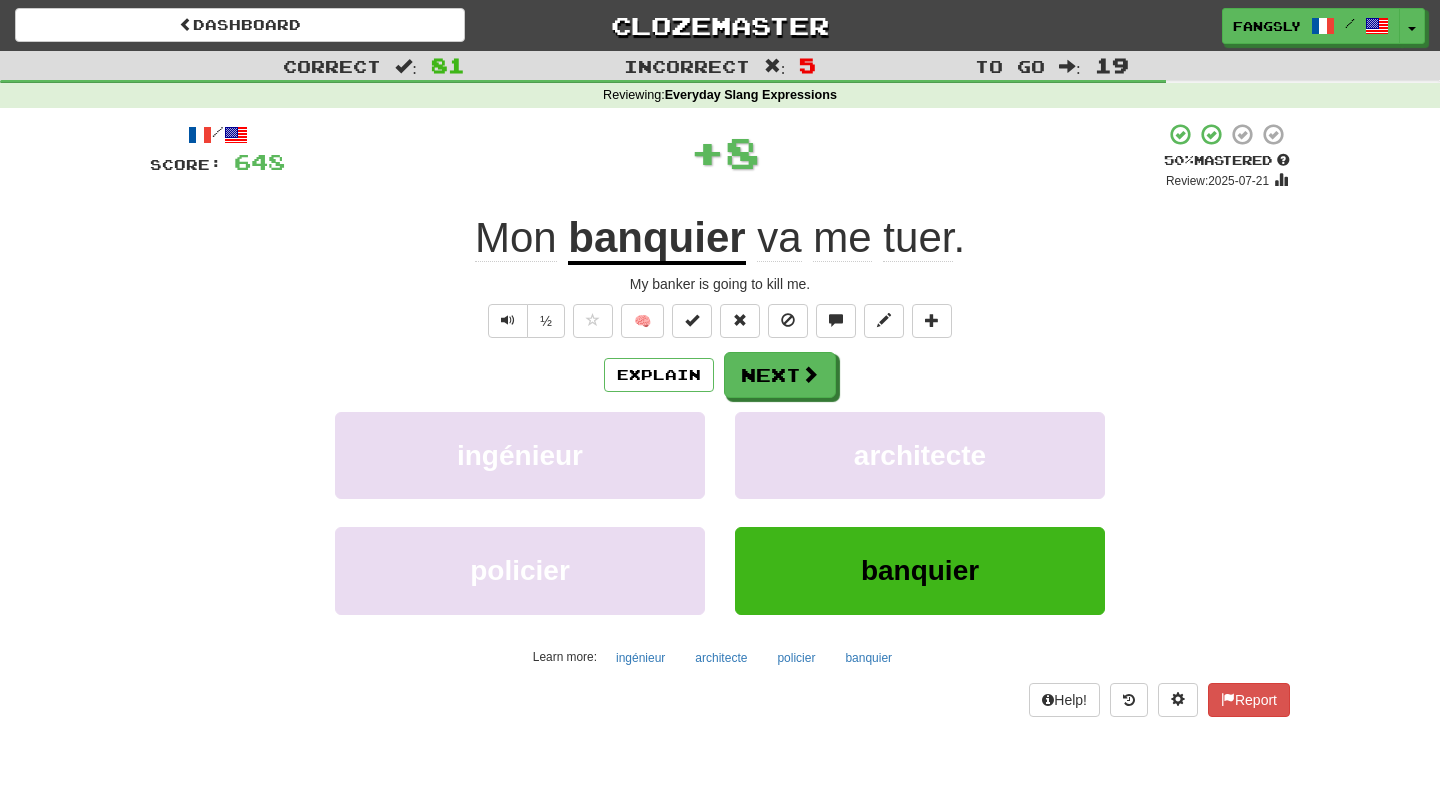 click on "Explain Next ingénieur architecte policier banquier Learn more: ingénieur architecte policier banquier" at bounding box center [720, 512] 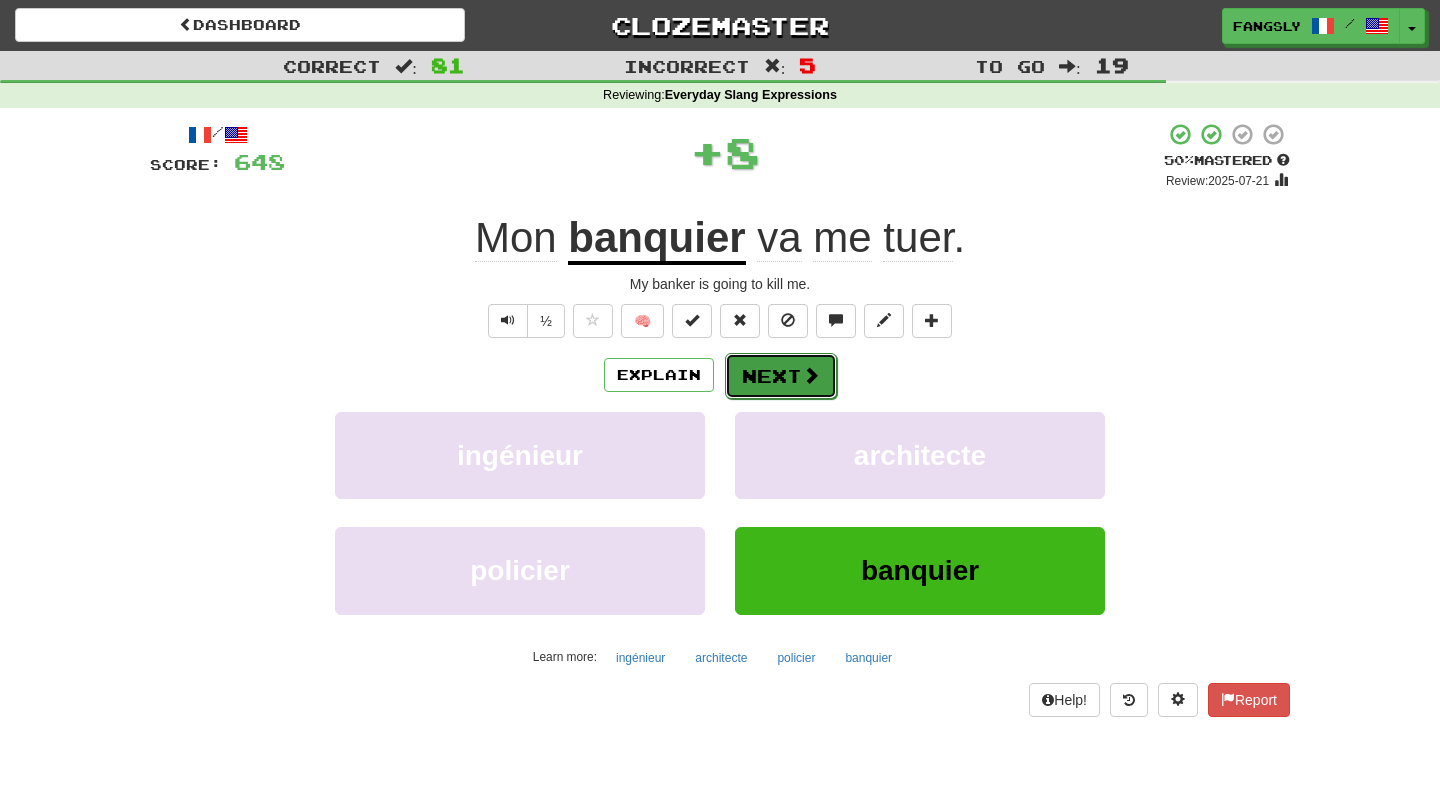 click on "Next" at bounding box center [781, 376] 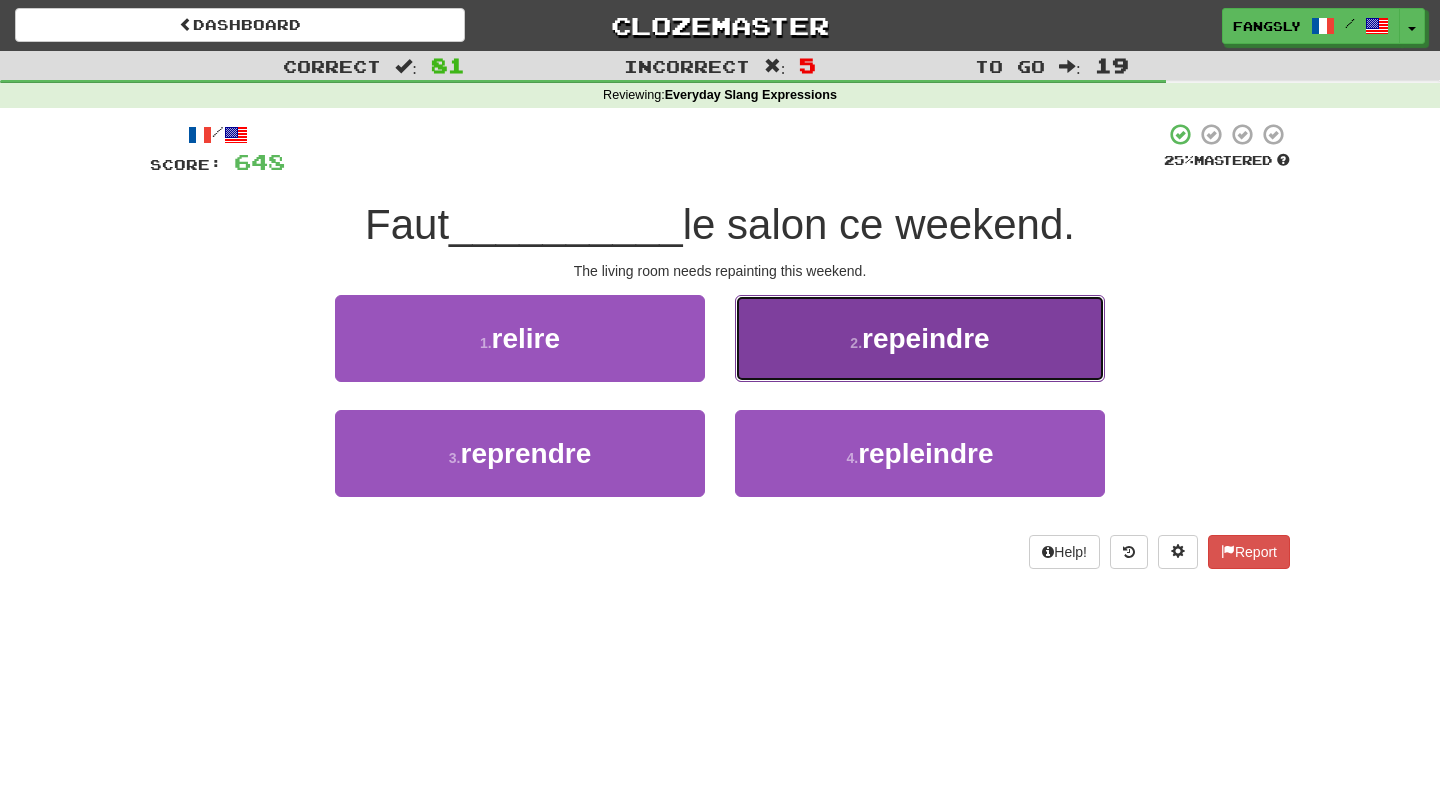 click on "2 .  repeindre" at bounding box center (920, 338) 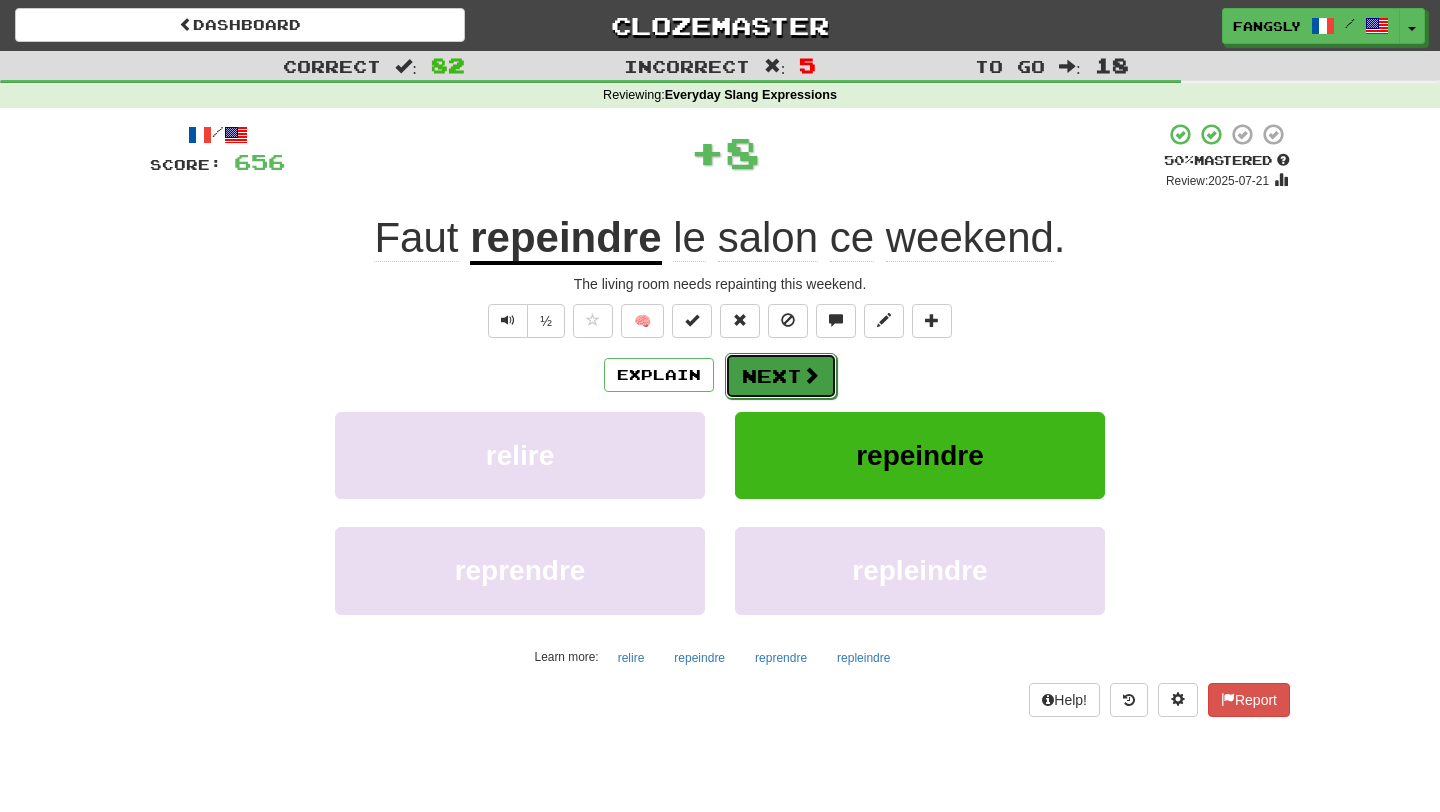 click on "Next" at bounding box center (781, 376) 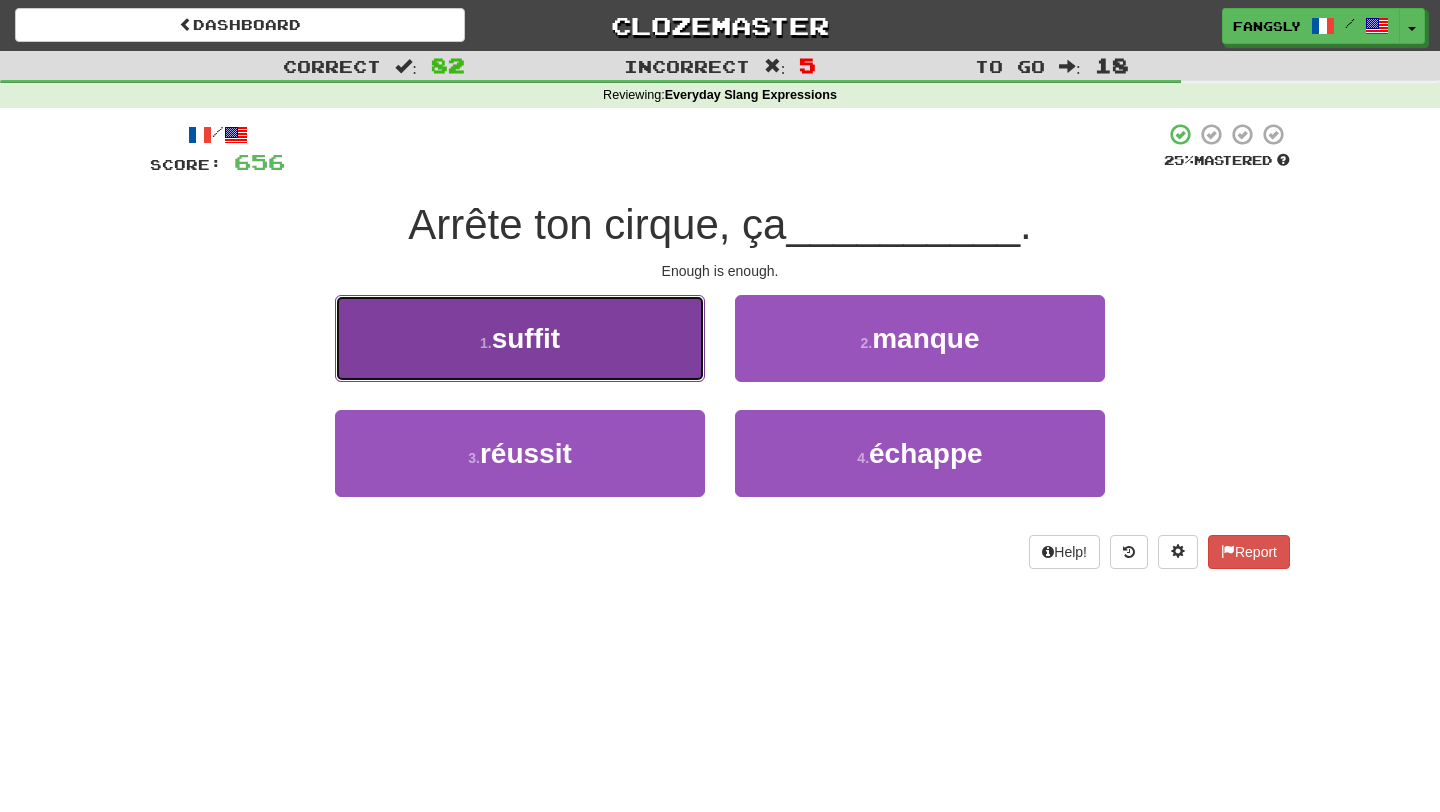 click on "1 .  suffit" at bounding box center [520, 338] 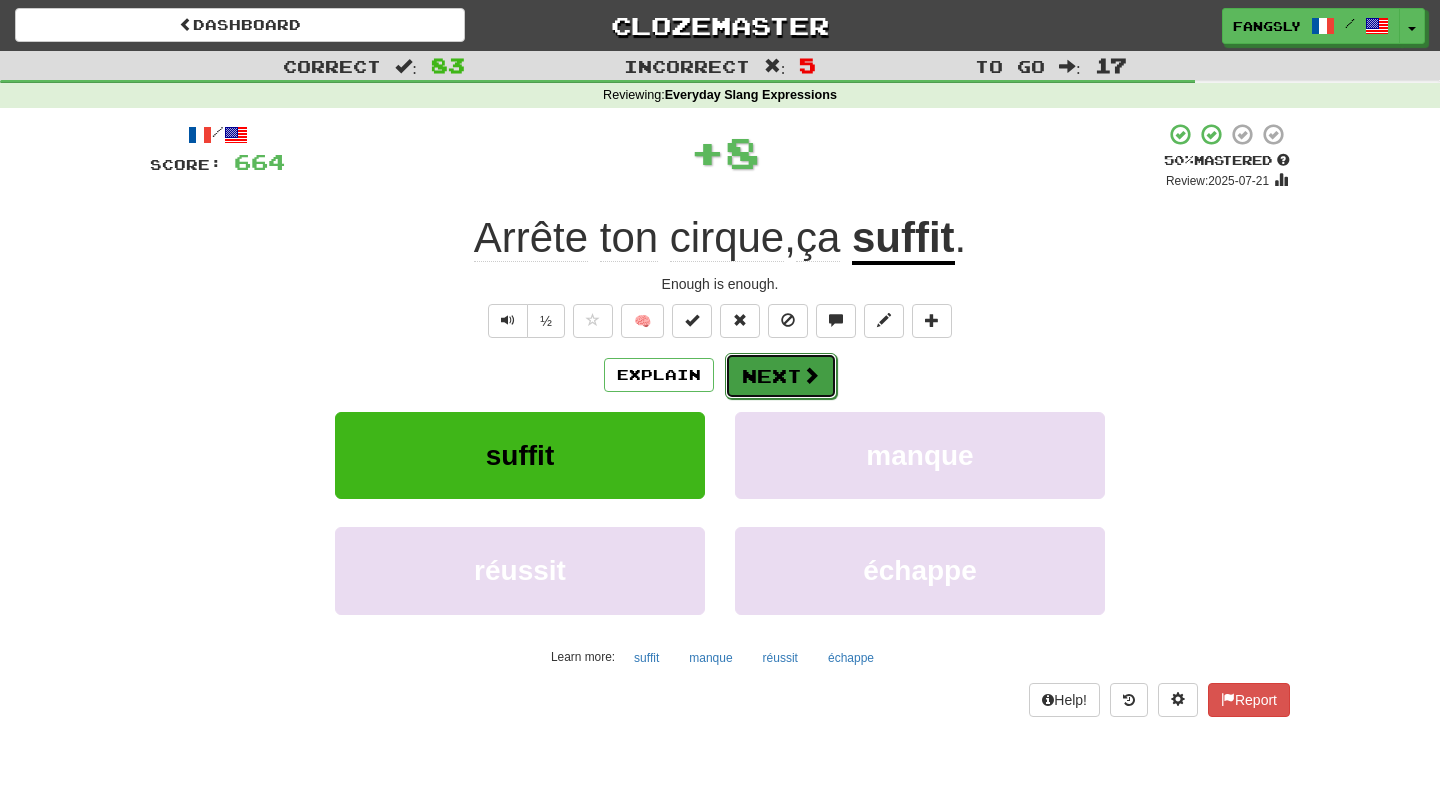 click on "Next" at bounding box center (781, 376) 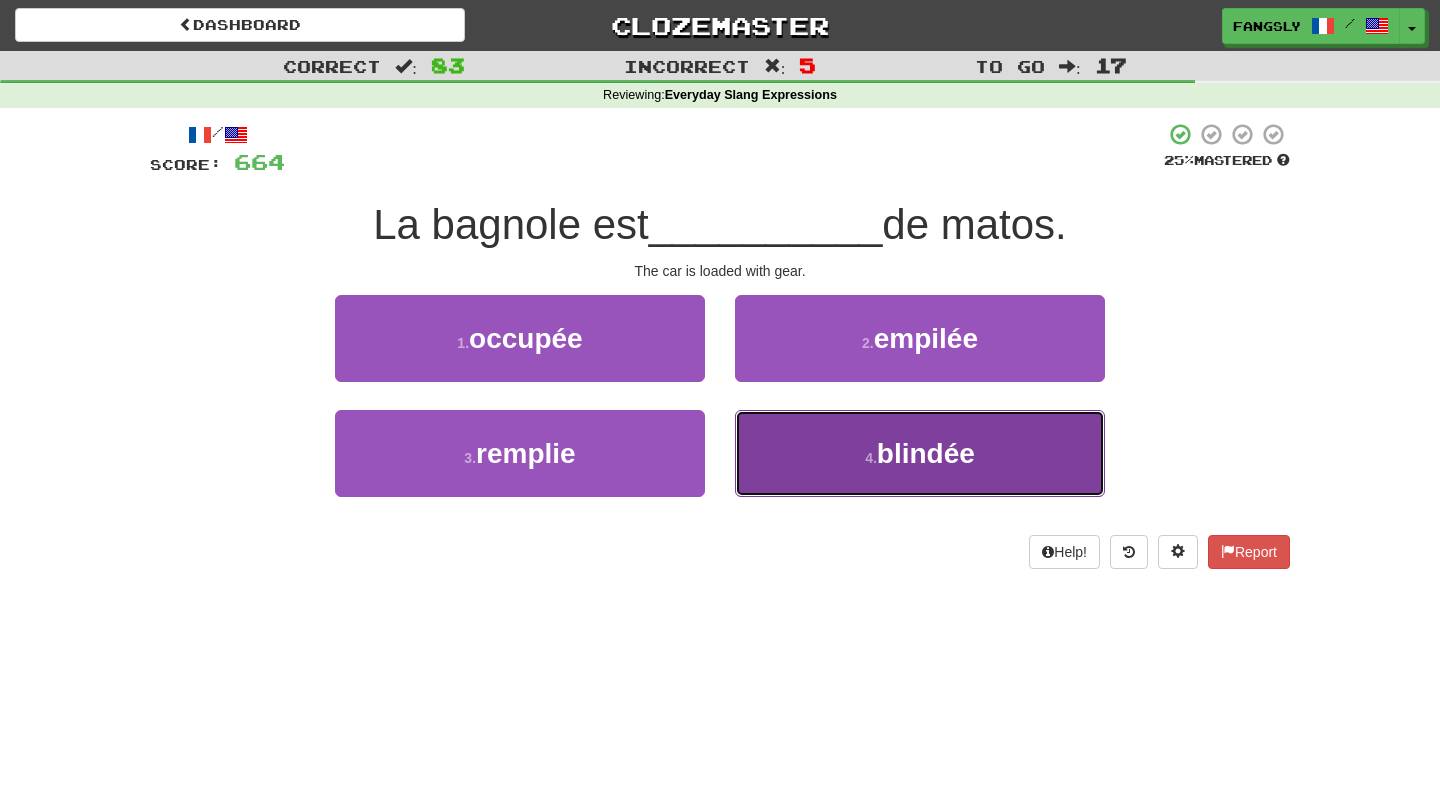 click on "4 .  blindée" at bounding box center (920, 453) 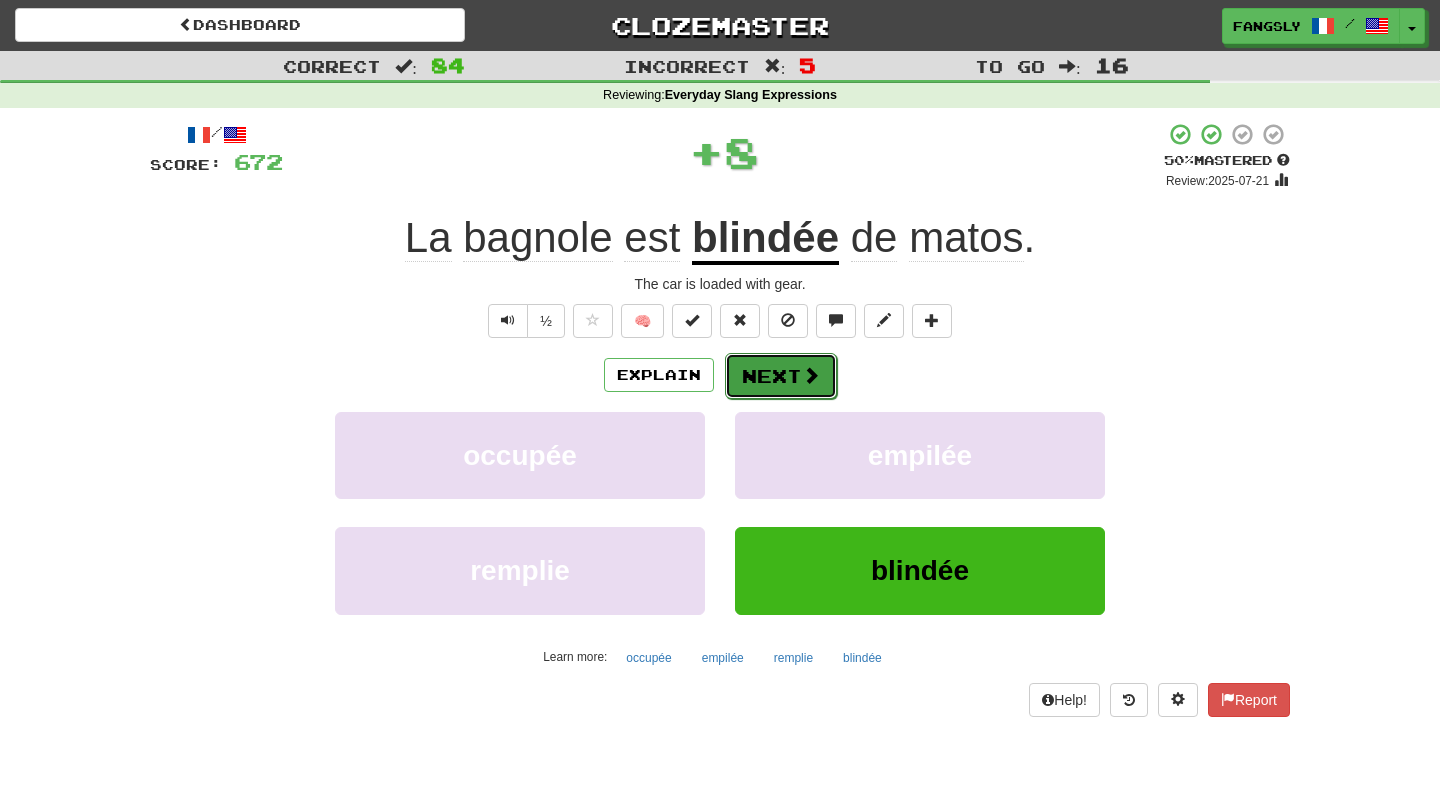 click on "Next" at bounding box center [781, 376] 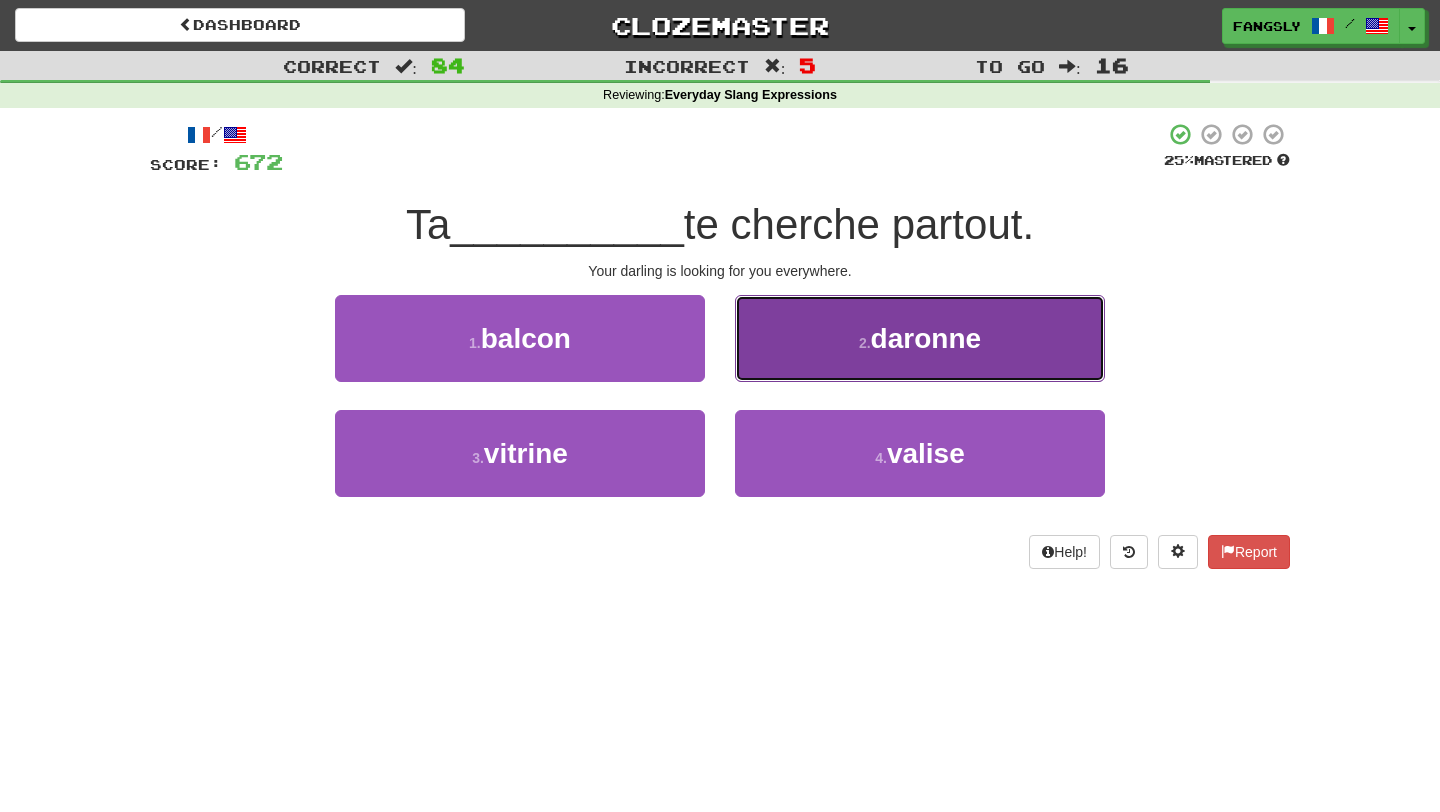 click on "2 .  daronne" at bounding box center (920, 338) 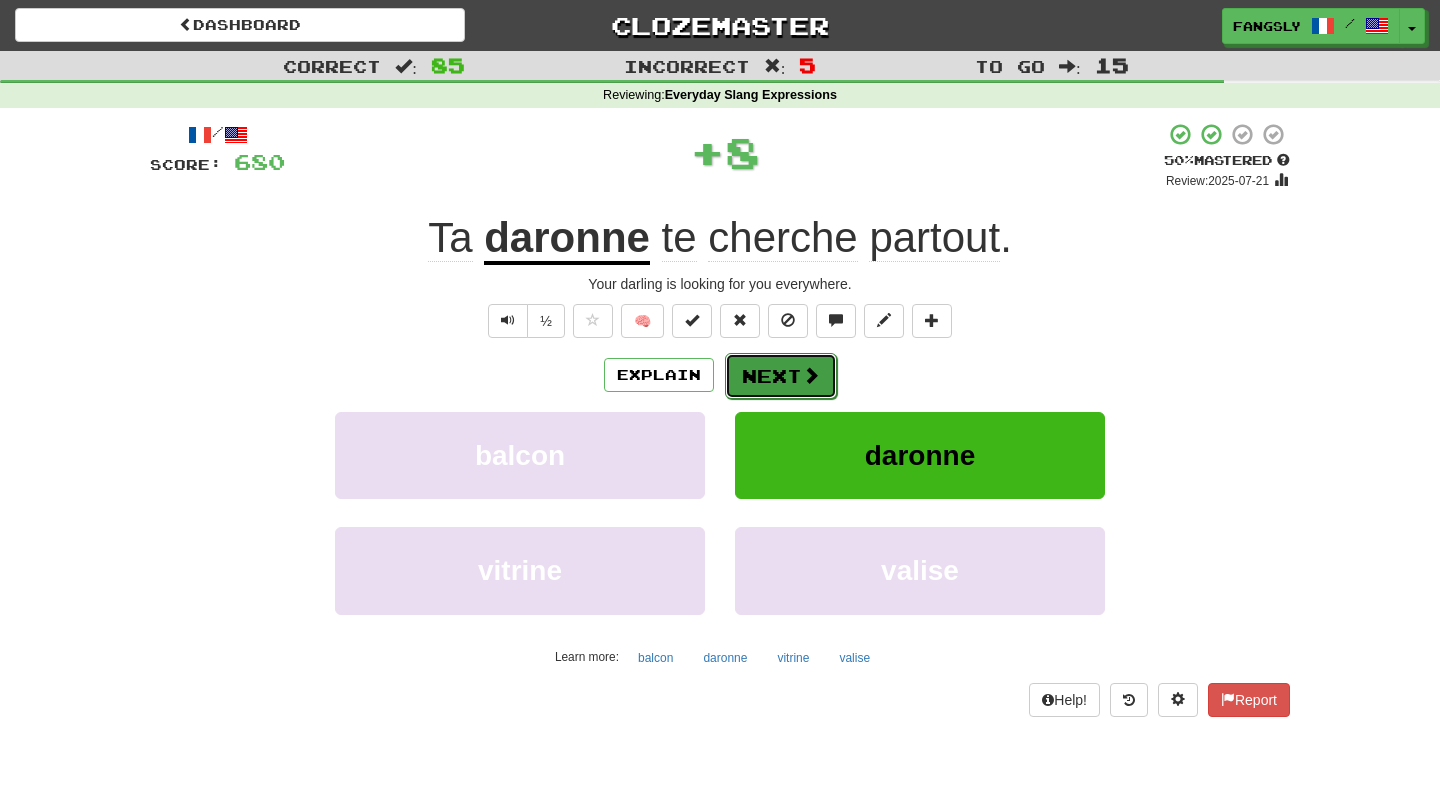 click on "Next" at bounding box center [781, 376] 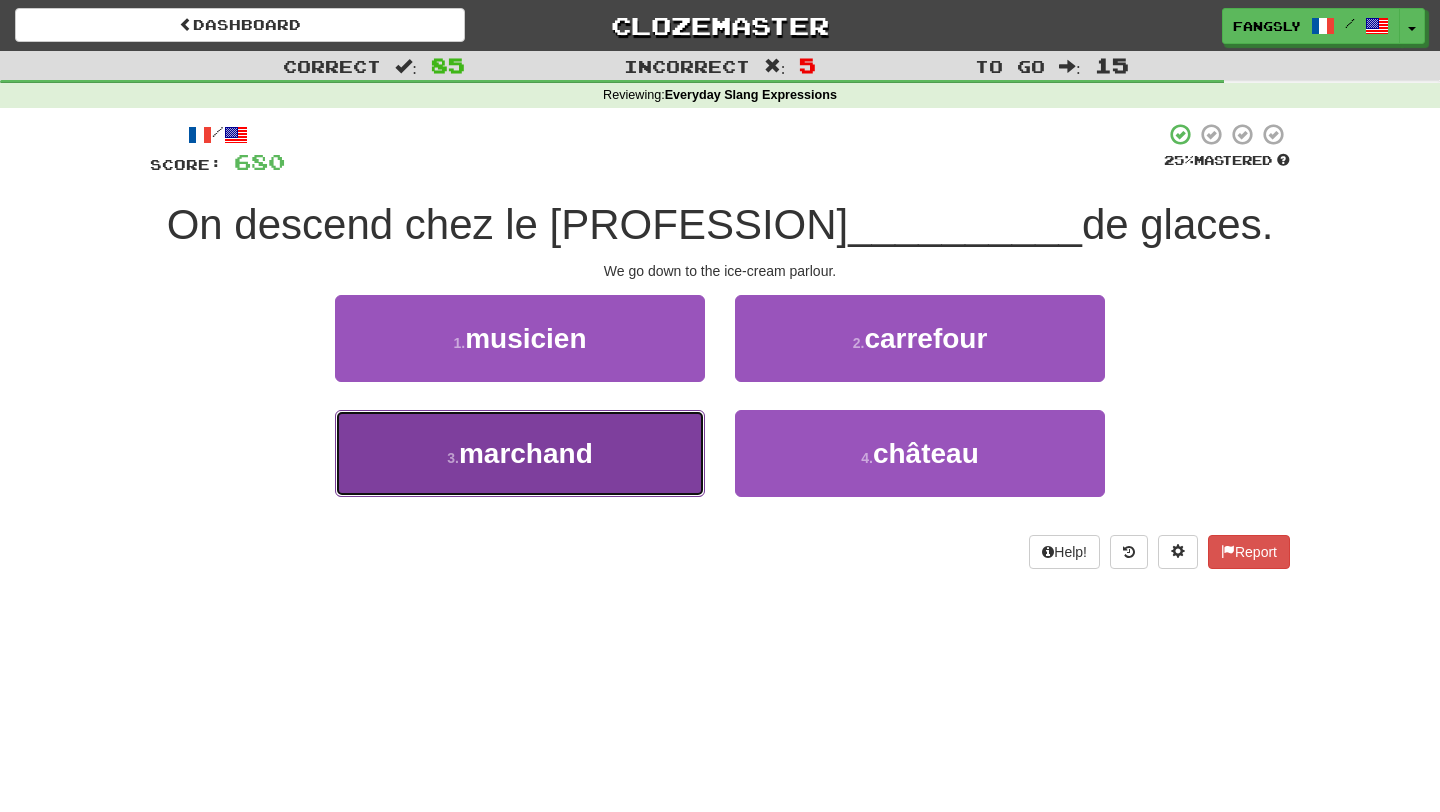 click on "3 .  marchand" at bounding box center (520, 453) 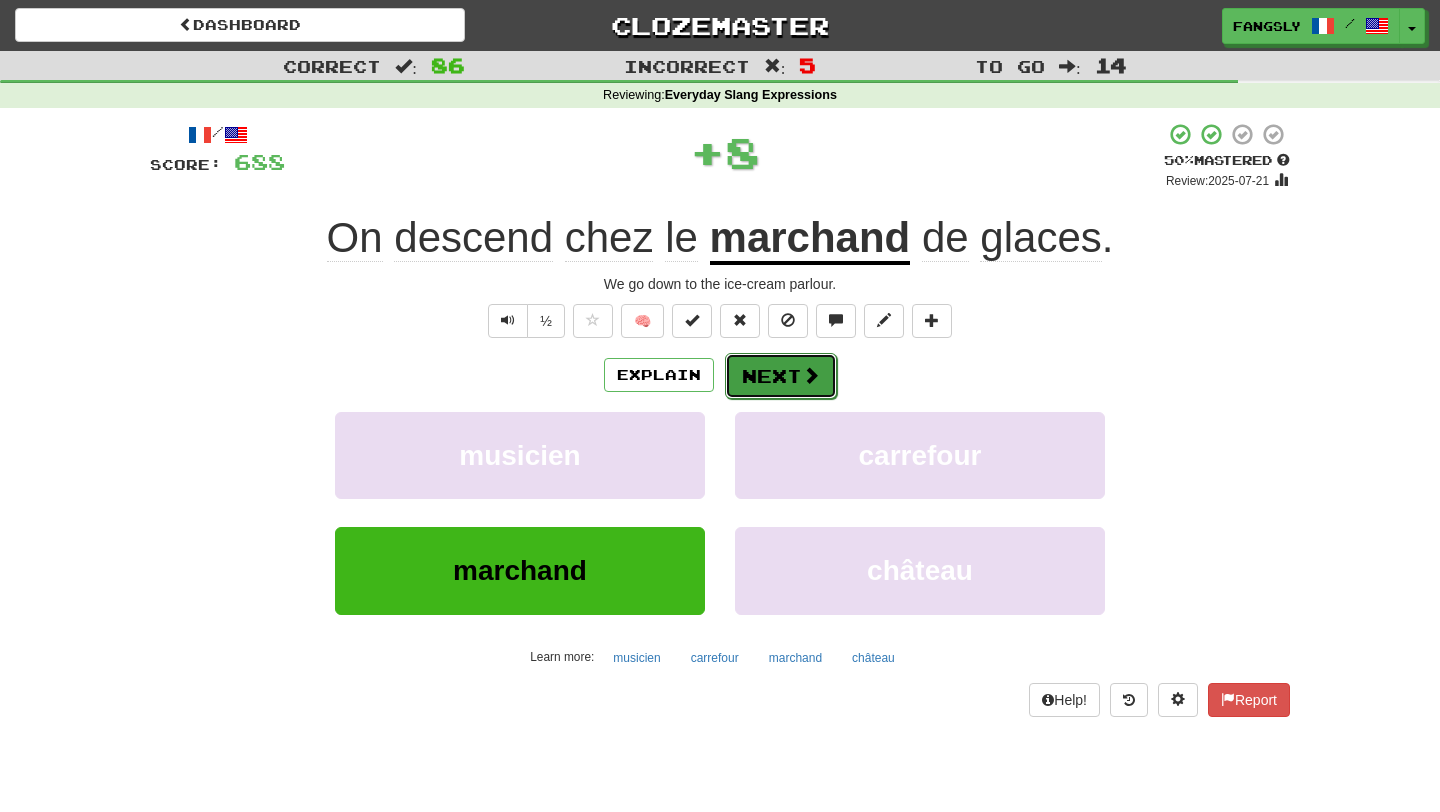 click on "Next" at bounding box center [781, 376] 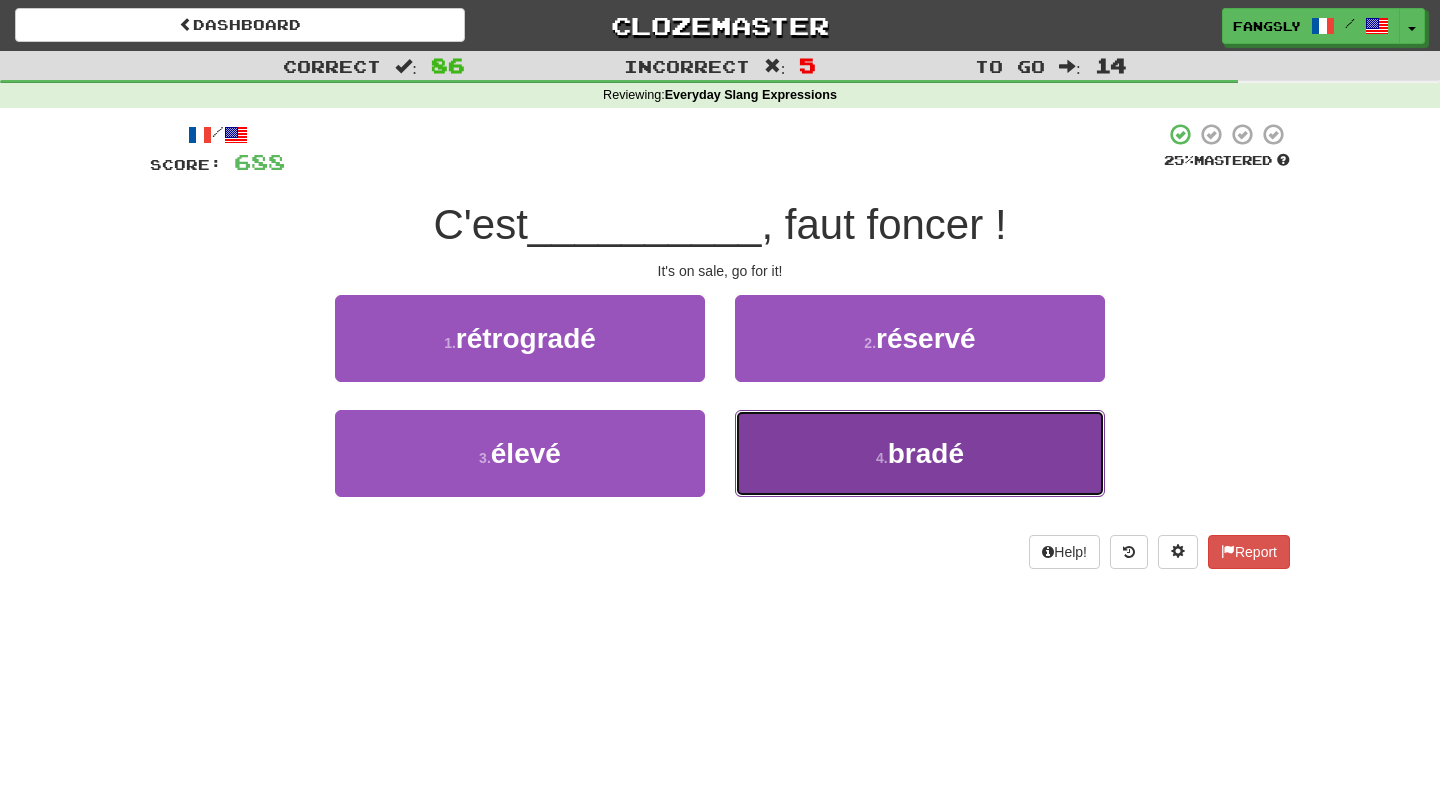 click on "4 .  bradé" at bounding box center [920, 453] 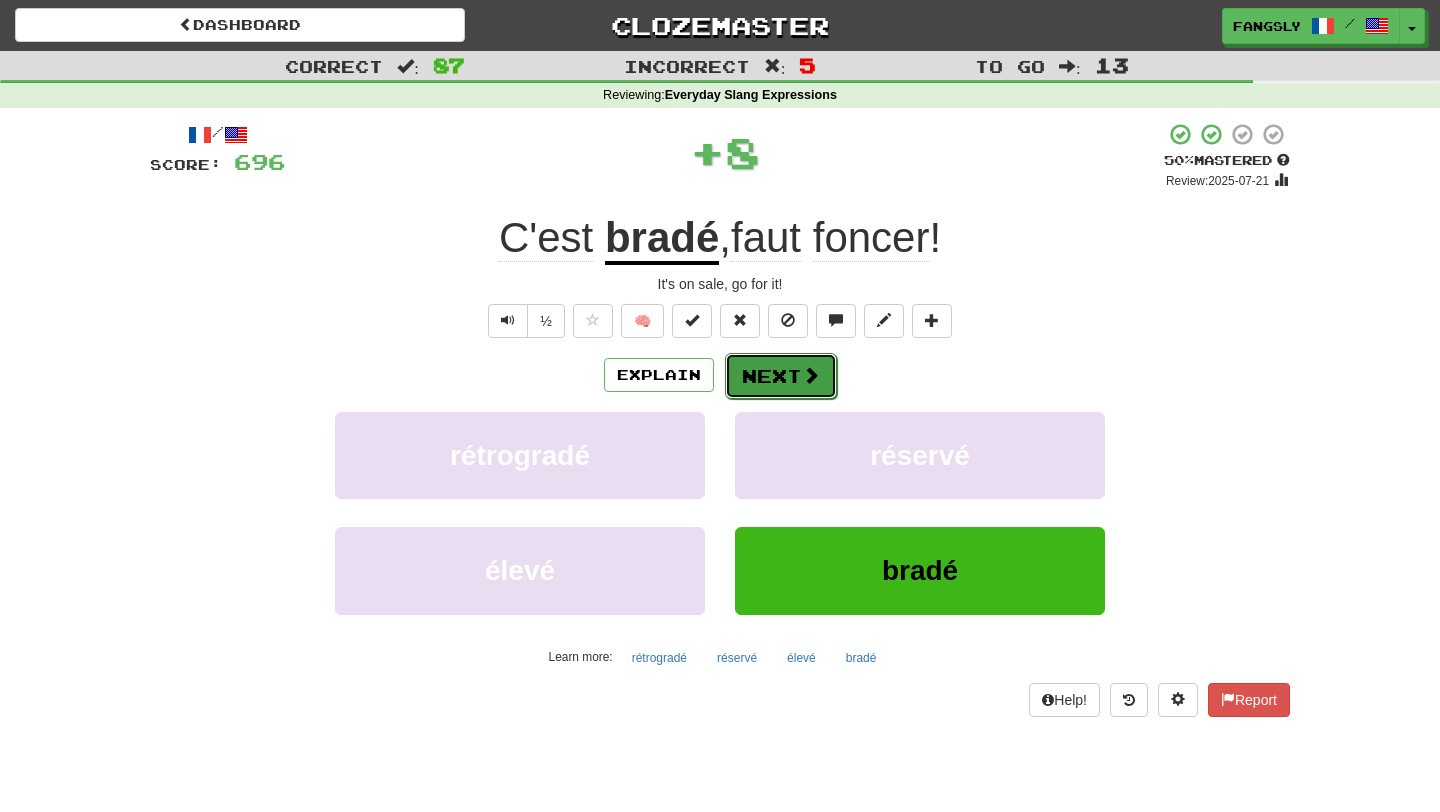 click on "Next" at bounding box center [781, 376] 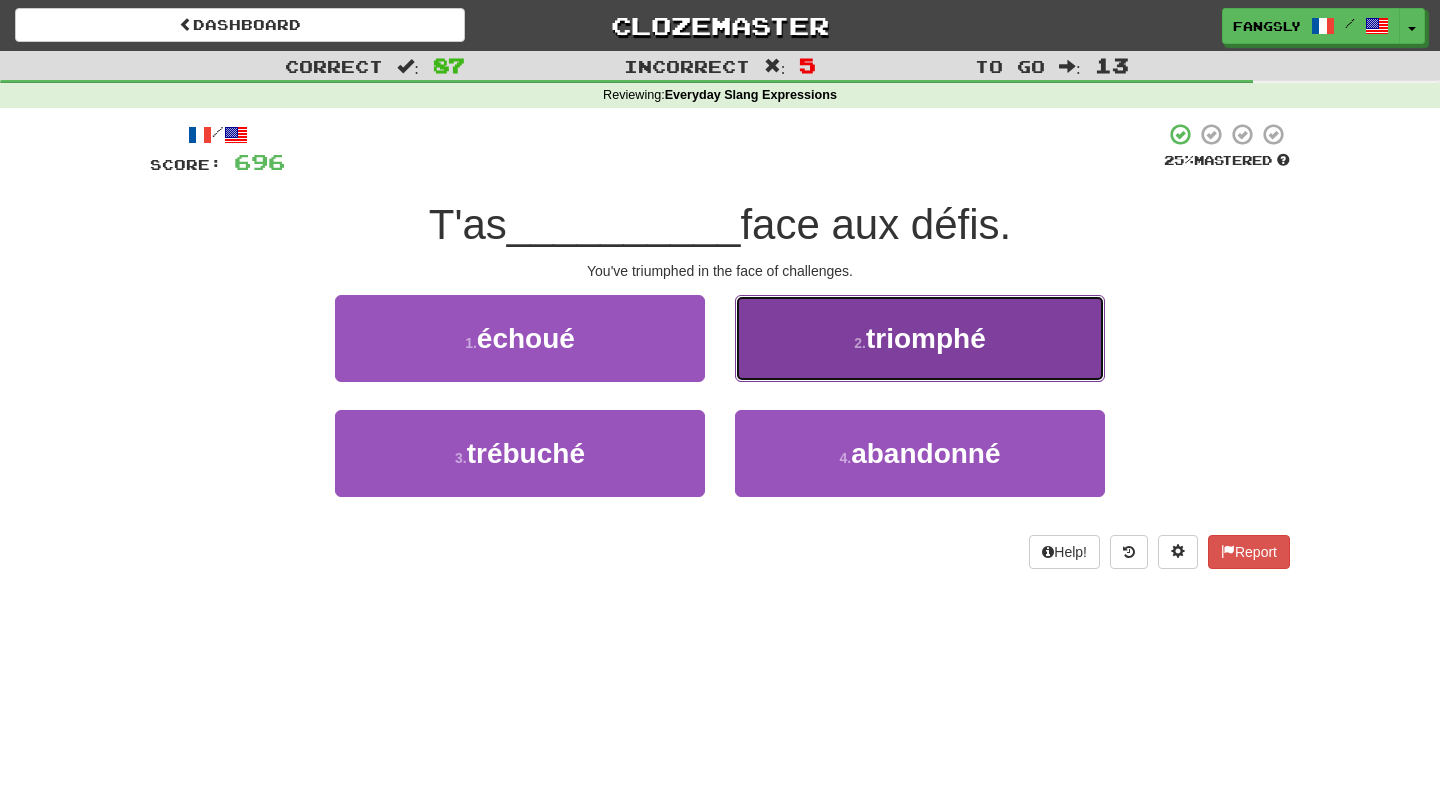 click on "2 .  triomphé" at bounding box center [920, 338] 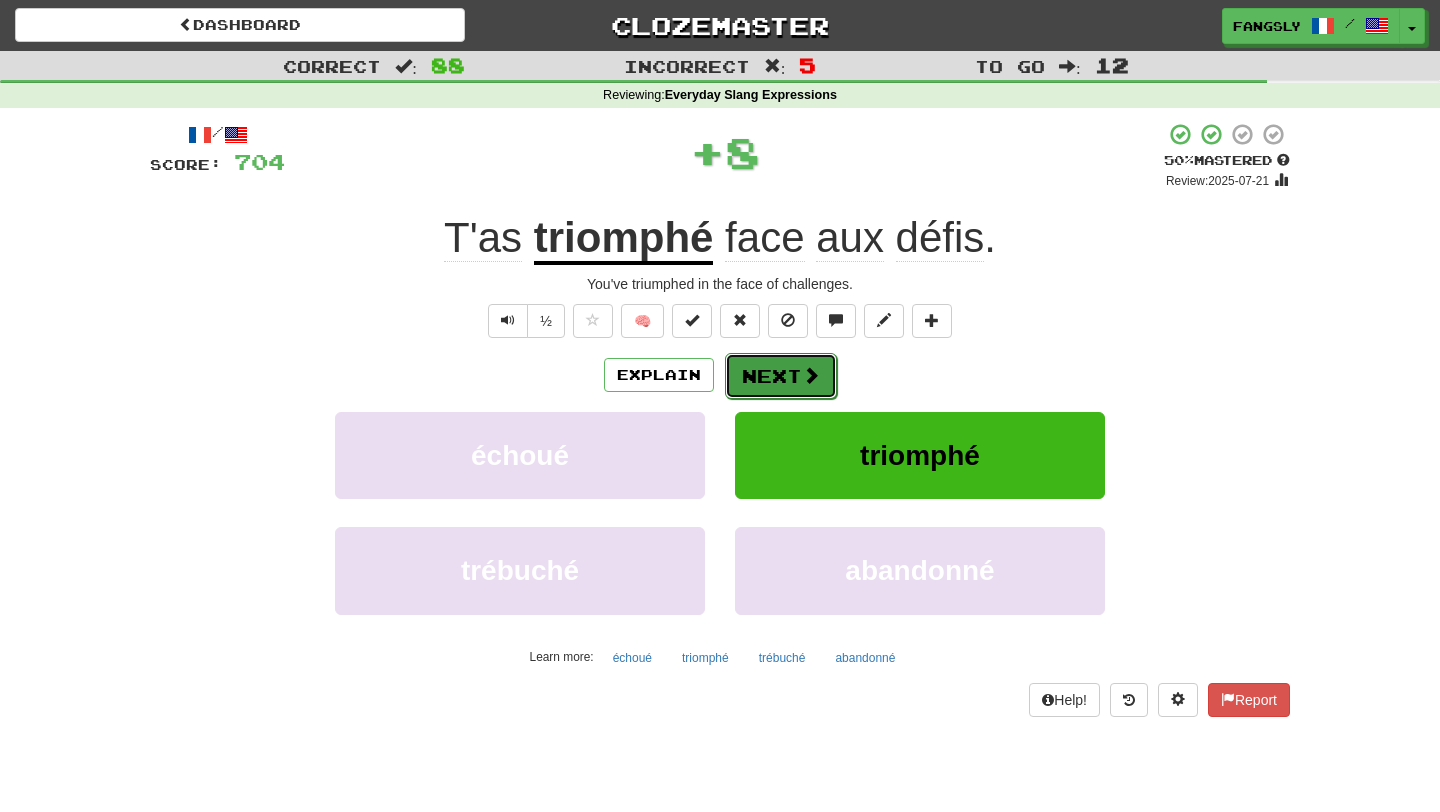 click on "Next" at bounding box center [781, 376] 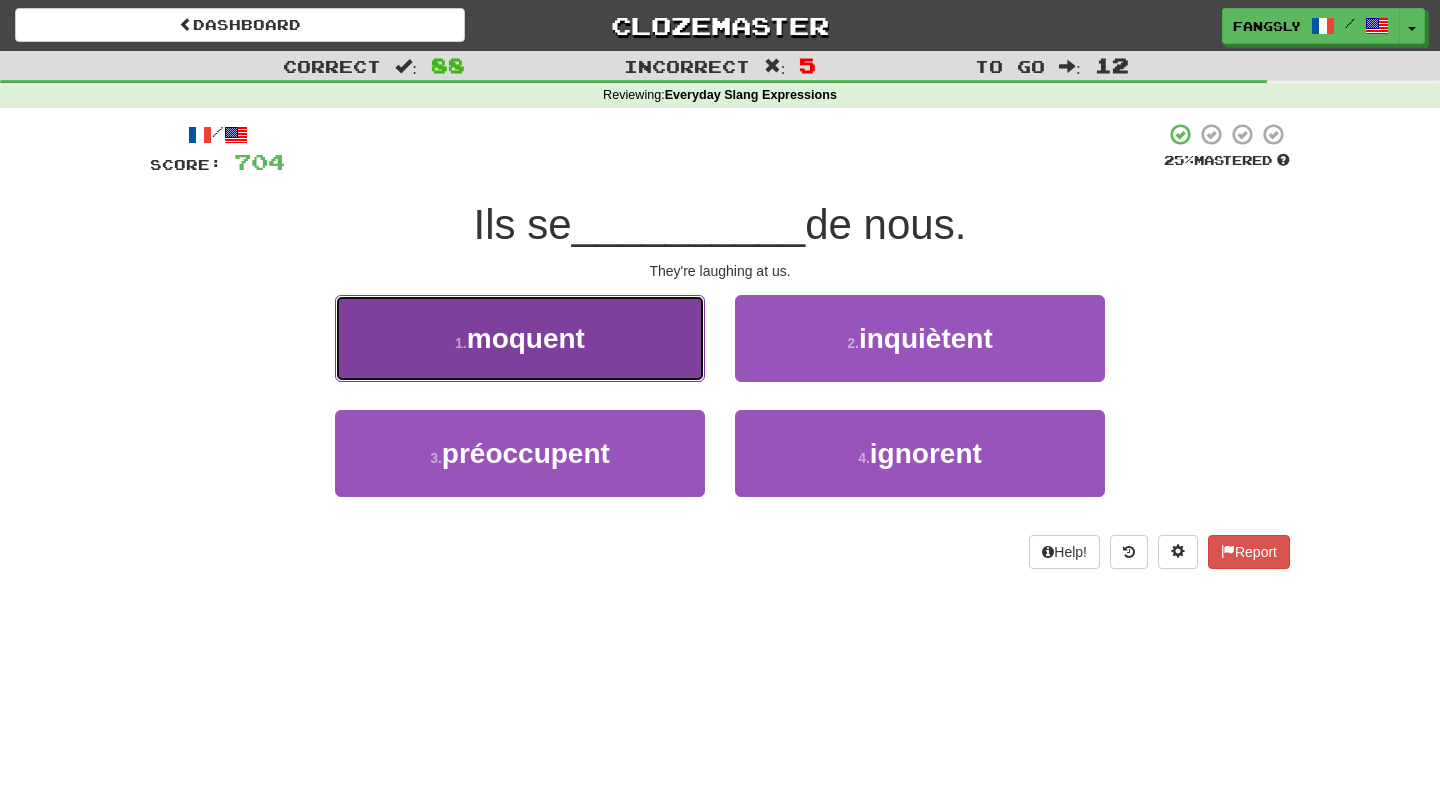 click on "1 .  moquent" at bounding box center [520, 338] 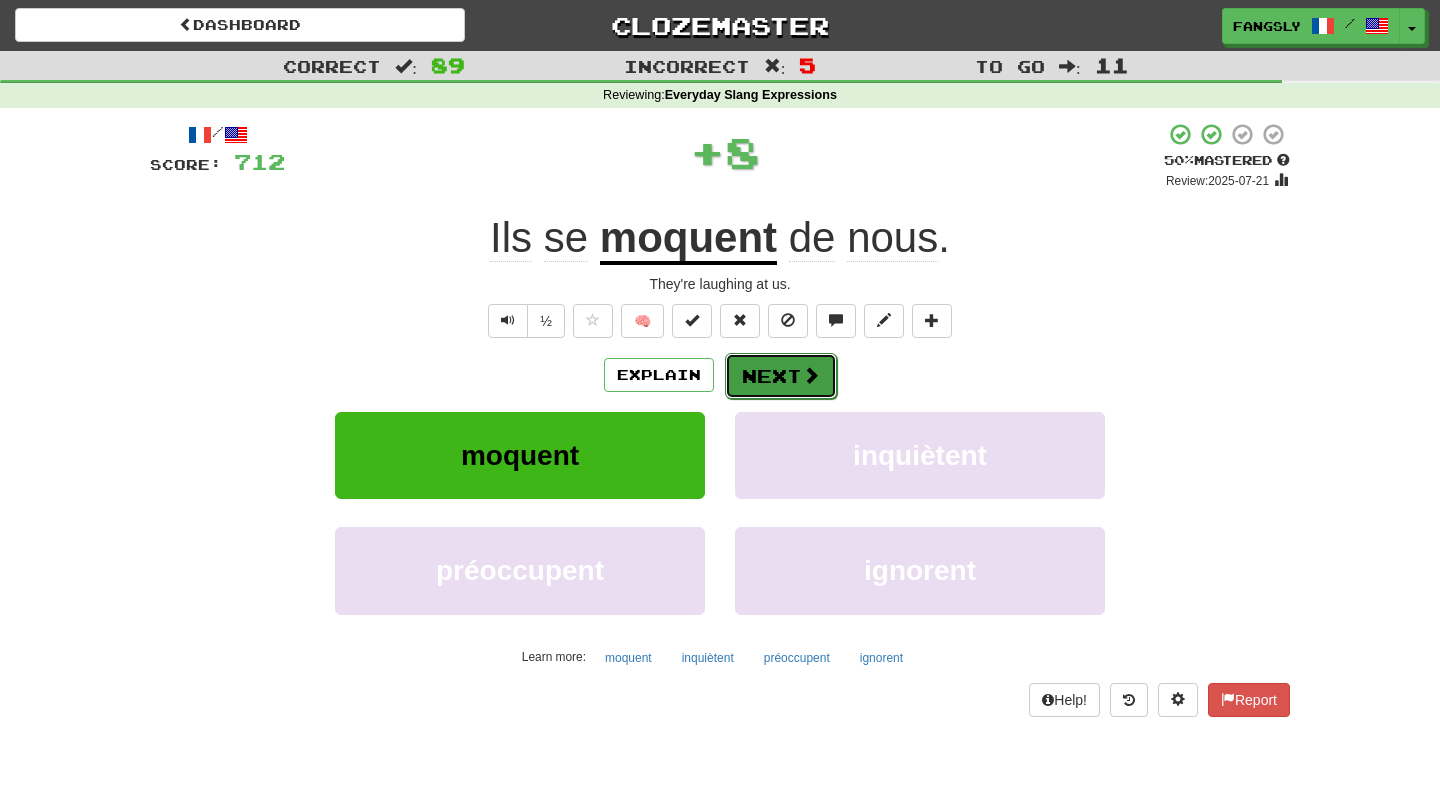 click on "Next" at bounding box center (781, 376) 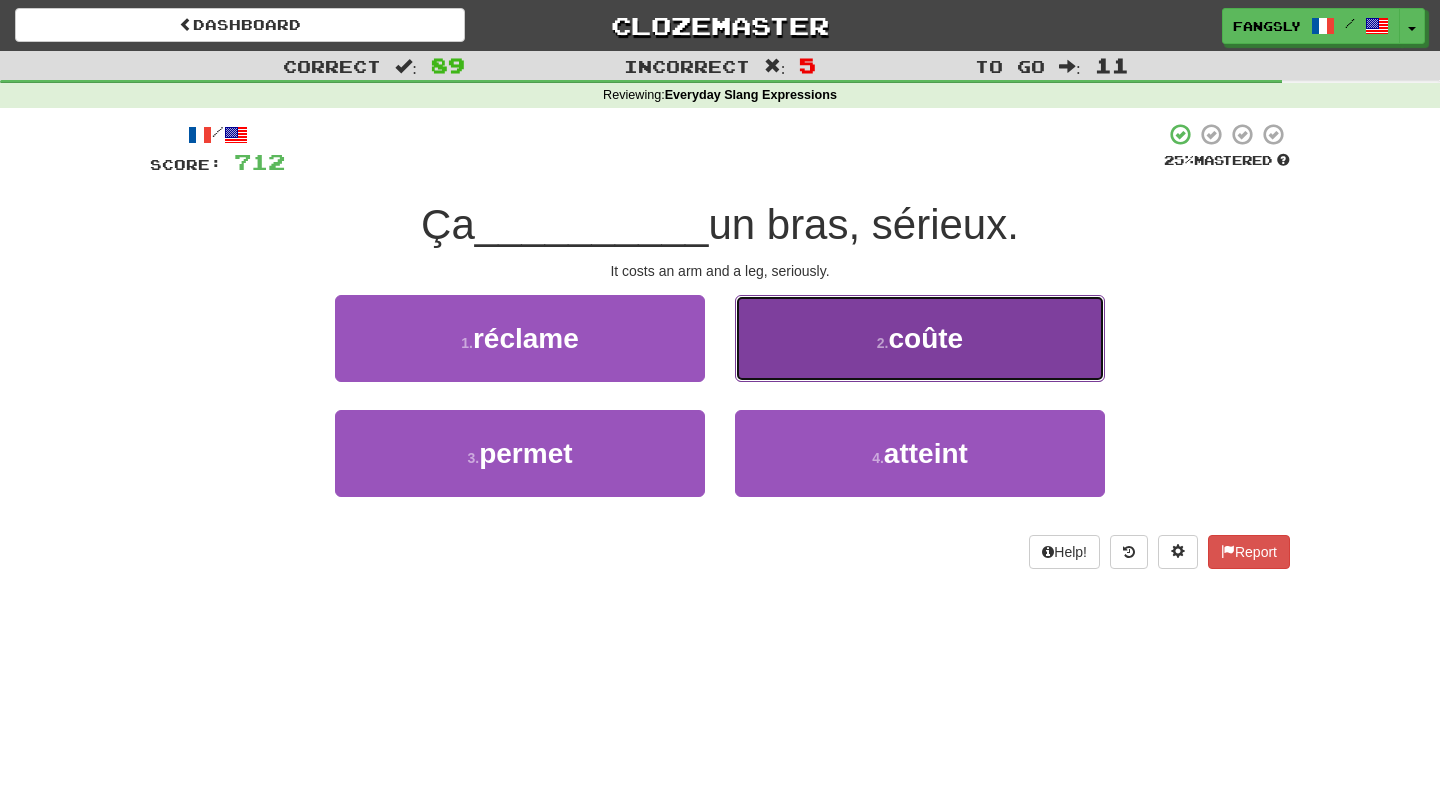 click on "2 .  coûte" at bounding box center [920, 338] 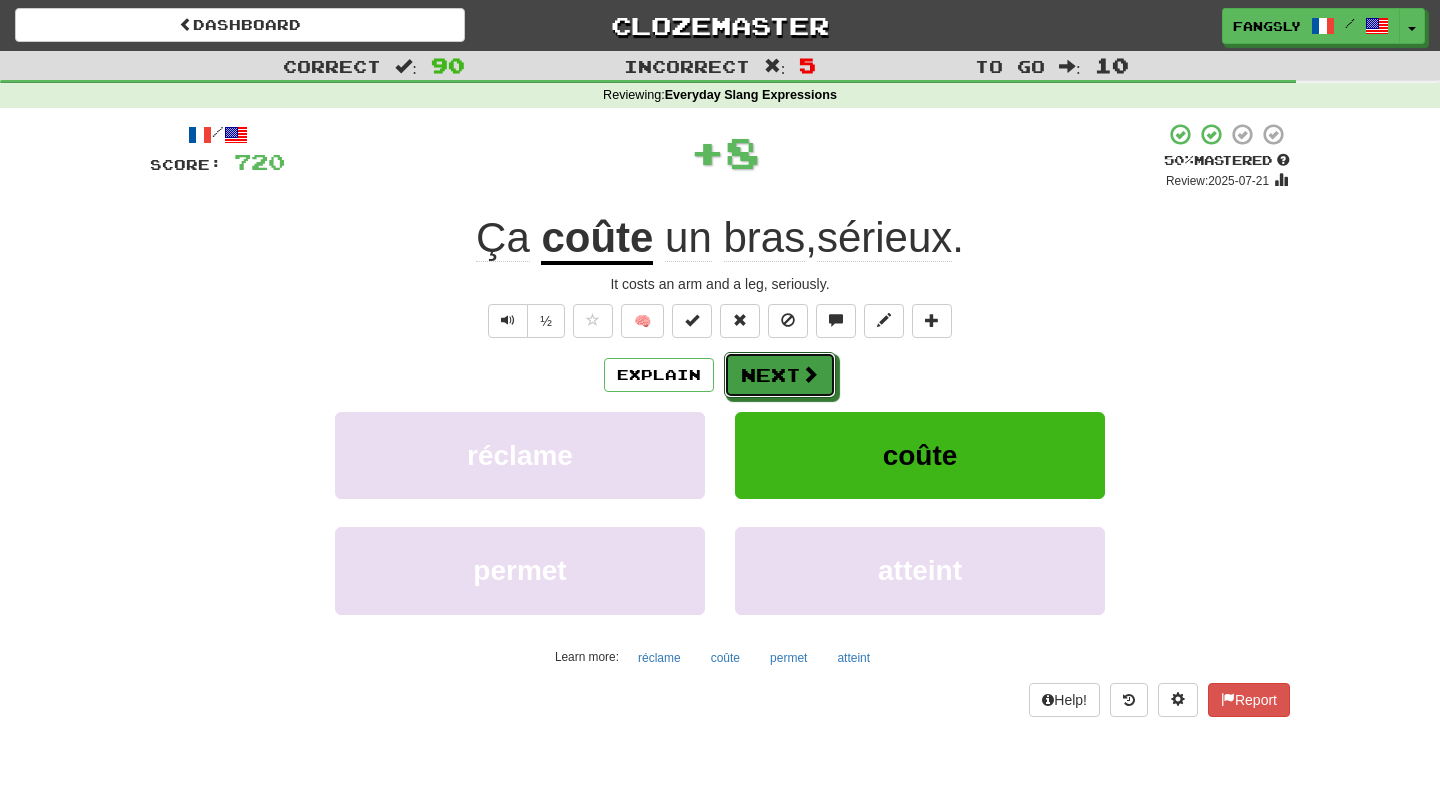 click at bounding box center (810, 374) 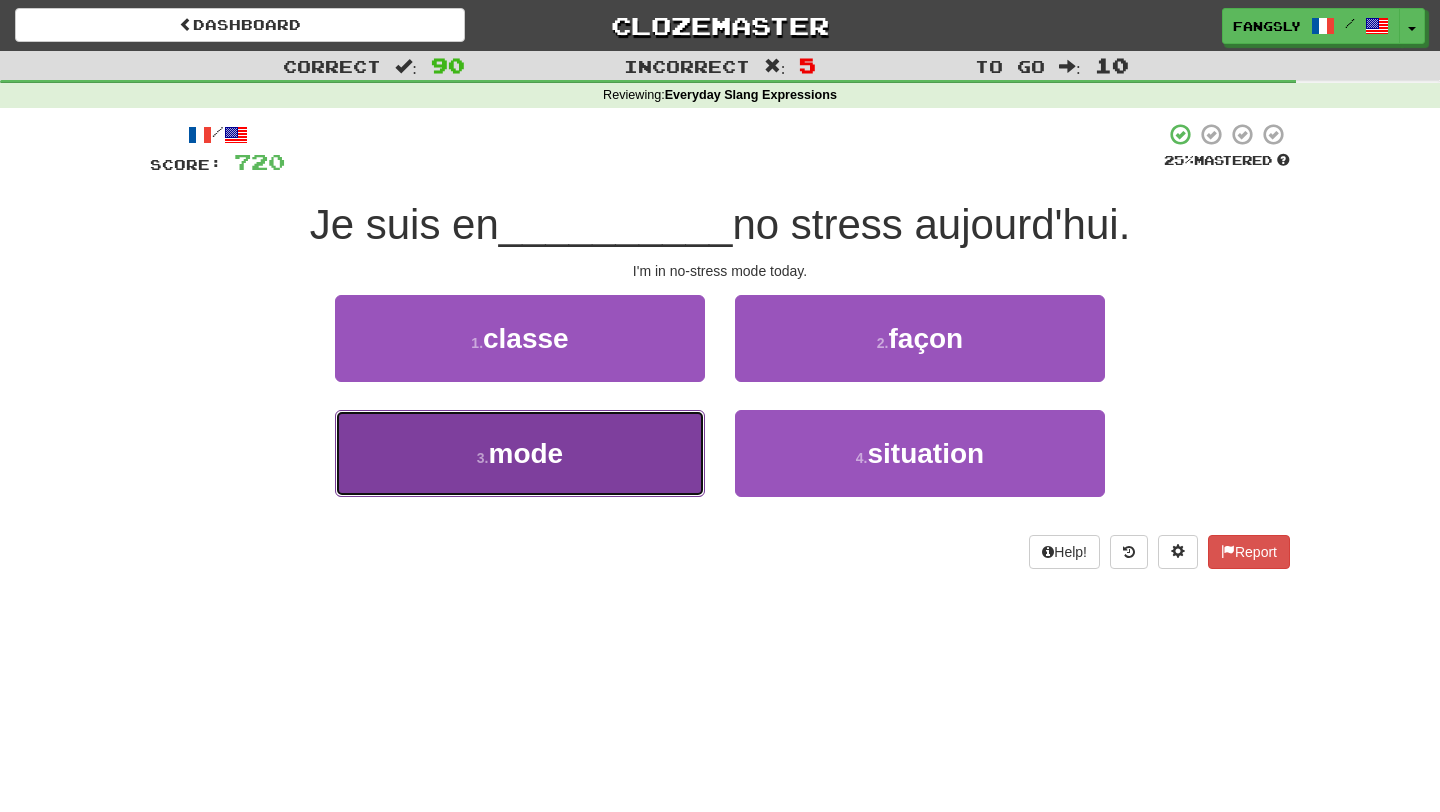 click on "3 .  mode" at bounding box center (520, 453) 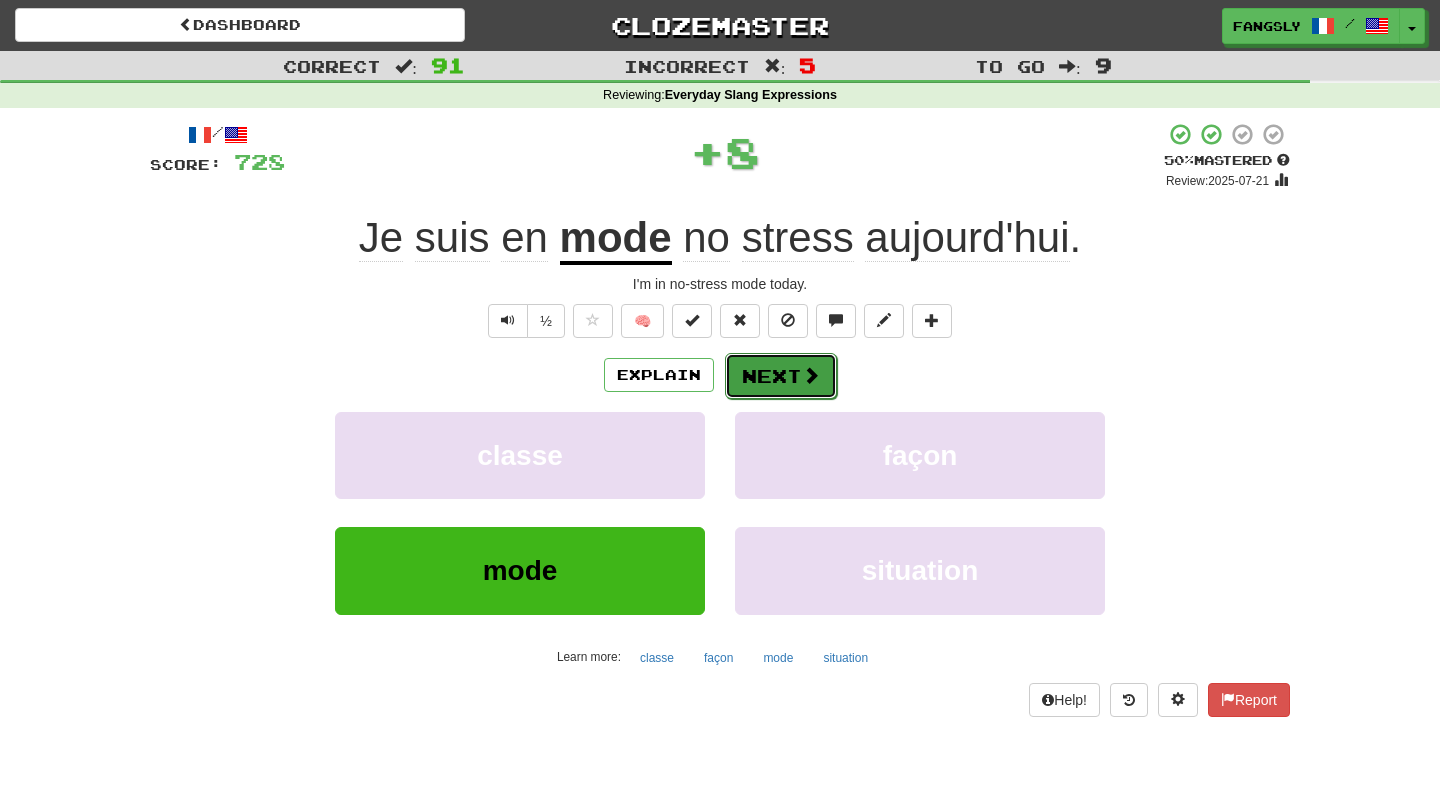 click on "Next" at bounding box center [781, 376] 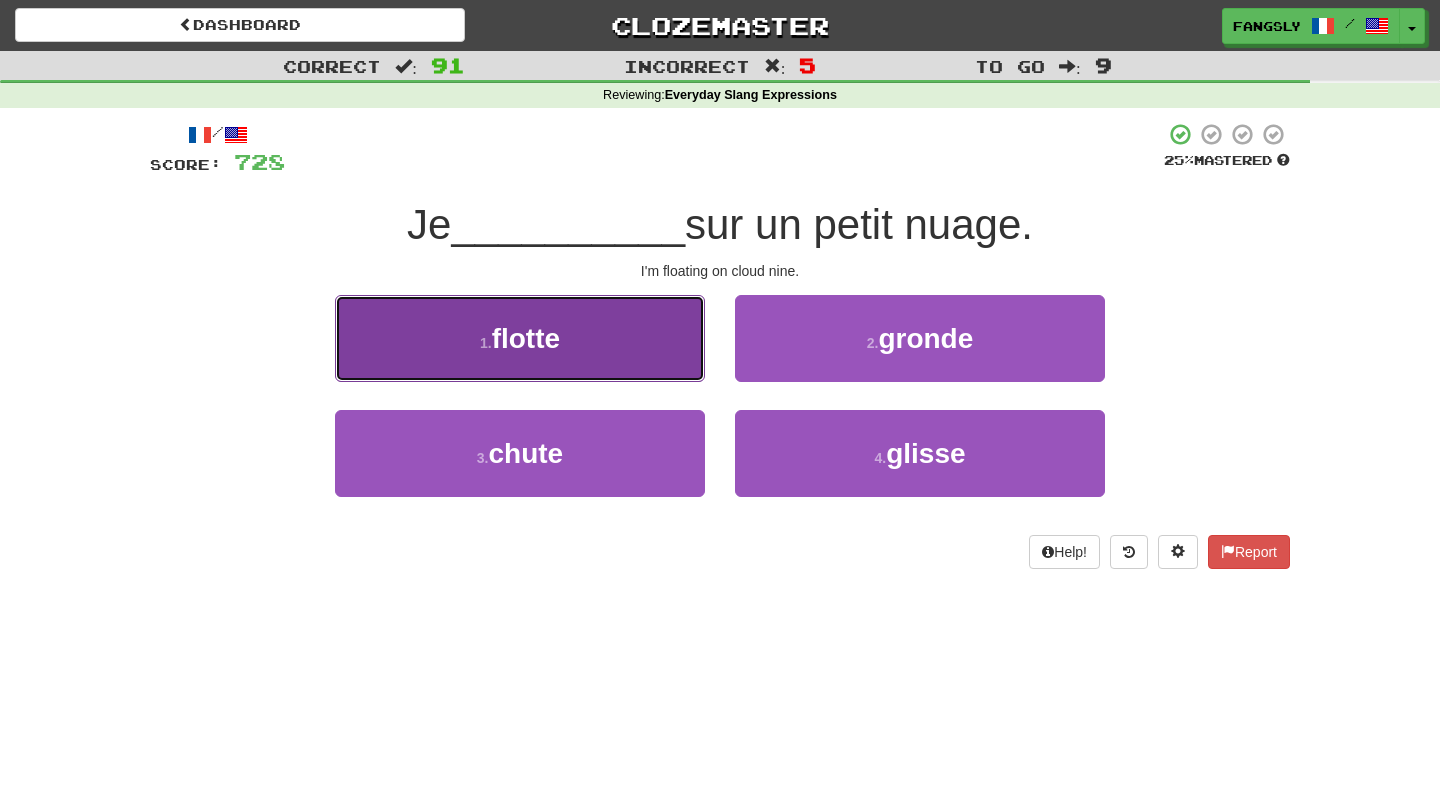 click on "1 .  flotte" at bounding box center (520, 338) 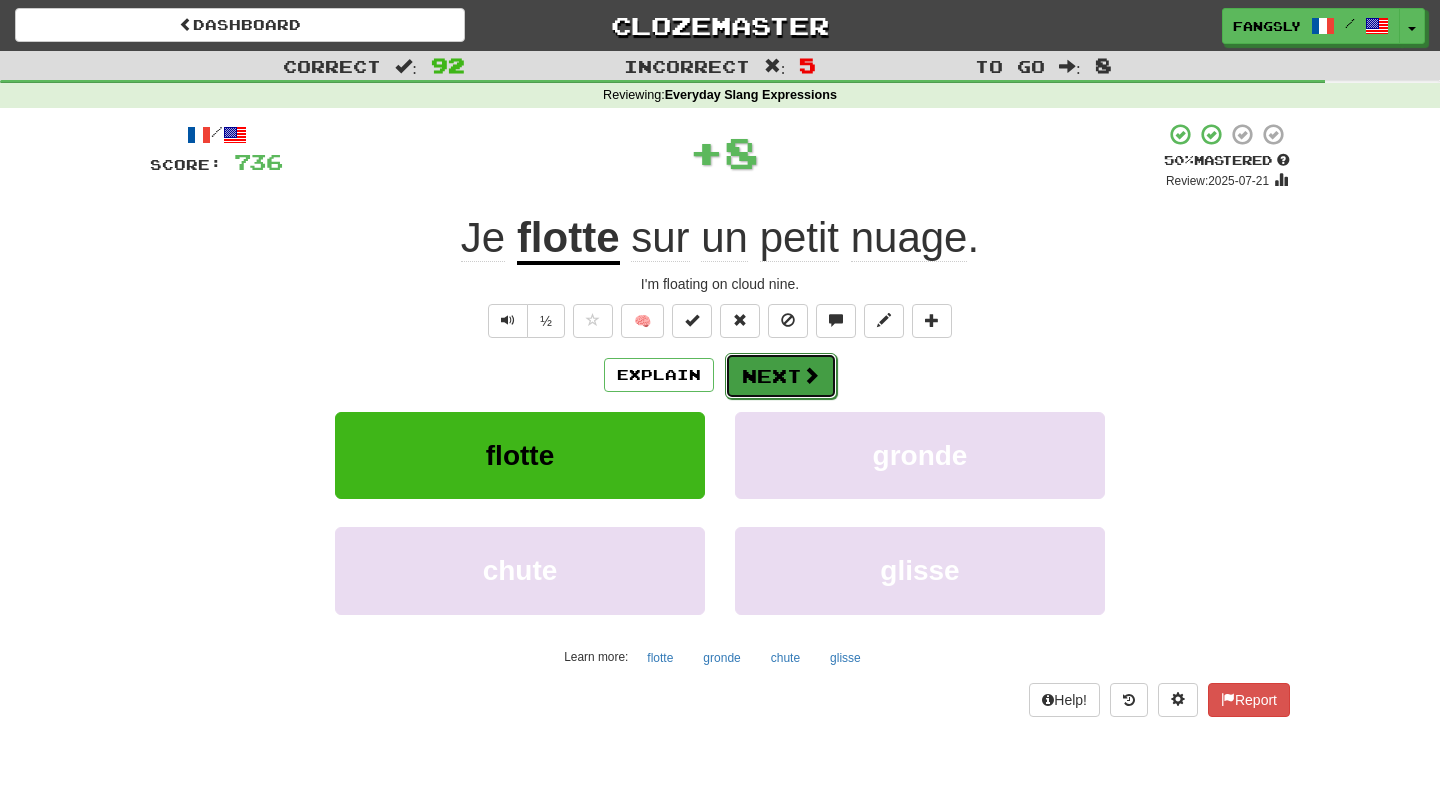 click on "Next" at bounding box center [781, 376] 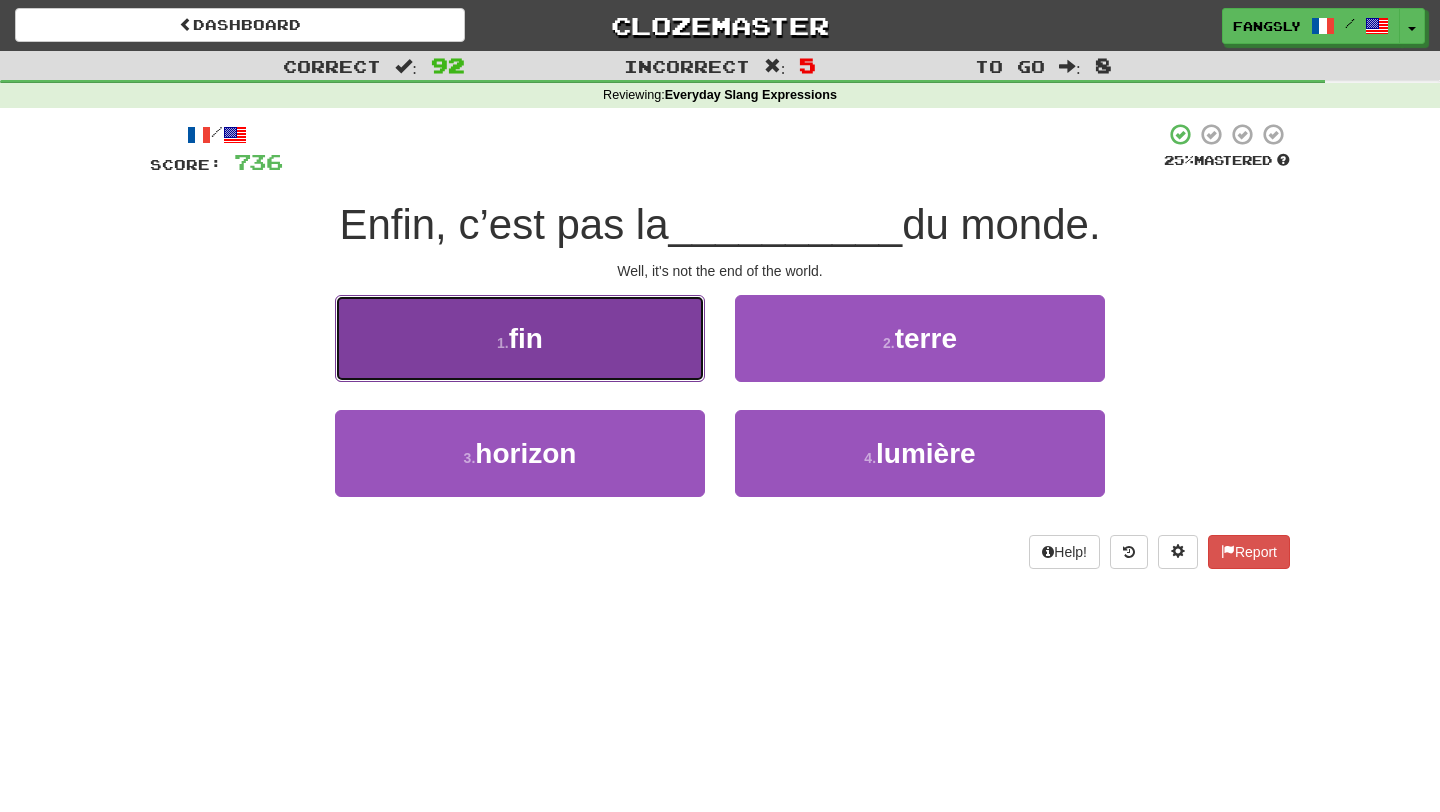 click on "1 .  fin" at bounding box center (520, 338) 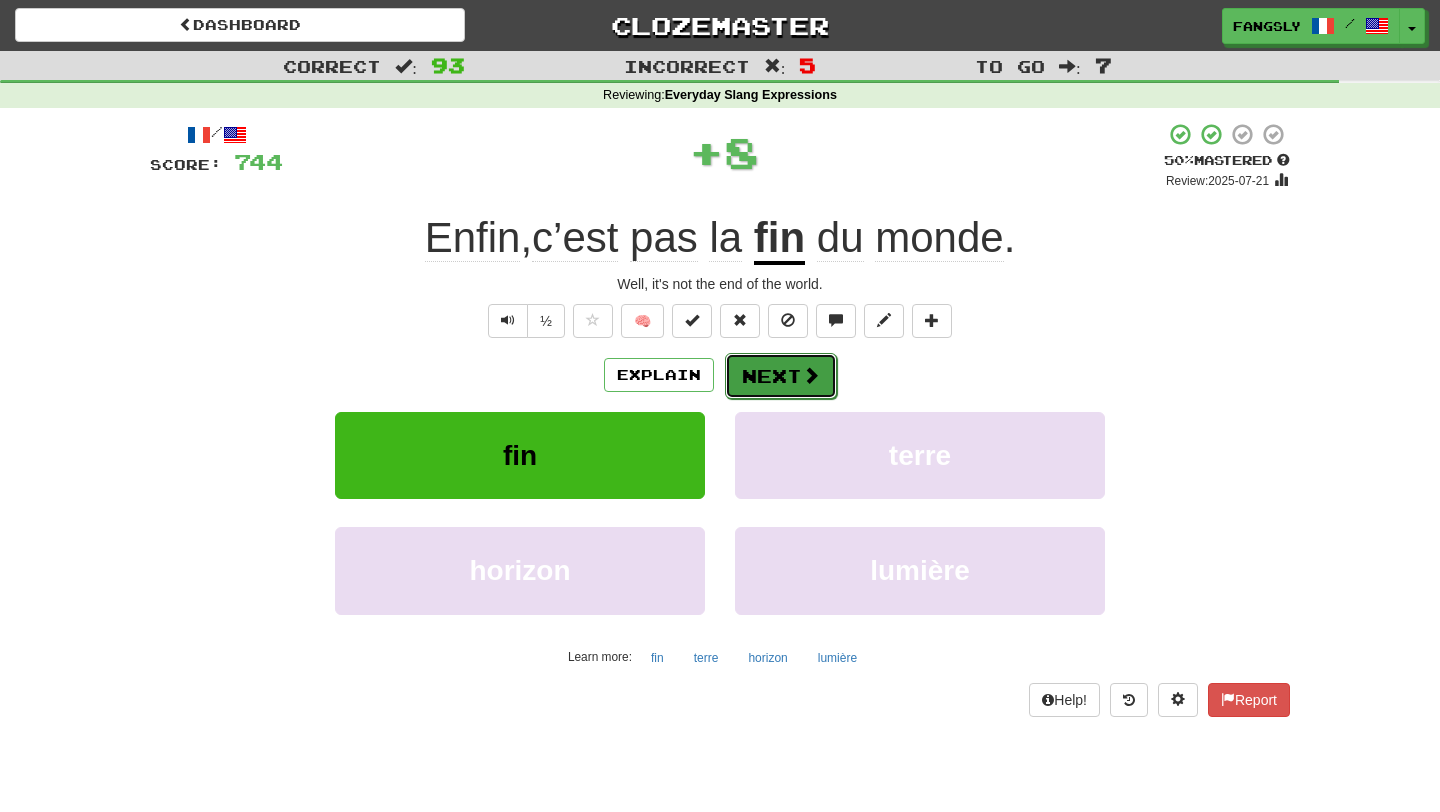 click on "Next" at bounding box center [781, 376] 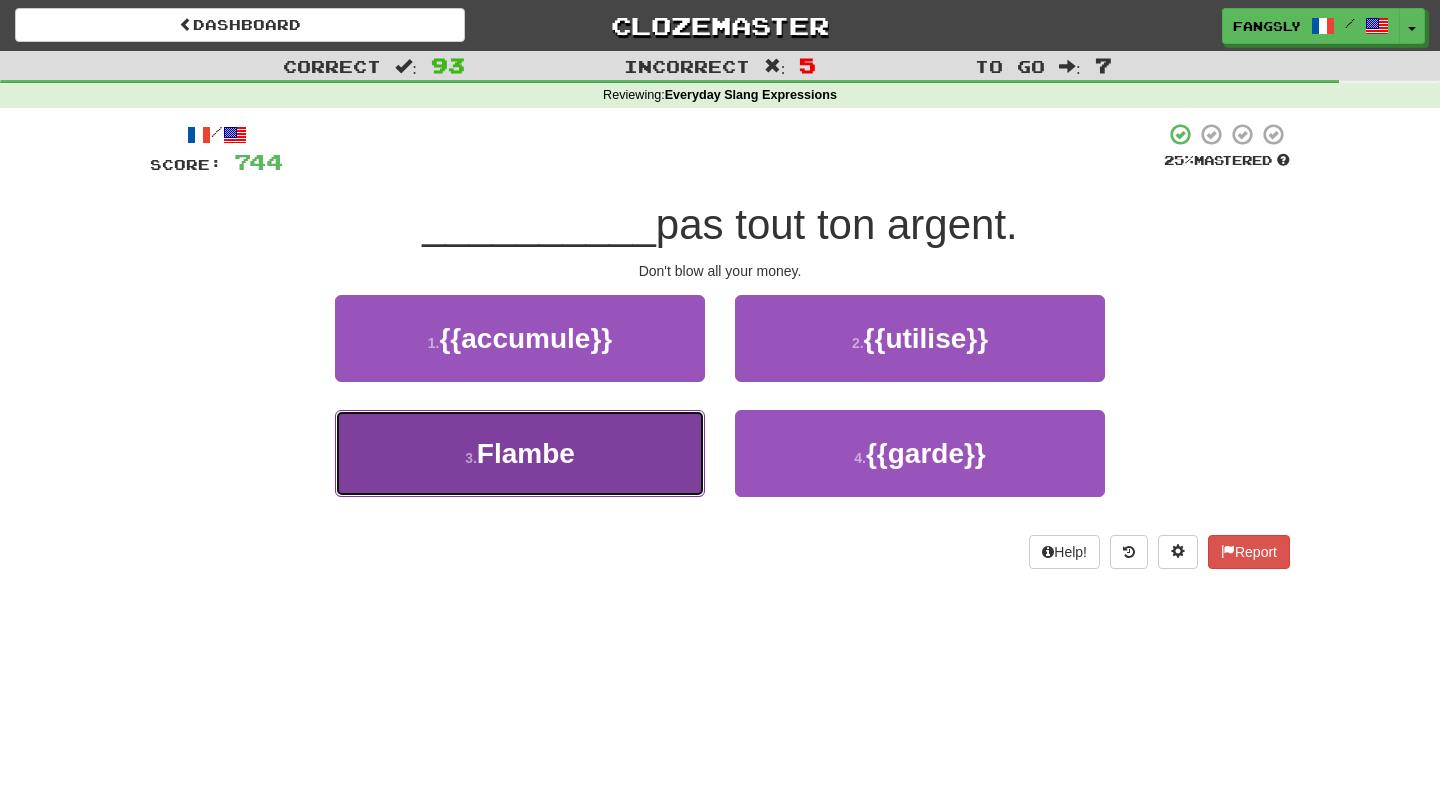 click on "3 .  Flambe" at bounding box center (520, 453) 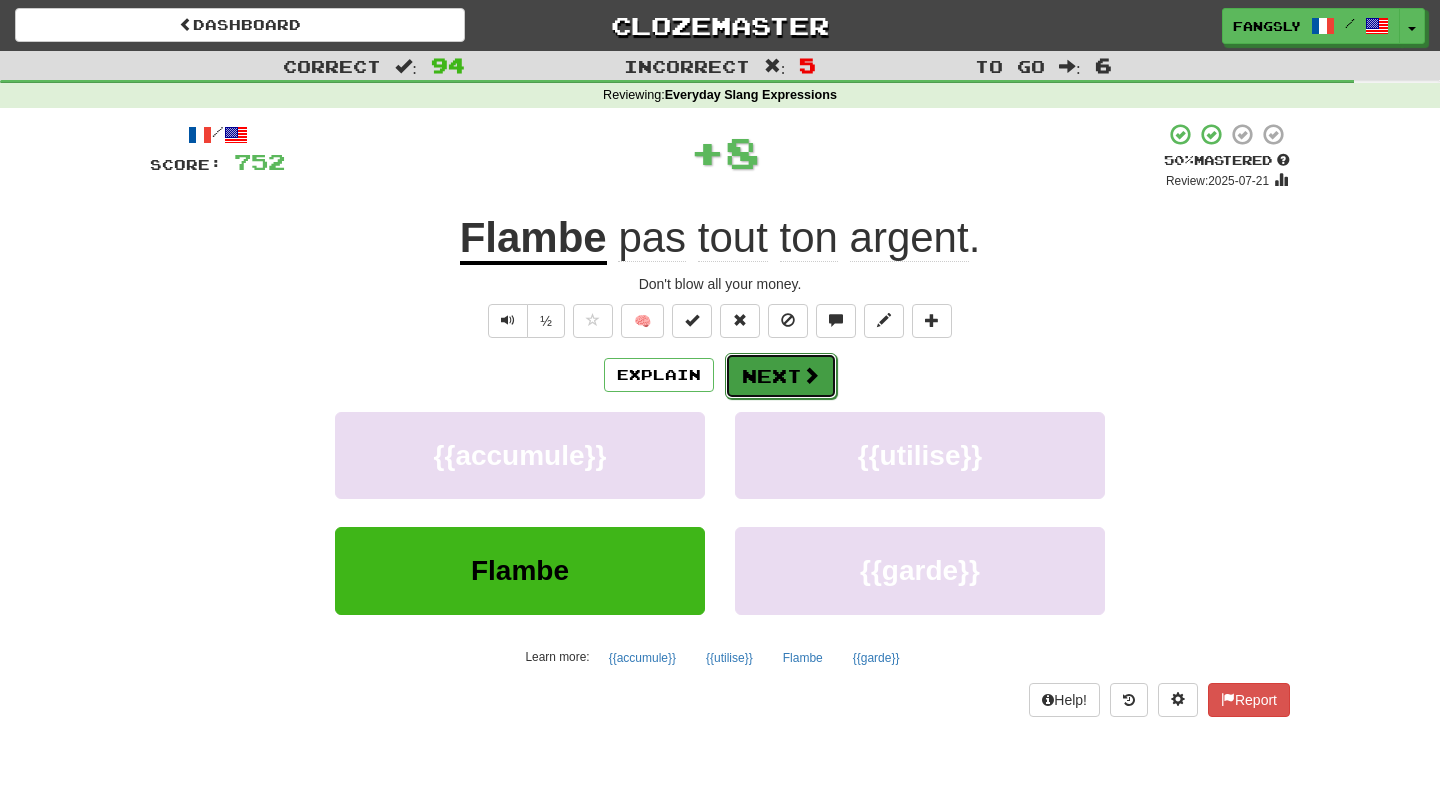 click on "Next" at bounding box center (781, 376) 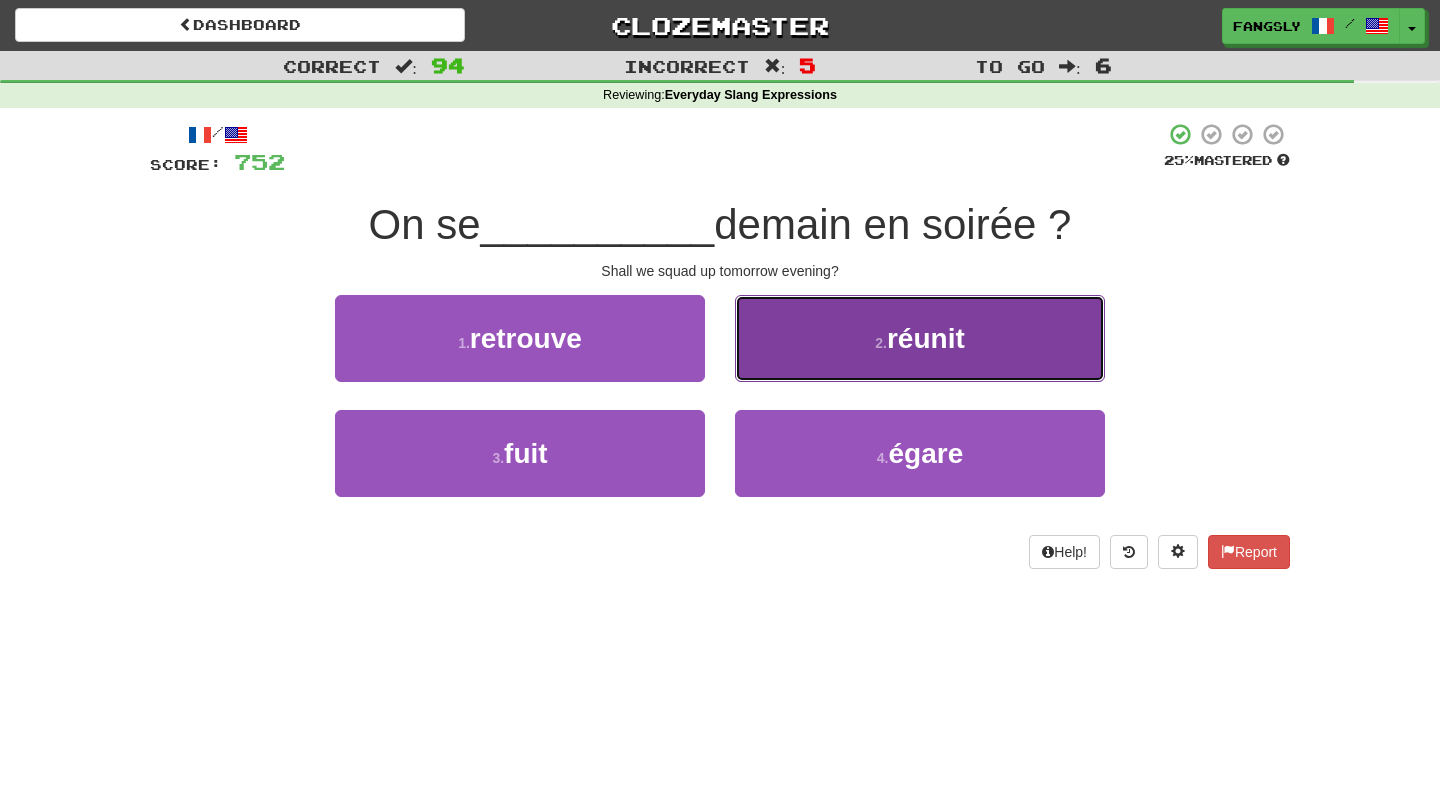 click on "2 .  réunit" at bounding box center [920, 338] 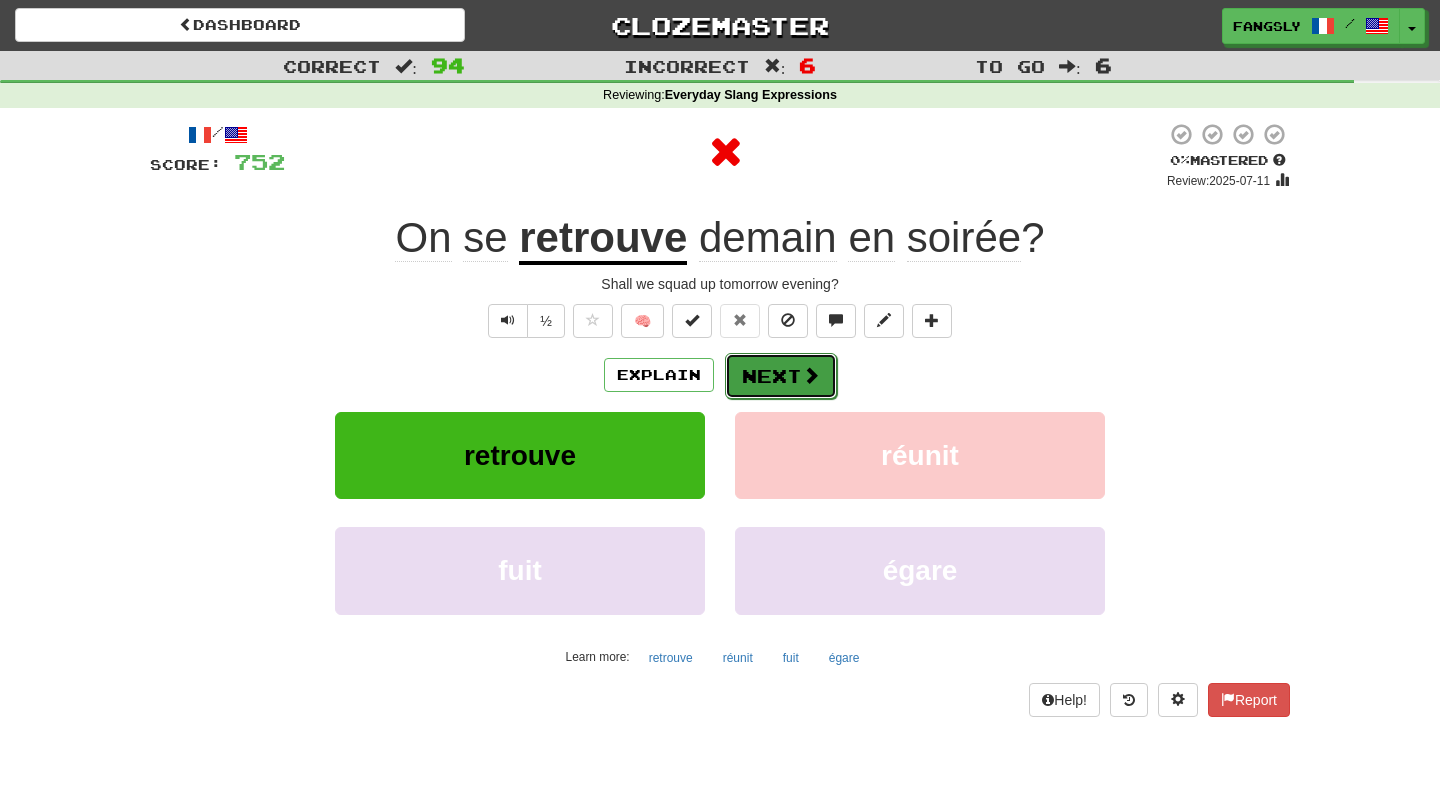 click on "Next" at bounding box center (781, 376) 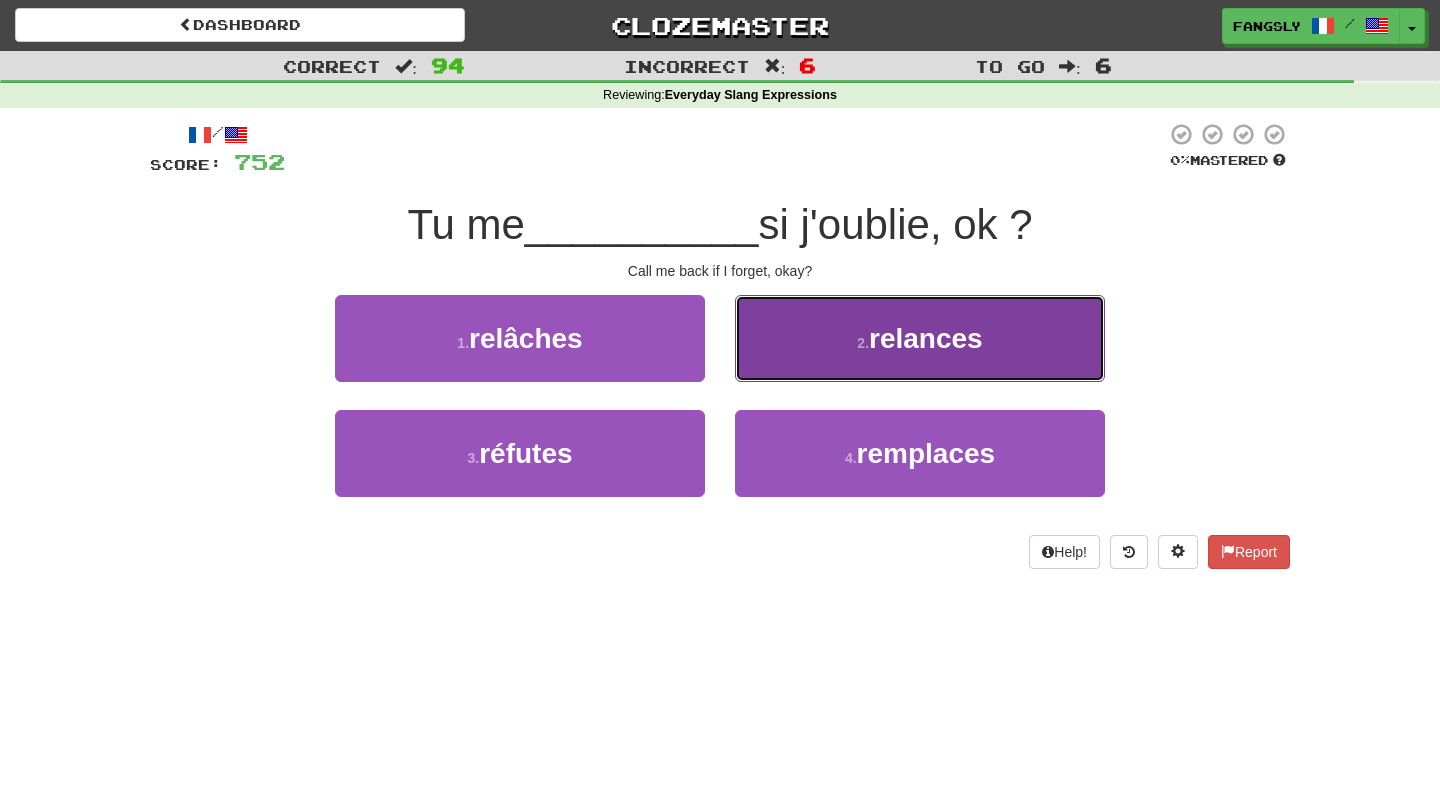 click on "2 .  relances" at bounding box center (920, 338) 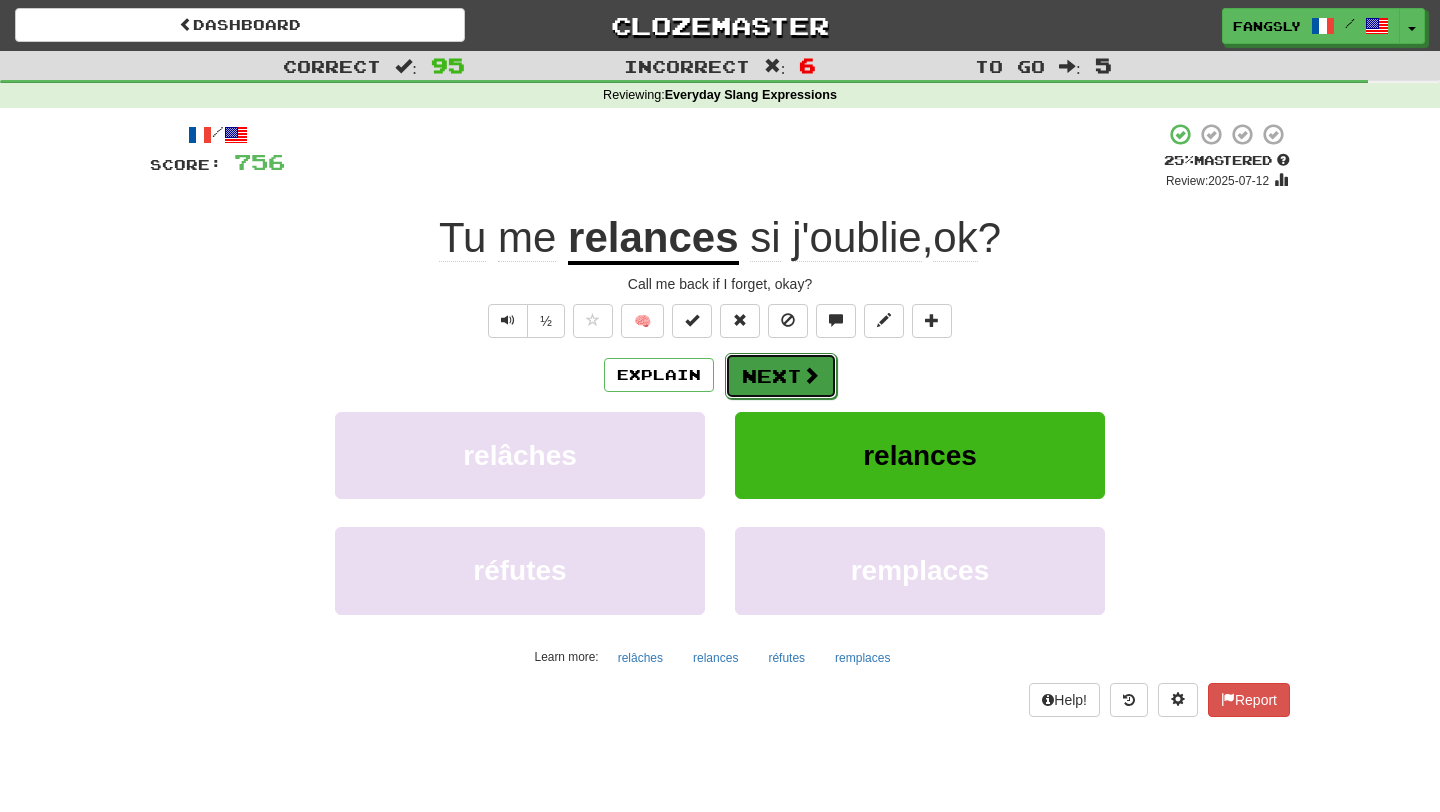 click on "Next" at bounding box center (781, 376) 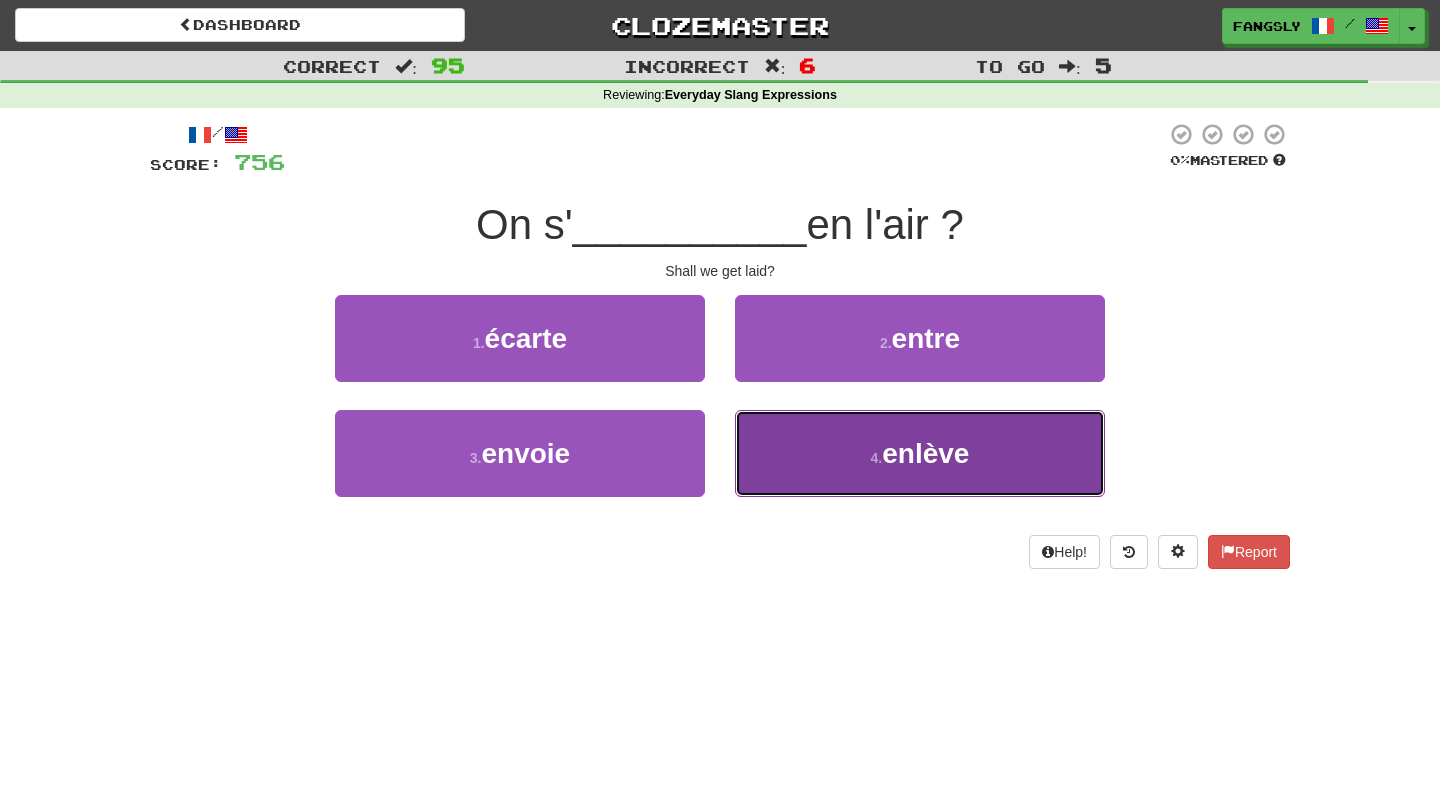 click on "4 .  enlève" at bounding box center [920, 453] 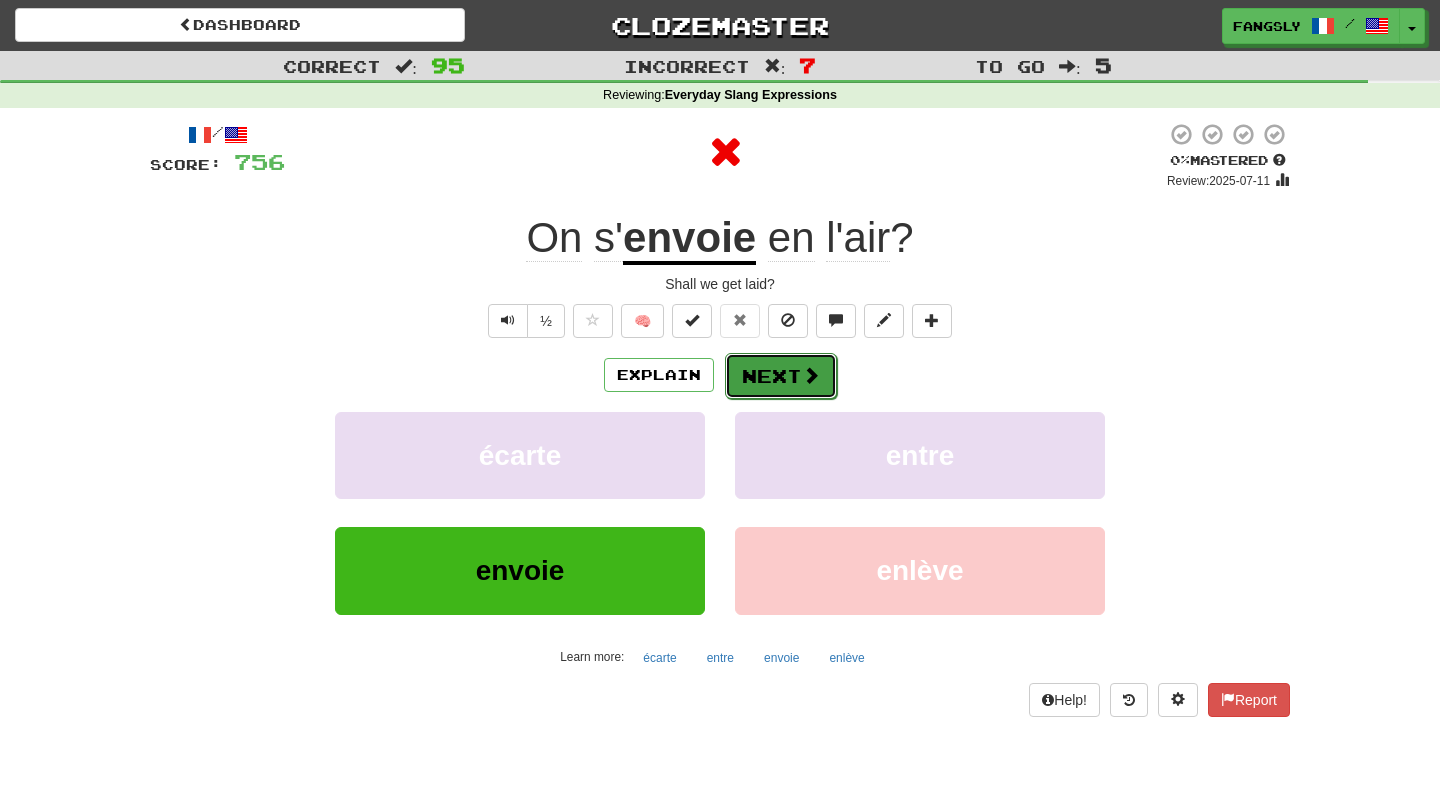 click on "Next" at bounding box center [781, 376] 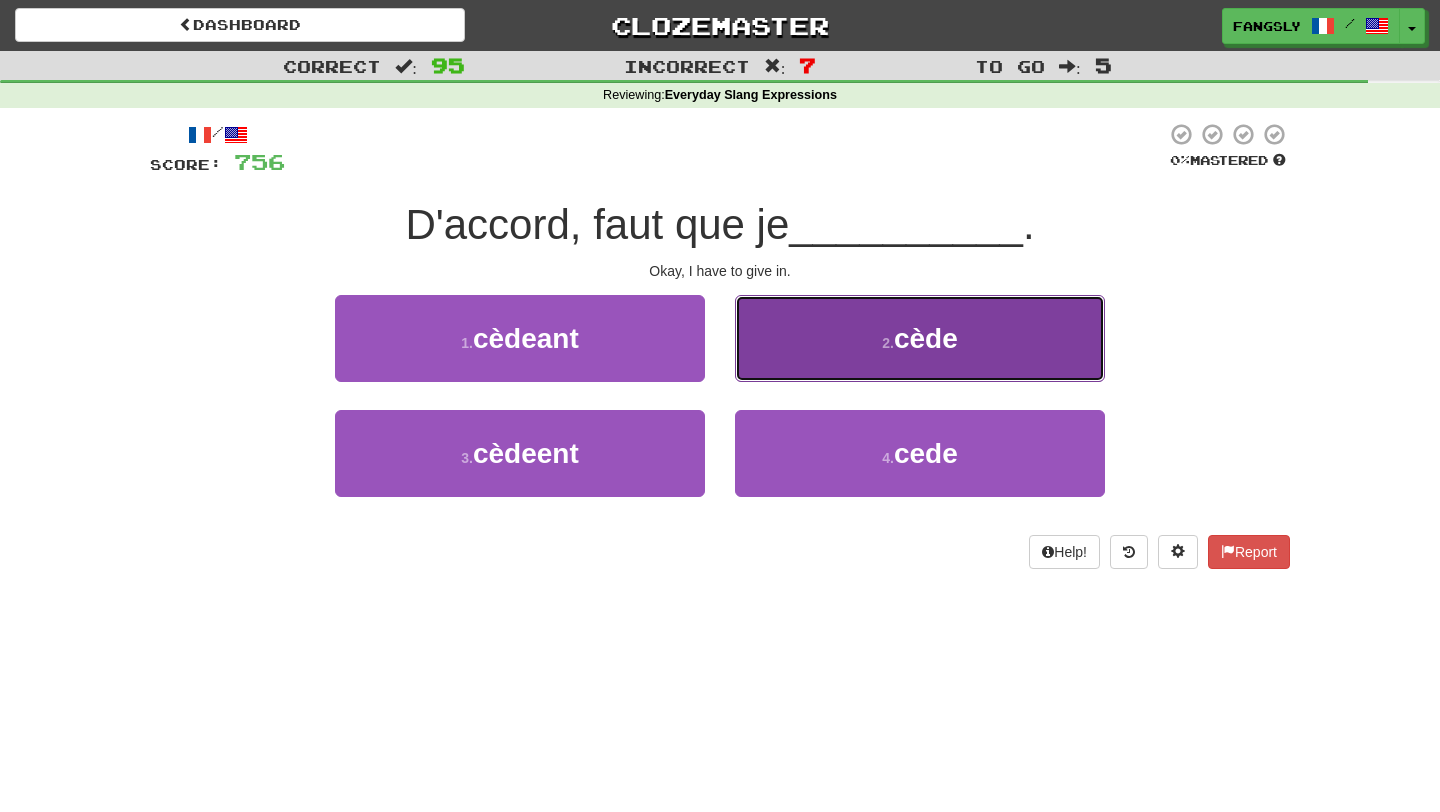 click on "2 .  cède" at bounding box center [920, 338] 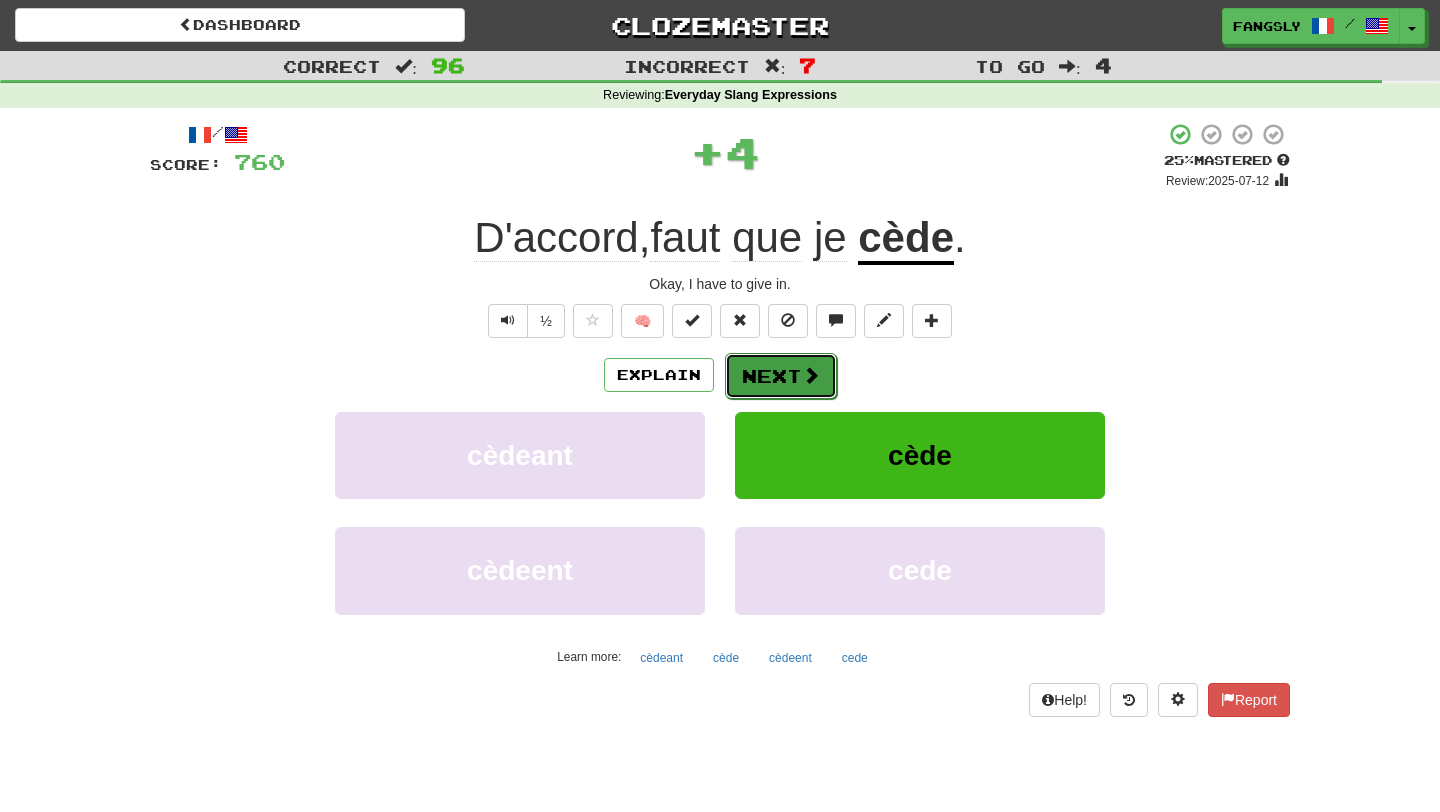 click on "Next" at bounding box center [781, 376] 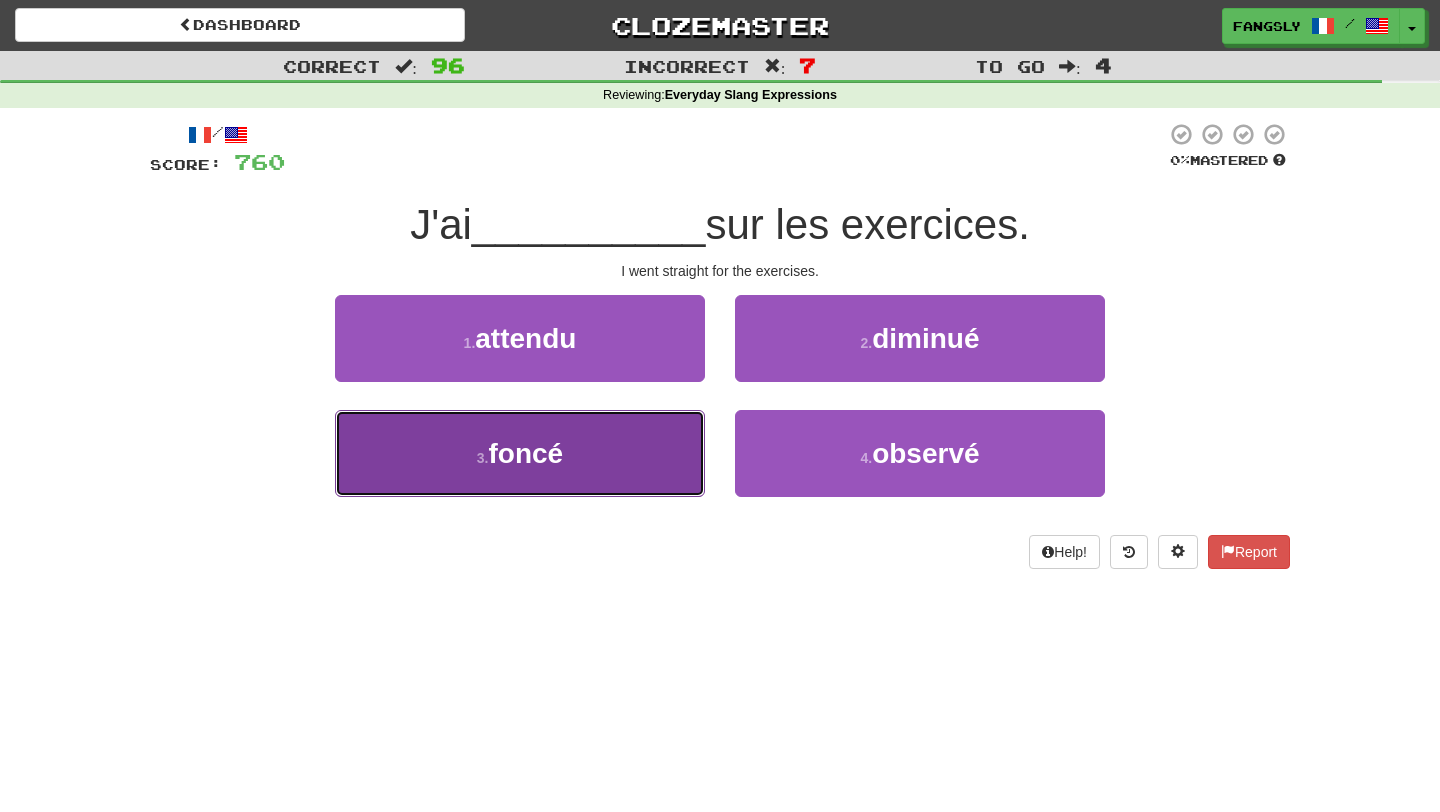 click on "3 .  foncé" at bounding box center [520, 453] 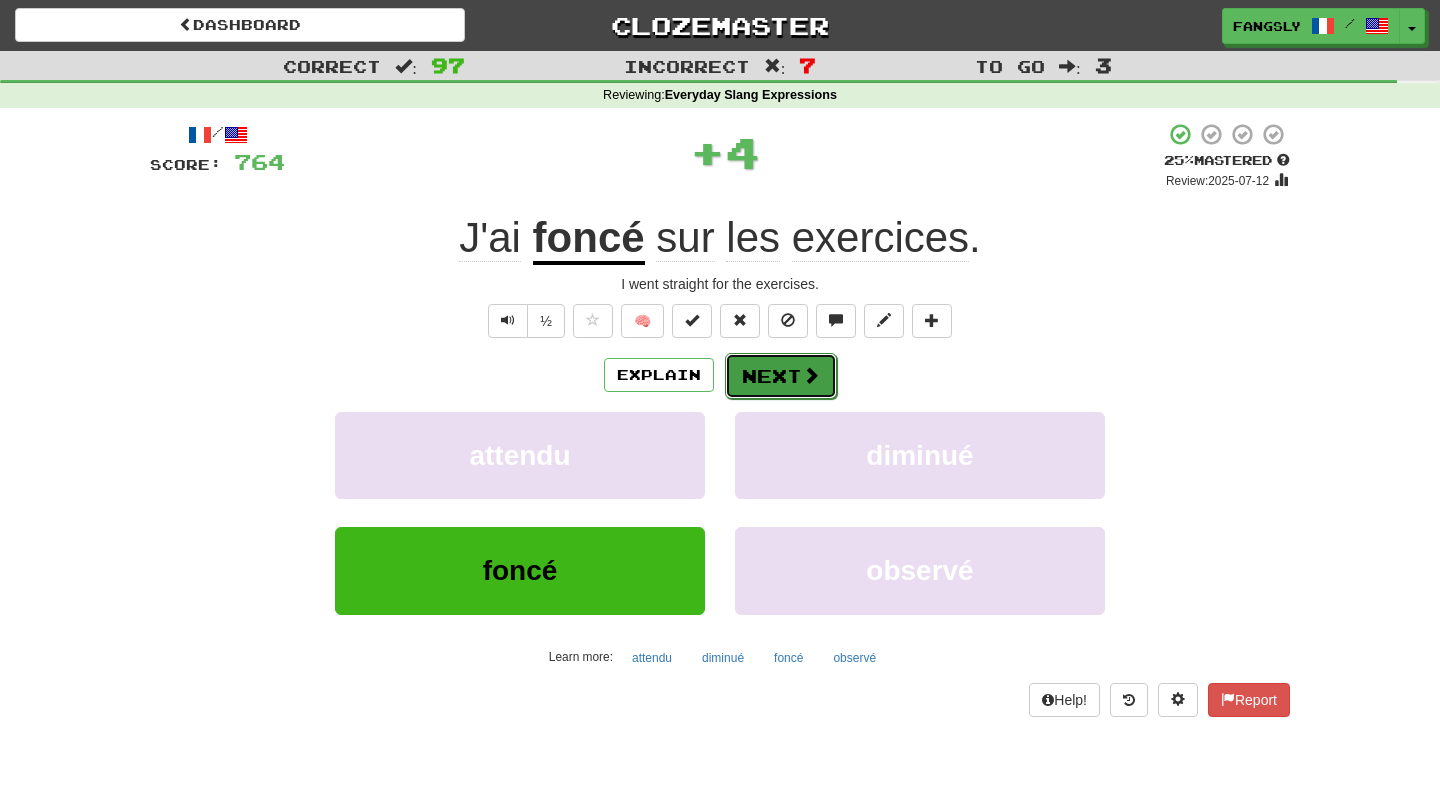 click on "Next" at bounding box center (781, 376) 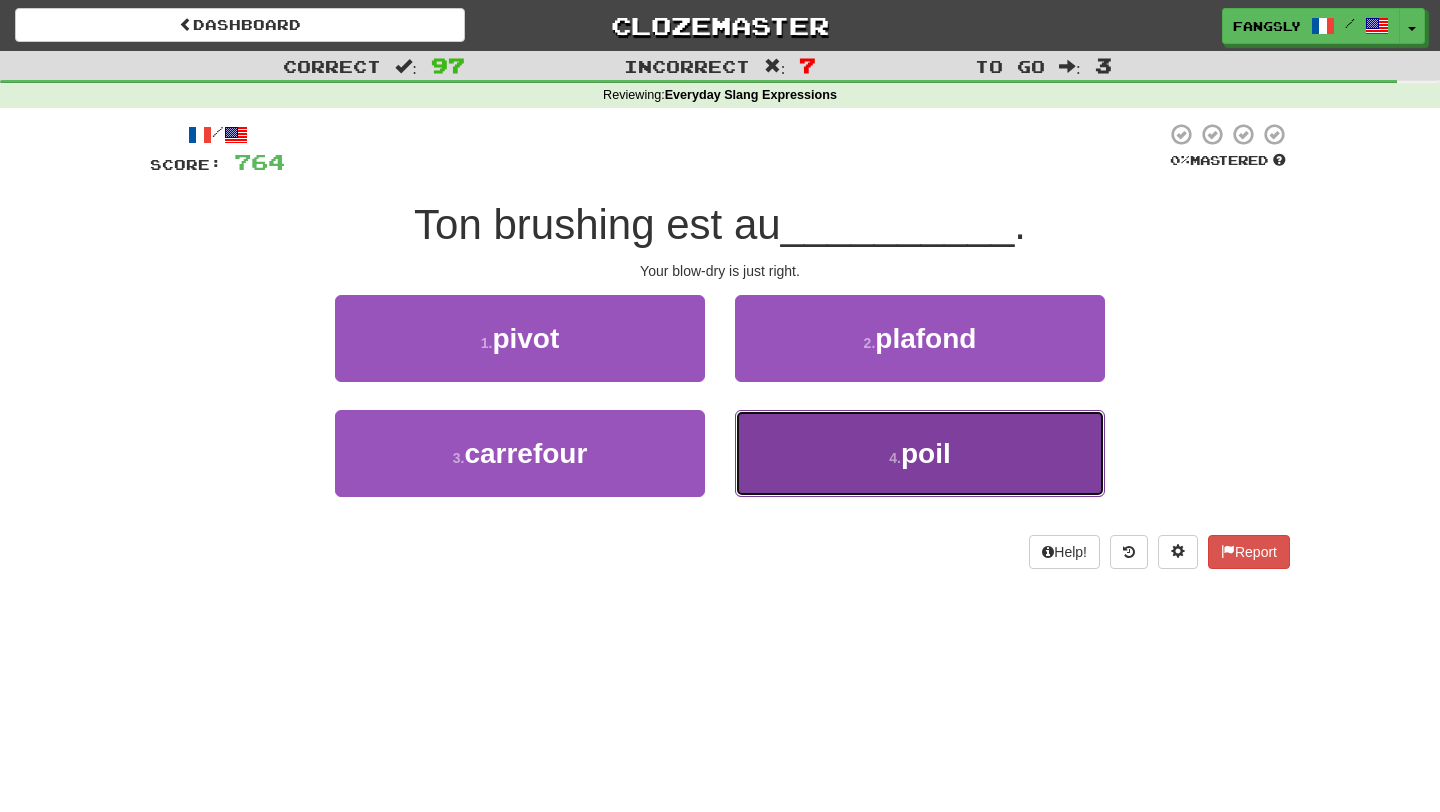 click on "4 .  poil" at bounding box center (920, 453) 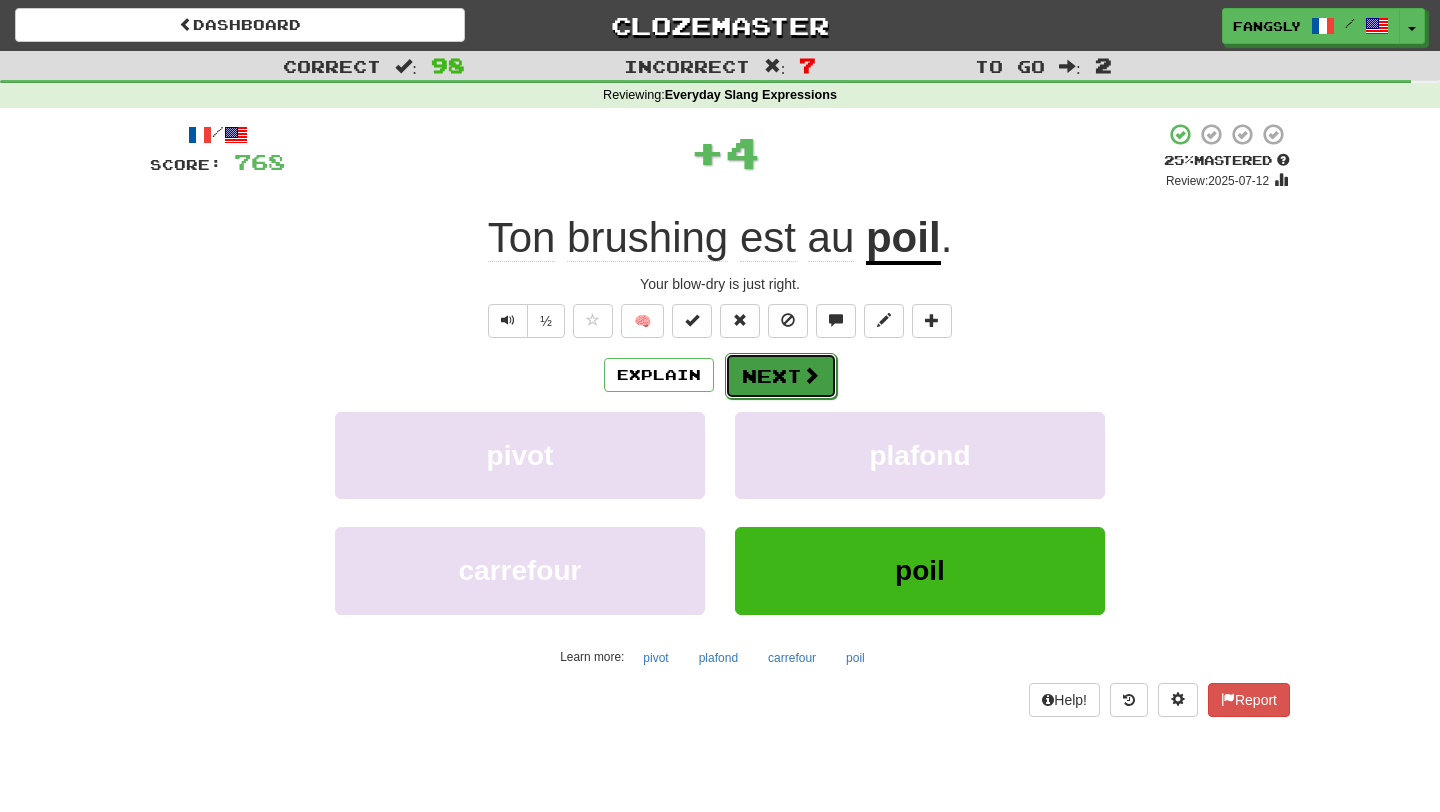 click at bounding box center (811, 375) 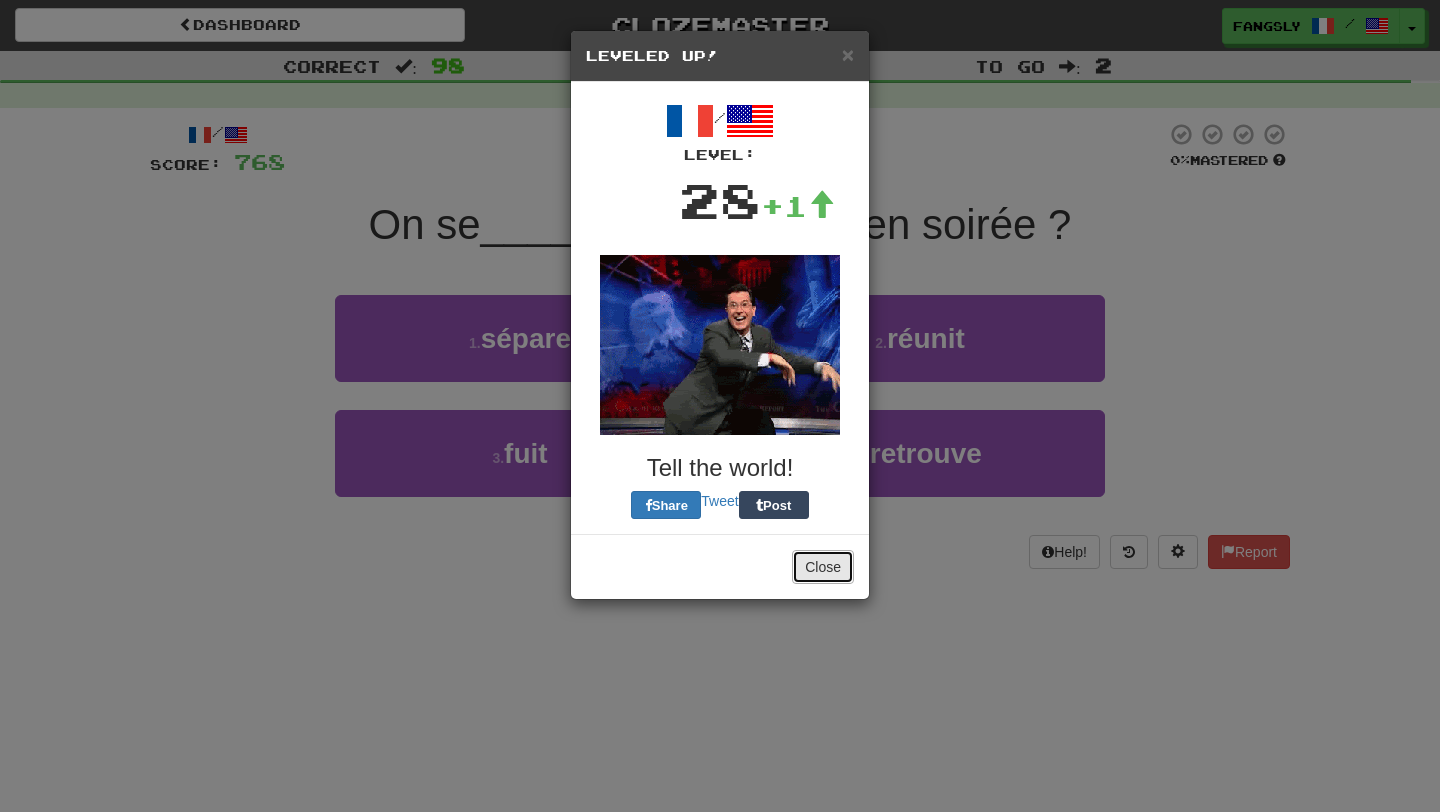 click on "Close" at bounding box center (823, 567) 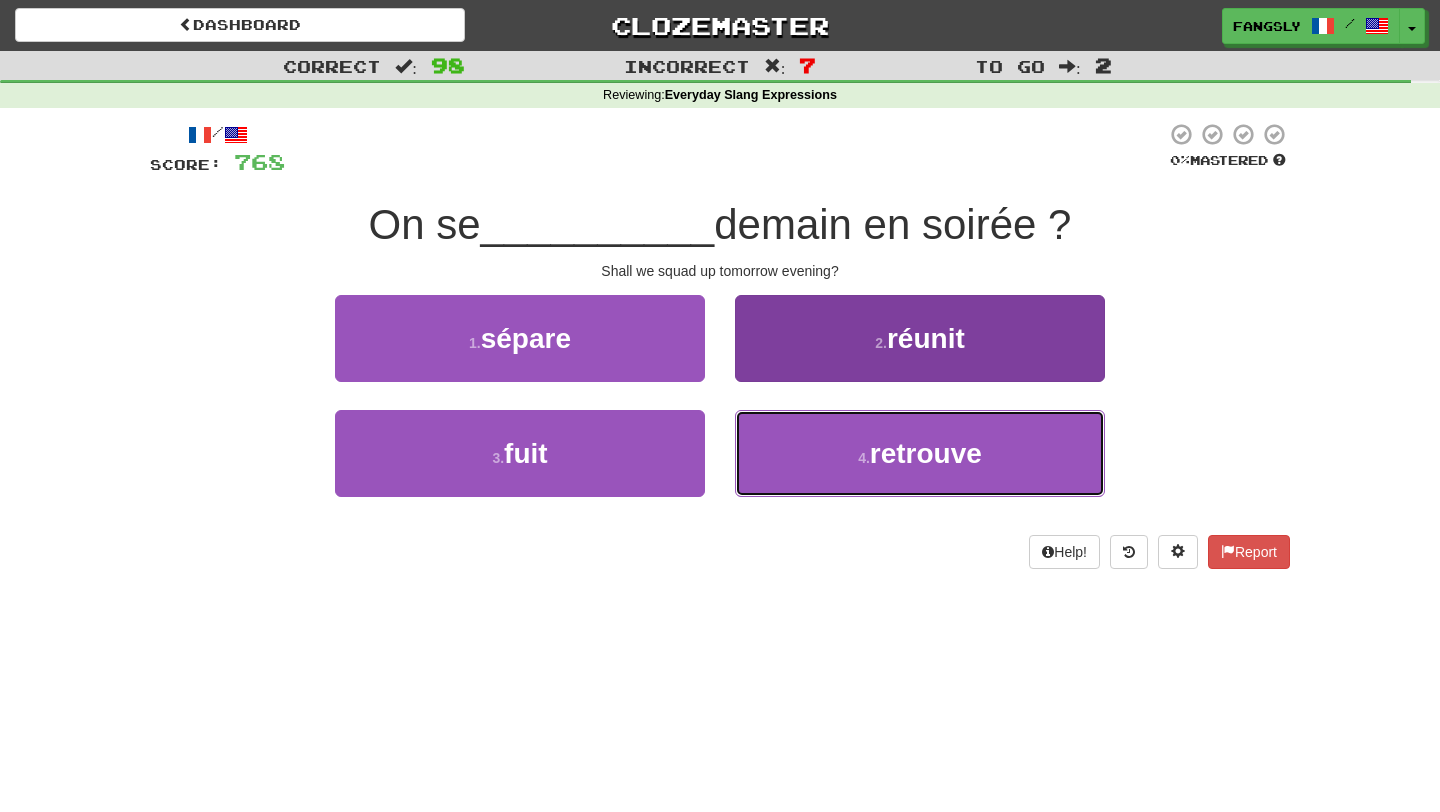click on "4 .  retrouve" at bounding box center [920, 453] 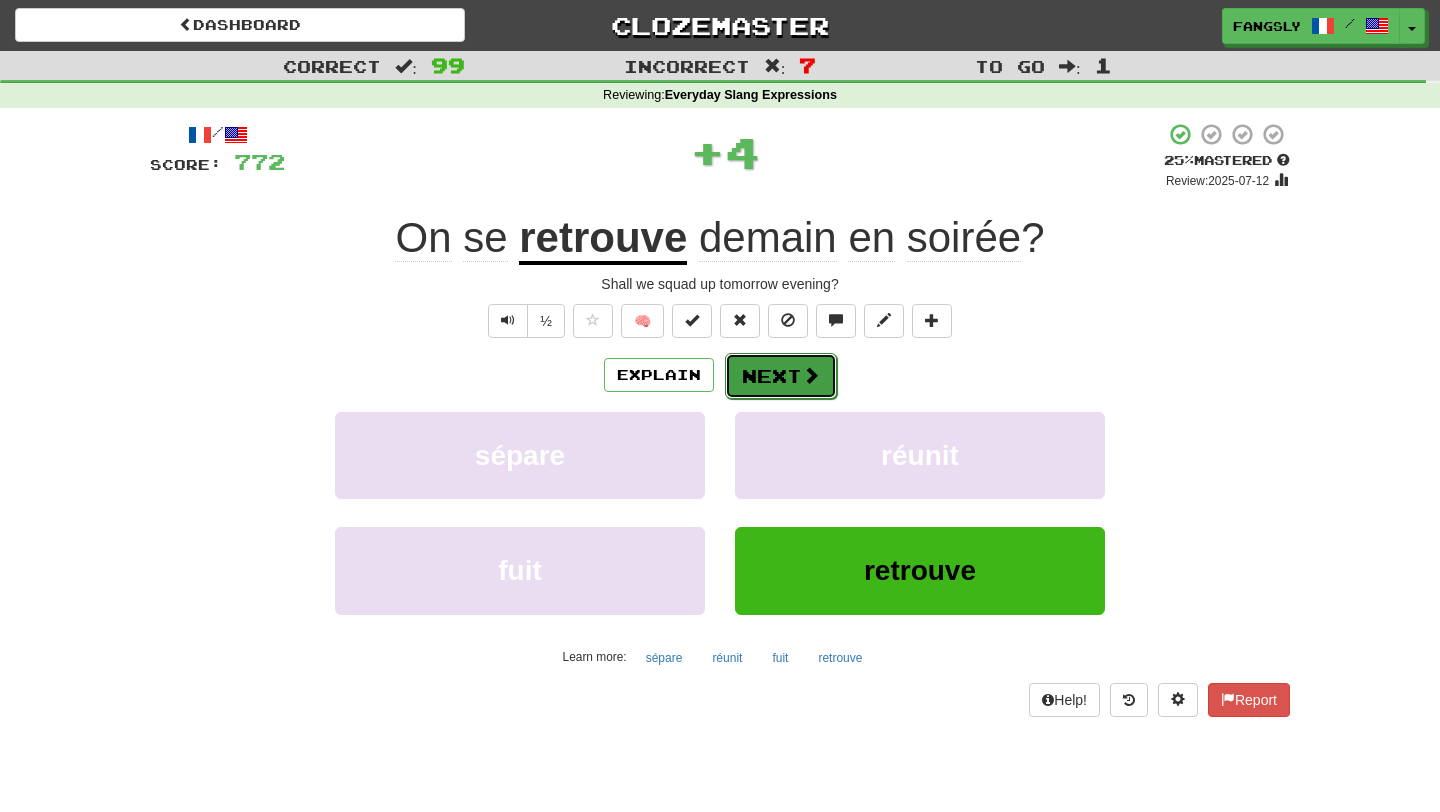click on "Next" at bounding box center (781, 376) 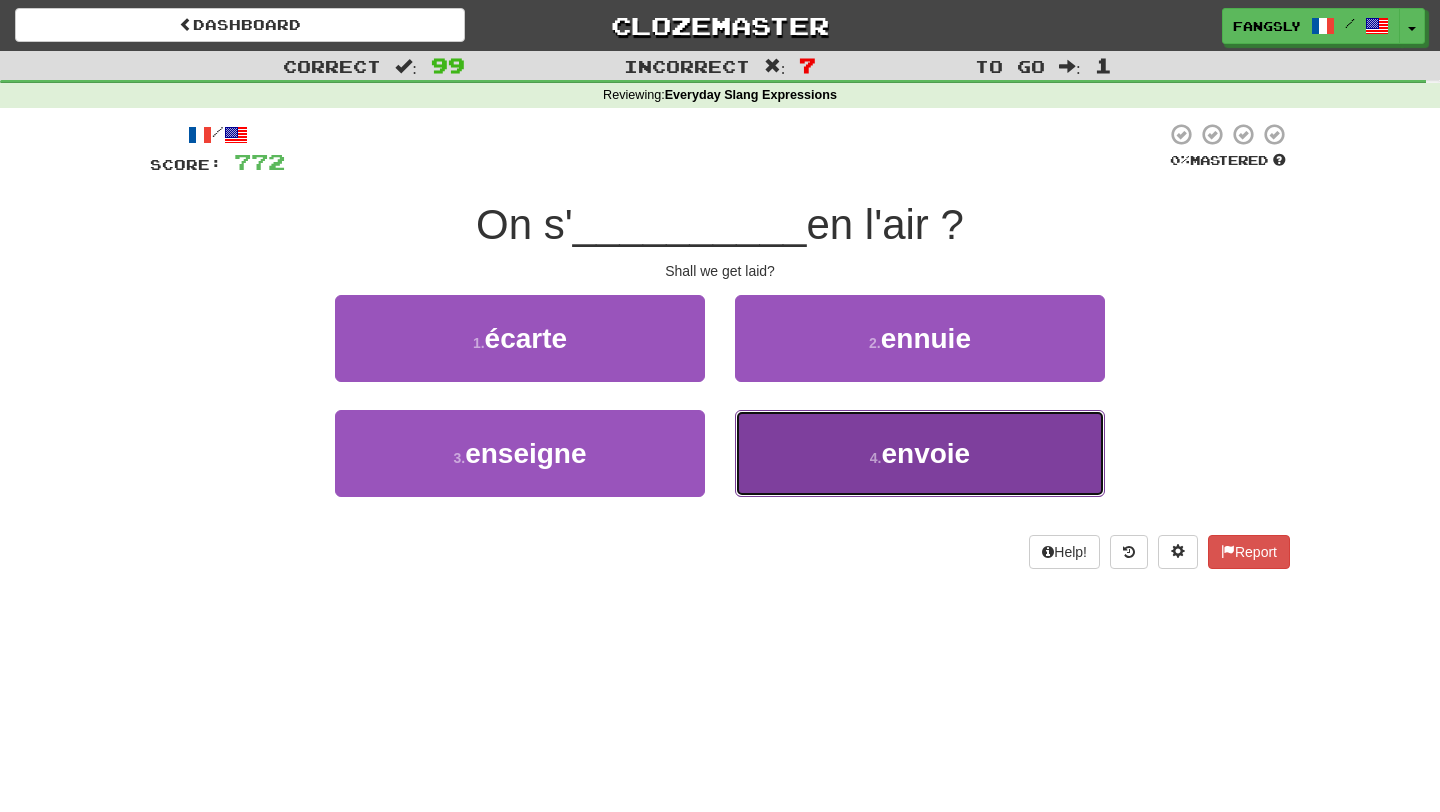 click on "4 .  envoie" at bounding box center [920, 453] 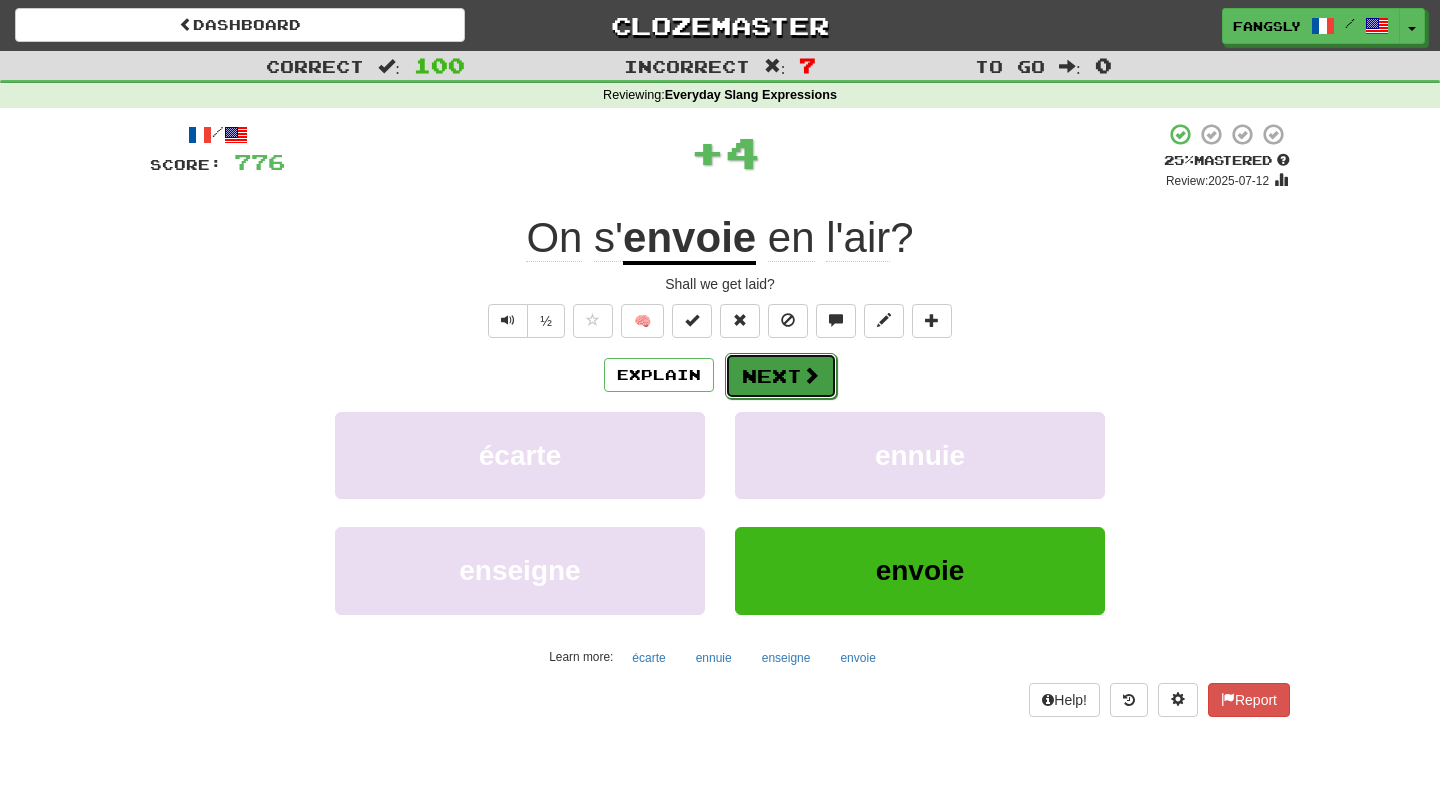 click on "Next" at bounding box center [781, 376] 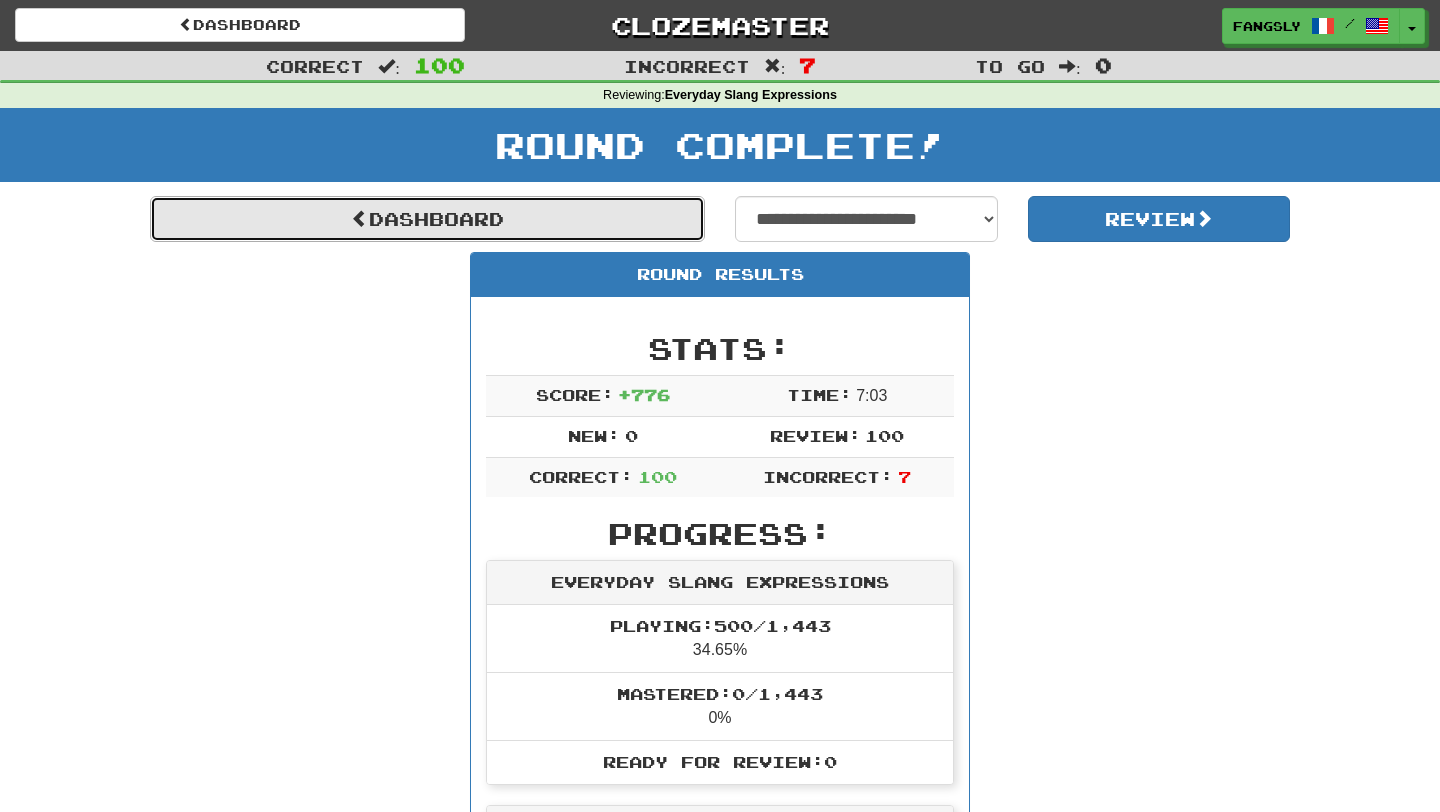 click on "Dashboard" at bounding box center [427, 219] 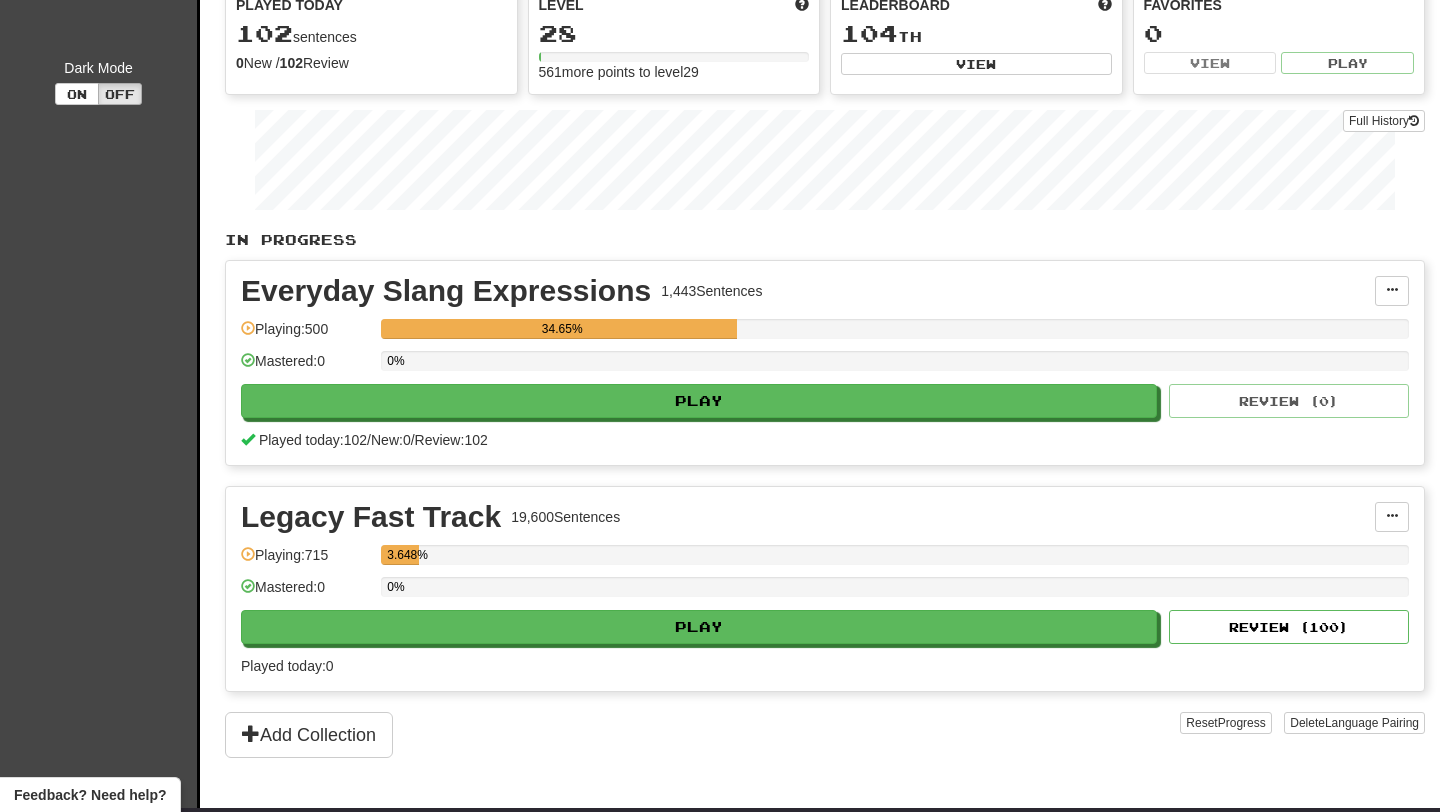 scroll, scrollTop: 176, scrollLeft: 0, axis: vertical 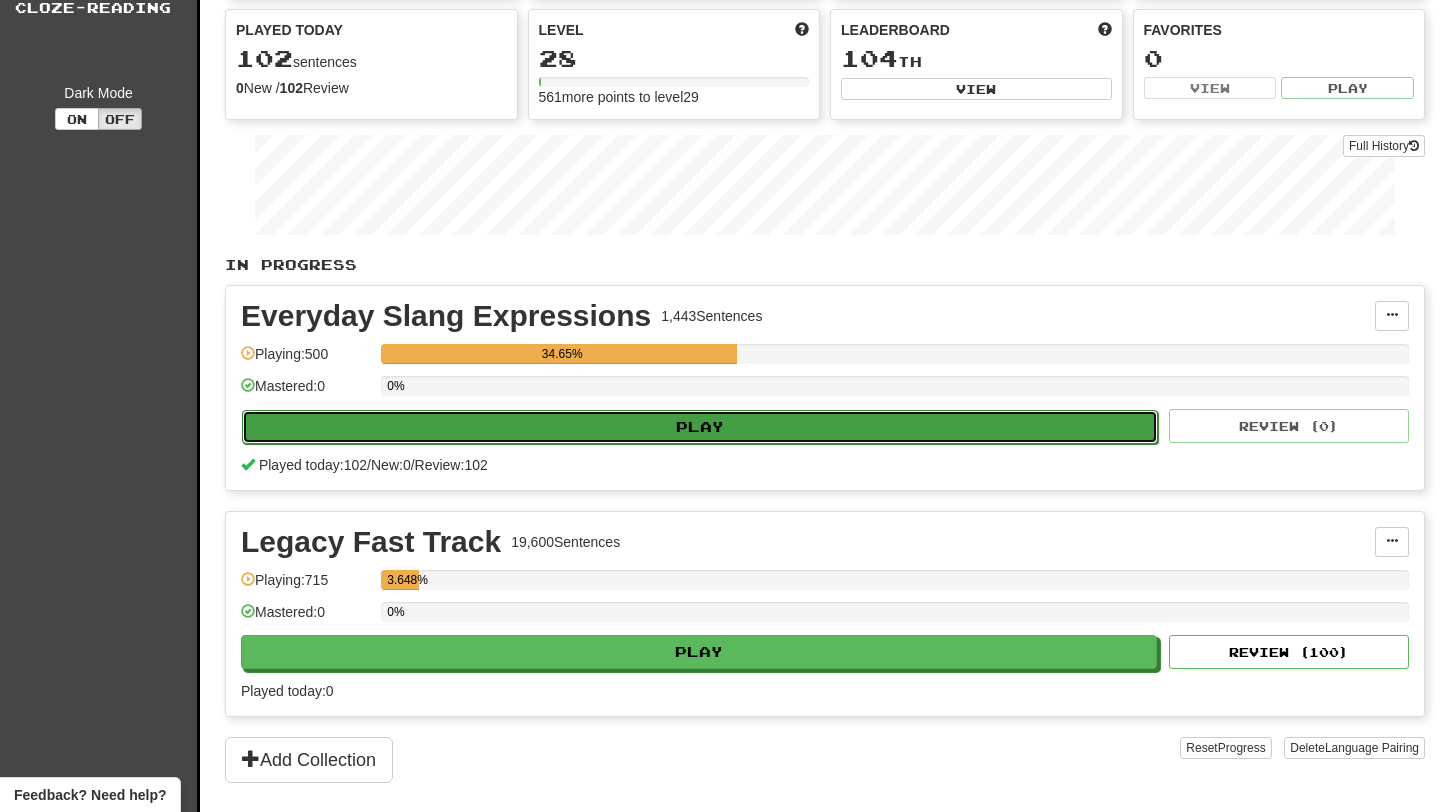 click on "Play" at bounding box center (700, 427) 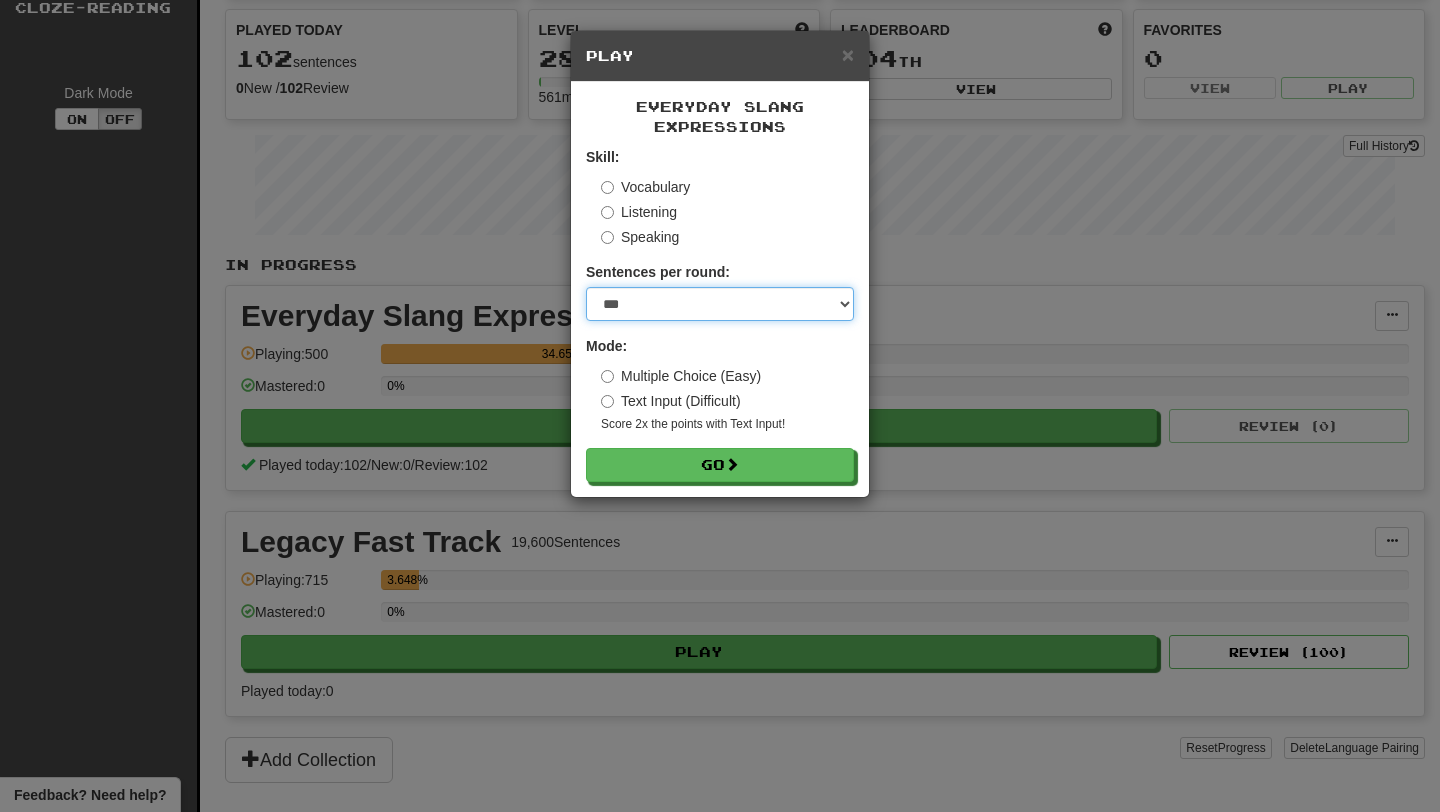 click on "* ** ** ** ** ** *** ********" at bounding box center (720, 304) 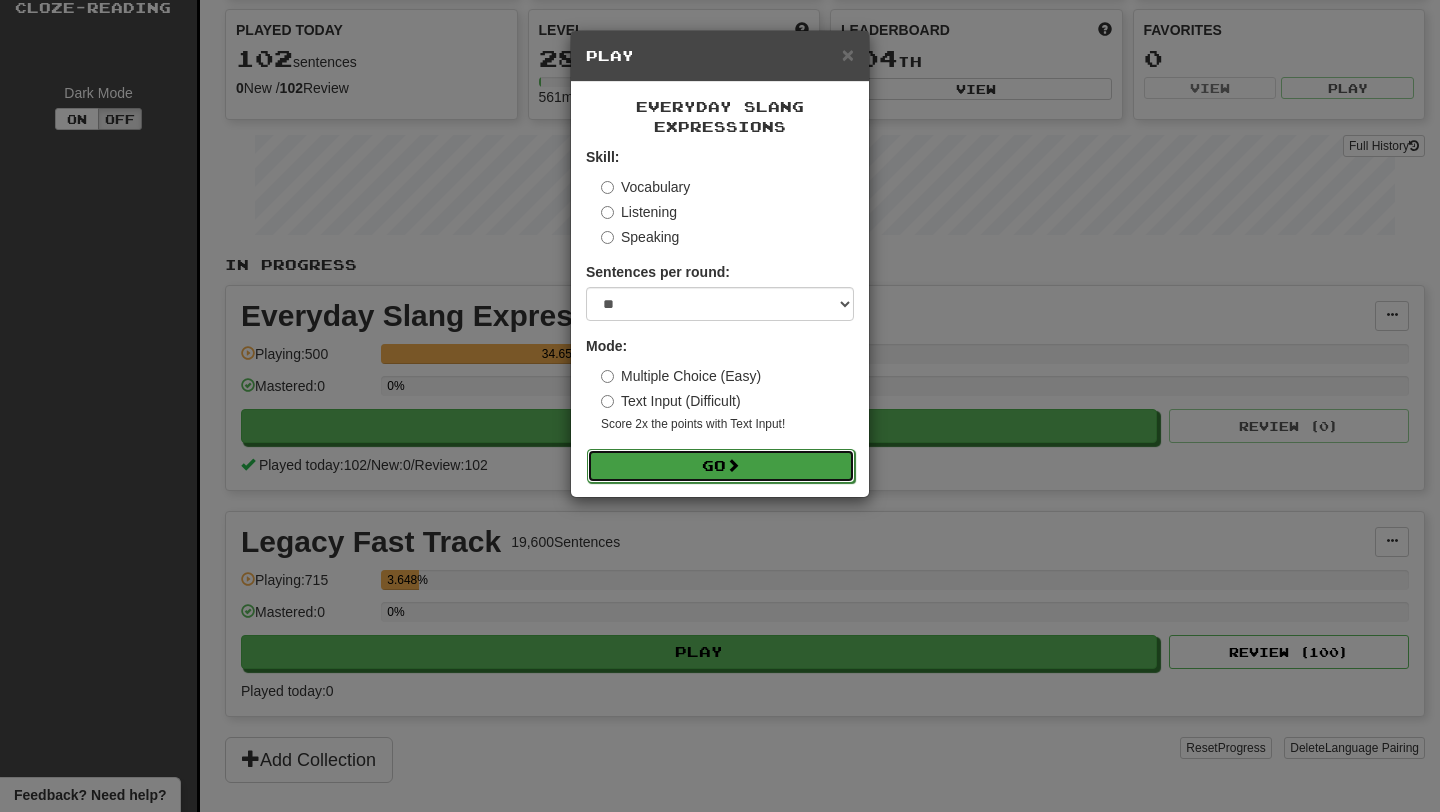 click on "Go" at bounding box center [721, 466] 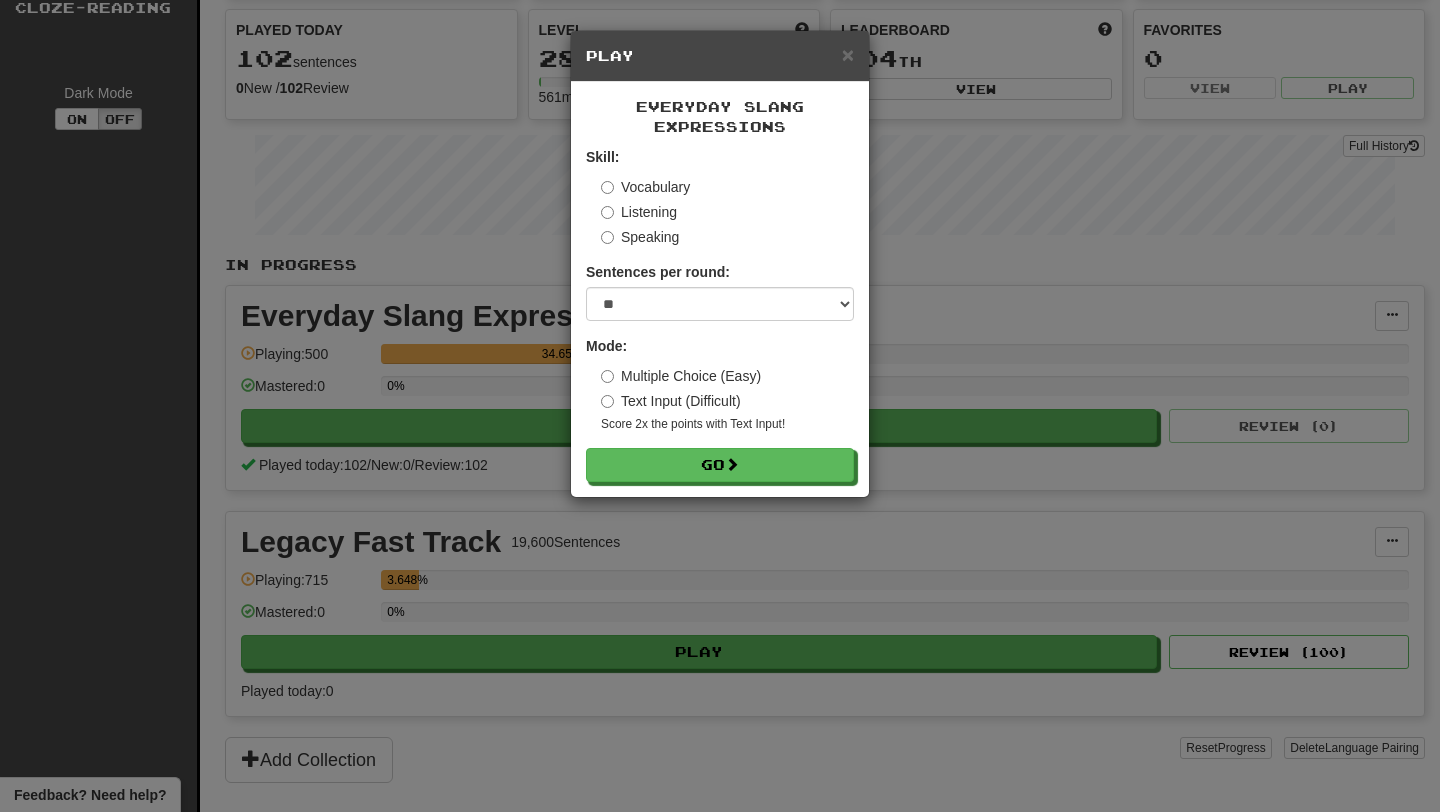 click on "× Play Everyday Slang Expressions Skill: Vocabulary Listening Speaking Sentences per round: * ** ** ** ** ** *** ******** Mode: Multiple Choice (Easy) Text Input (Difficult) Score 2x the points with Text Input ! Go" at bounding box center [720, 406] 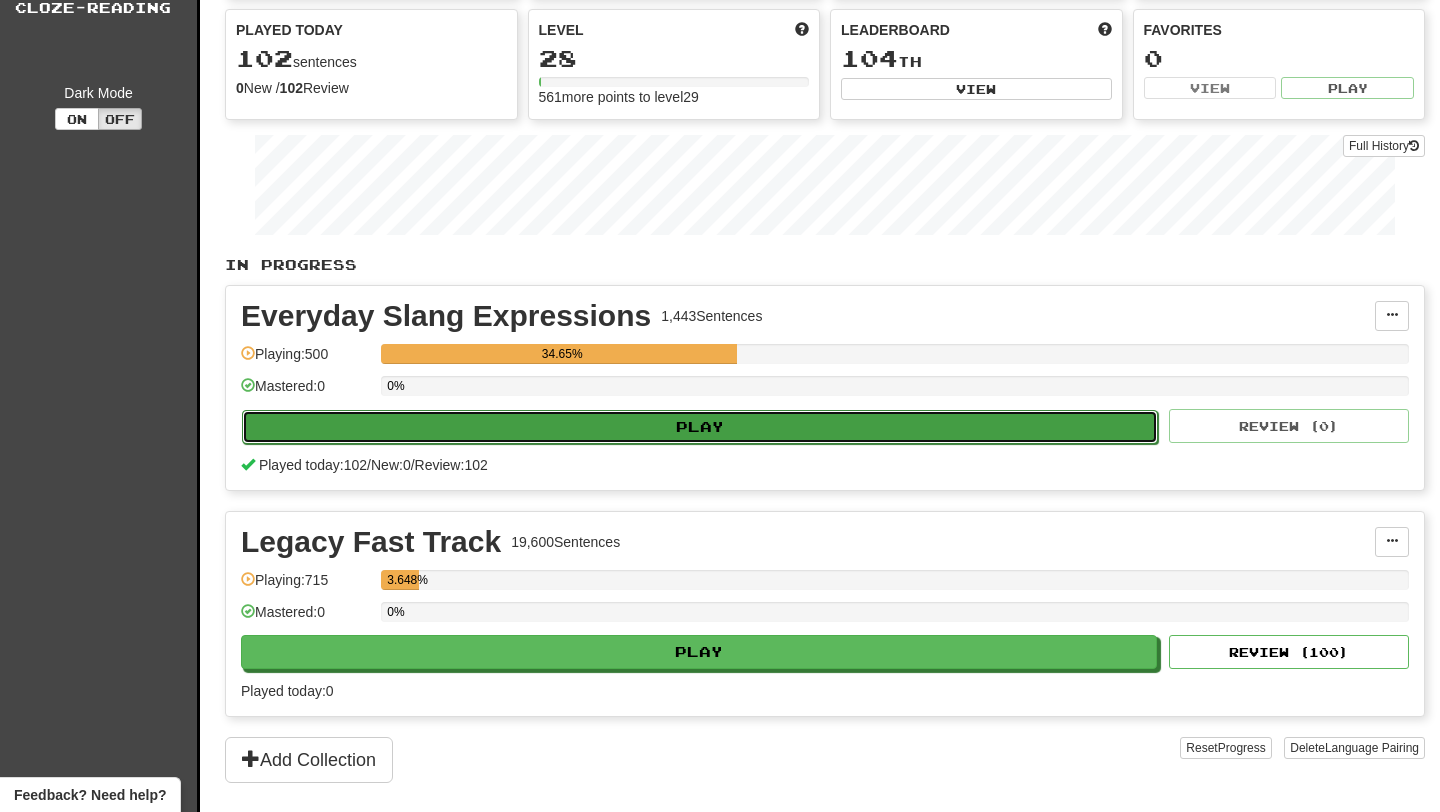 click on "Play" at bounding box center (700, 427) 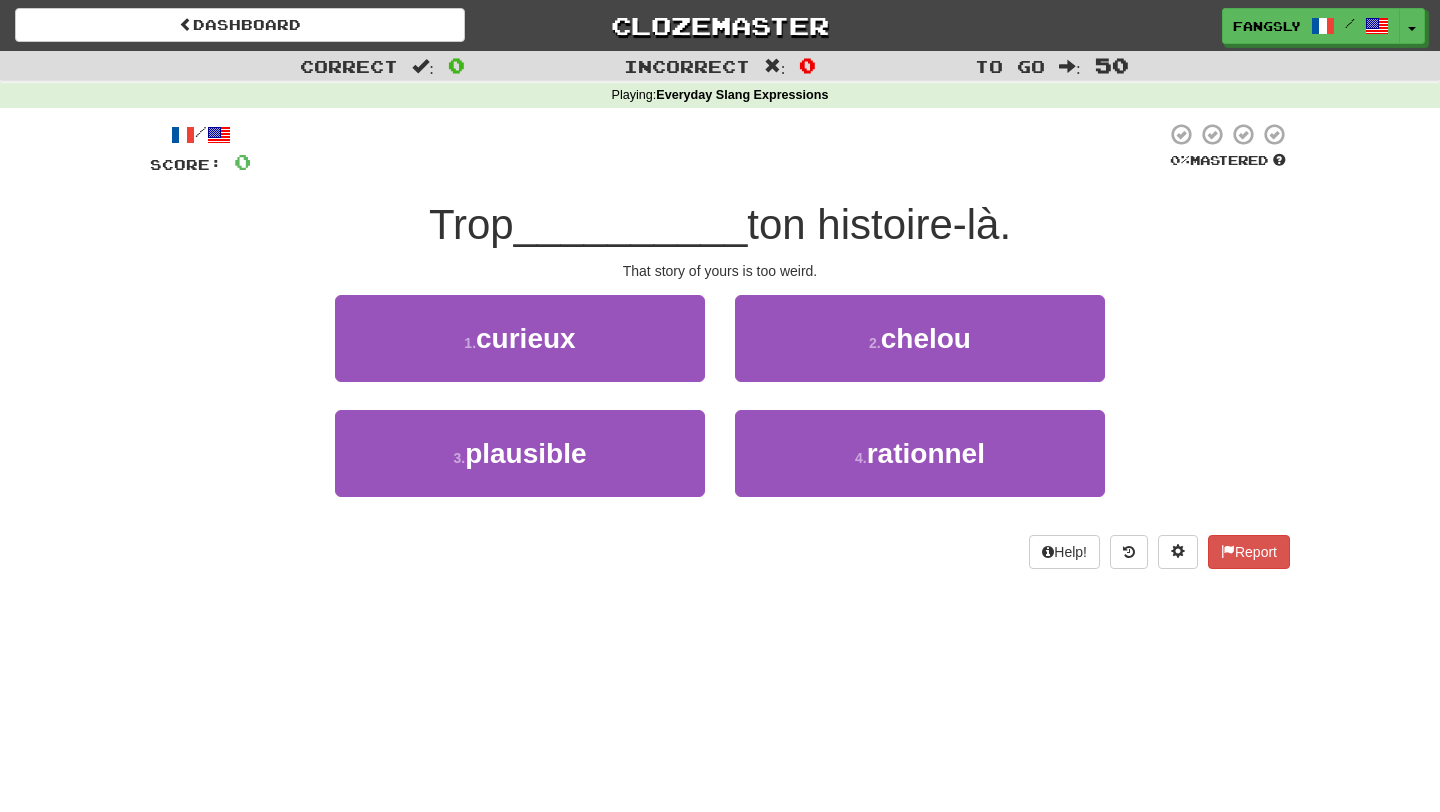 scroll, scrollTop: 0, scrollLeft: 0, axis: both 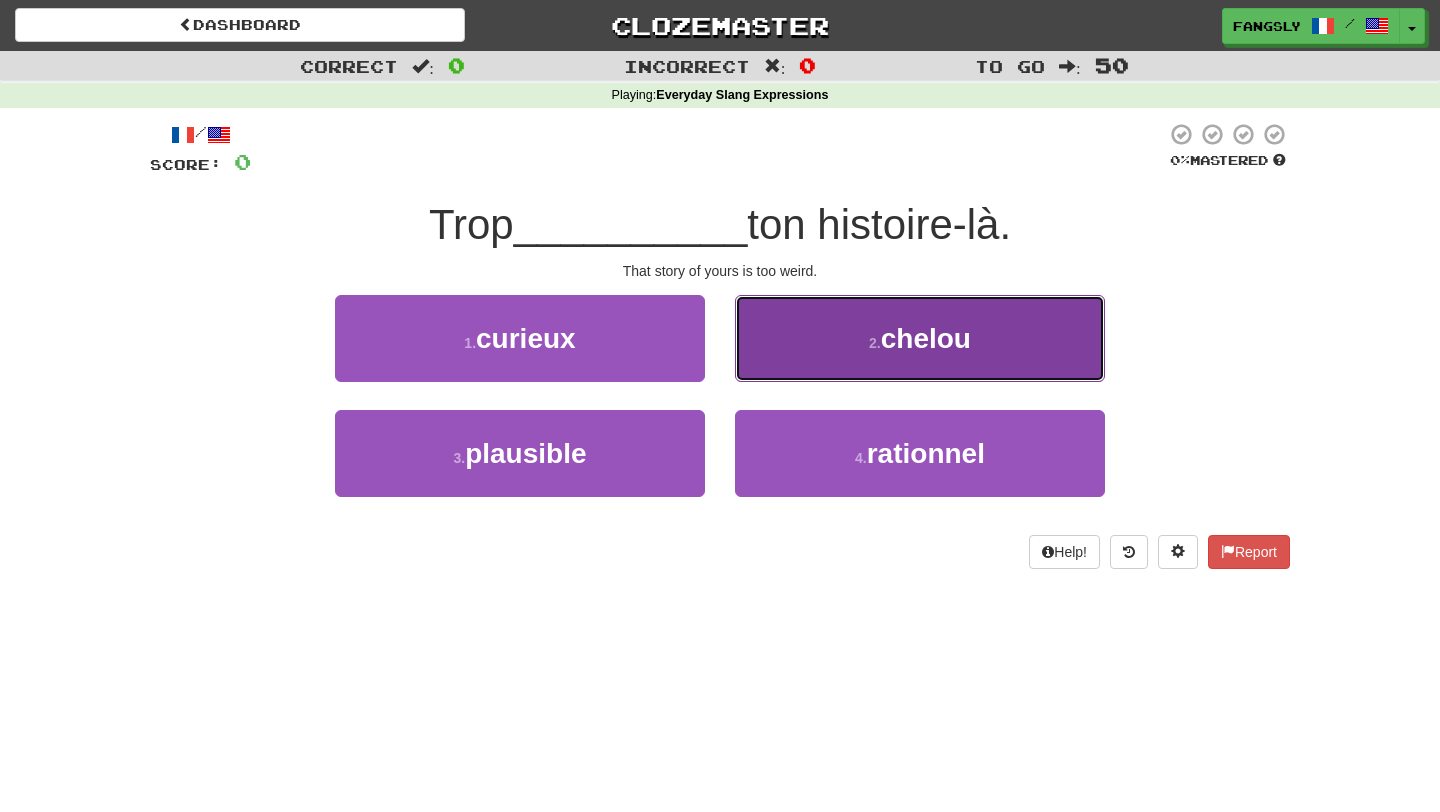 click on "2 .  chelou" at bounding box center [920, 338] 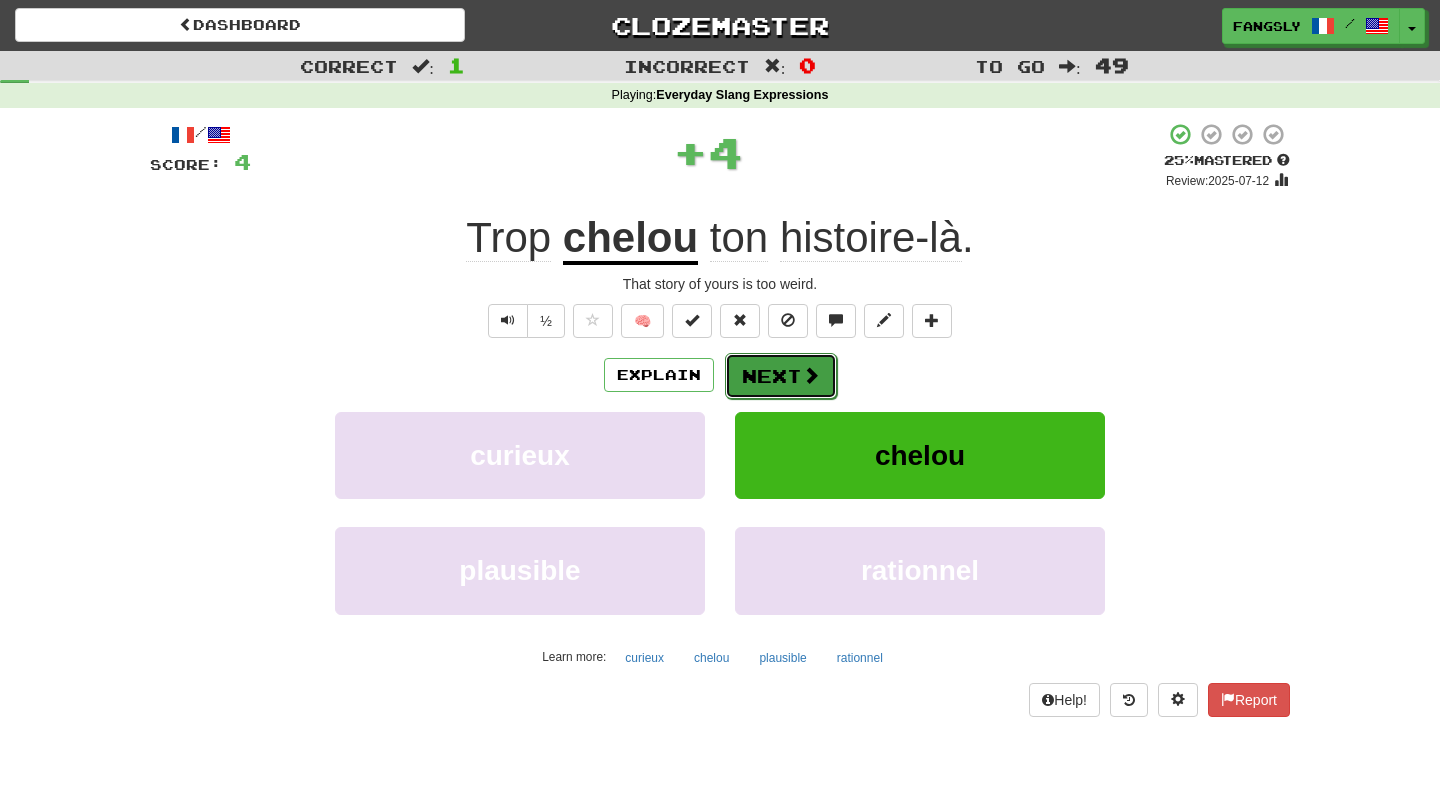 click at bounding box center [811, 375] 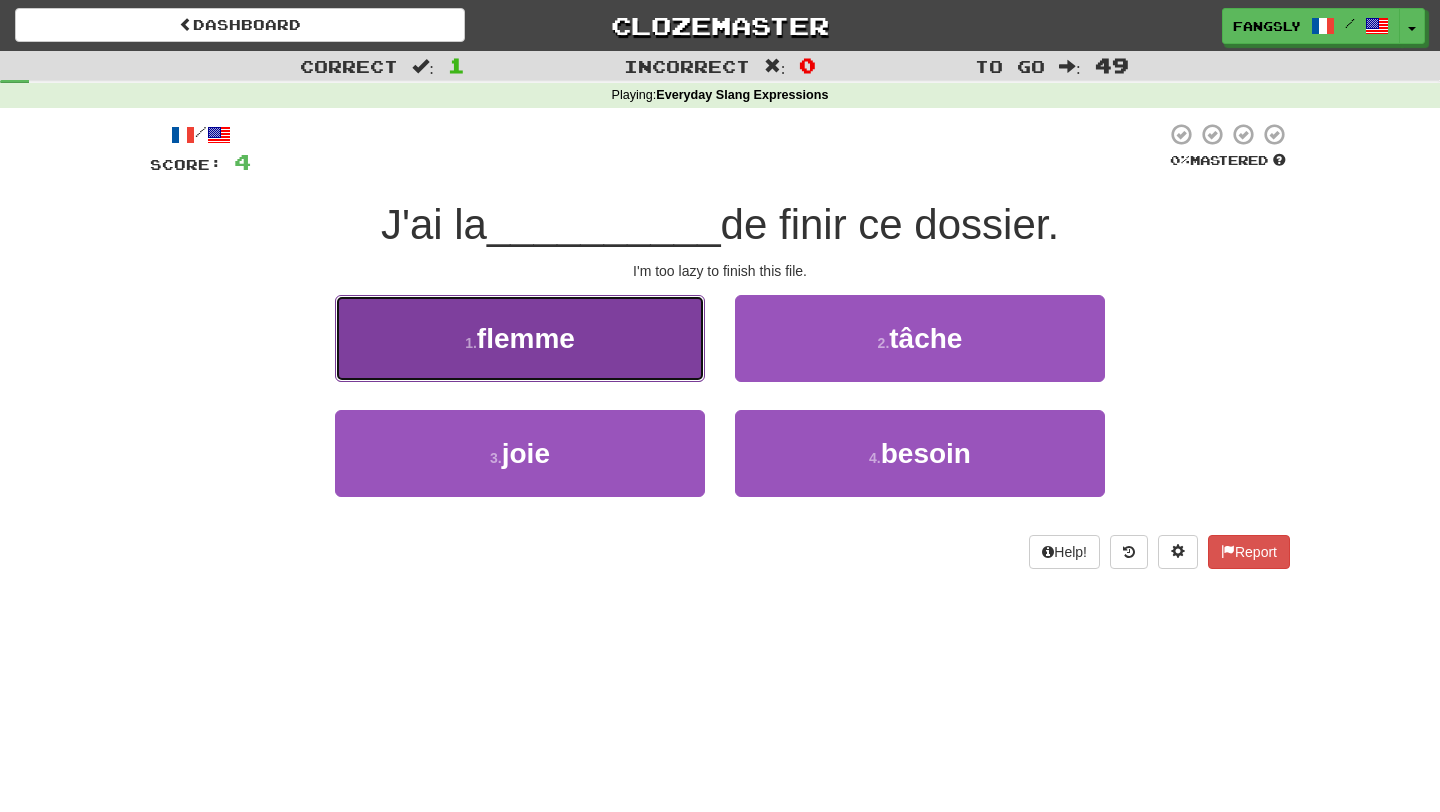 click on "1 .  flemme" at bounding box center [520, 338] 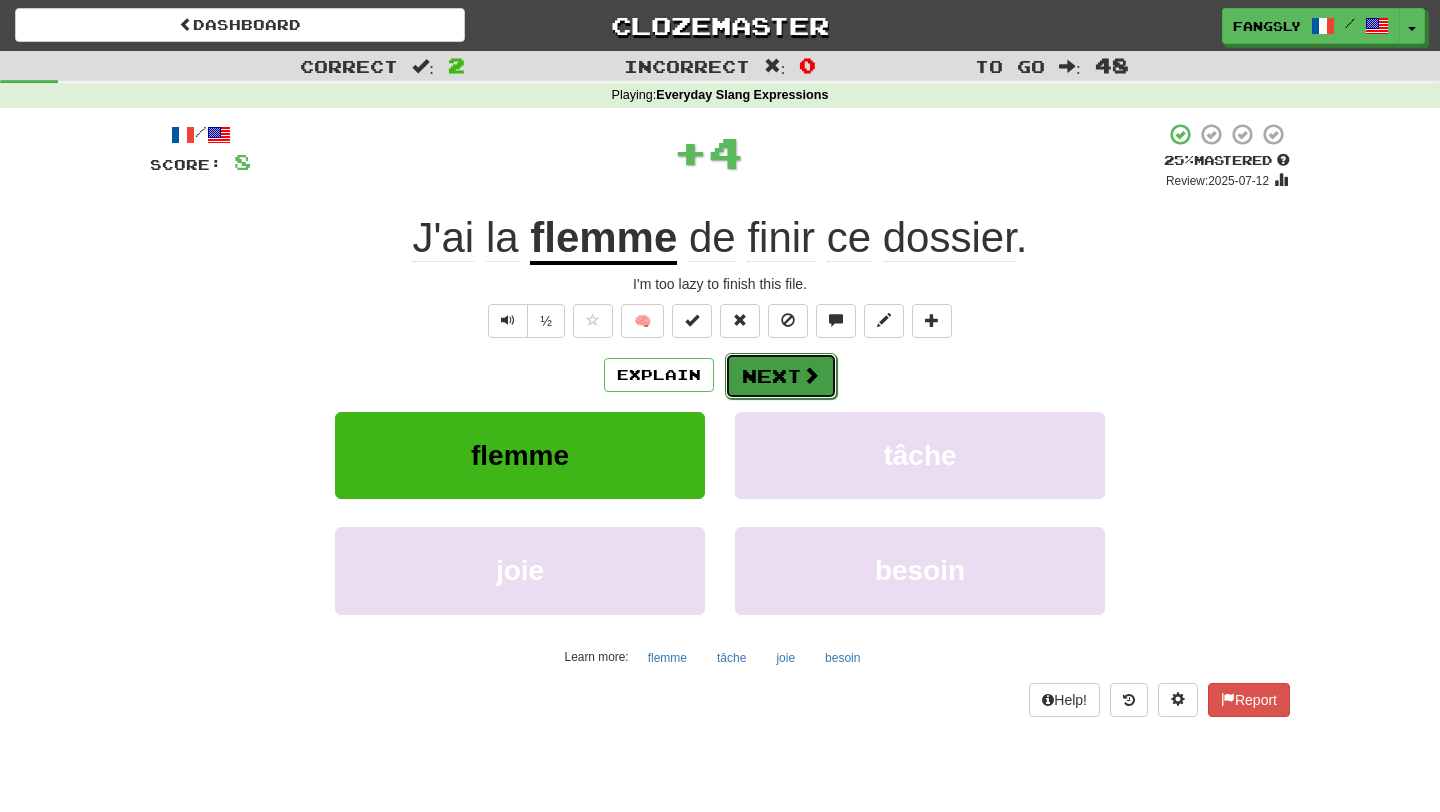 click on "Next" at bounding box center (781, 376) 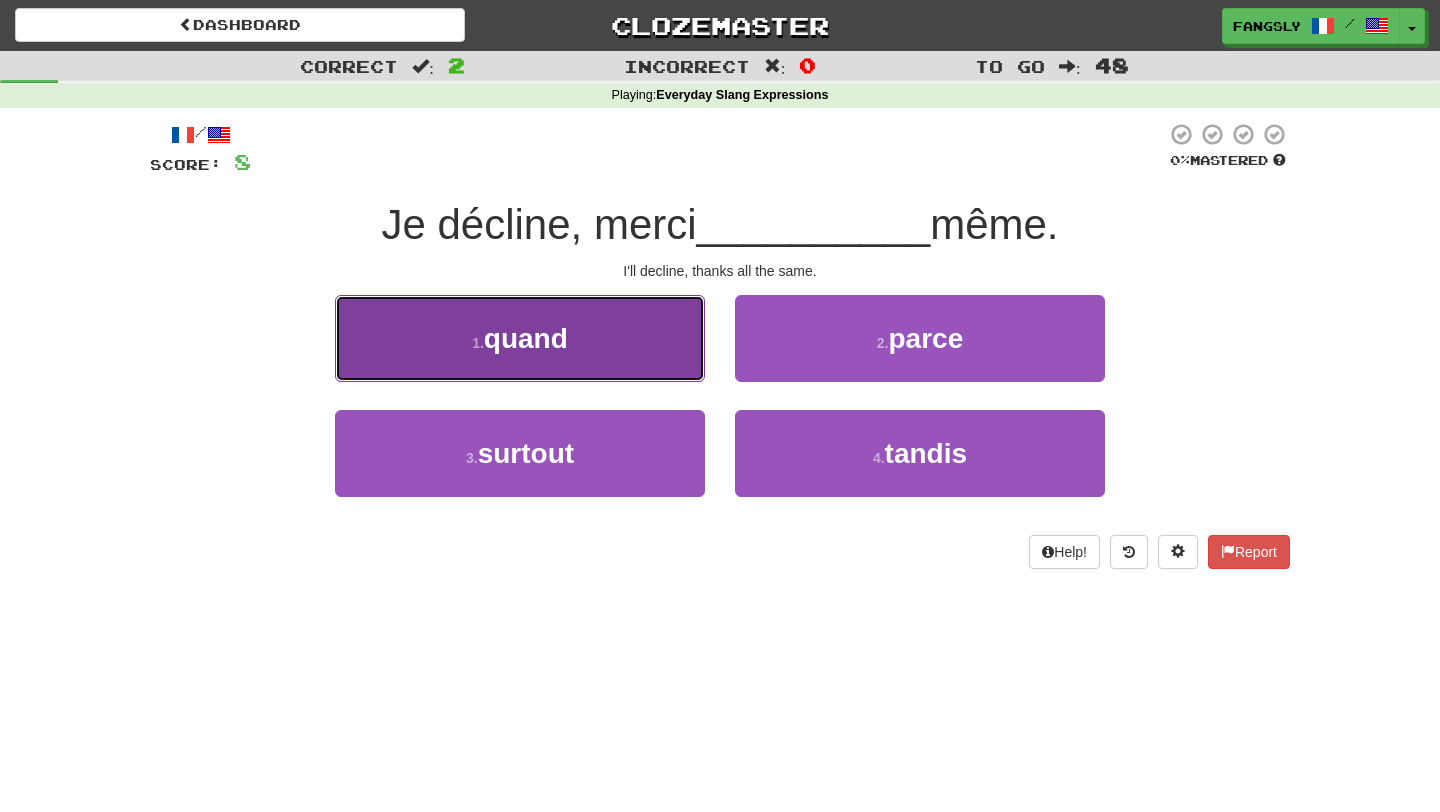 click on "1 .  quand" at bounding box center [520, 338] 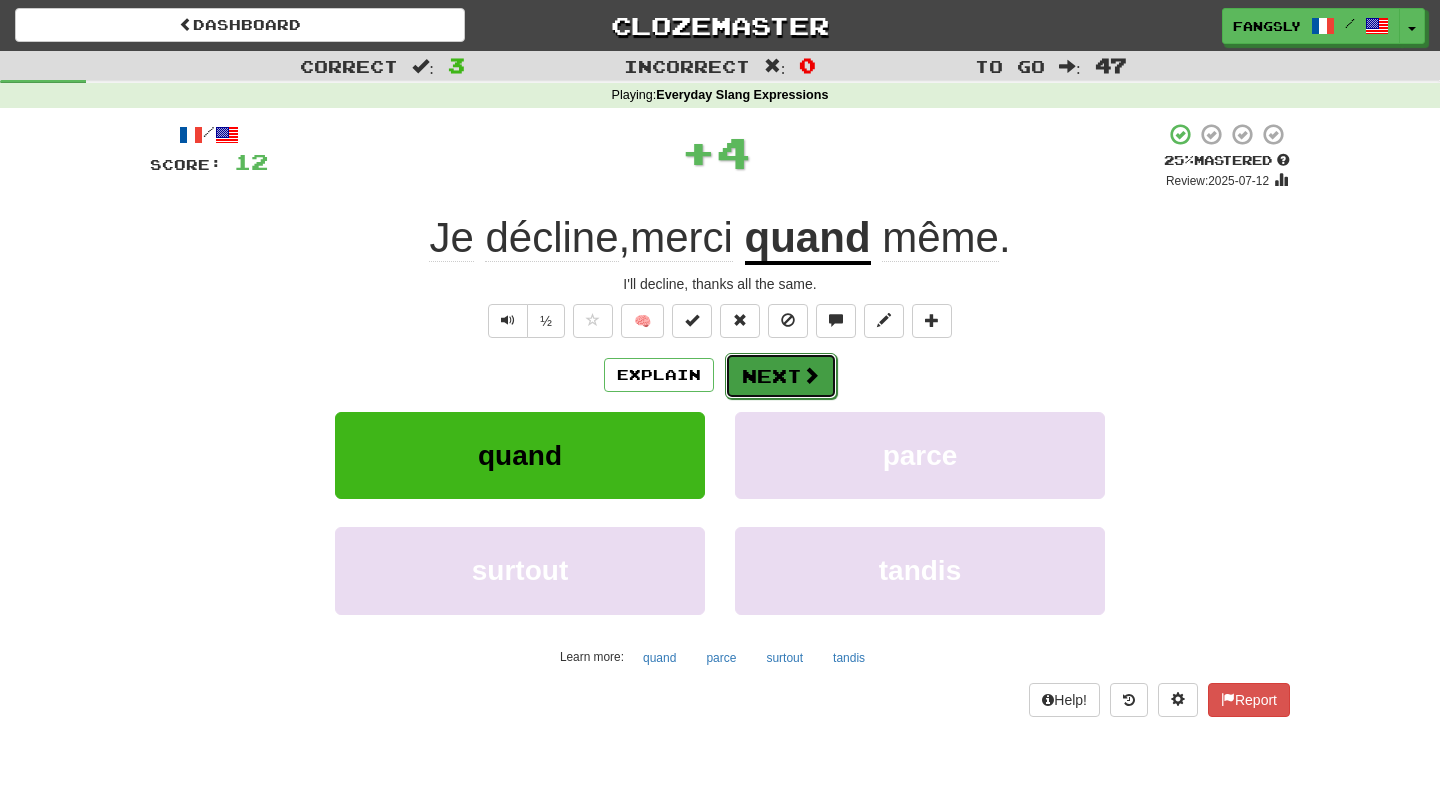 click on "Next" at bounding box center [781, 376] 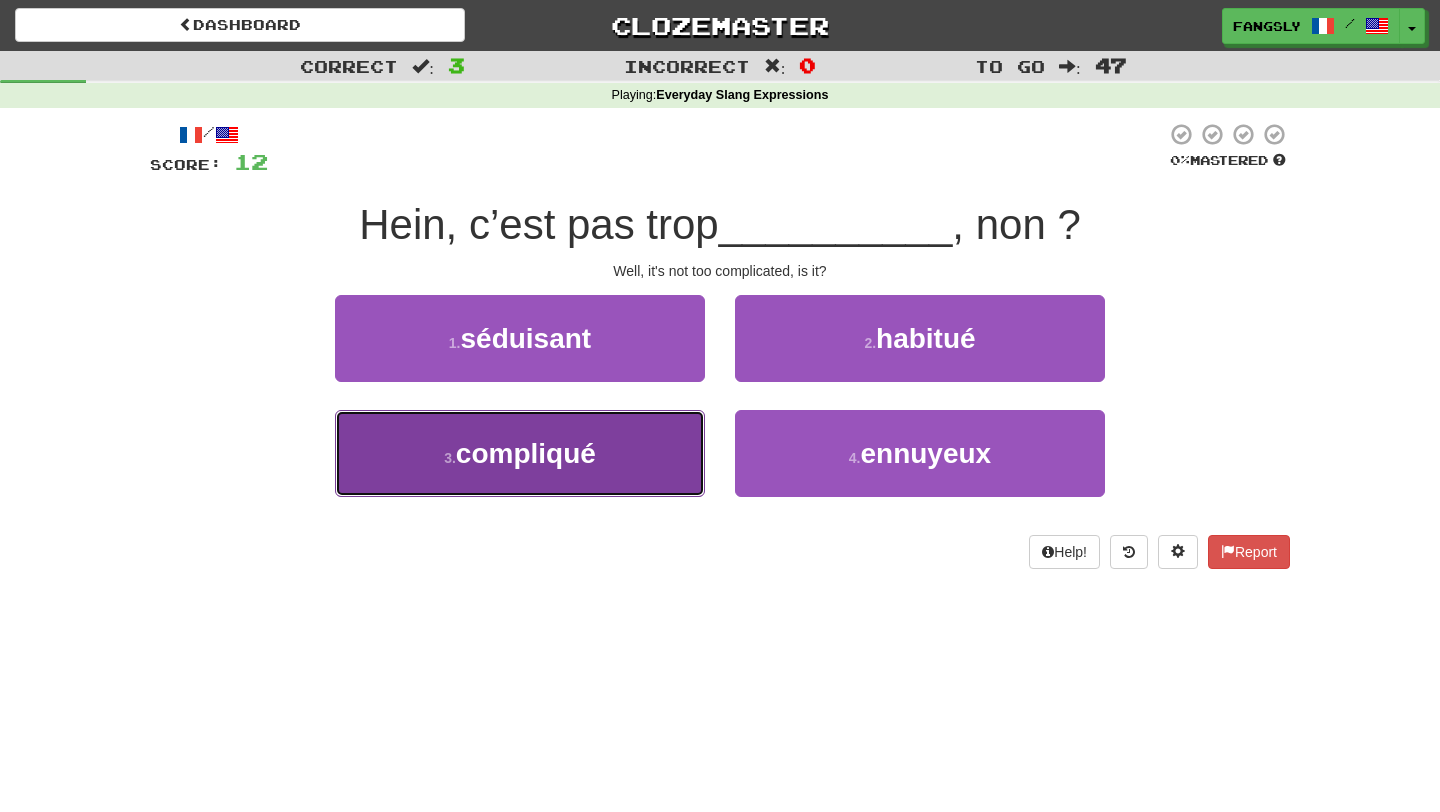 click on "3 .  compliqué" at bounding box center [520, 453] 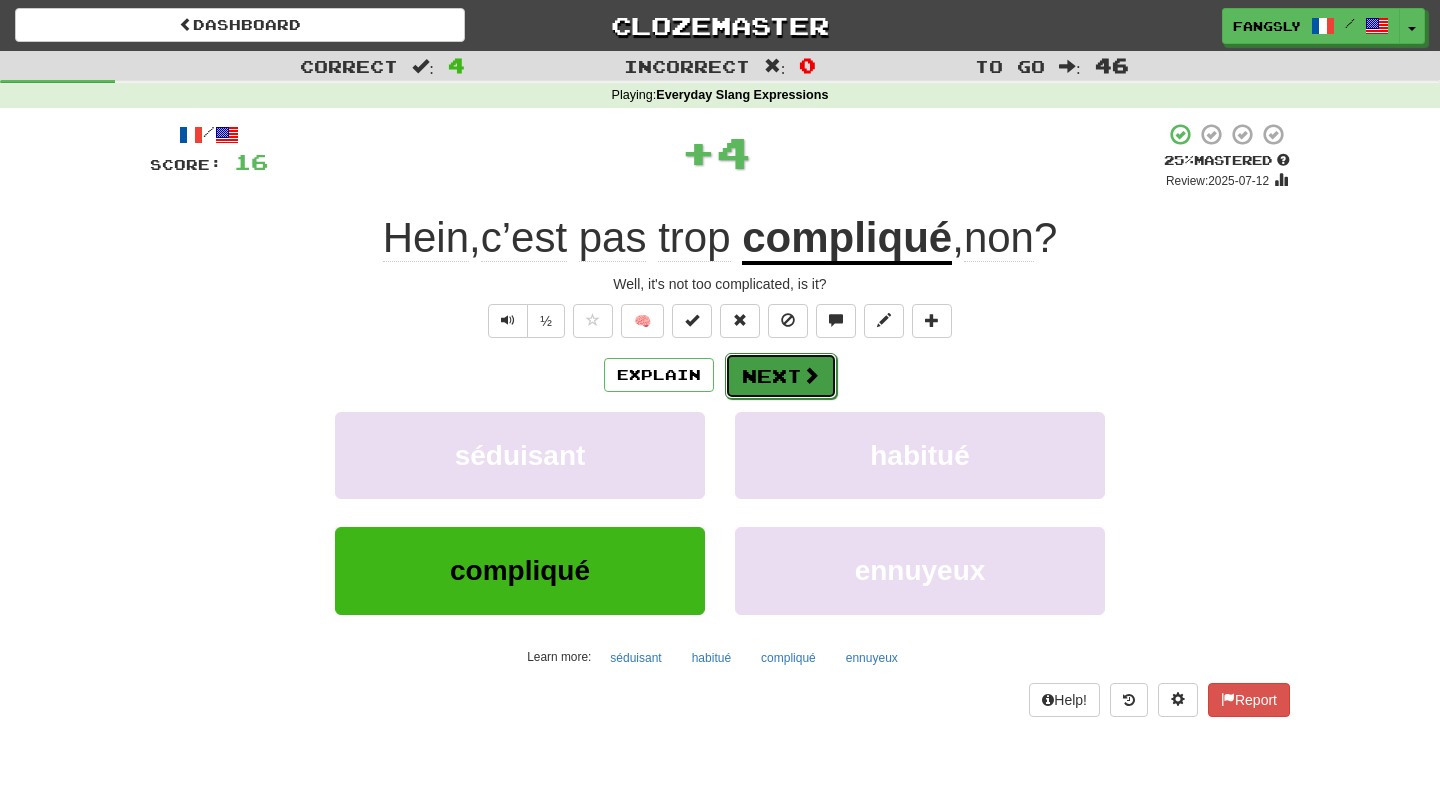 click on "Next" at bounding box center (781, 376) 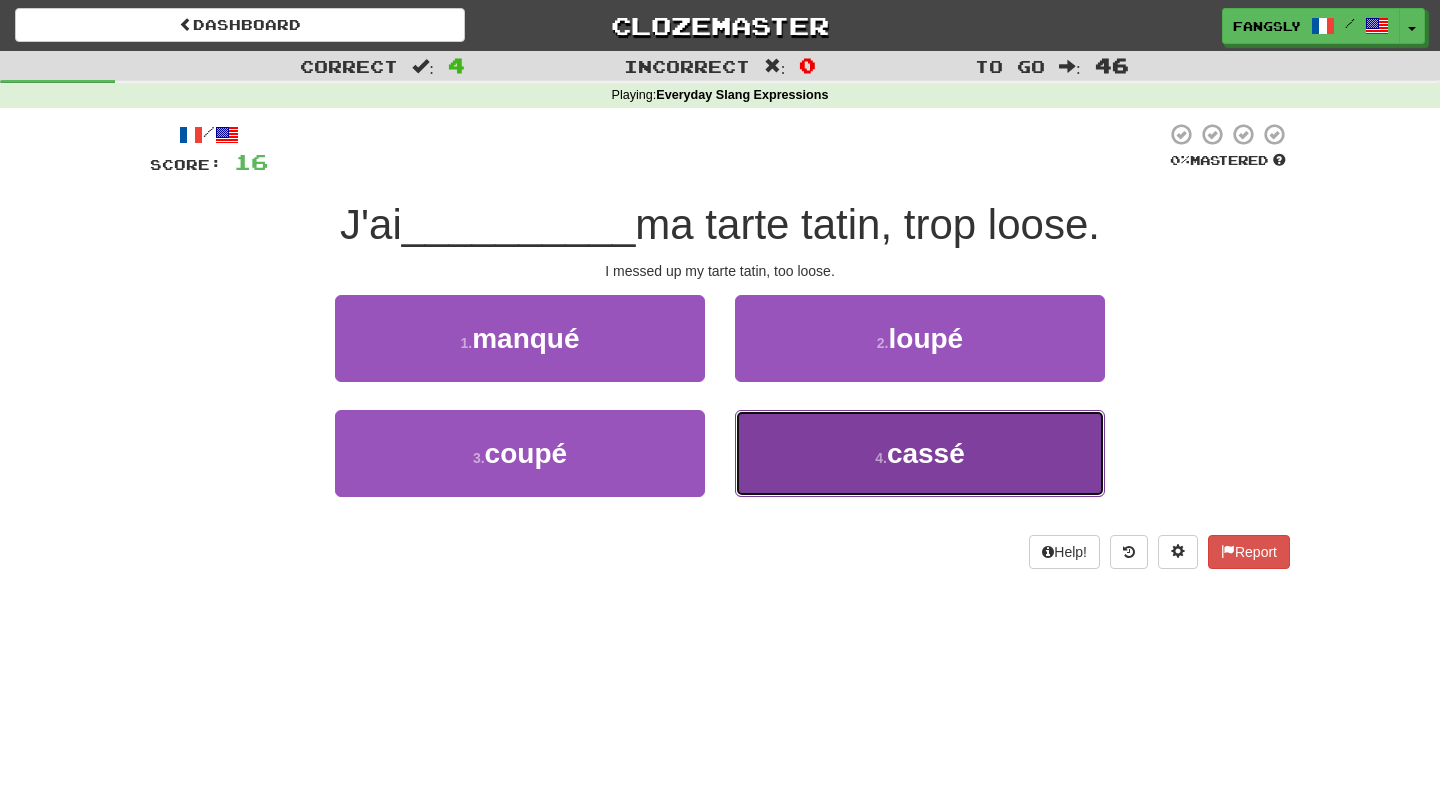 click on "4 .  cassé" at bounding box center [920, 453] 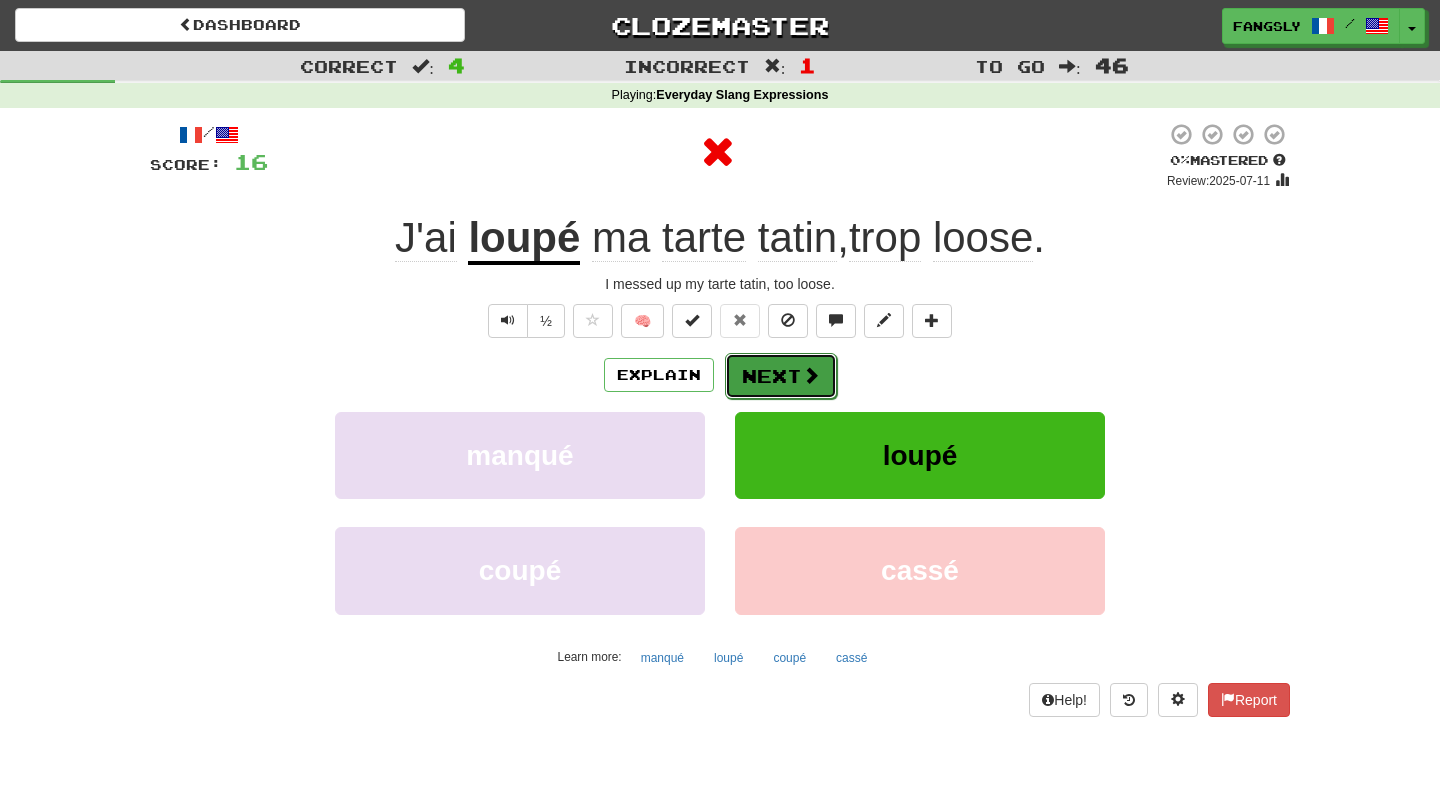 click on "Next" at bounding box center [781, 376] 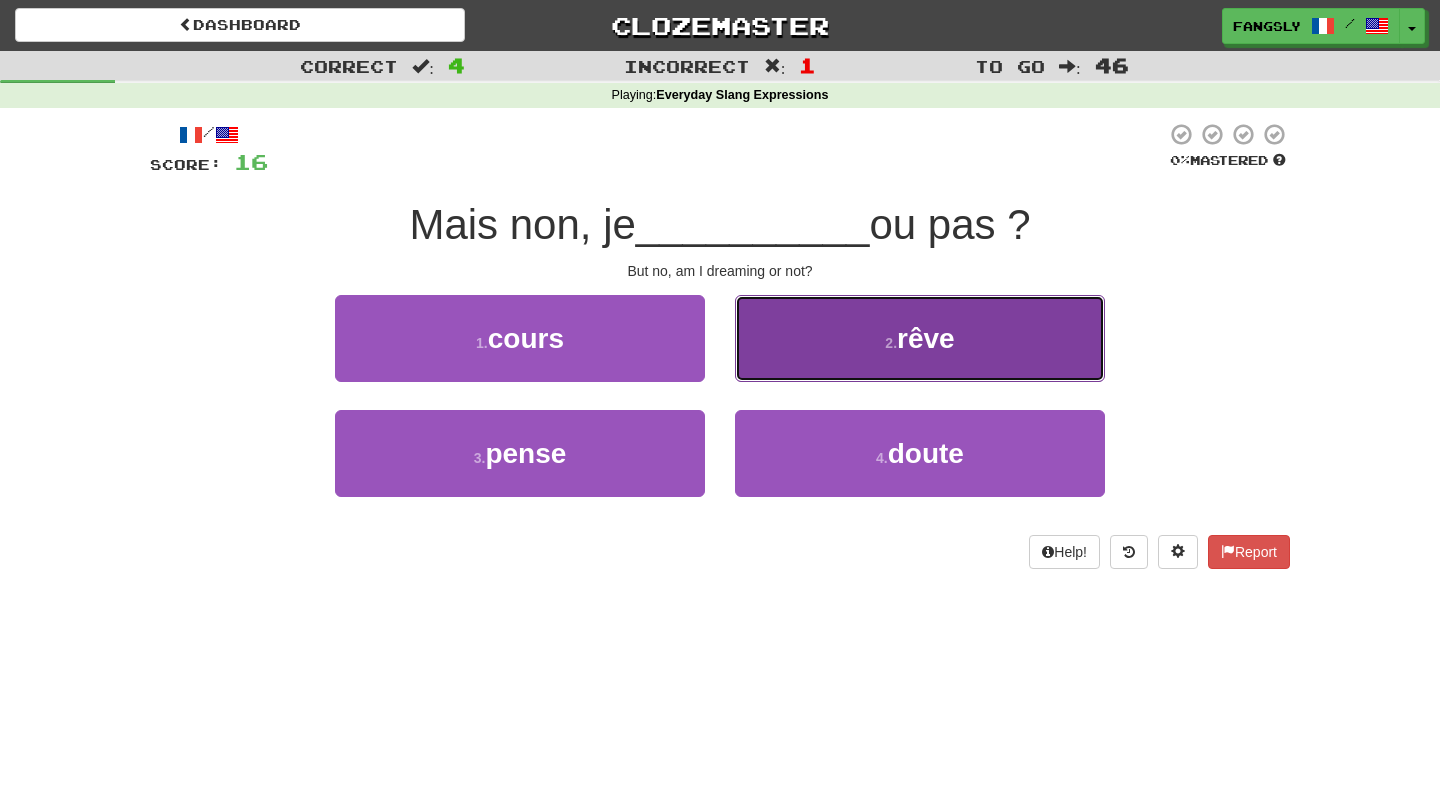 click on "2 .  rêve" at bounding box center [920, 338] 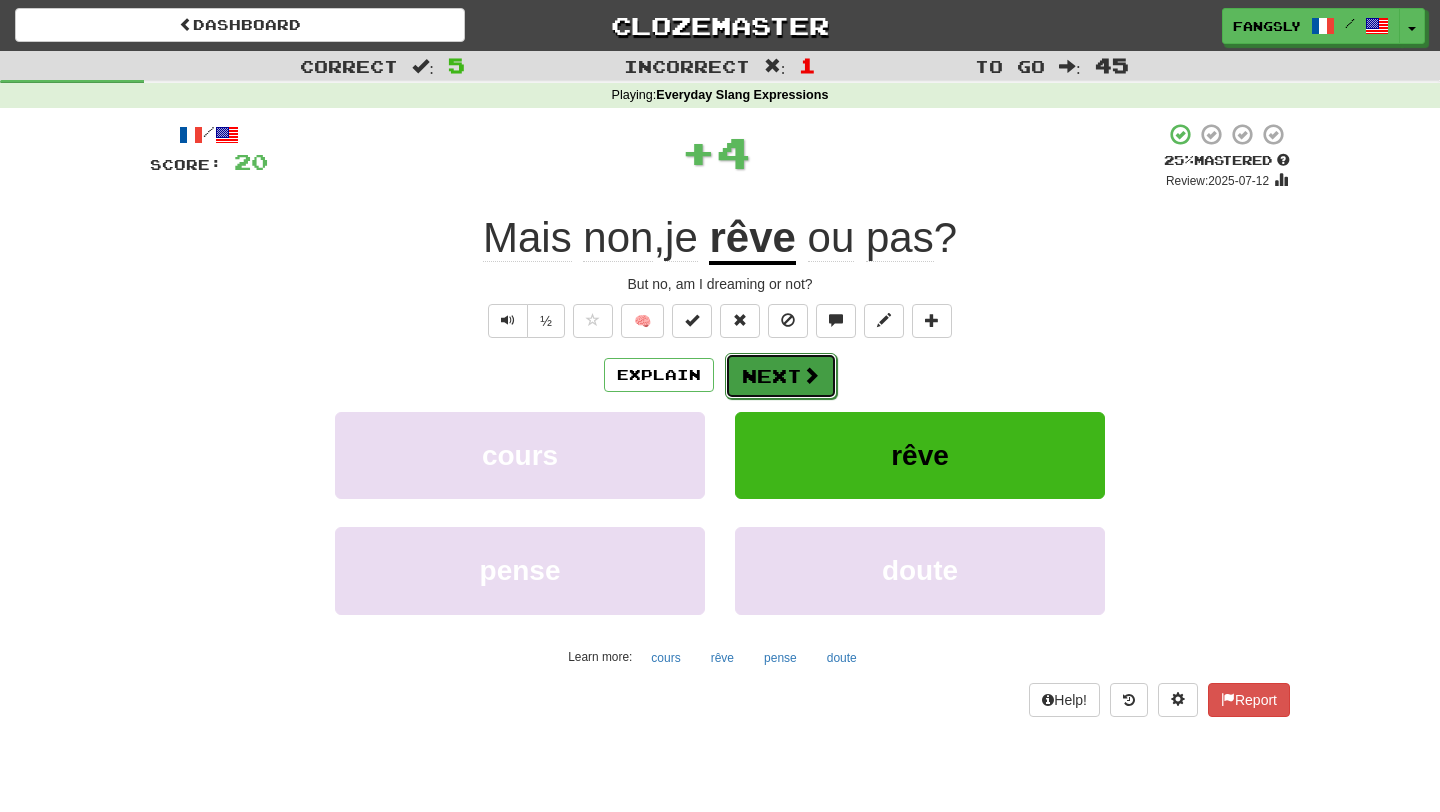 click on "Next" at bounding box center [781, 376] 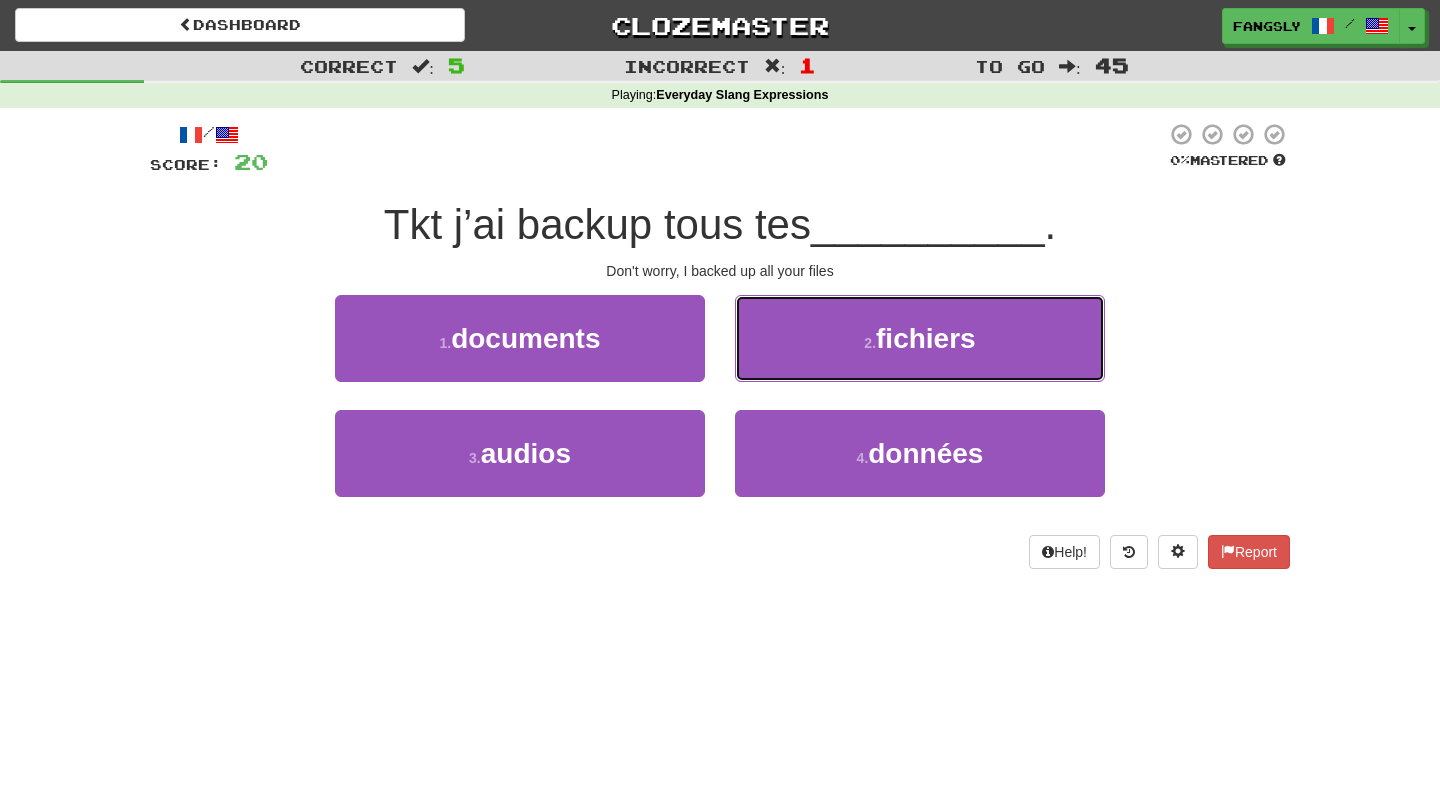 click on "2 .  fichiers" at bounding box center [920, 338] 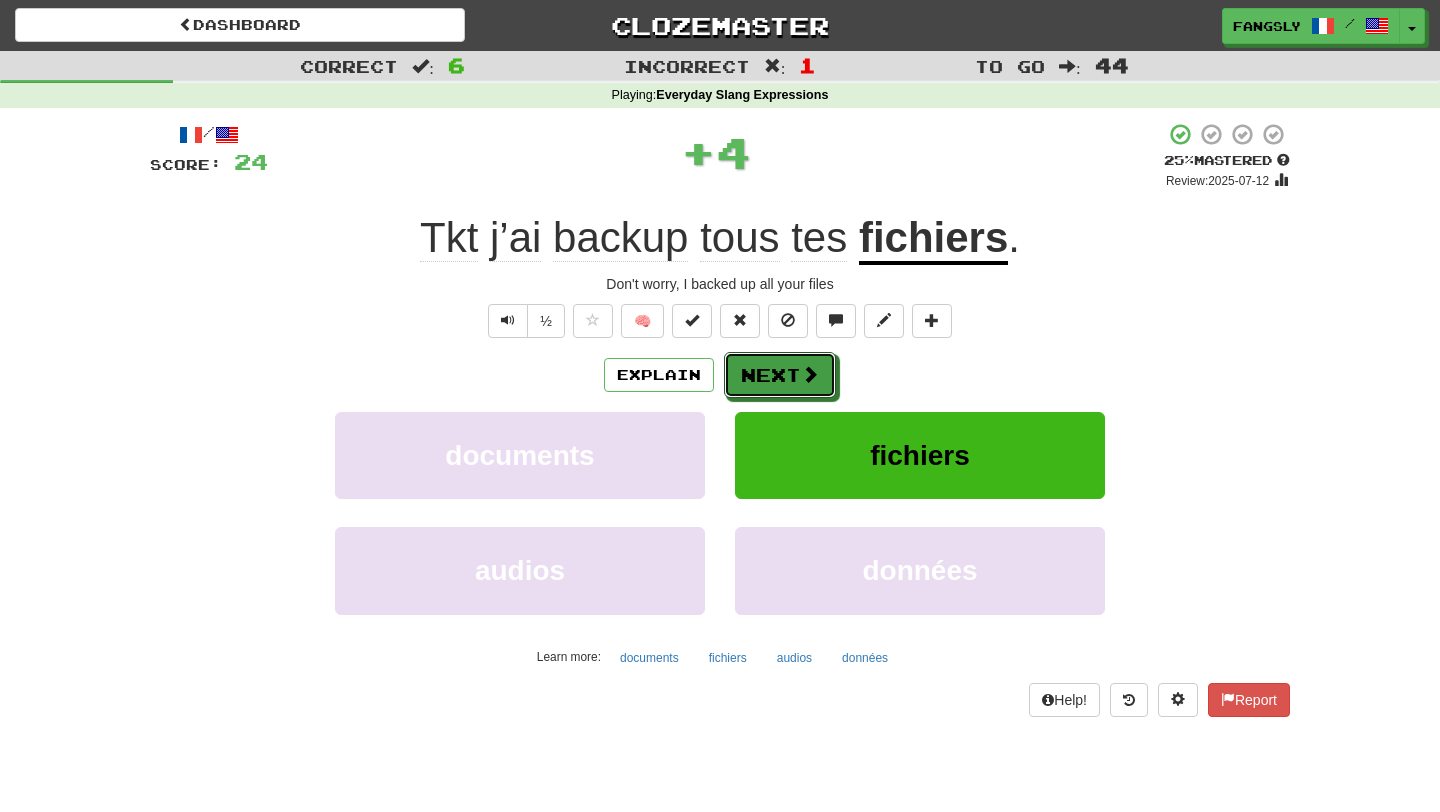 click on "Next" at bounding box center [780, 375] 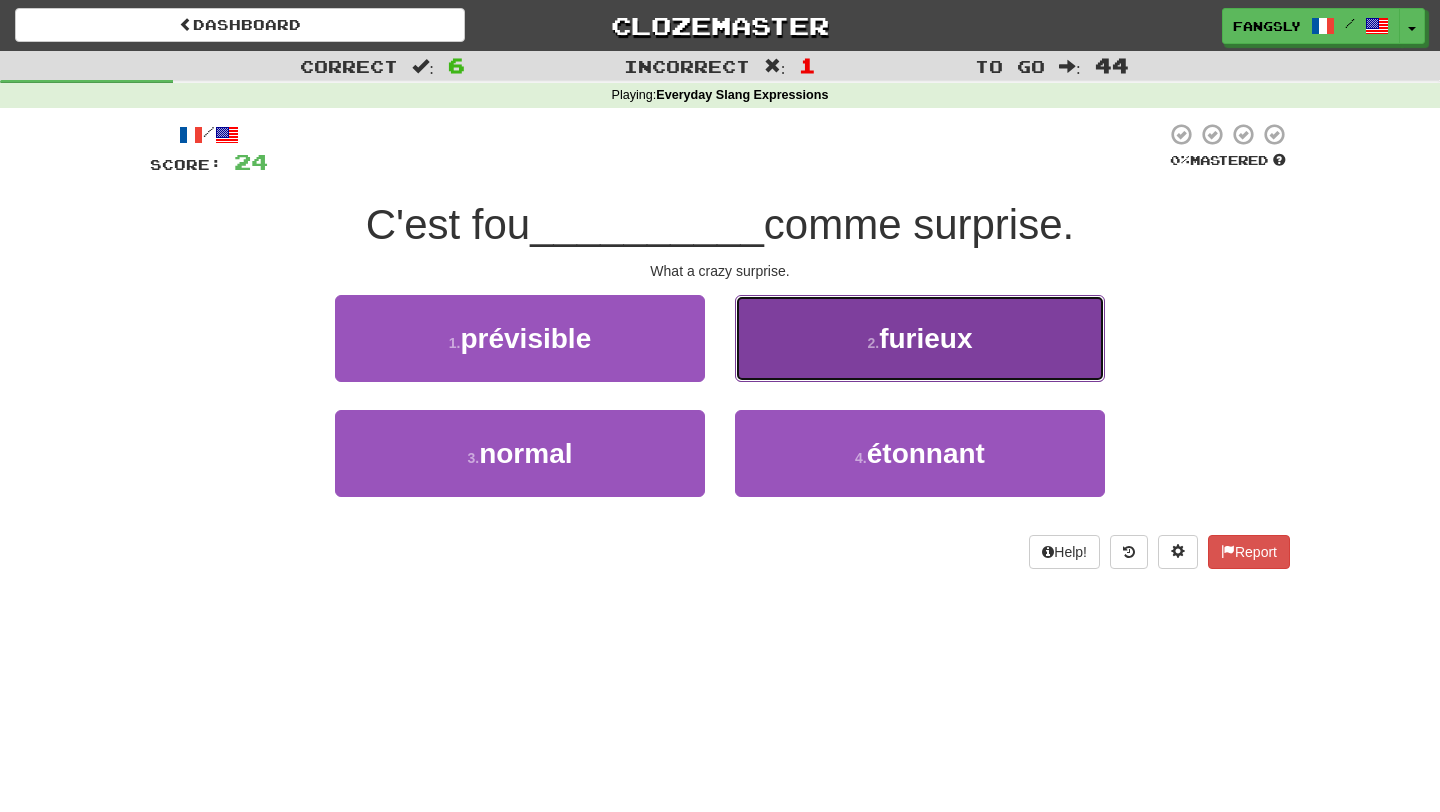 click on "2 .  furieux" at bounding box center [920, 338] 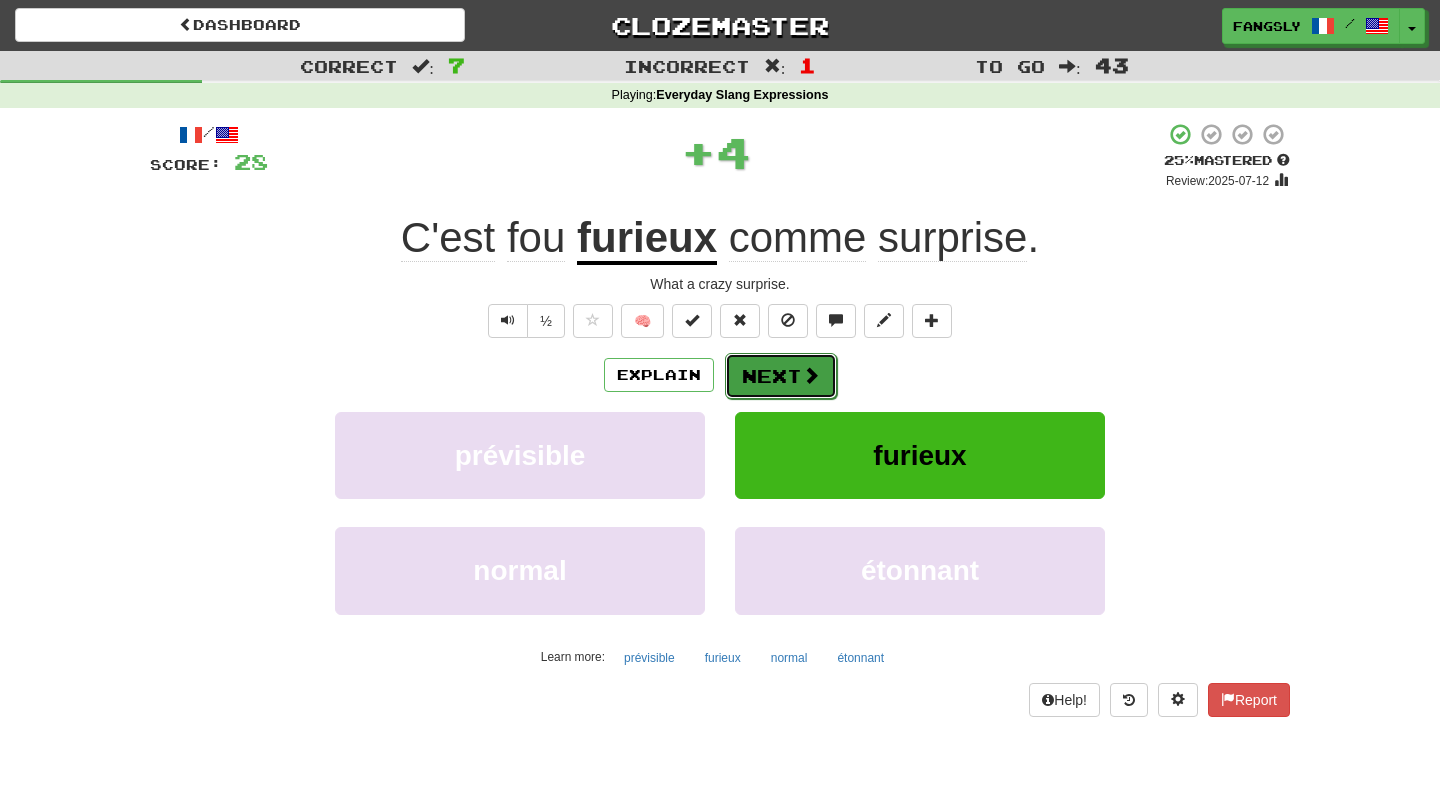 click on "Next" at bounding box center (781, 376) 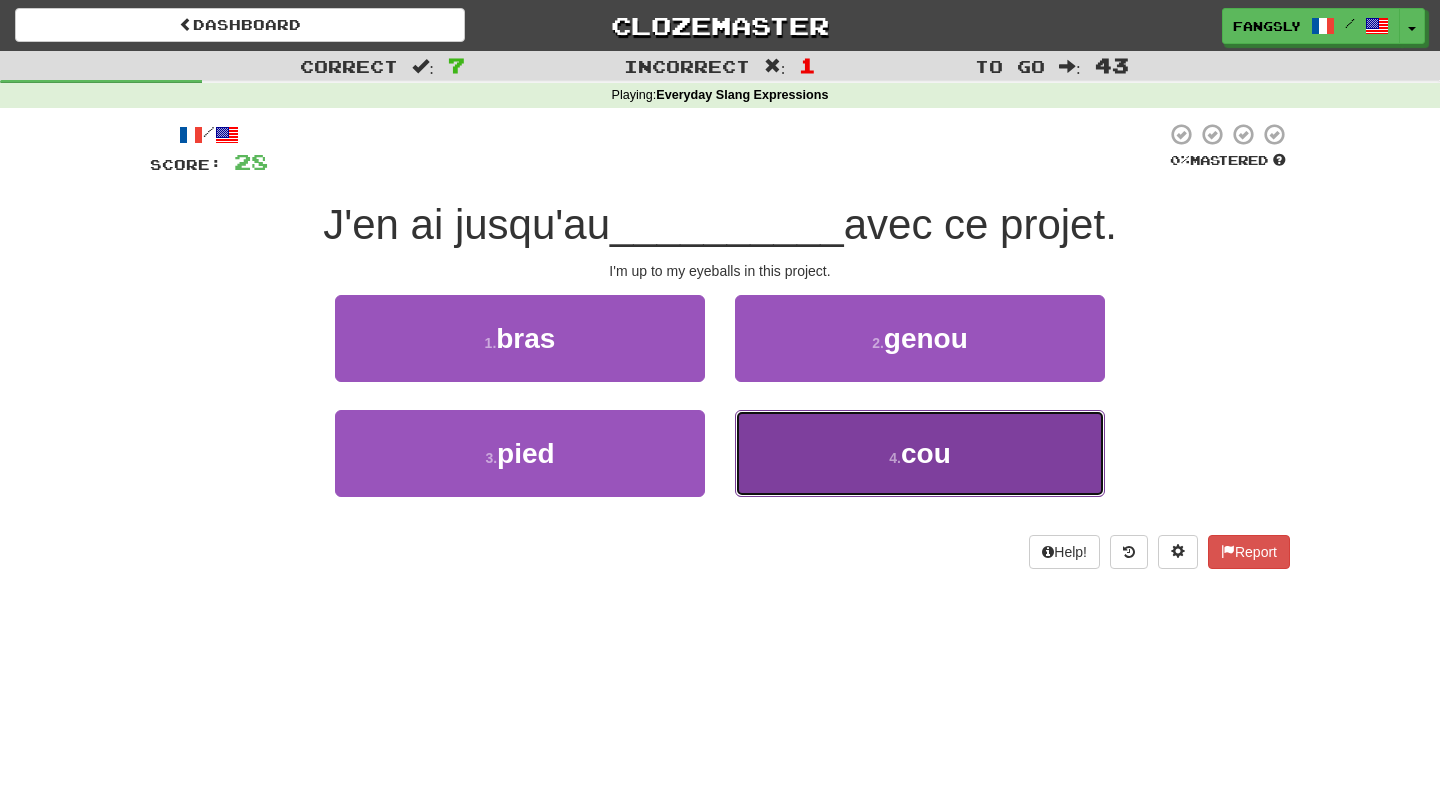 click on "4 .  cou" at bounding box center (920, 453) 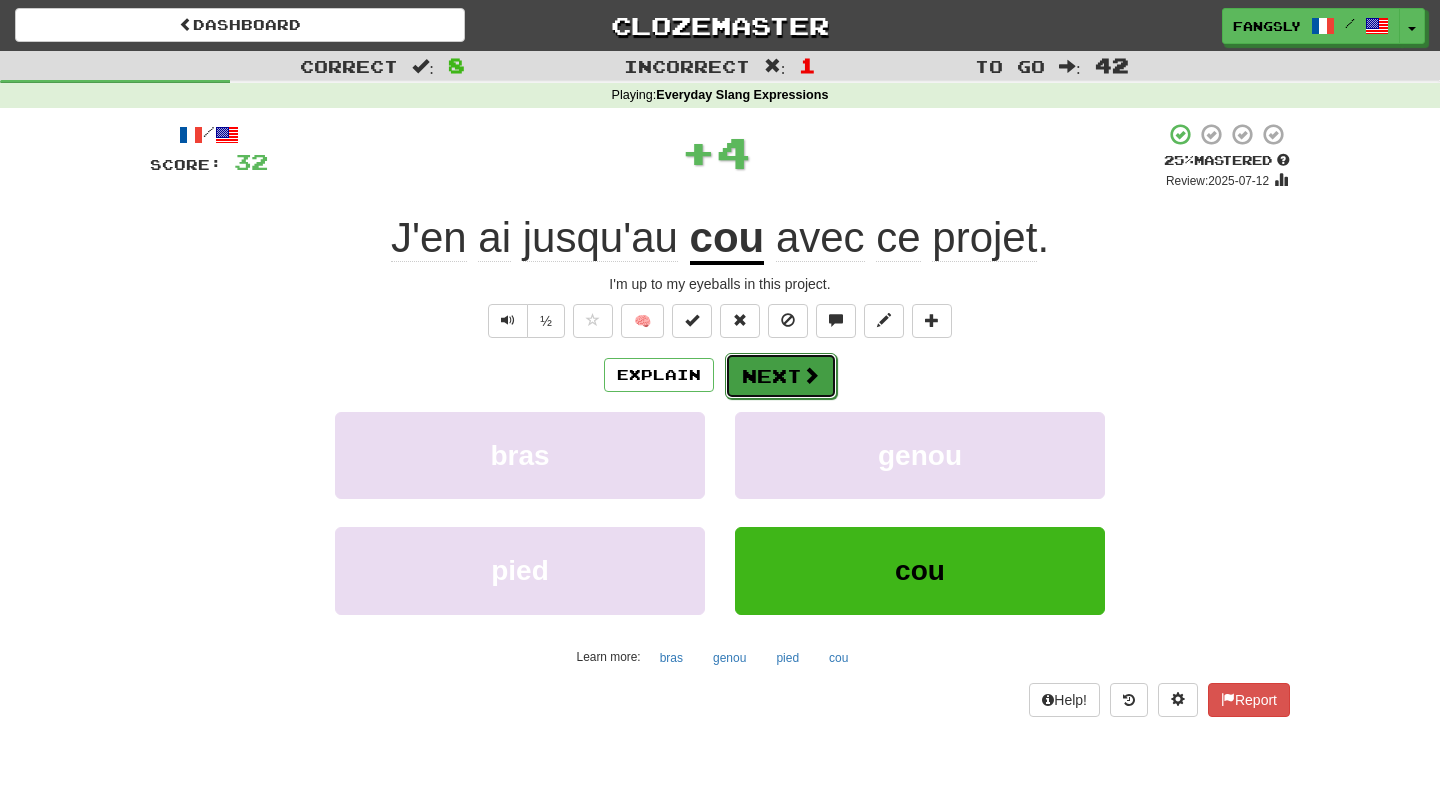 click on "Next" at bounding box center [781, 376] 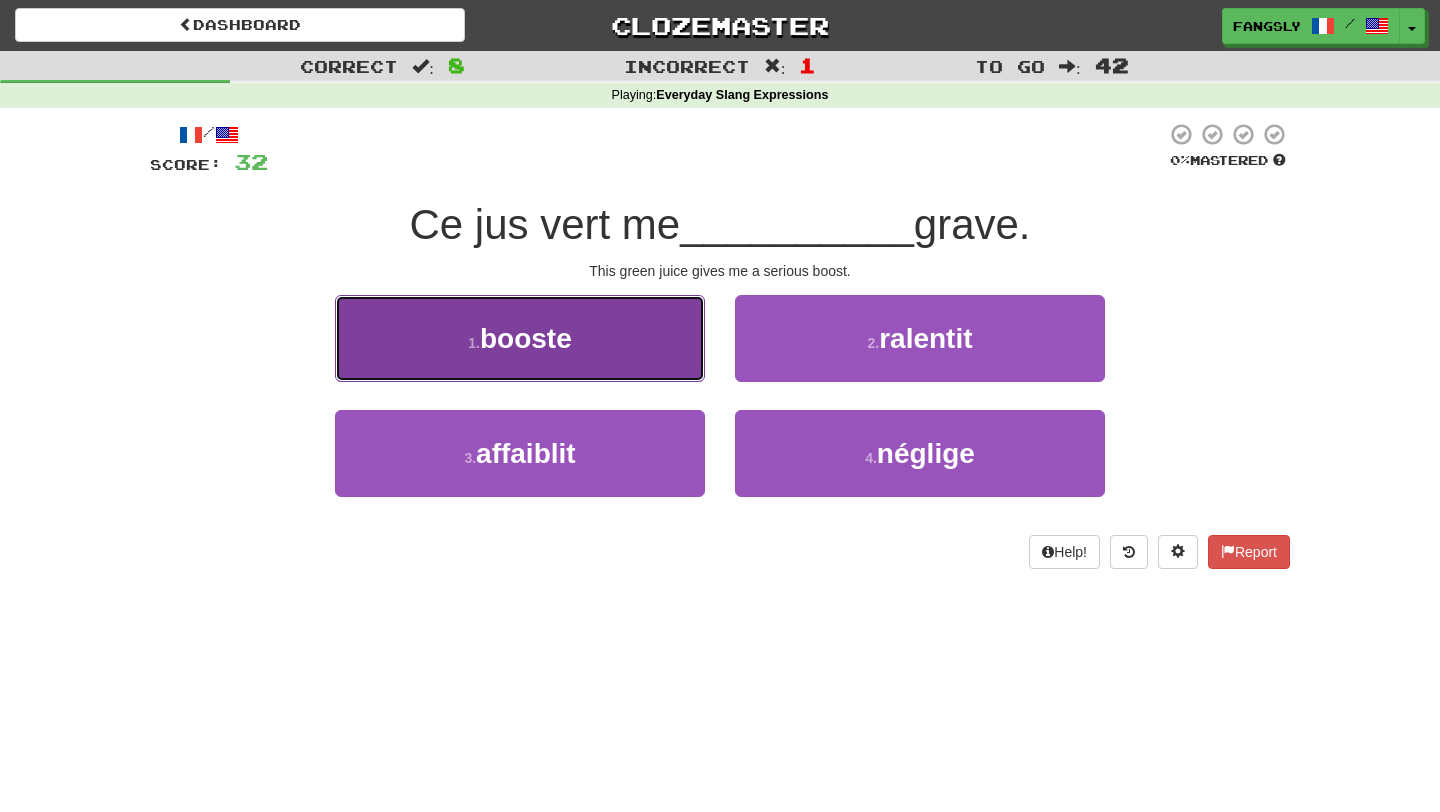 click on "1 .  booste" at bounding box center (520, 338) 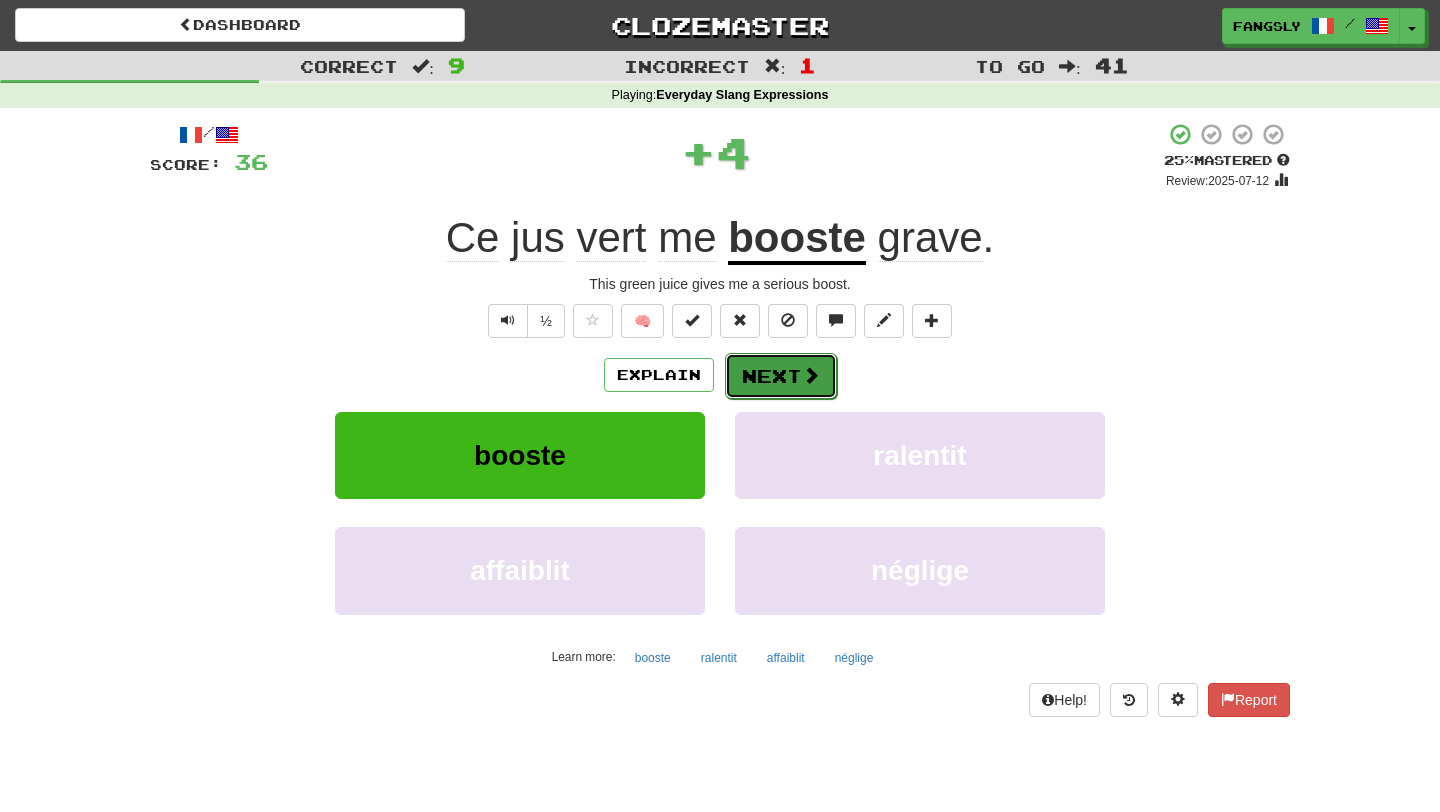 click on "Next" at bounding box center (781, 376) 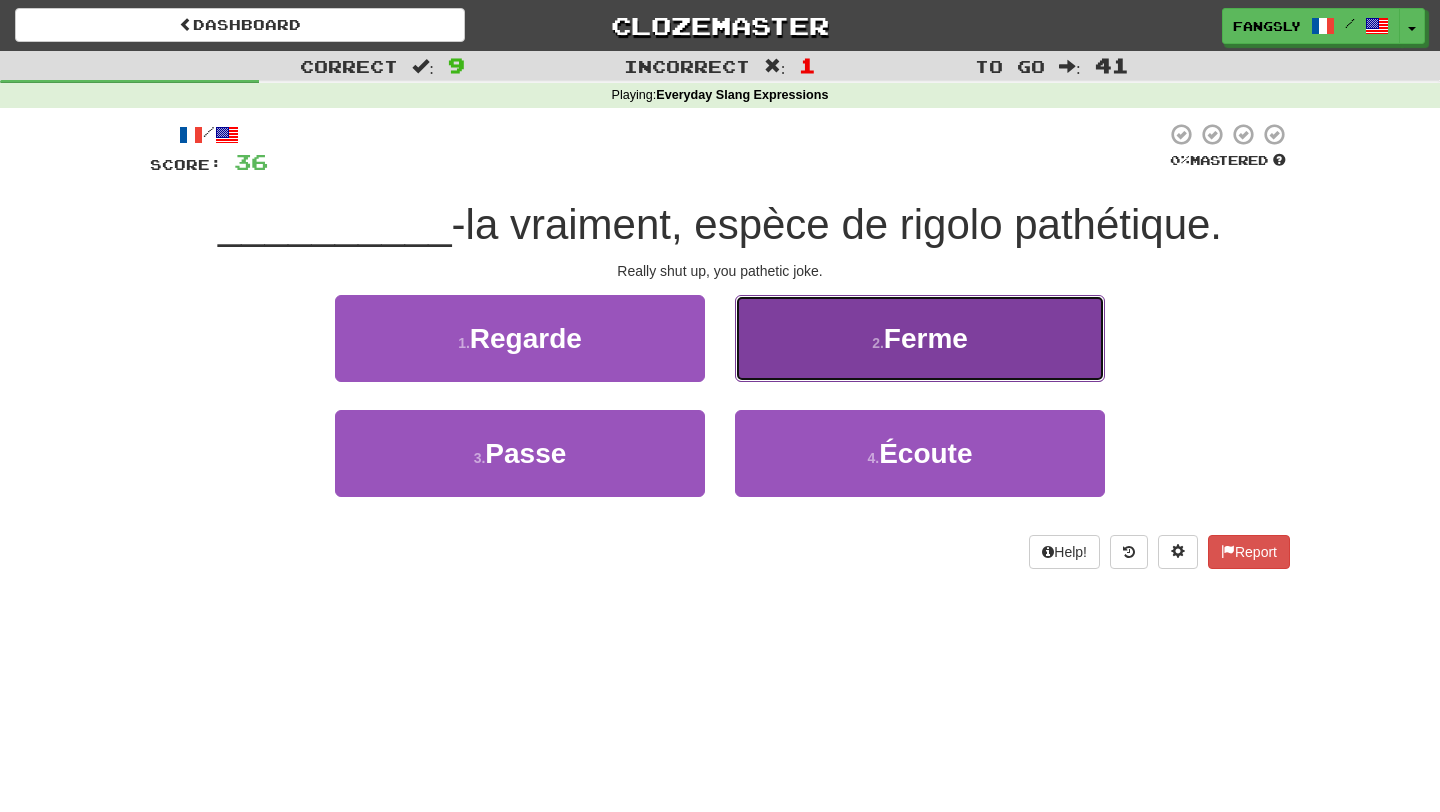 click on "2 .  Ferme" at bounding box center (920, 338) 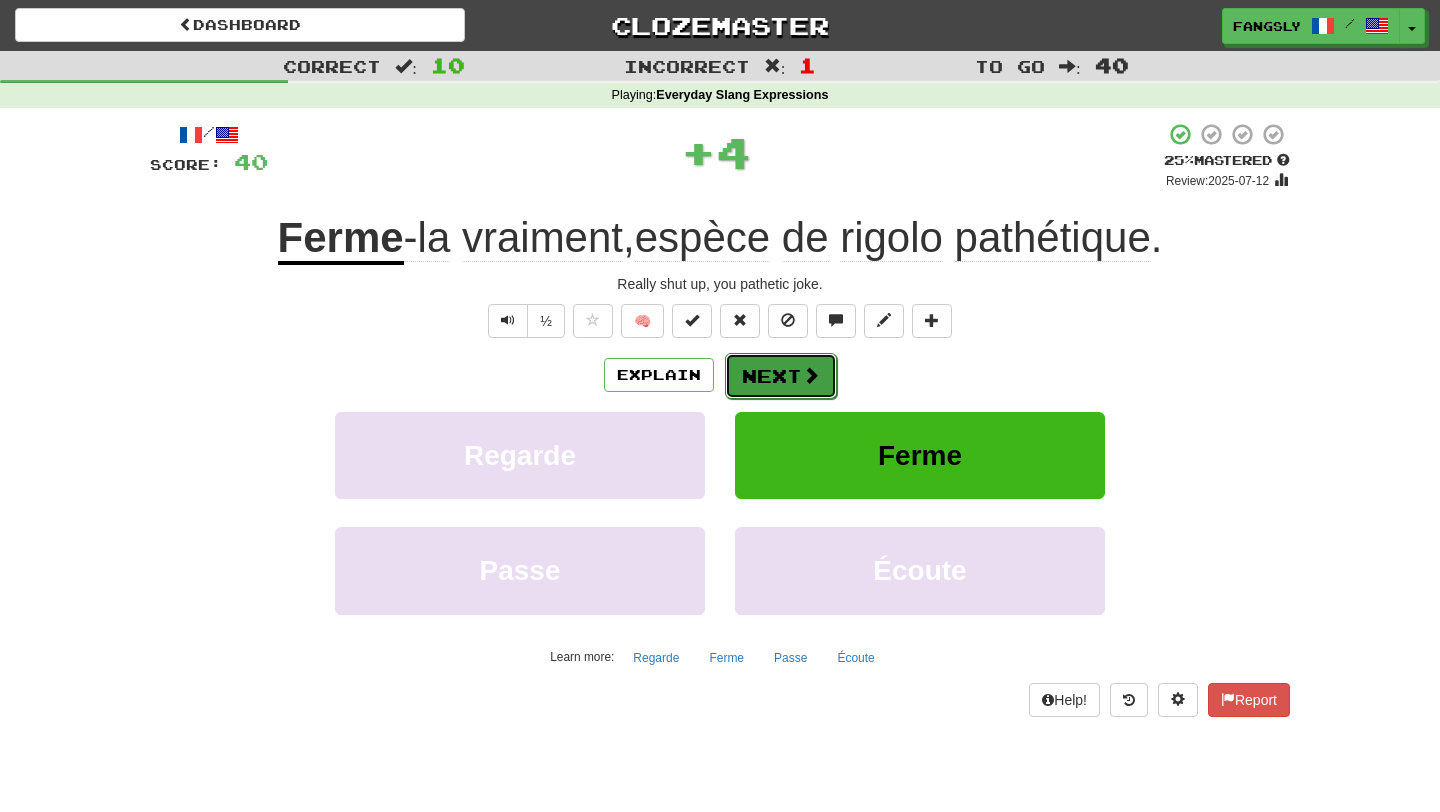 click on "Next" at bounding box center [781, 376] 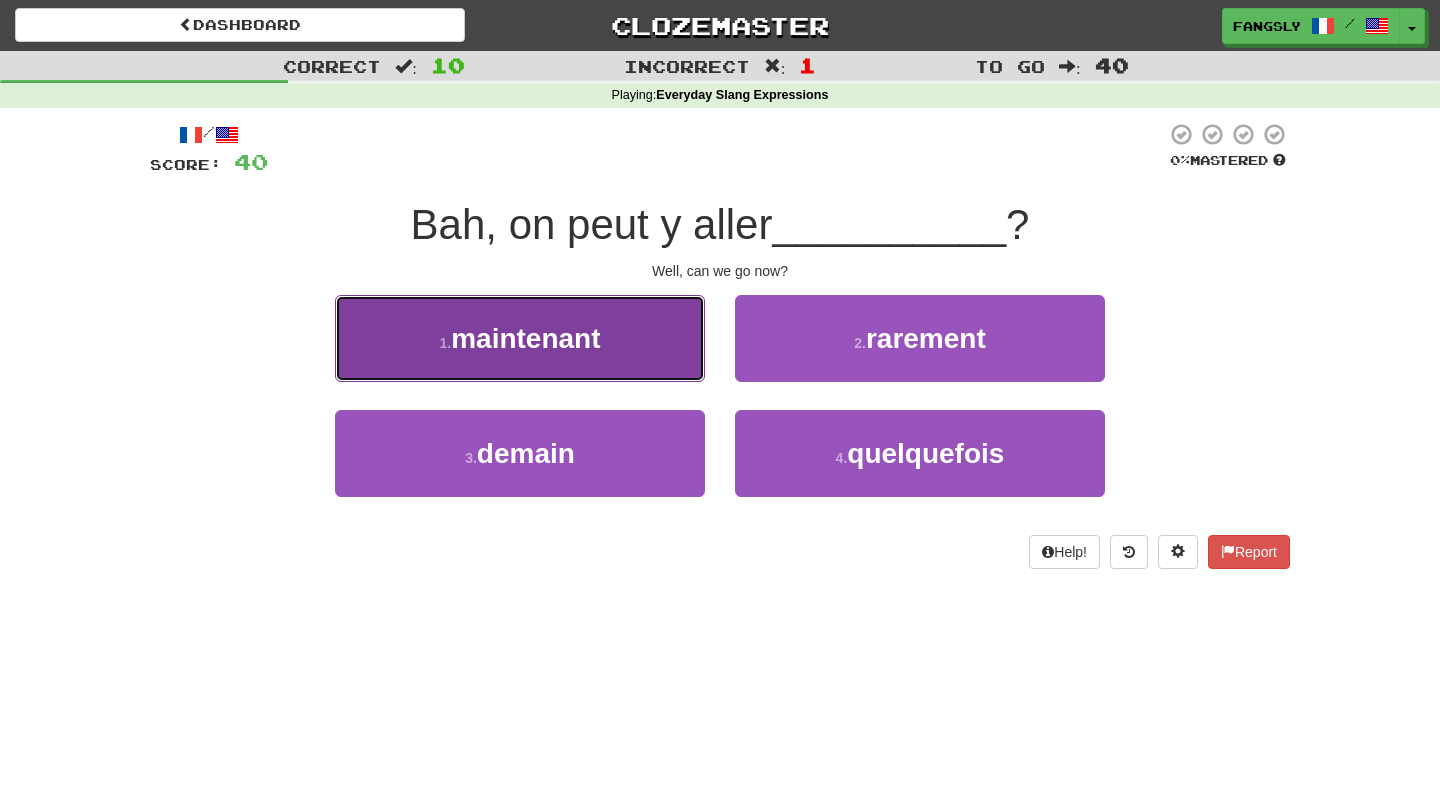 click on "1 .  maintenant" at bounding box center (520, 338) 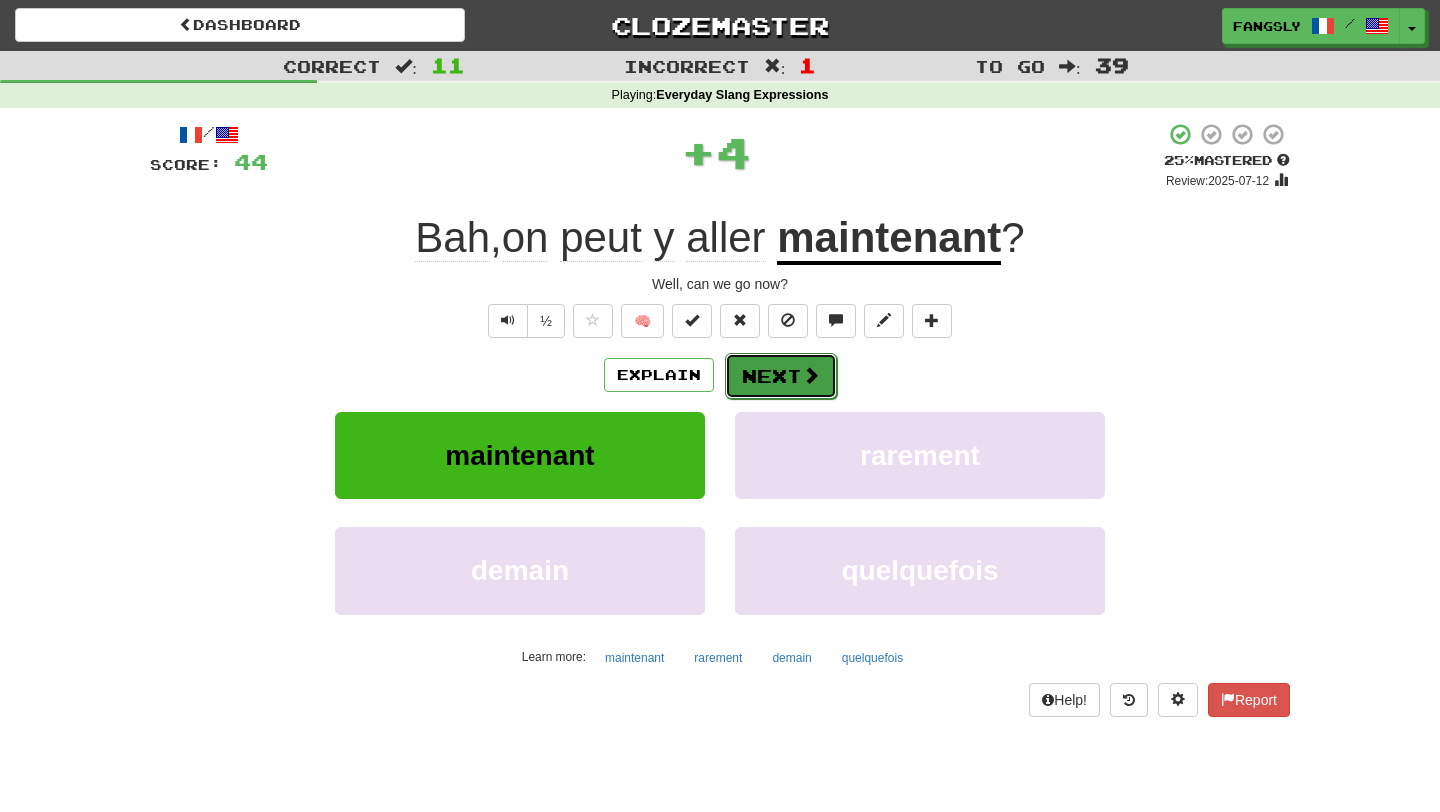 click on "Next" at bounding box center (781, 376) 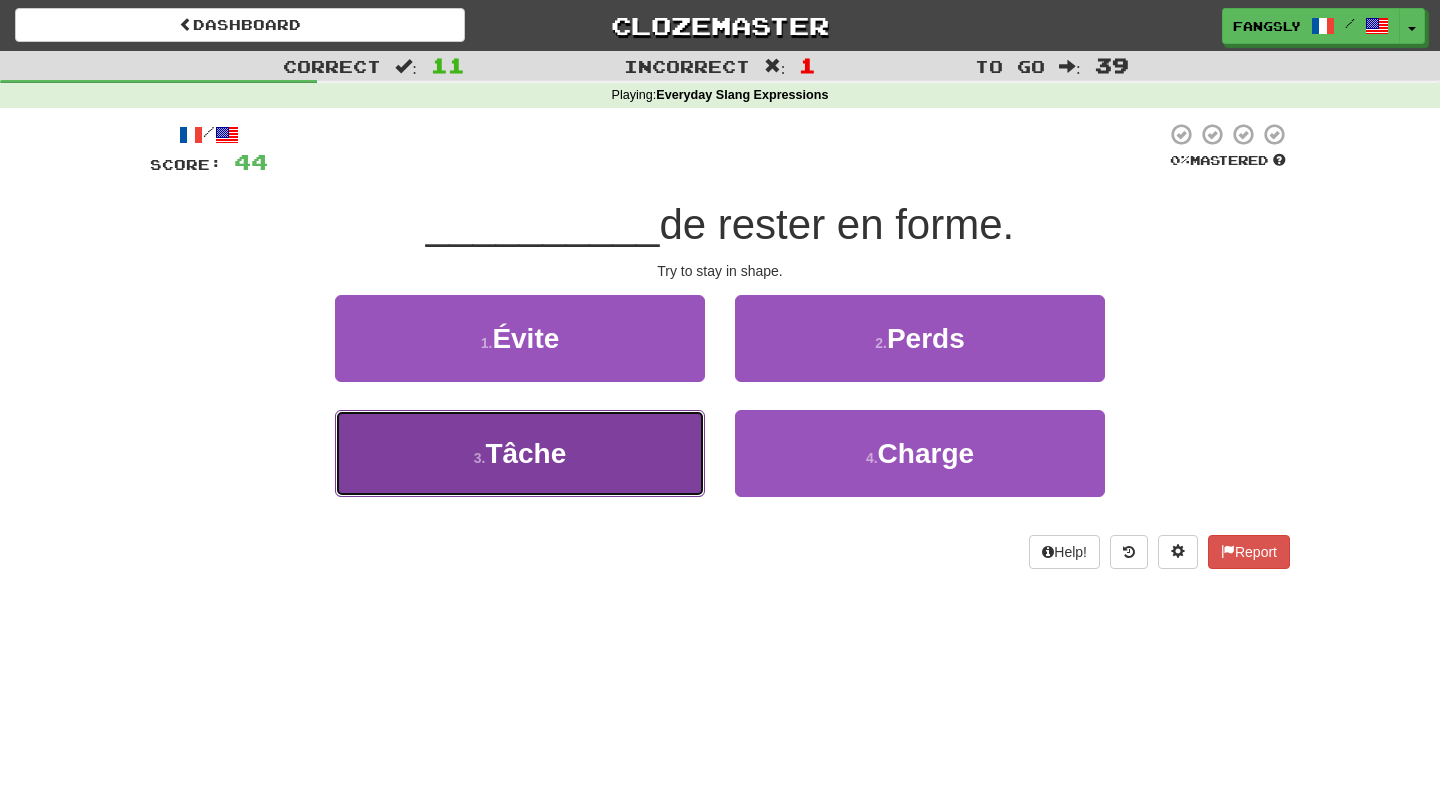 click on "3 .  Tâche" at bounding box center [520, 453] 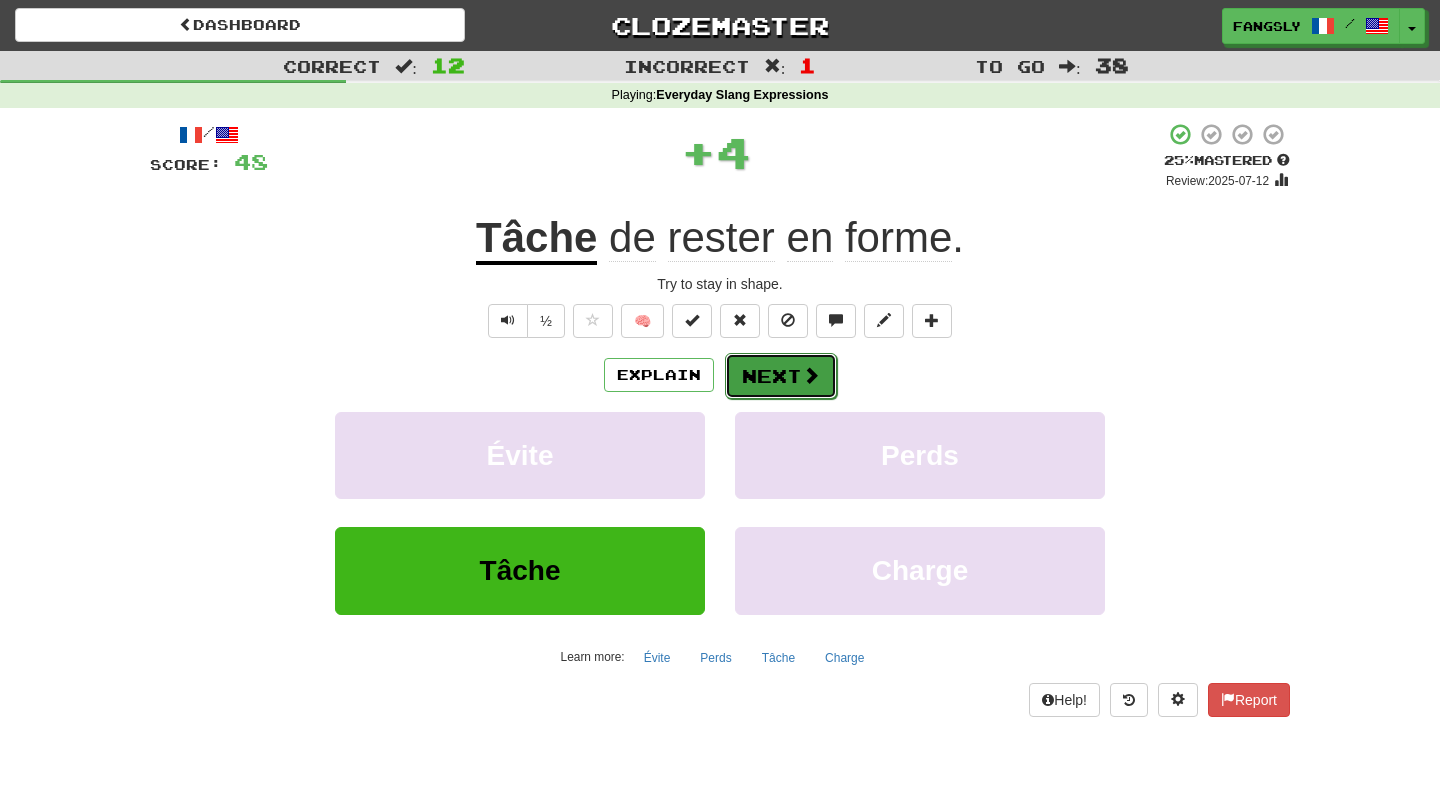 click on "Next" at bounding box center [781, 376] 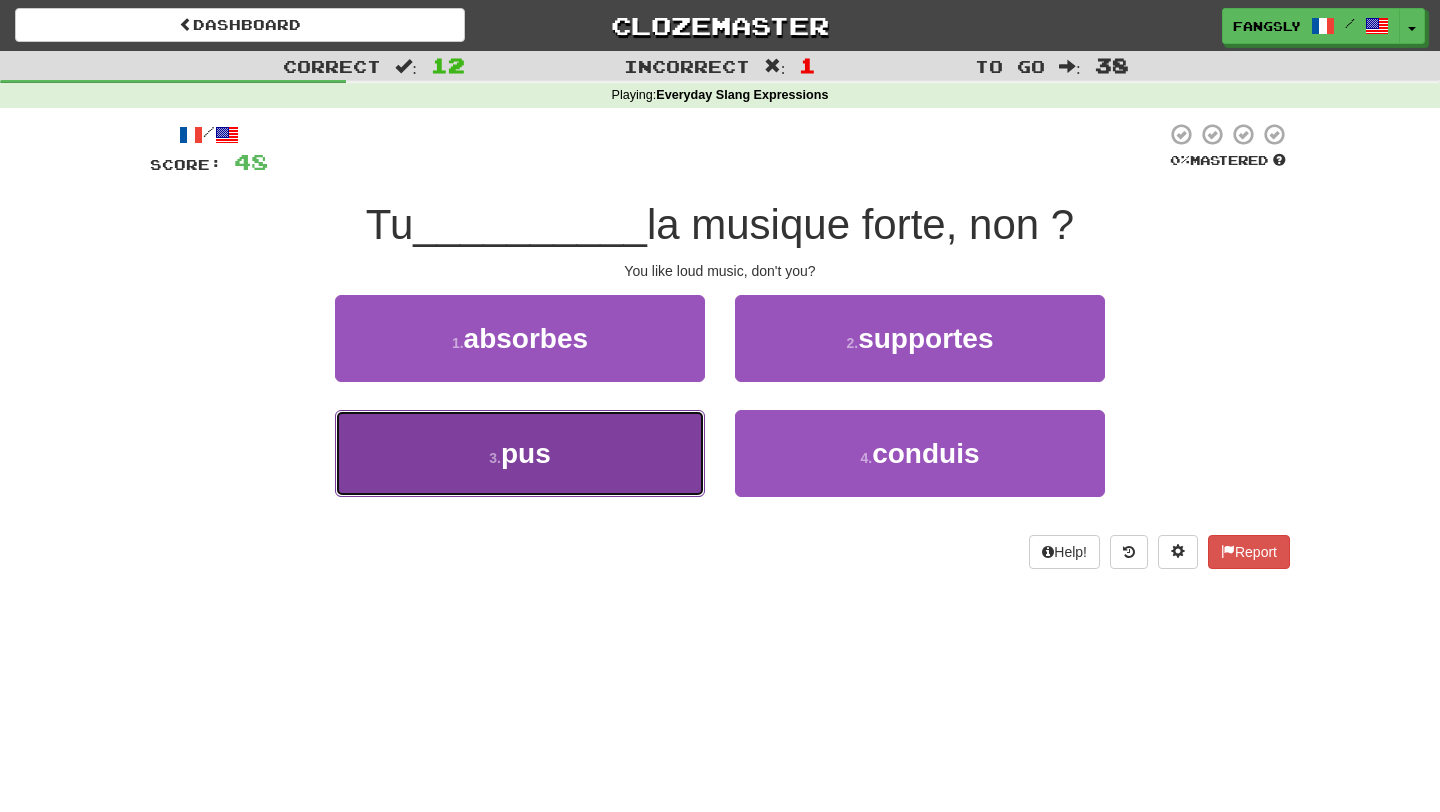 click on "3 .  pus" at bounding box center [520, 453] 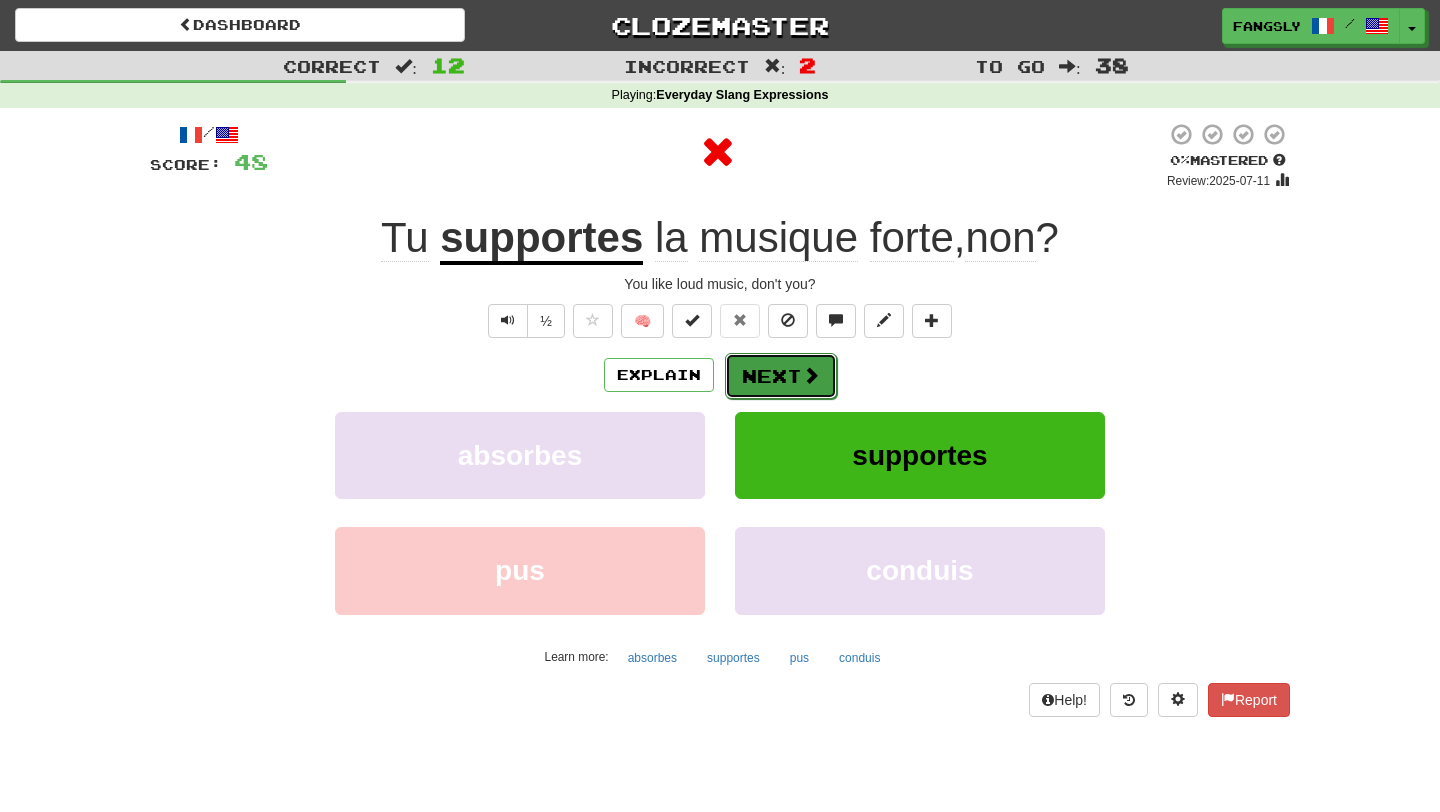 click on "Next" at bounding box center (781, 376) 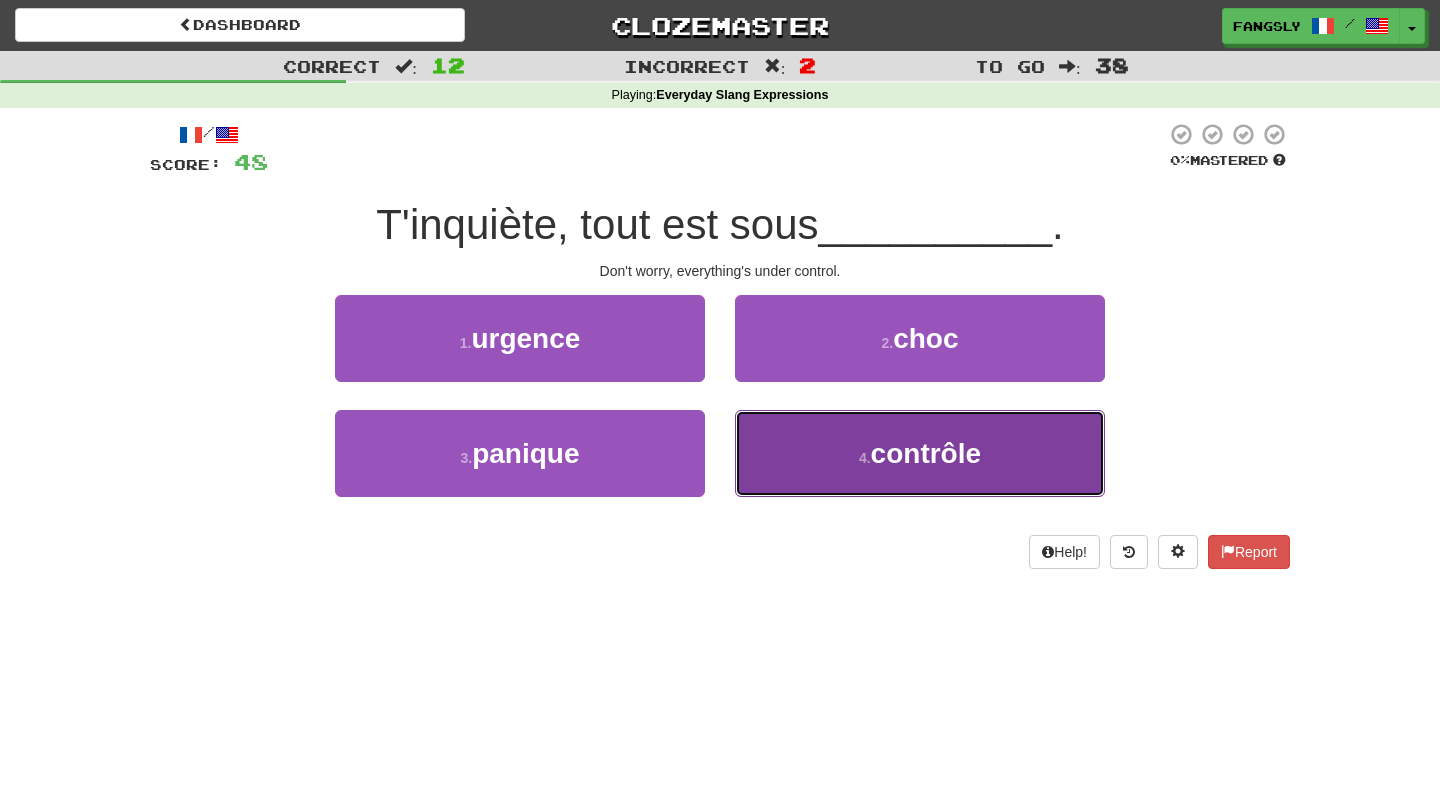 click on "4 .  contrôle" at bounding box center [920, 453] 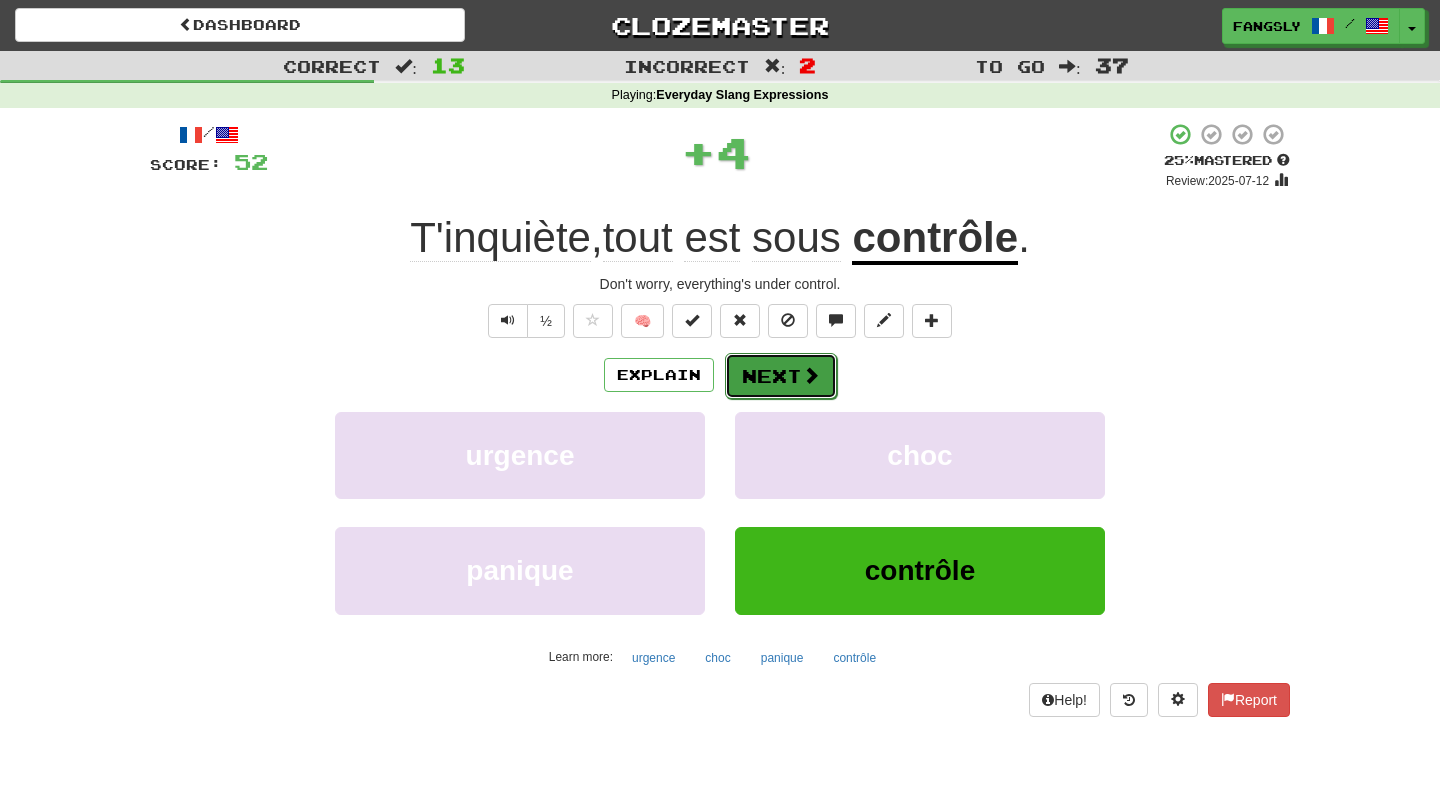 click on "Next" at bounding box center [781, 376] 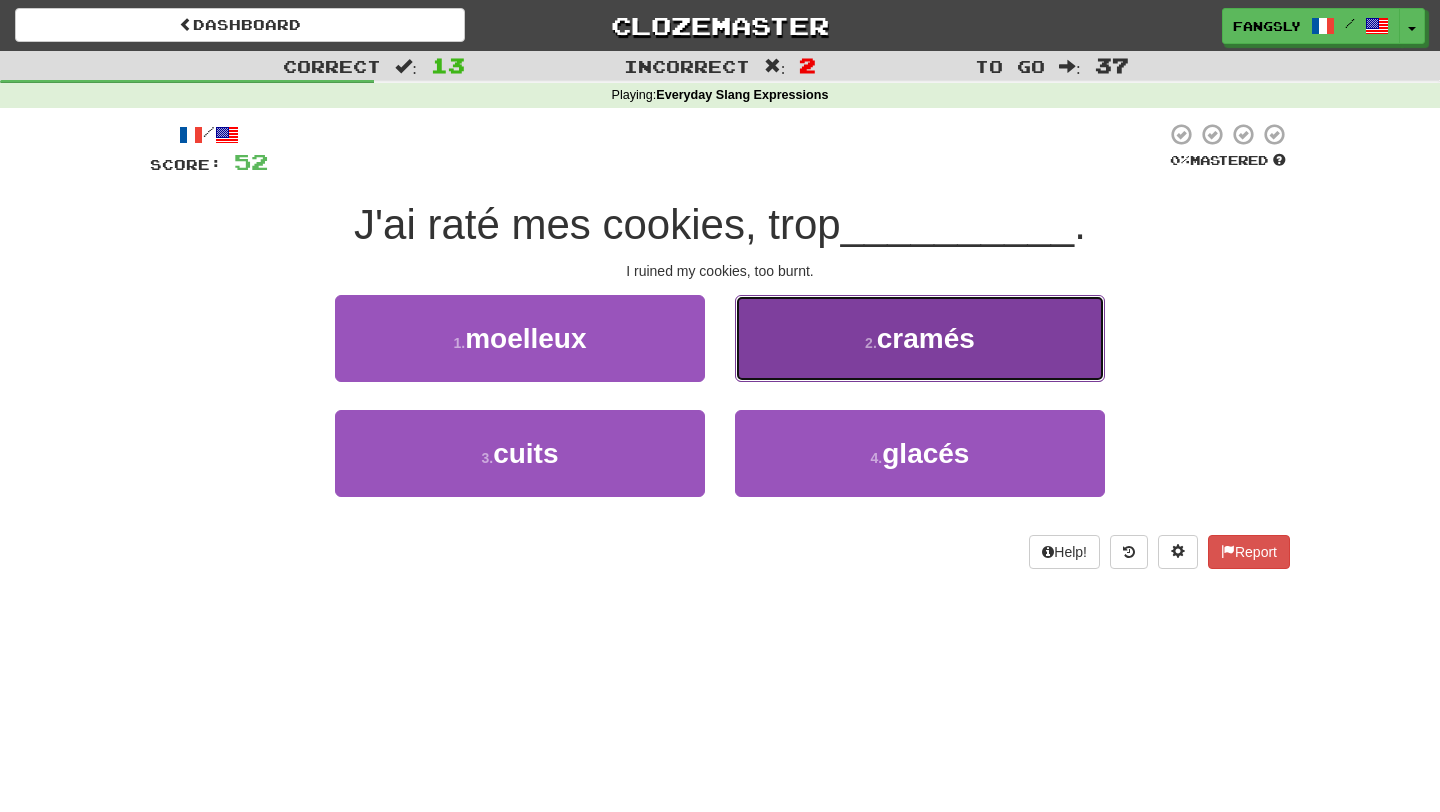 click on "2 .  cramés" at bounding box center (920, 338) 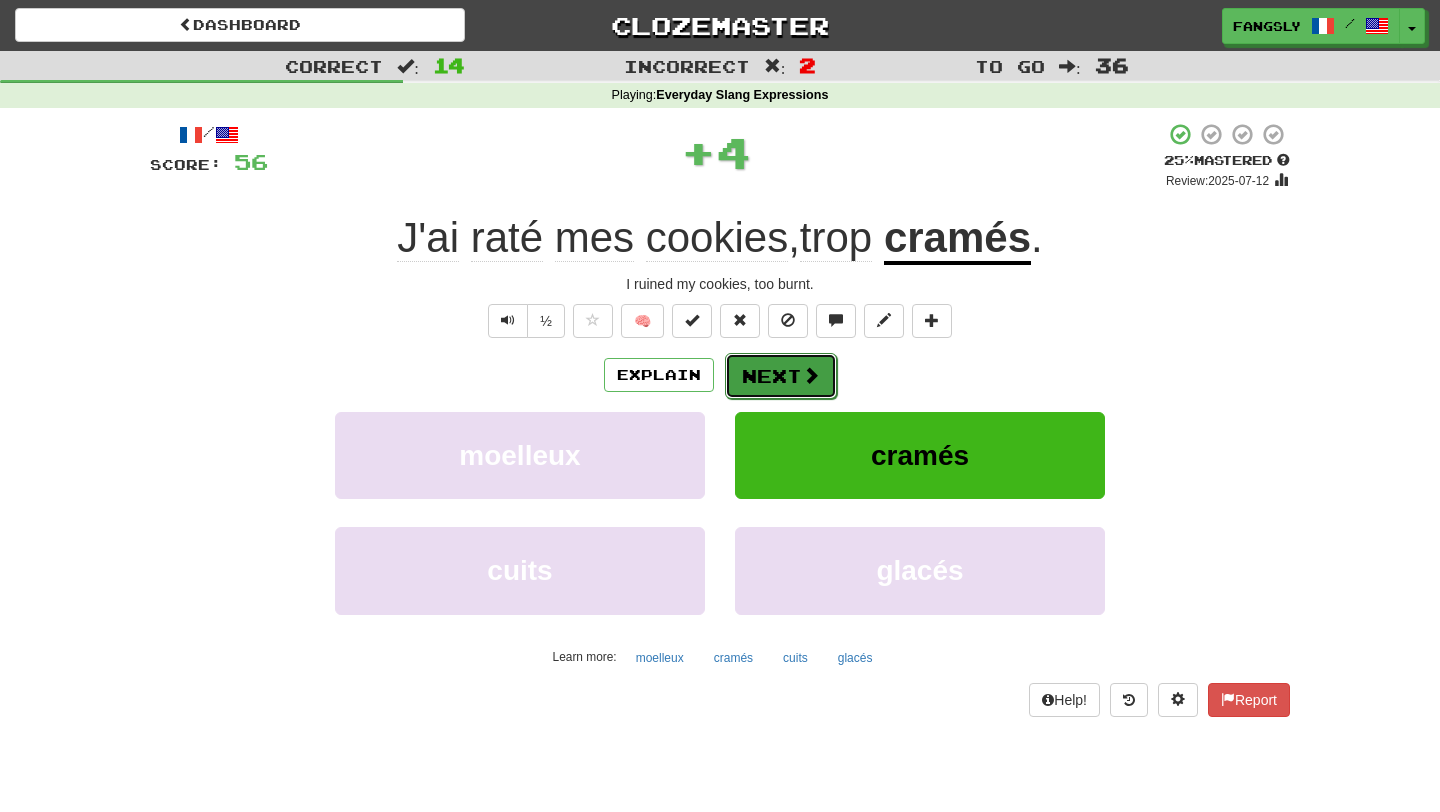 click on "Next" at bounding box center [781, 376] 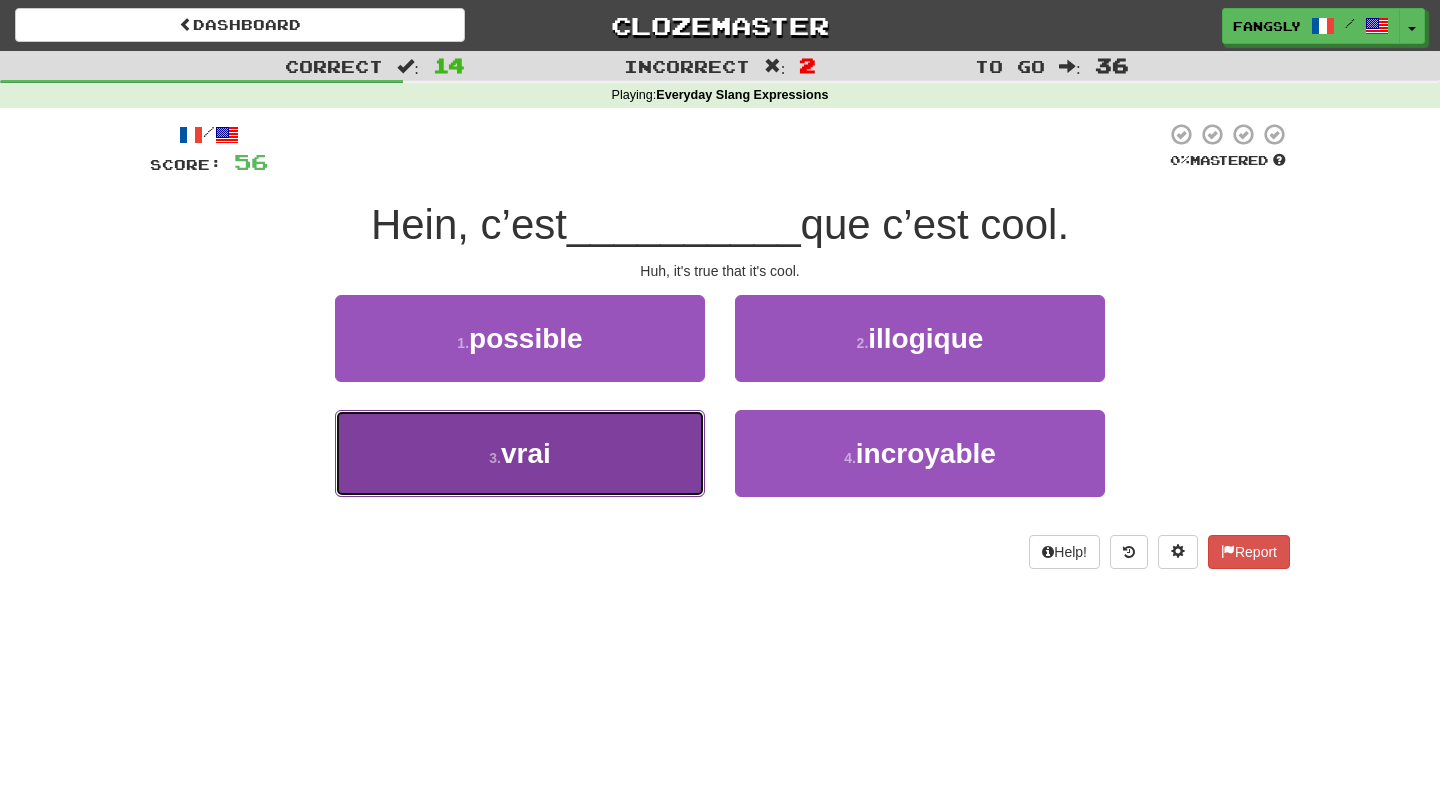 click on "3 .  vrai" at bounding box center (520, 453) 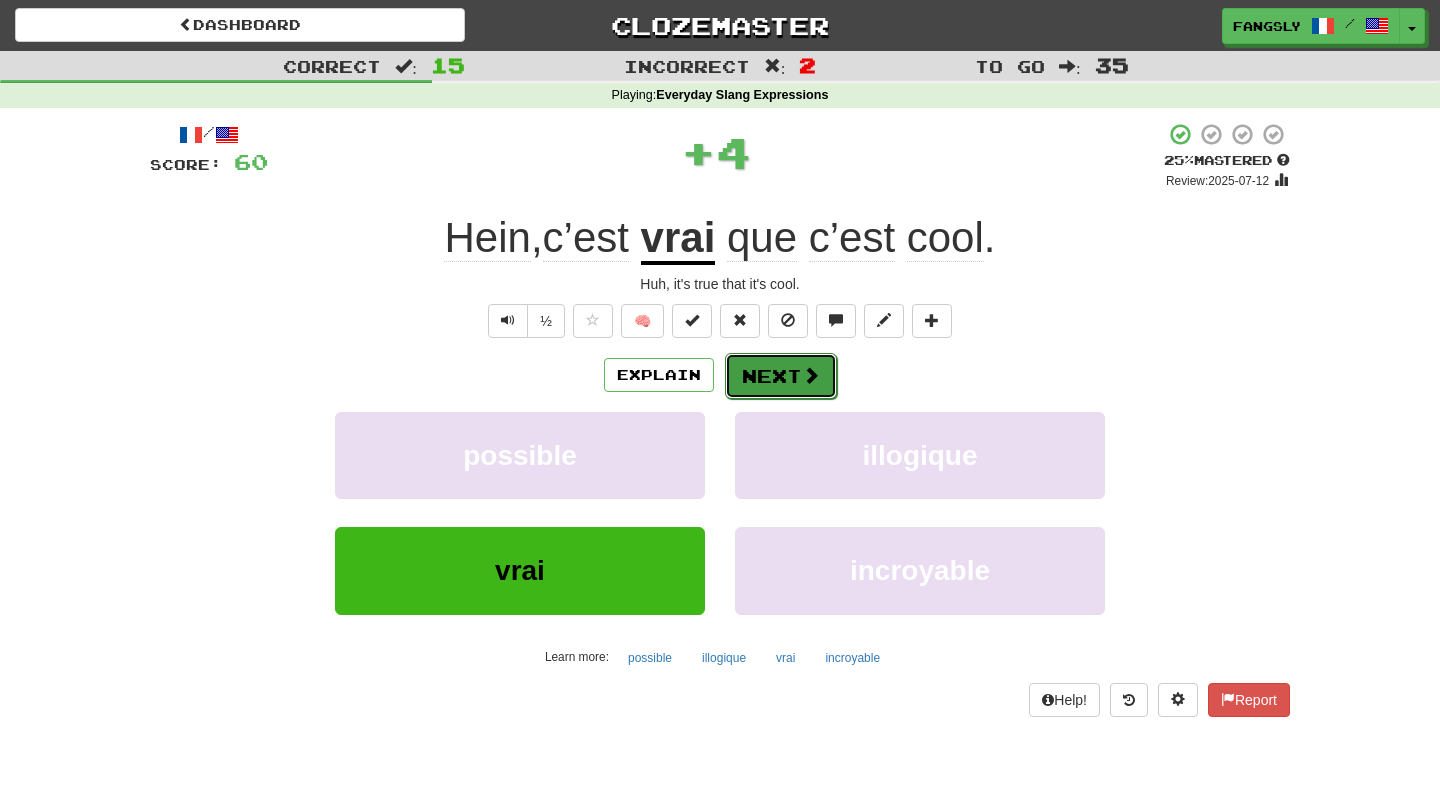 click on "Next" at bounding box center [781, 376] 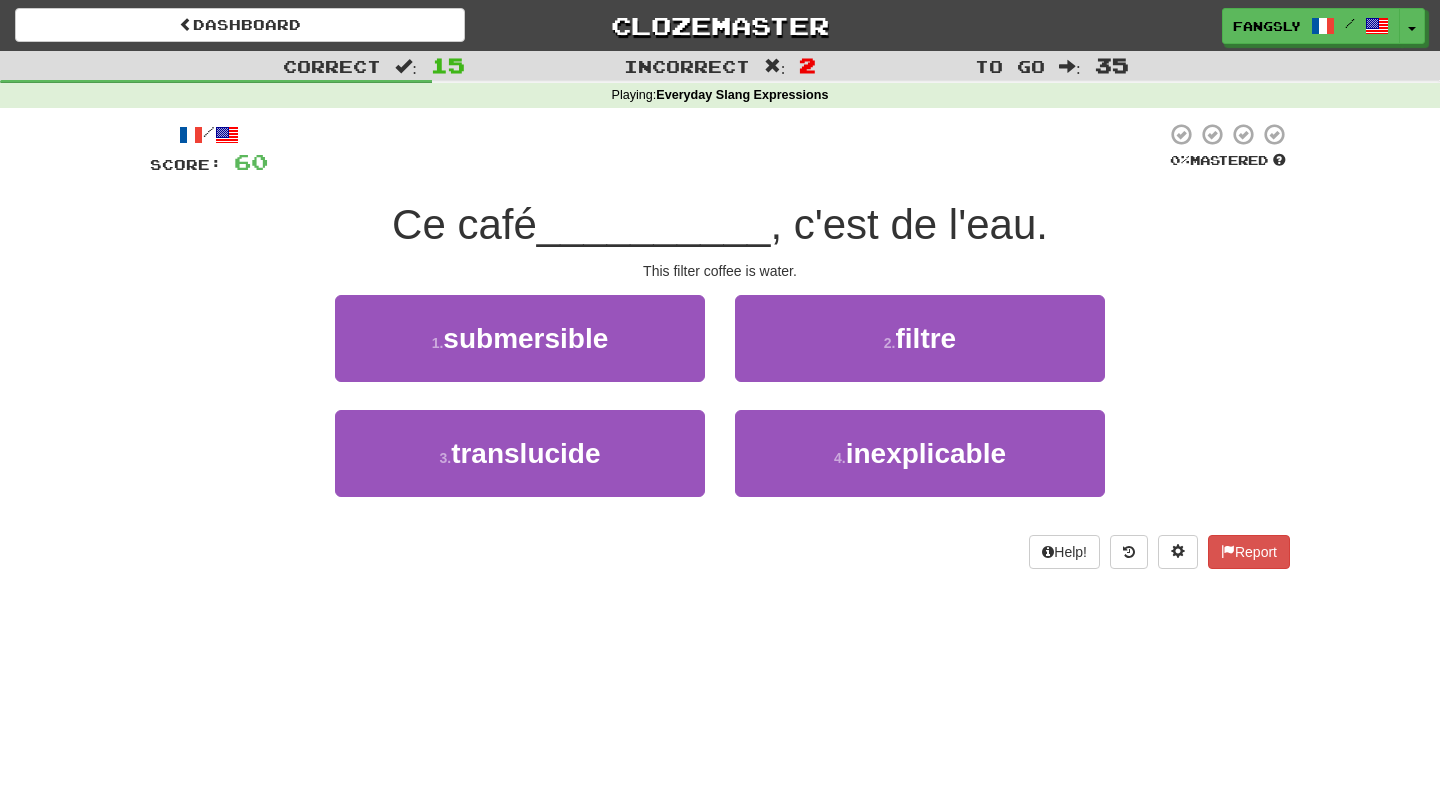 click on "2 .  filtre" at bounding box center [920, 352] 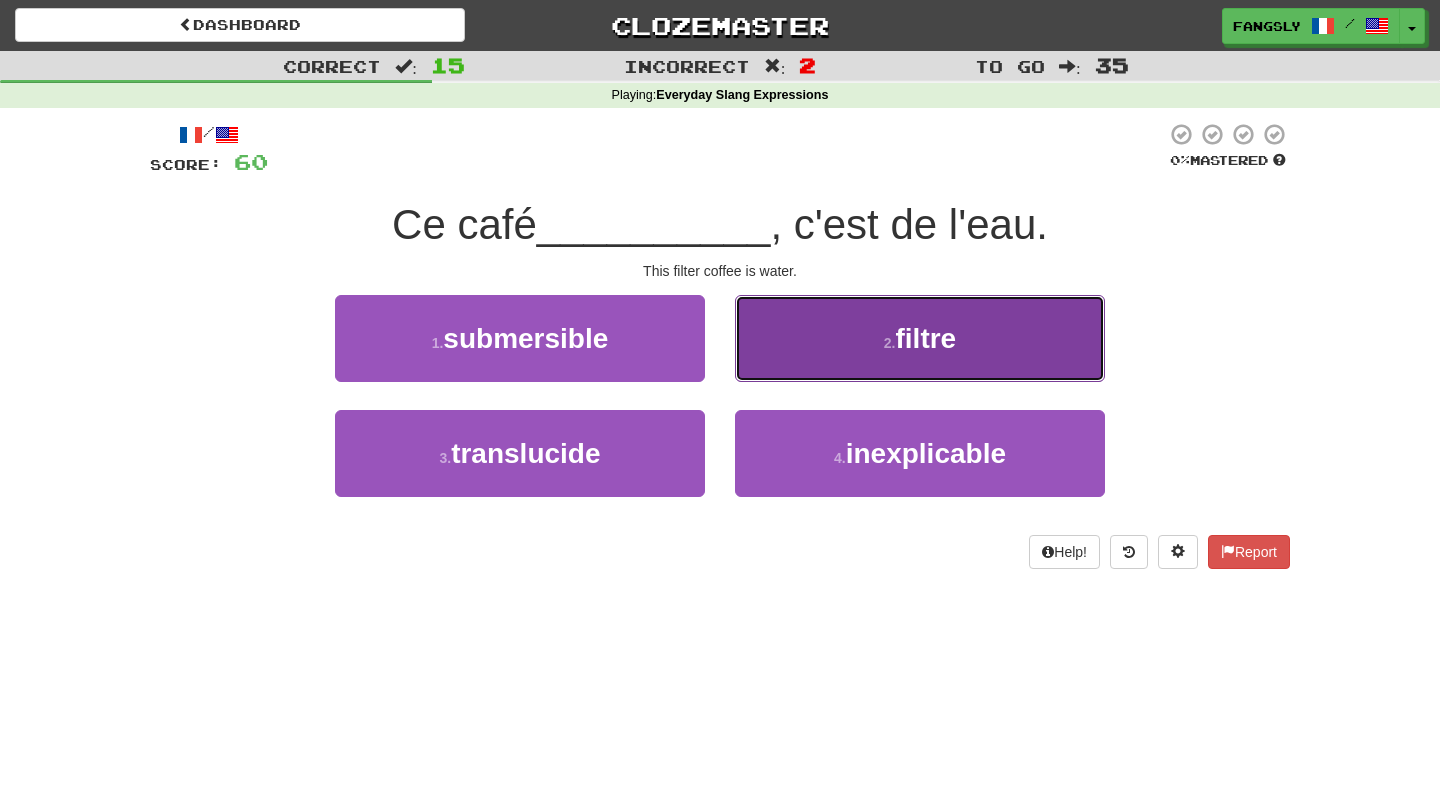 click on "2 .  filtre" at bounding box center [920, 338] 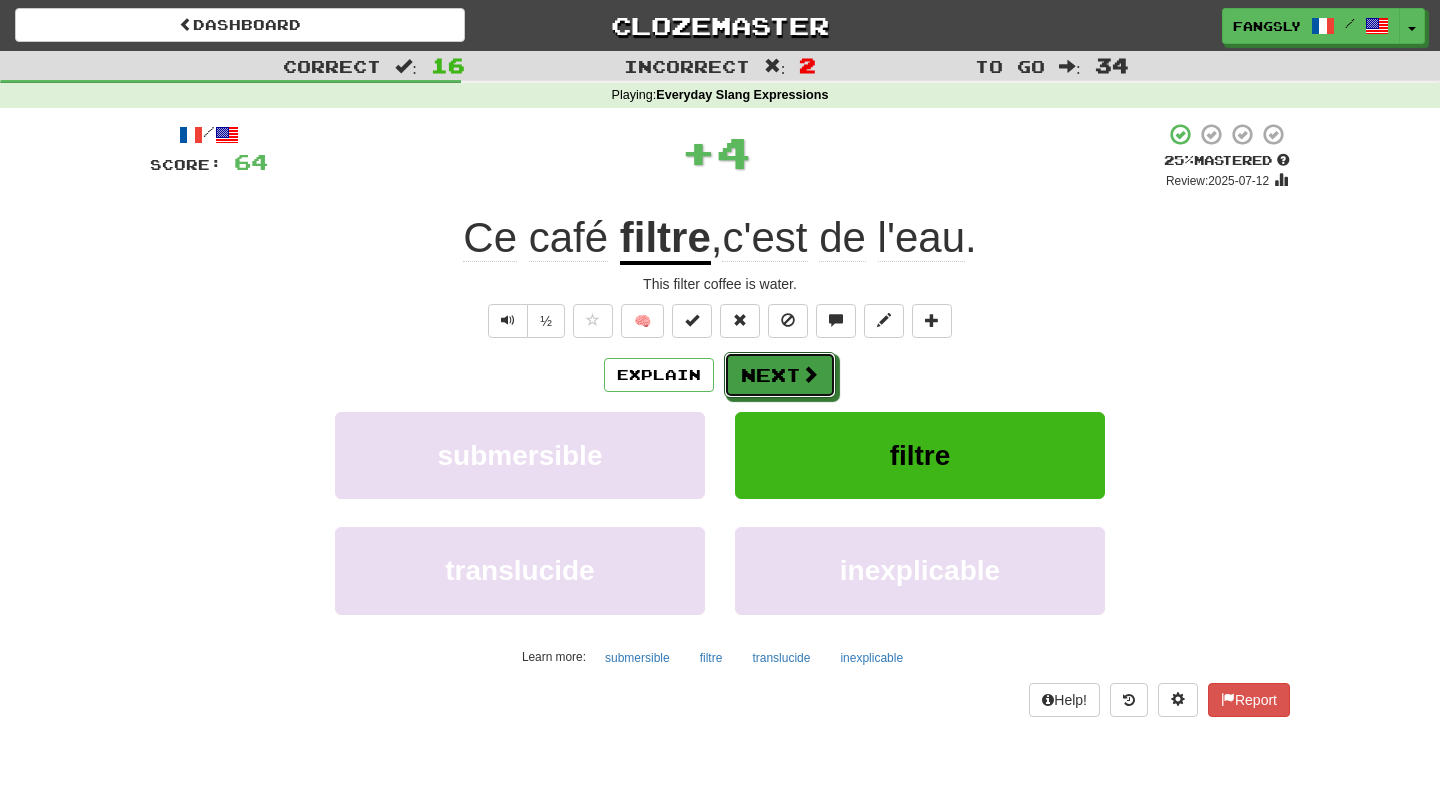 click on "Next" at bounding box center [780, 375] 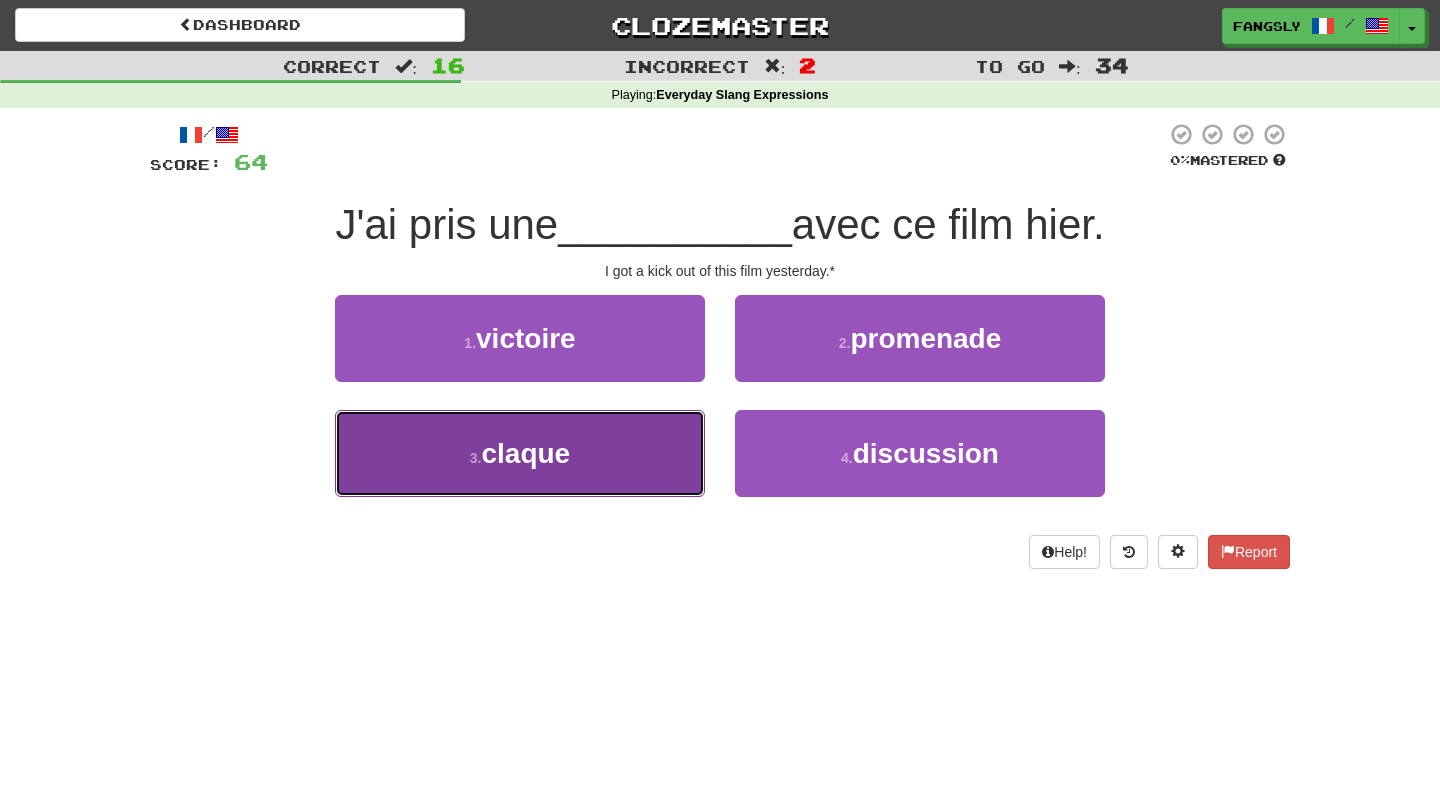 click on "3 .  claque" at bounding box center [520, 453] 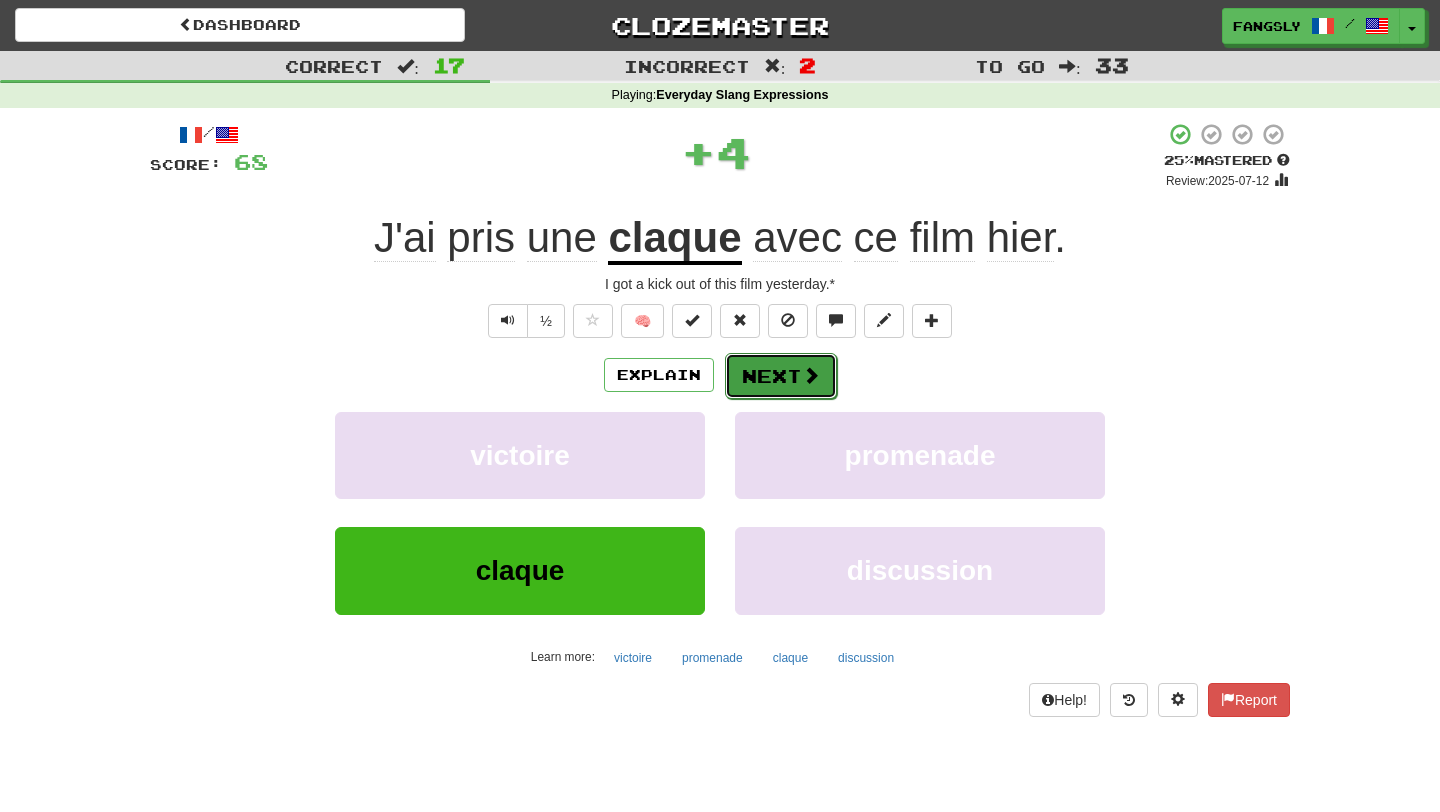 click on "Next" at bounding box center (781, 376) 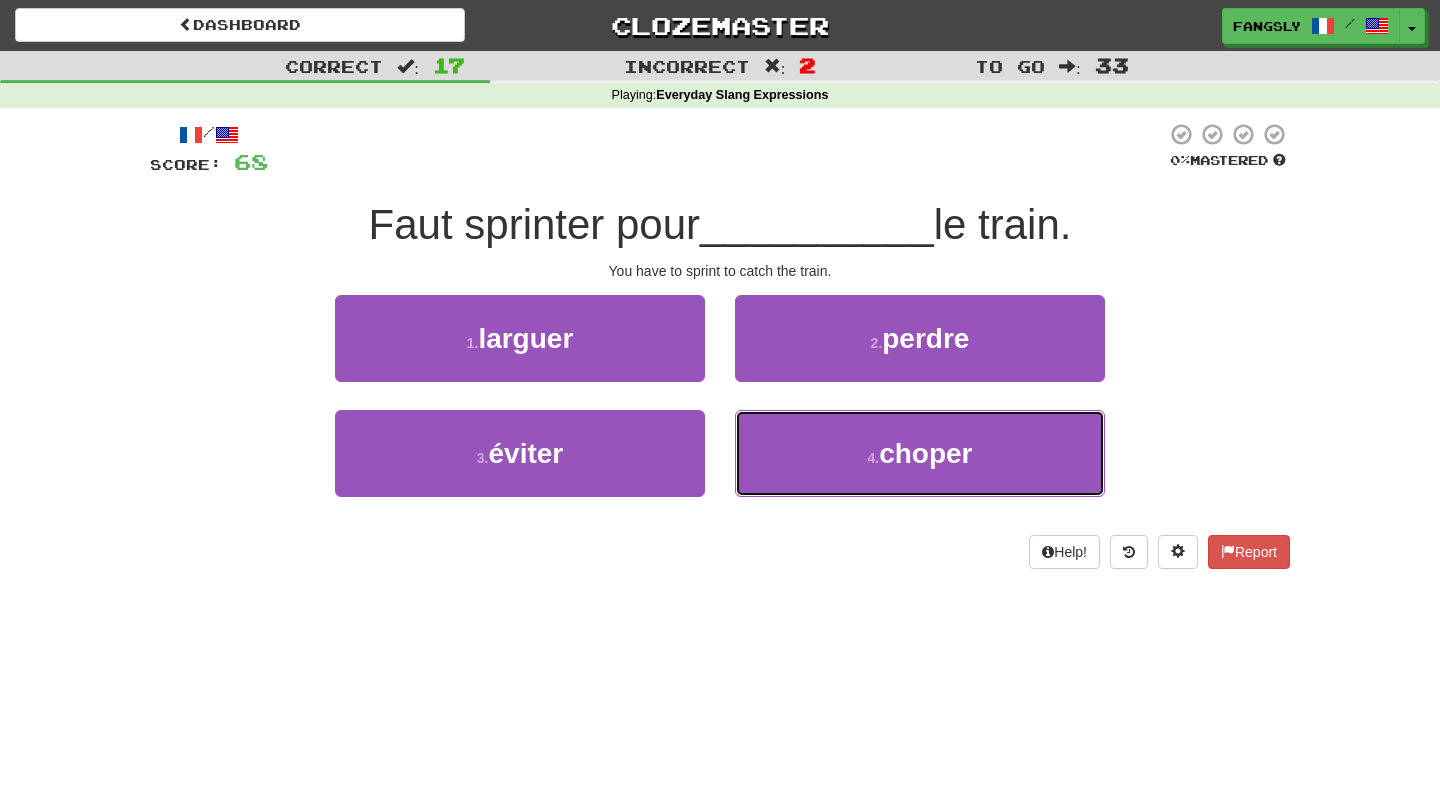 drag, startPoint x: 773, startPoint y: 443, endPoint x: 548, endPoint y: 608, distance: 279.01614 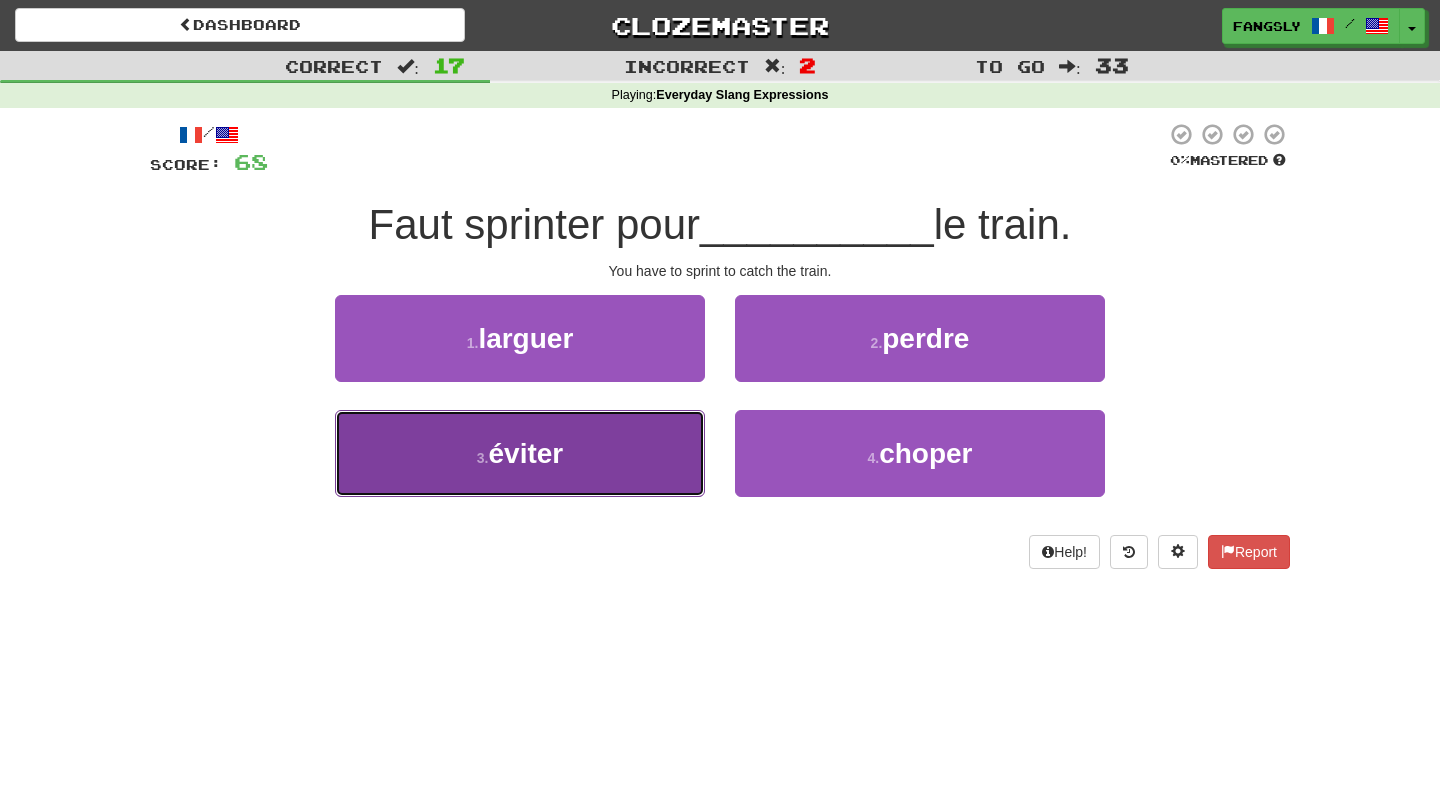 click on "3 .  éviter" at bounding box center [520, 453] 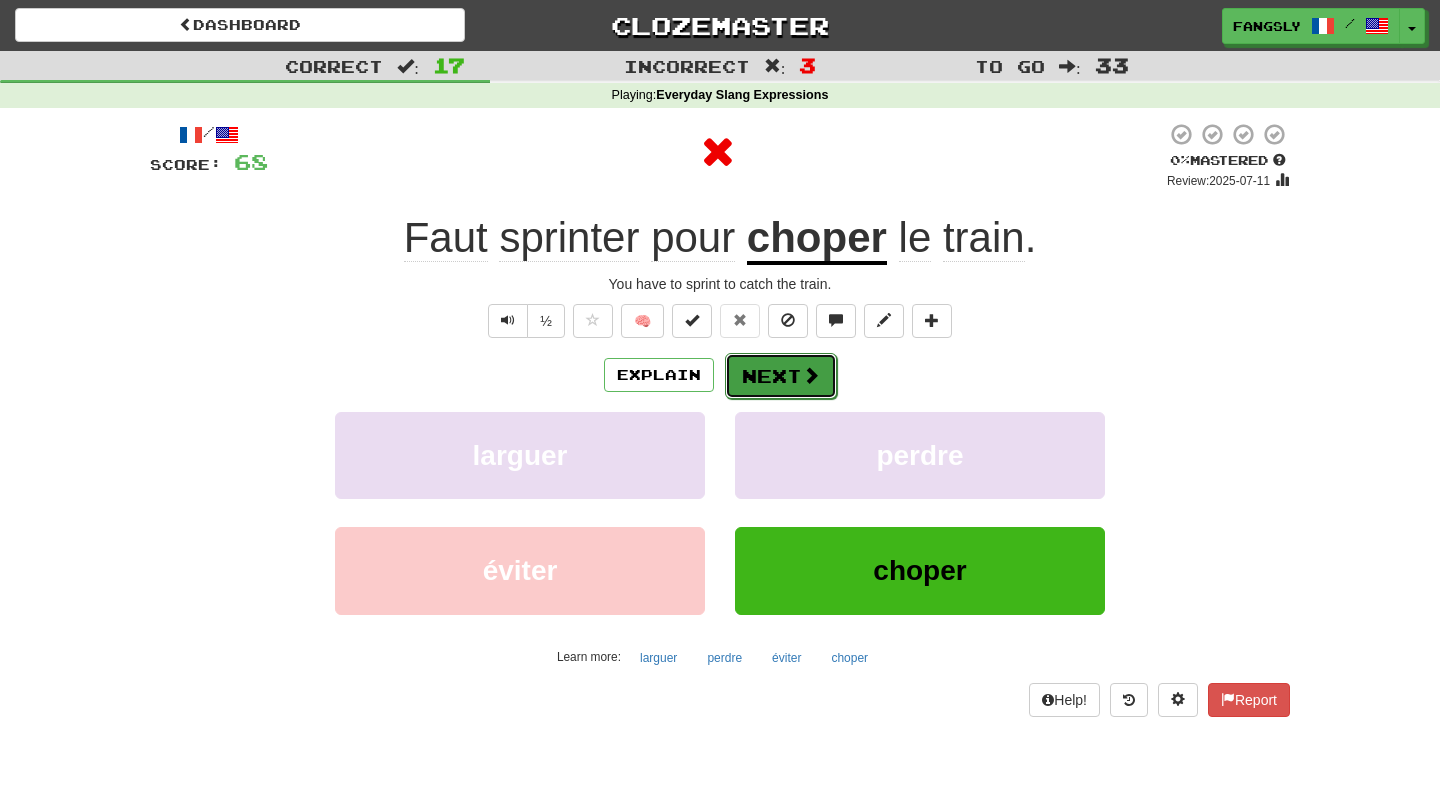 click on "Next" at bounding box center (781, 376) 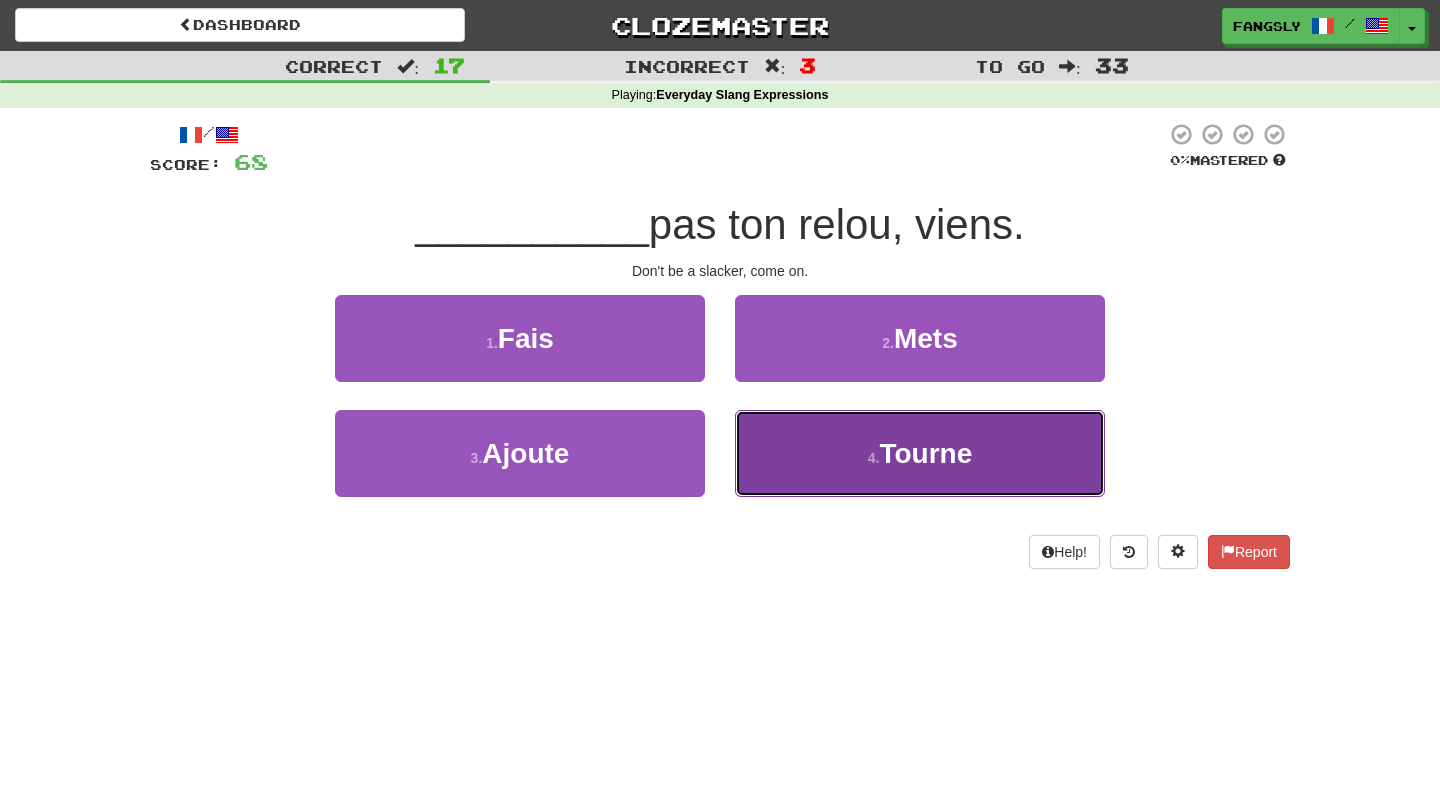 click on "4 .  Tourne" at bounding box center (920, 453) 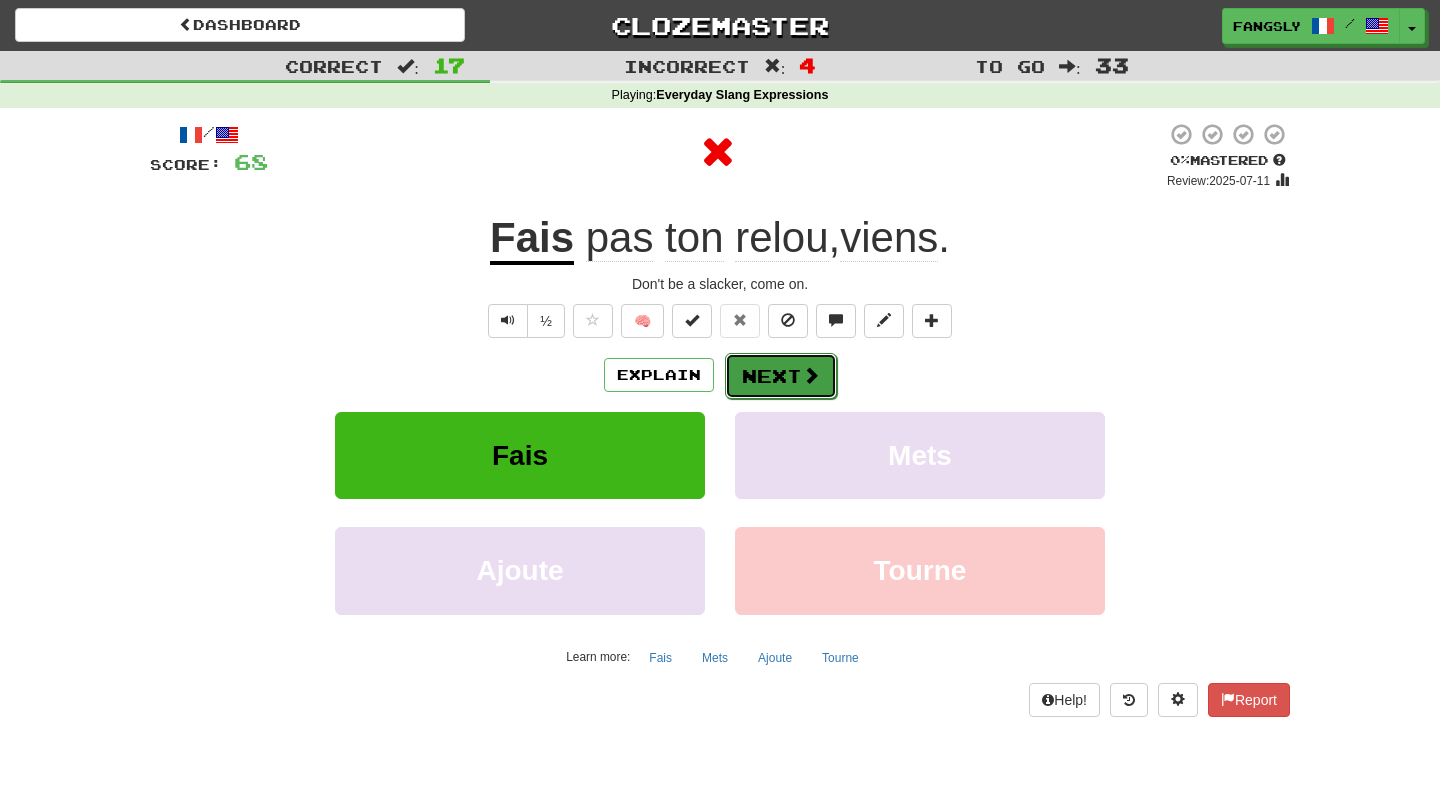 click on "Next" at bounding box center [781, 376] 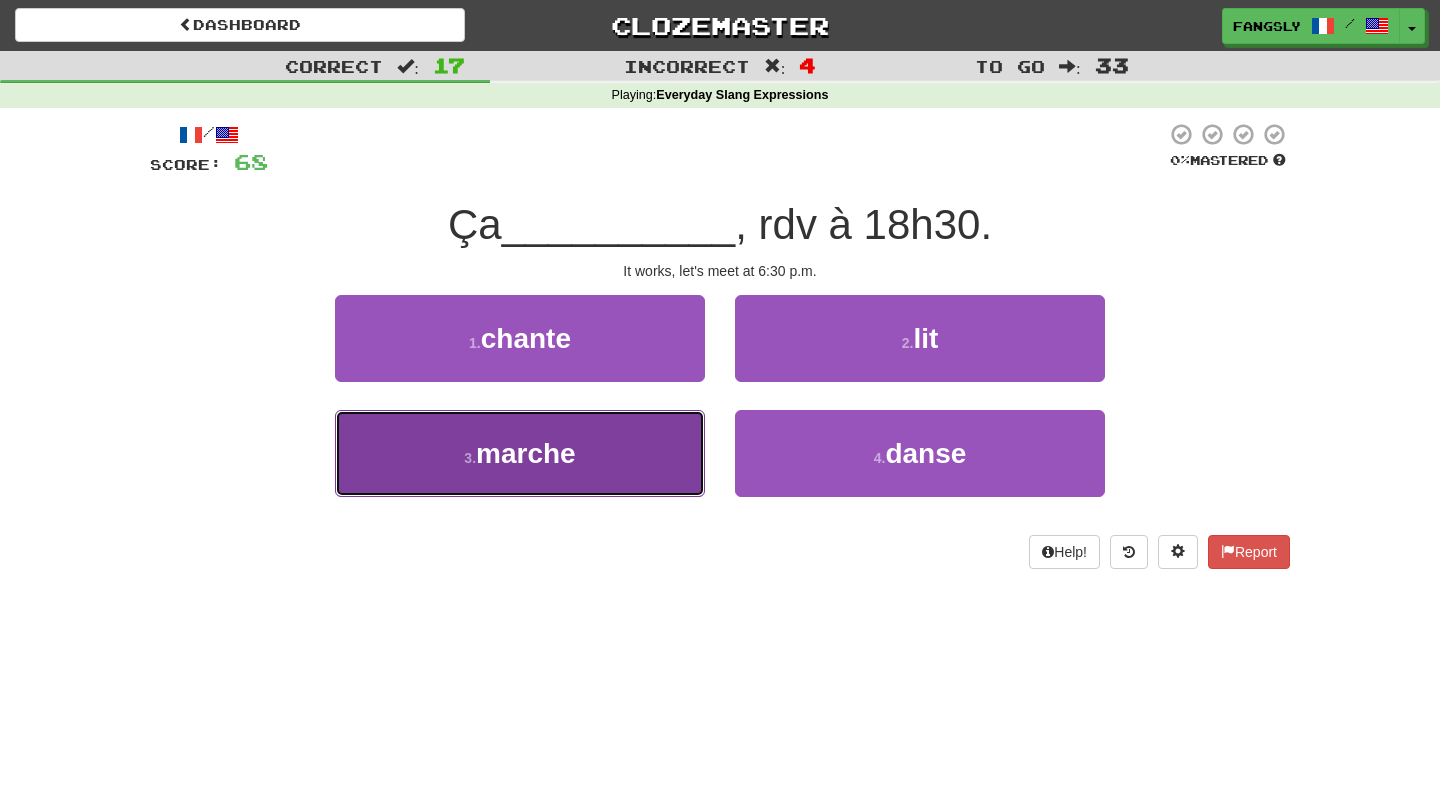 click on "3 .  marche" at bounding box center [520, 453] 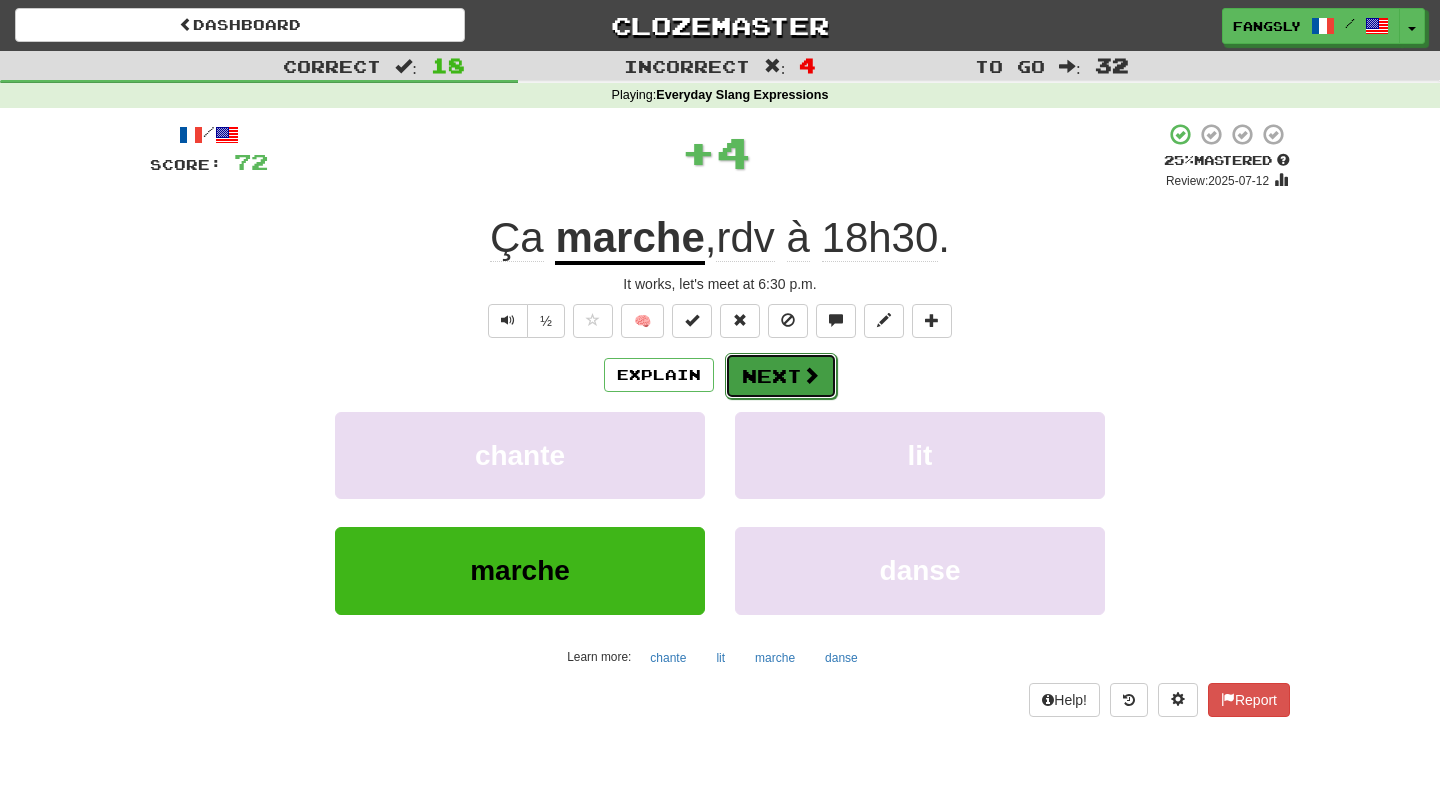 click on "Next" at bounding box center (781, 376) 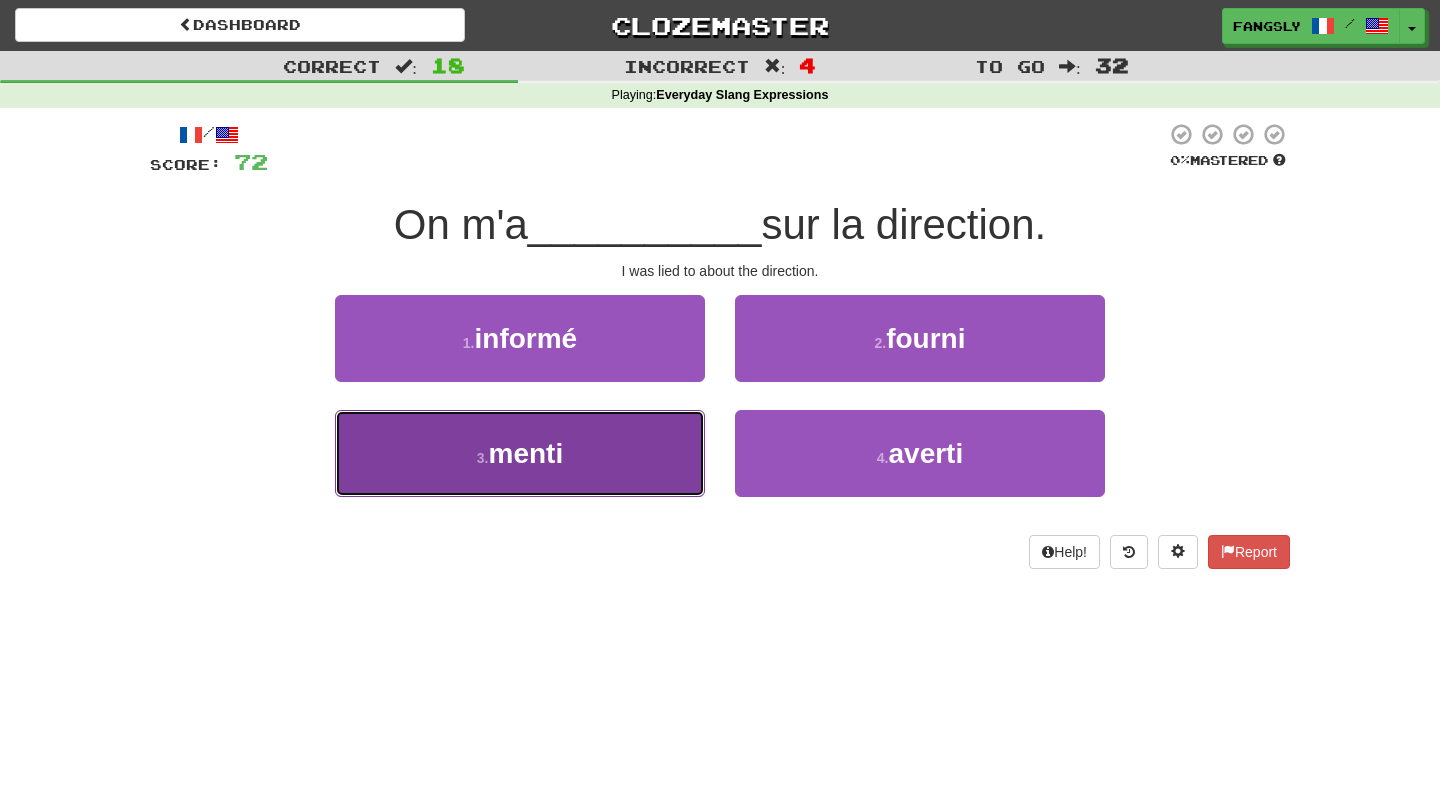 click on "3 .  menti" at bounding box center [520, 453] 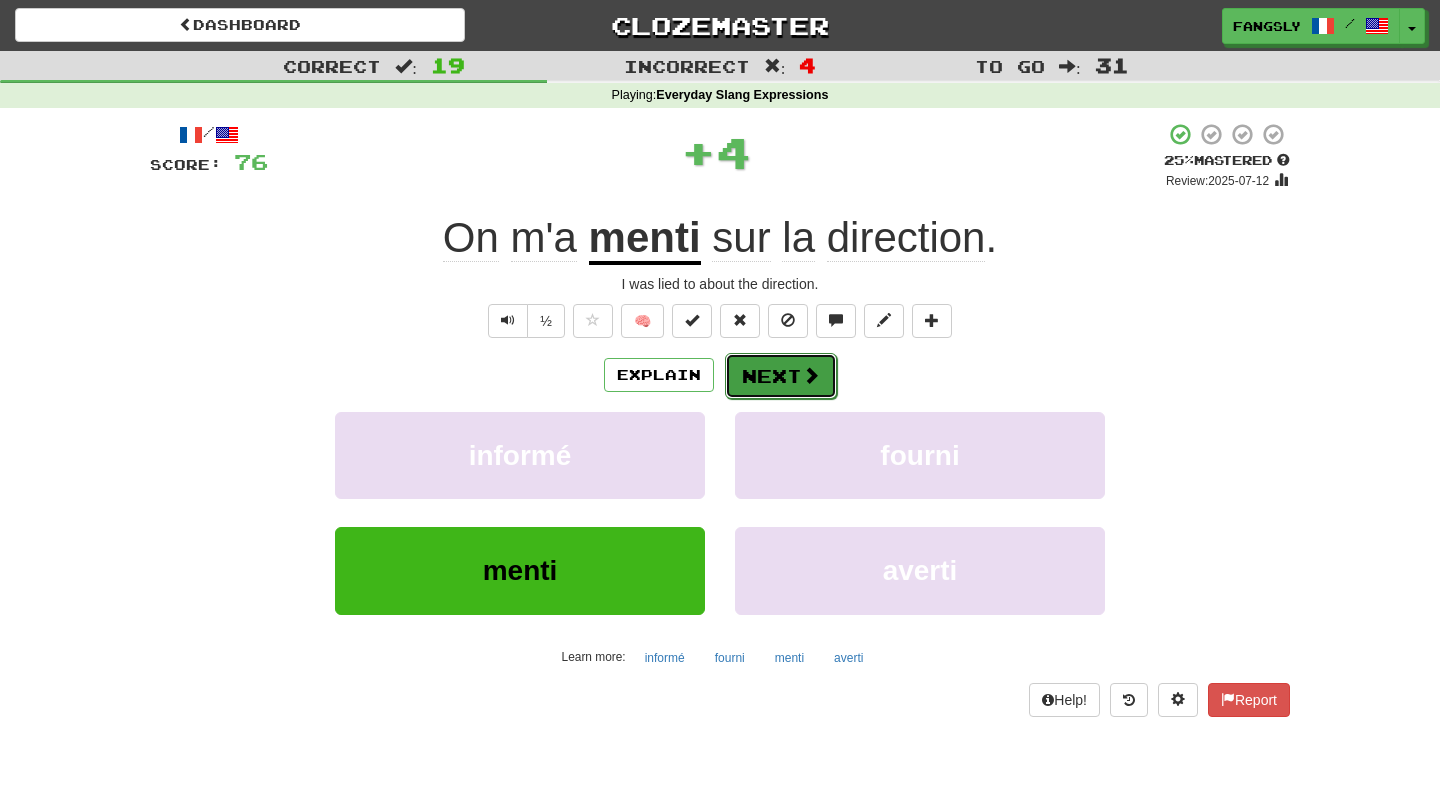 click on "Next" at bounding box center [781, 376] 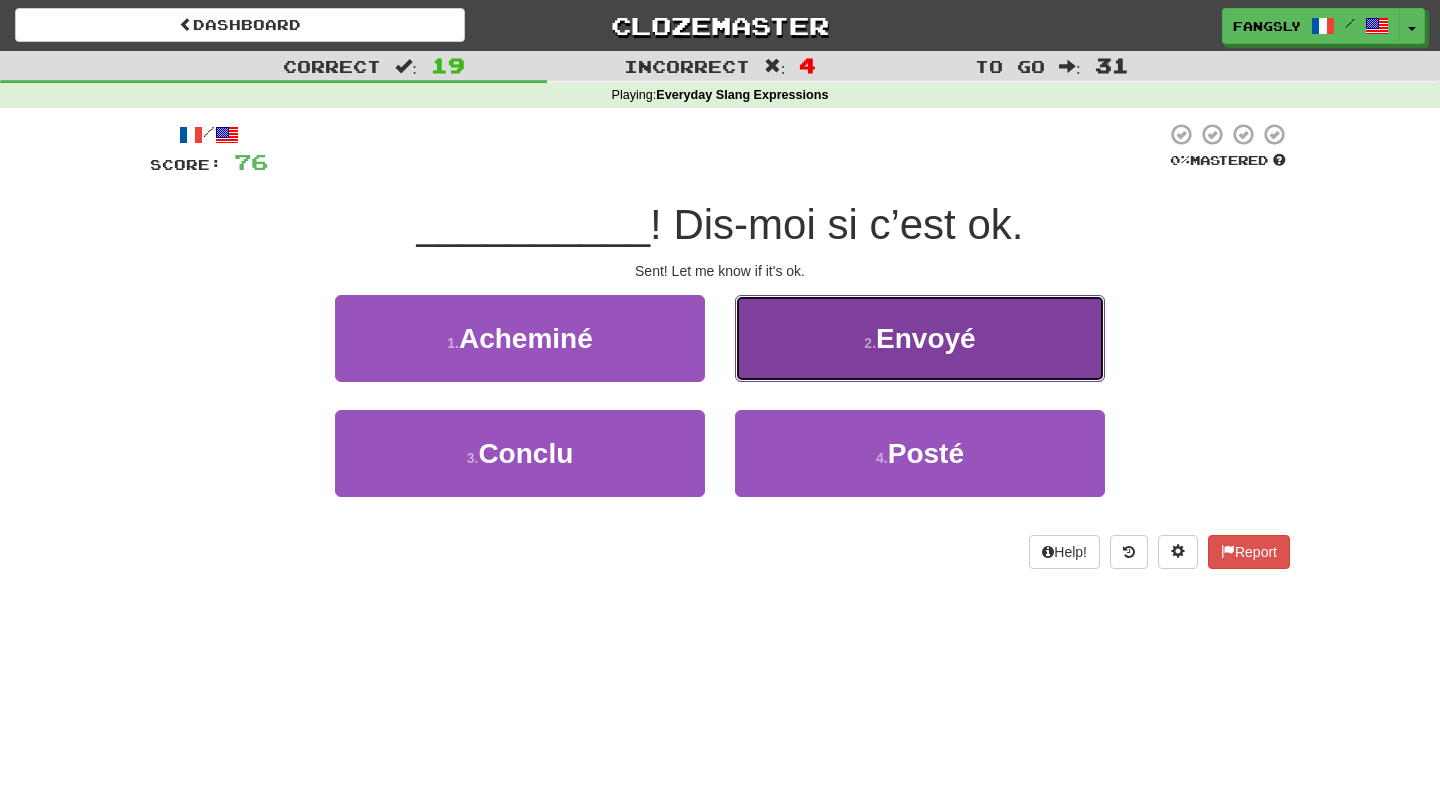 click on "2 .  Envoyé" at bounding box center [920, 338] 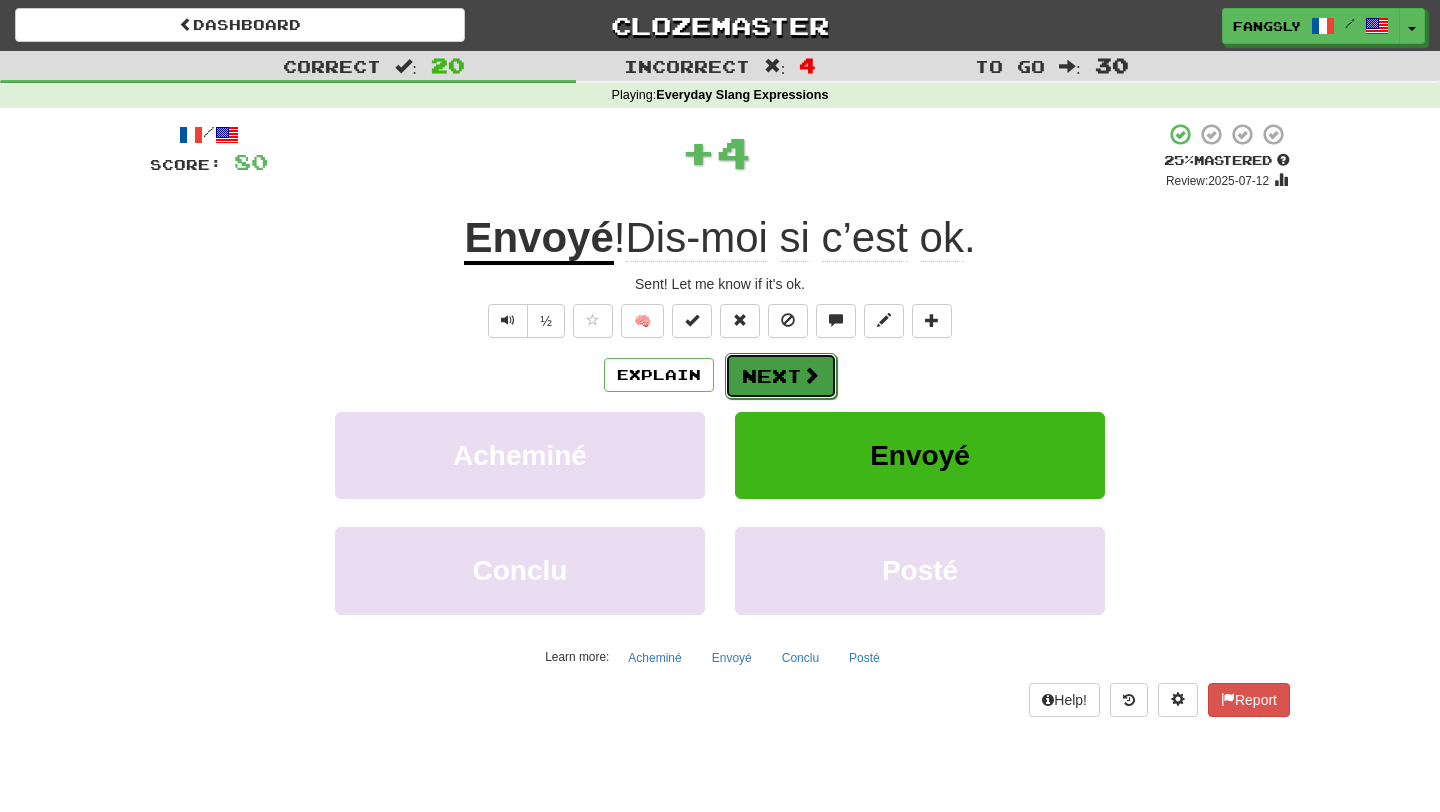 click on "Next" at bounding box center (781, 376) 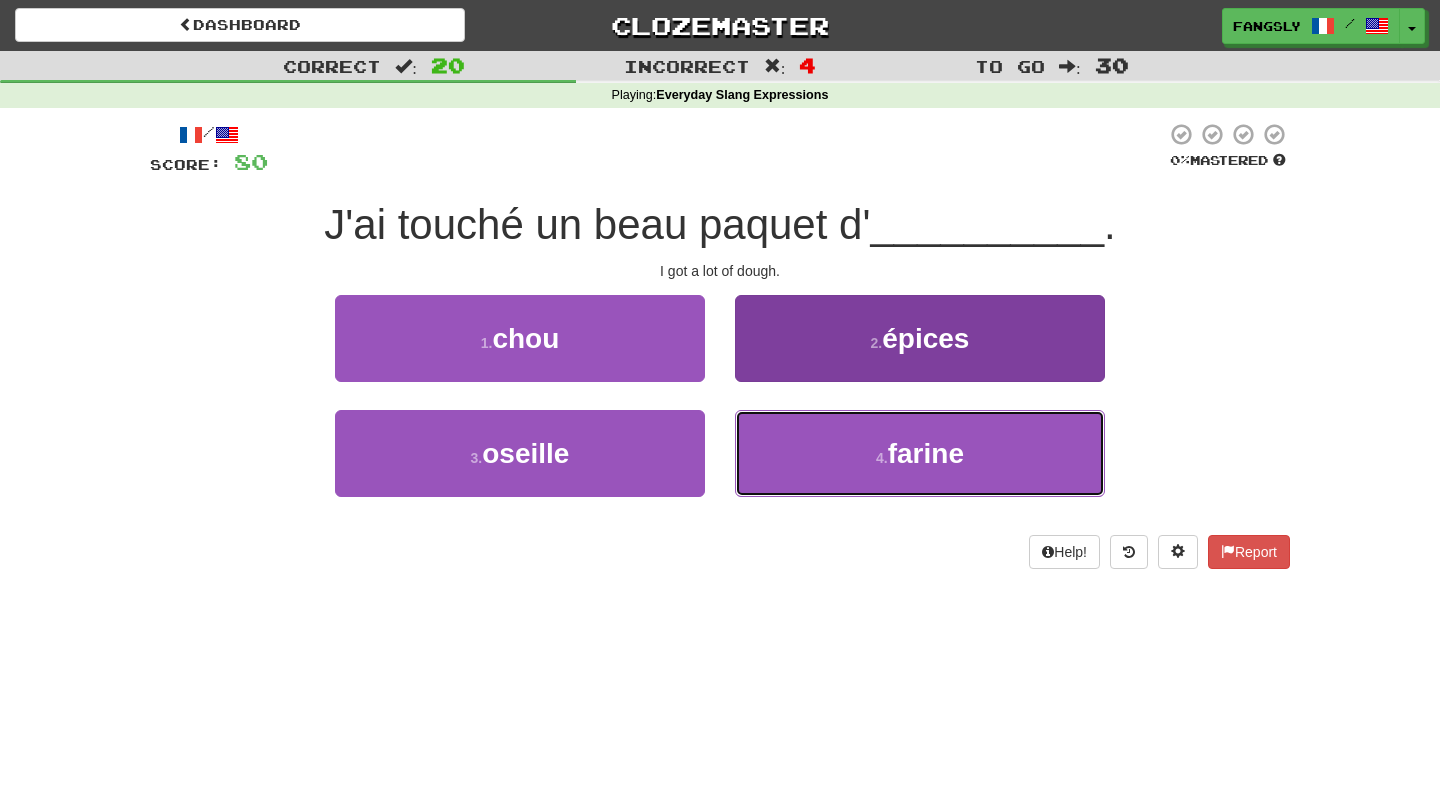 click on "4 .  farine" at bounding box center (920, 453) 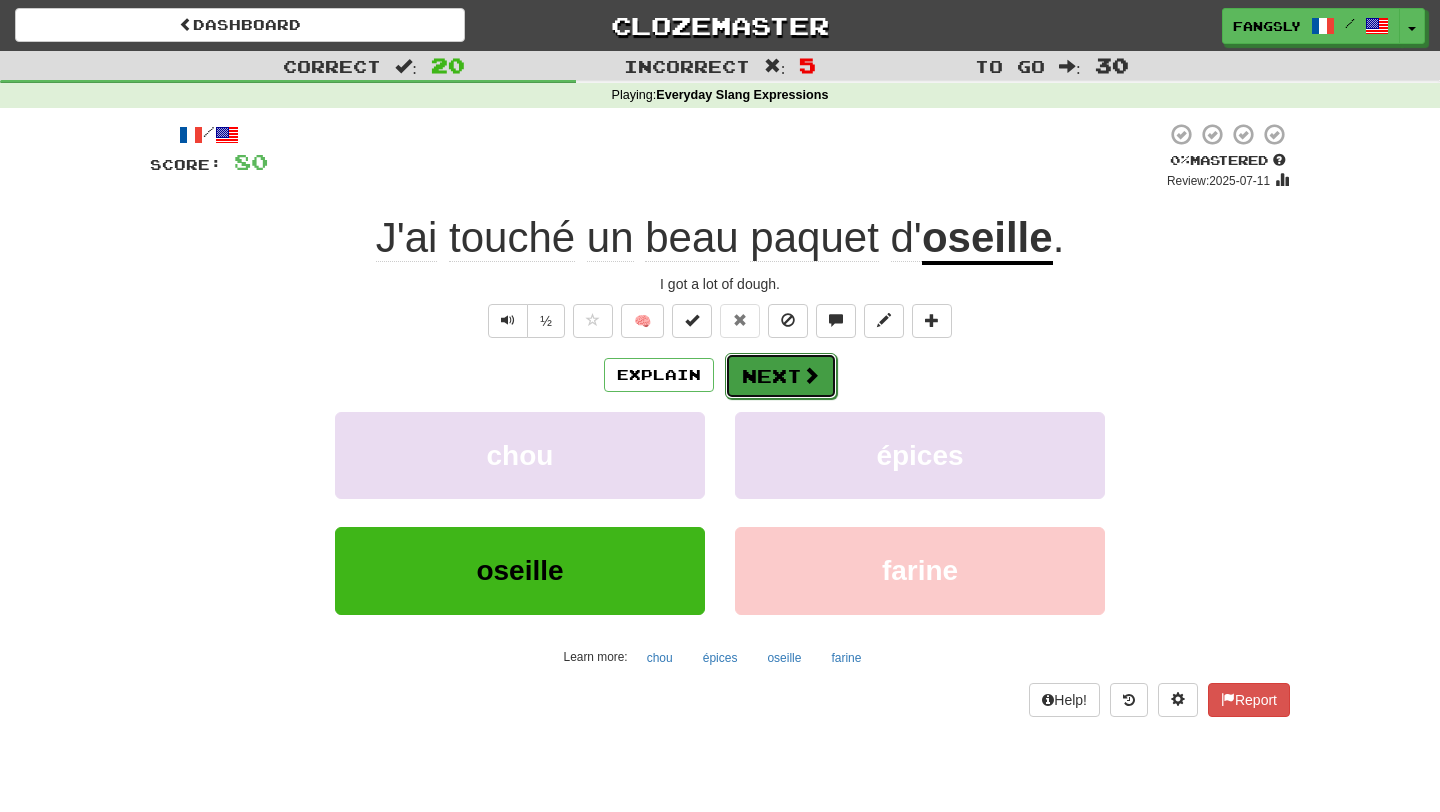 click on "Next" at bounding box center [781, 376] 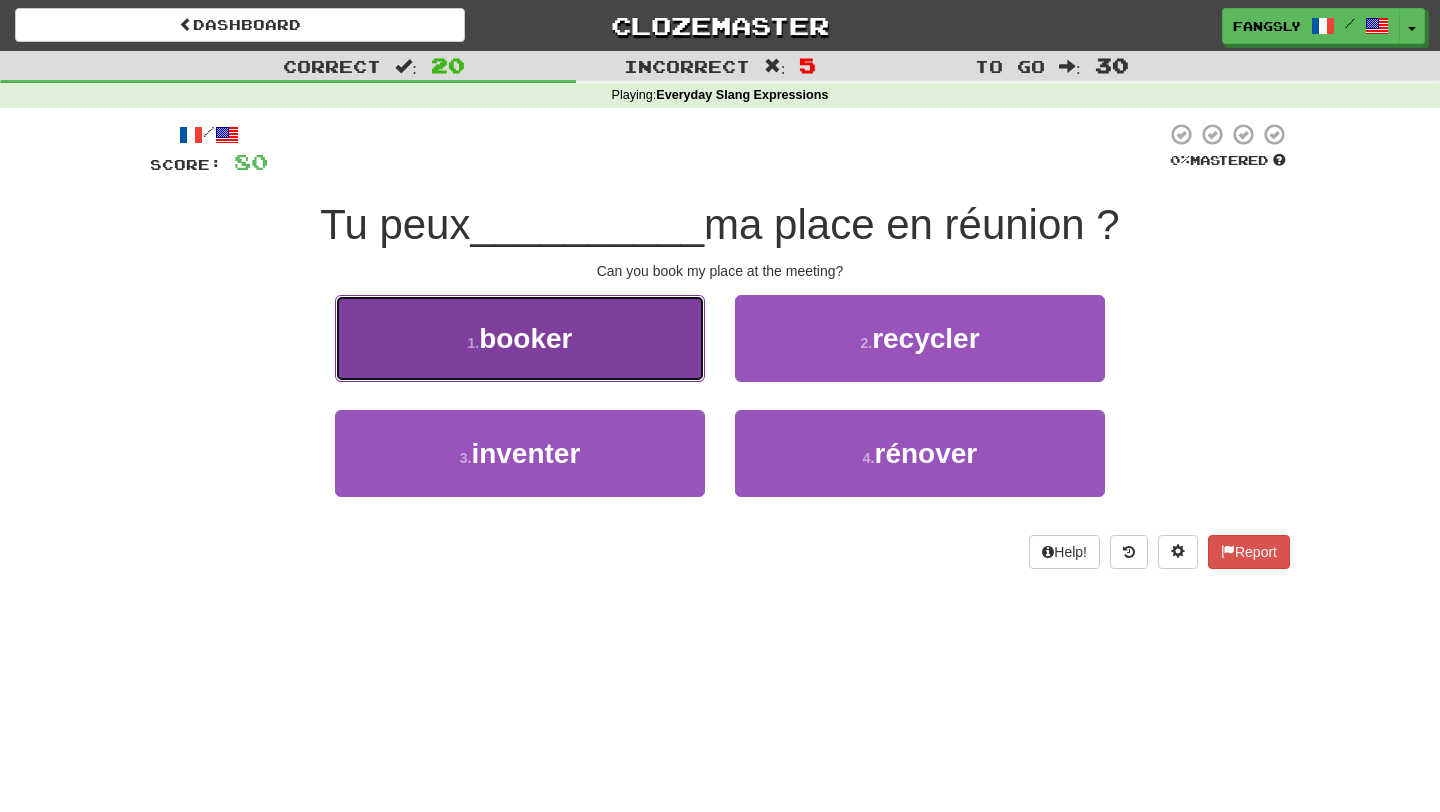 click on "1 .  booker" at bounding box center [520, 338] 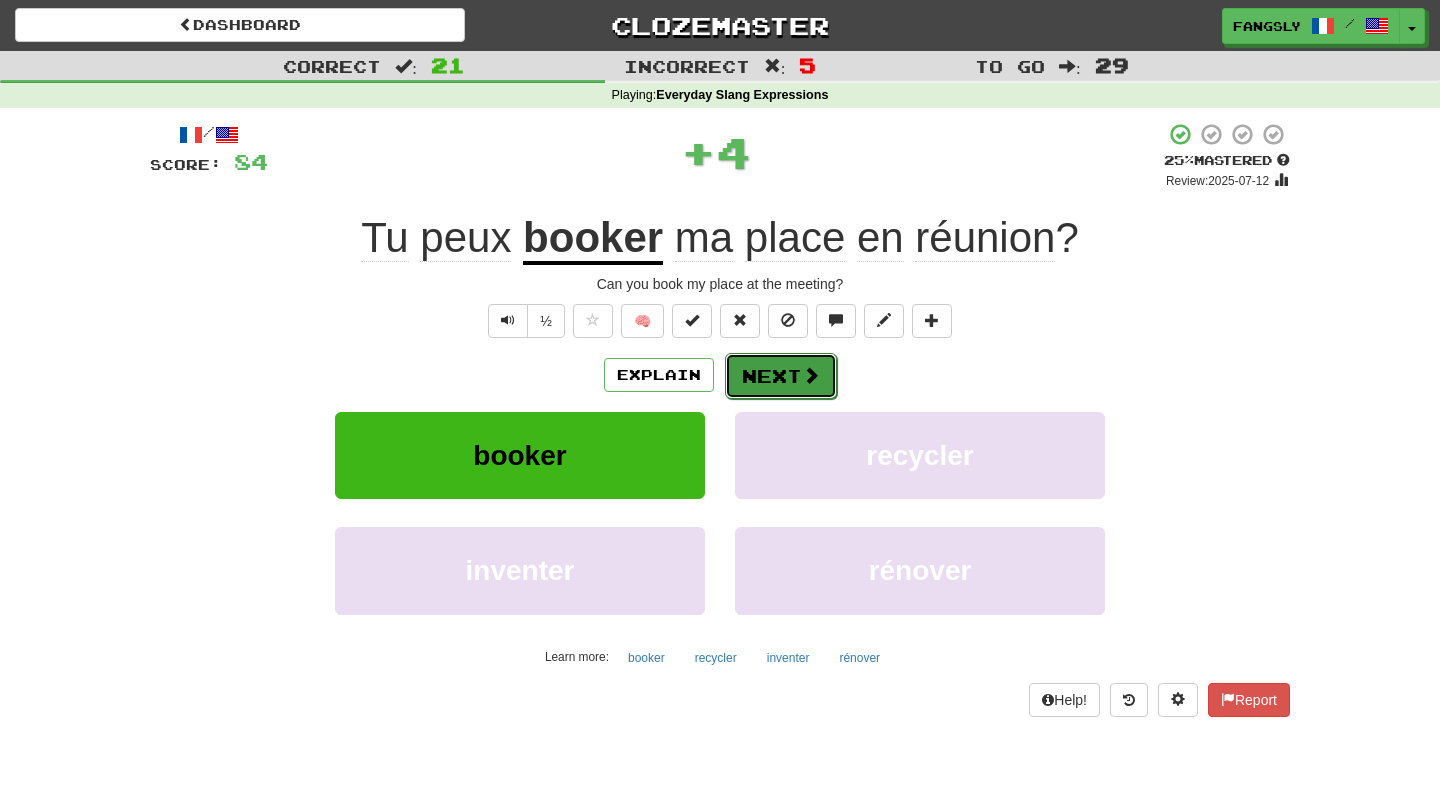 click on "Next" at bounding box center [781, 376] 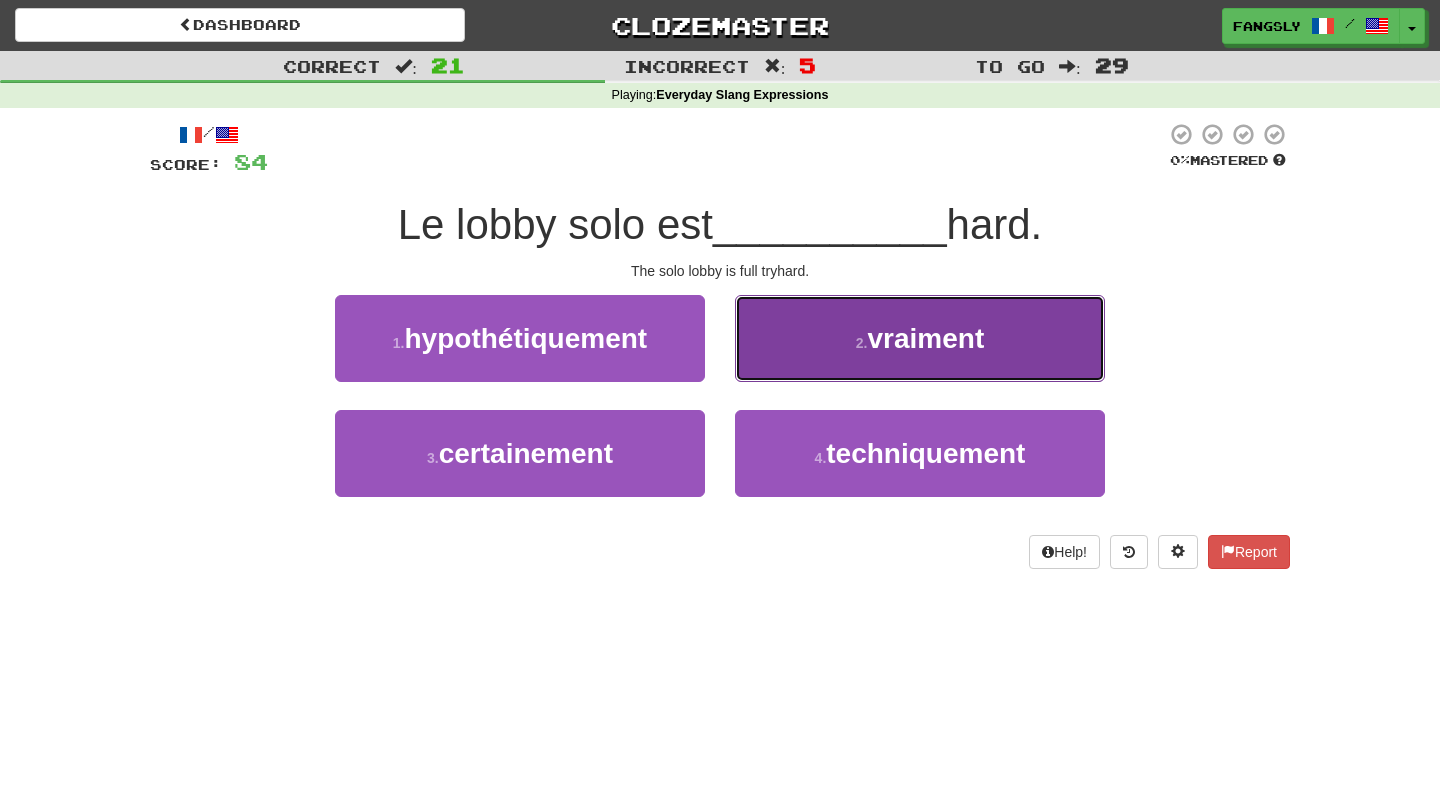 click on "2 .  vraiment" at bounding box center [920, 338] 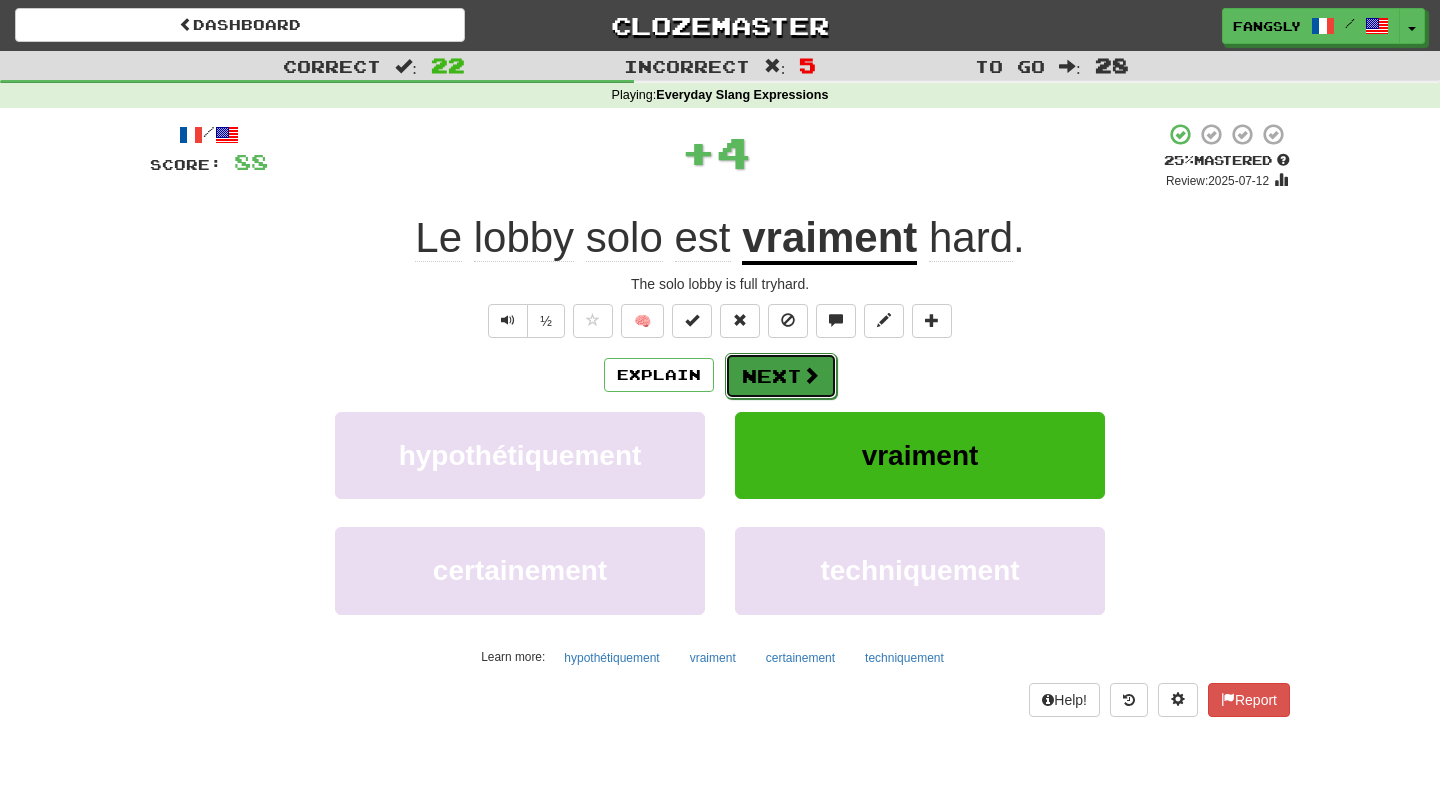click on "Next" at bounding box center (781, 376) 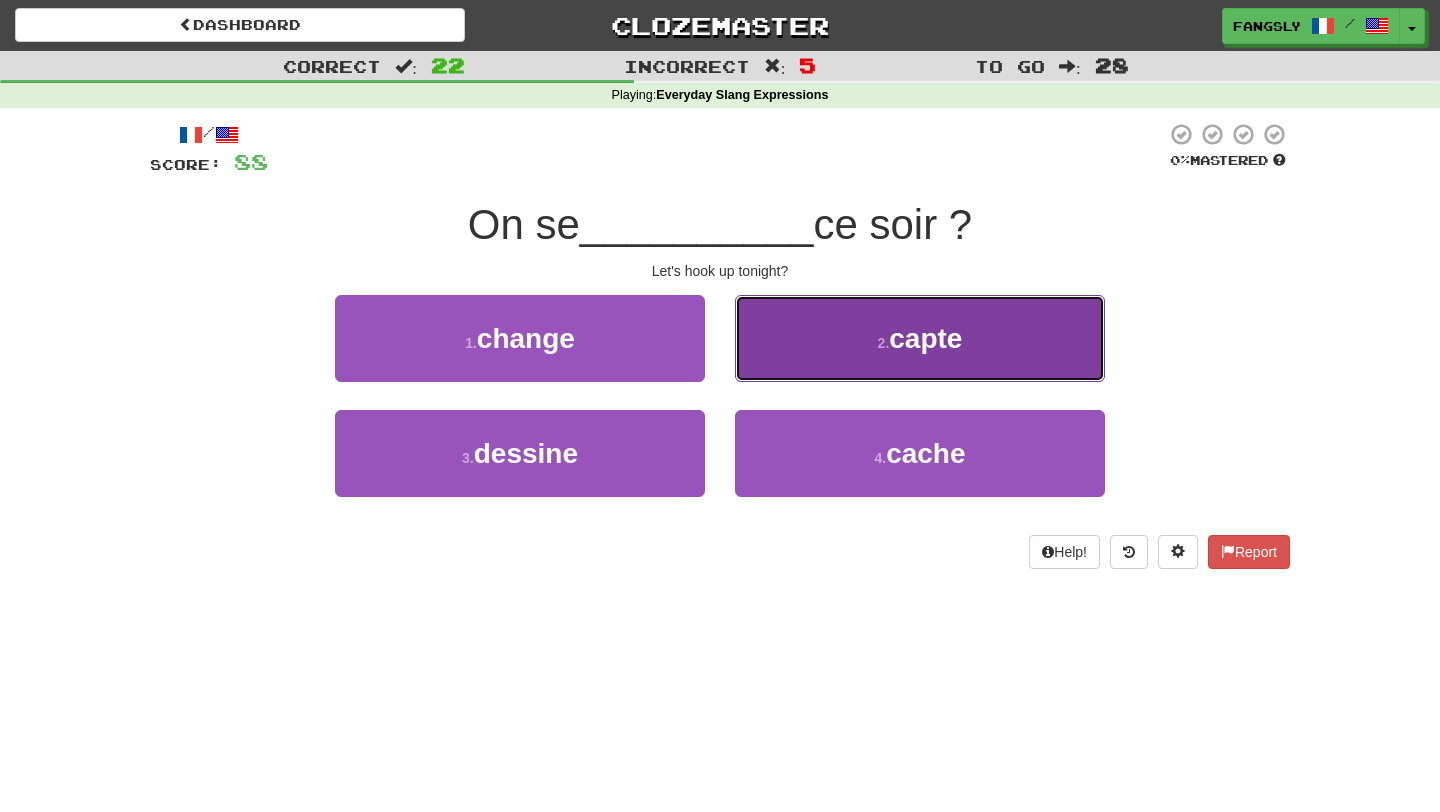 click on "2 .  capte" at bounding box center [920, 338] 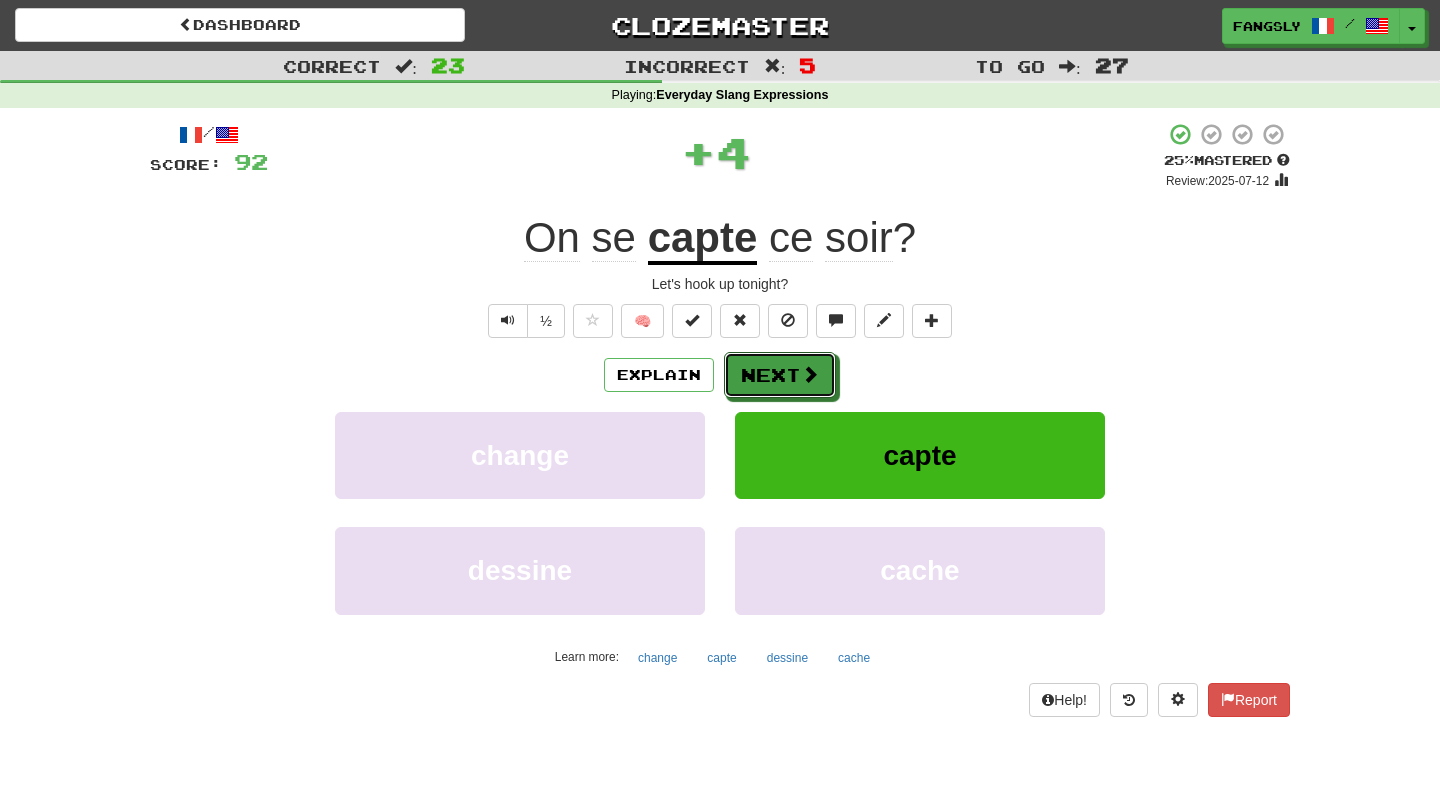 click on "Next" at bounding box center [780, 375] 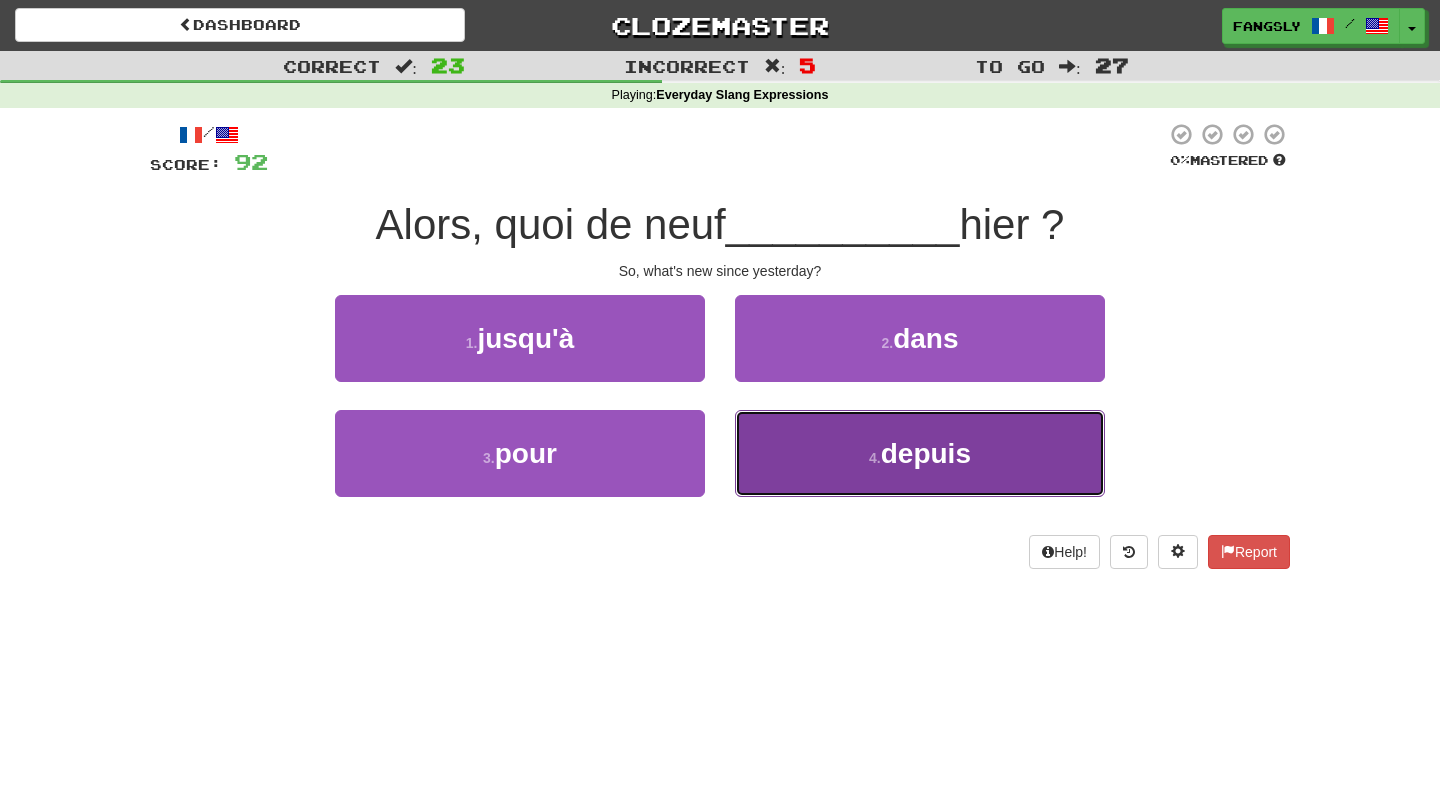 click on "4 .  depuis" at bounding box center [920, 453] 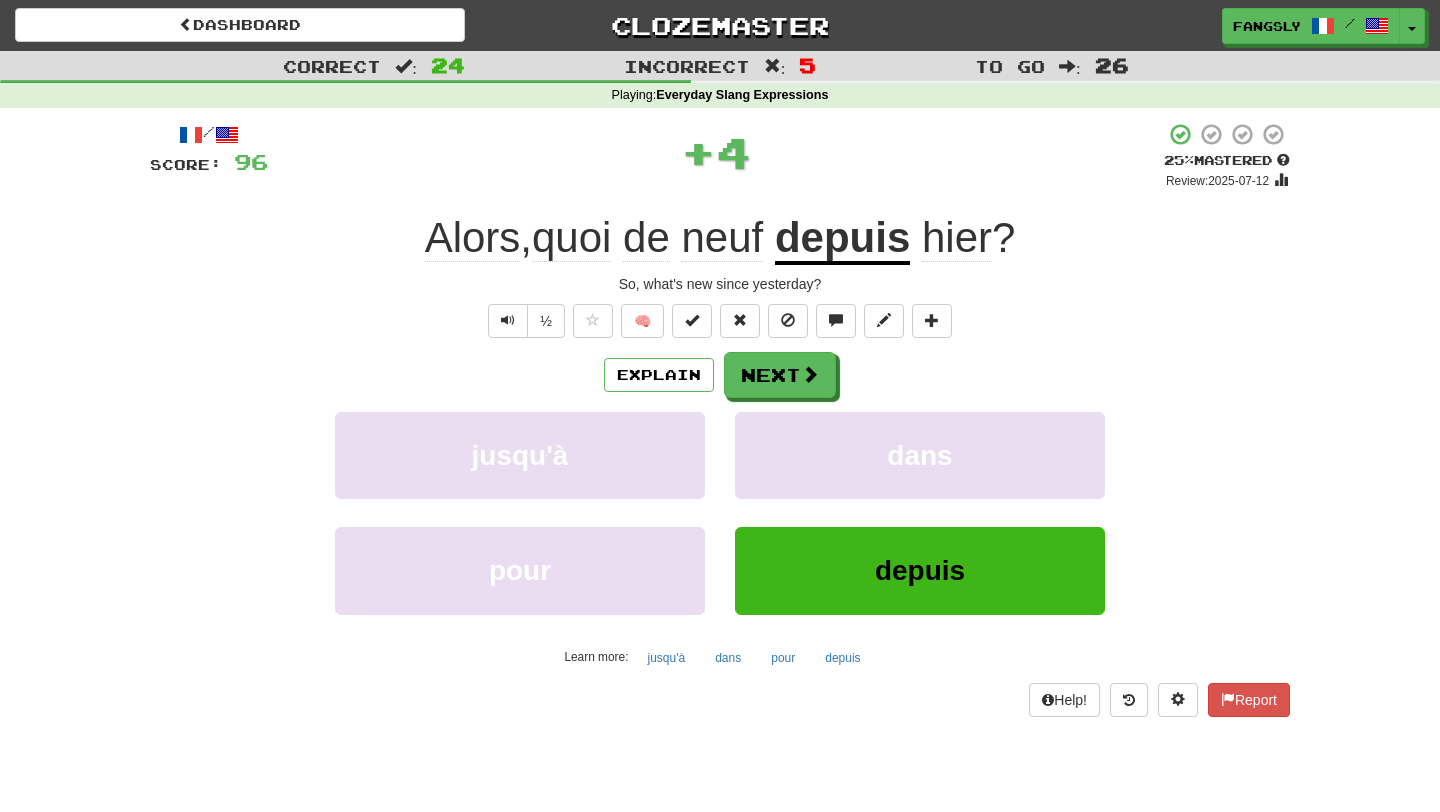 click on "Explain Next jusqu'à dans pour depuis Learn more: jusqu'à dans pour depuis" at bounding box center [720, 512] 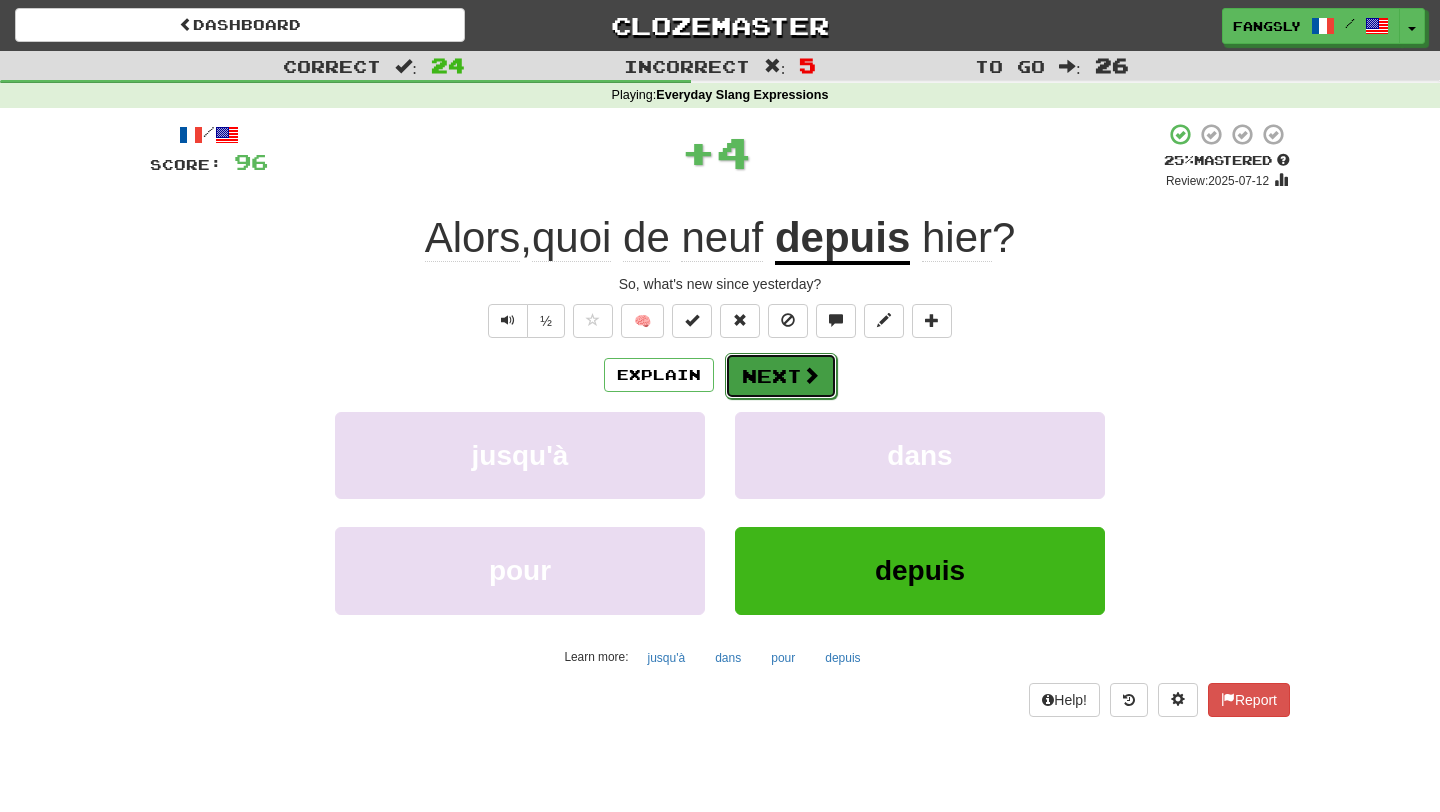 click on "Next" at bounding box center (781, 376) 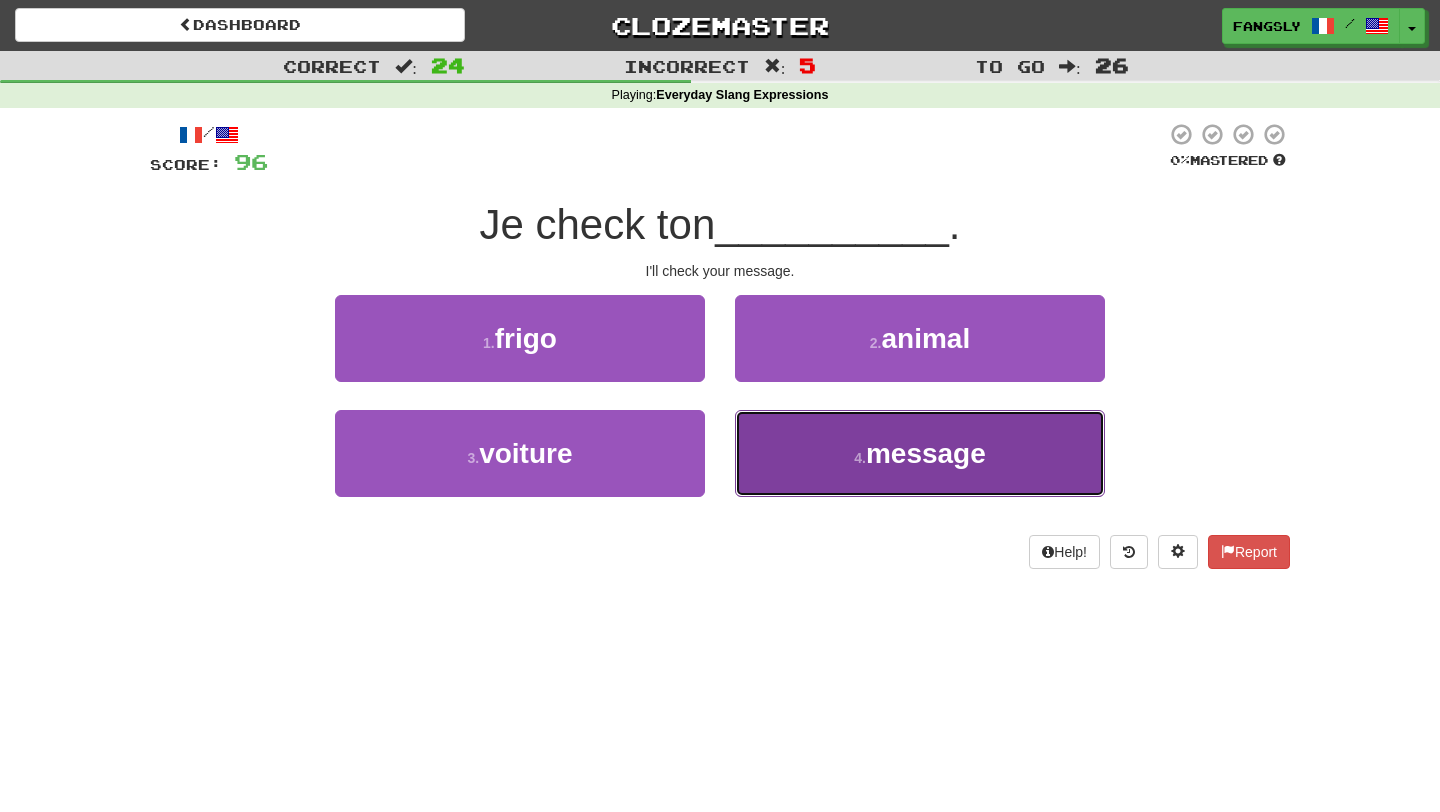 click on "4 .  message" at bounding box center [920, 453] 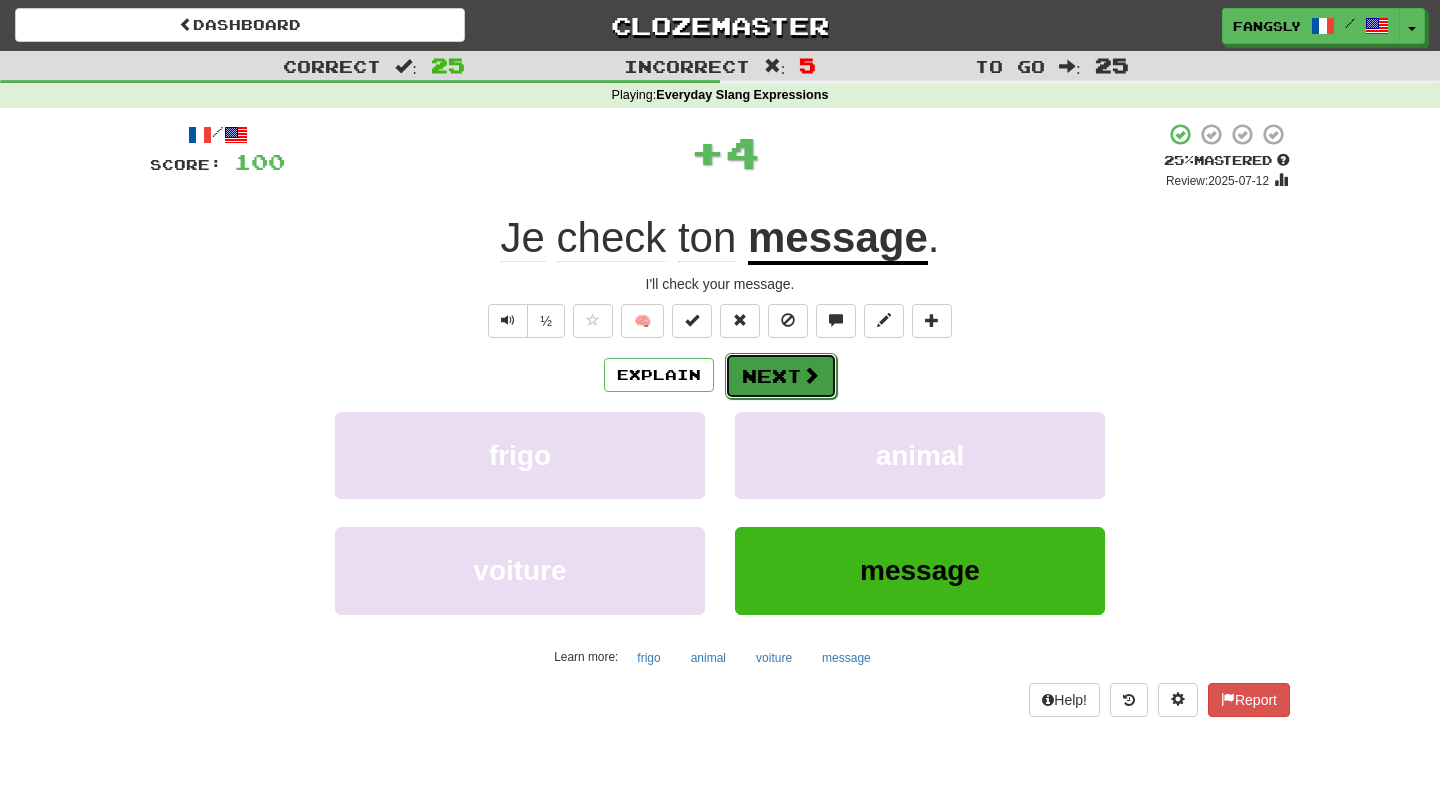 click on "Next" at bounding box center [781, 376] 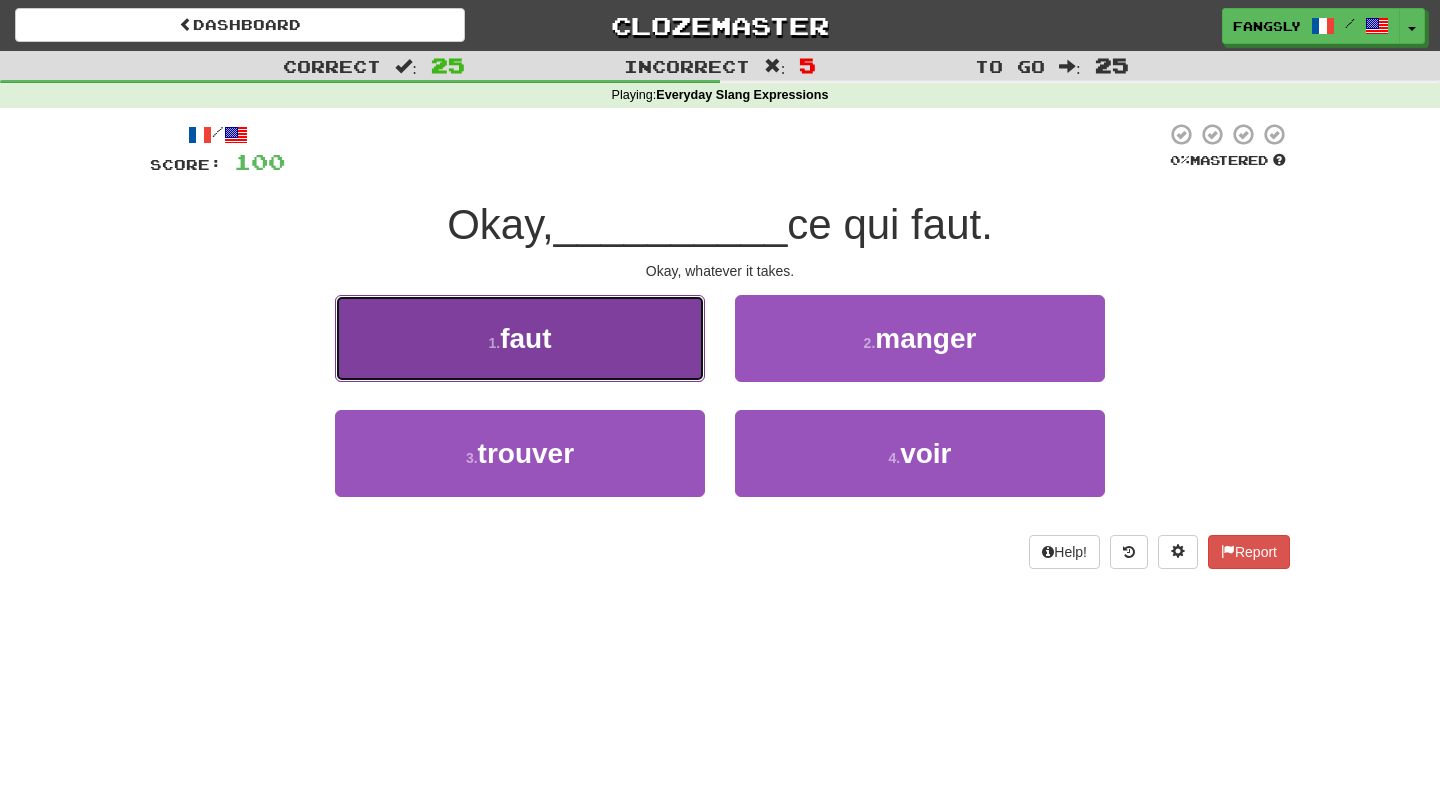 click on "1 .  faut" at bounding box center (520, 338) 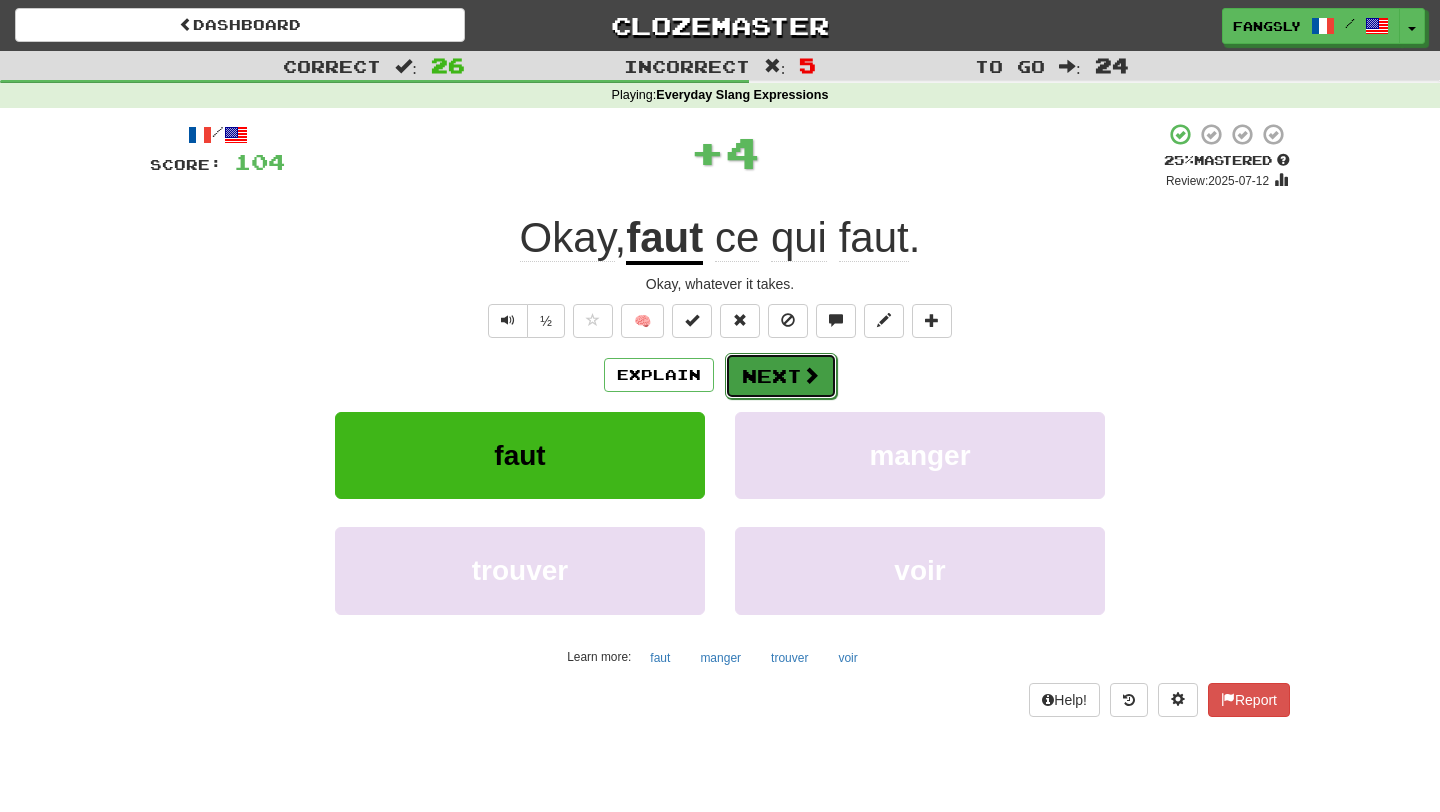 click at bounding box center [811, 375] 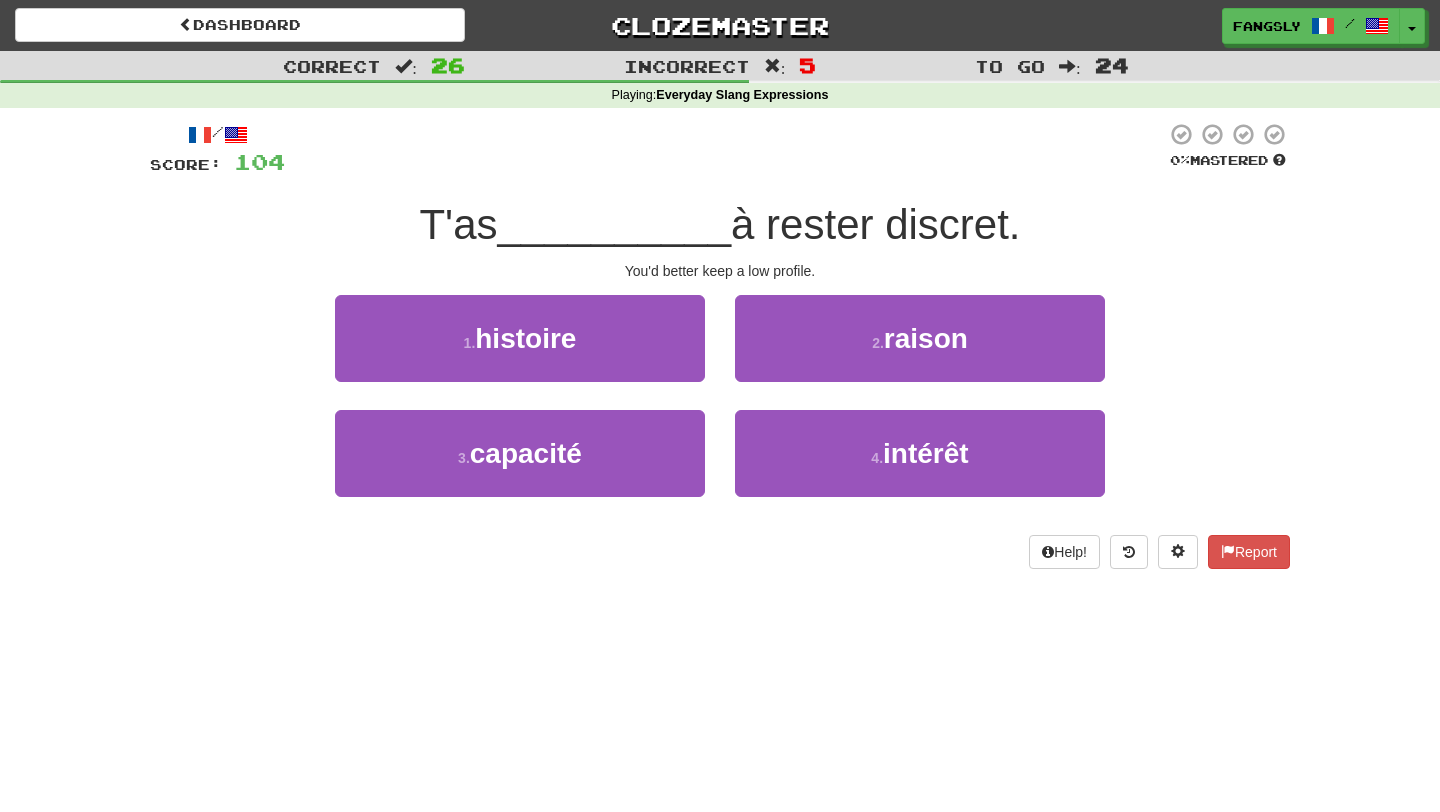 click on "2 .  raison" at bounding box center [920, 352] 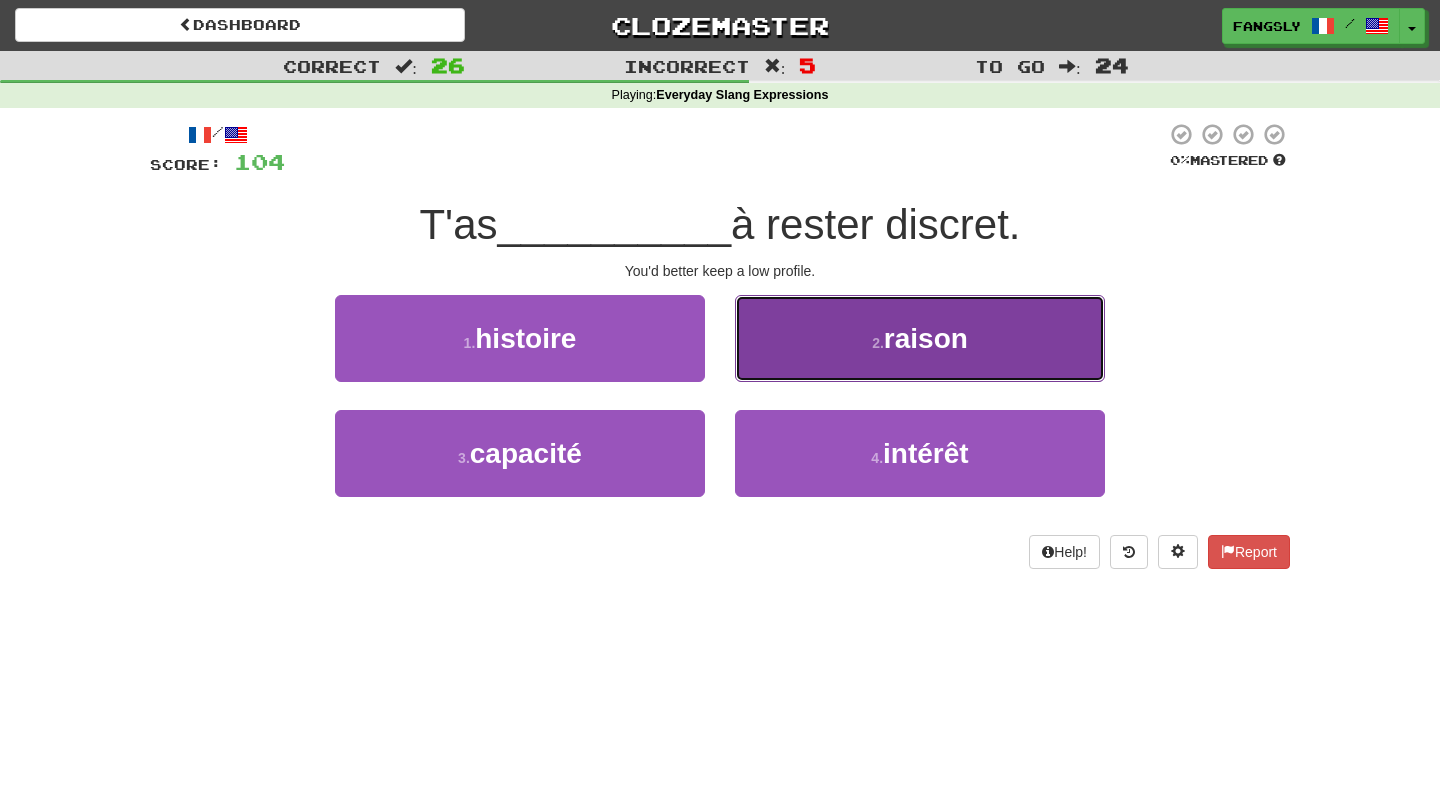 click on "2 .  raison" at bounding box center [920, 338] 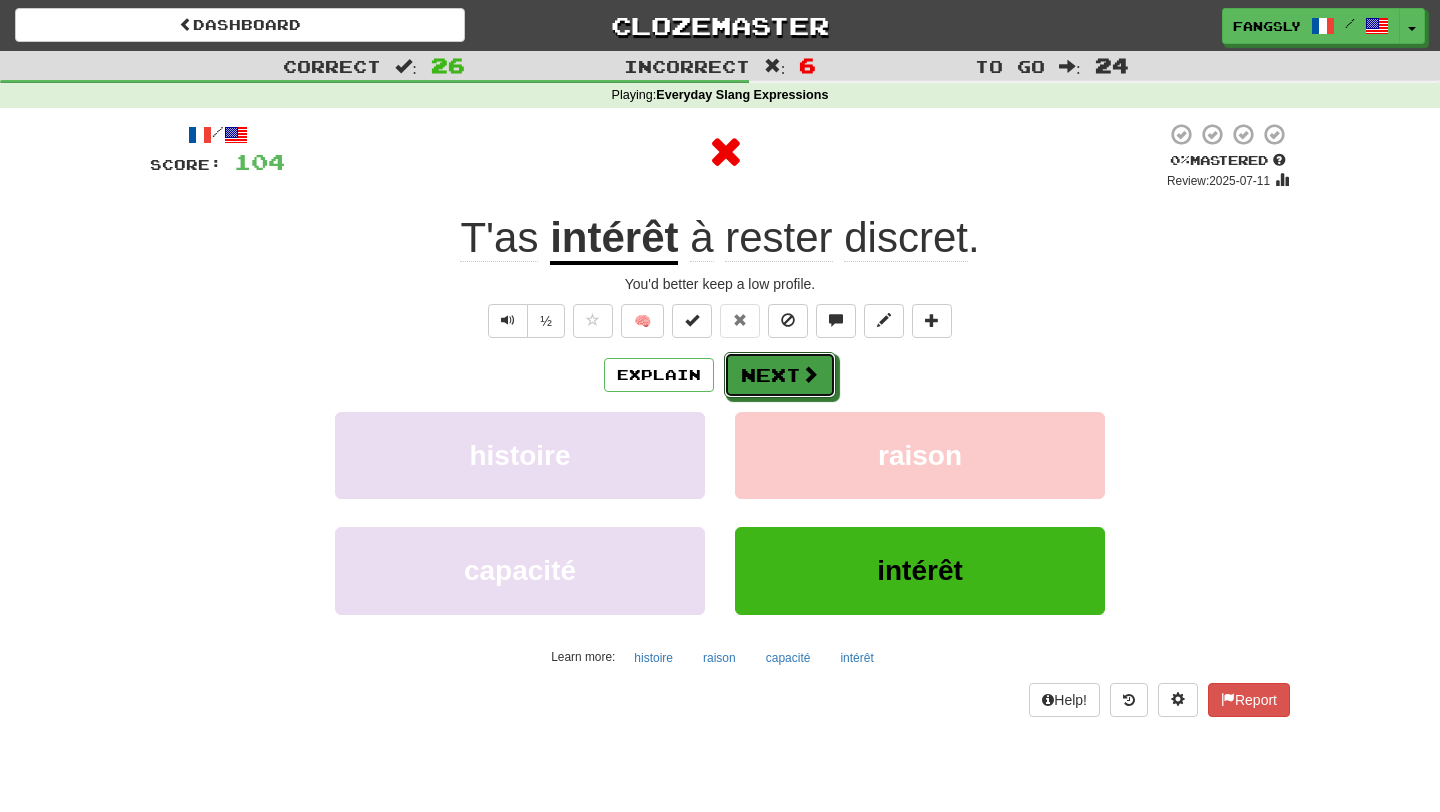 click on "Next" at bounding box center [780, 375] 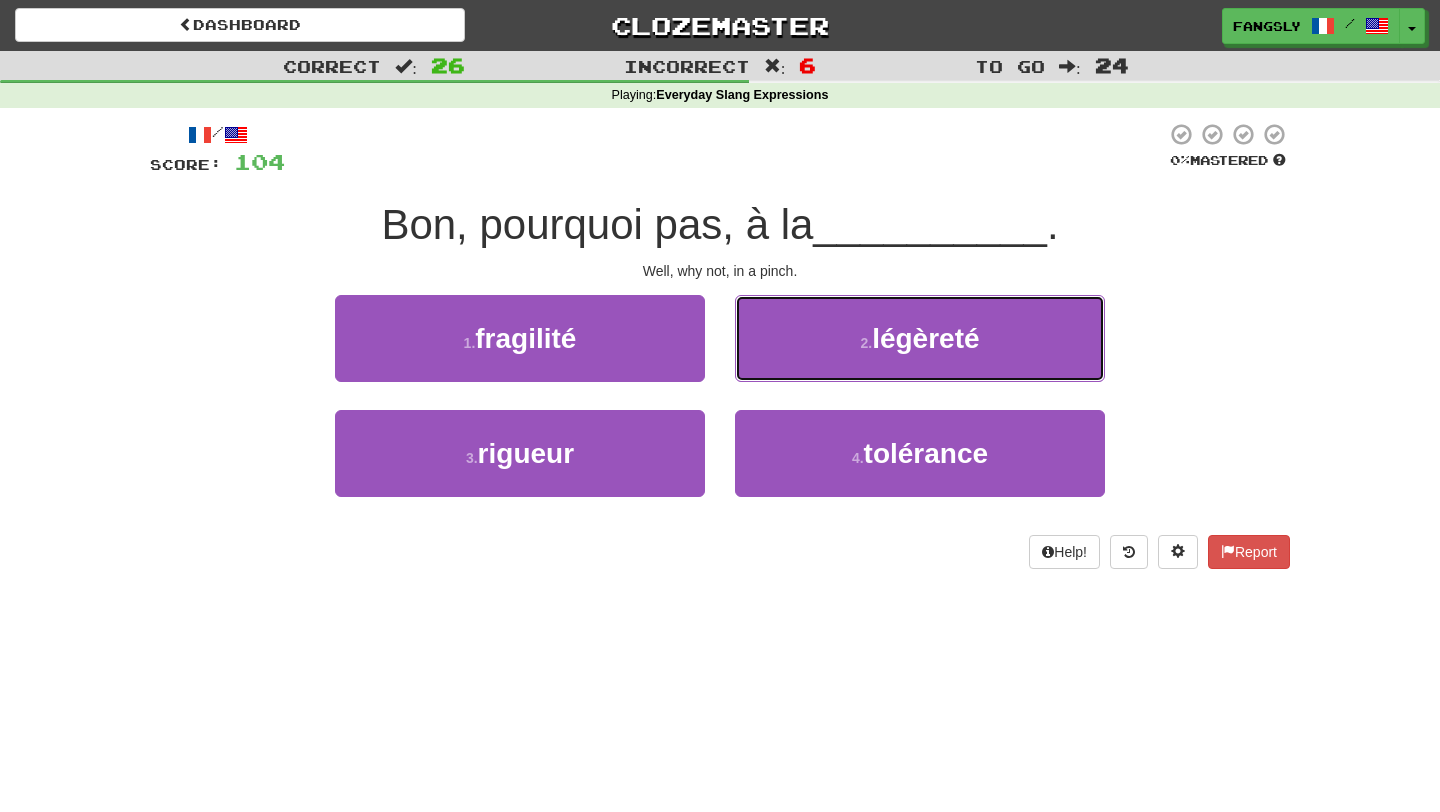 click on "2 .  légèreté" at bounding box center (920, 338) 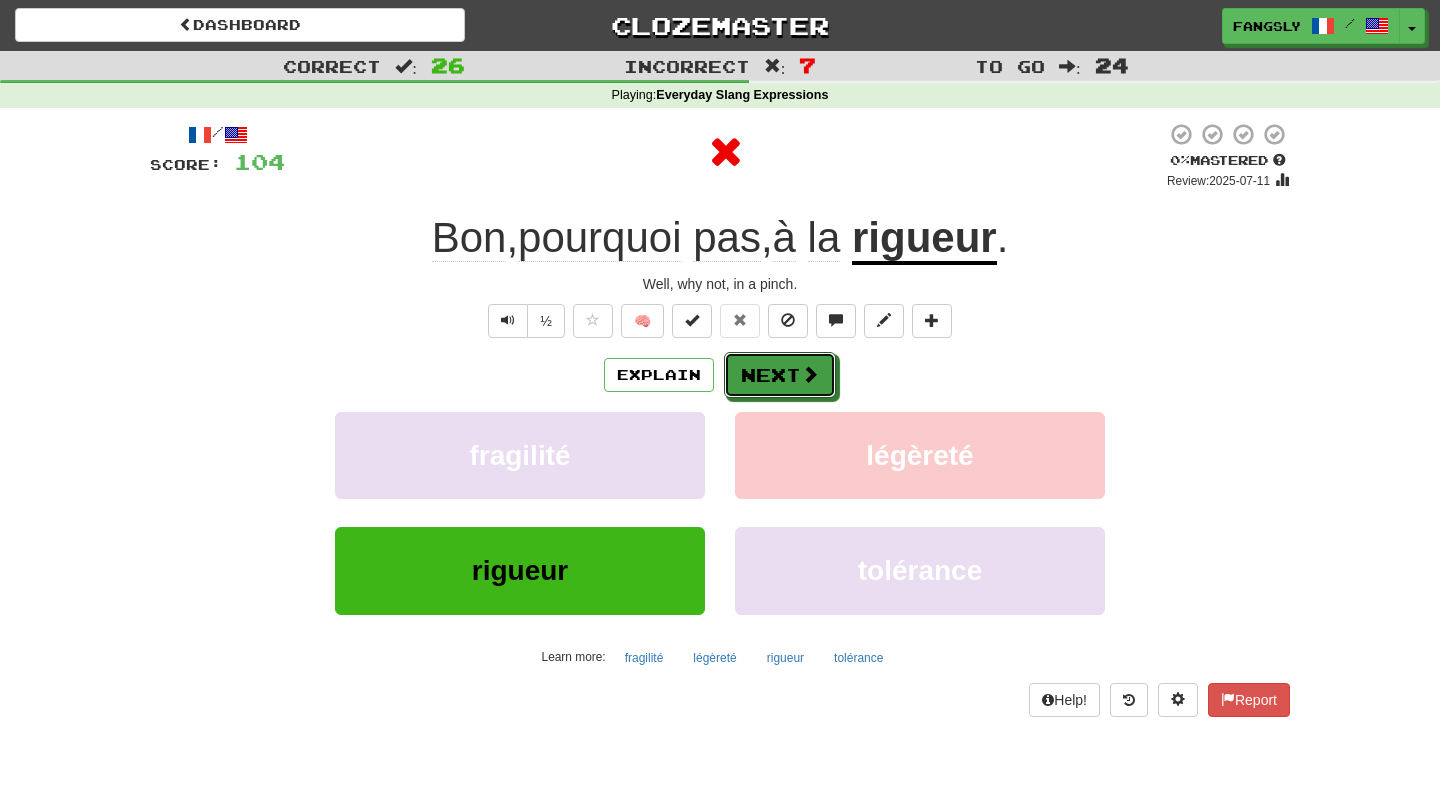 click on "Next" at bounding box center (780, 375) 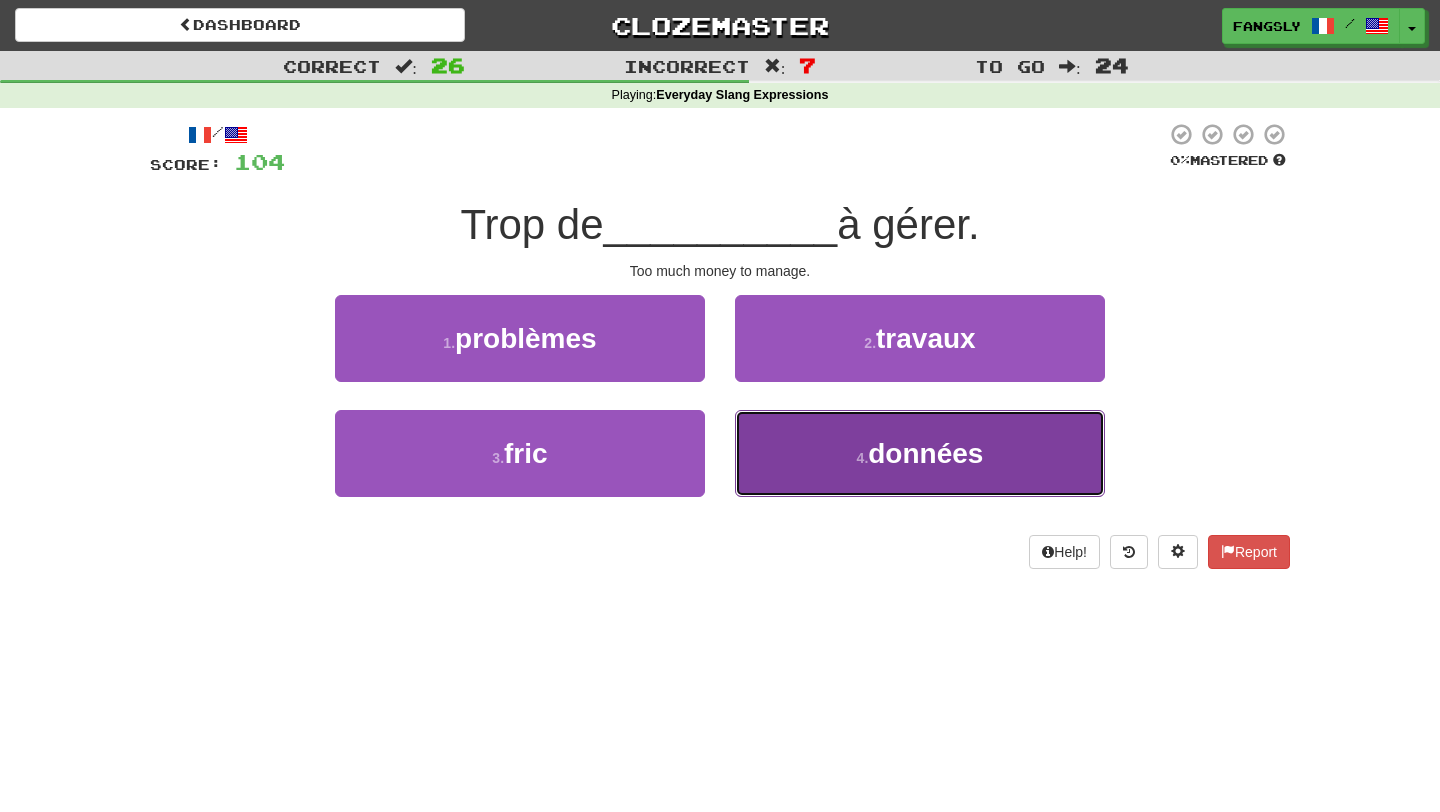 click on "4 .  données" at bounding box center (920, 453) 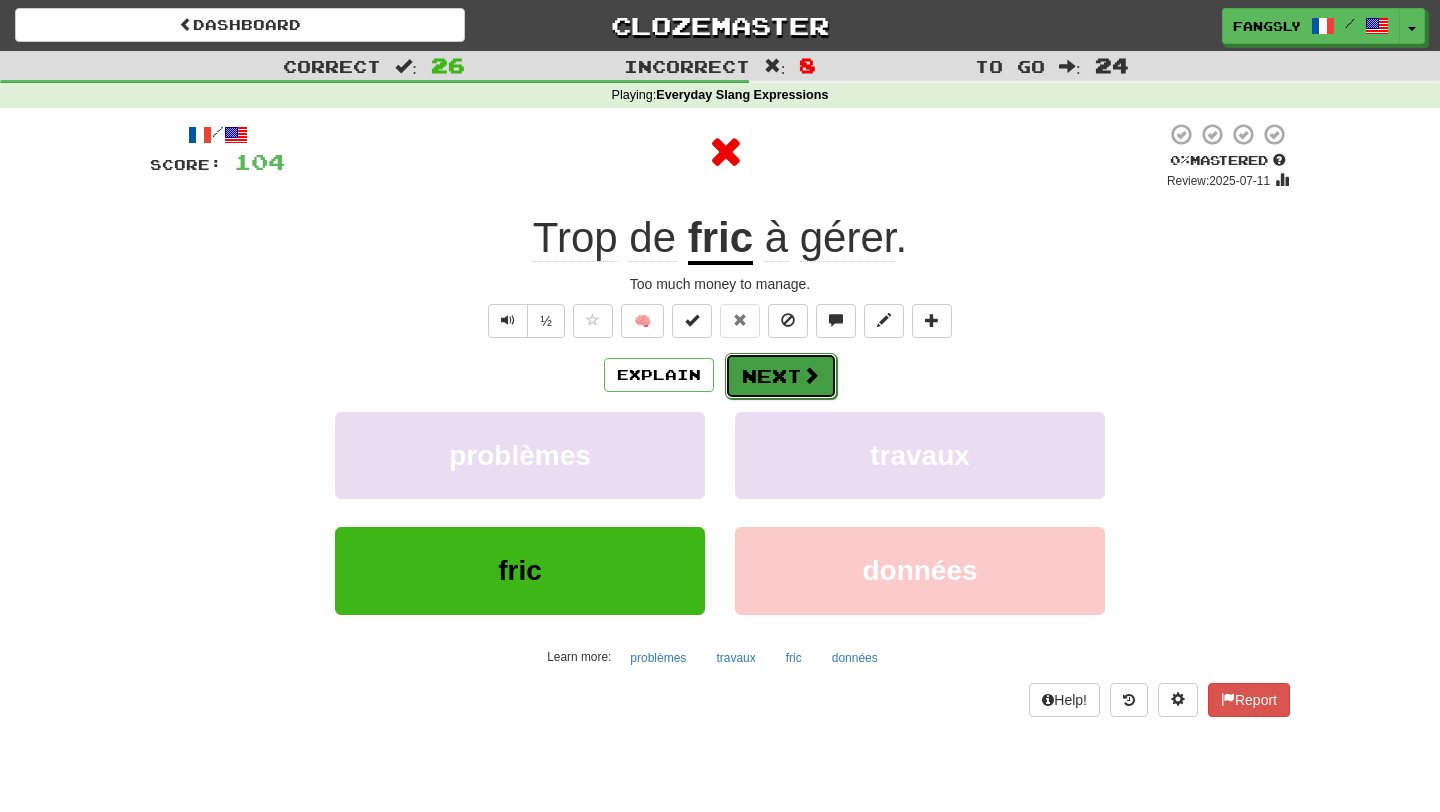 click on "Next" at bounding box center [781, 376] 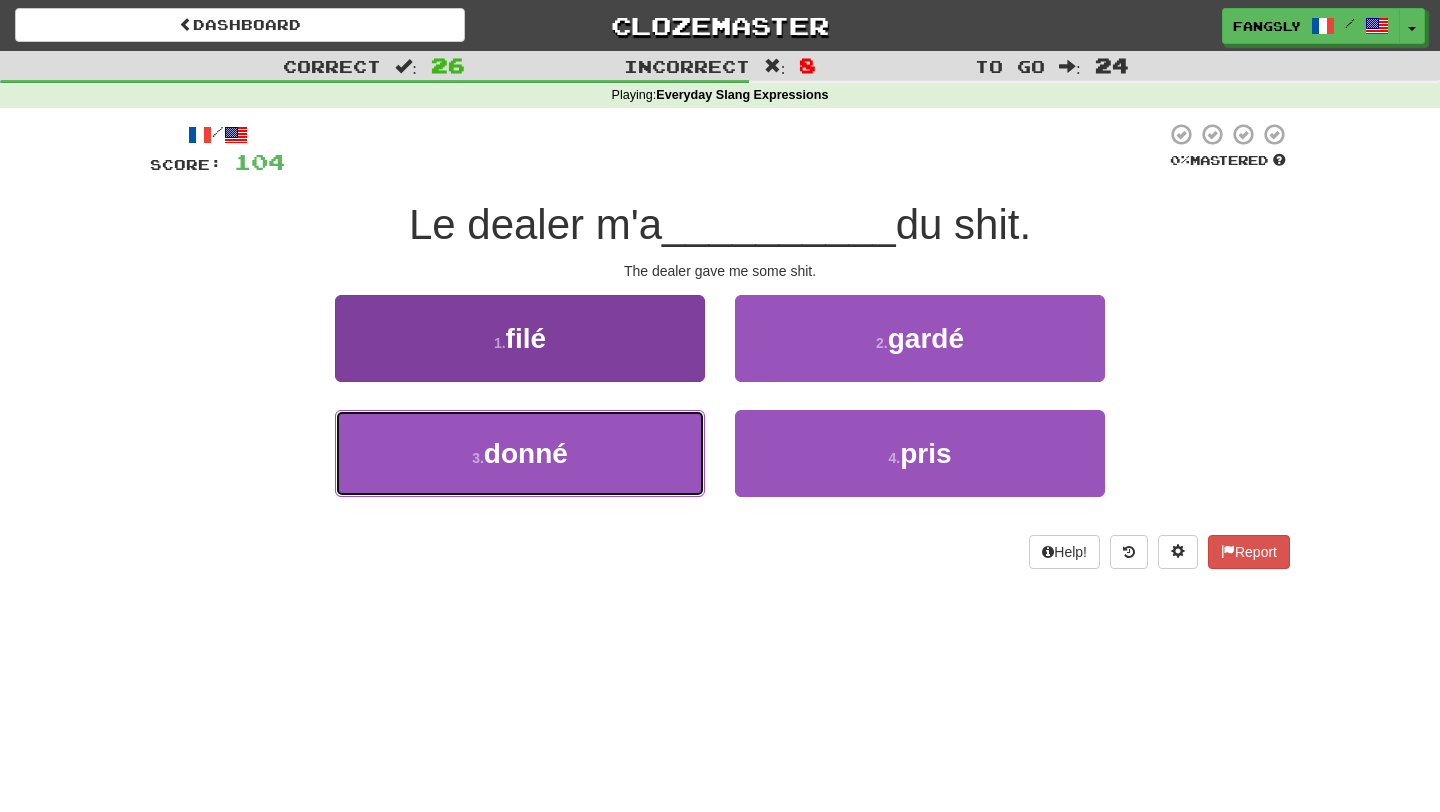 click on "3 .  donné" at bounding box center (520, 453) 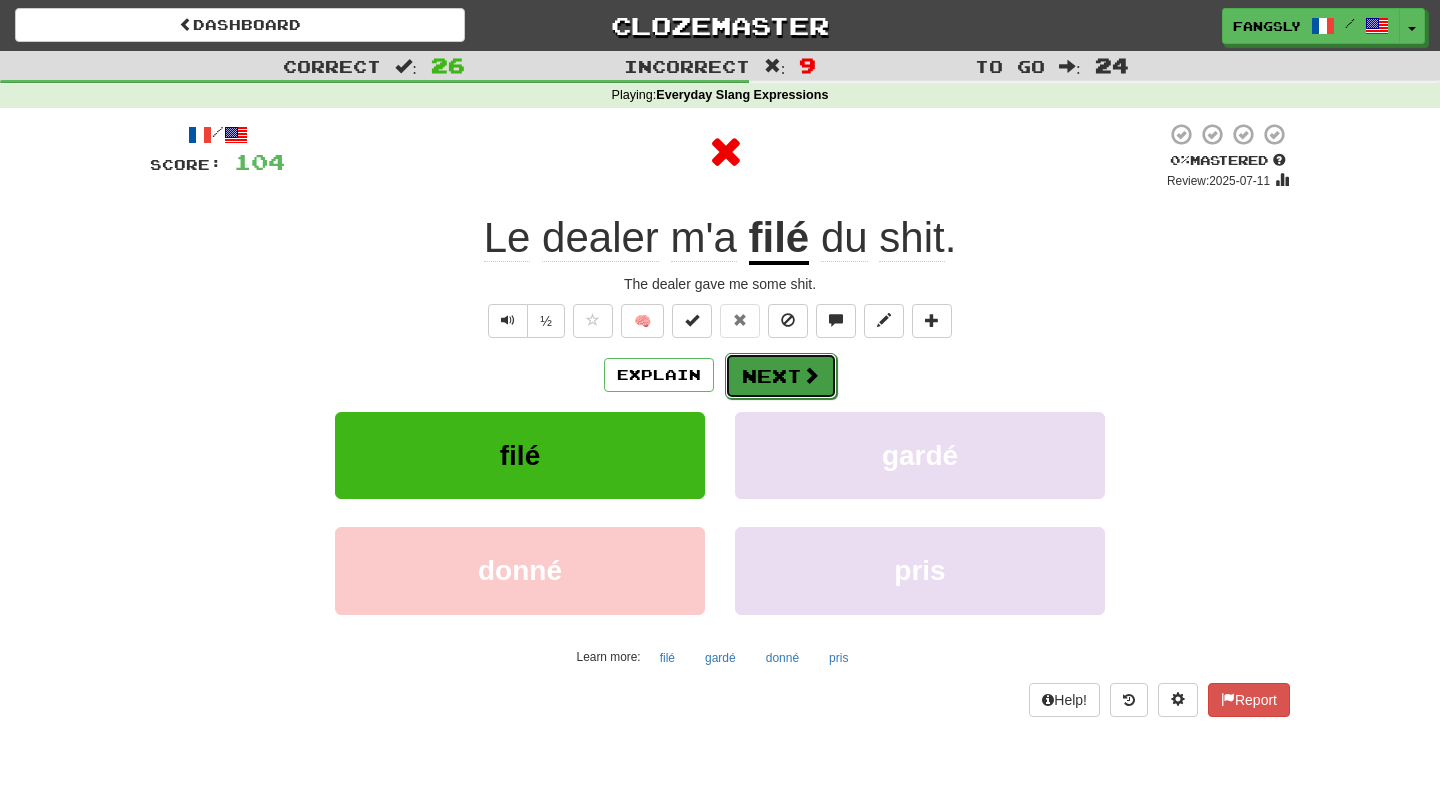 click on "Next" at bounding box center [781, 376] 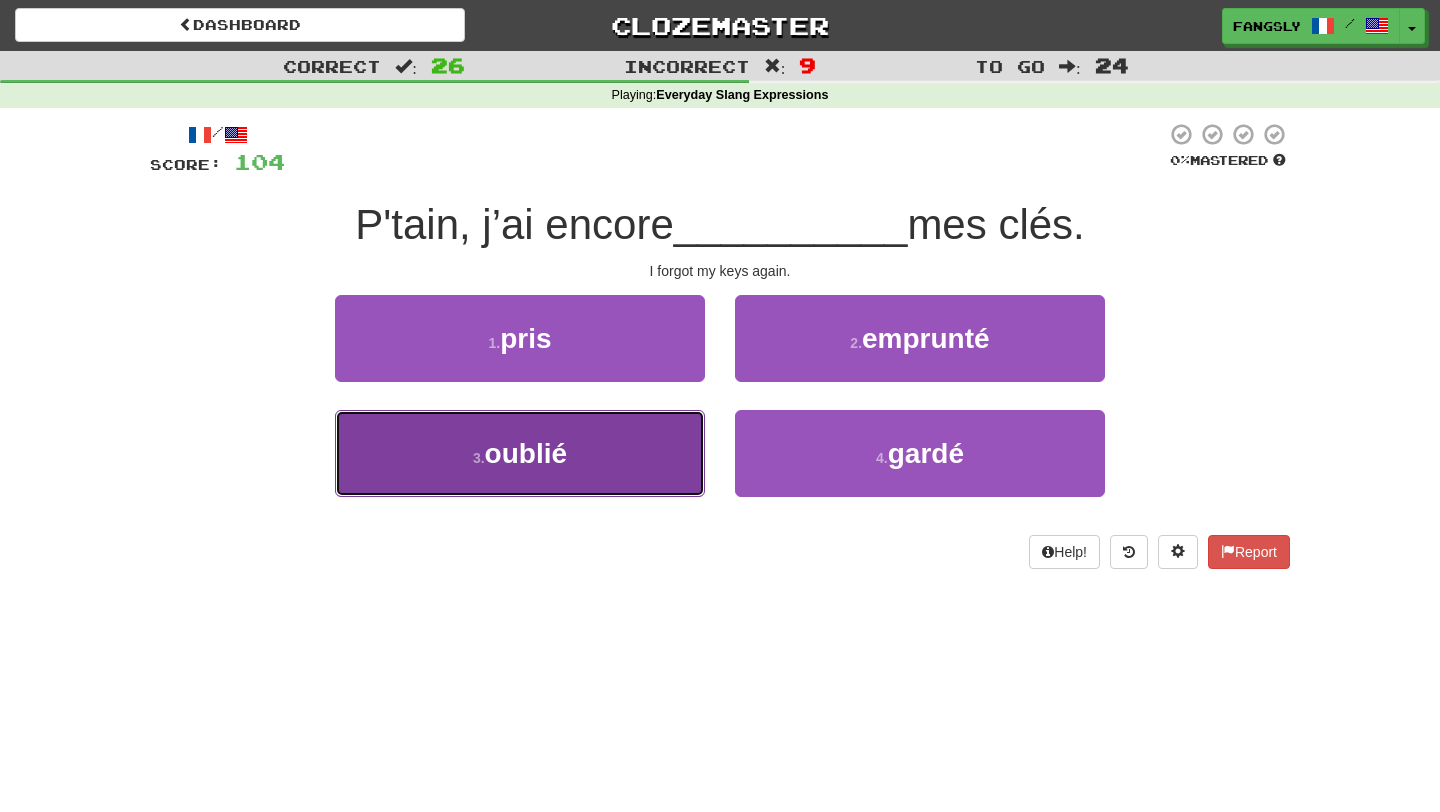 click on "3 .  oublié" at bounding box center (520, 453) 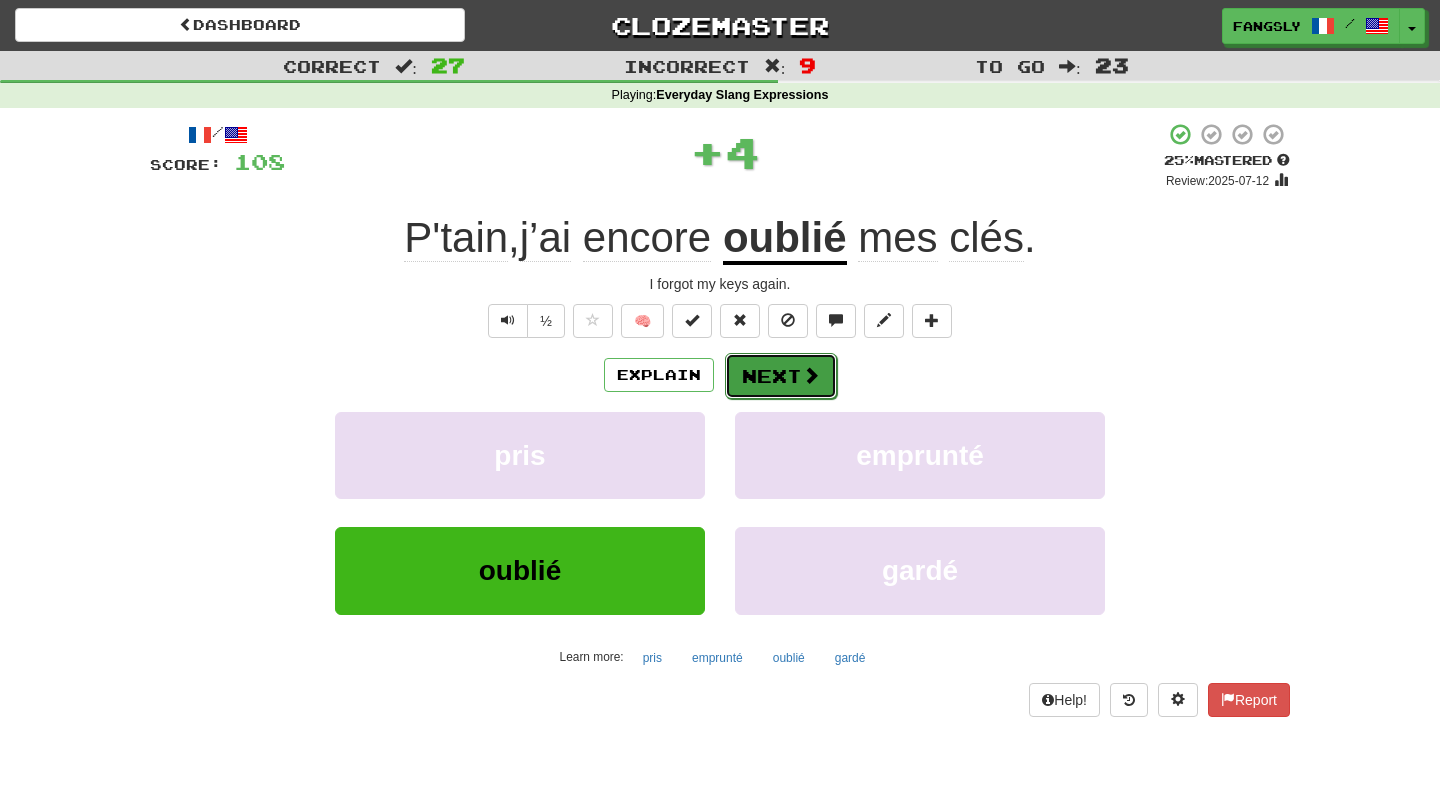 click on "Next" at bounding box center (781, 376) 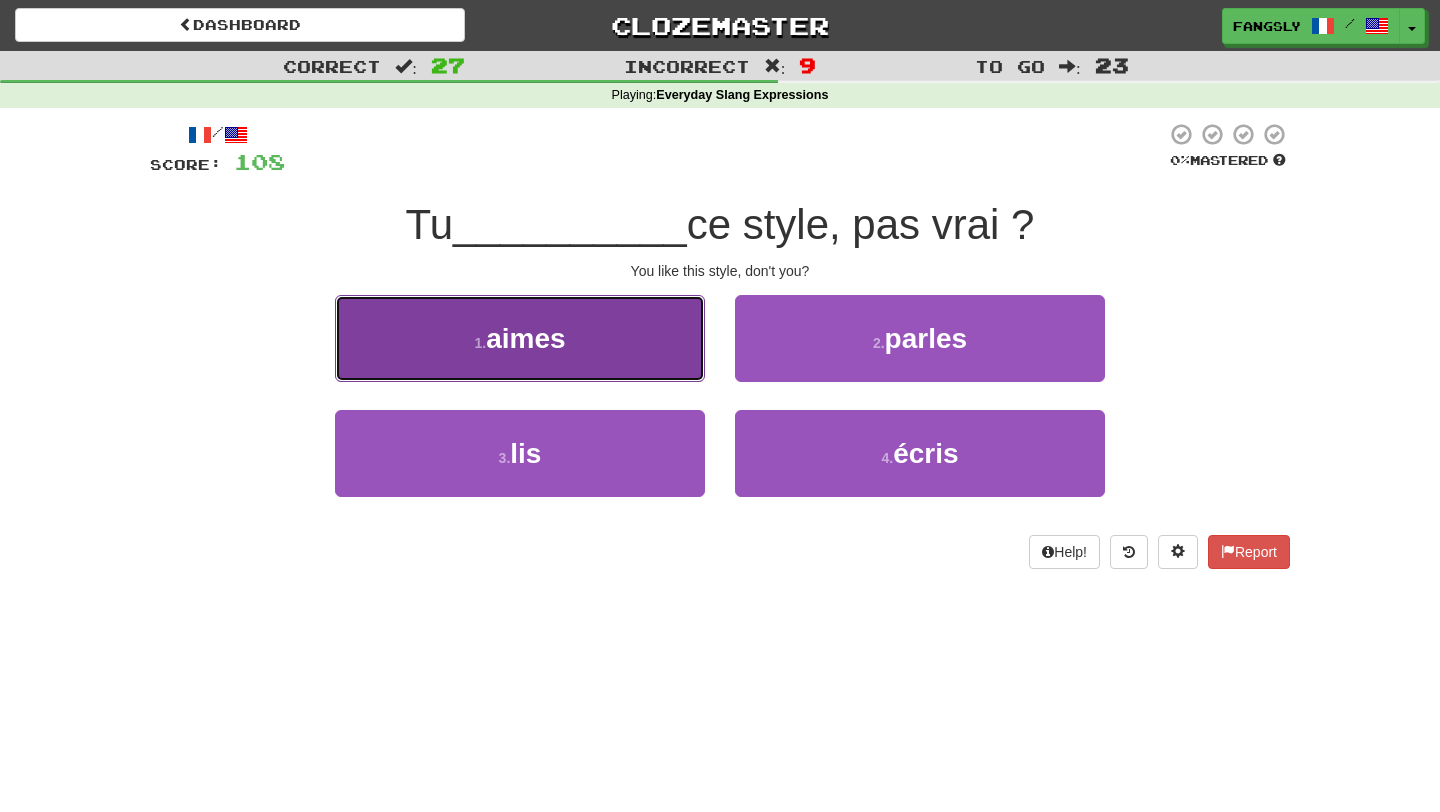 click on "1 .  aimes" at bounding box center [520, 338] 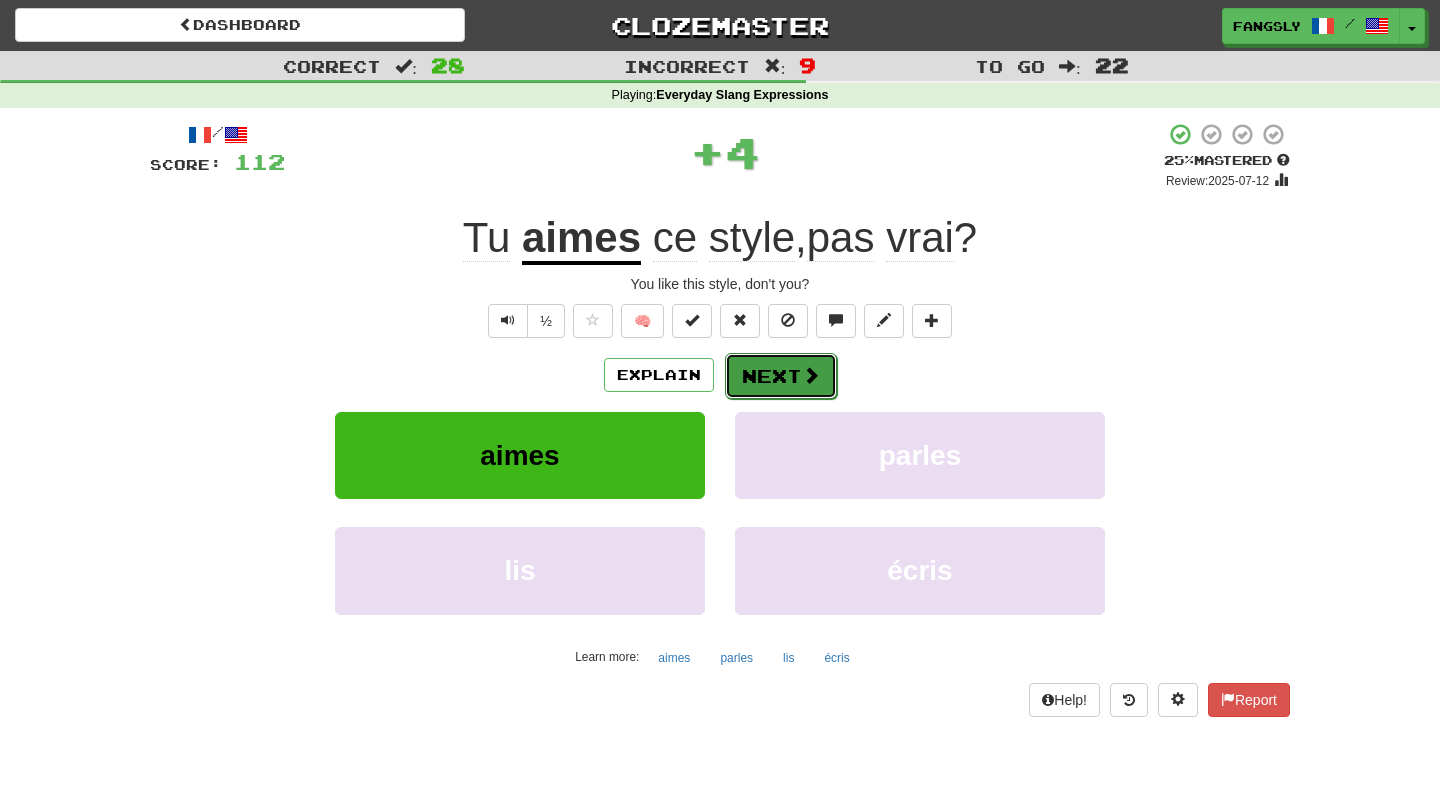 click on "Next" at bounding box center (781, 376) 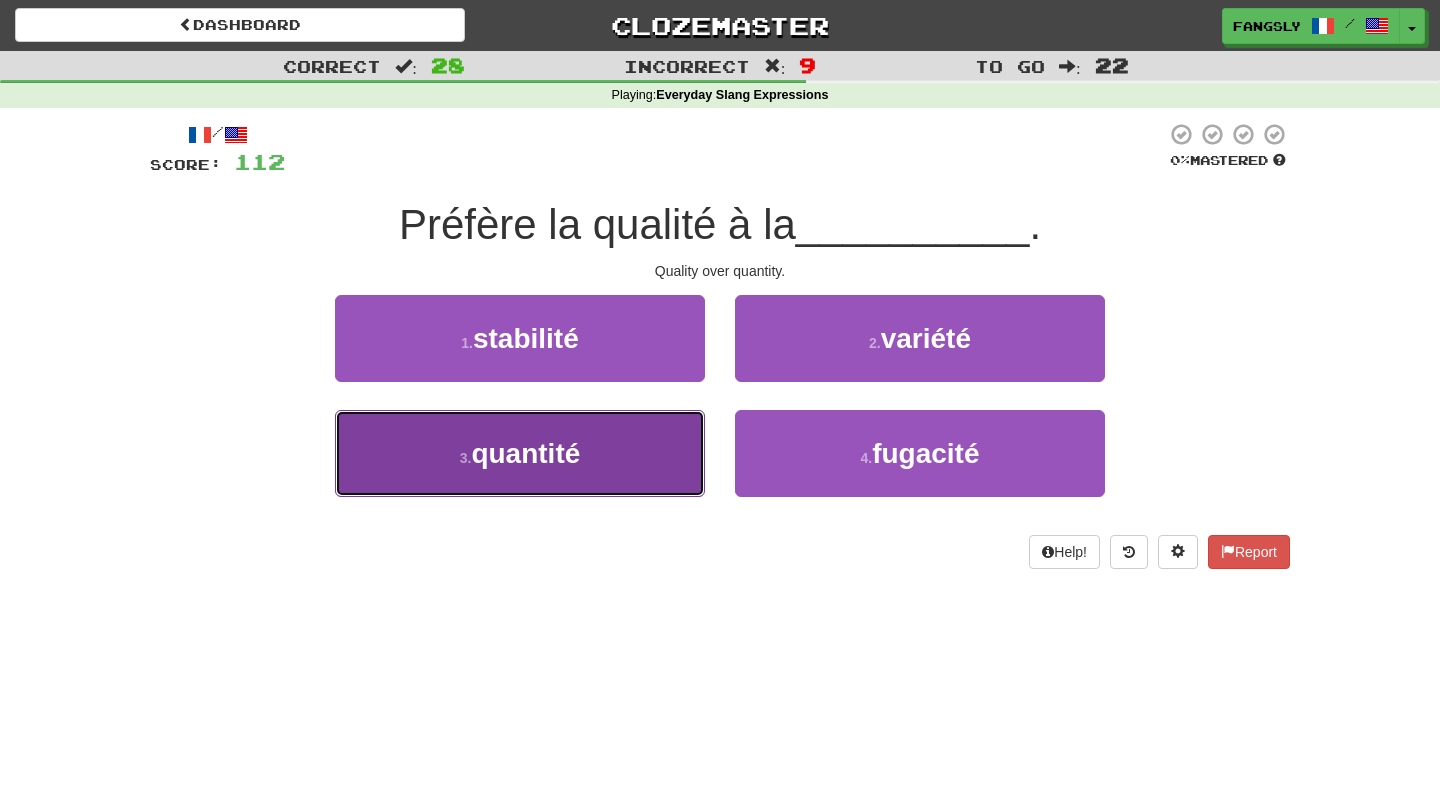 click on "3 .  quantité" at bounding box center [520, 453] 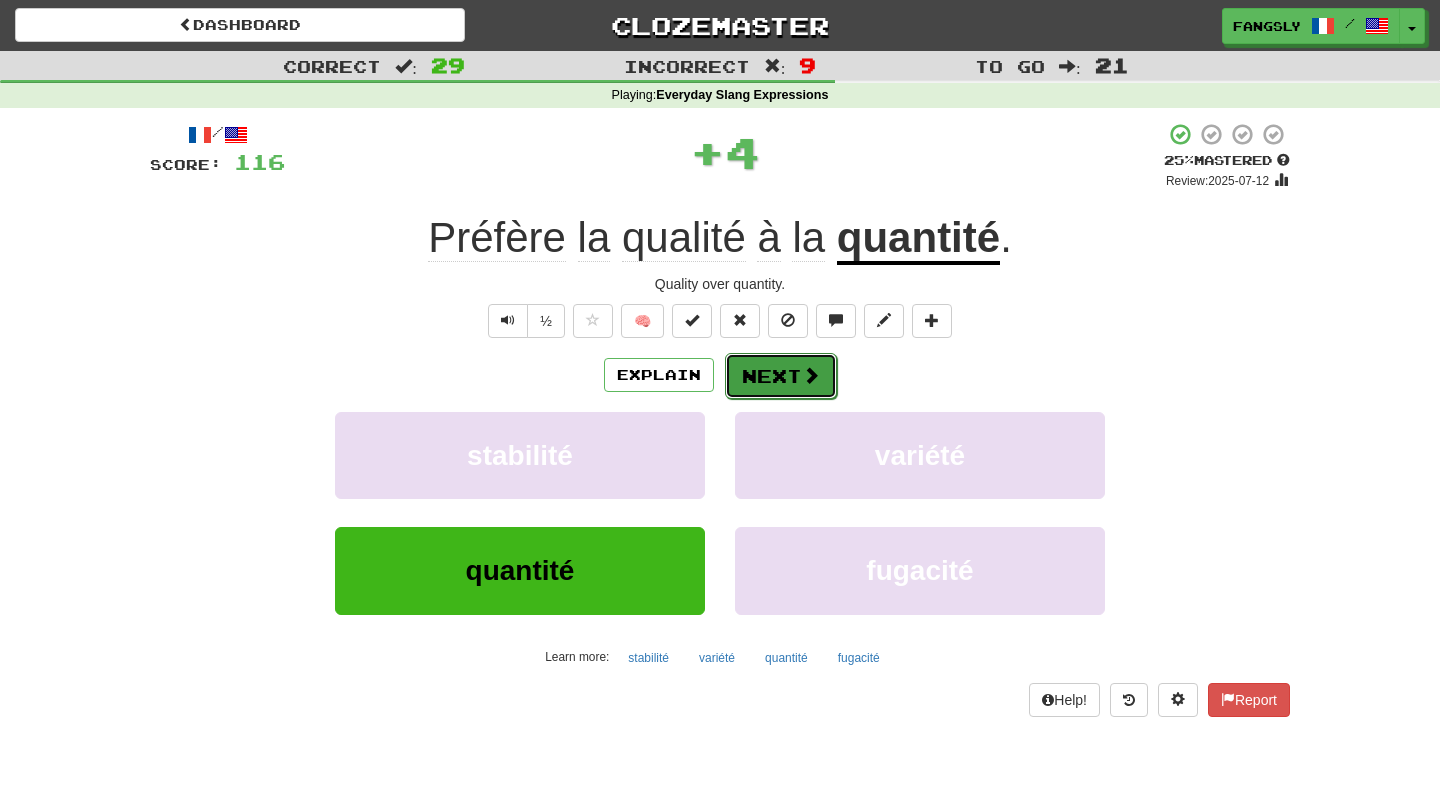 click on "Next" at bounding box center (781, 376) 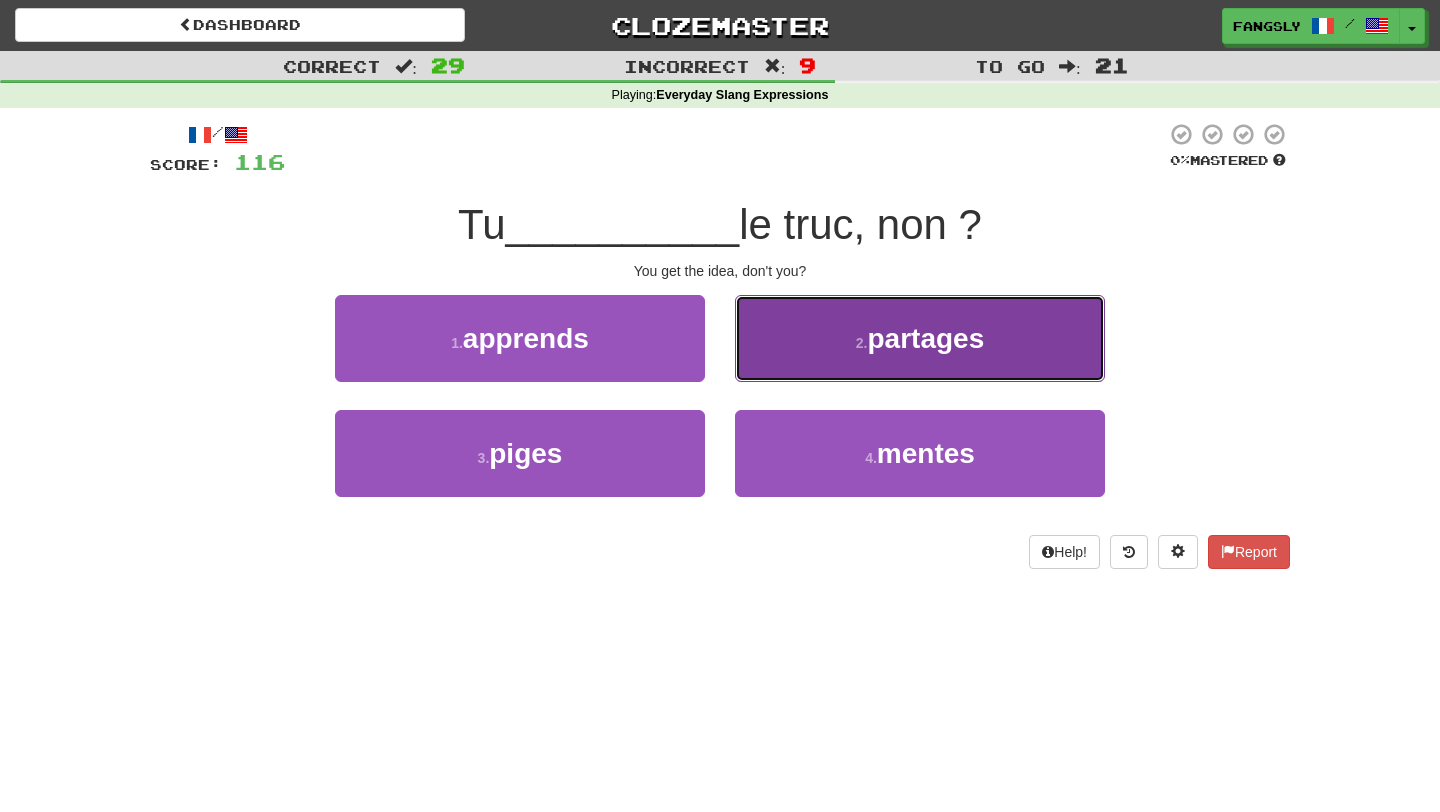 click on "2 .  partages" at bounding box center [920, 338] 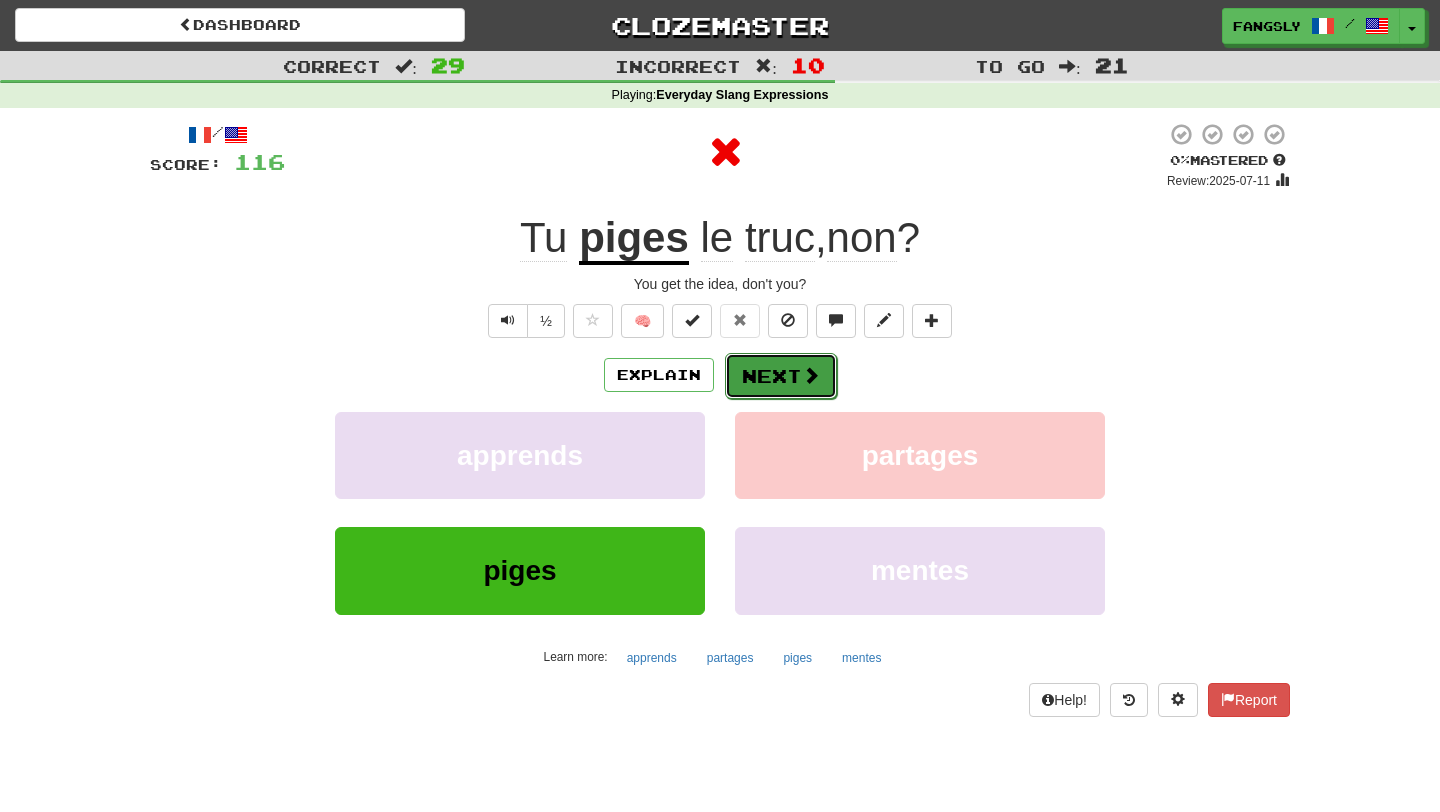 click on "Next" at bounding box center [781, 376] 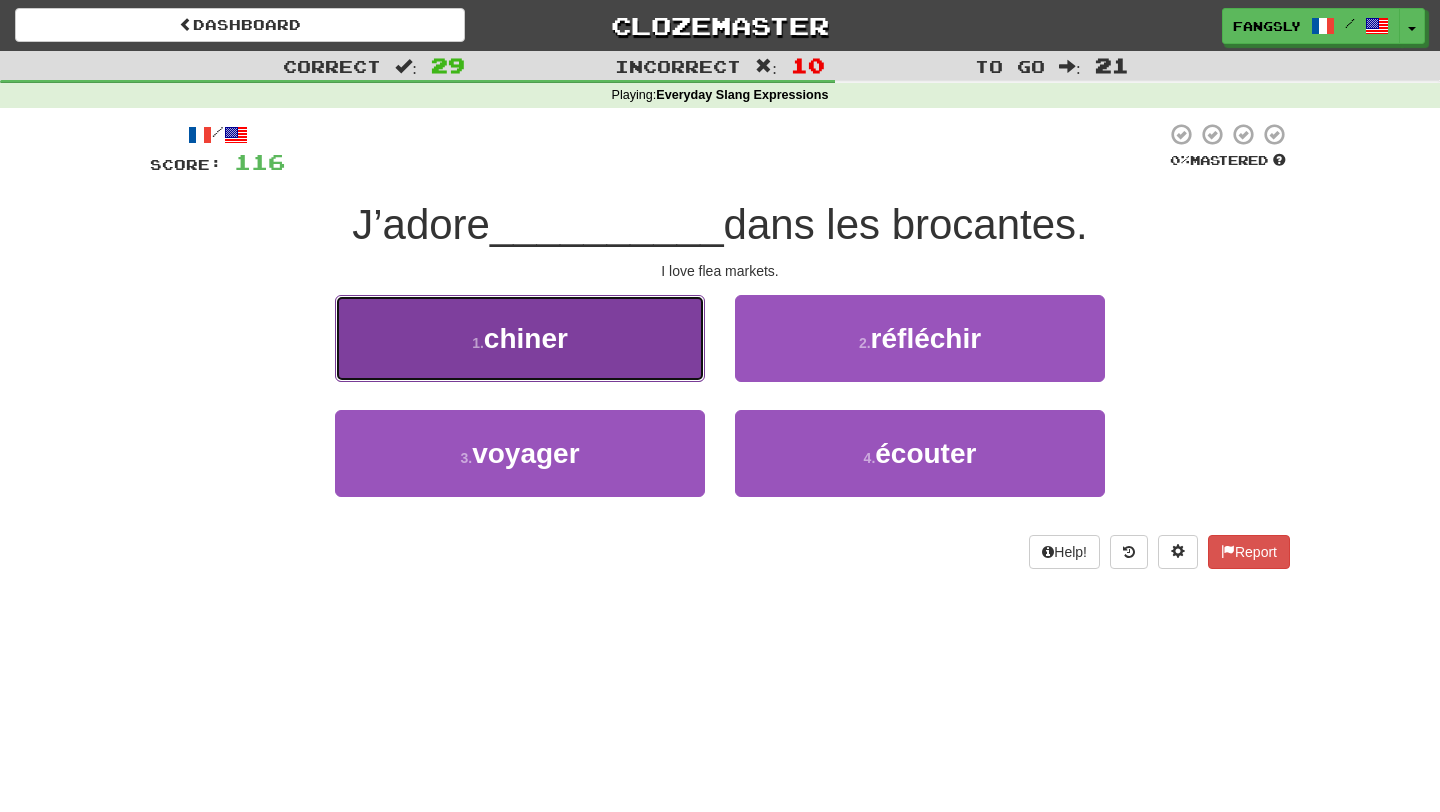 click on "1 .  chiner" at bounding box center (520, 338) 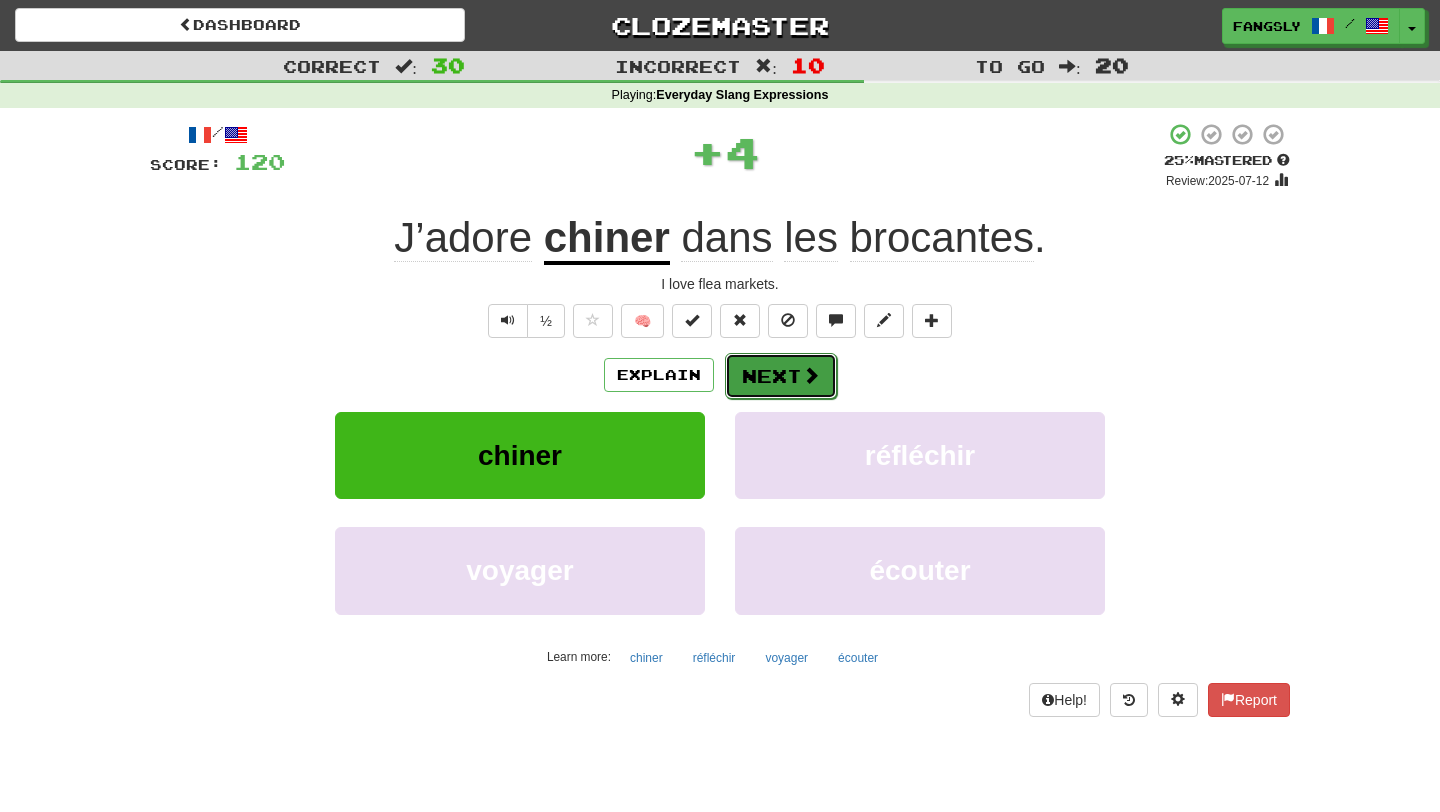 click on "Next" at bounding box center [781, 376] 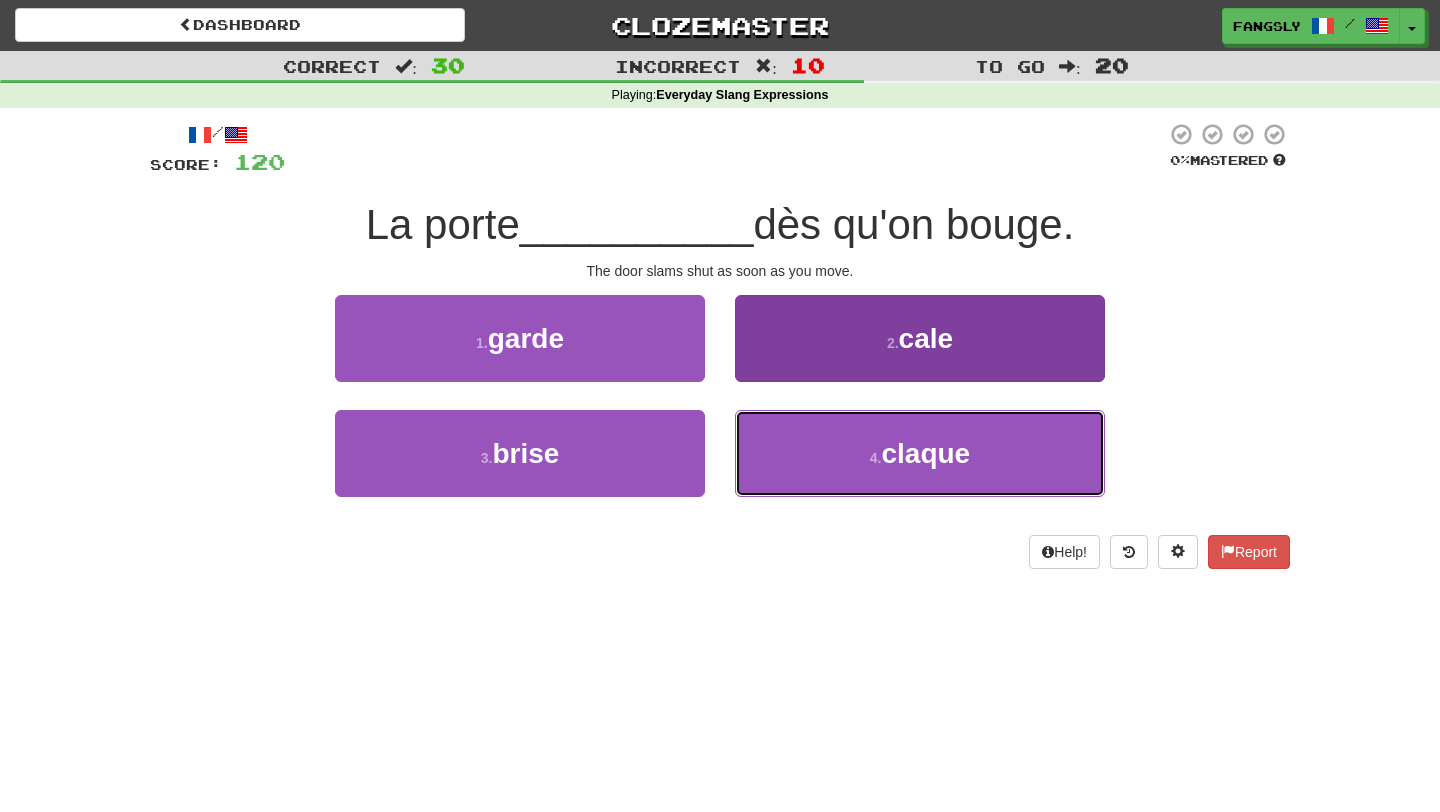 click on "4 .  claque" at bounding box center (920, 453) 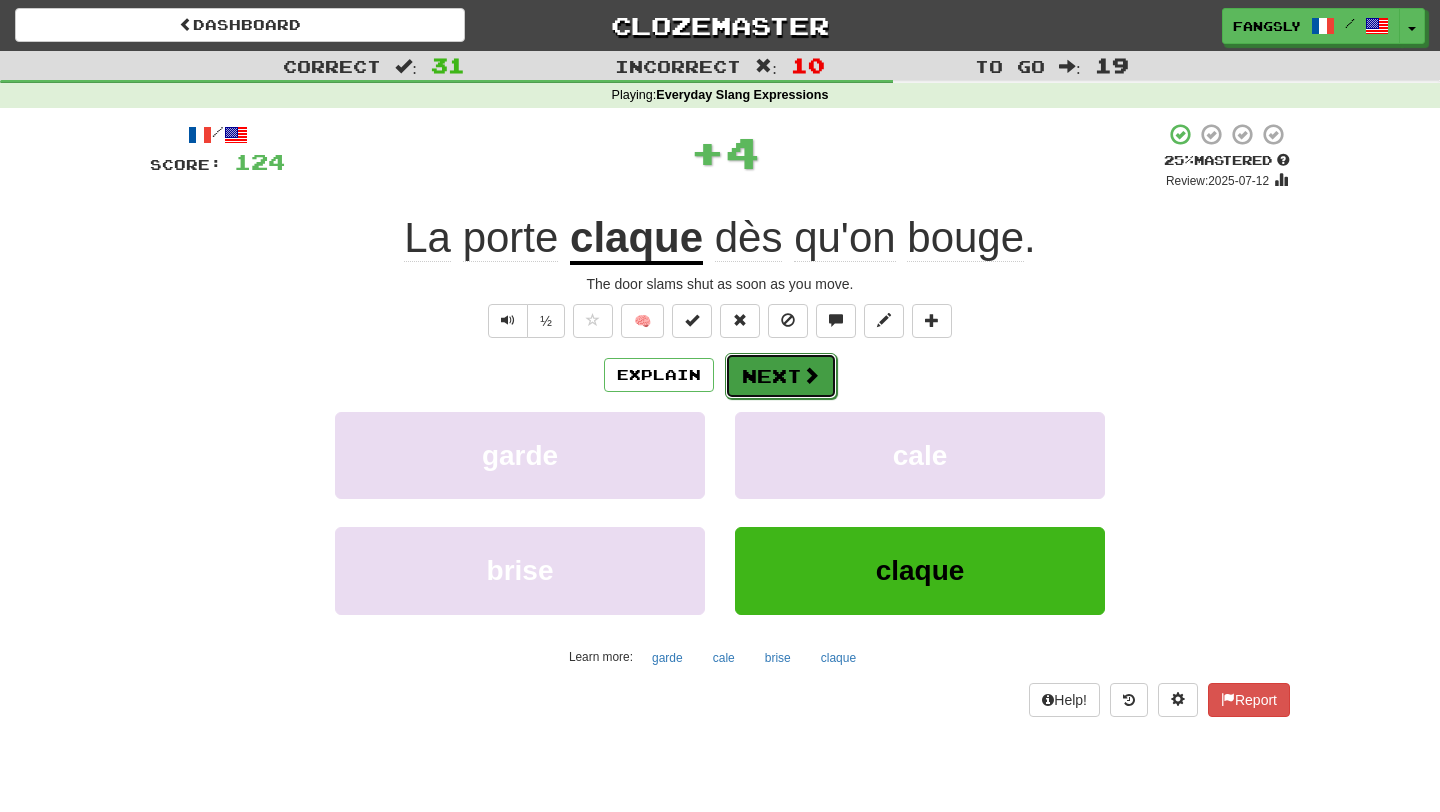 click on "Next" at bounding box center [781, 376] 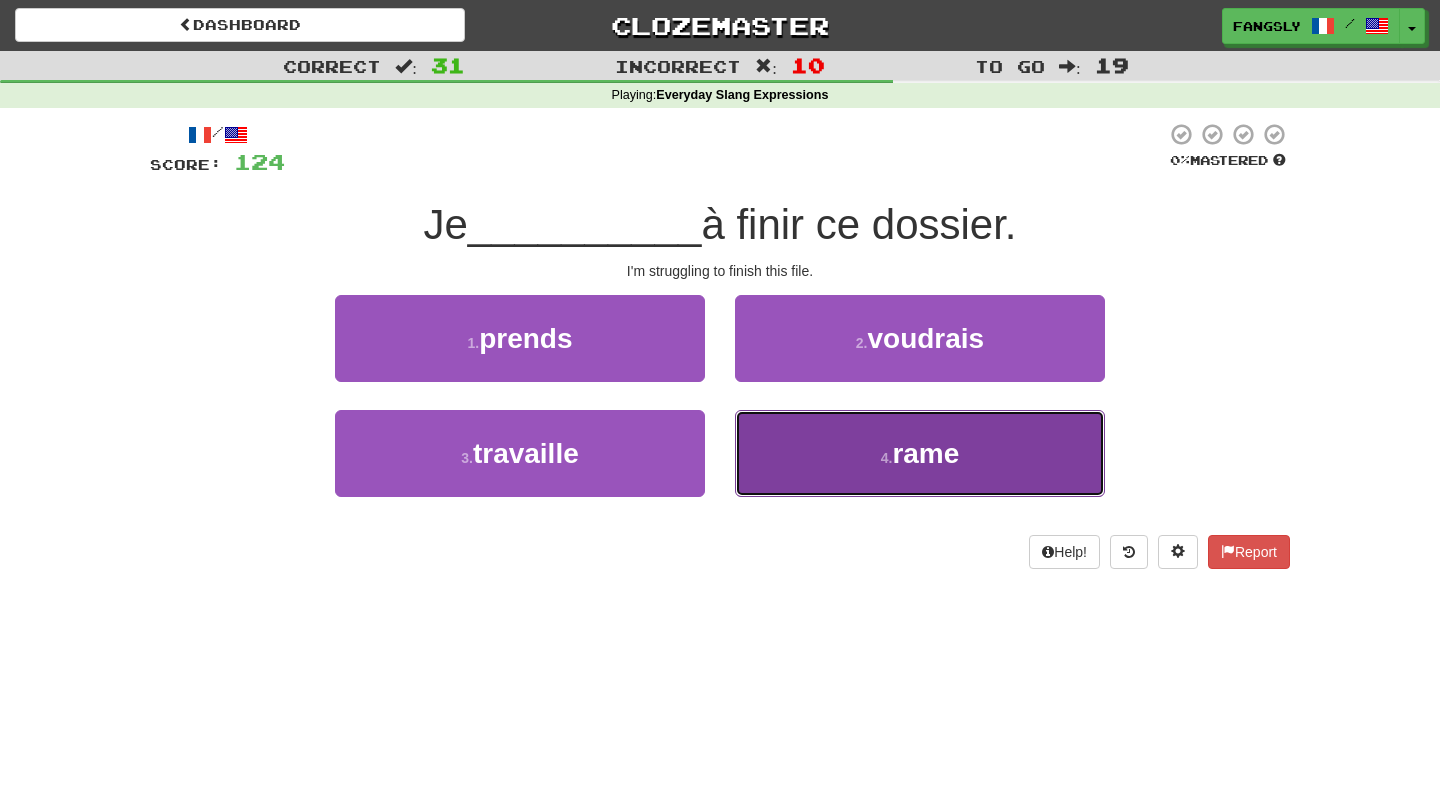click on "4 .  rame" at bounding box center (920, 453) 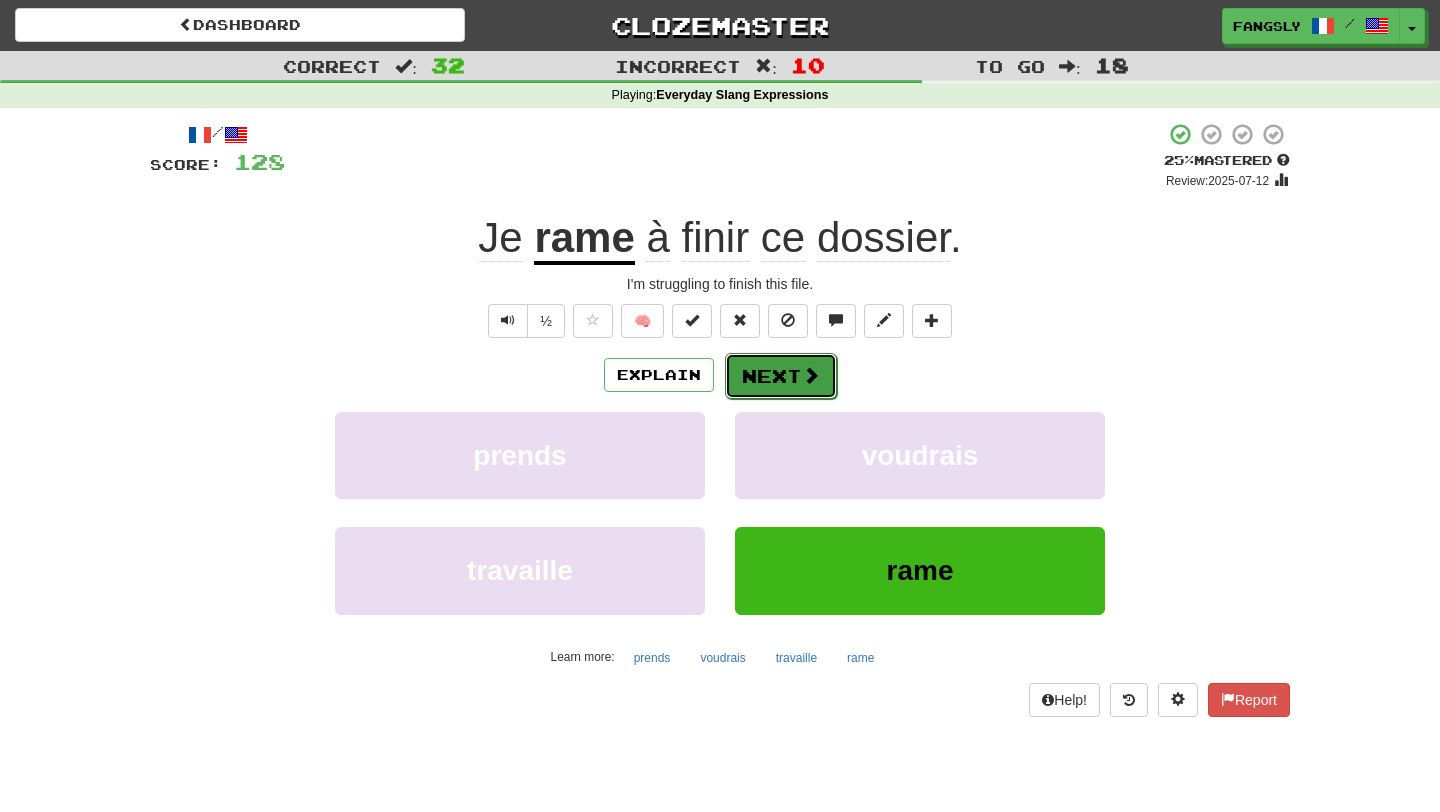 click on "Next" at bounding box center (781, 376) 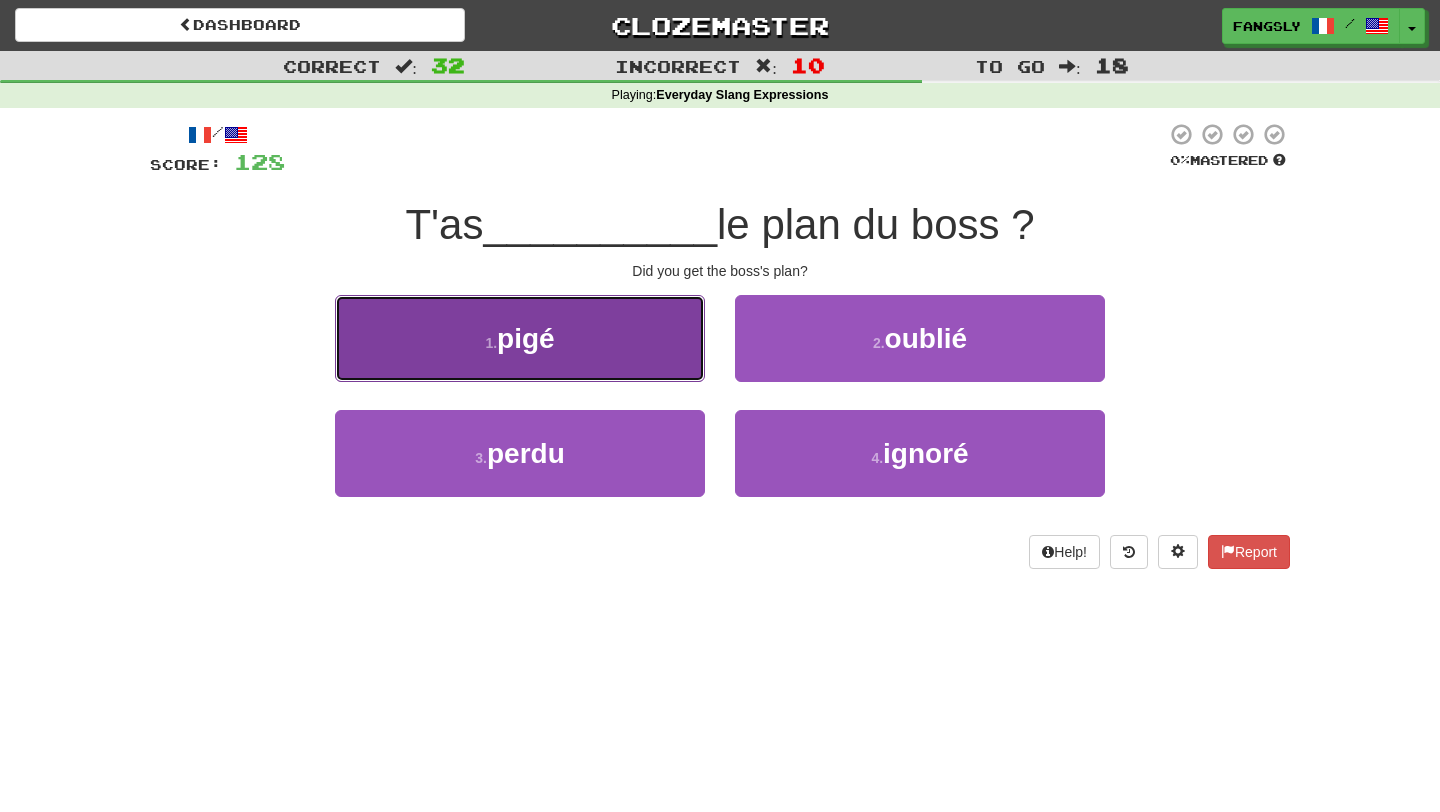 click on "1 .  pigé" at bounding box center [520, 338] 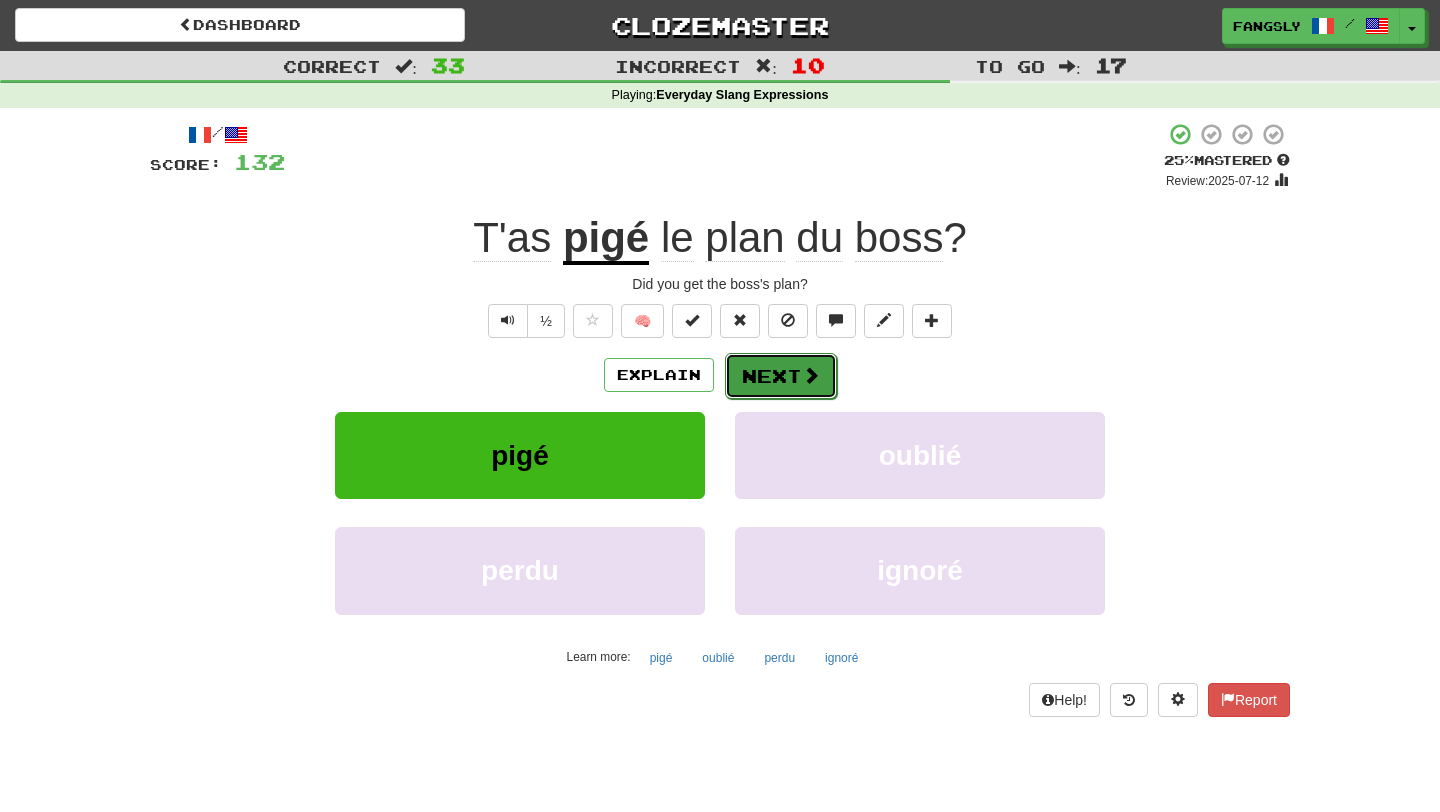 click on "Next" at bounding box center [781, 376] 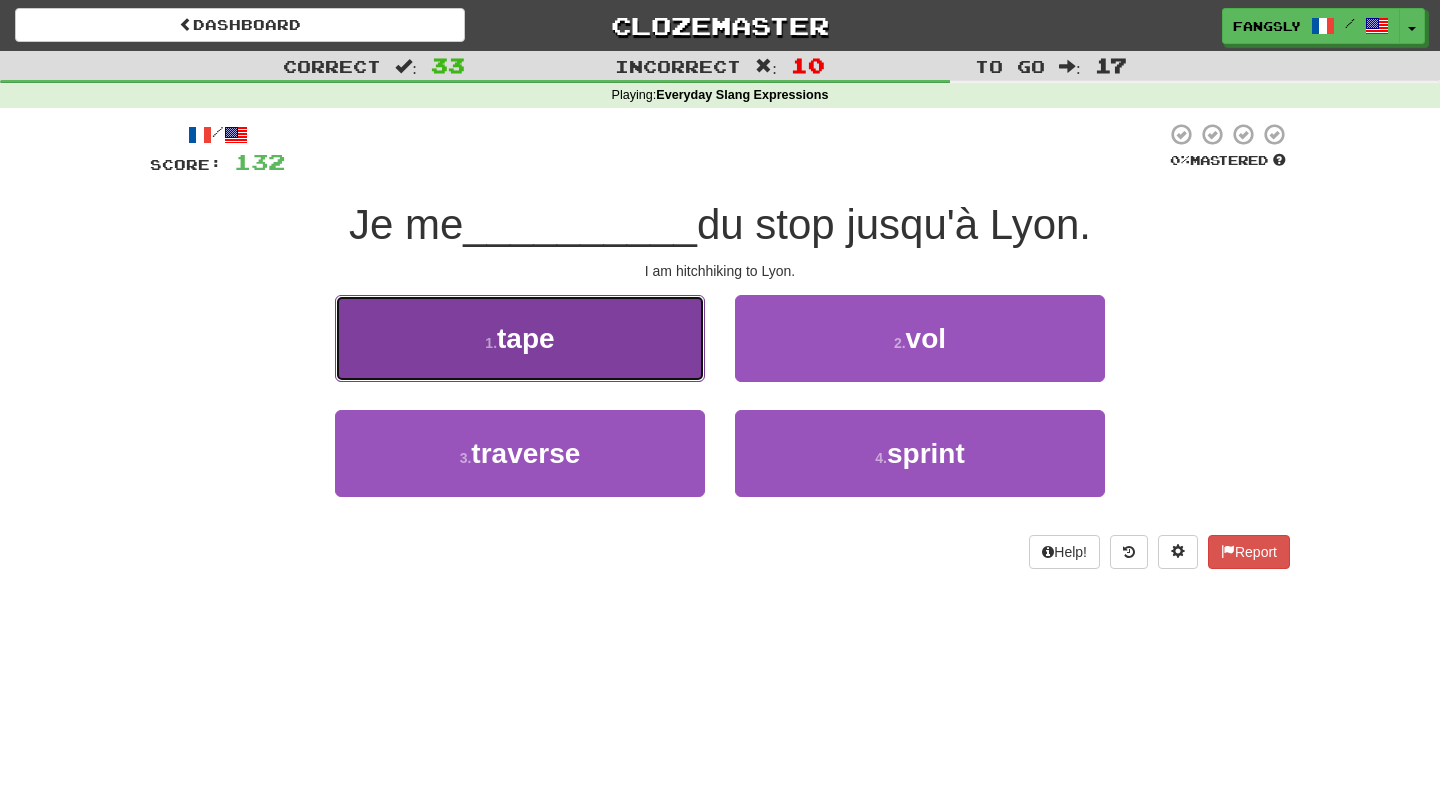 click on "1 .  tape" at bounding box center [520, 338] 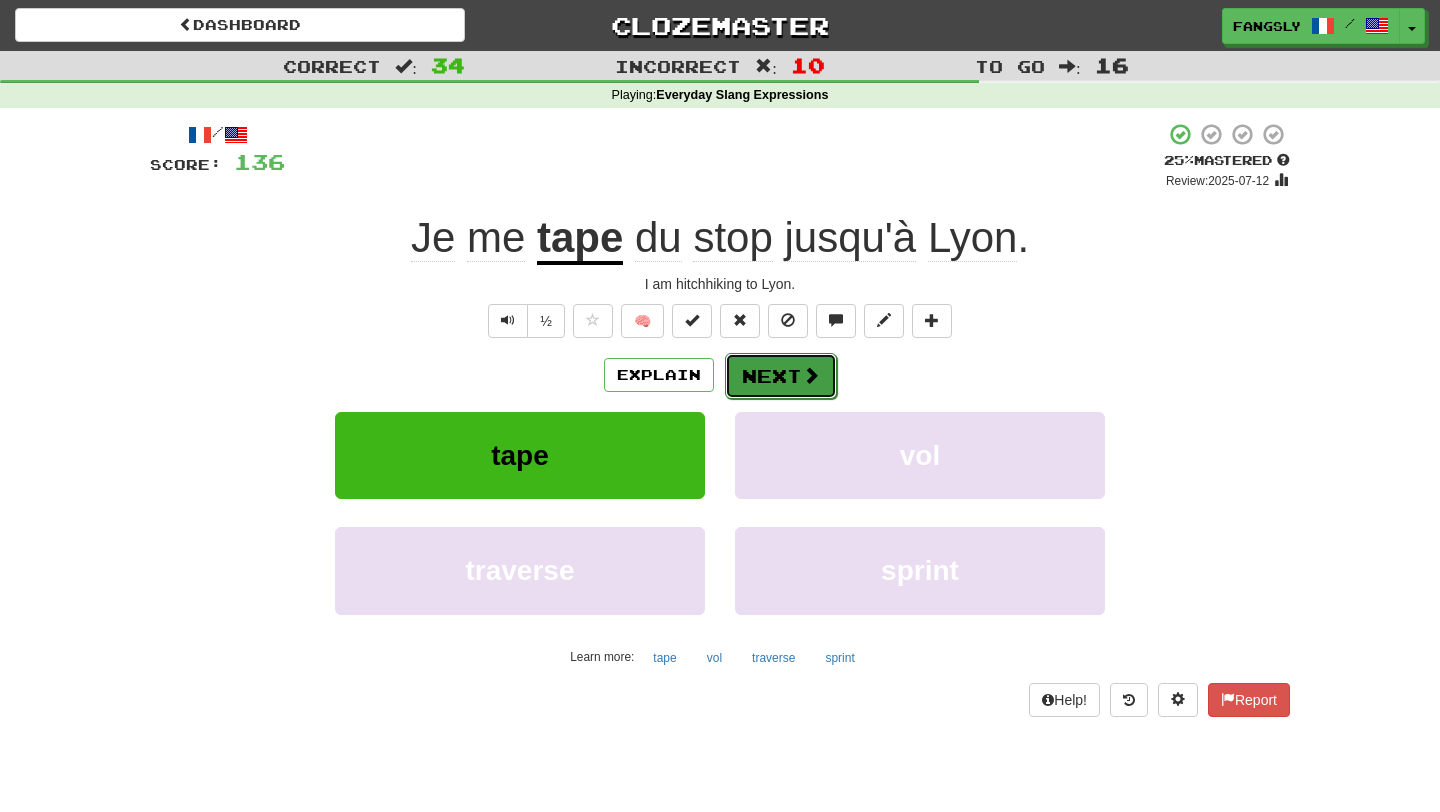 click on "Next" at bounding box center [781, 376] 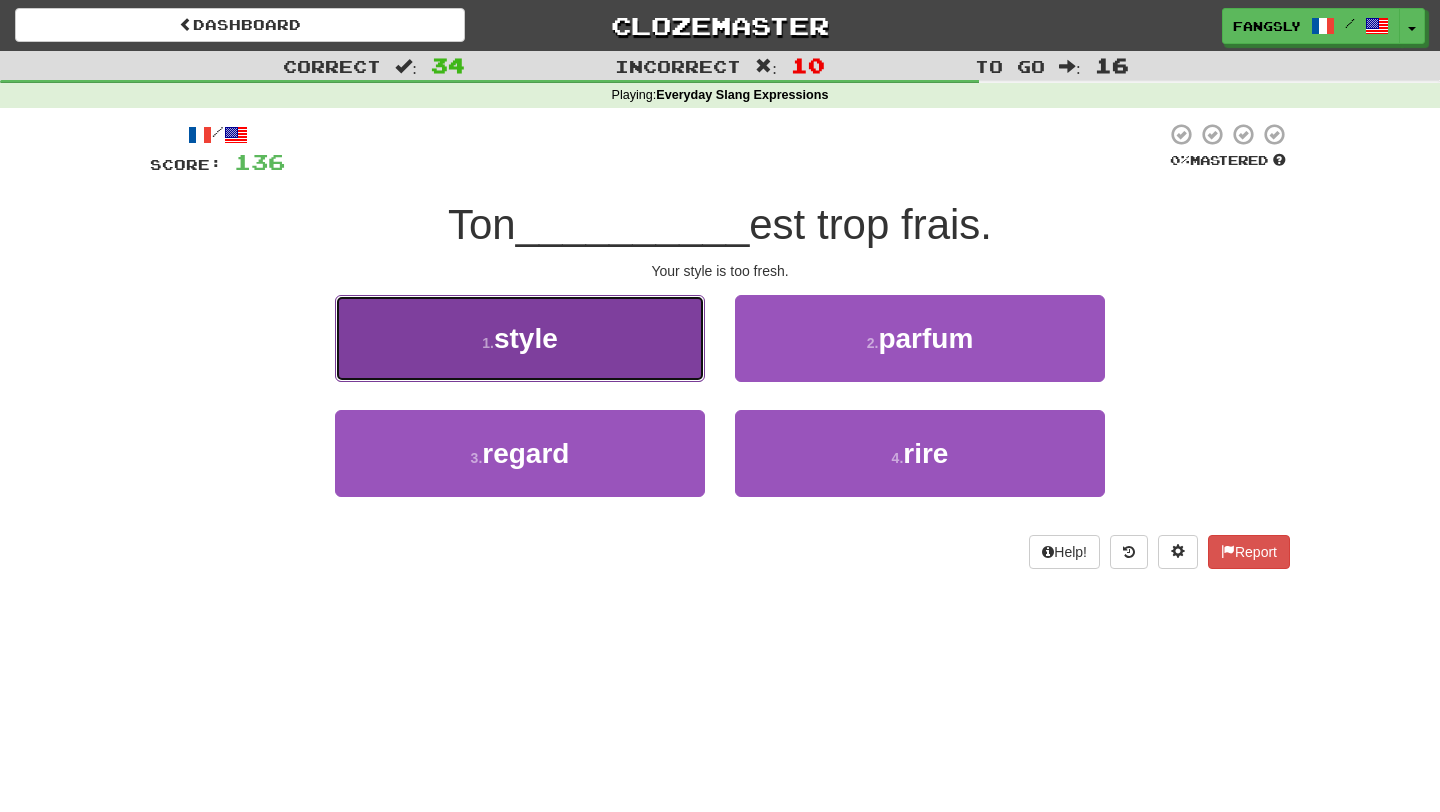 click on "1 .  style" at bounding box center [520, 338] 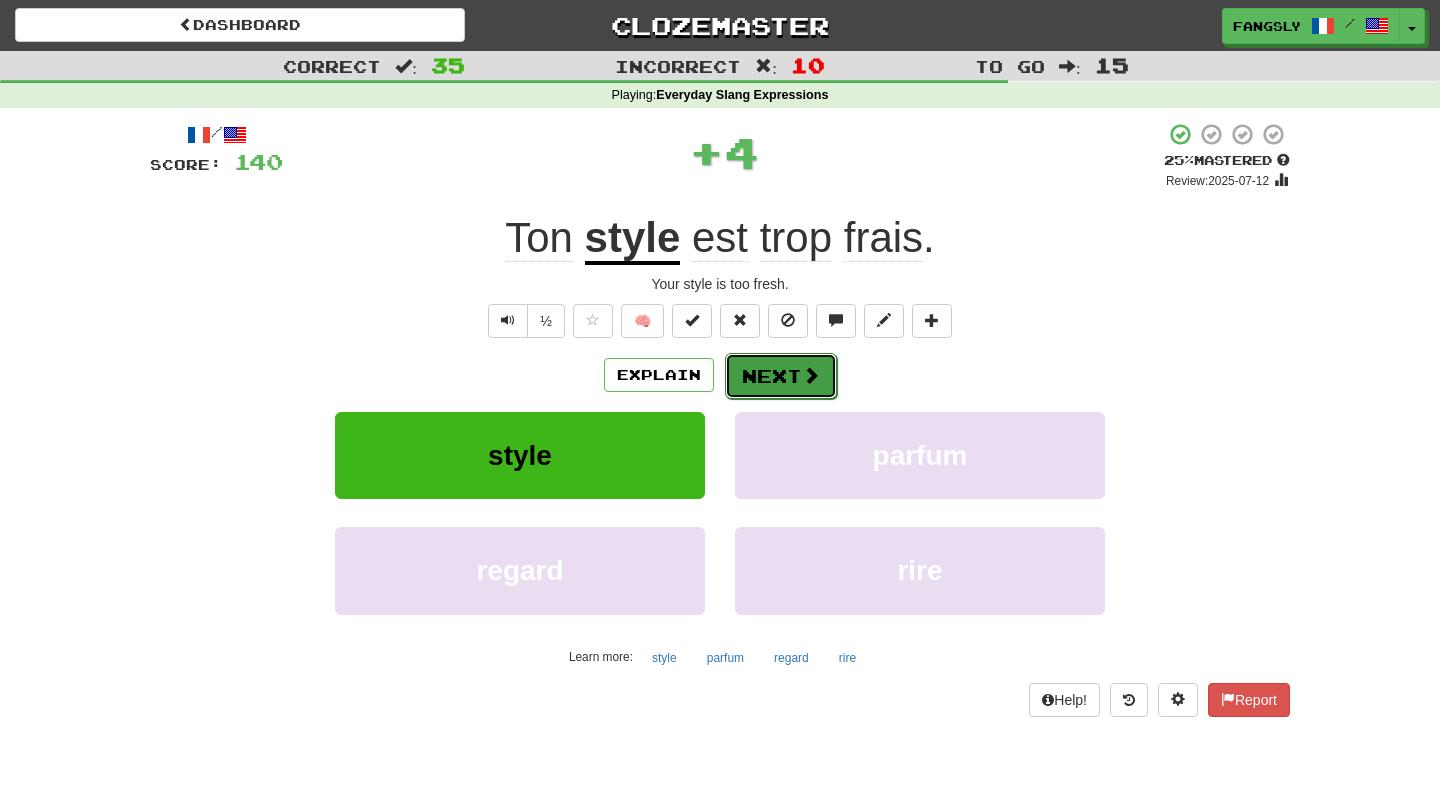 click on "Next" at bounding box center (781, 376) 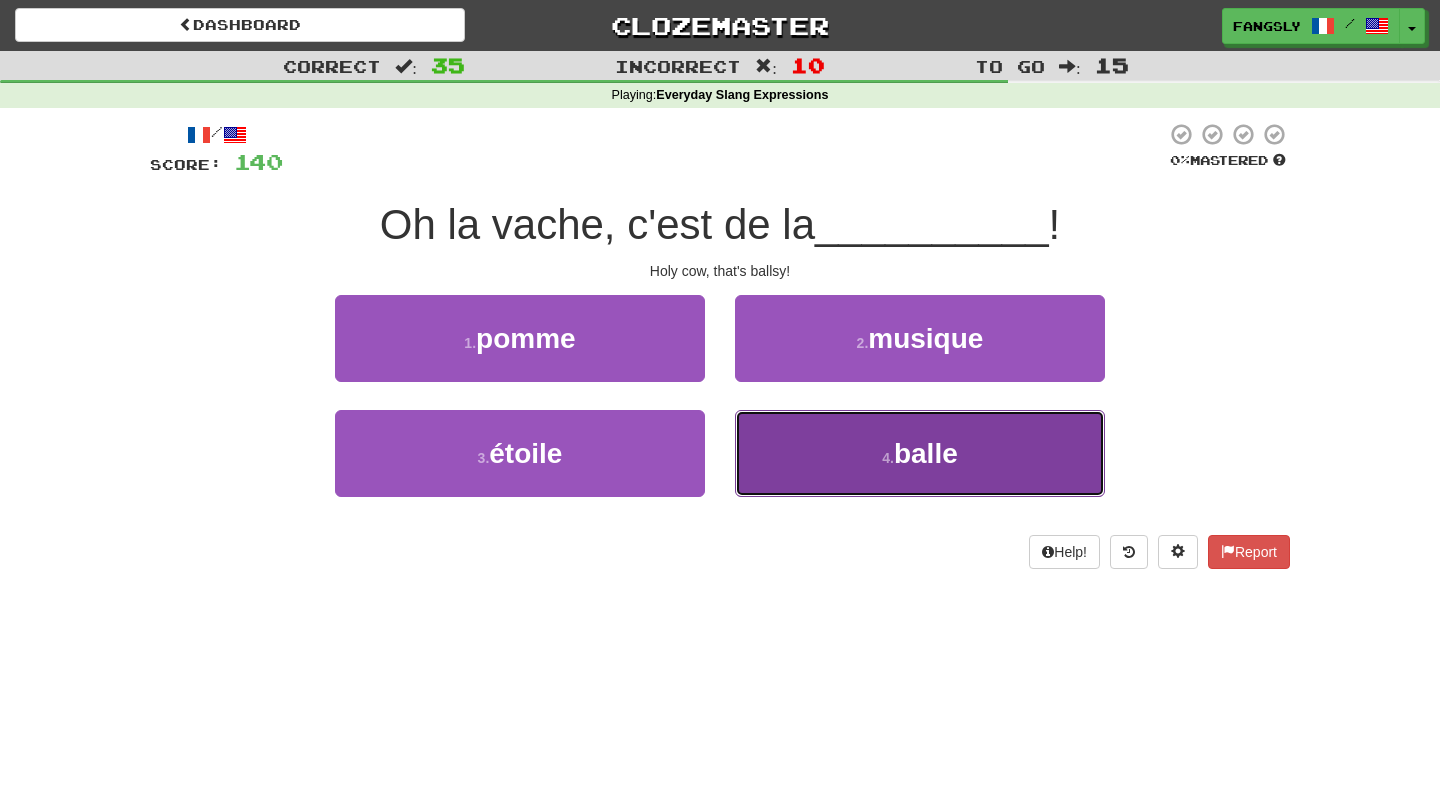click on "4 .  balle" at bounding box center [920, 453] 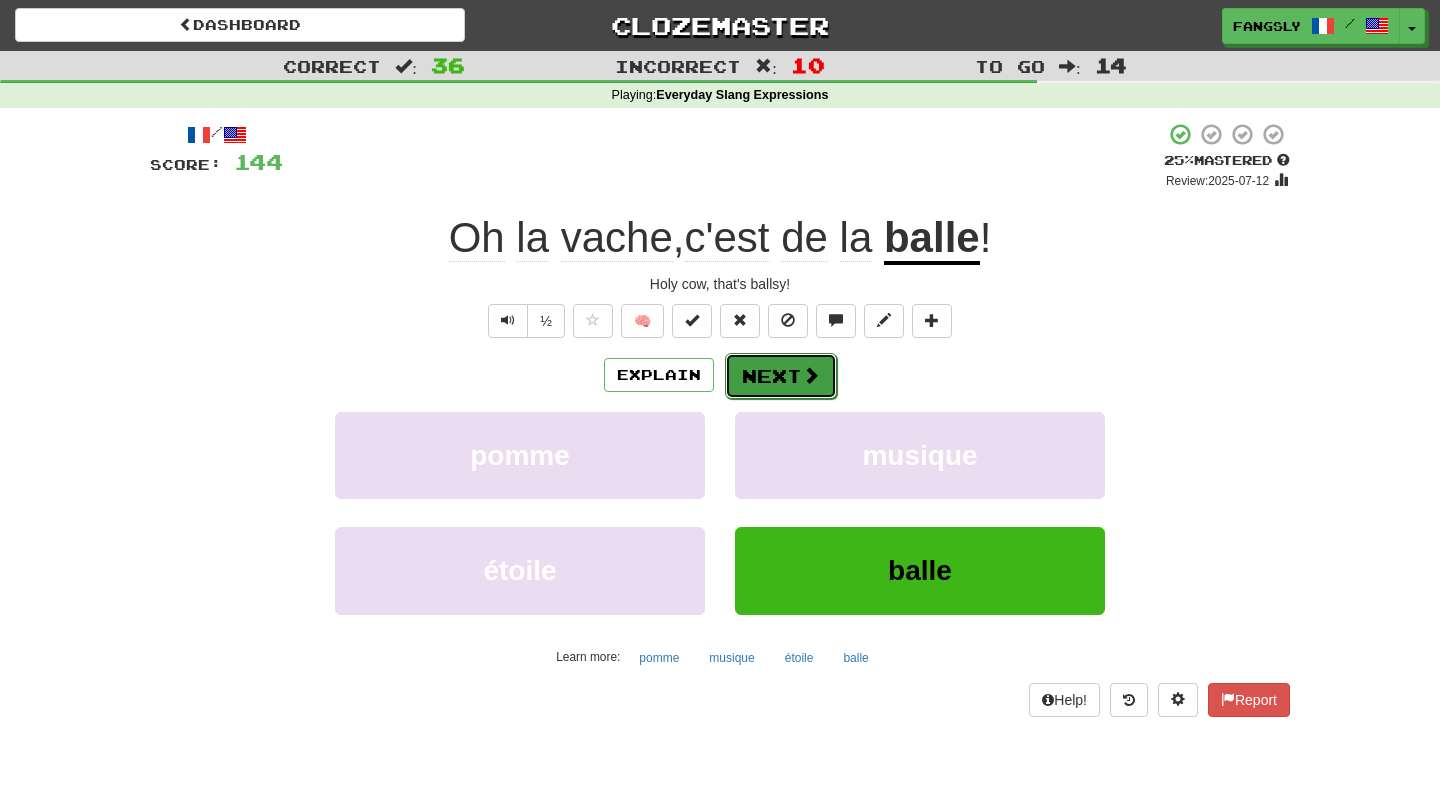 click on "Next" at bounding box center (781, 376) 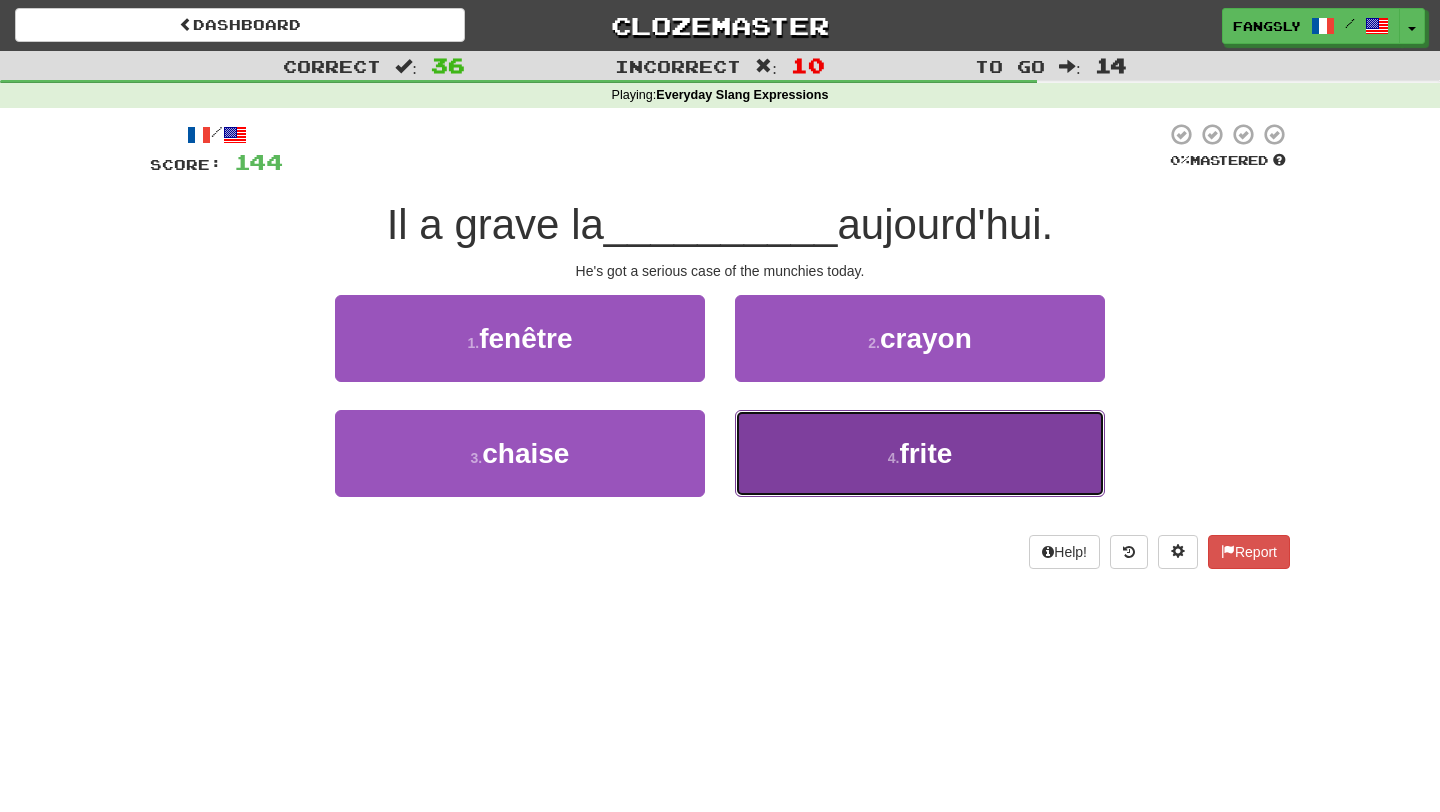 click on "4 .  frite" at bounding box center [920, 453] 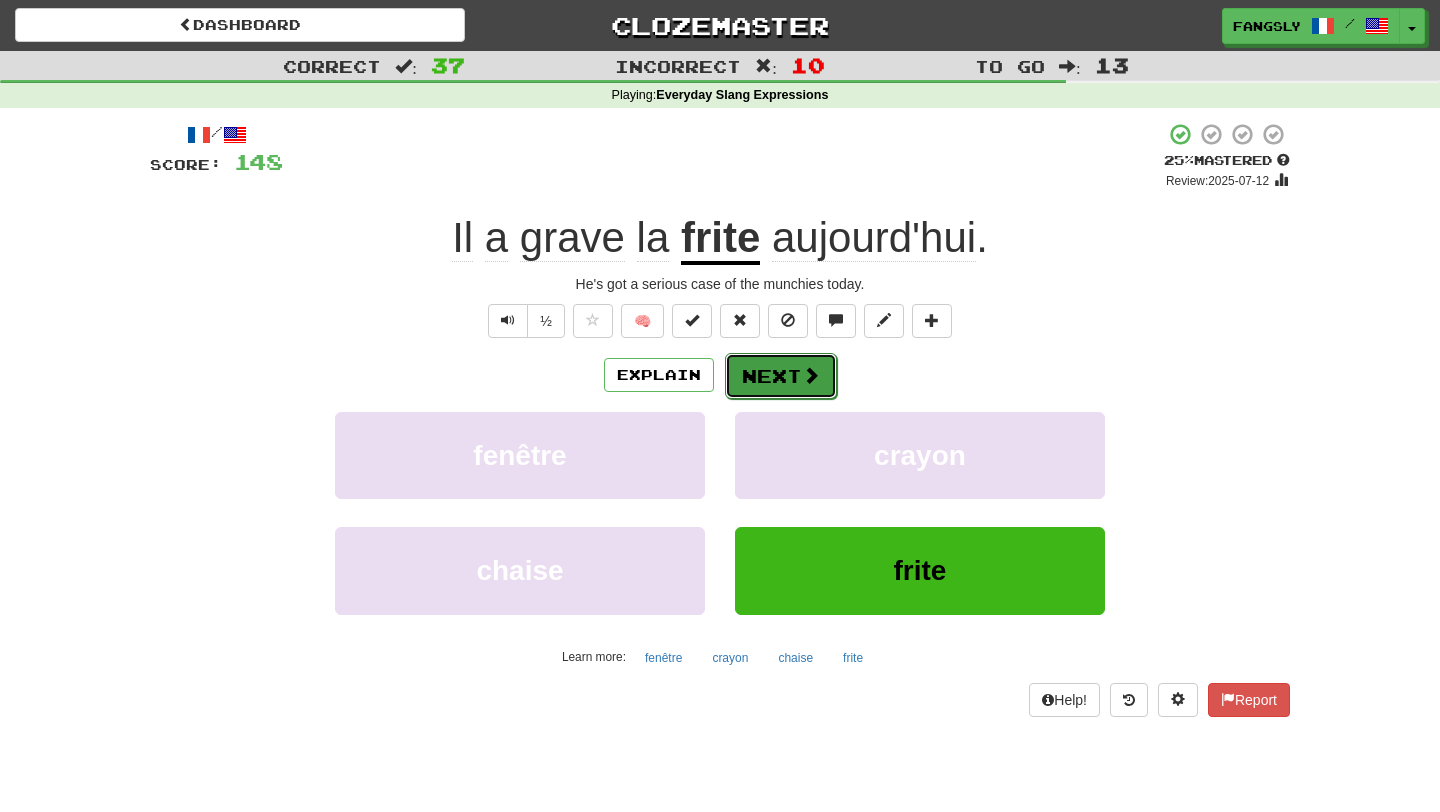 click on "Next" at bounding box center [781, 376] 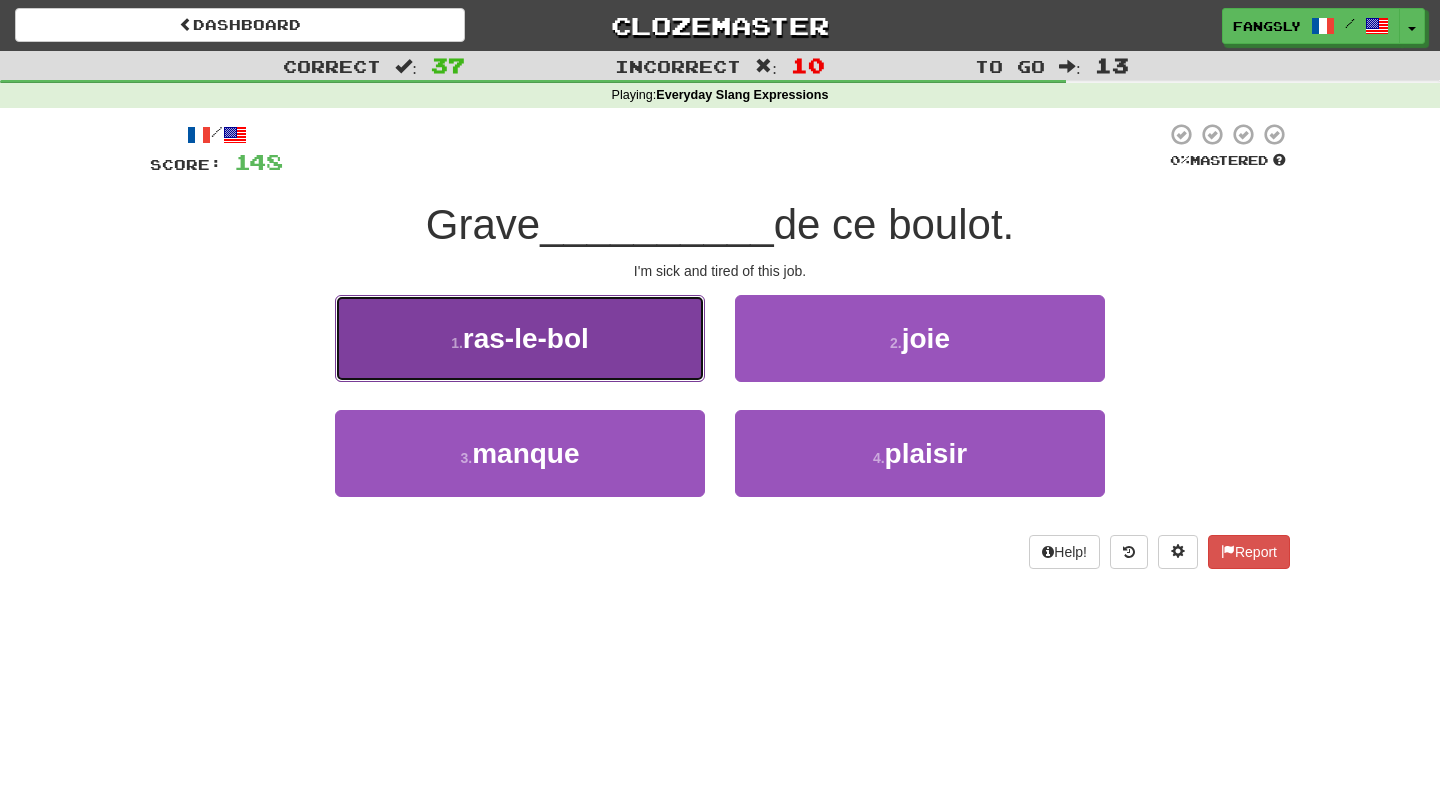 click on "1 .  ras-le-bol" at bounding box center [520, 338] 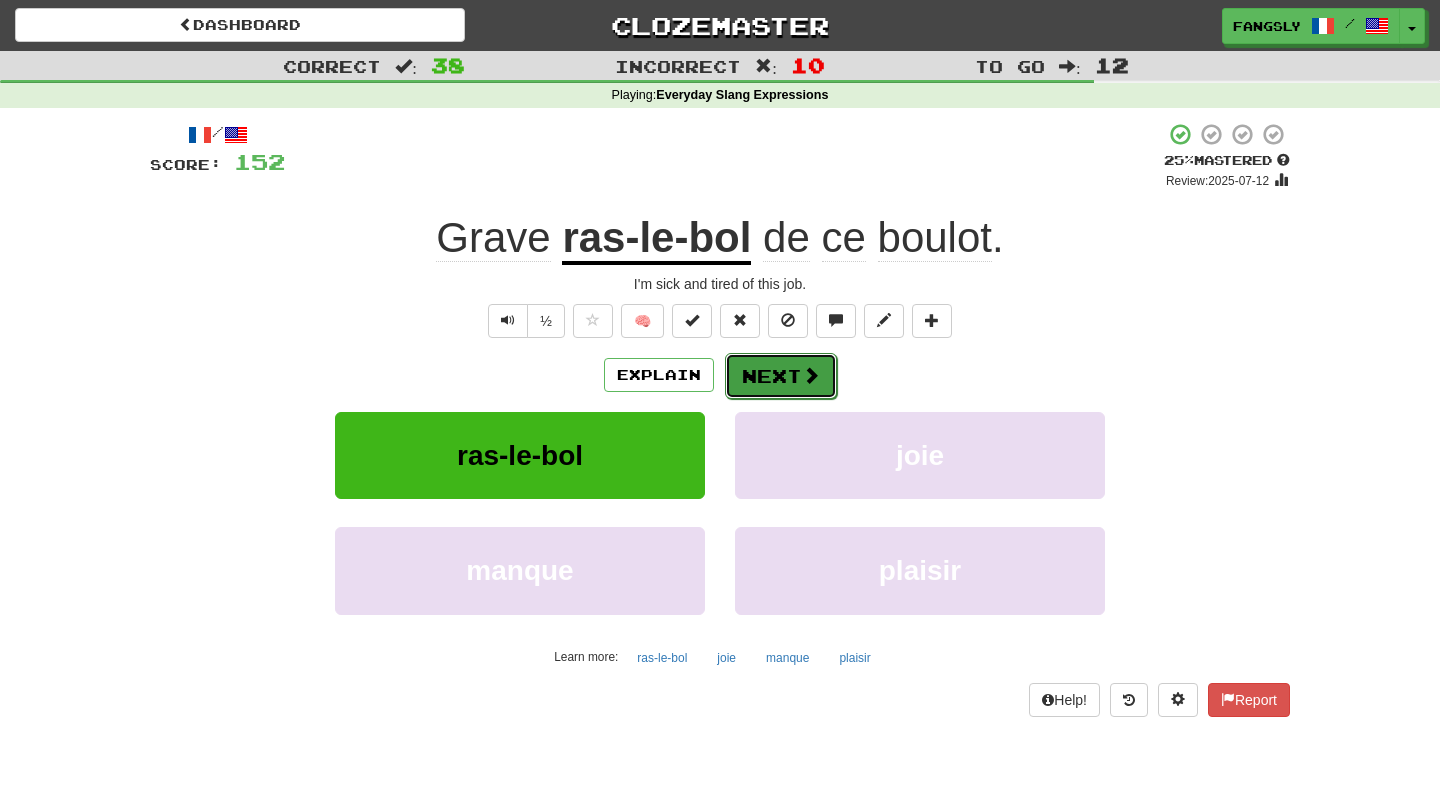 click on "Next" at bounding box center [781, 376] 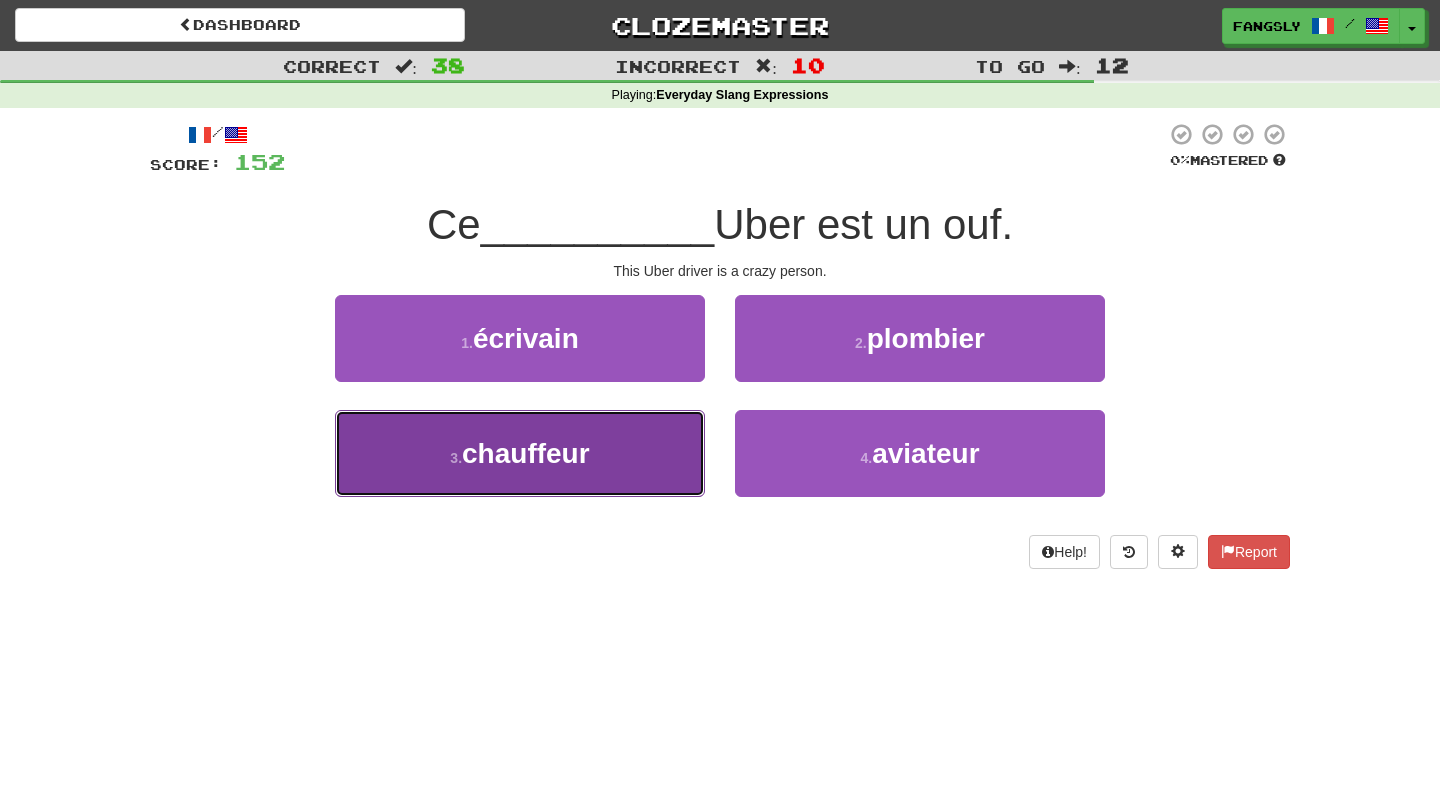 click on "3 .  chauffeur" at bounding box center [520, 453] 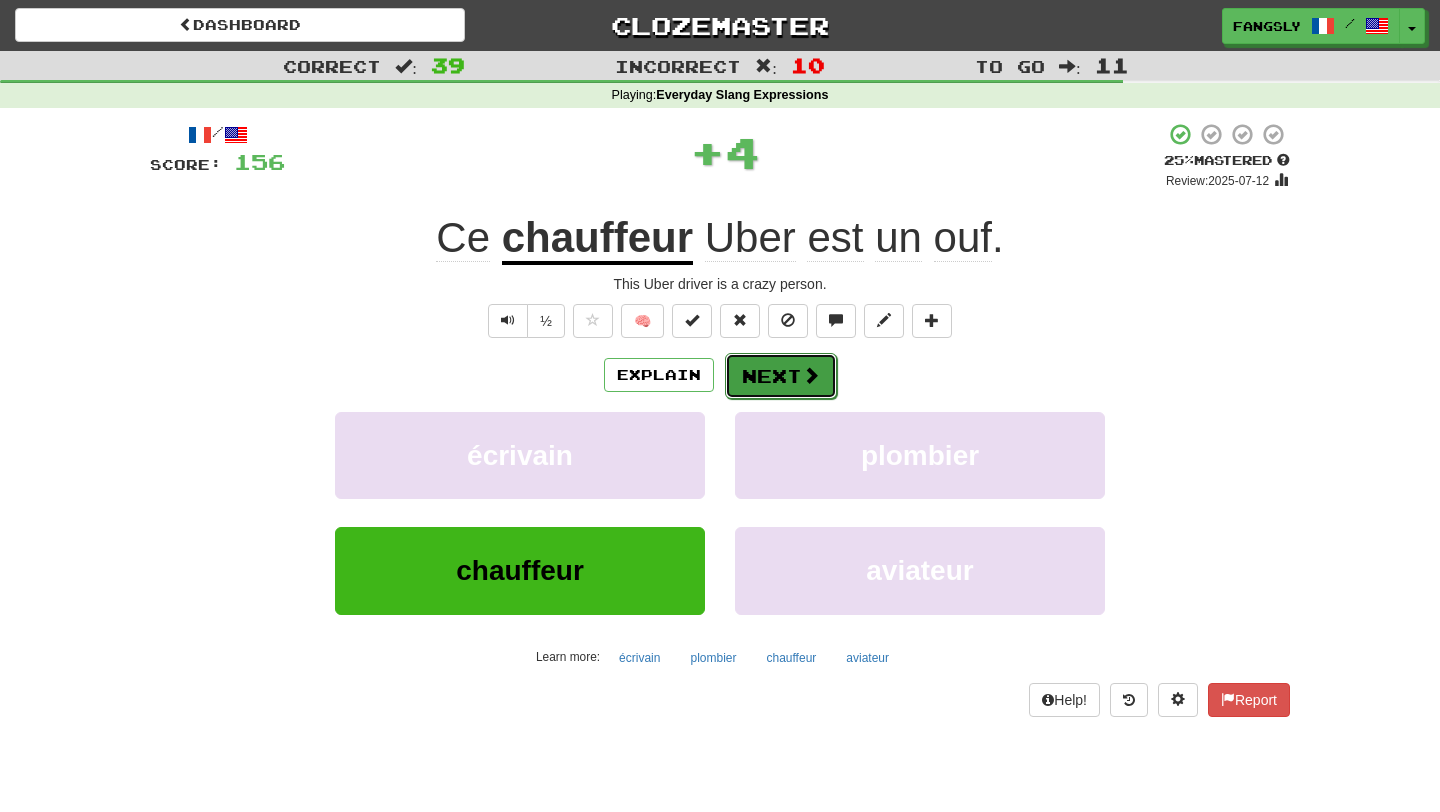 click on "Next" at bounding box center [781, 376] 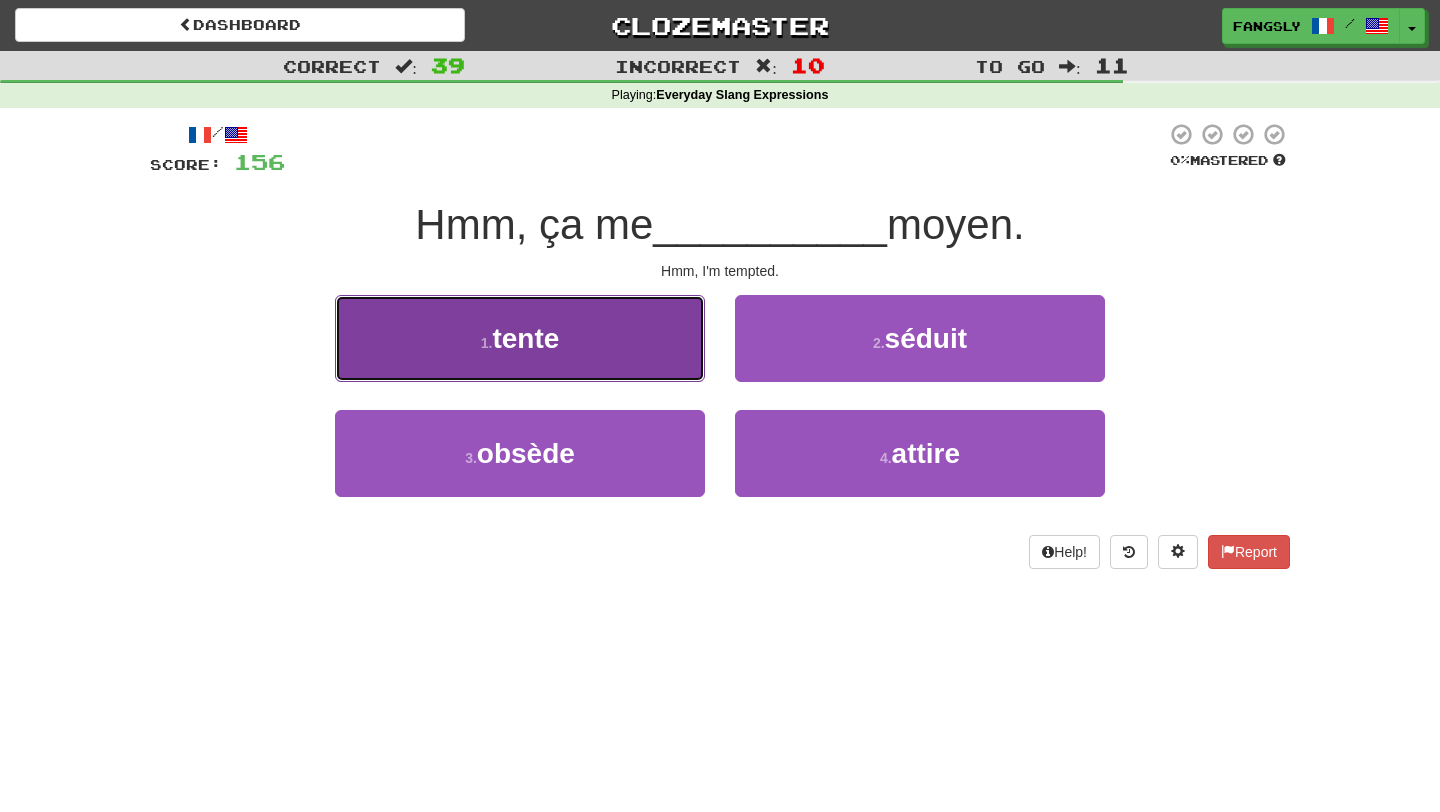 click on "1 .  tente" at bounding box center (520, 338) 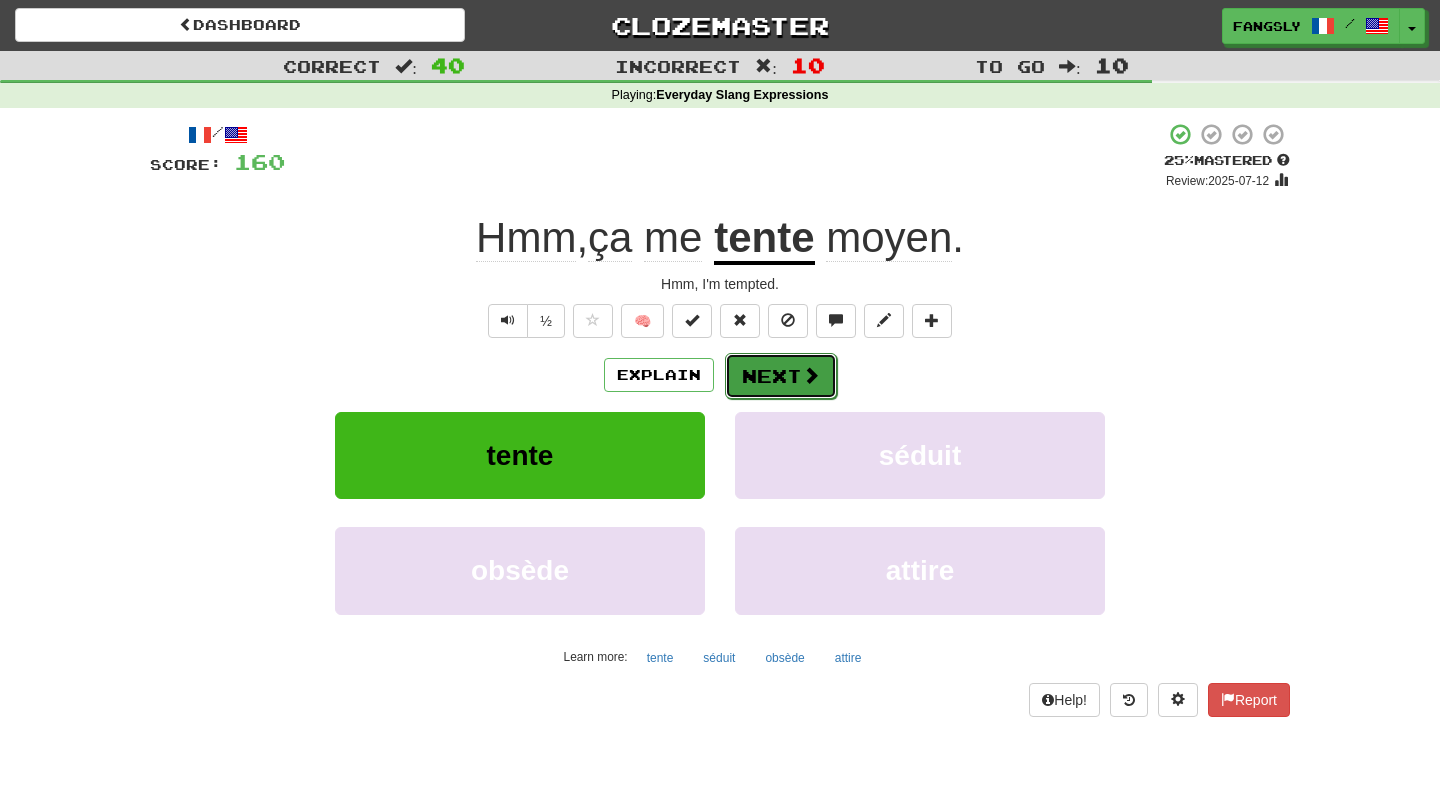 click at bounding box center [811, 375] 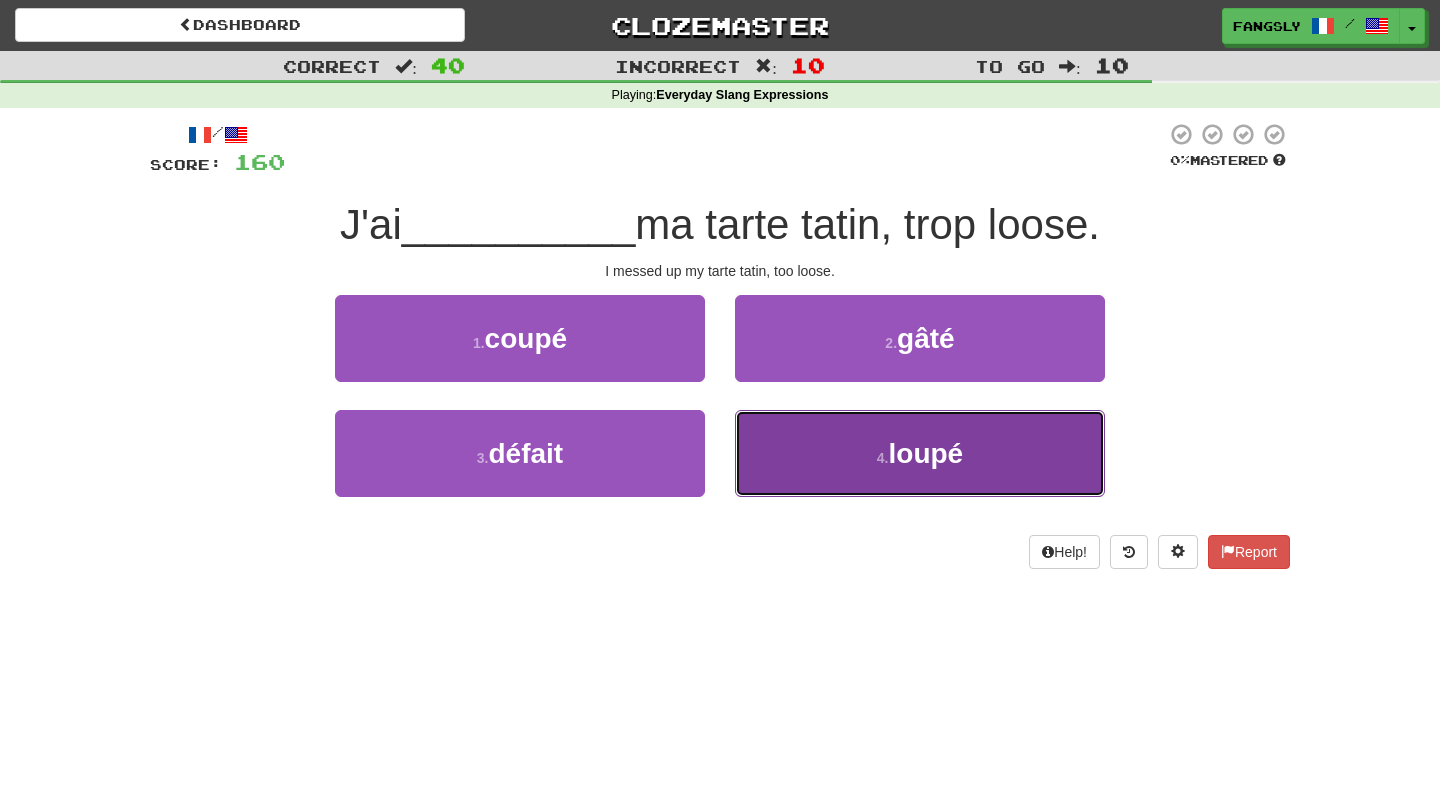 click on "4 .  loupé" at bounding box center (920, 453) 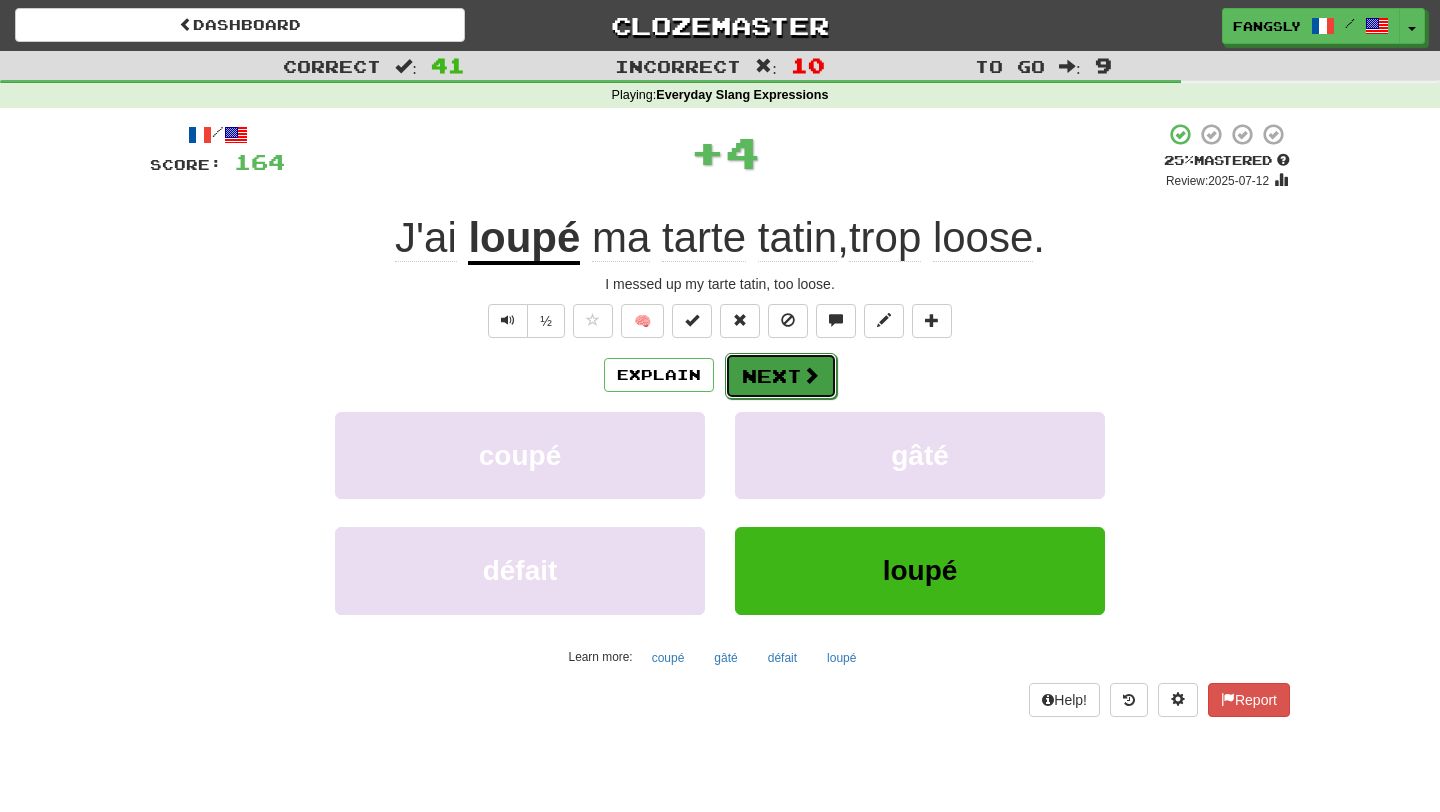 click on "Next" at bounding box center (781, 376) 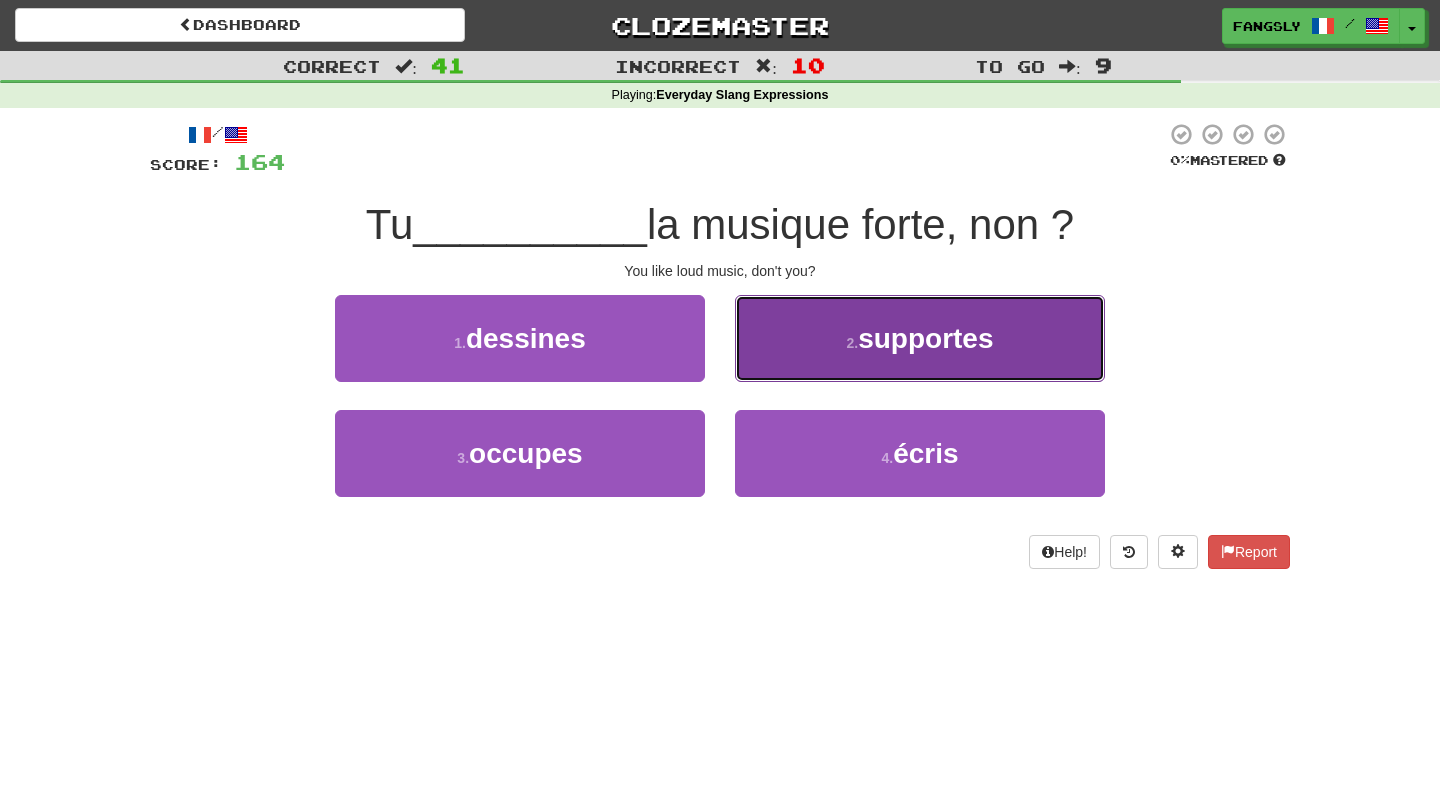 click on "2 .  supportes" at bounding box center [920, 338] 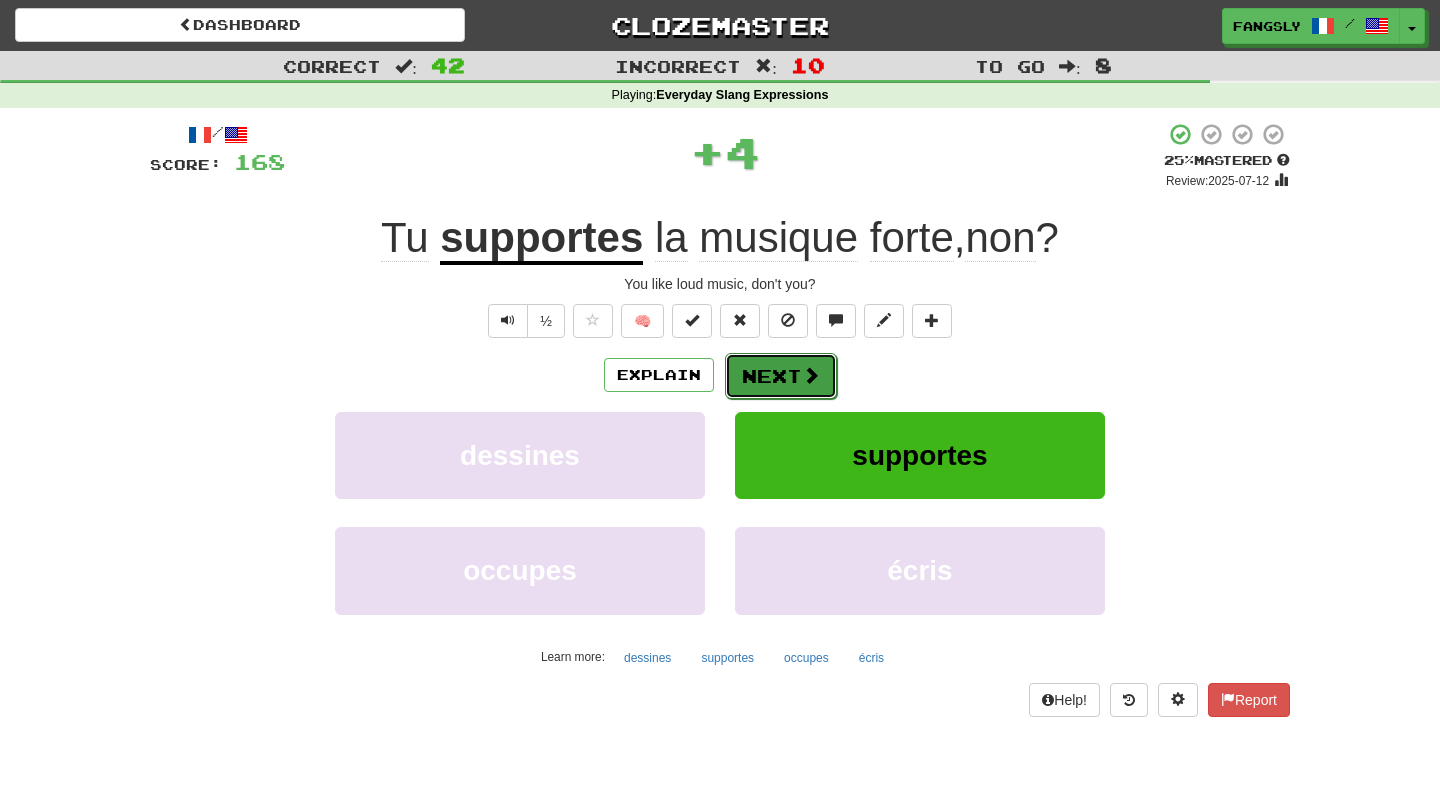 click on "Next" at bounding box center [781, 376] 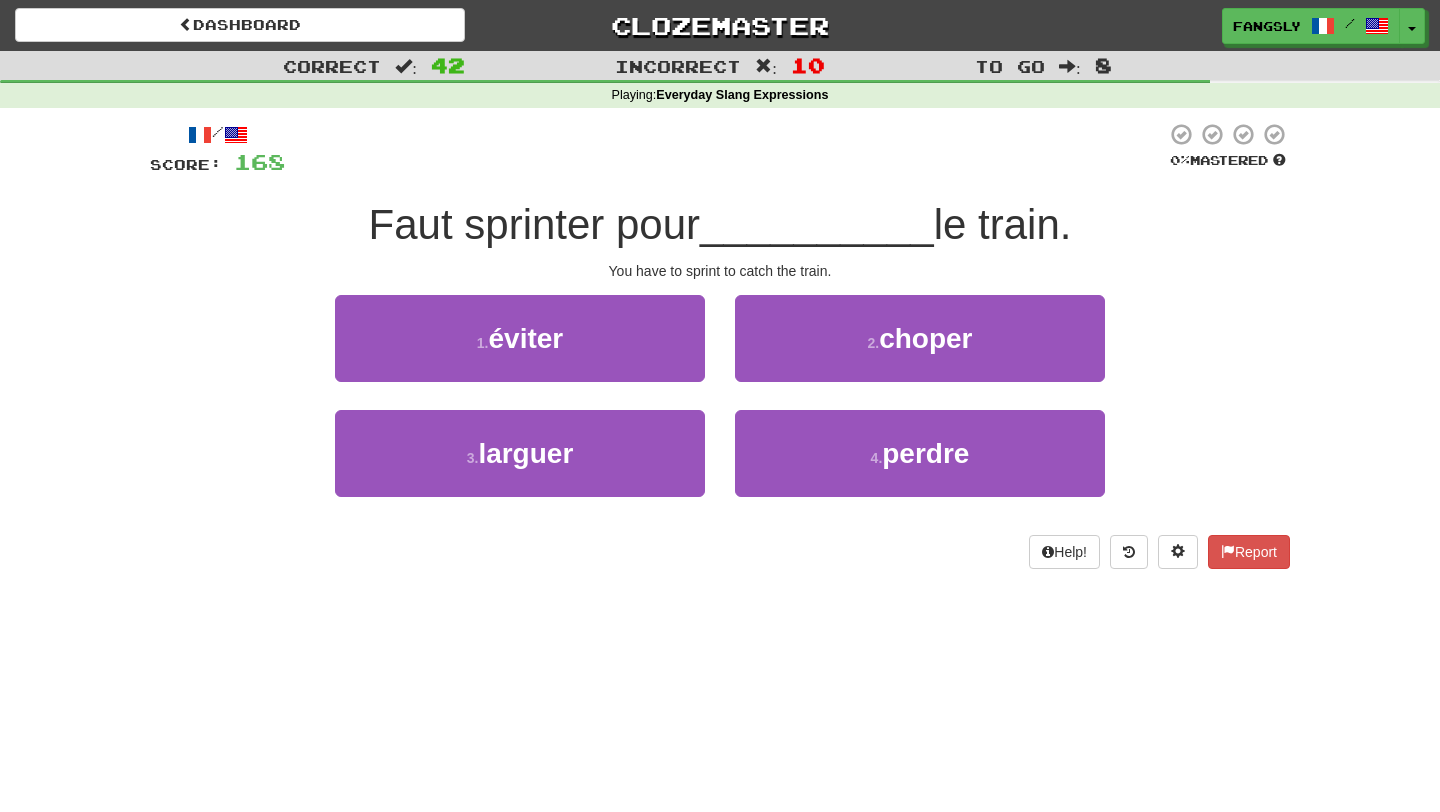 click on "2 .  choper" at bounding box center [920, 352] 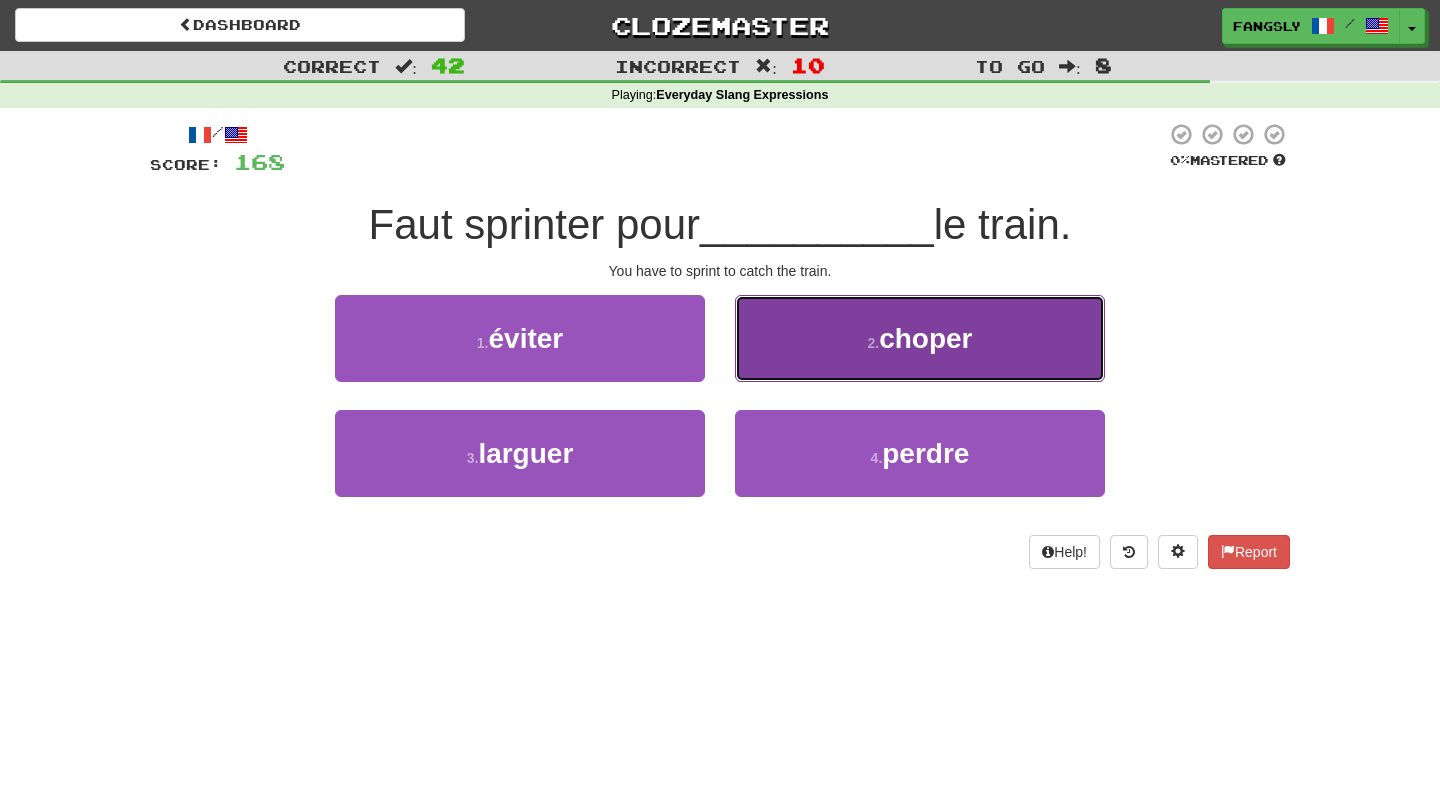 click on "2 .  choper" at bounding box center [920, 338] 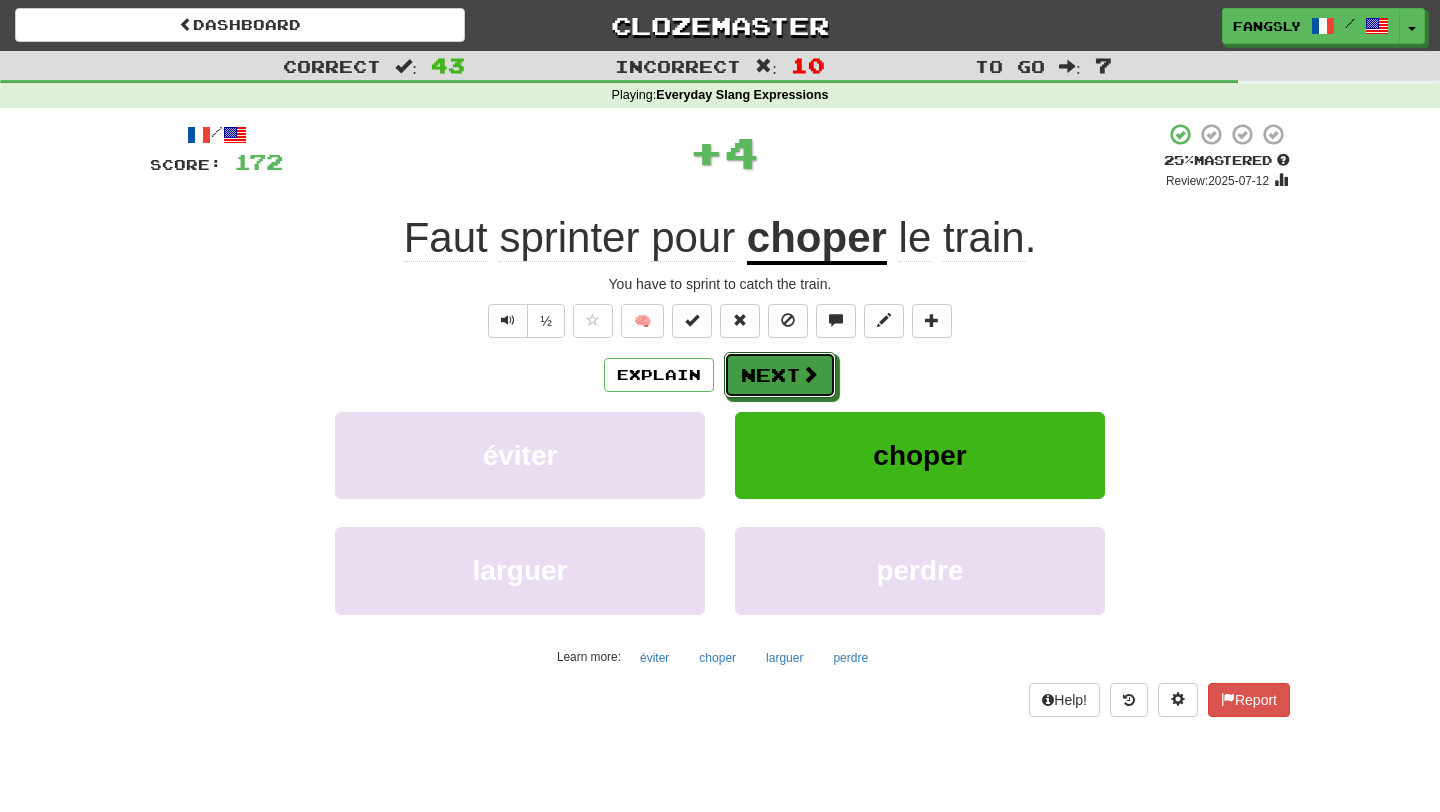 click on "Next" at bounding box center [780, 375] 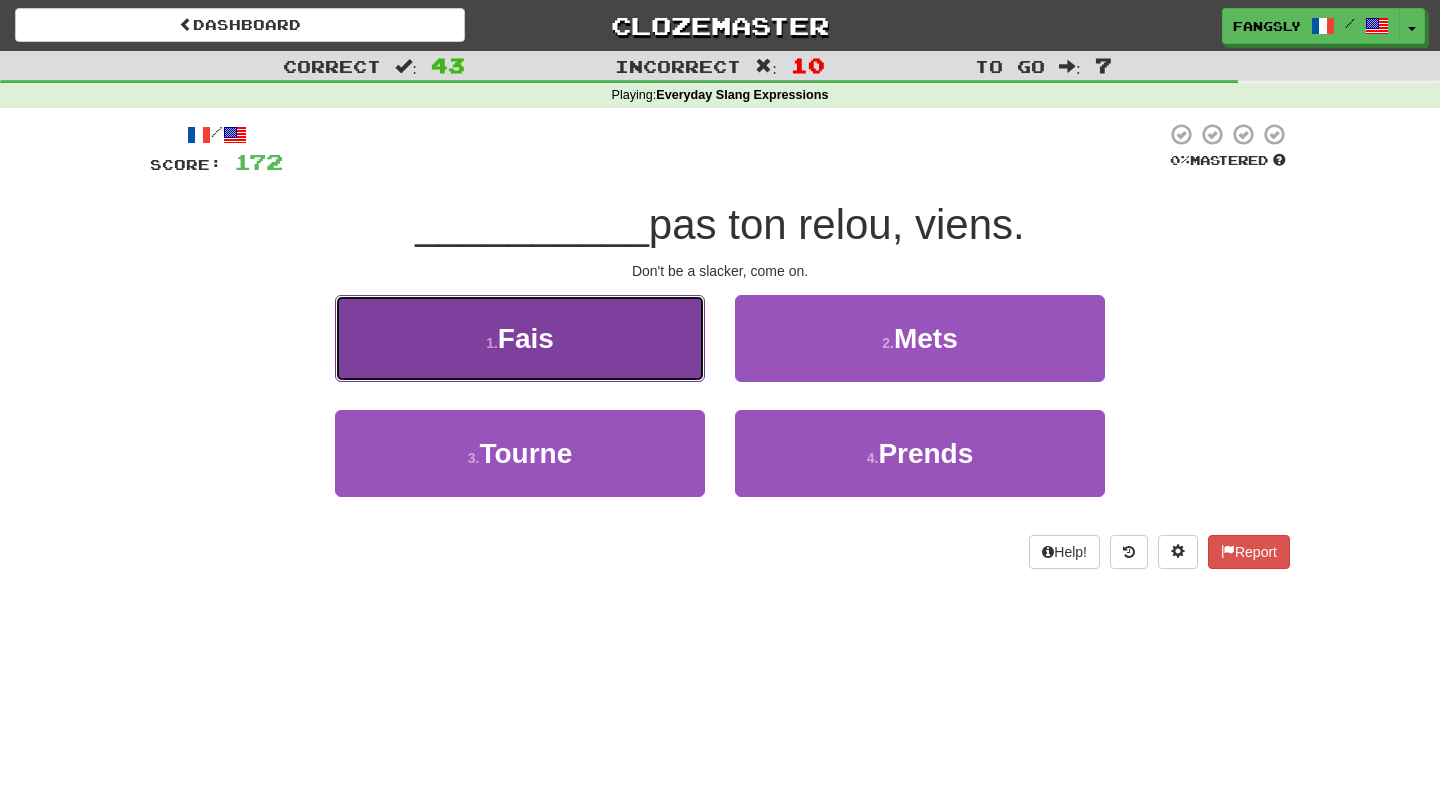 click on "1 .  Fais" at bounding box center (520, 338) 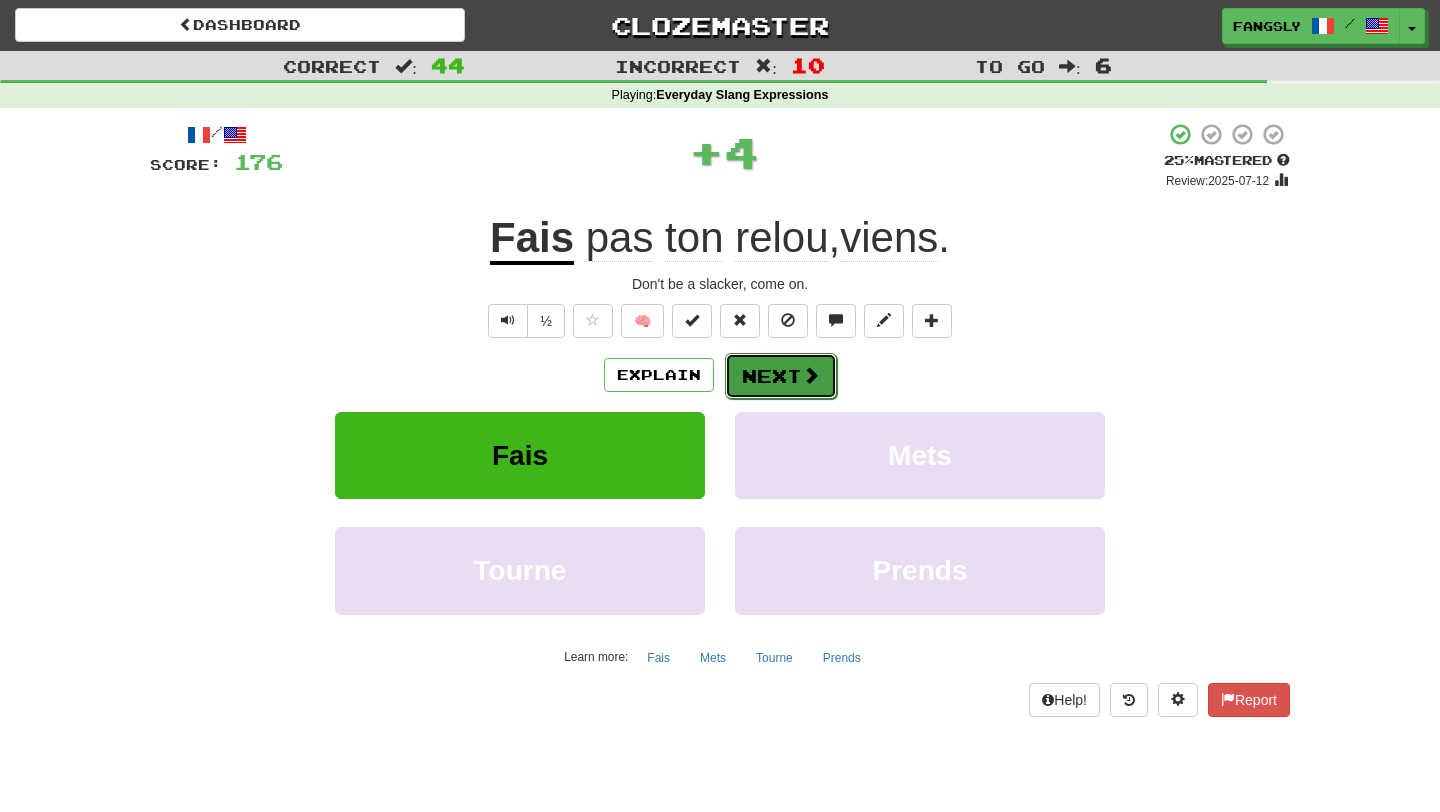 click on "Next" at bounding box center [781, 376] 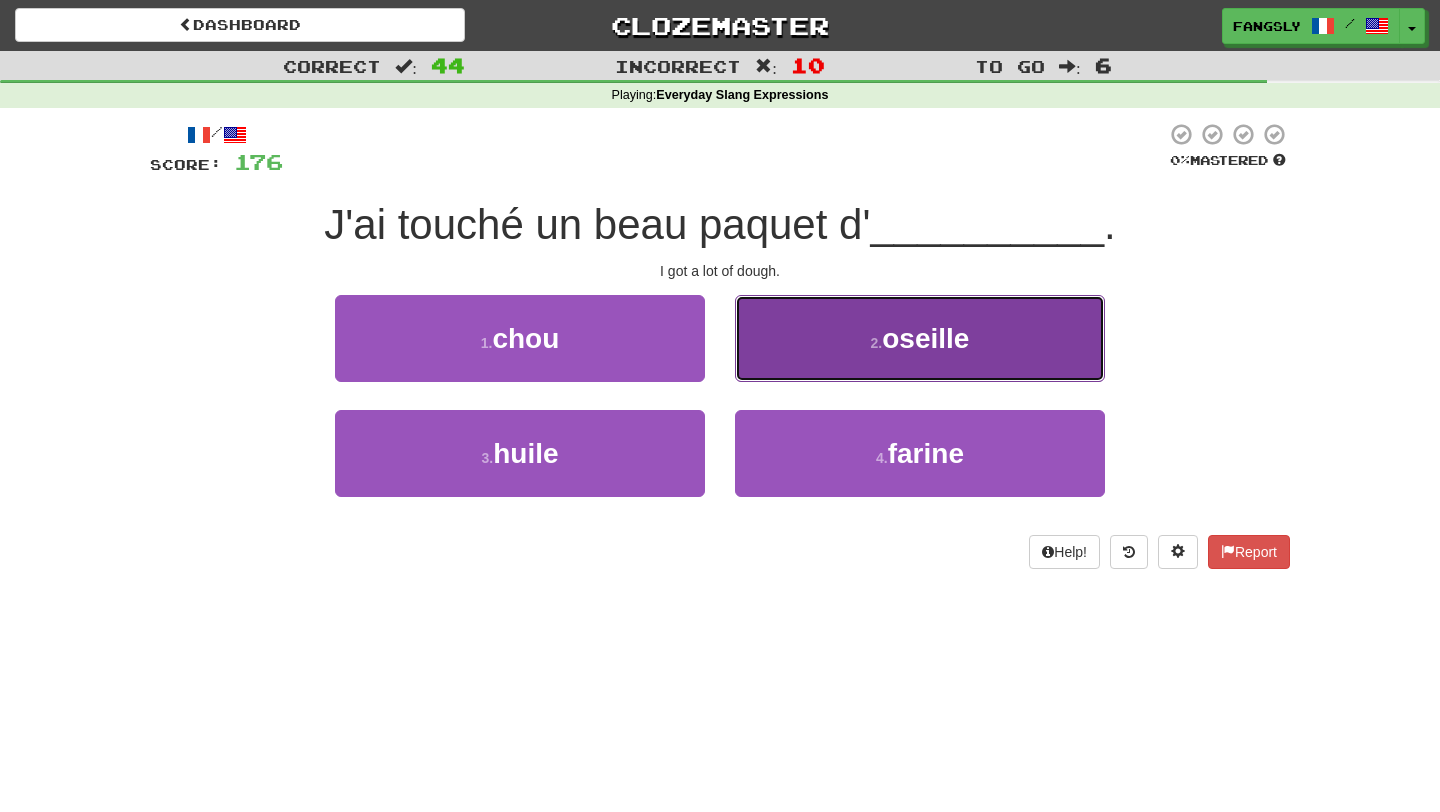 click on "2 .  oseille" at bounding box center (920, 338) 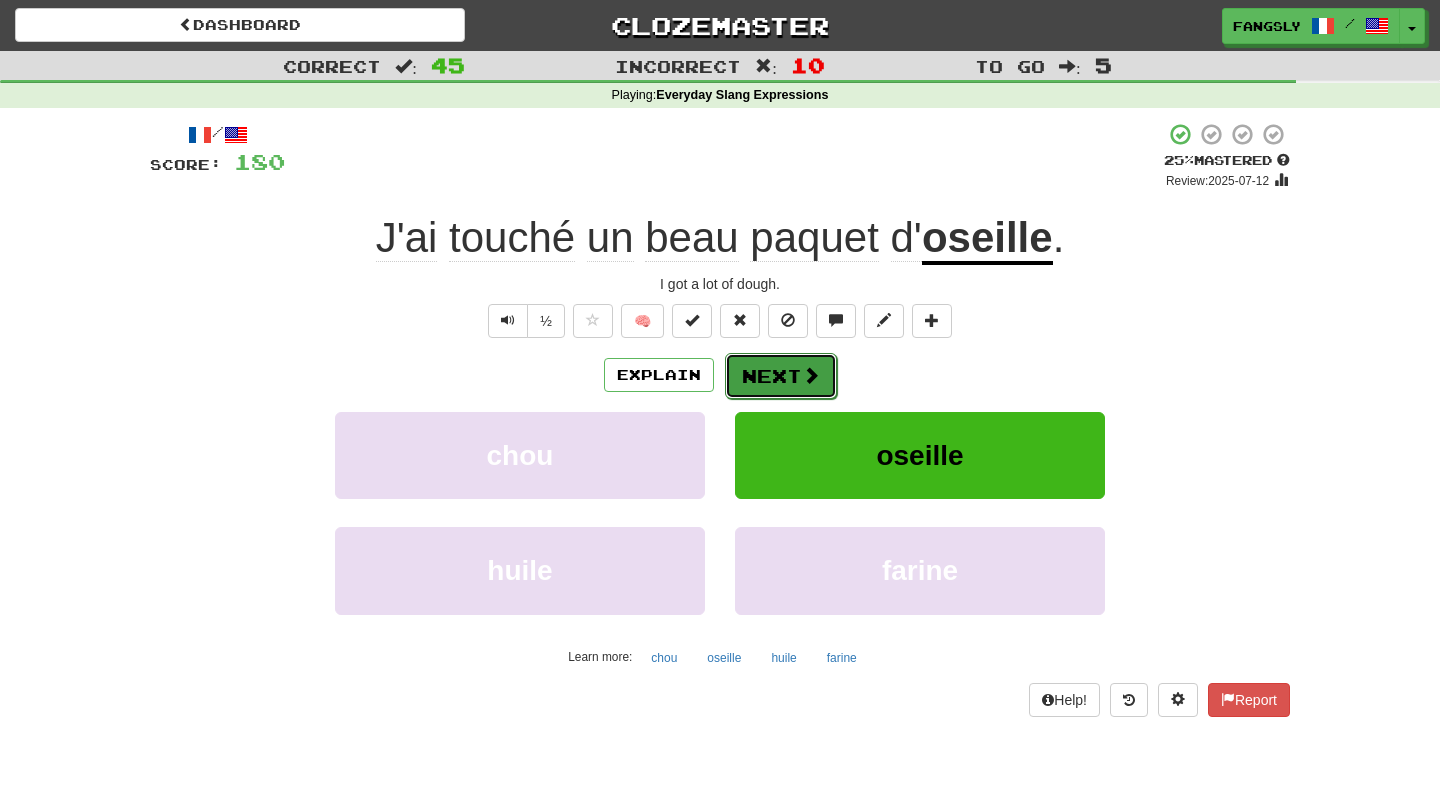 click on "Next" at bounding box center (781, 376) 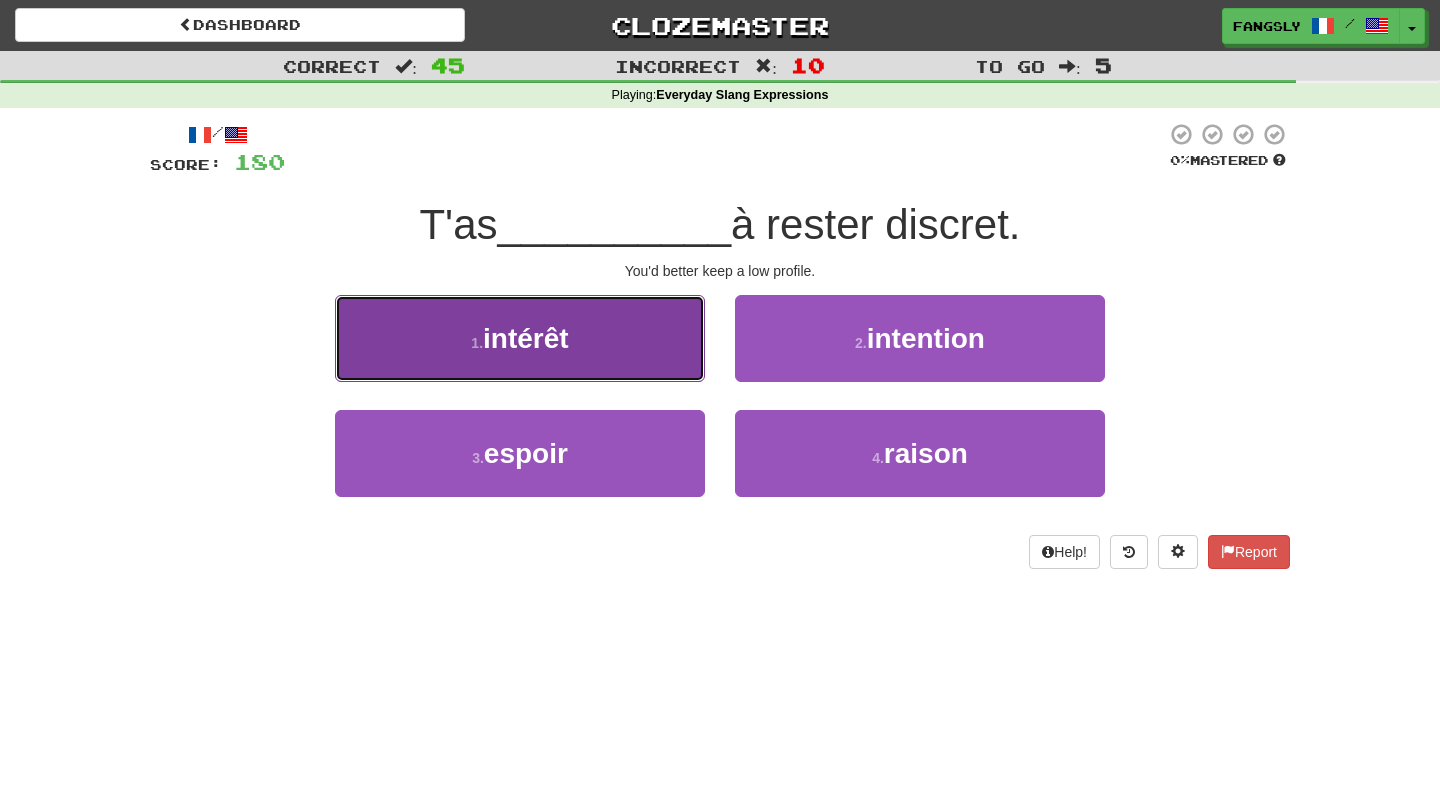 click on "1 .  intérêt" at bounding box center [520, 338] 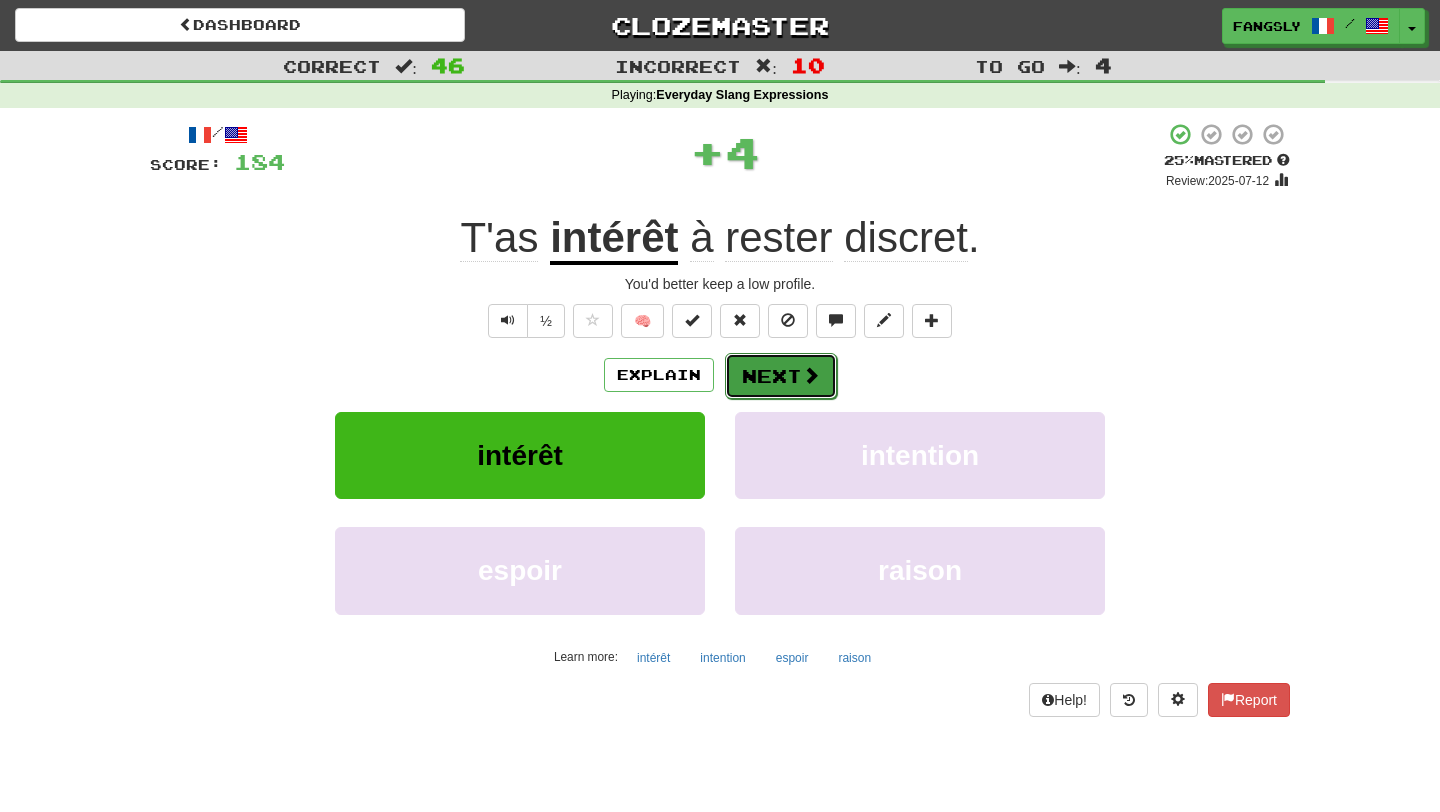 click on "Next" at bounding box center [781, 376] 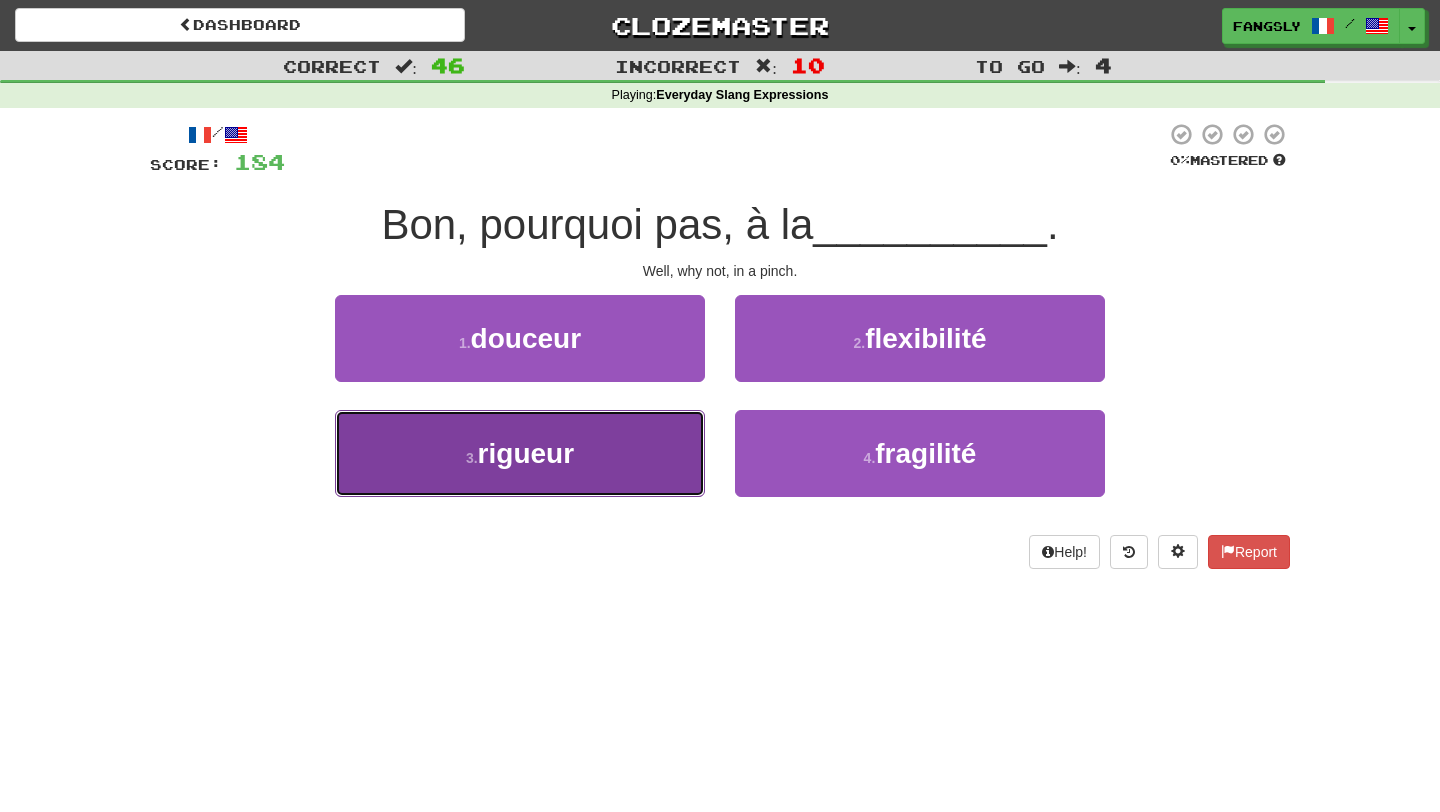 click on "3 .  rigueur" at bounding box center [520, 453] 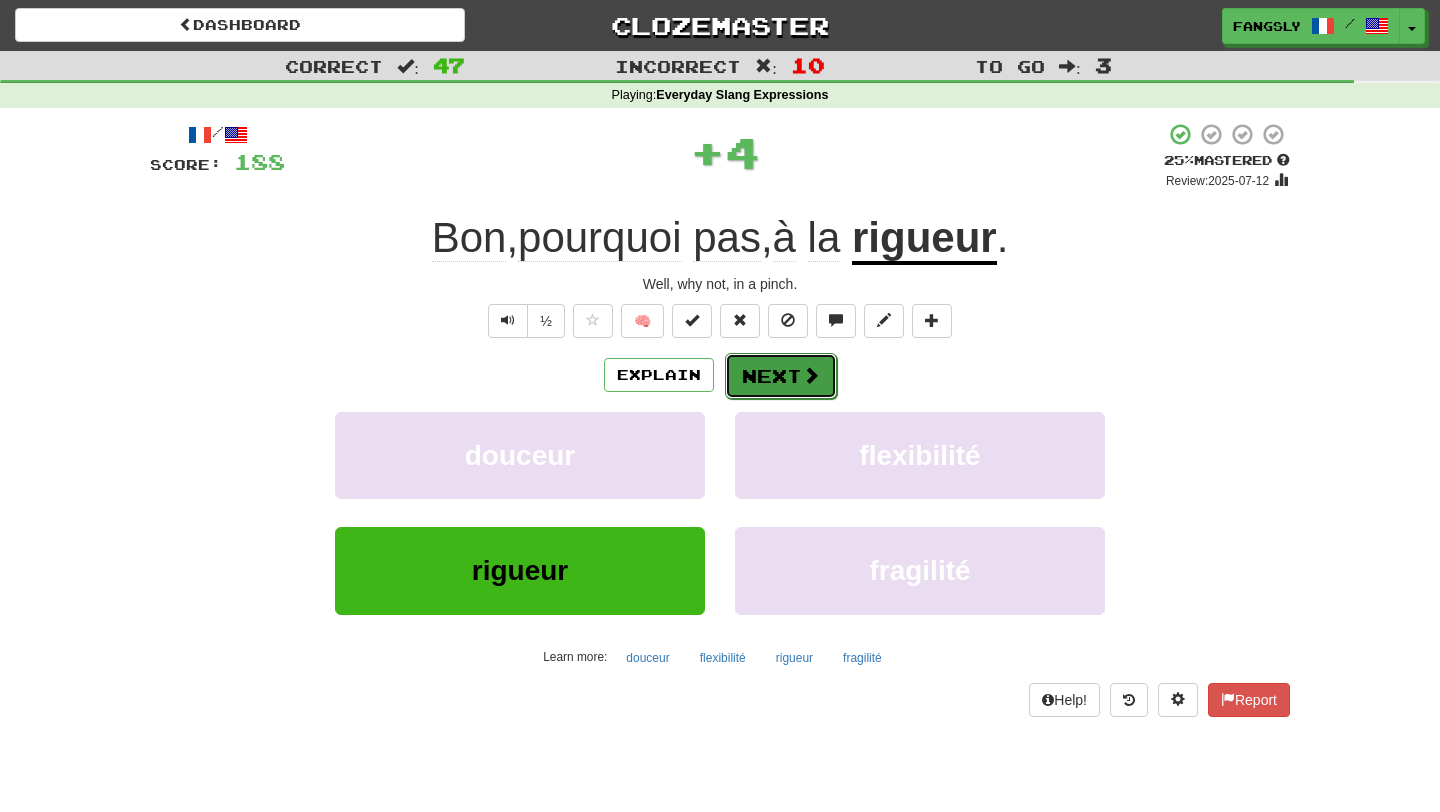 click on "Next" at bounding box center [781, 376] 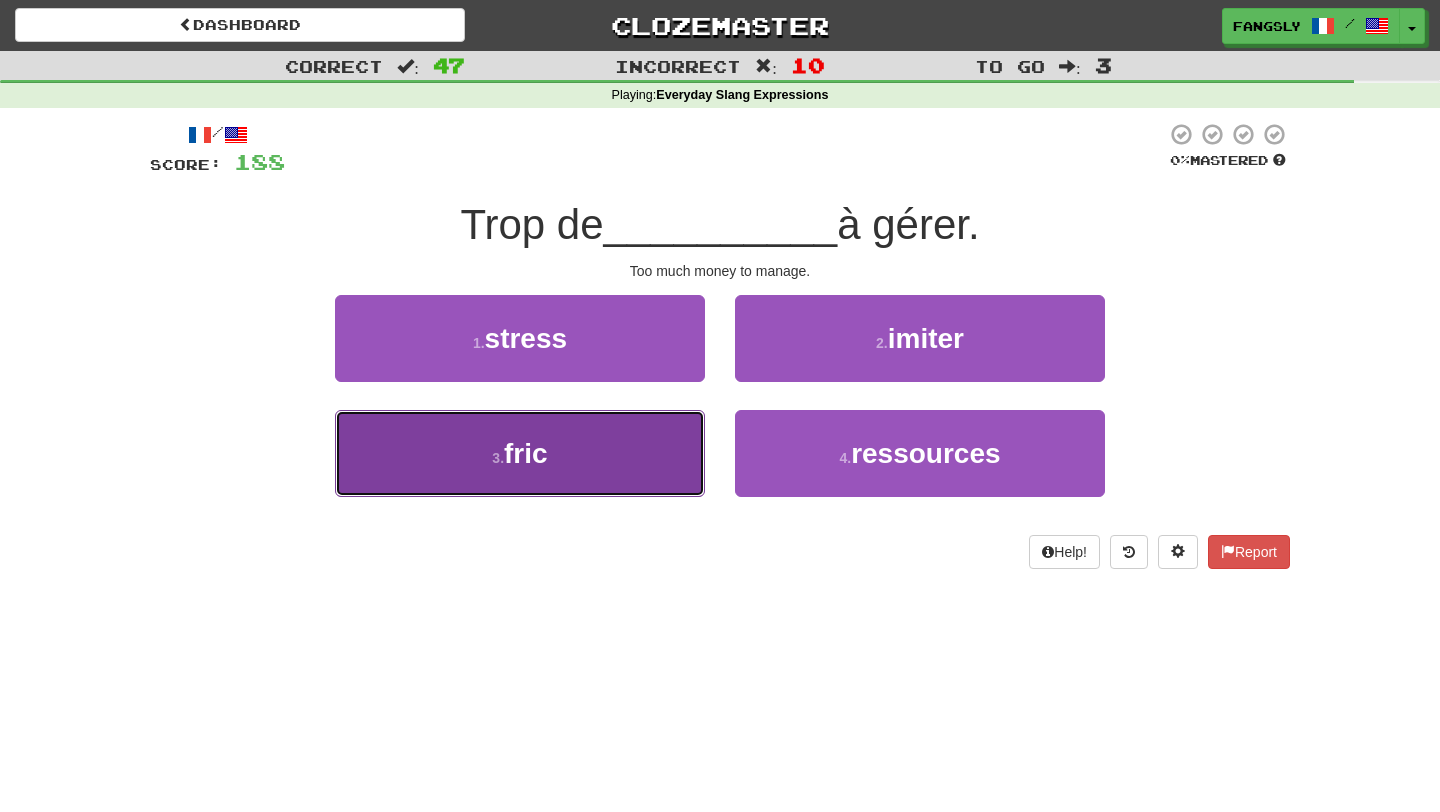 click on "3 .  fric" at bounding box center (520, 453) 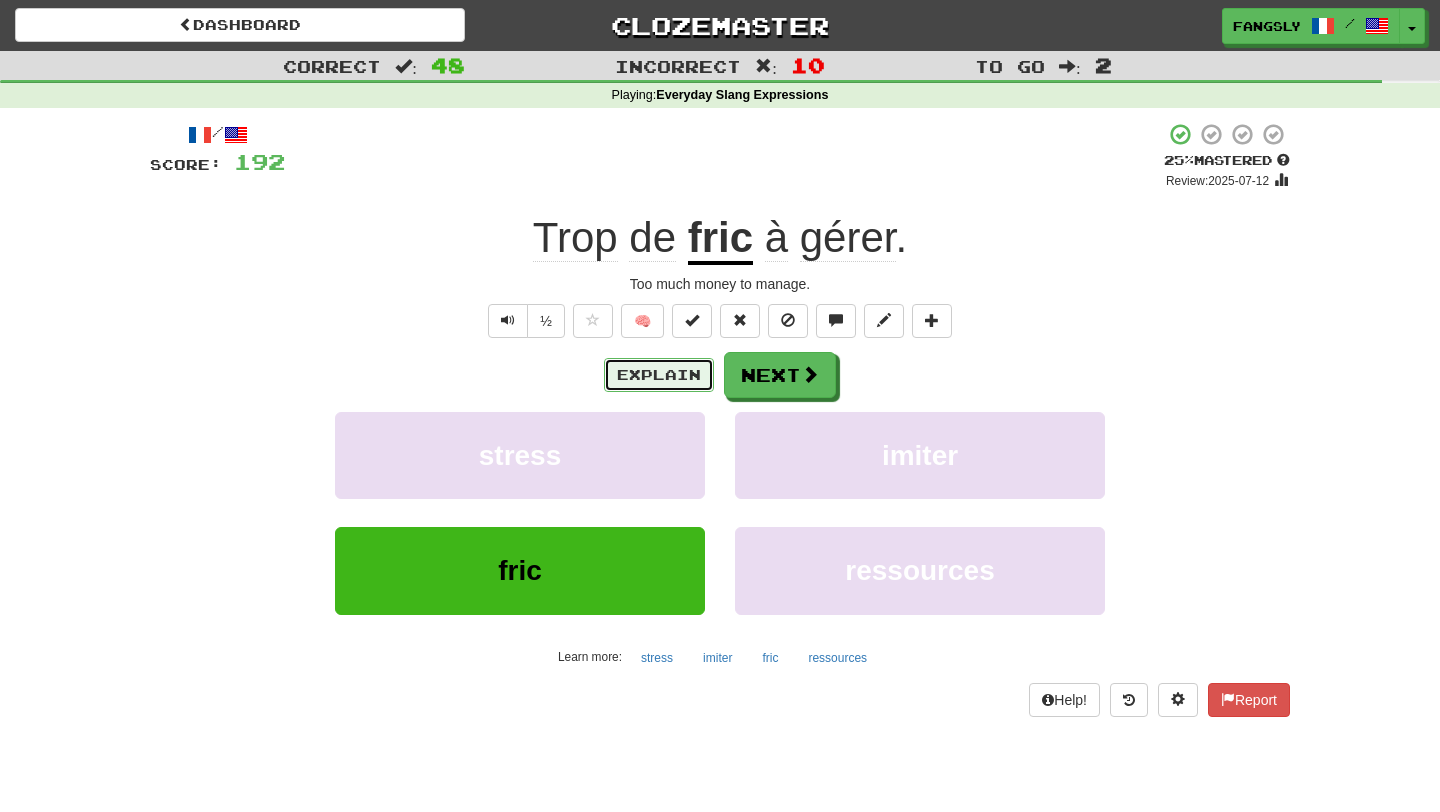 click on "Explain" at bounding box center (659, 375) 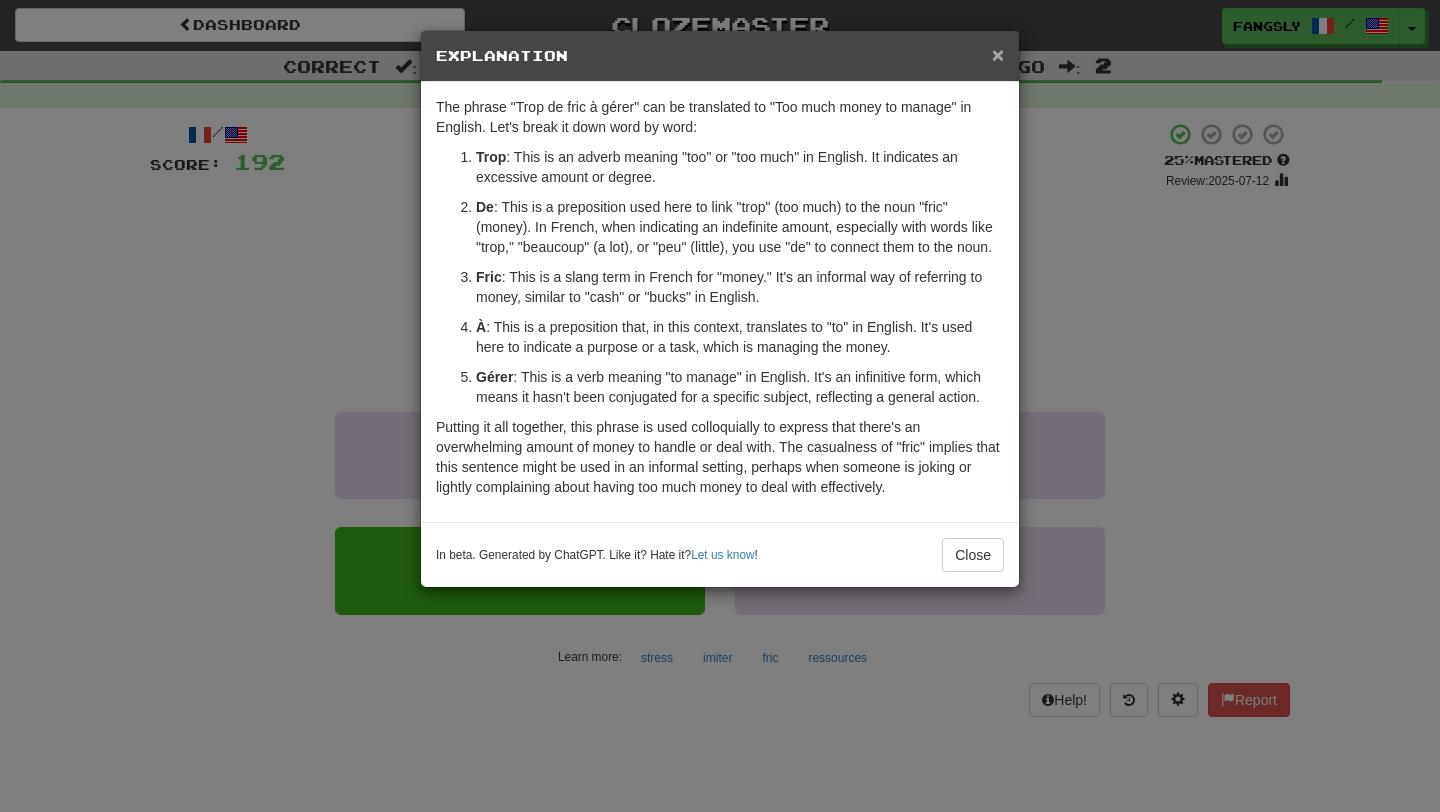 click on "×" at bounding box center [998, 54] 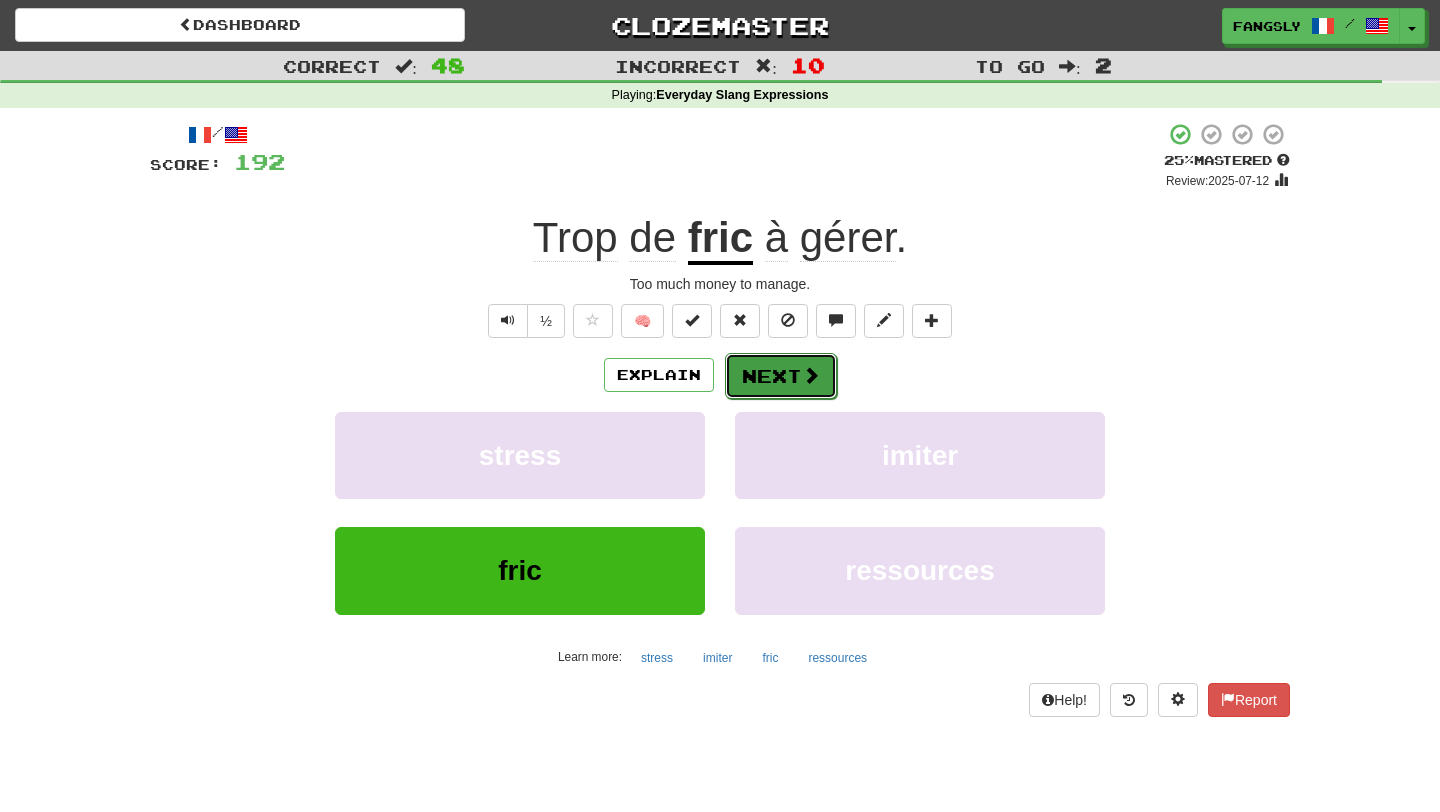 click at bounding box center (811, 375) 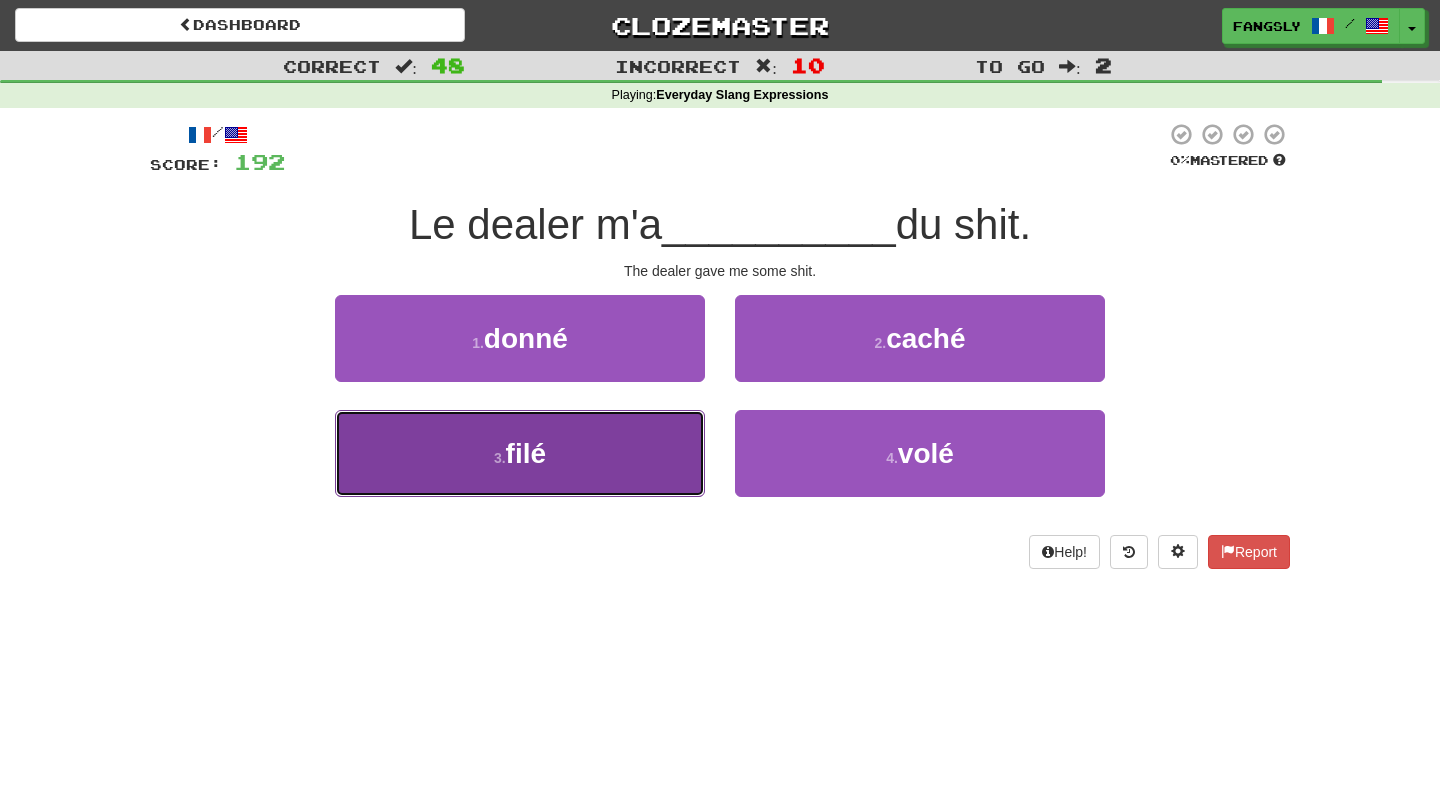 click on "3 .  filé" at bounding box center (520, 453) 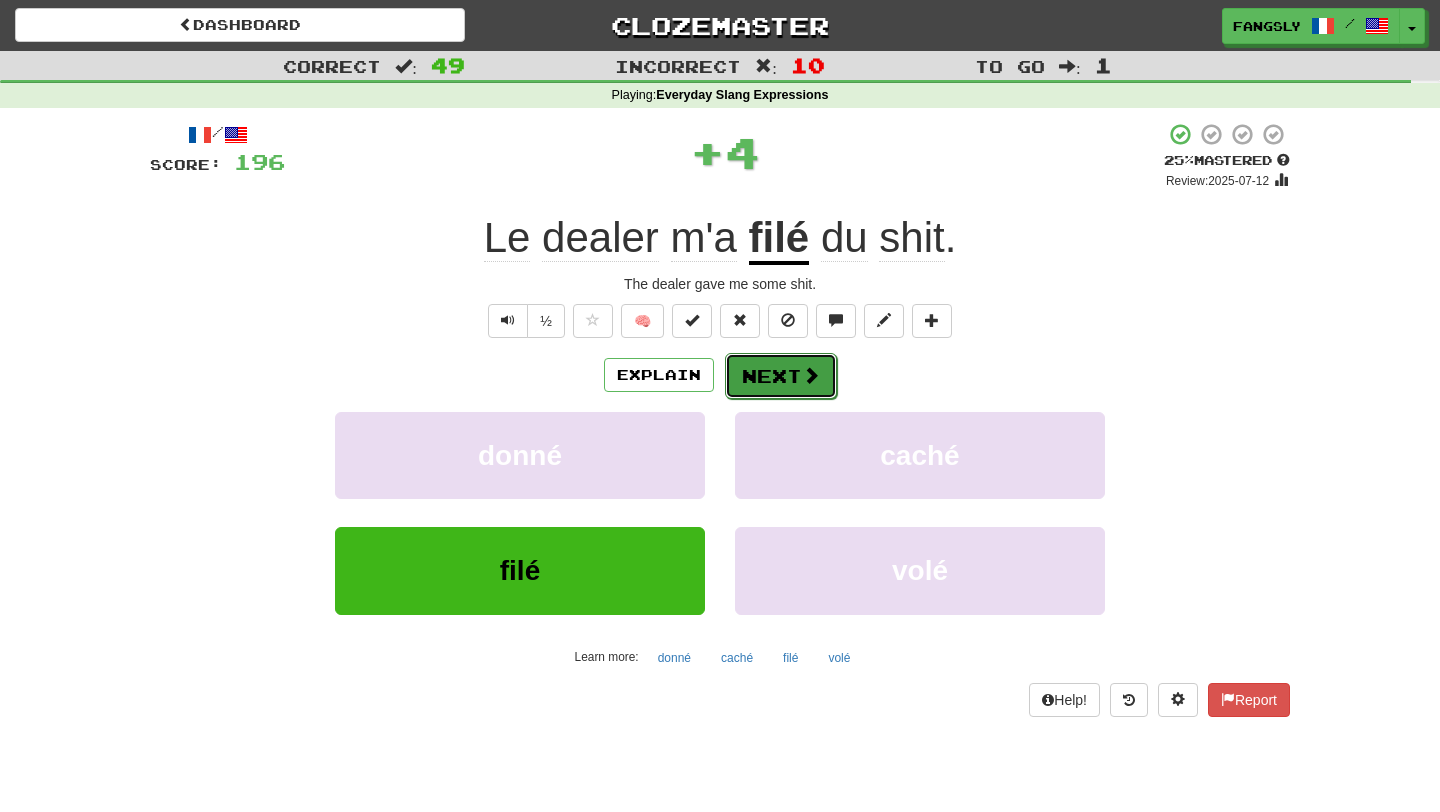 click on "Next" at bounding box center (781, 376) 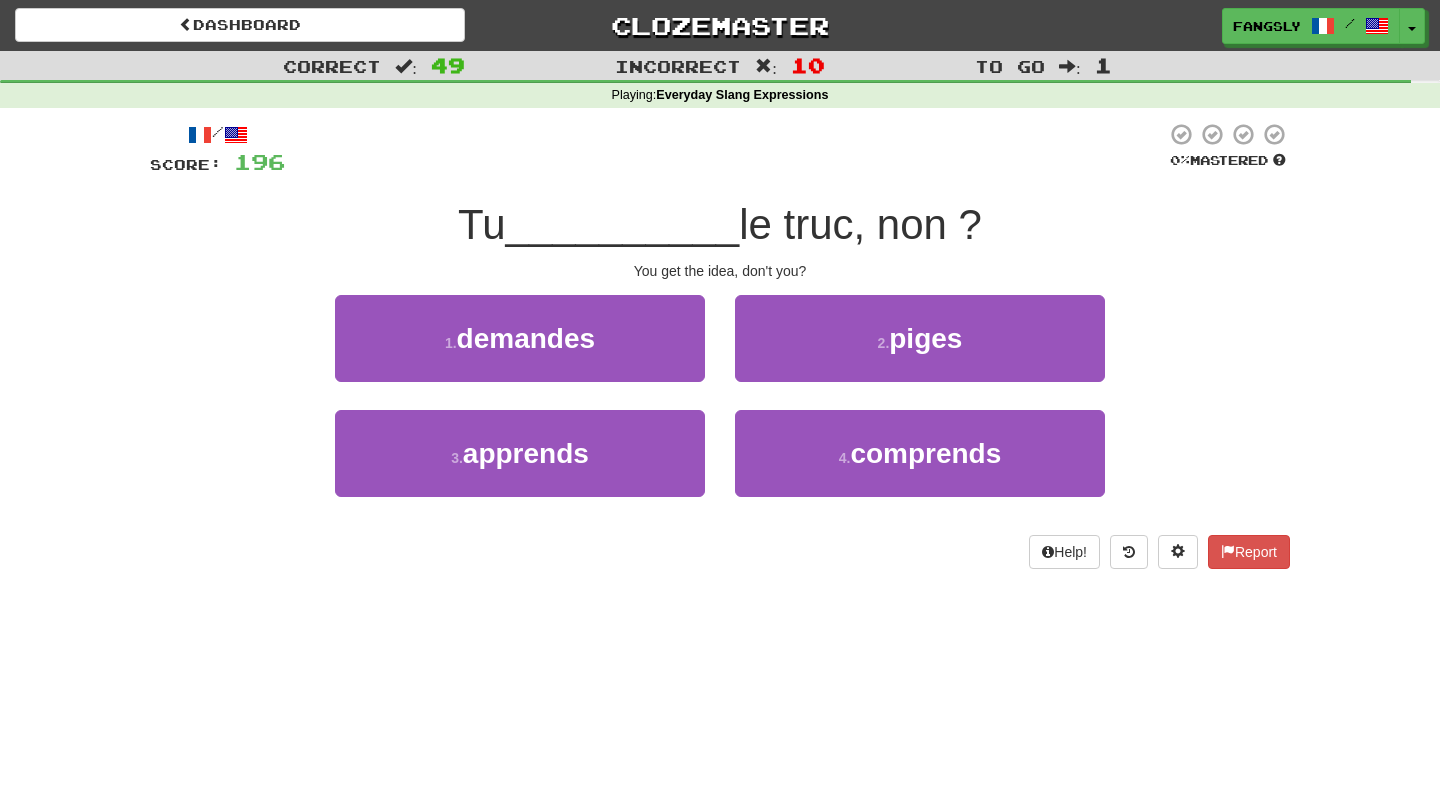 click on "2 .  piges" at bounding box center [920, 352] 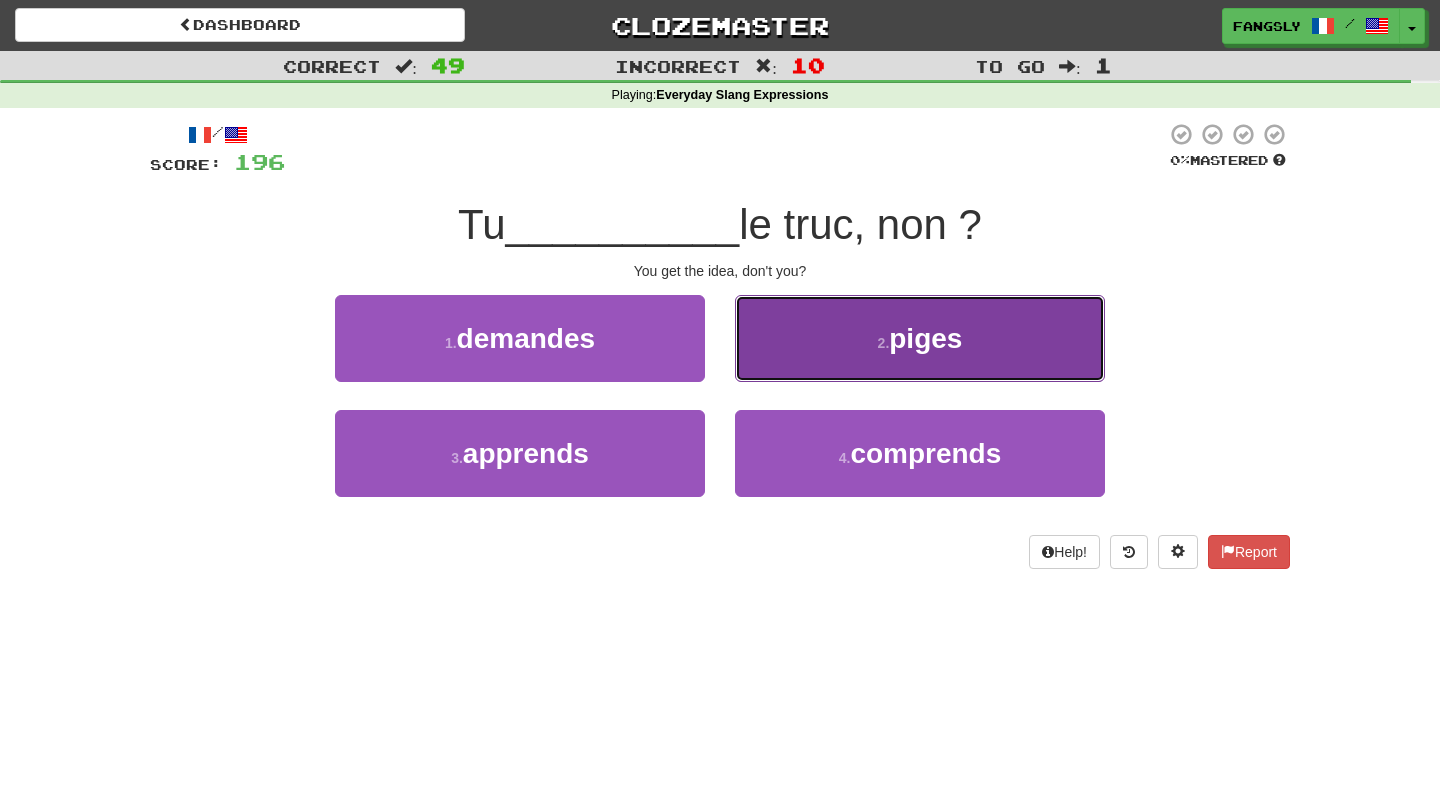 click on "2 .  piges" at bounding box center [920, 338] 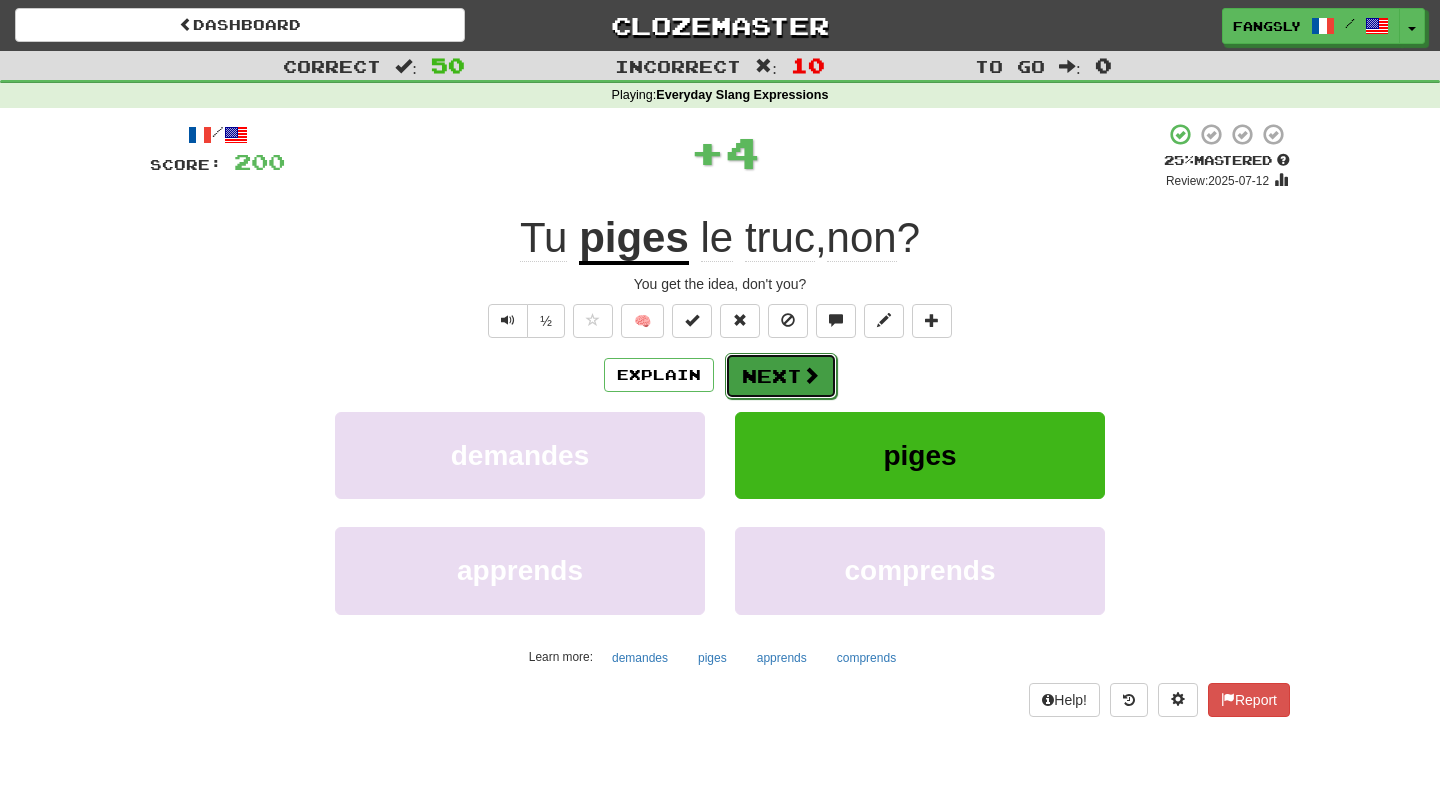 click at bounding box center (811, 375) 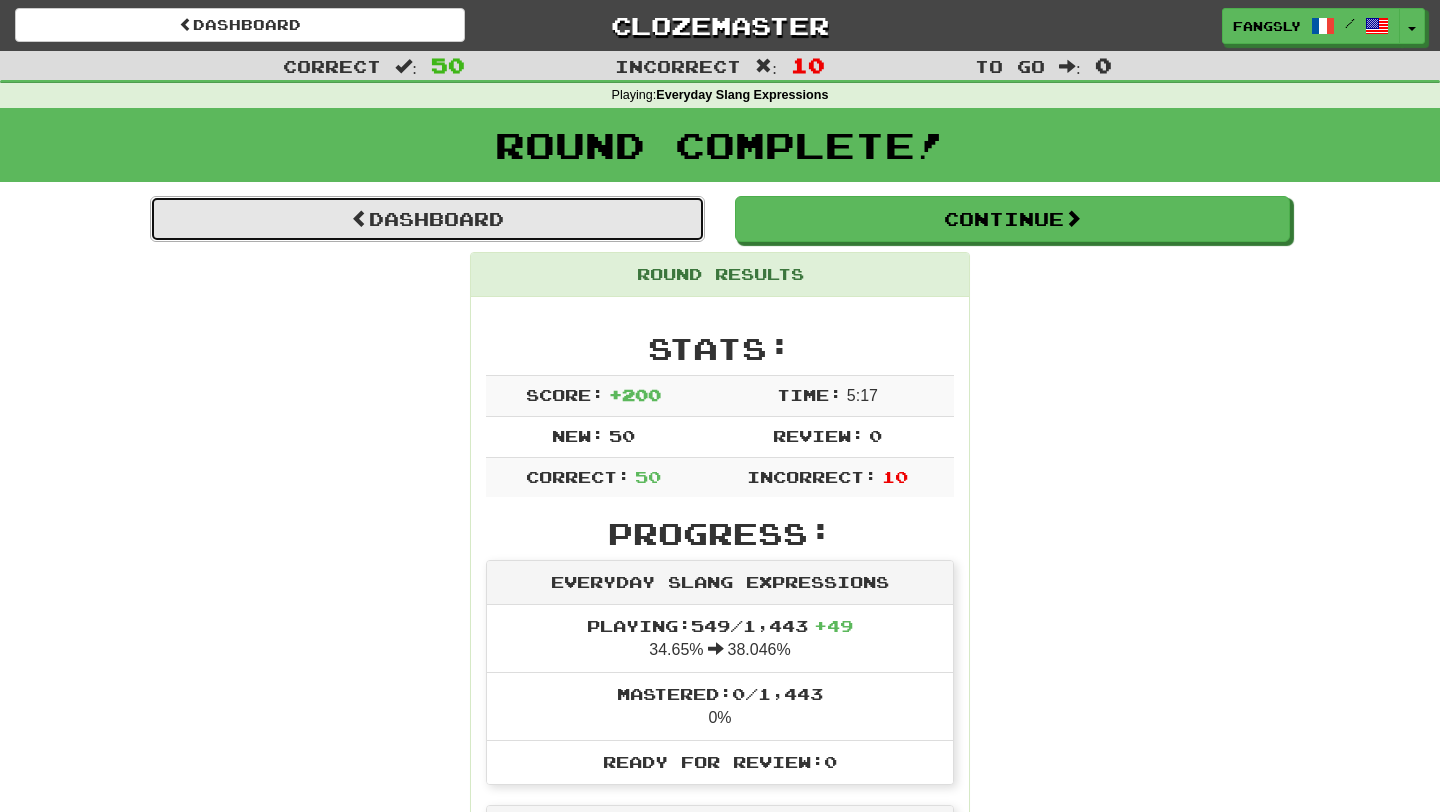 click on "Dashboard" at bounding box center (427, 219) 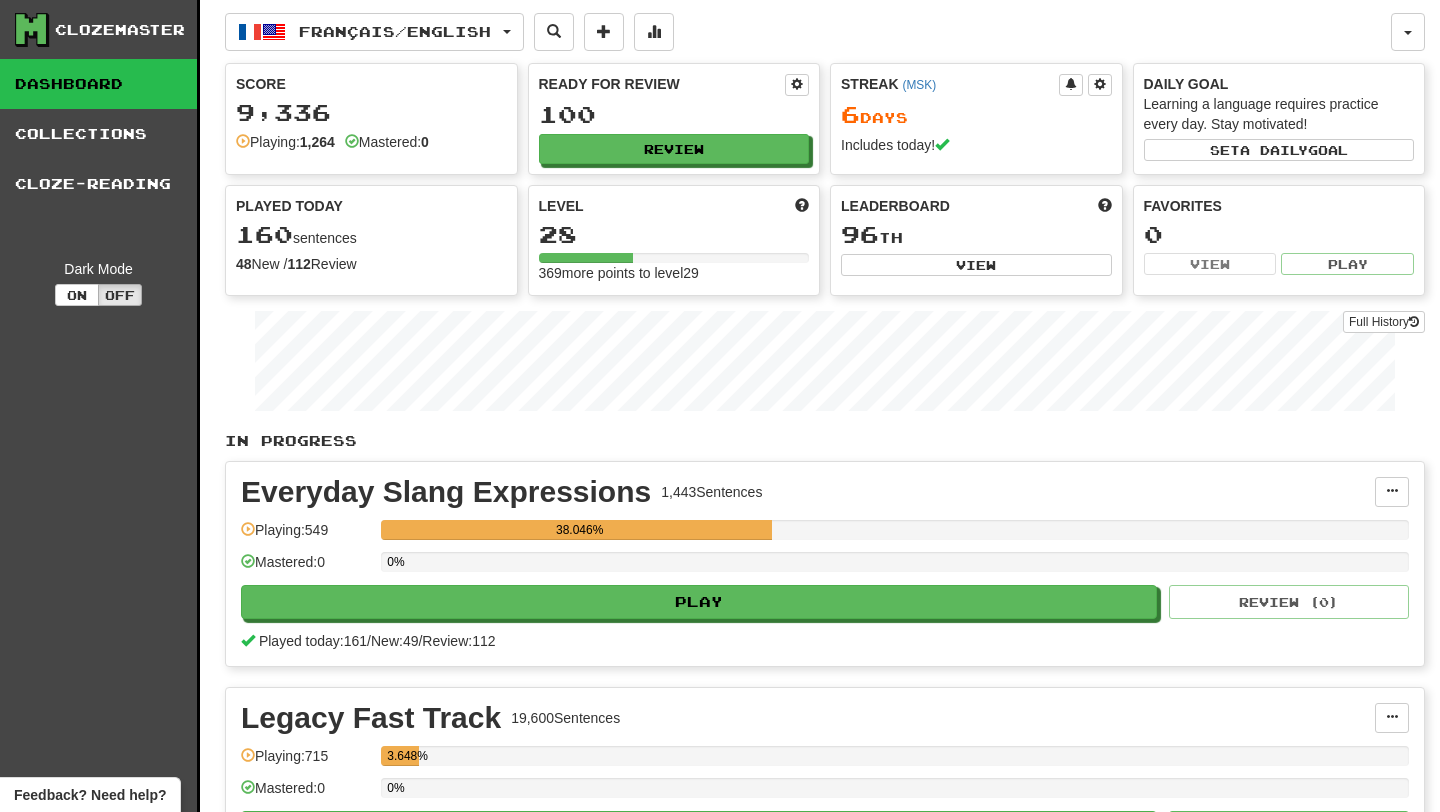 scroll, scrollTop: 0, scrollLeft: 0, axis: both 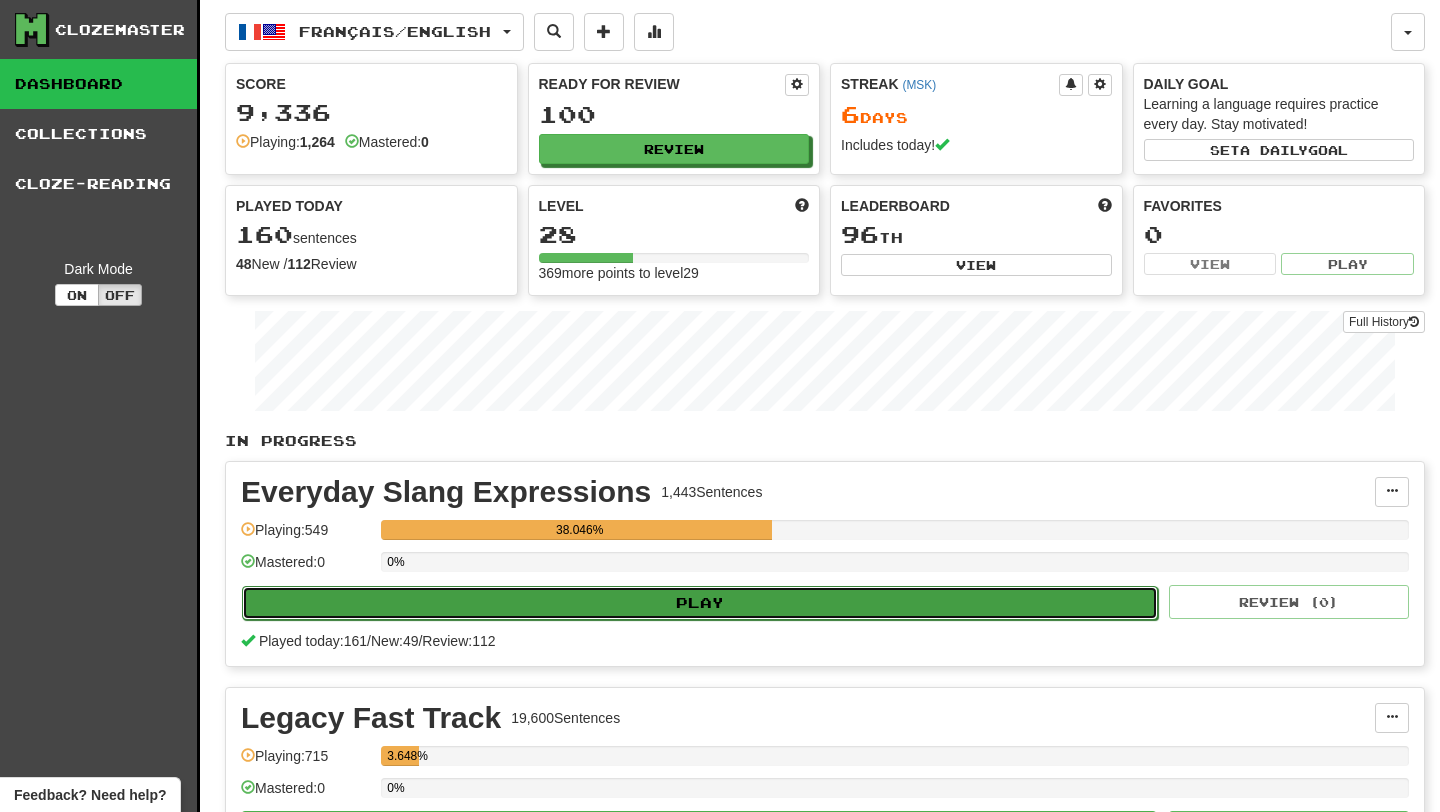 click on "Play" at bounding box center (700, 603) 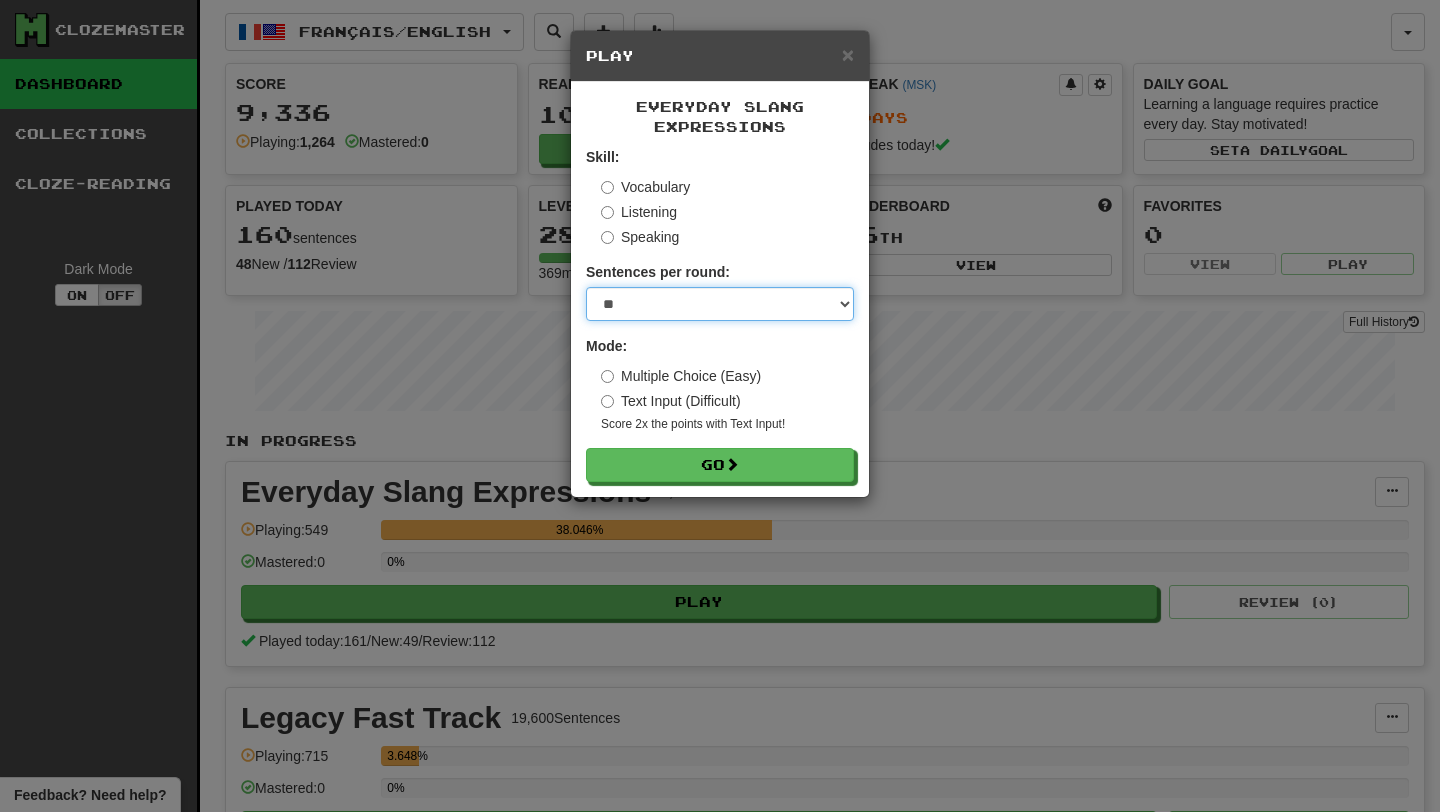 click on "* ** ** ** ** ** *** ********" at bounding box center [720, 304] 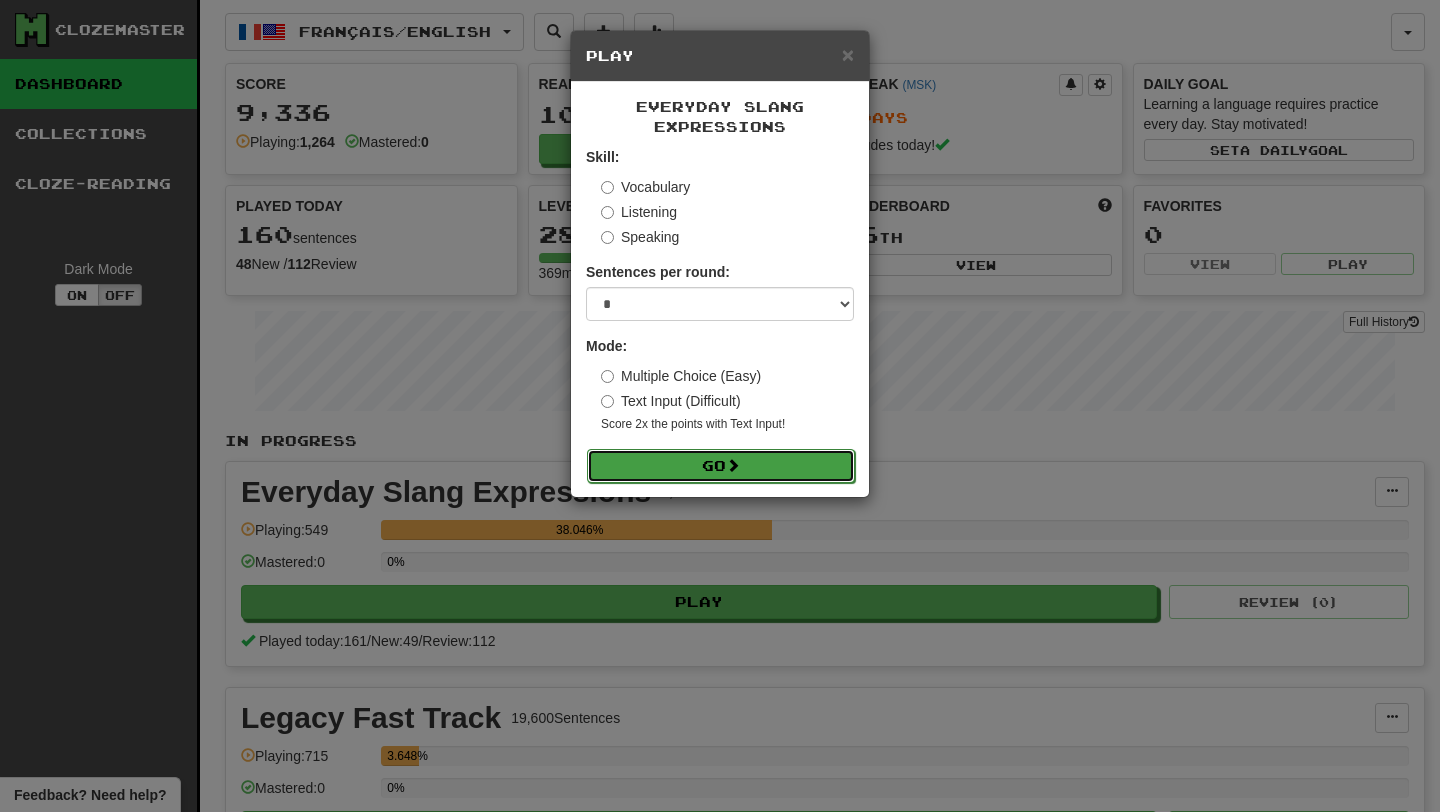 click on "Go" at bounding box center [721, 466] 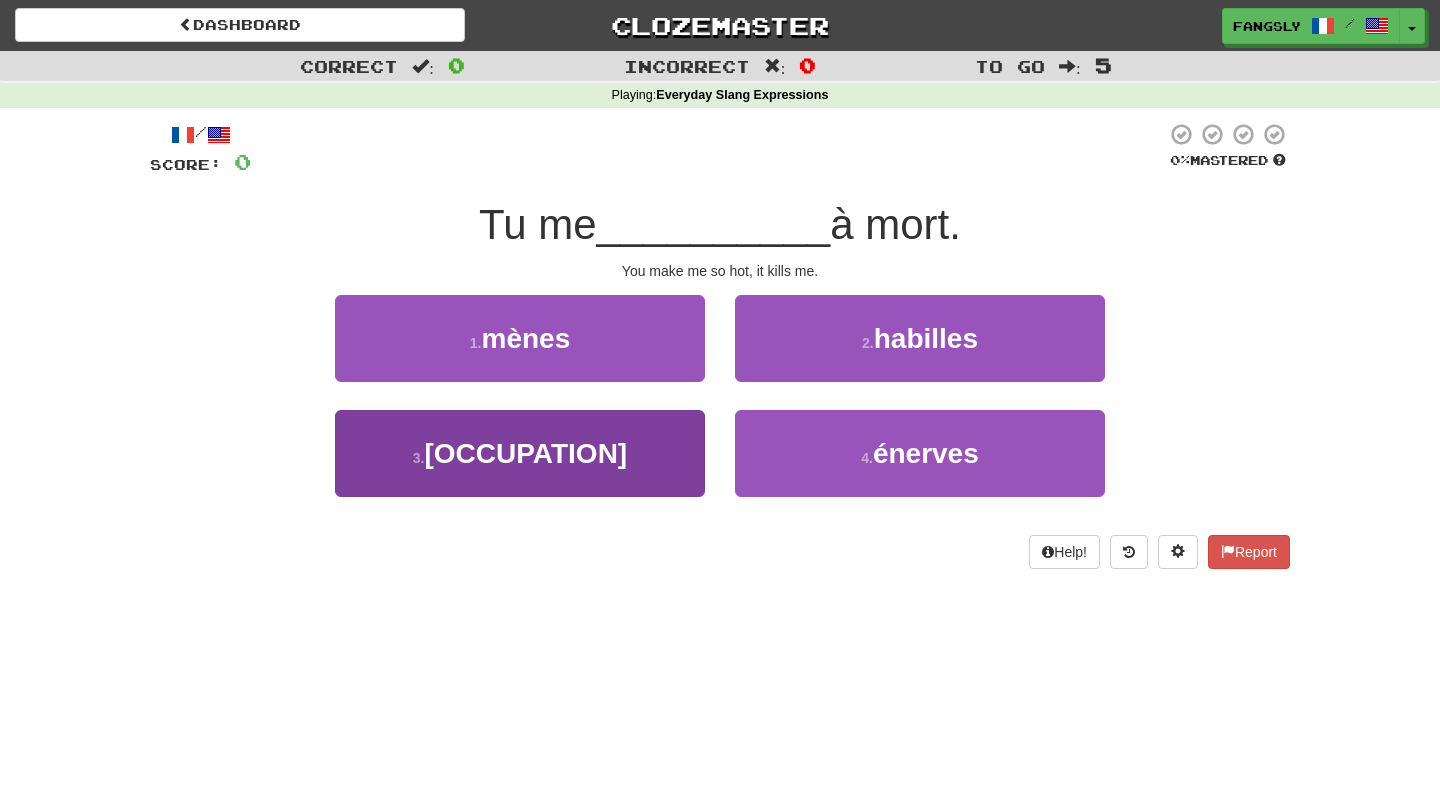 scroll, scrollTop: 0, scrollLeft: 0, axis: both 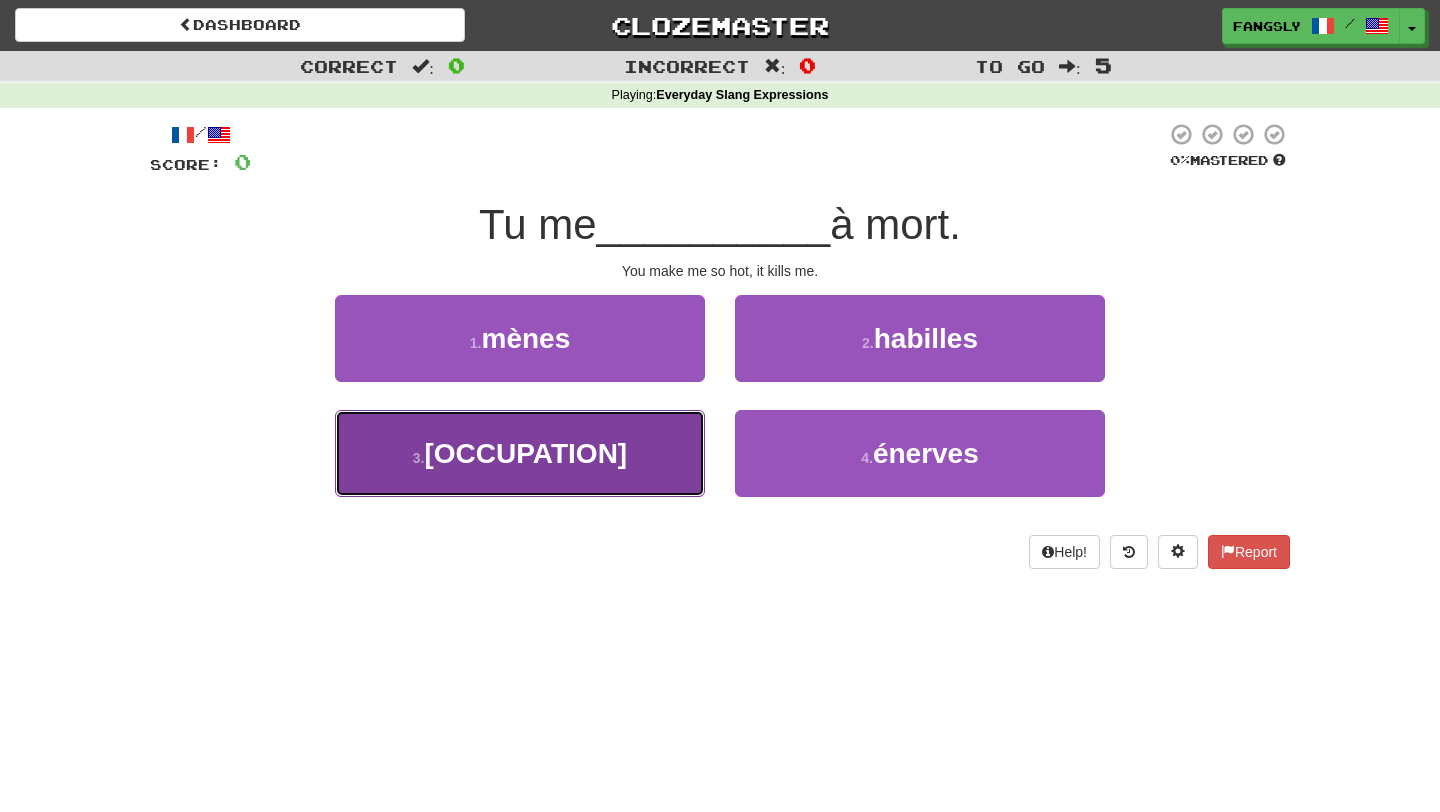click on "3 . [OCCUPATION]" at bounding box center (520, 453) 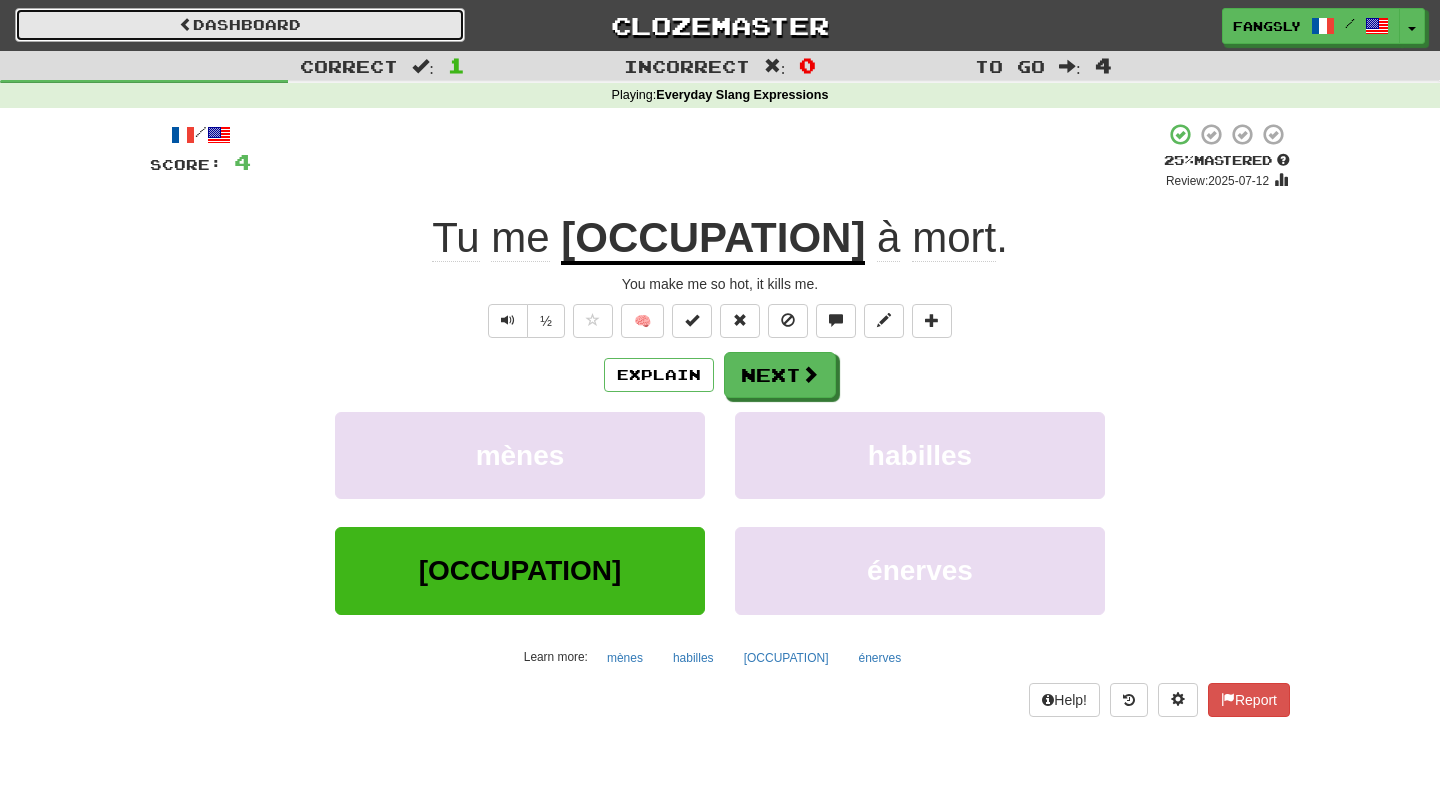 click on "Dashboard" at bounding box center [240, 25] 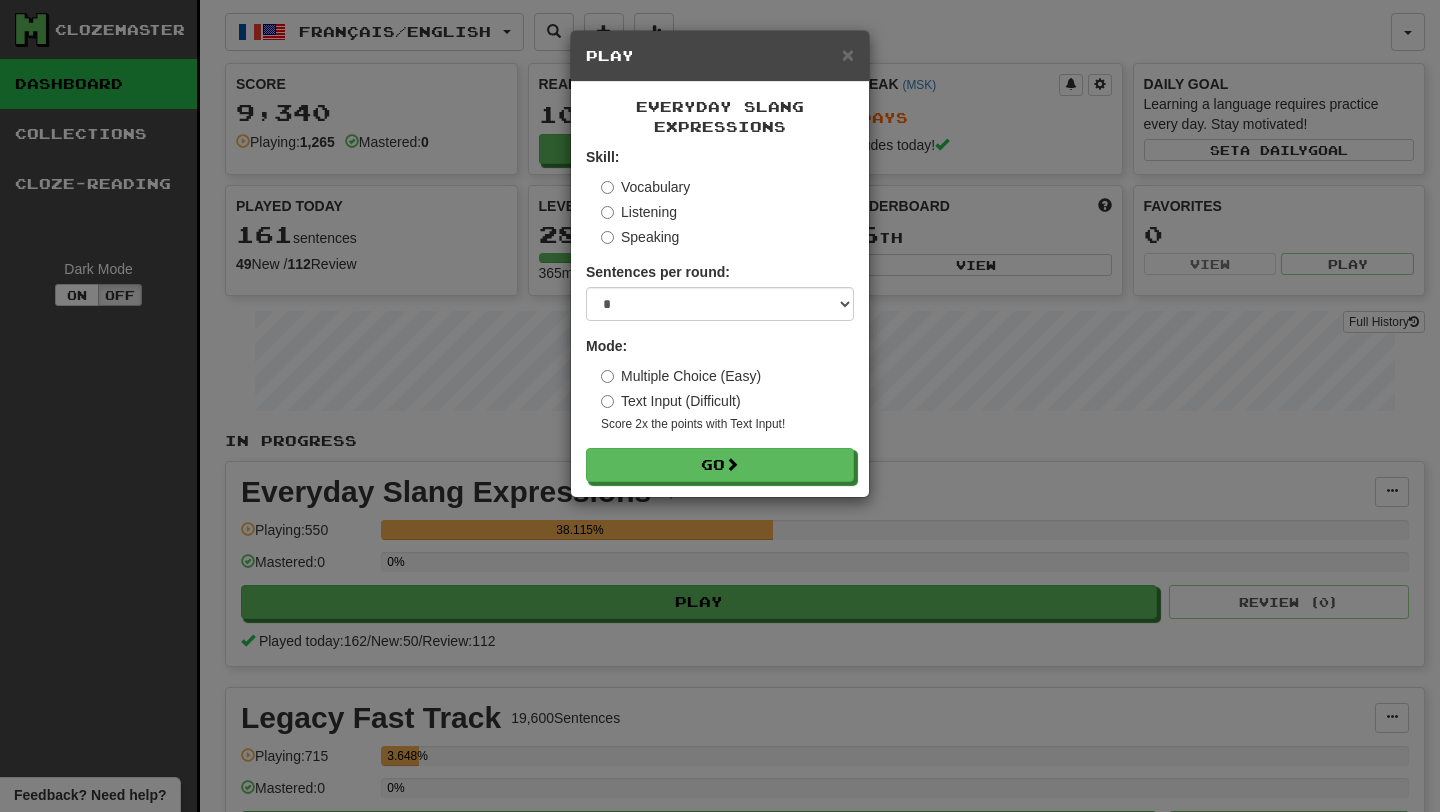 scroll, scrollTop: 0, scrollLeft: 0, axis: both 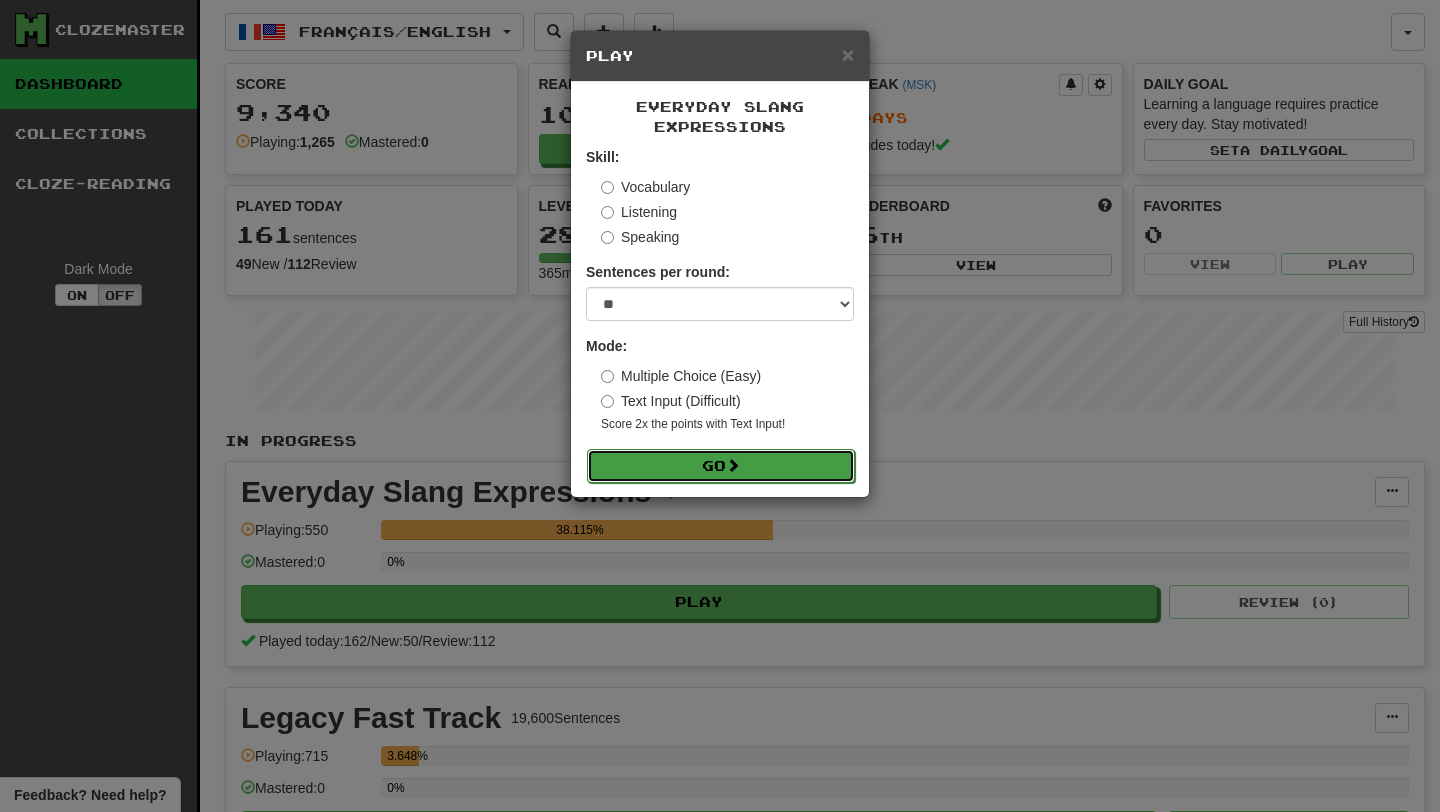 click on "Go" at bounding box center (721, 466) 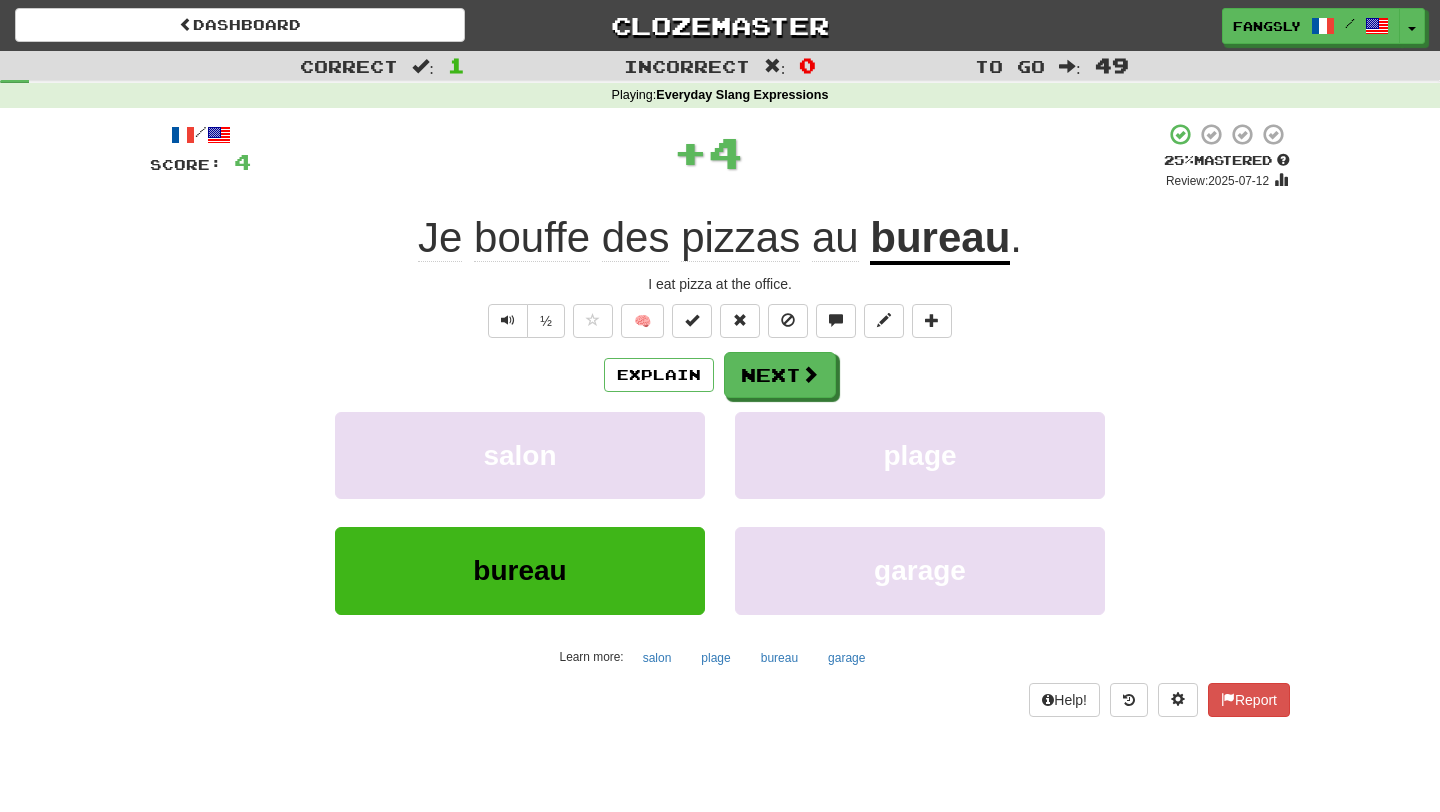 scroll, scrollTop: 0, scrollLeft: 0, axis: both 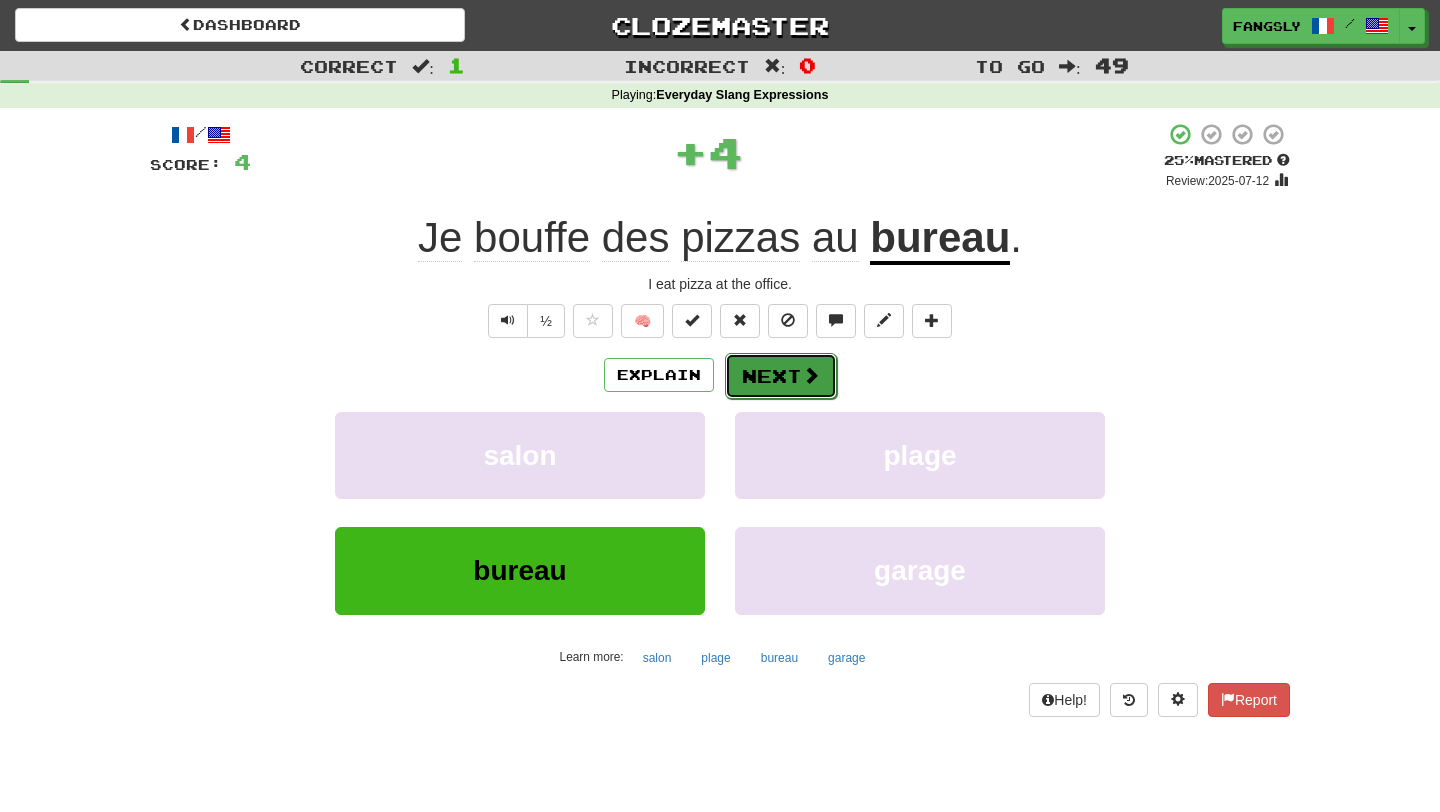 drag, startPoint x: 0, startPoint y: 0, endPoint x: 775, endPoint y: 391, distance: 868.04724 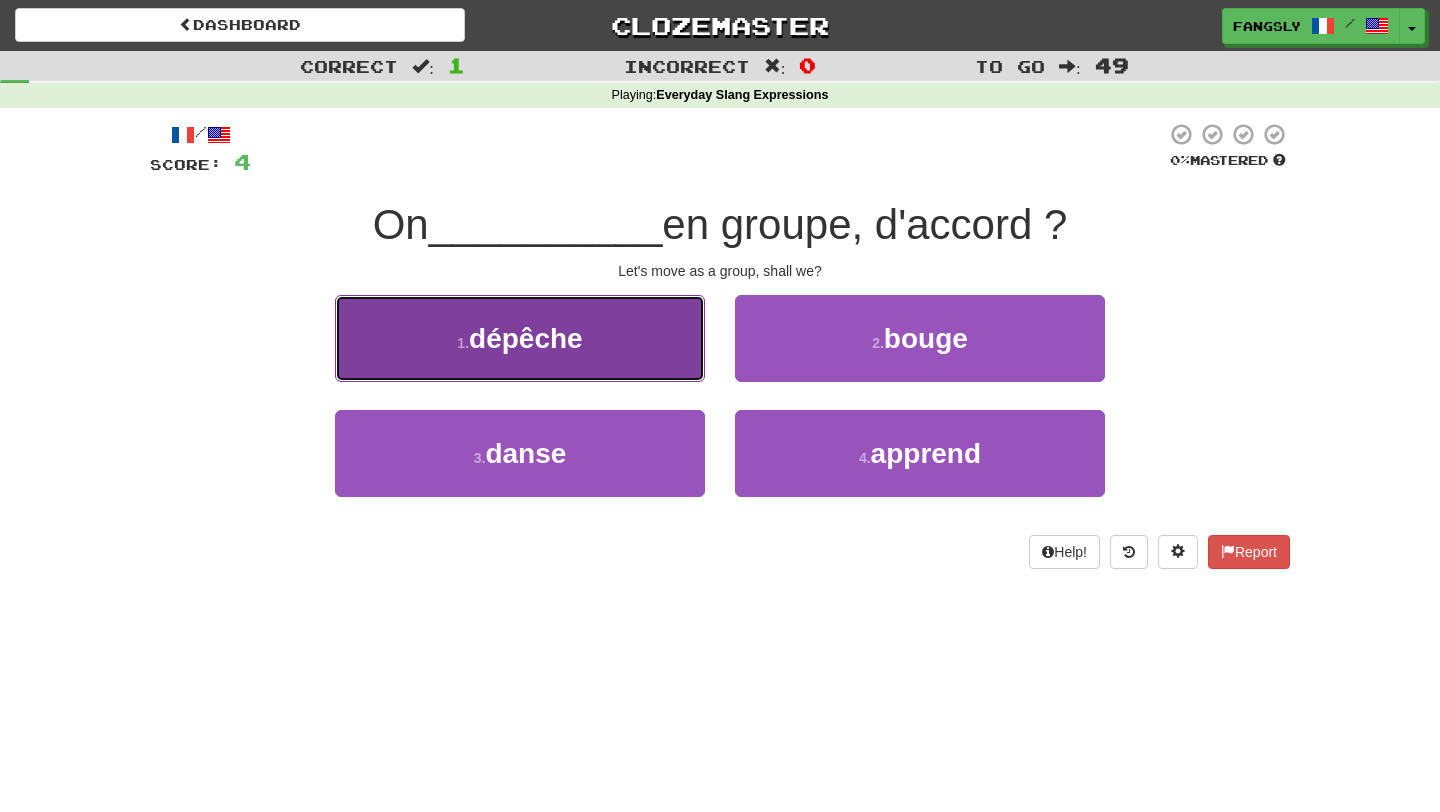 click on "1 .  dépêche" at bounding box center (520, 338) 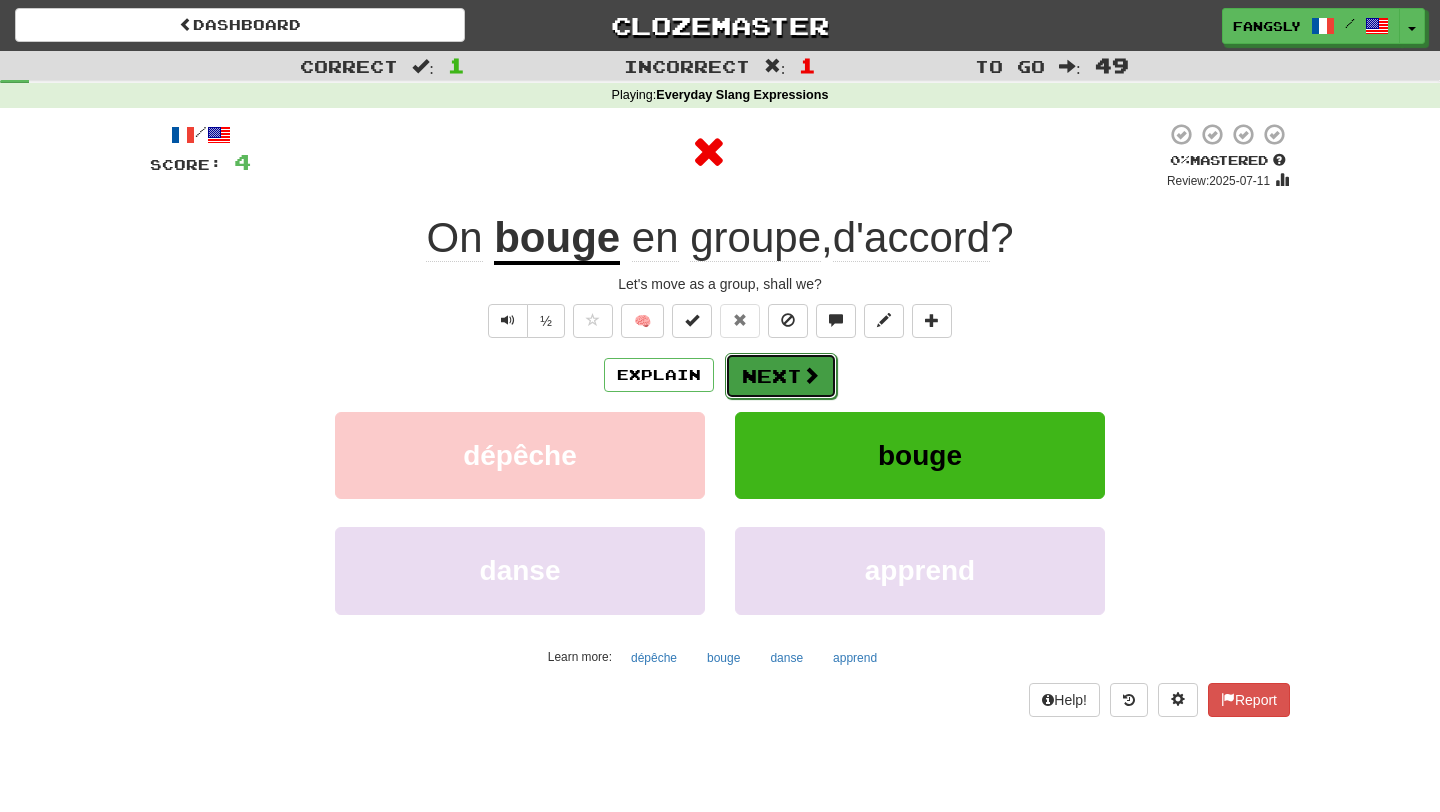 click on "Next" at bounding box center [781, 376] 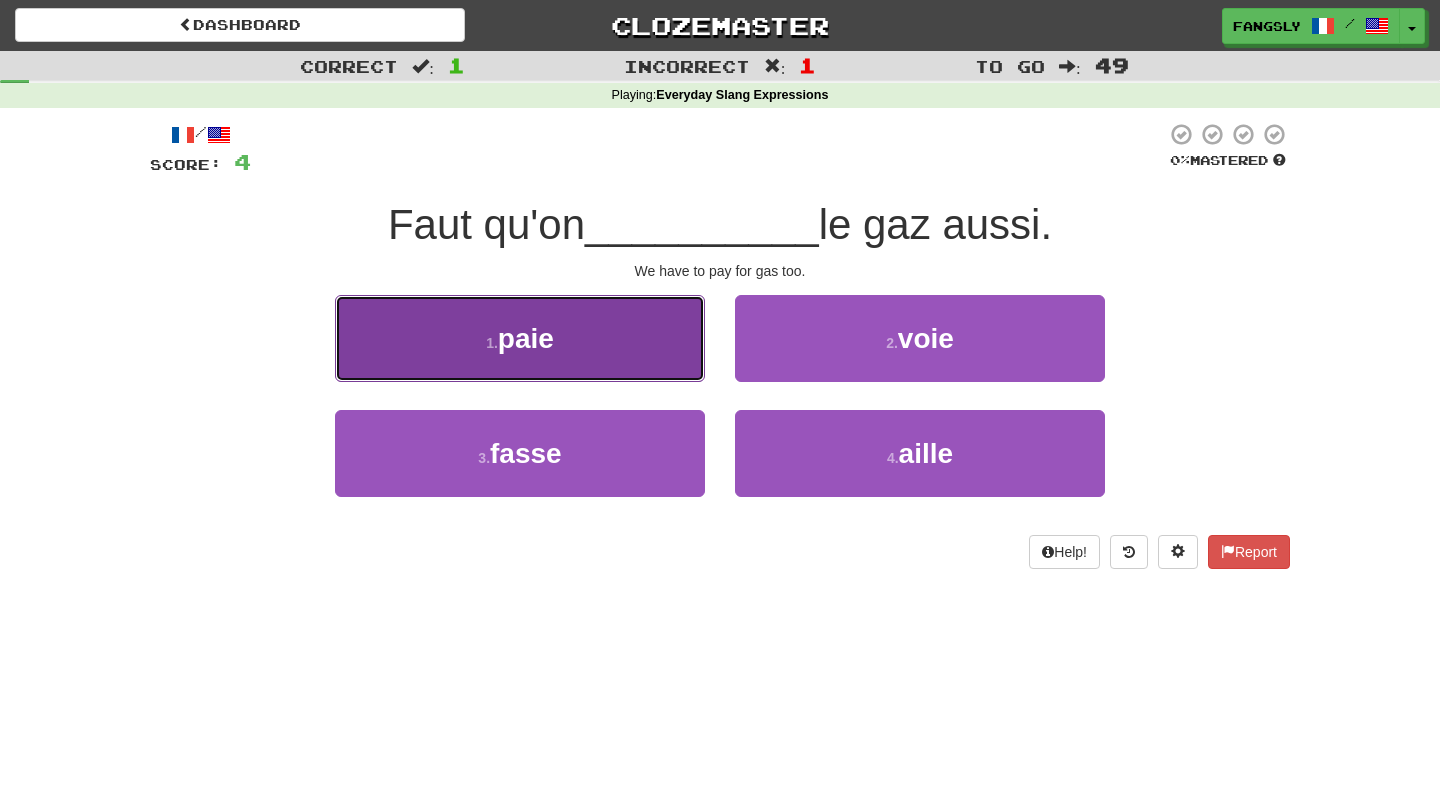 click on "1 .  paie" at bounding box center (520, 338) 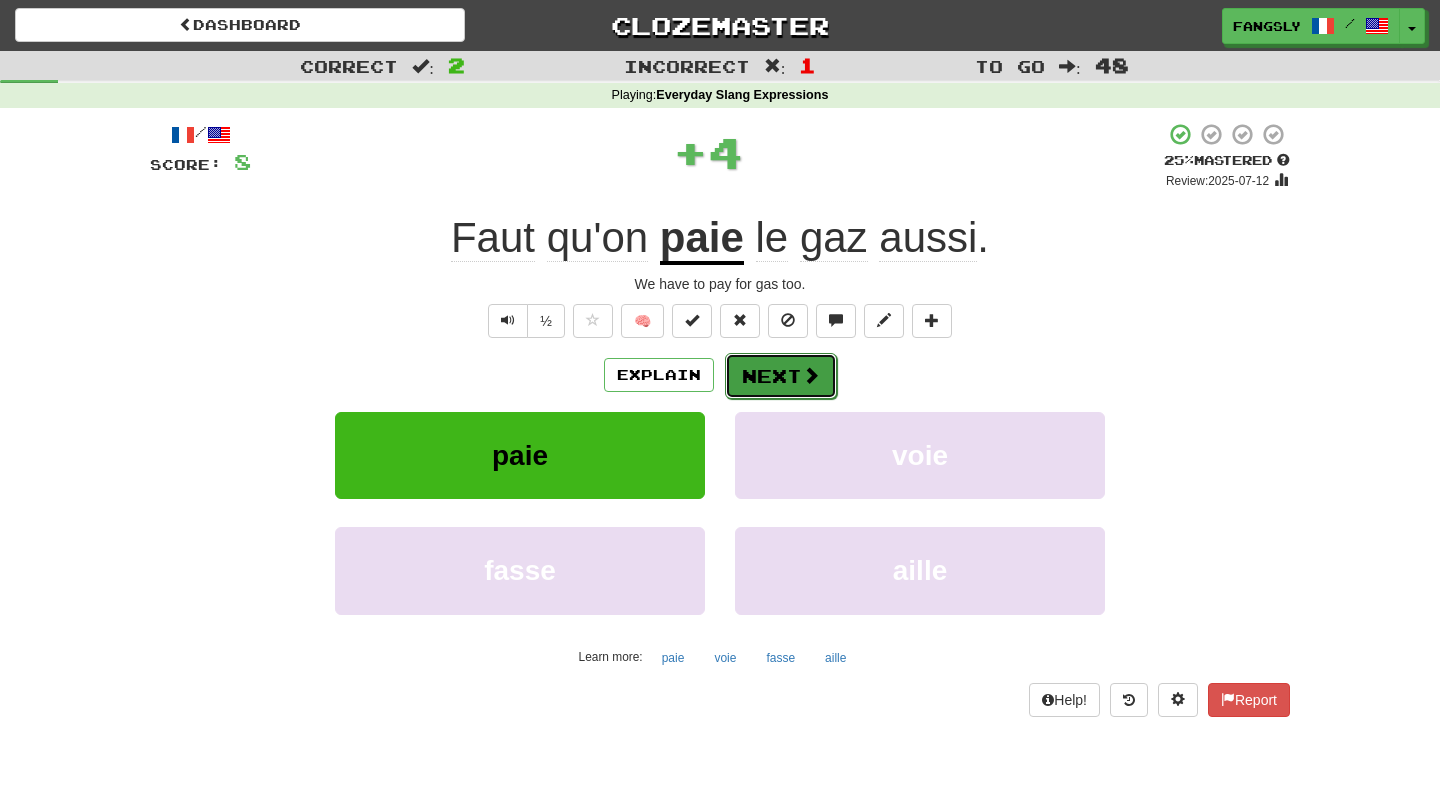 click on "Next" at bounding box center (781, 376) 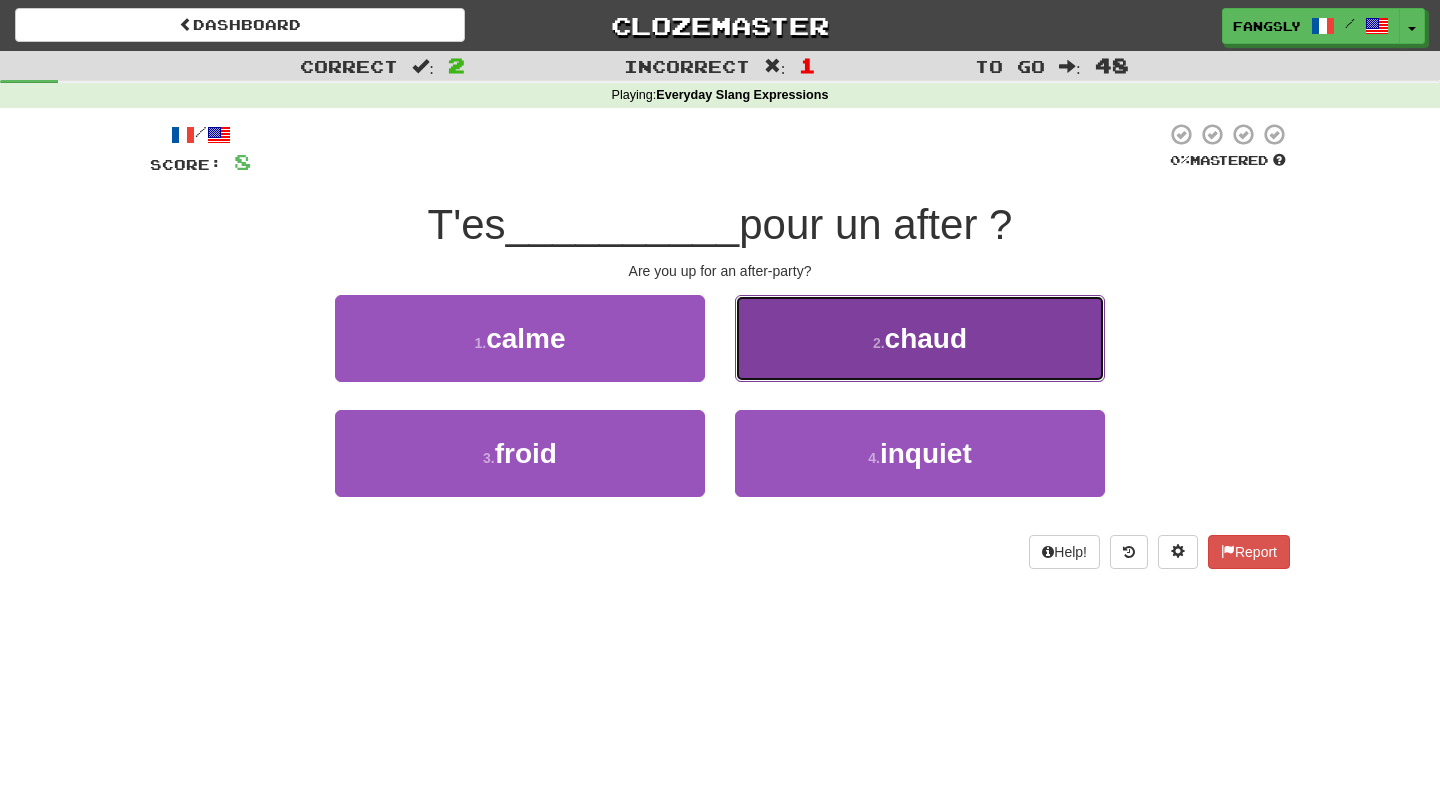 click on "2 .  chaud" at bounding box center [920, 338] 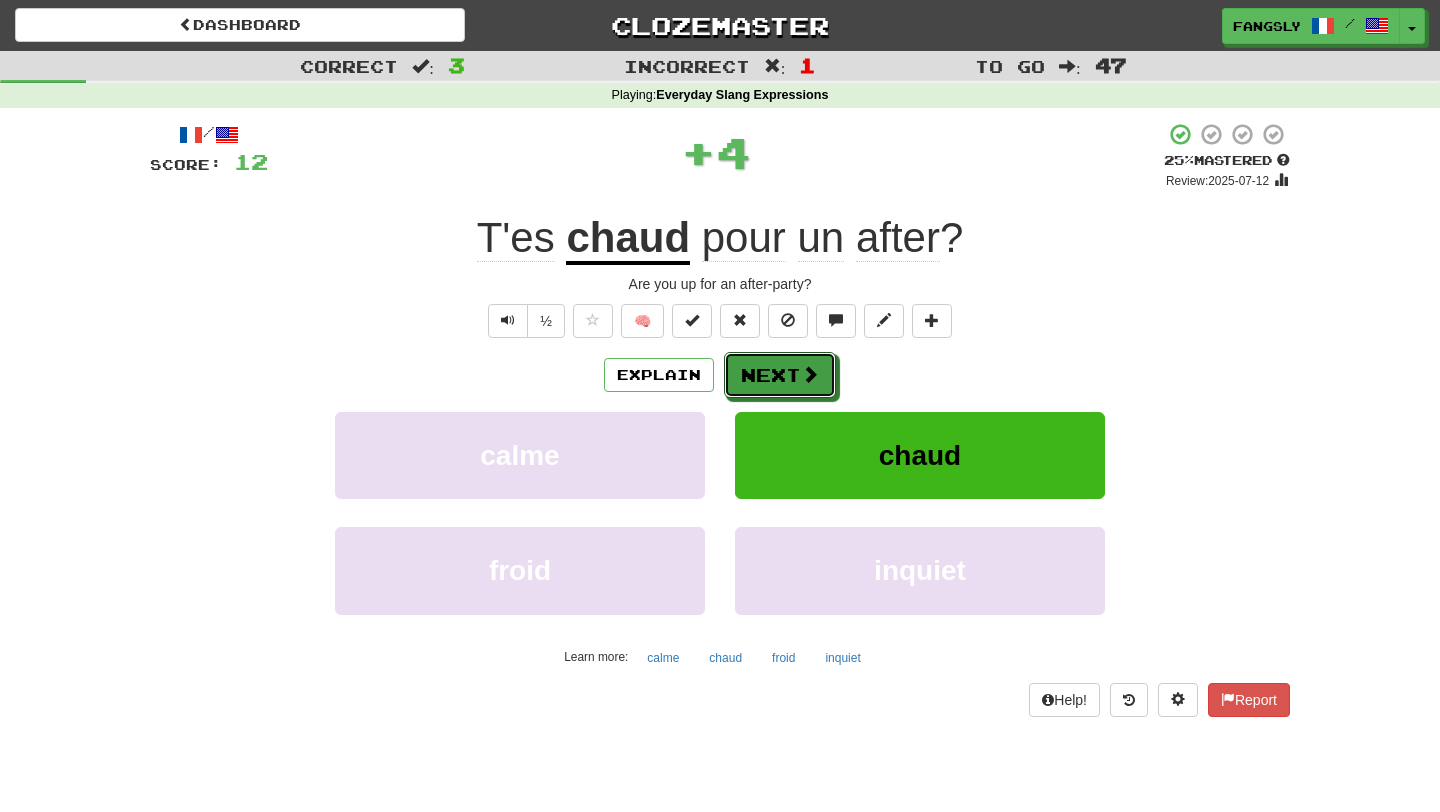 click on "Next" at bounding box center [780, 375] 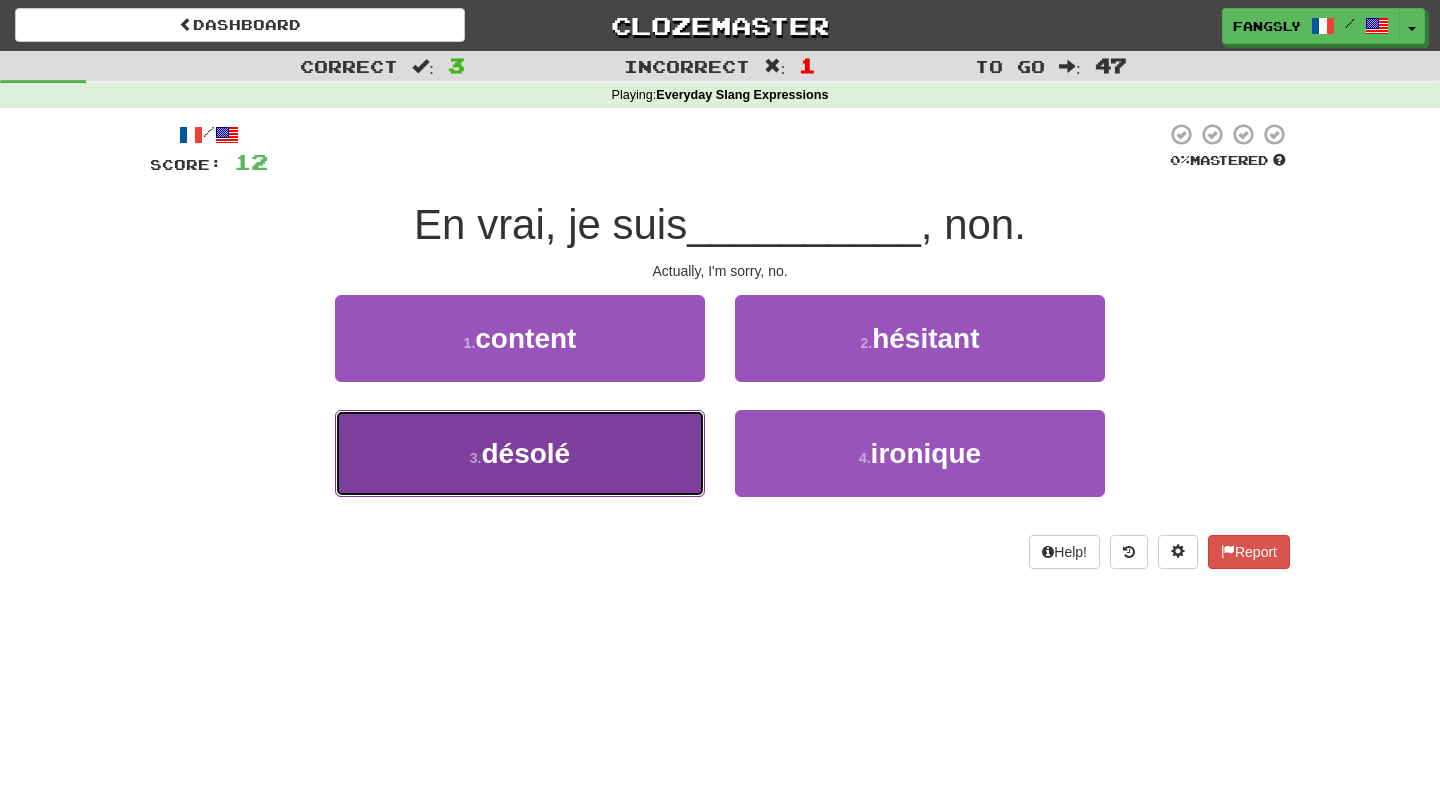 click on "3 .  désolé" at bounding box center [520, 453] 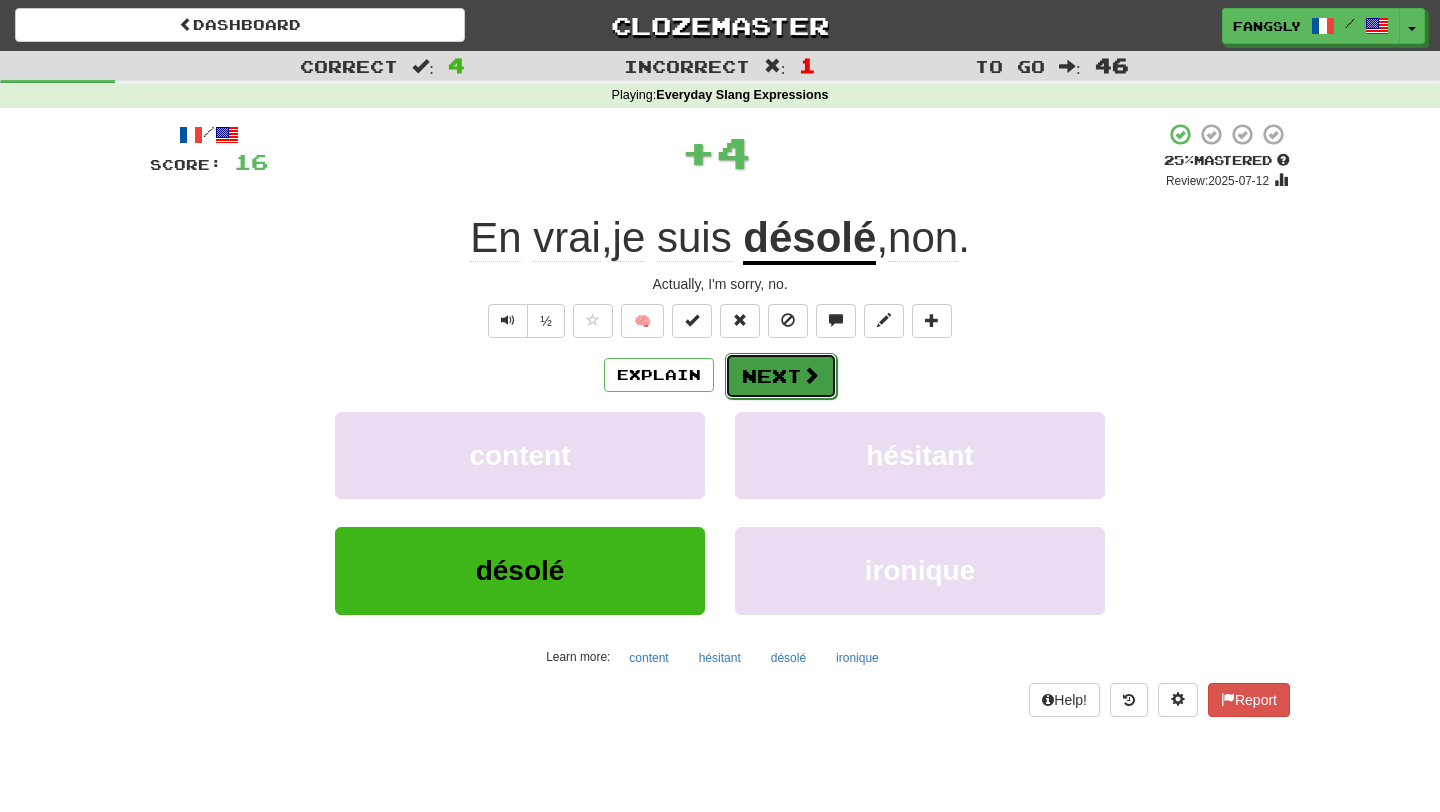 click on "Next" at bounding box center [781, 376] 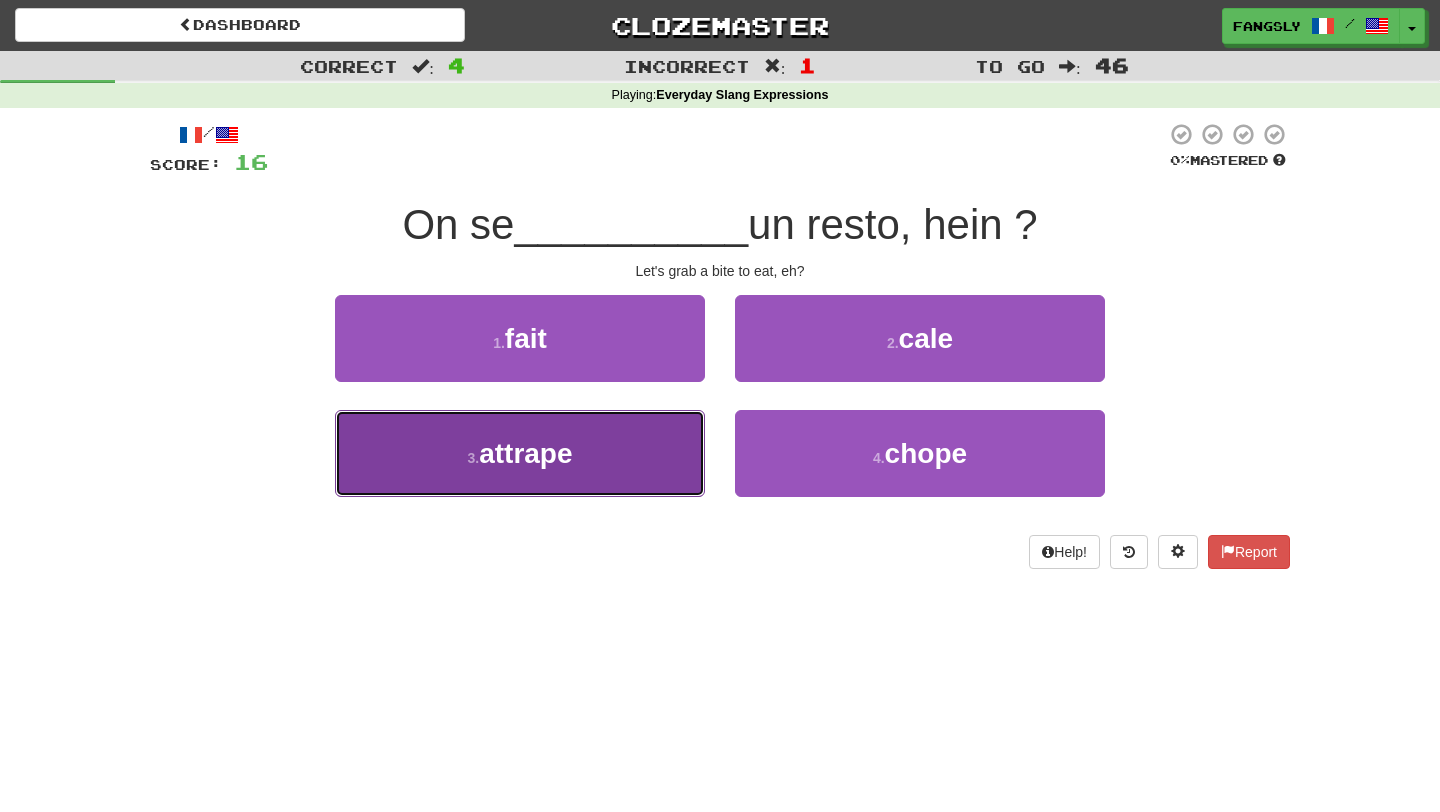 click on "3 .  attrape" at bounding box center [520, 453] 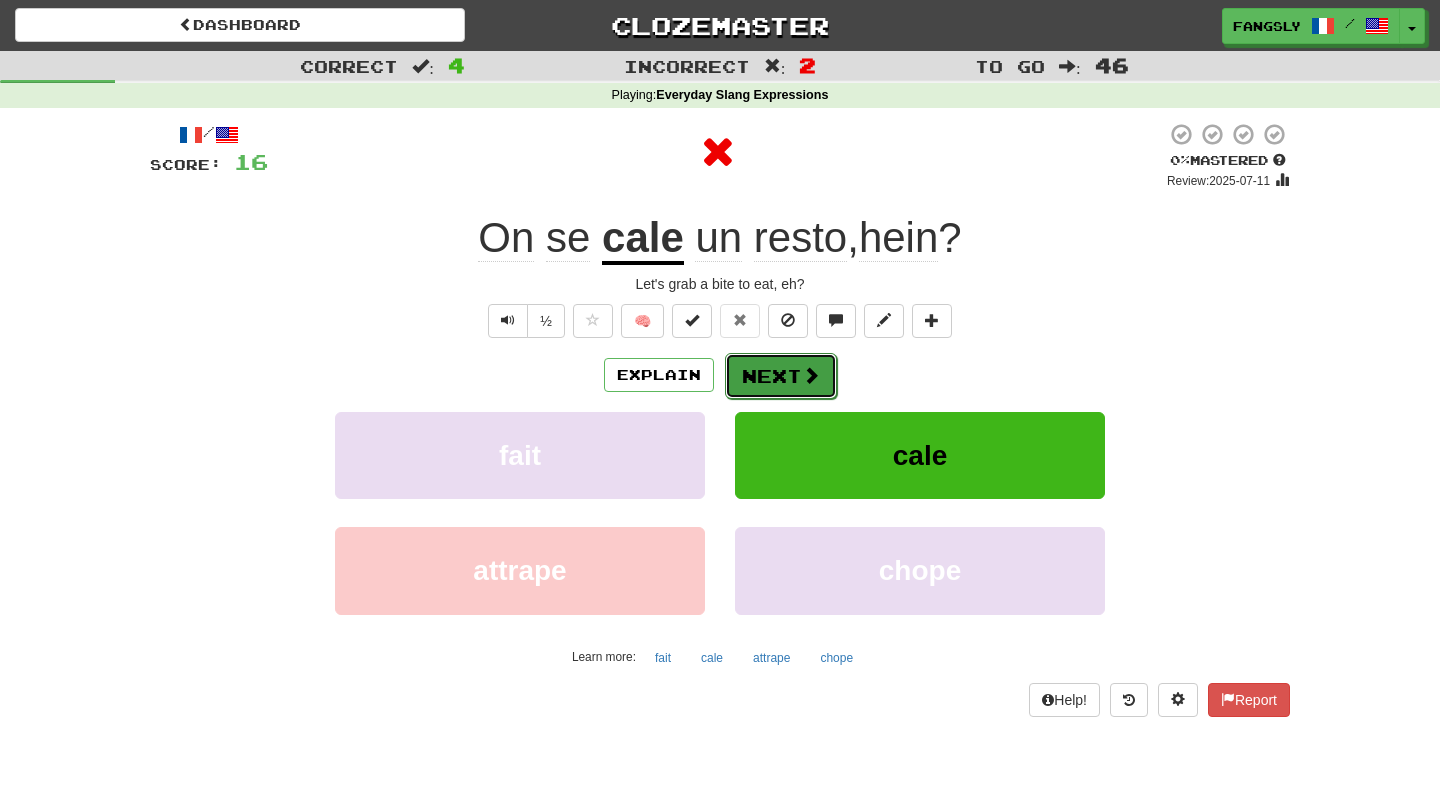 click on "Next" at bounding box center [781, 376] 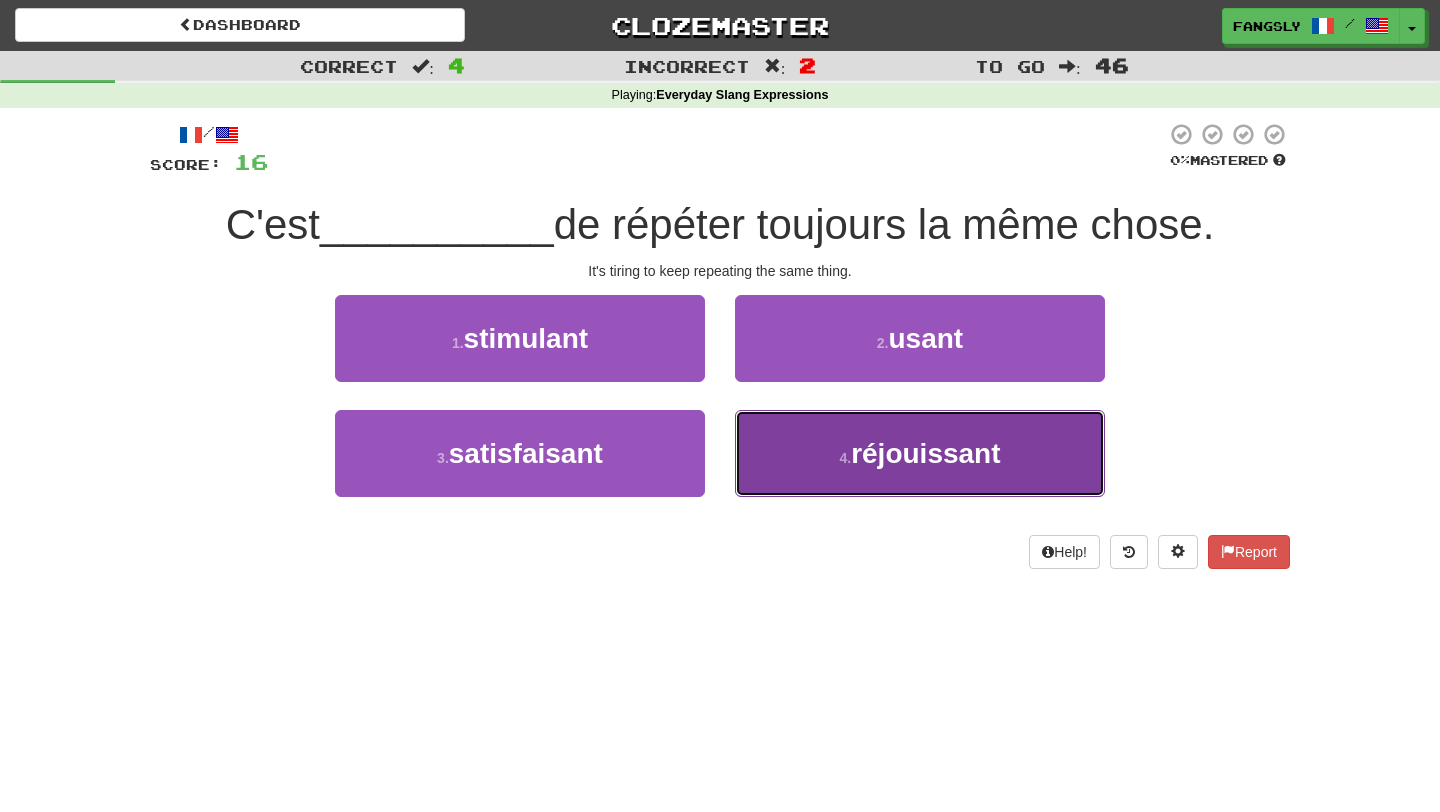 click on "4 .  réjouissant" at bounding box center (920, 453) 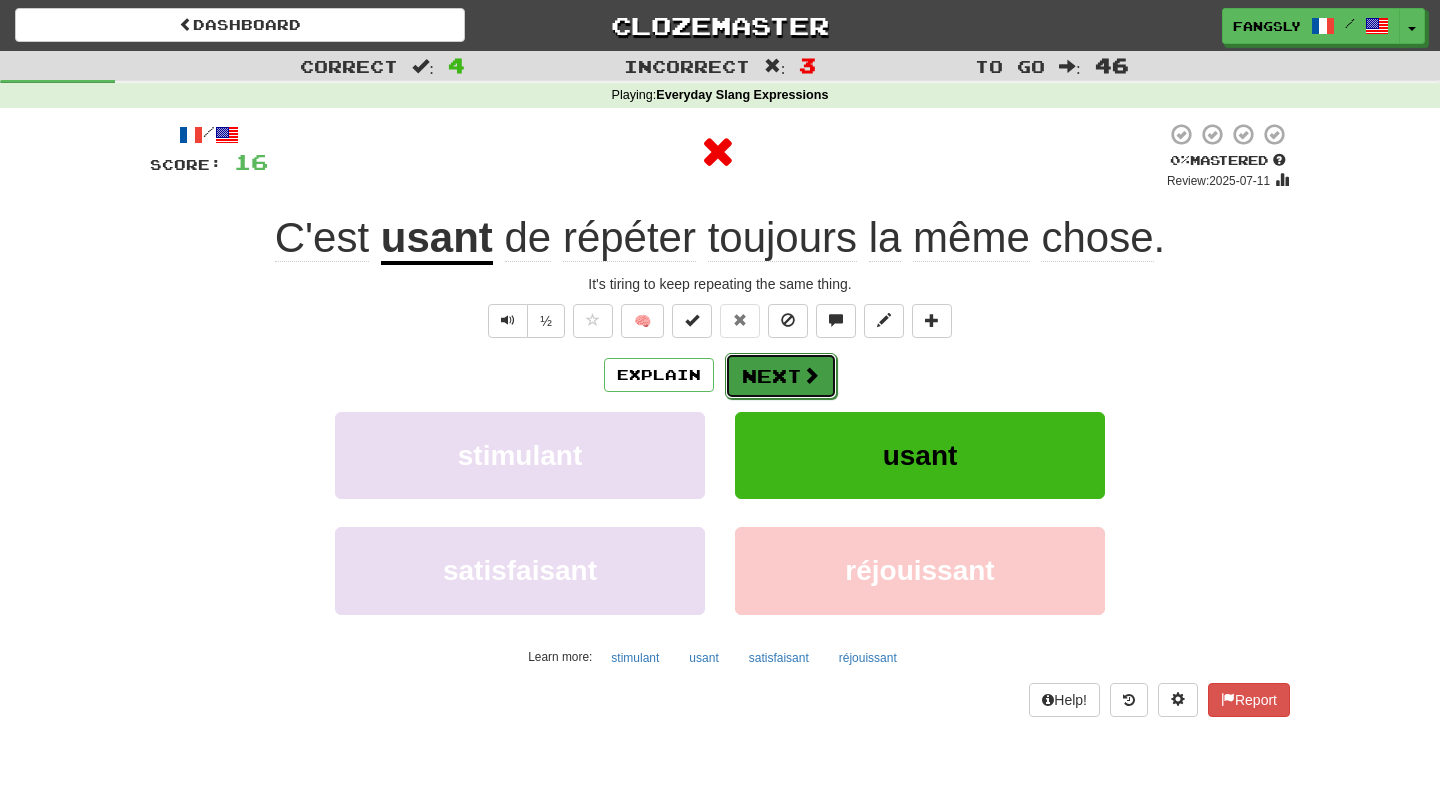 click on "Next" at bounding box center [781, 376] 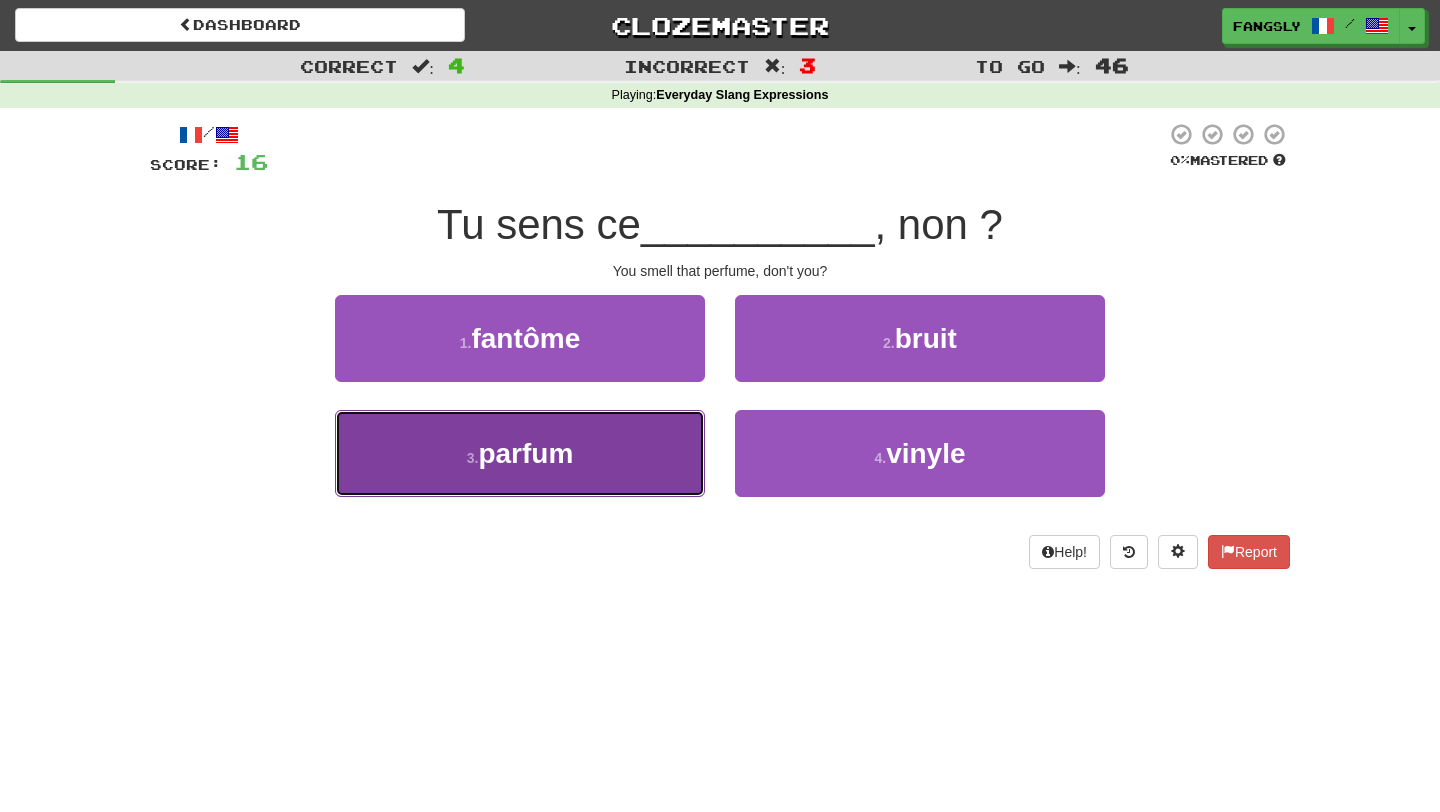 click on "3 . parfum" at bounding box center [520, 453] 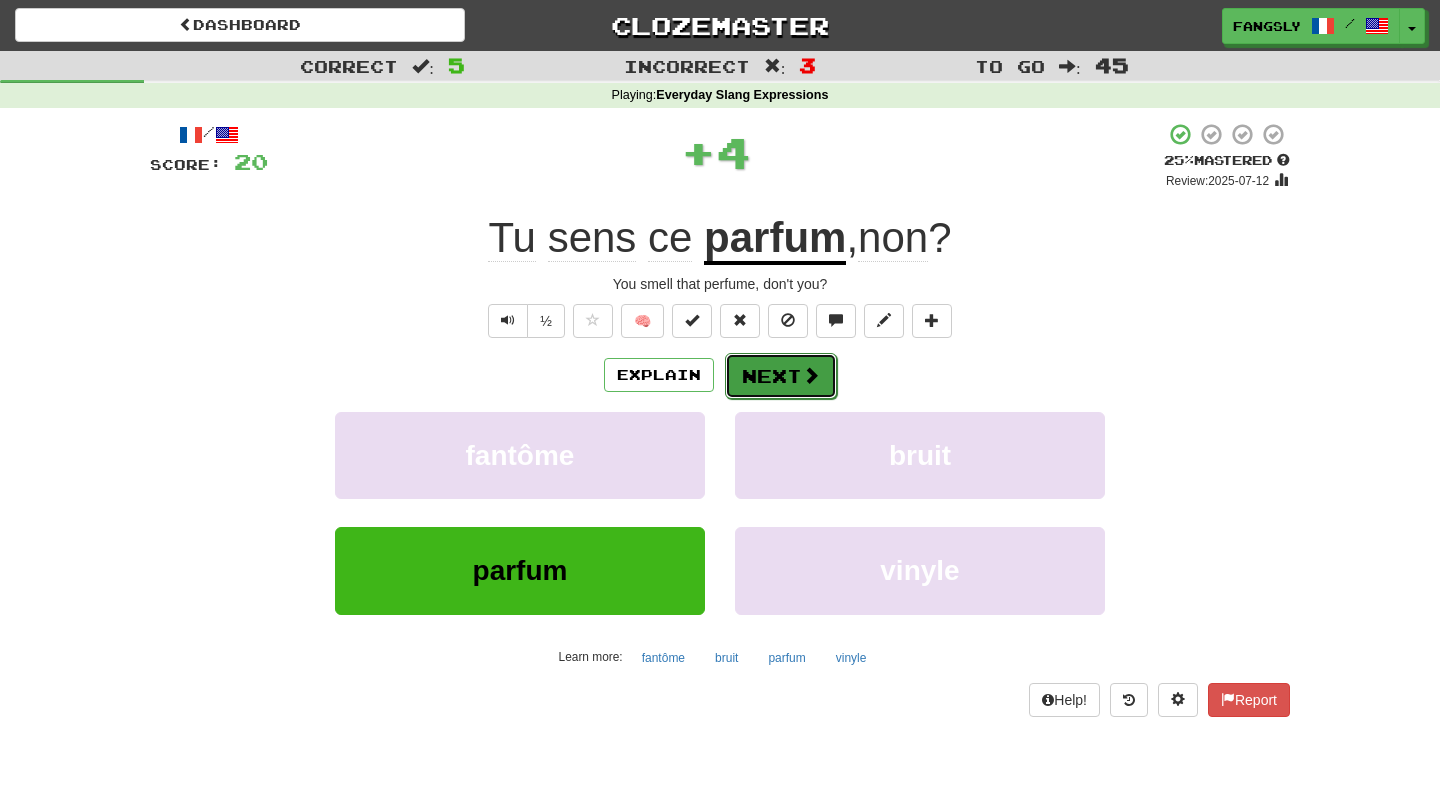 click on "Next" at bounding box center (781, 376) 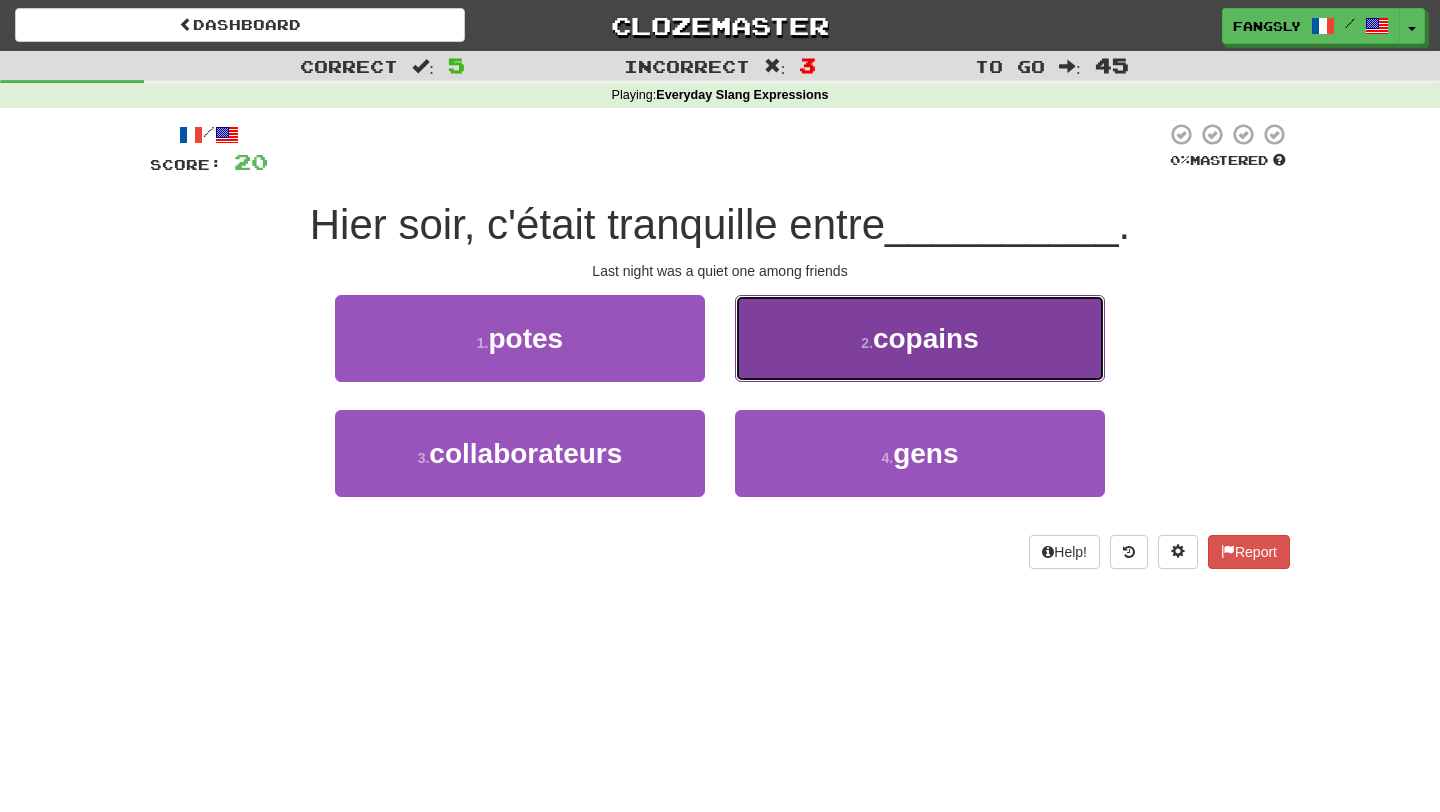 click on "2 . copains" at bounding box center (920, 338) 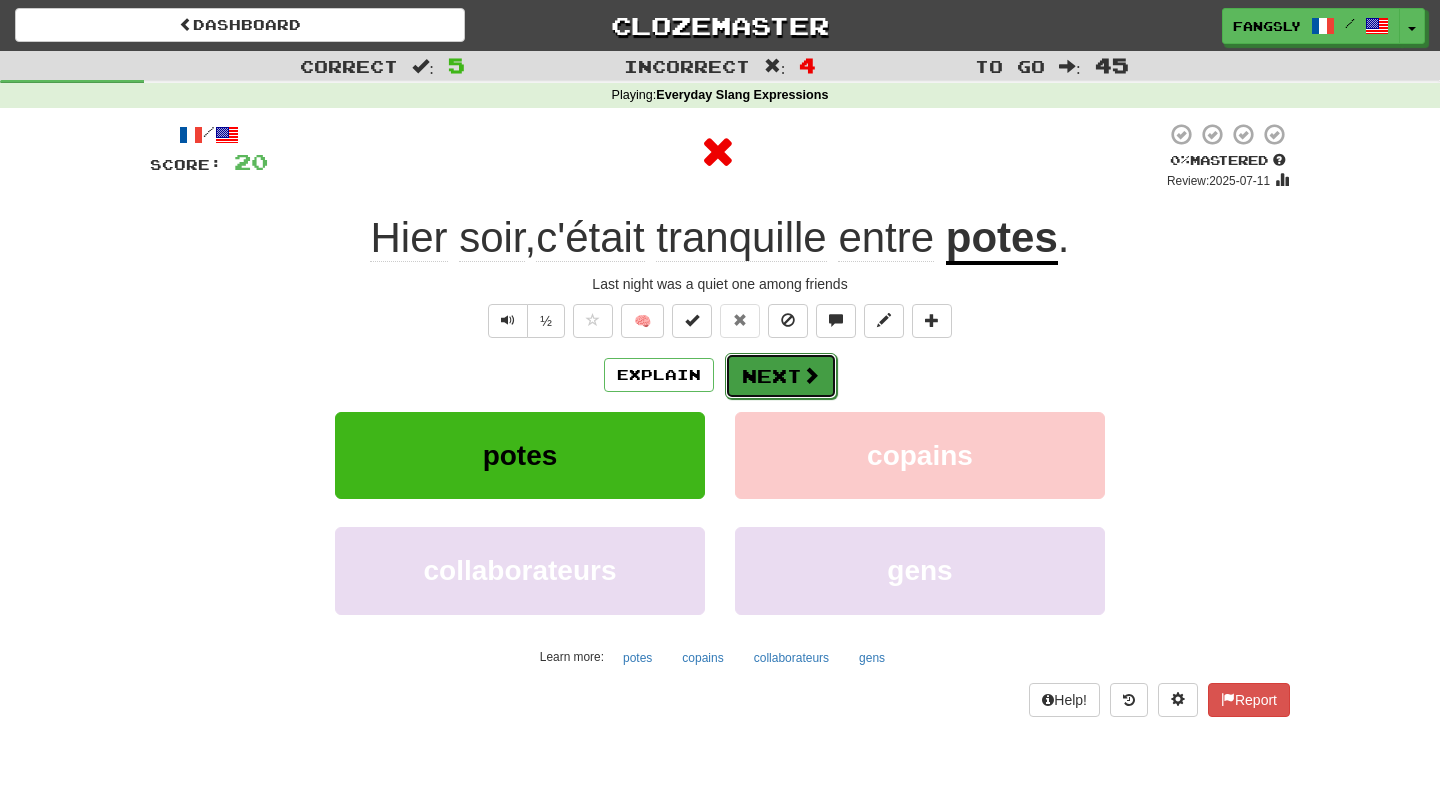 click on "Next" at bounding box center [781, 376] 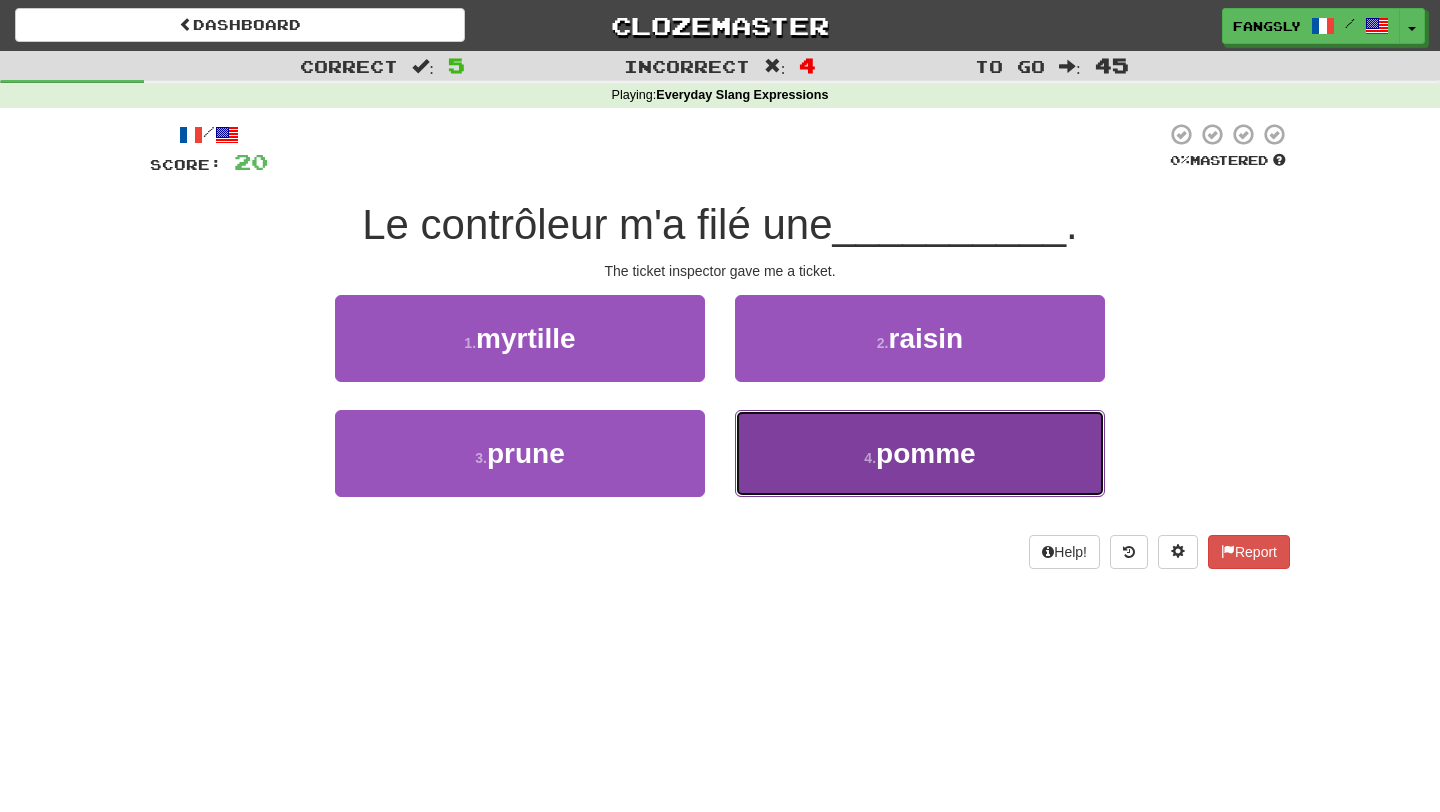 click on "4 . pomme" at bounding box center [920, 453] 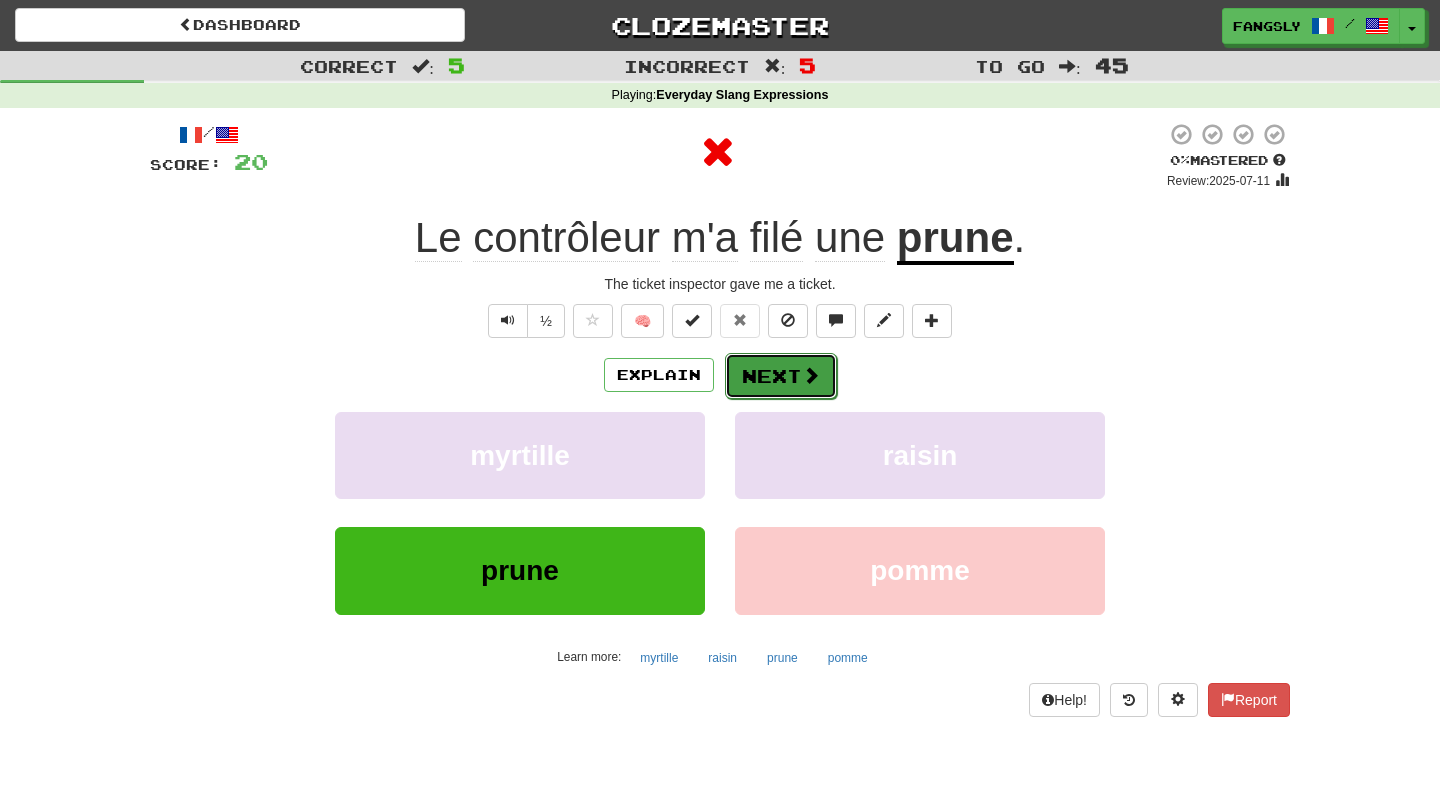 click at bounding box center (811, 375) 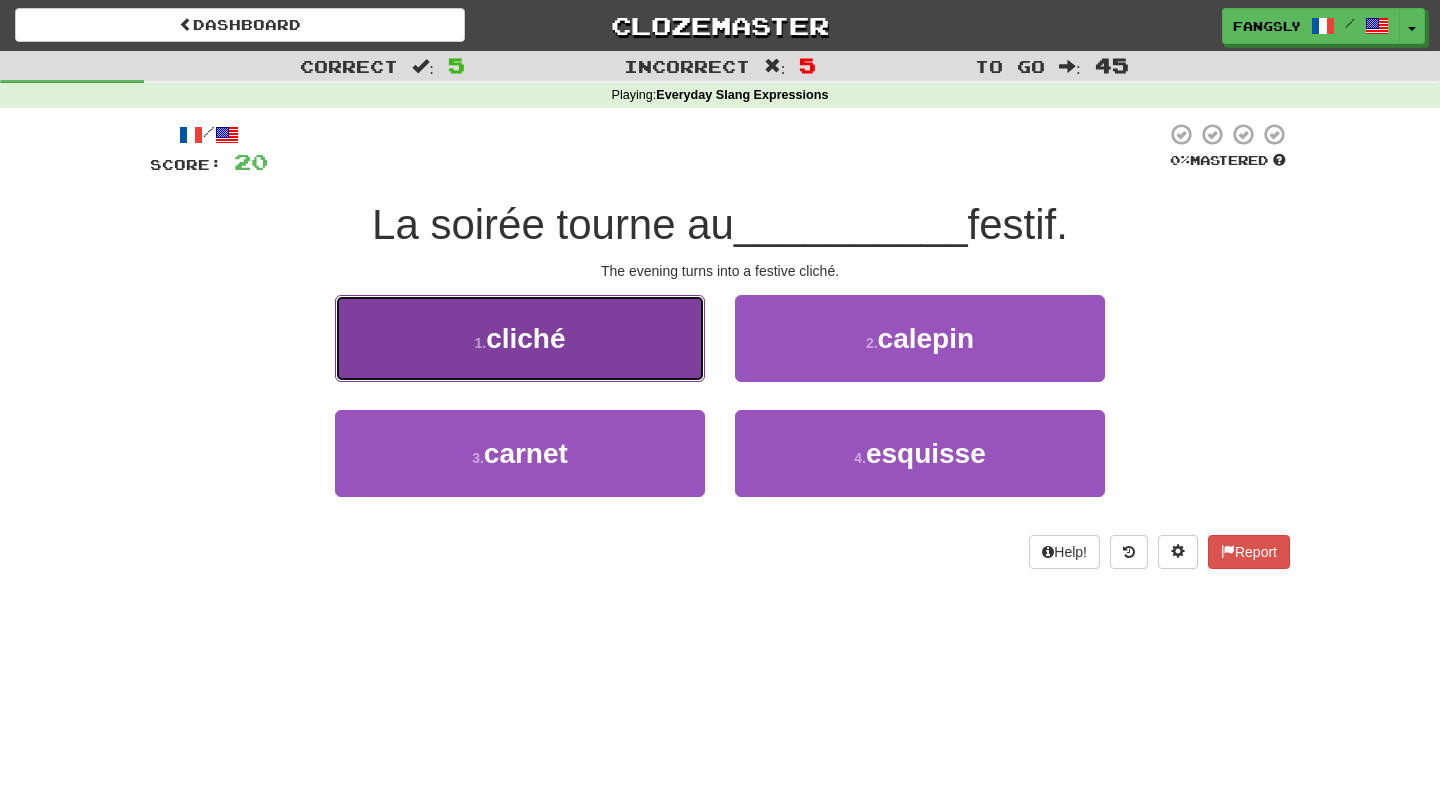 click on "1 .  cliché" at bounding box center [520, 338] 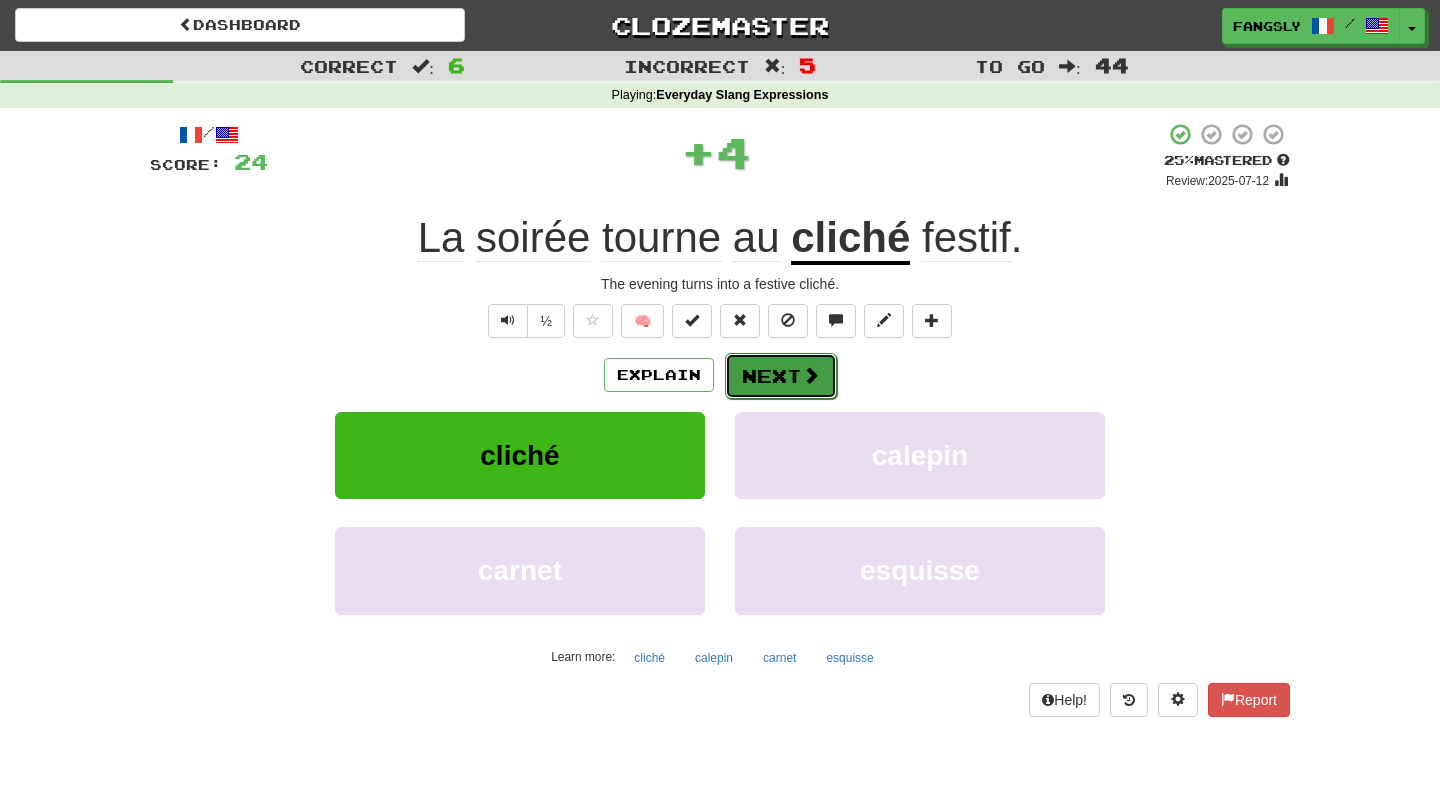 click at bounding box center (811, 375) 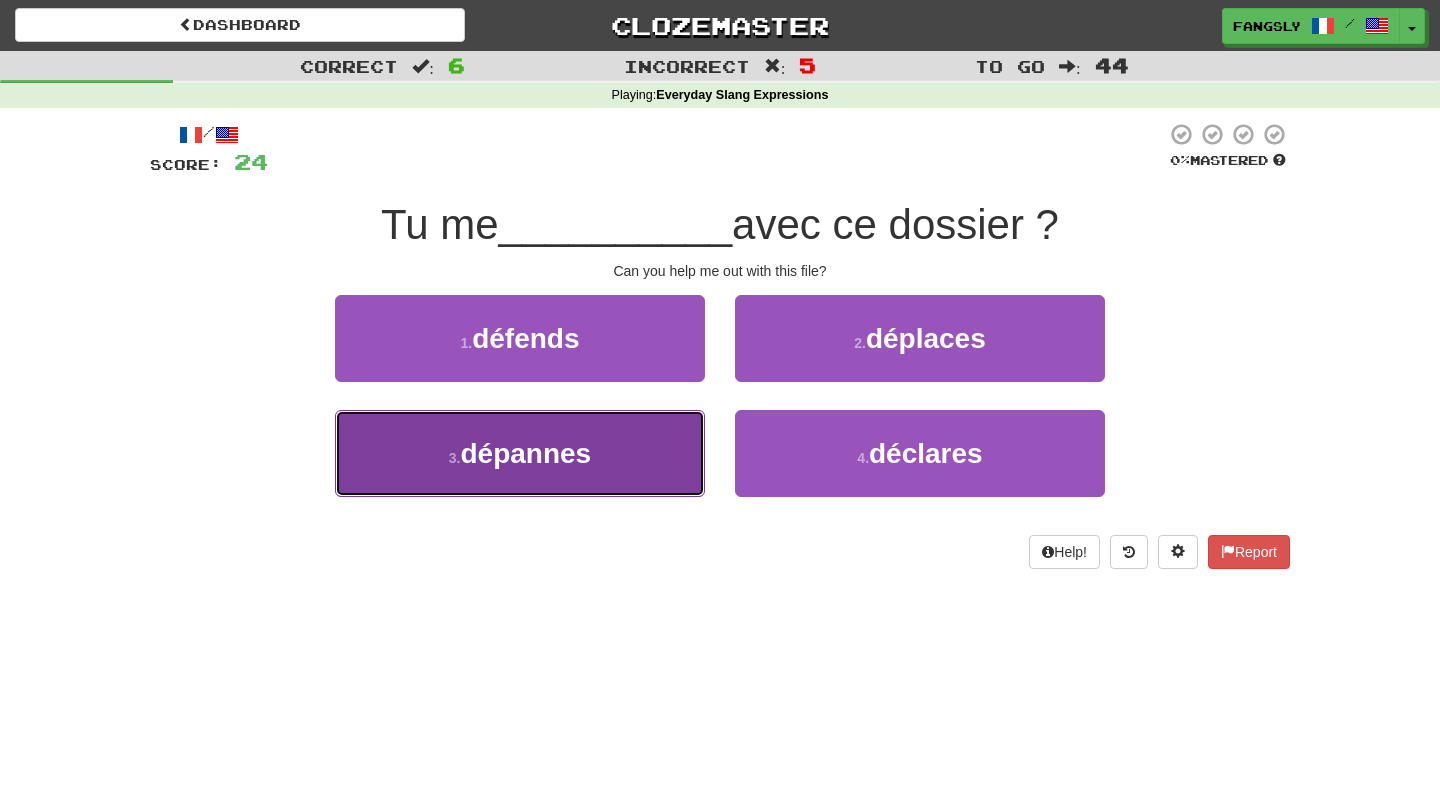 click on "3 .  dépannes" at bounding box center [520, 453] 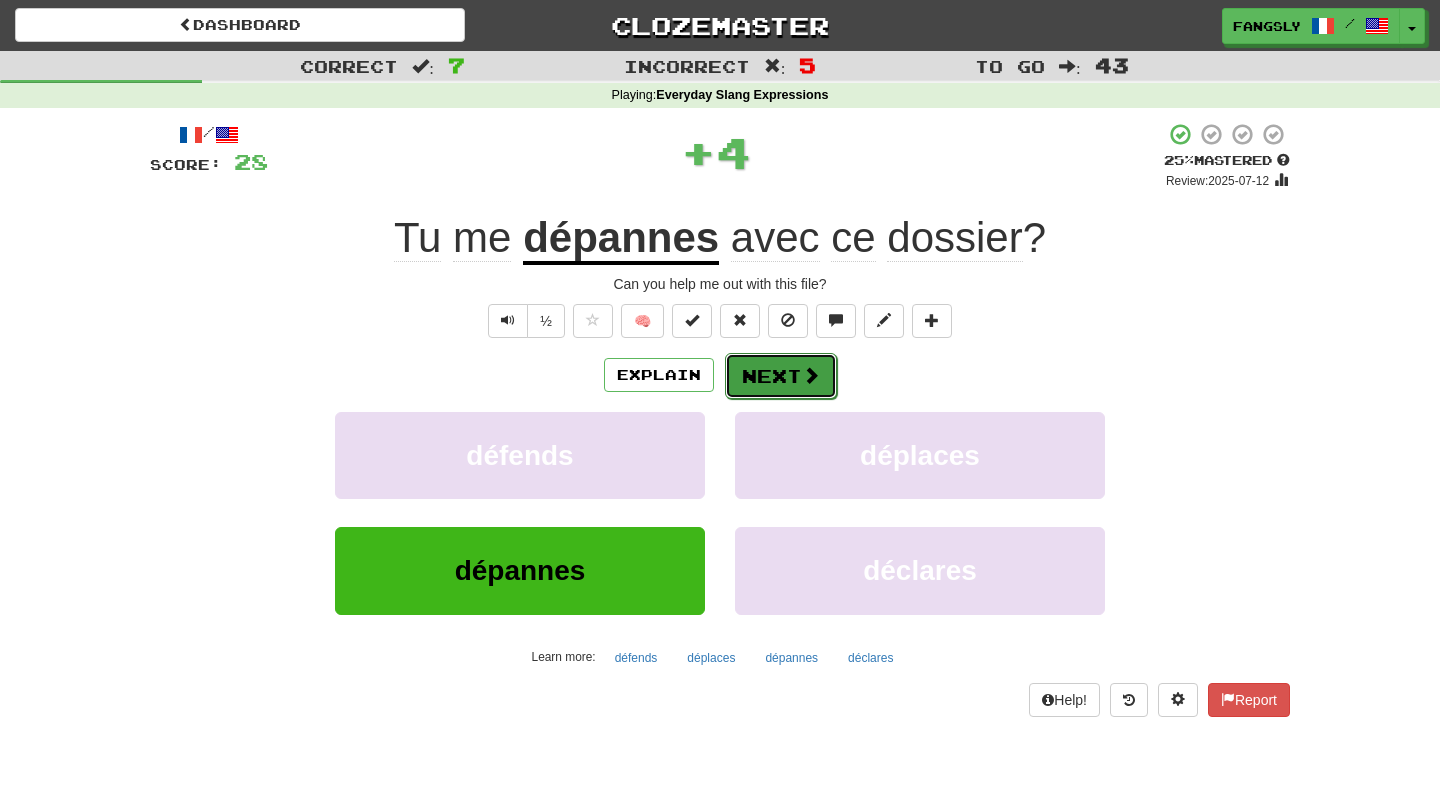 click on "Next" at bounding box center (781, 376) 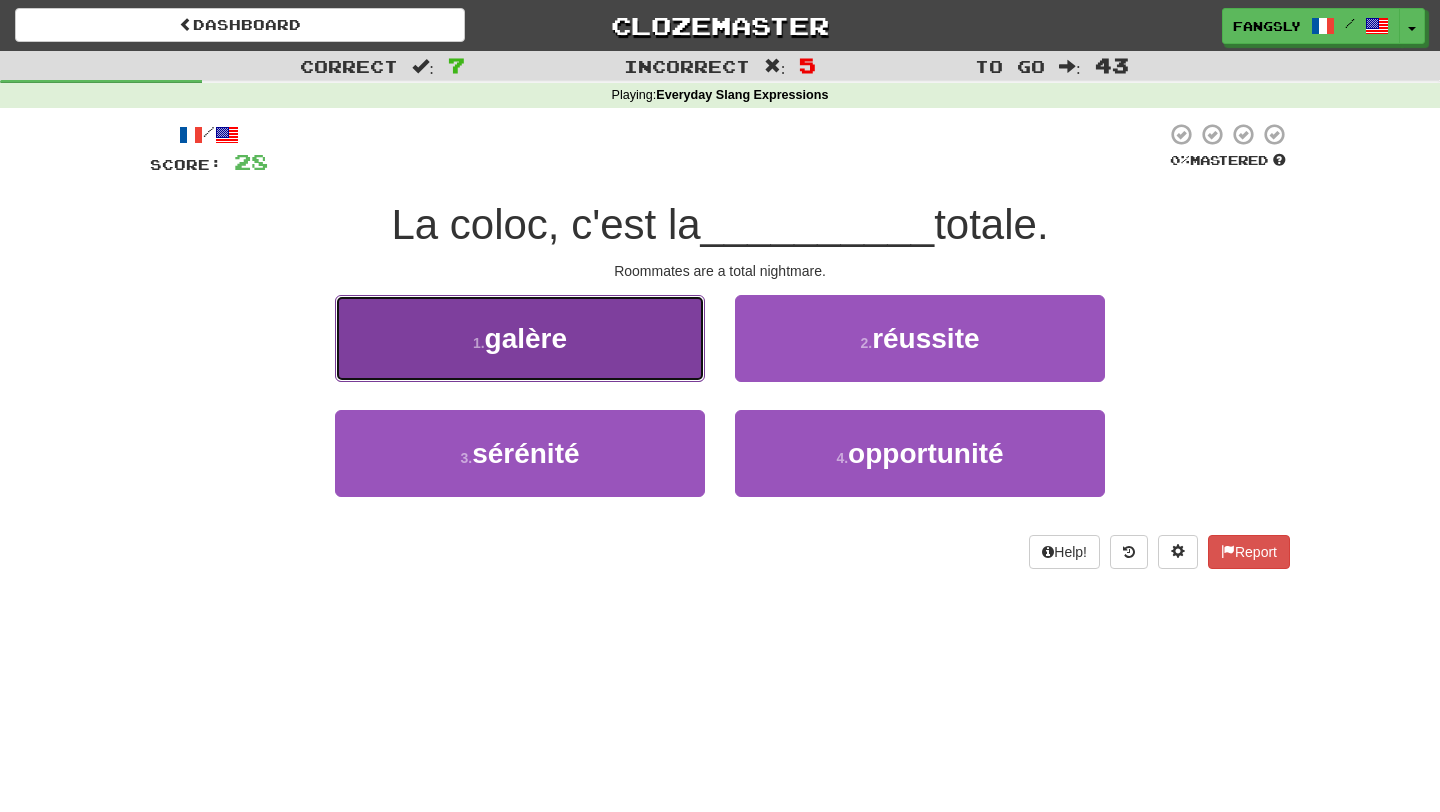 click on "1 .  galère" at bounding box center [520, 338] 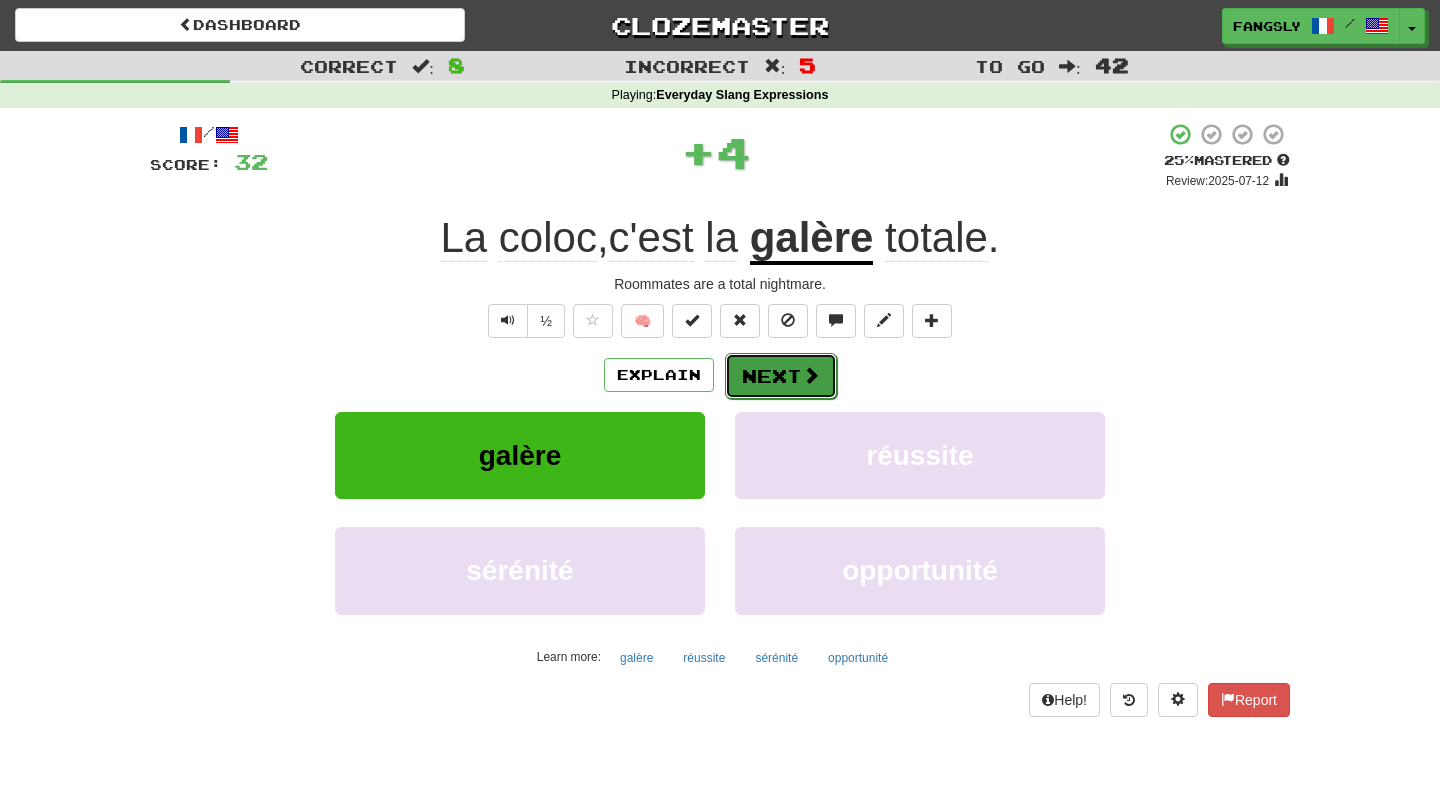click on "Next" at bounding box center [781, 376] 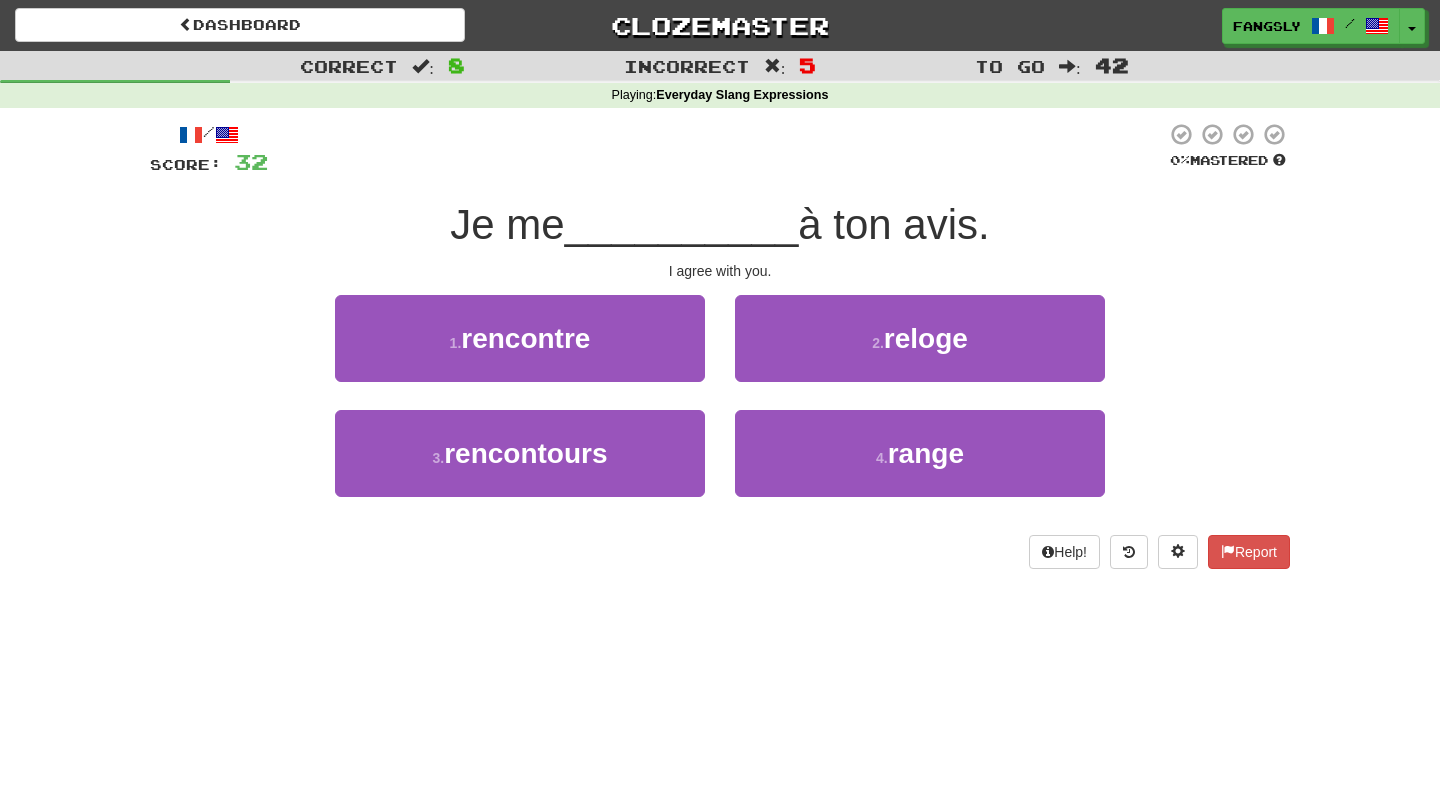click on "2 .  reloge" at bounding box center [920, 352] 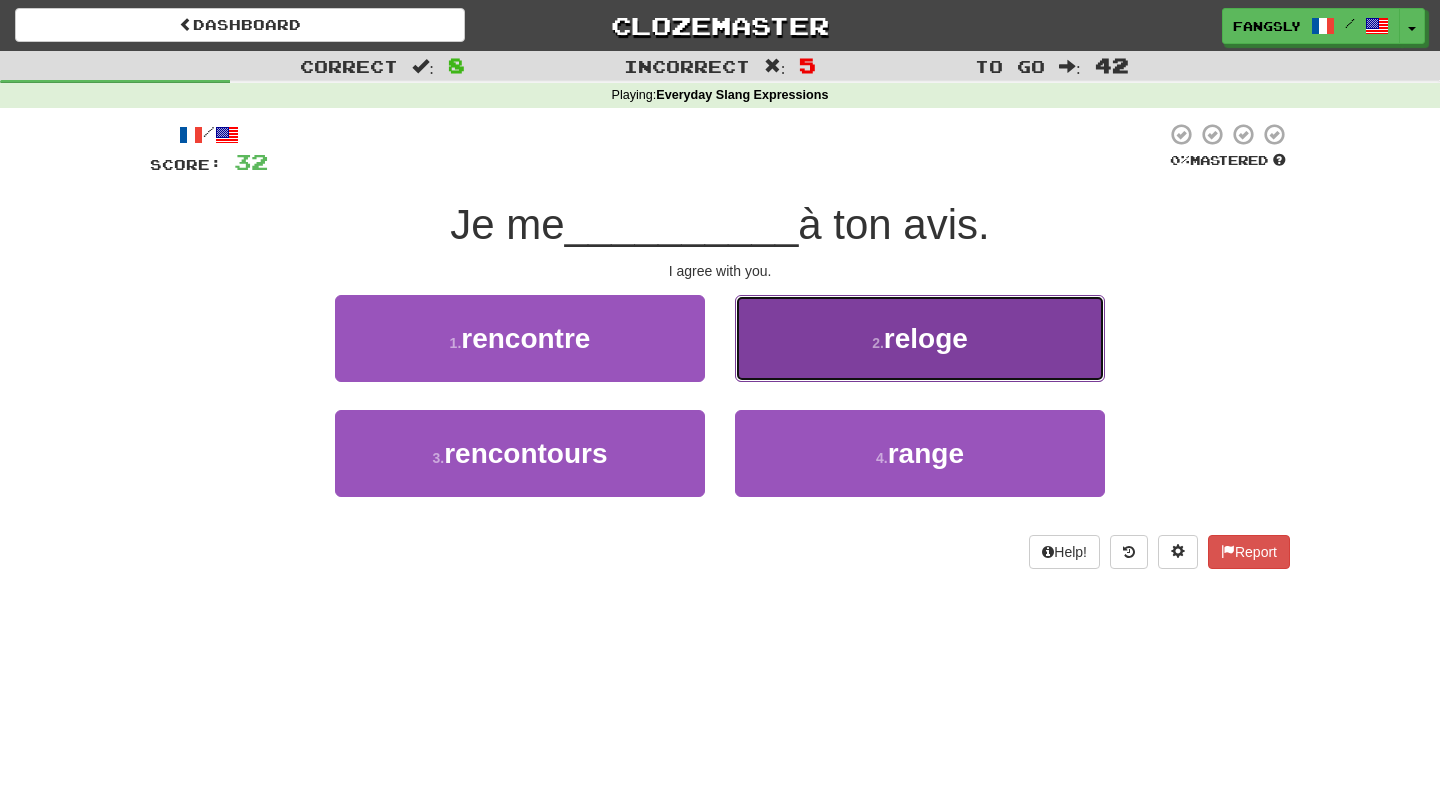click on "2 .  reloge" at bounding box center [920, 338] 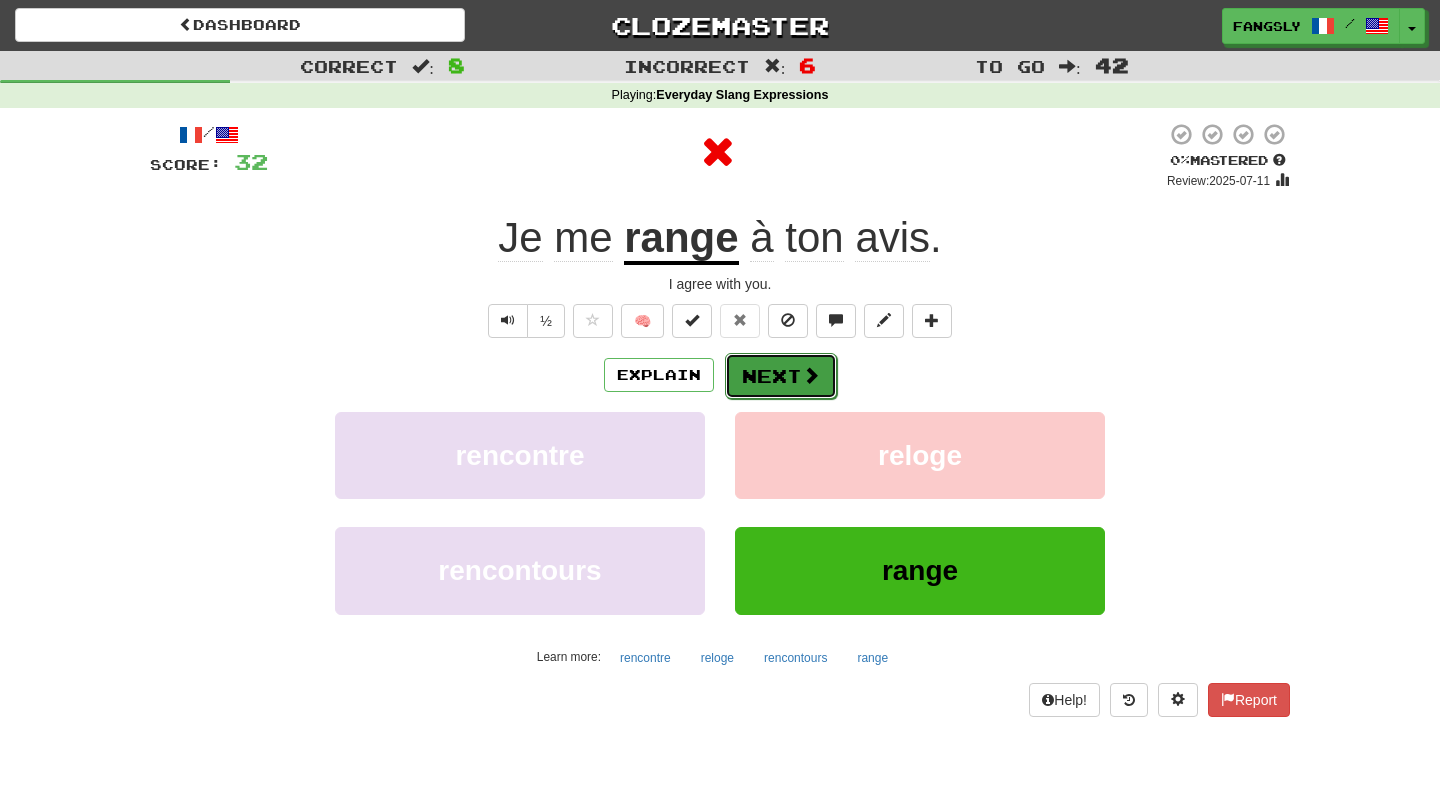 click on "Next" at bounding box center (781, 376) 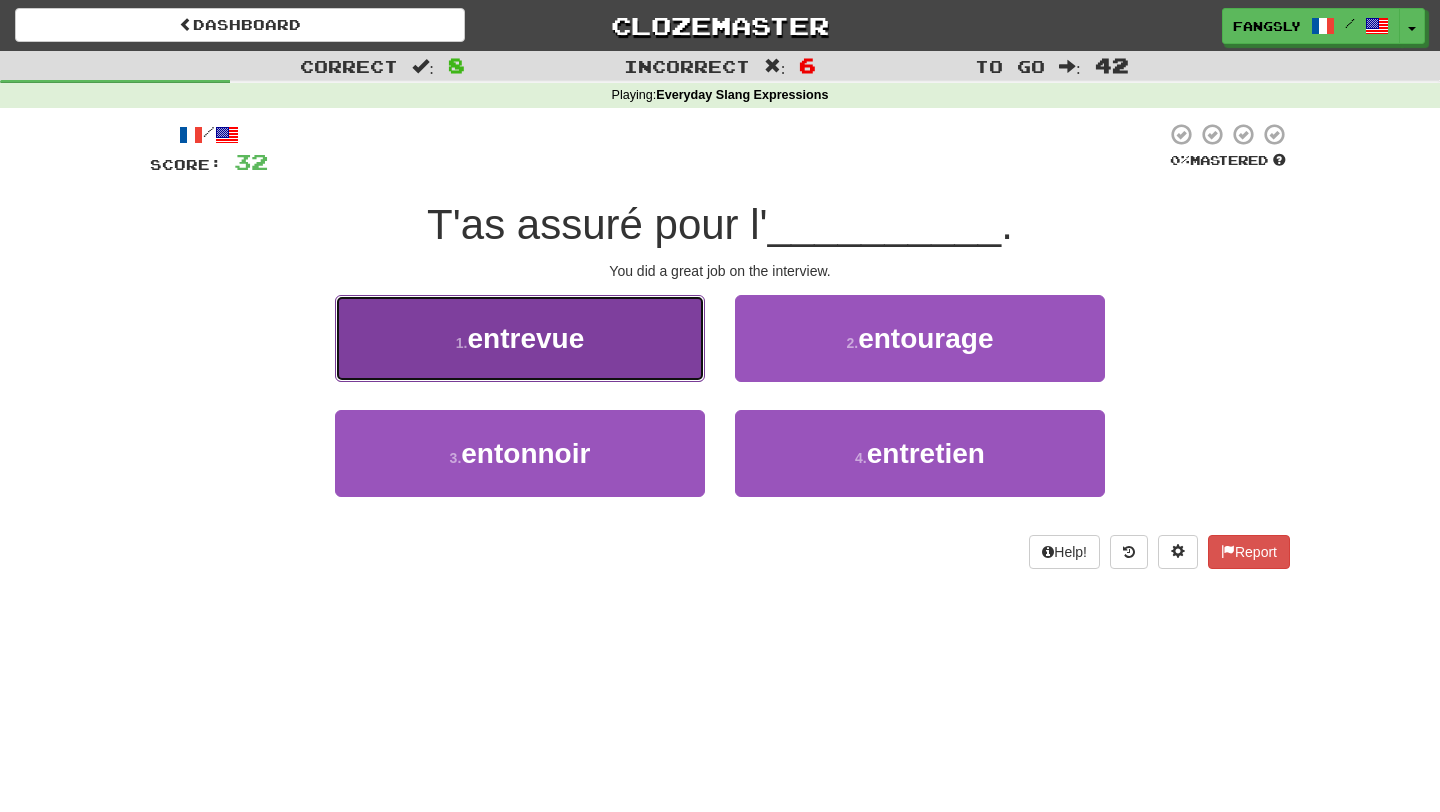 click on "1 . entrevue" at bounding box center [520, 338] 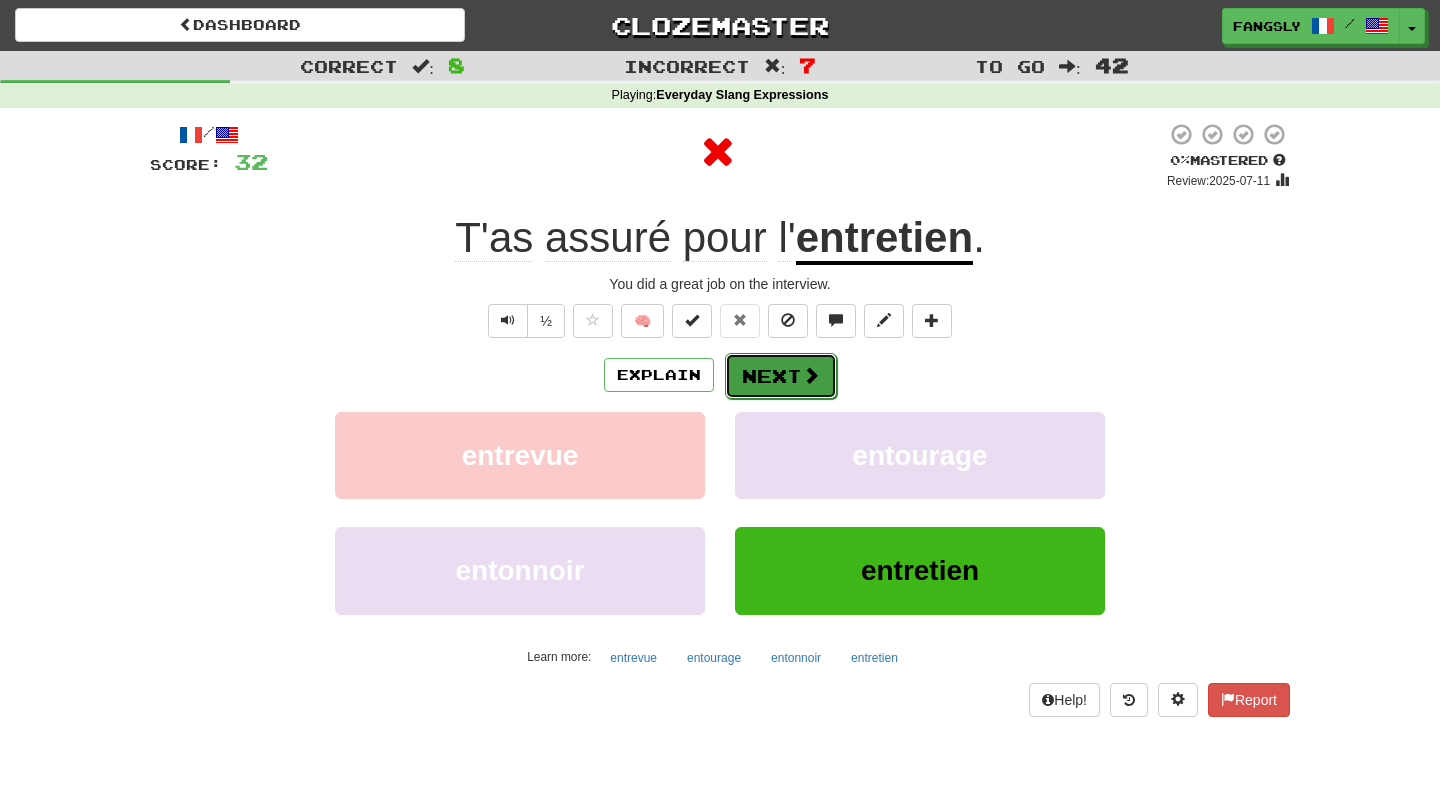 click on "Next" at bounding box center (781, 376) 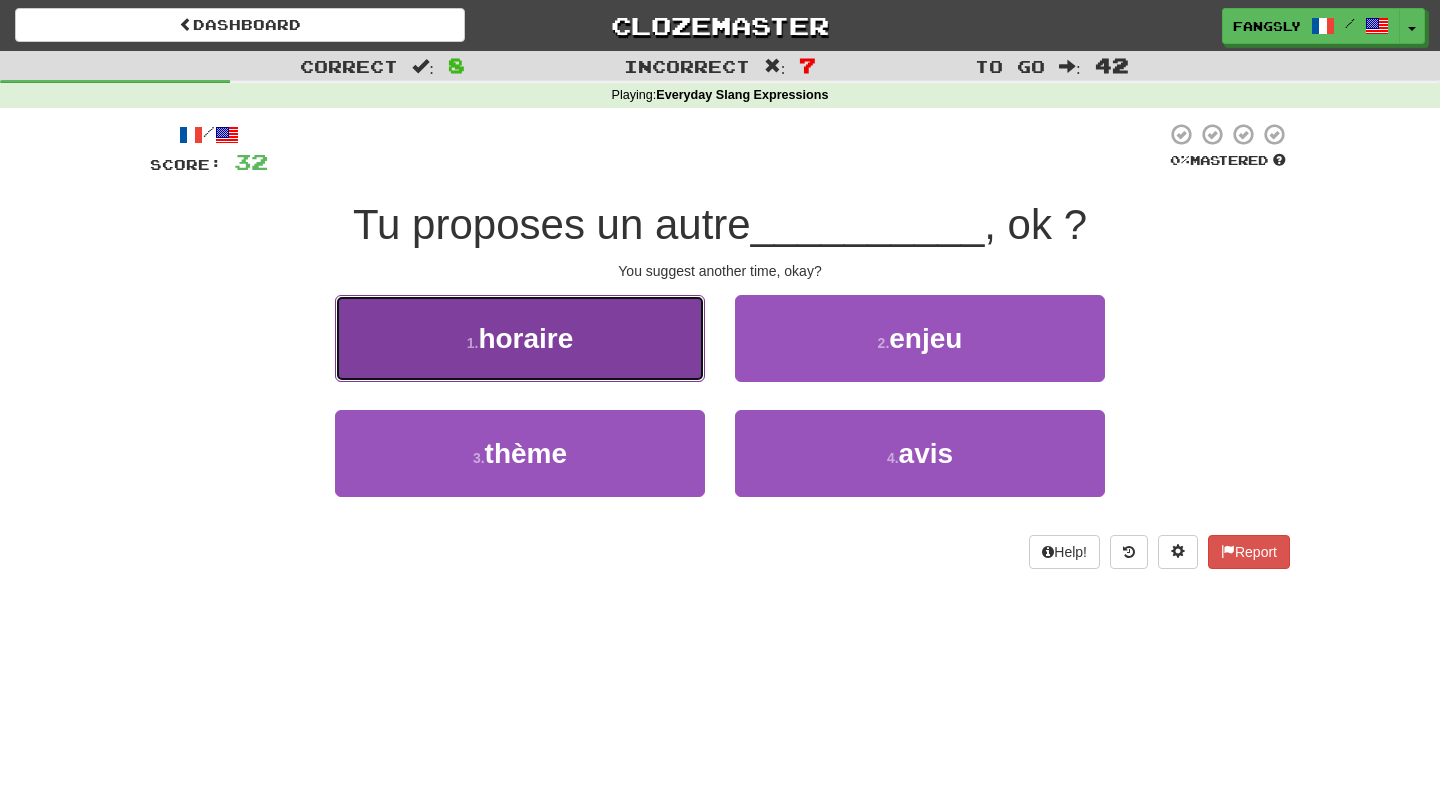 click on "1 .  horaire" at bounding box center [520, 338] 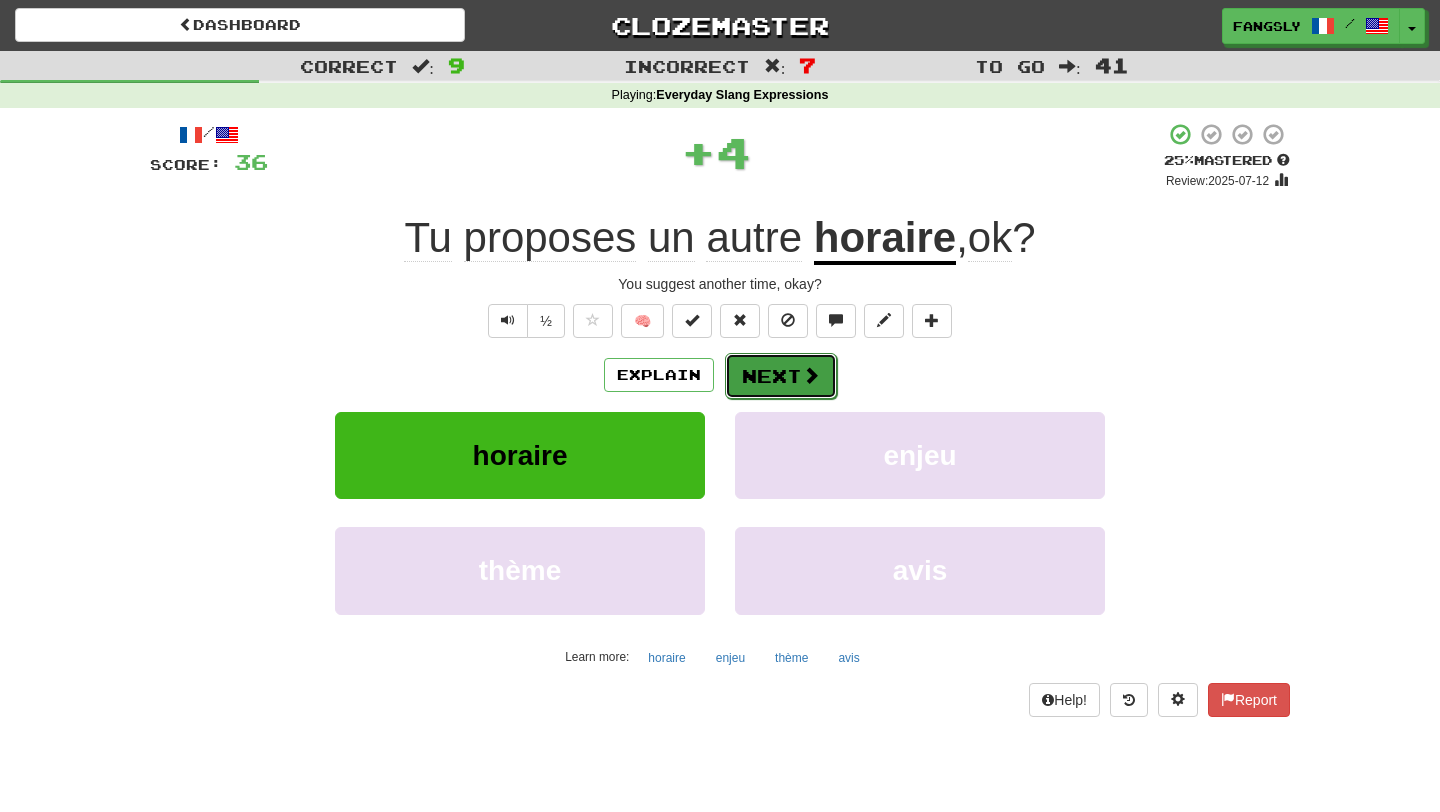 click on "Next" at bounding box center [781, 376] 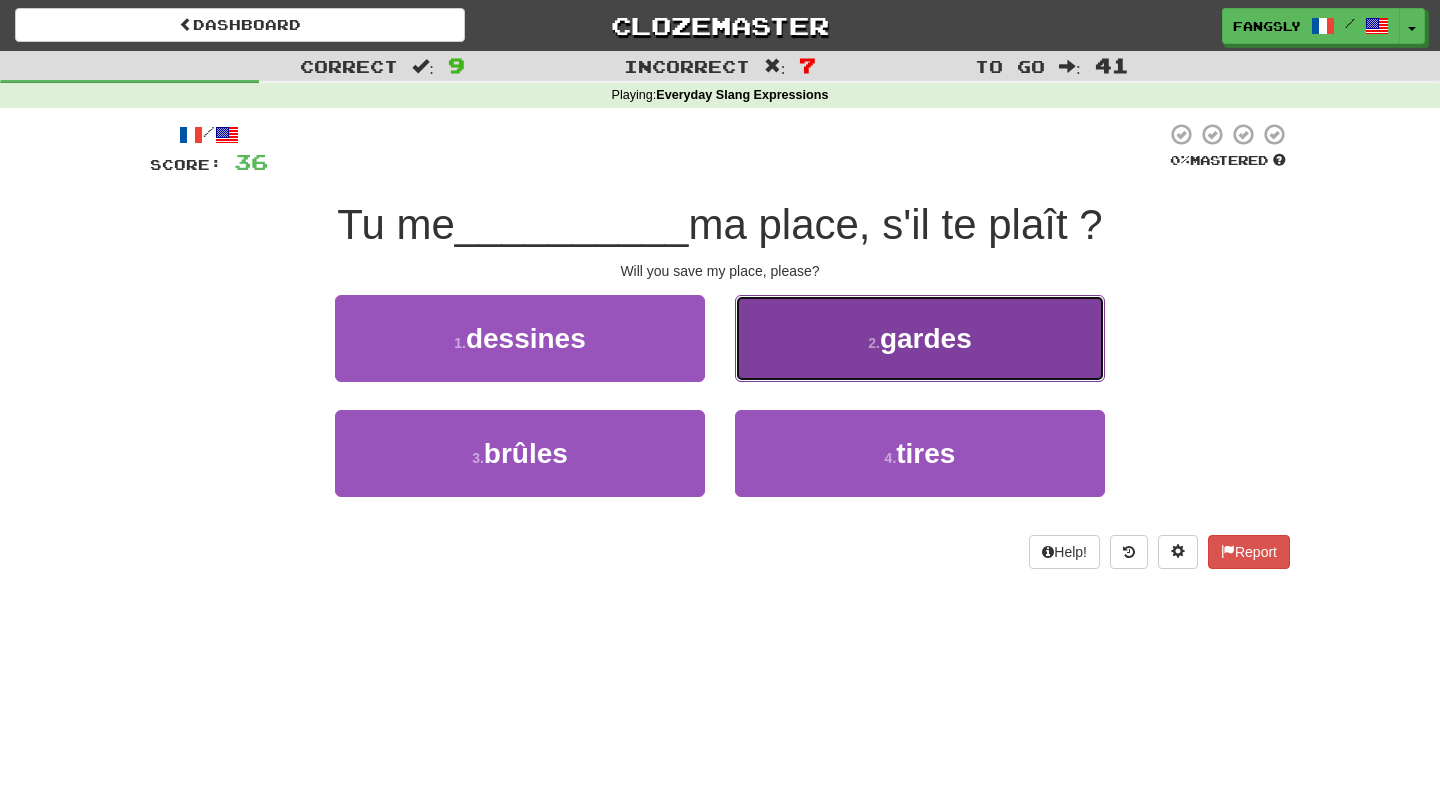 click on "2 . gardes" at bounding box center (920, 338) 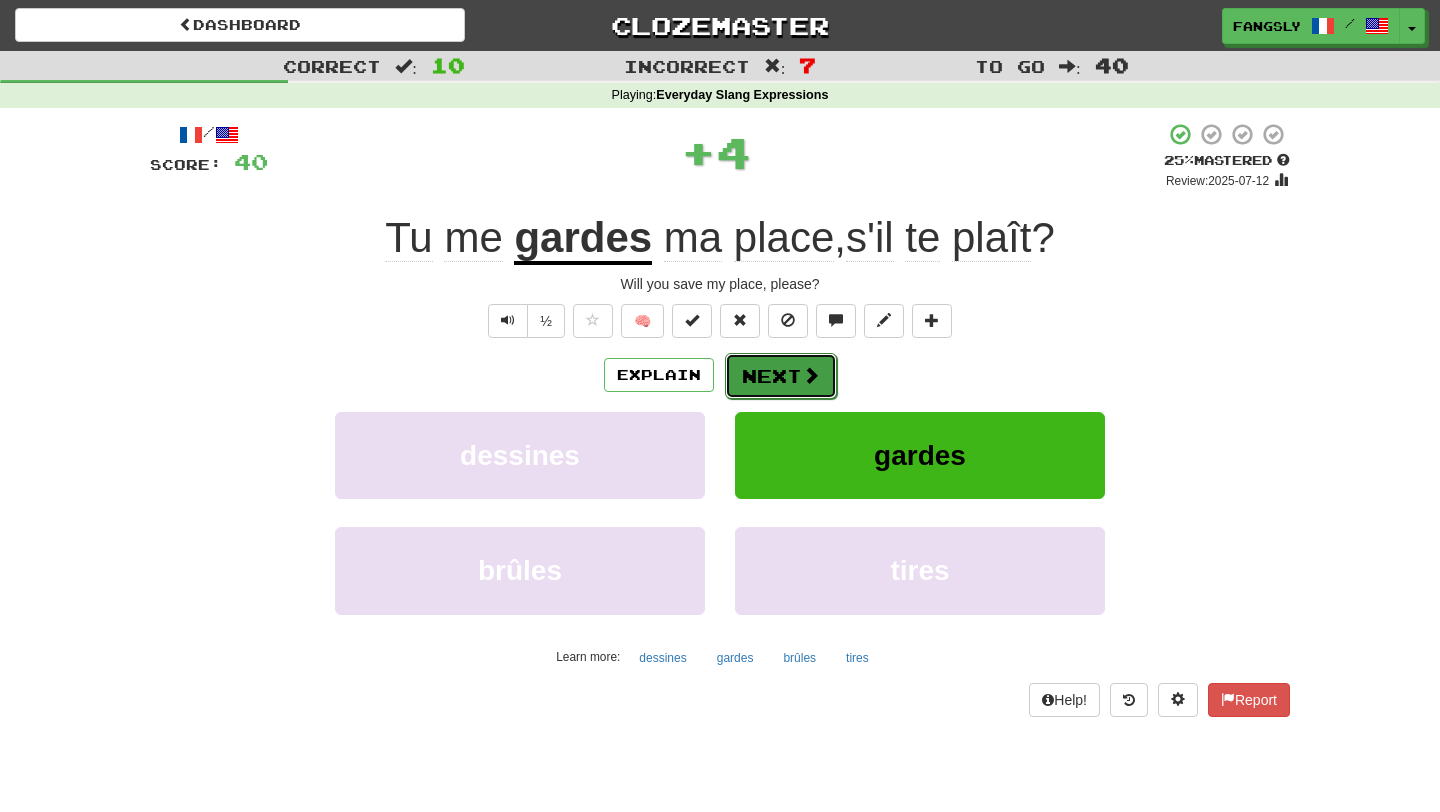 click on "Next" at bounding box center [781, 376] 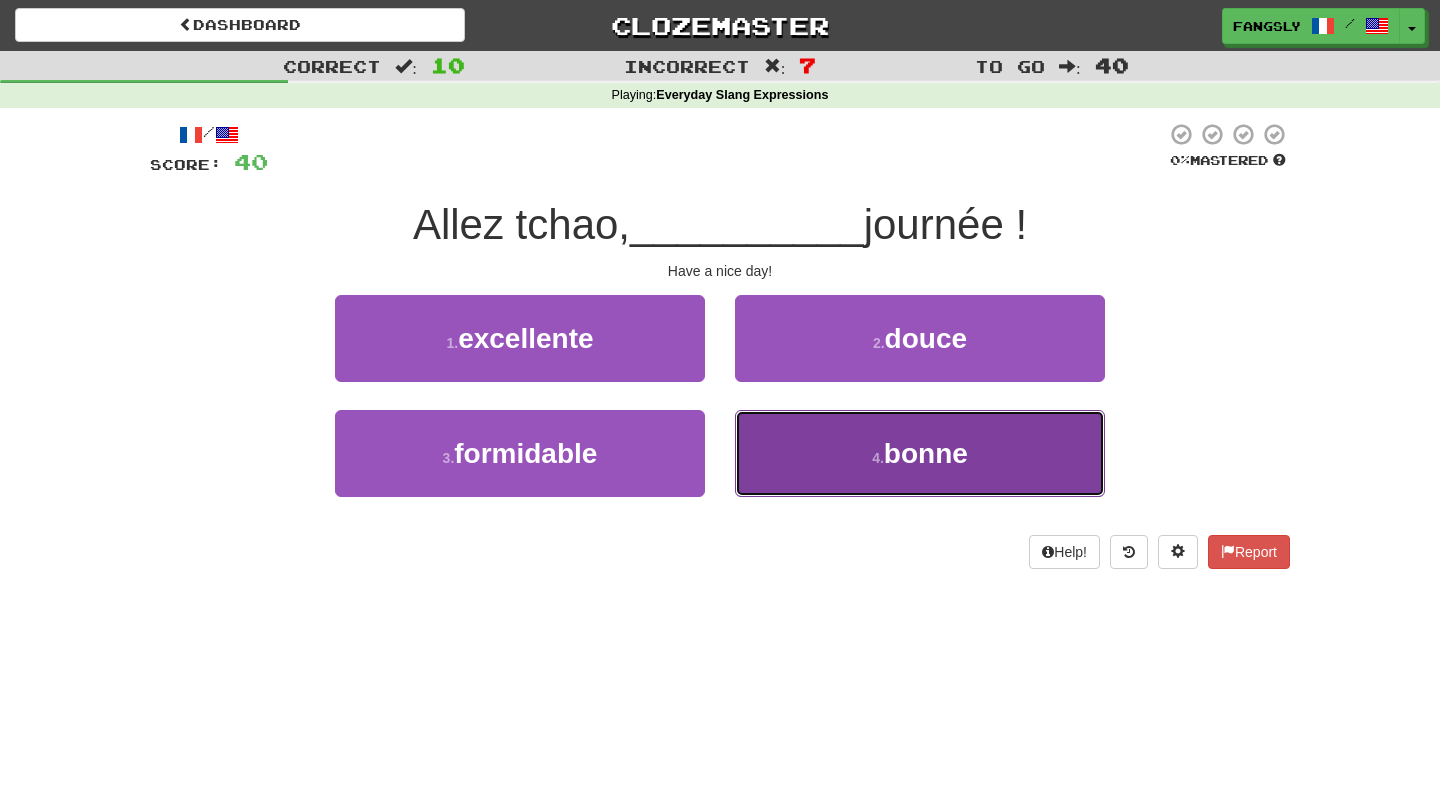 click on "4 . bonne" at bounding box center (920, 453) 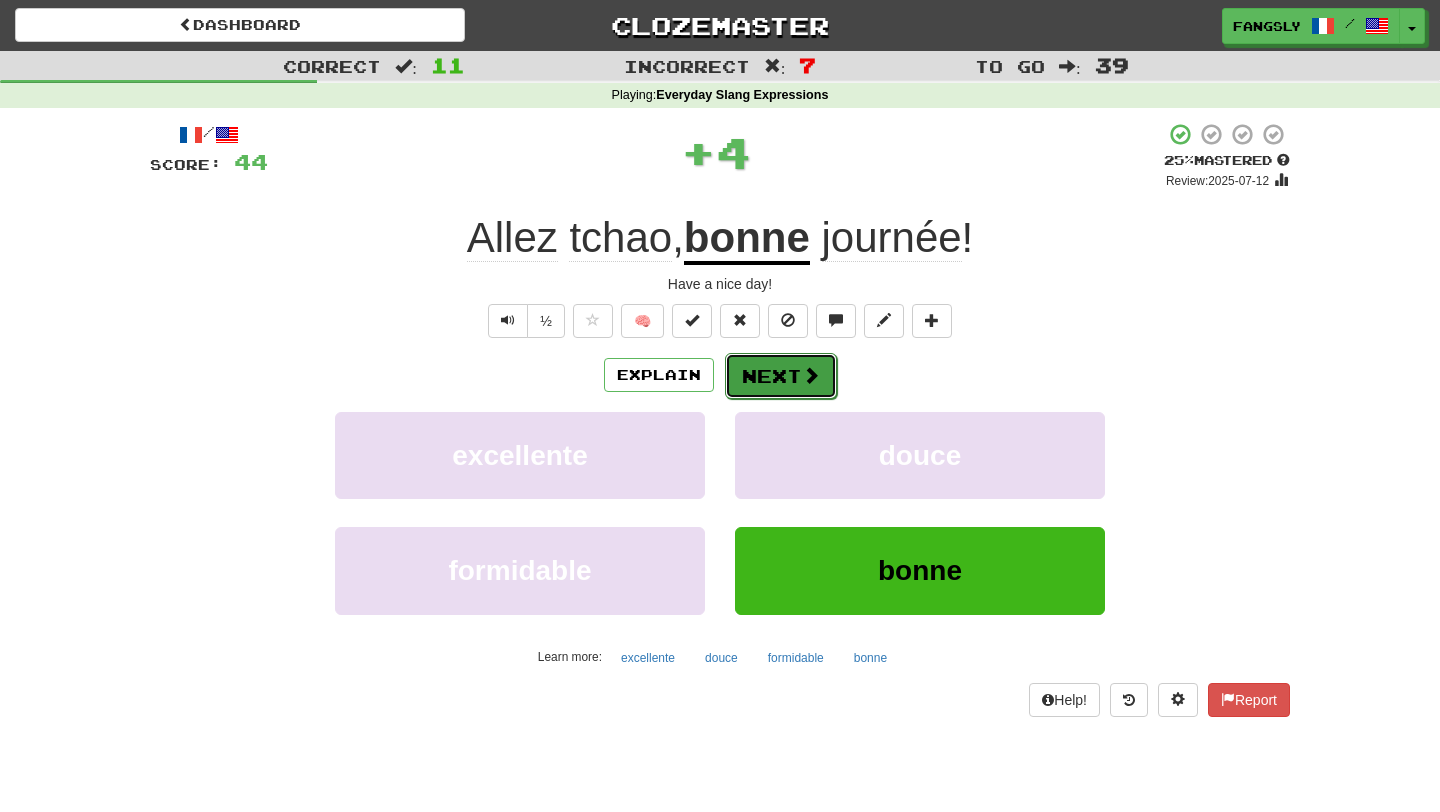 click on "Next" at bounding box center (781, 376) 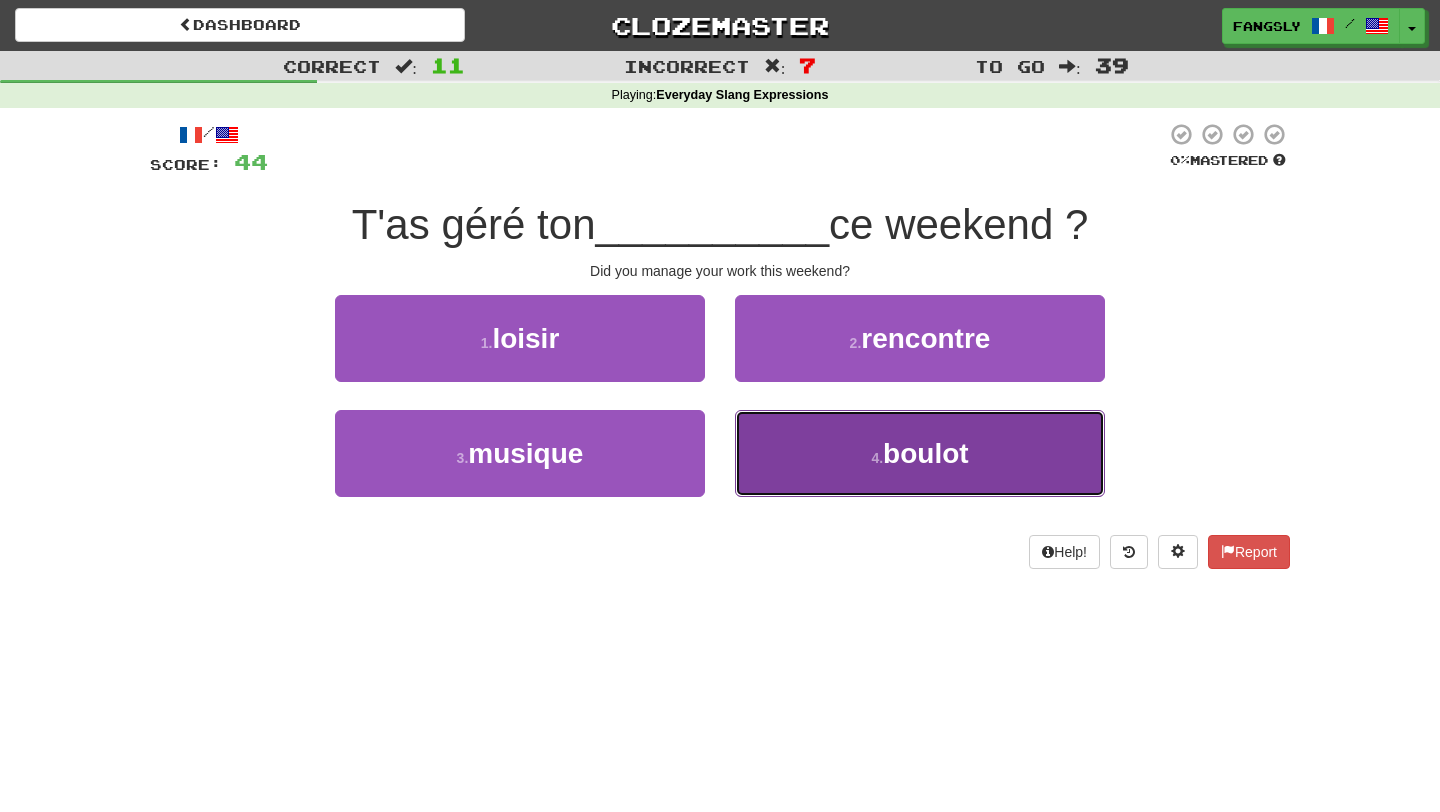 click on "4 .  boulot" at bounding box center [920, 453] 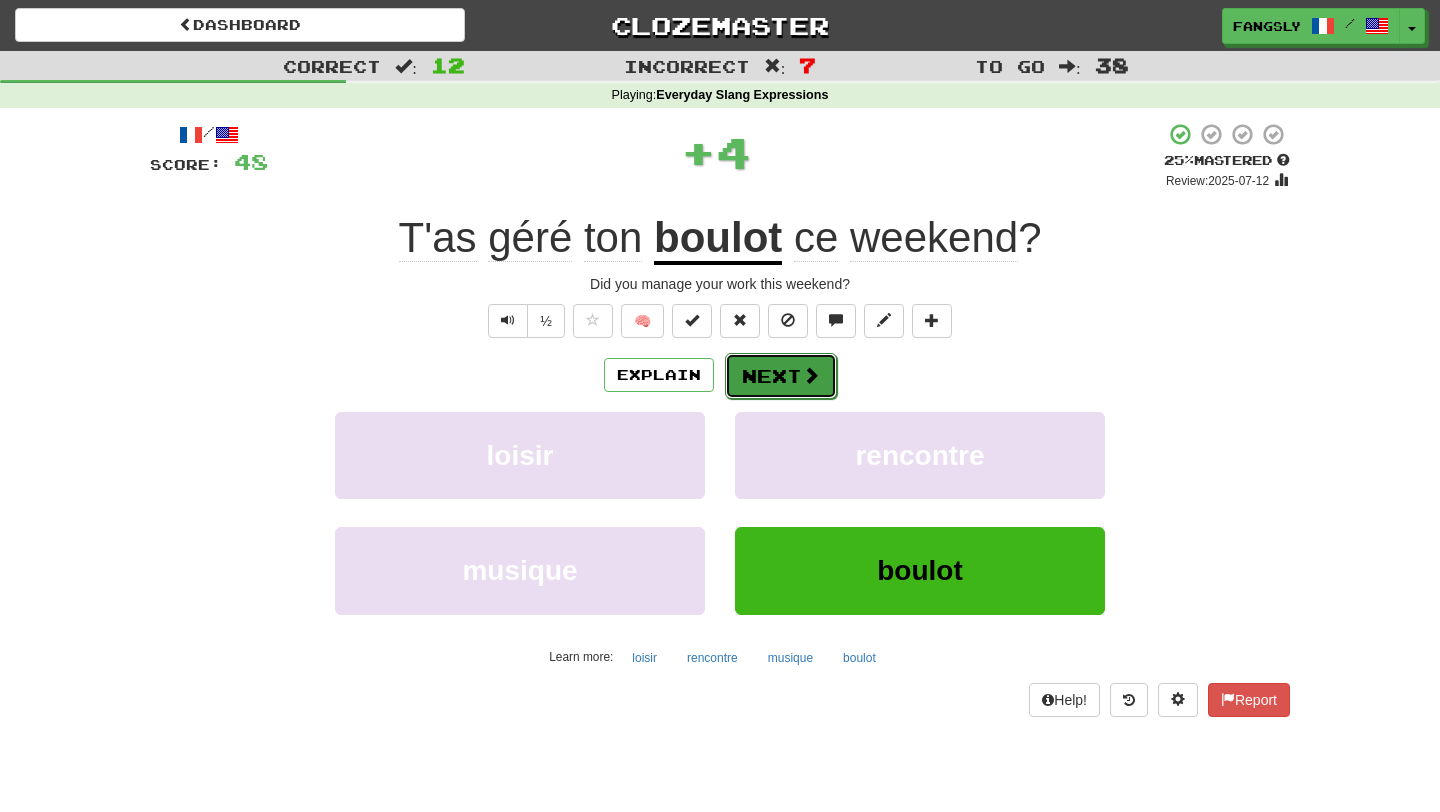 click on "Next" at bounding box center [781, 376] 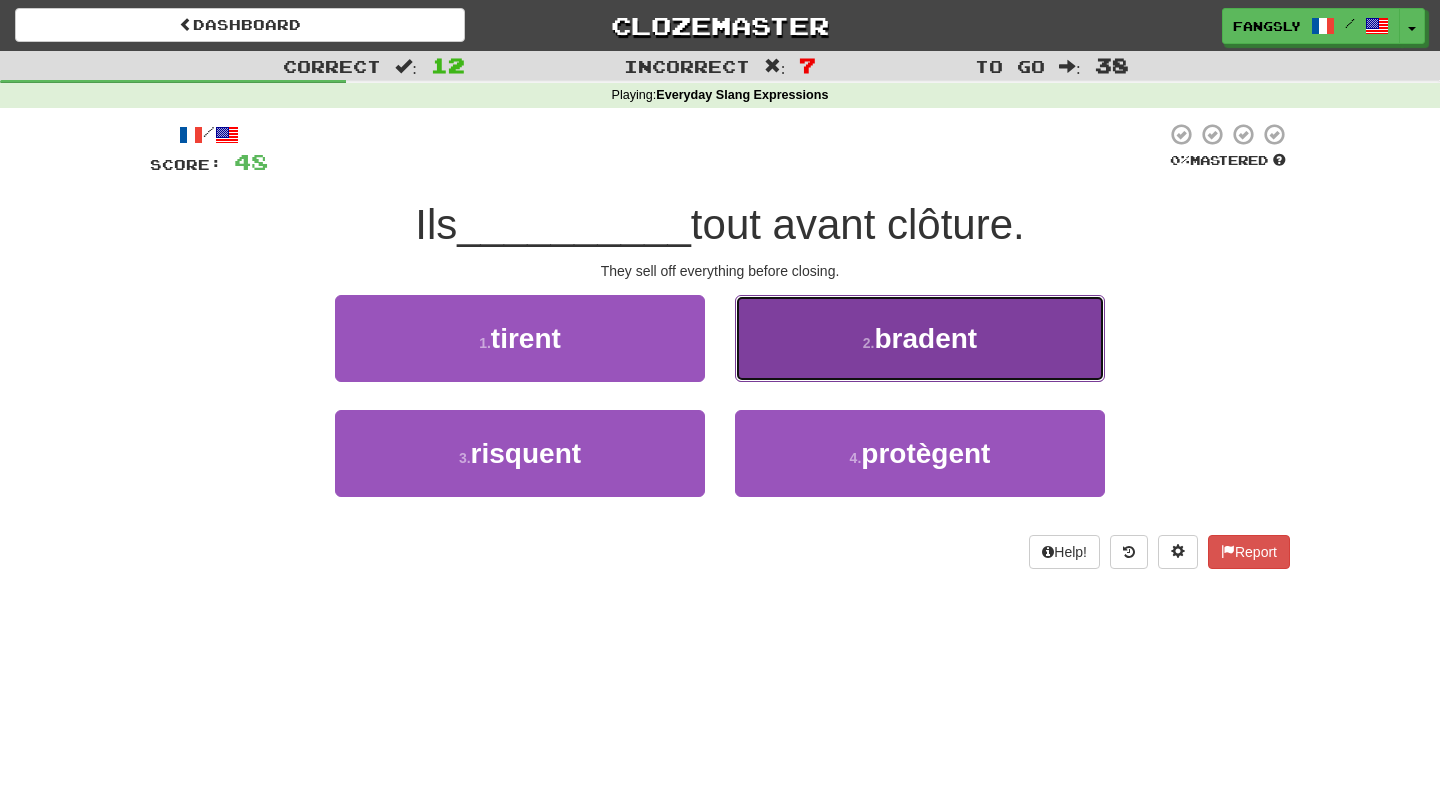 click on "2 .  bradent" at bounding box center (920, 338) 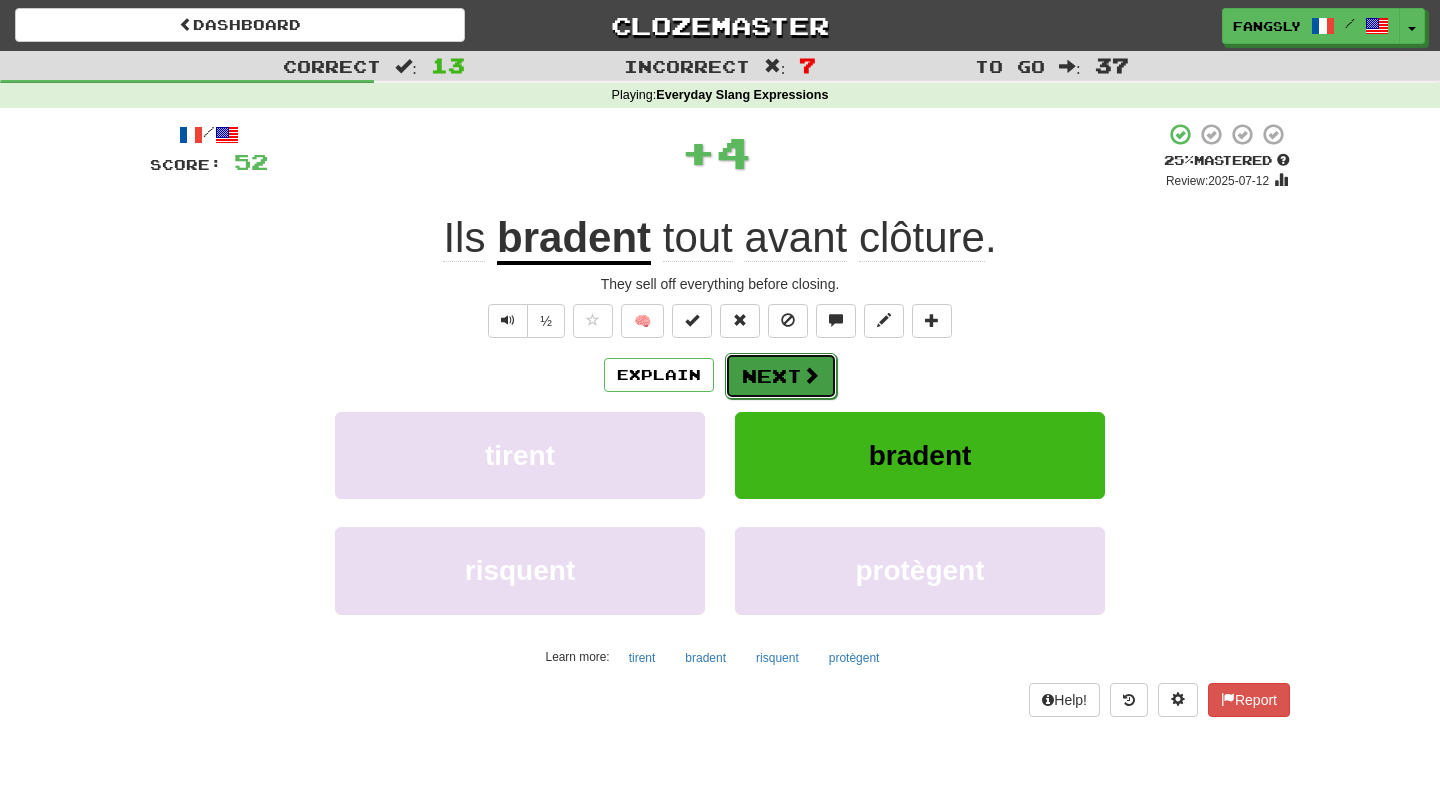 click on "Next" at bounding box center (781, 376) 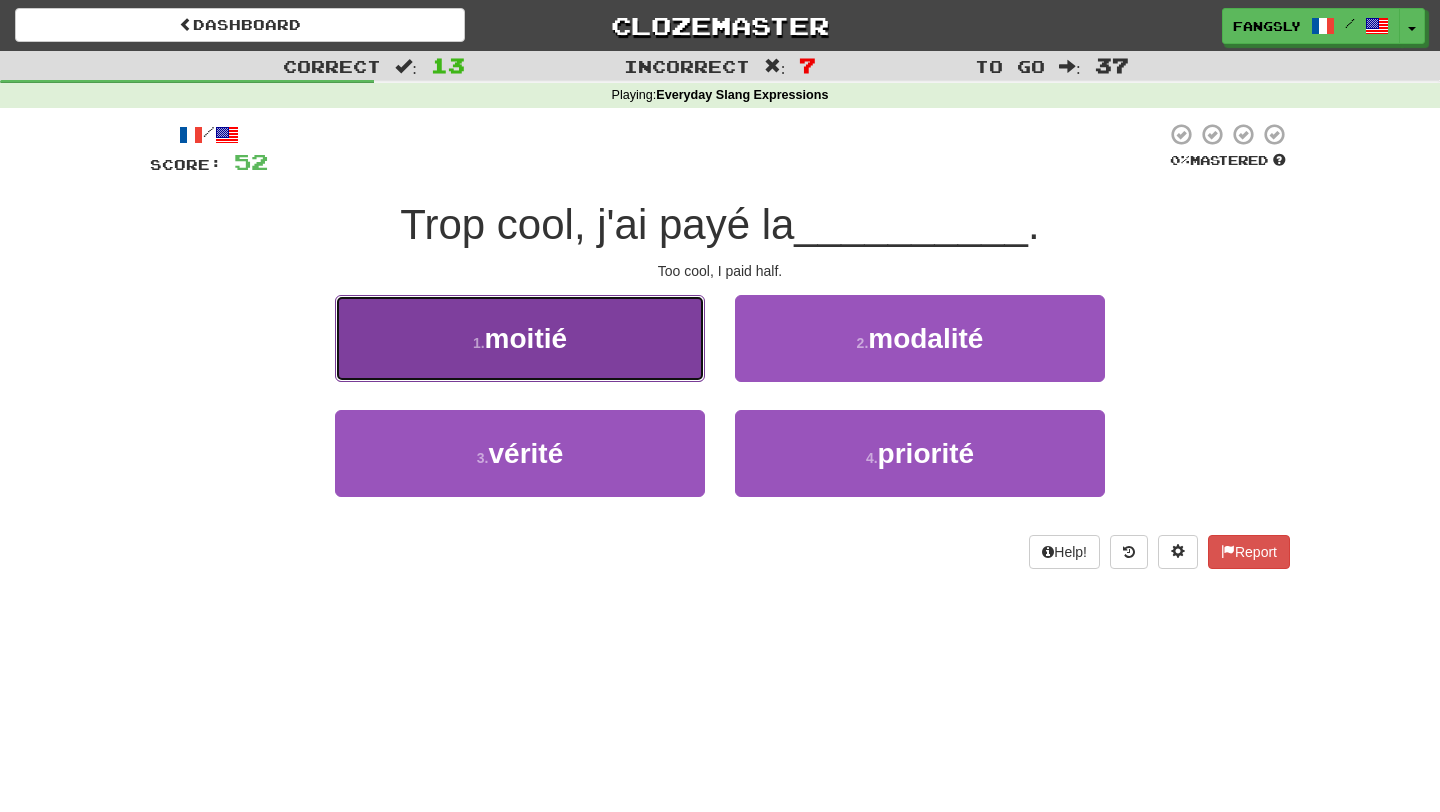 click on "1 .  moitié" at bounding box center (520, 338) 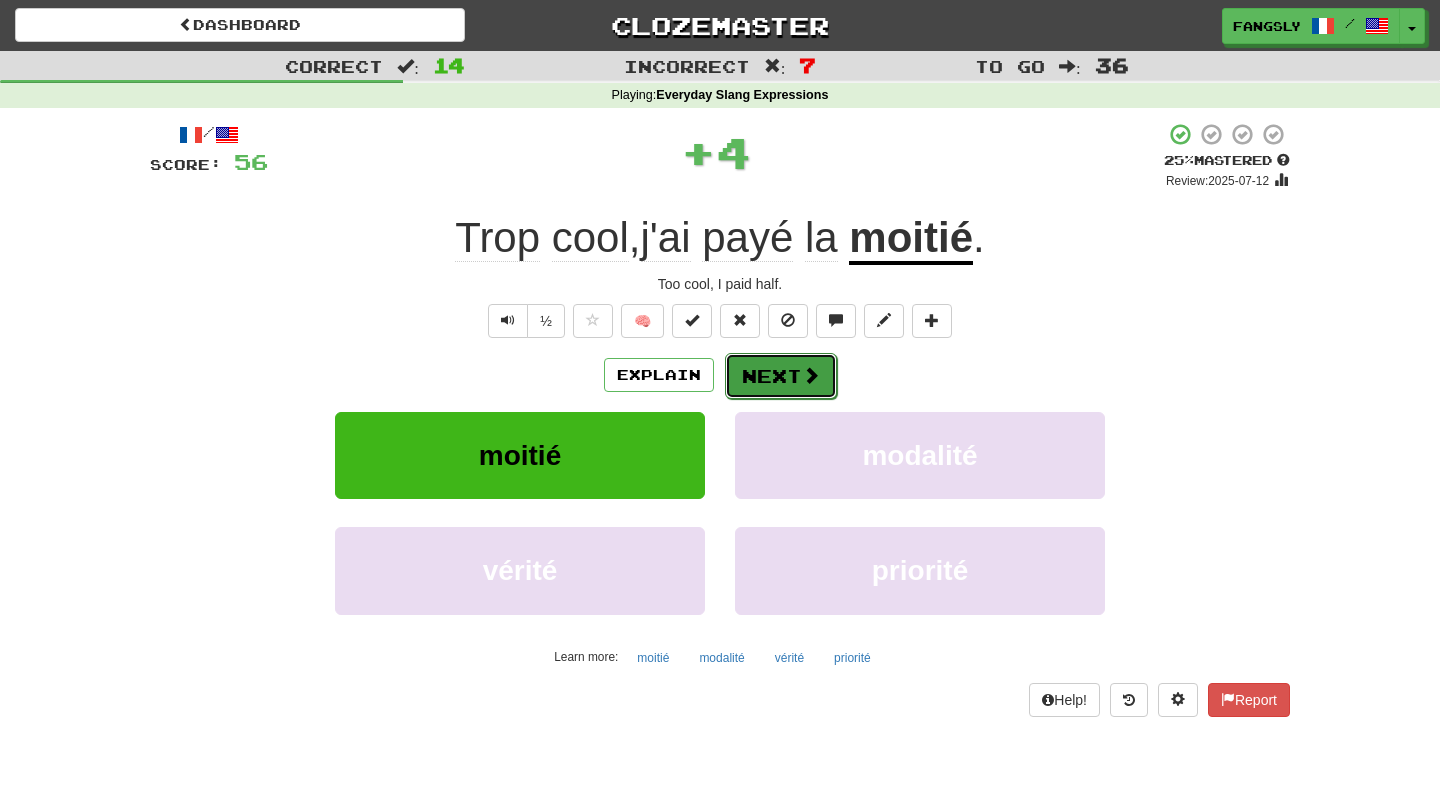 click on "Next" at bounding box center [781, 376] 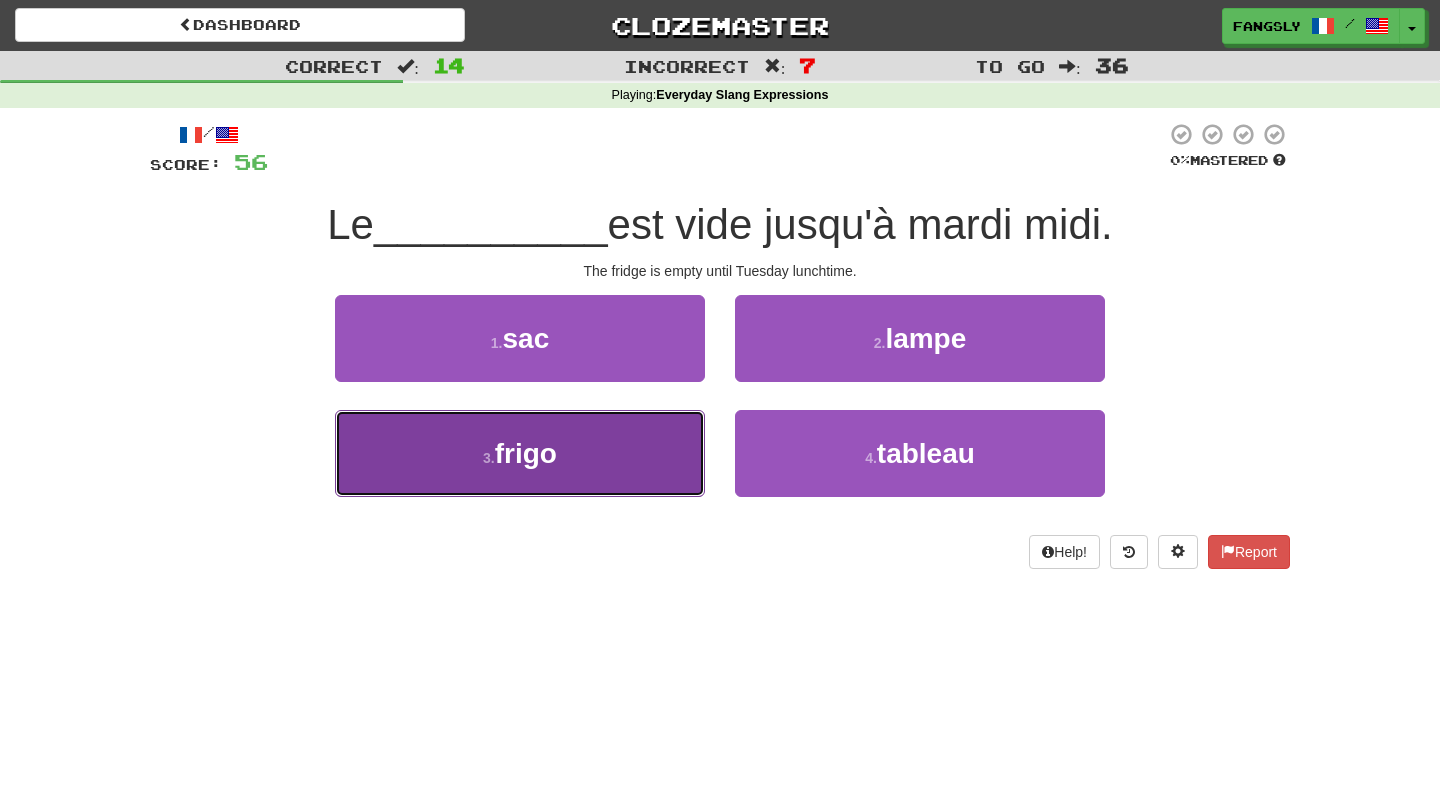 click on "3 . frigo" at bounding box center [520, 453] 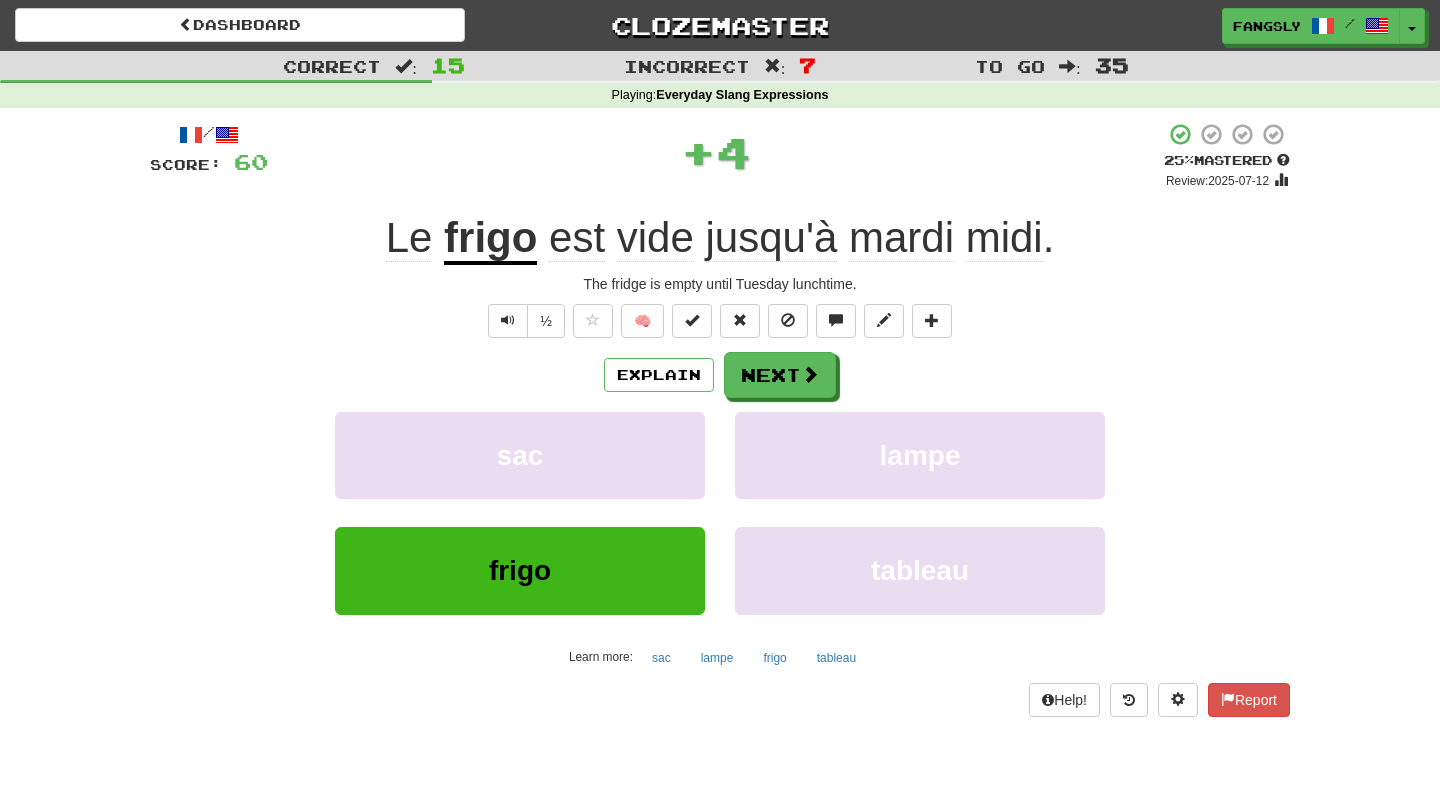 click on "Explain Next sac lampe frigo tableau Learn more: sac lampe frigo tableau" at bounding box center (720, 512) 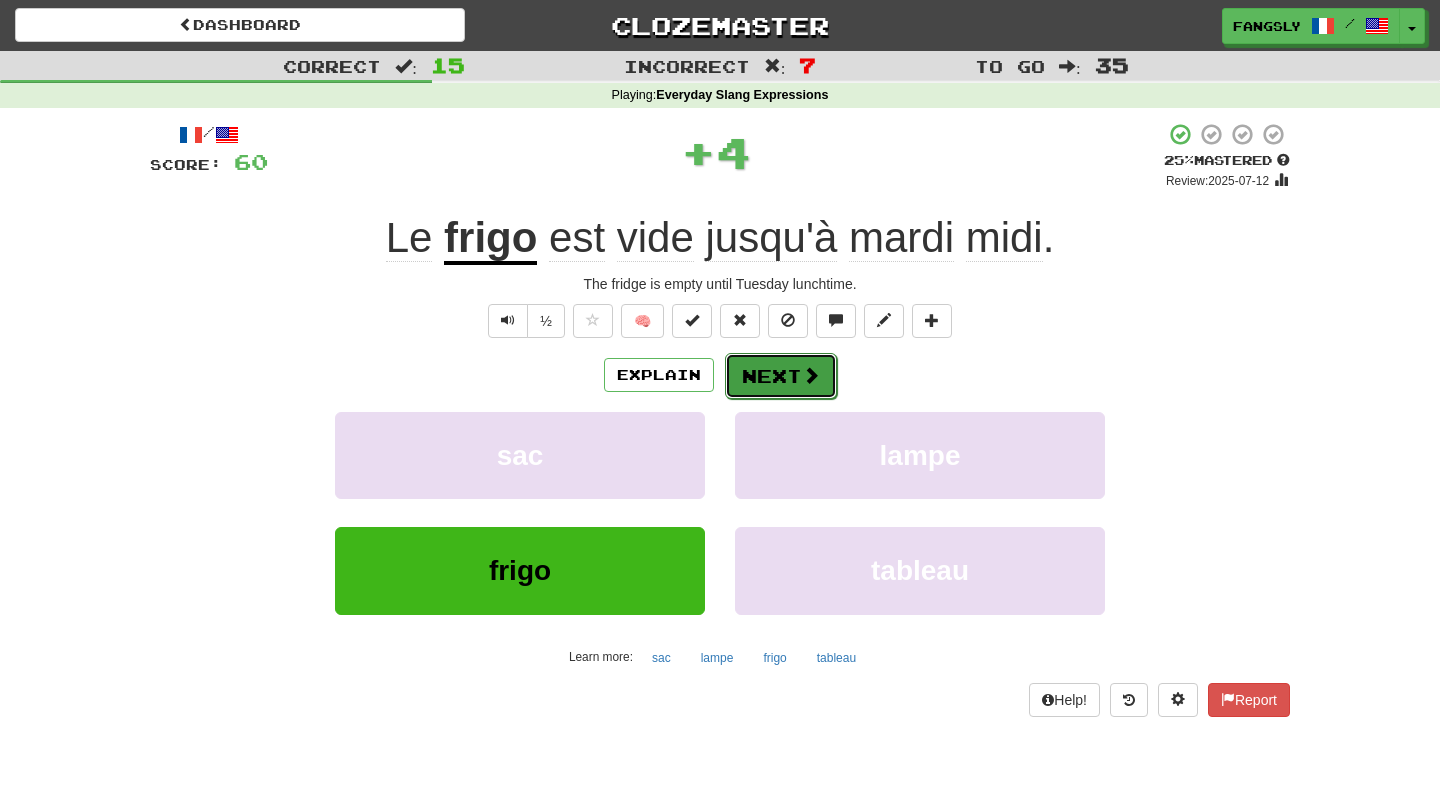 click on "Next" at bounding box center [781, 376] 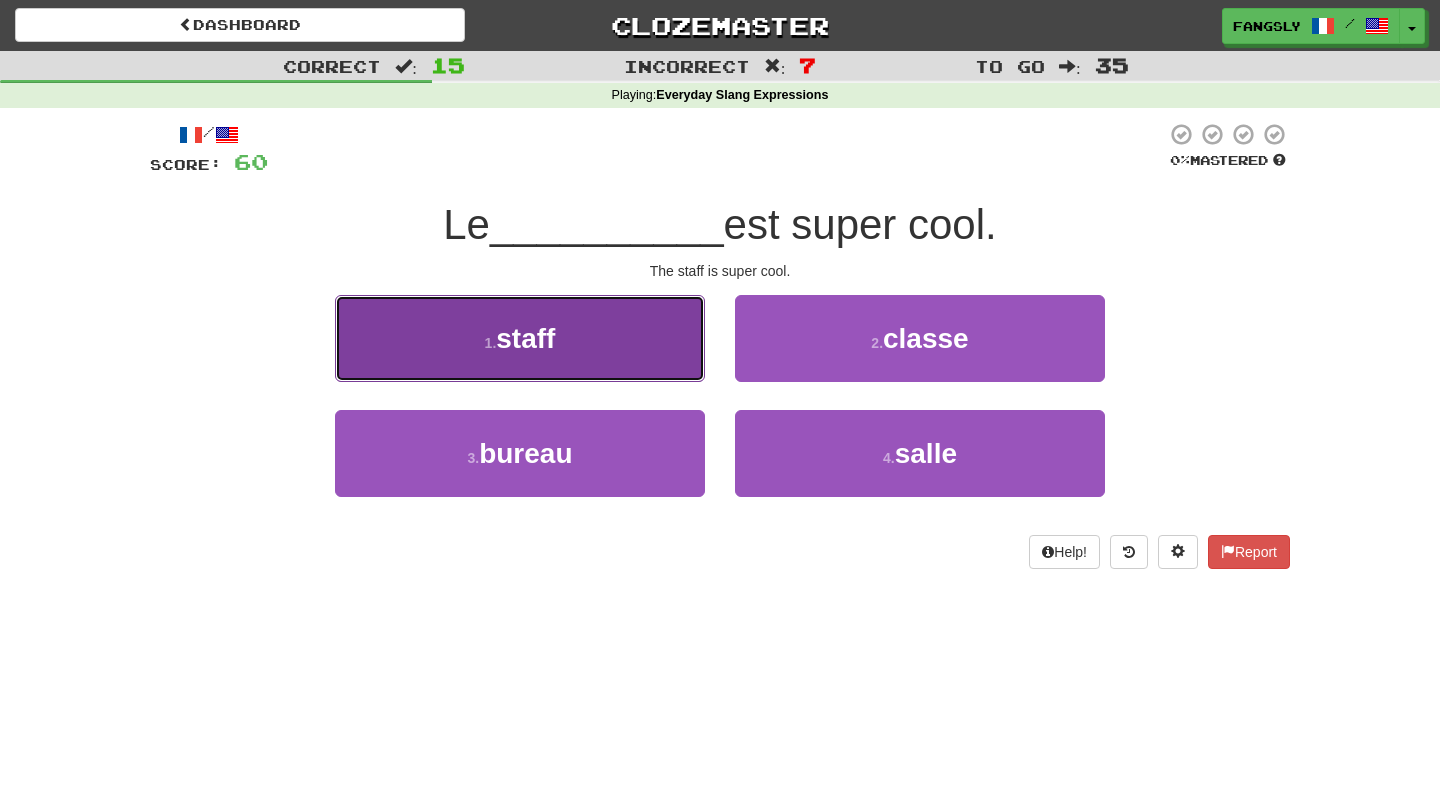 click on "1 .  staff" at bounding box center [520, 338] 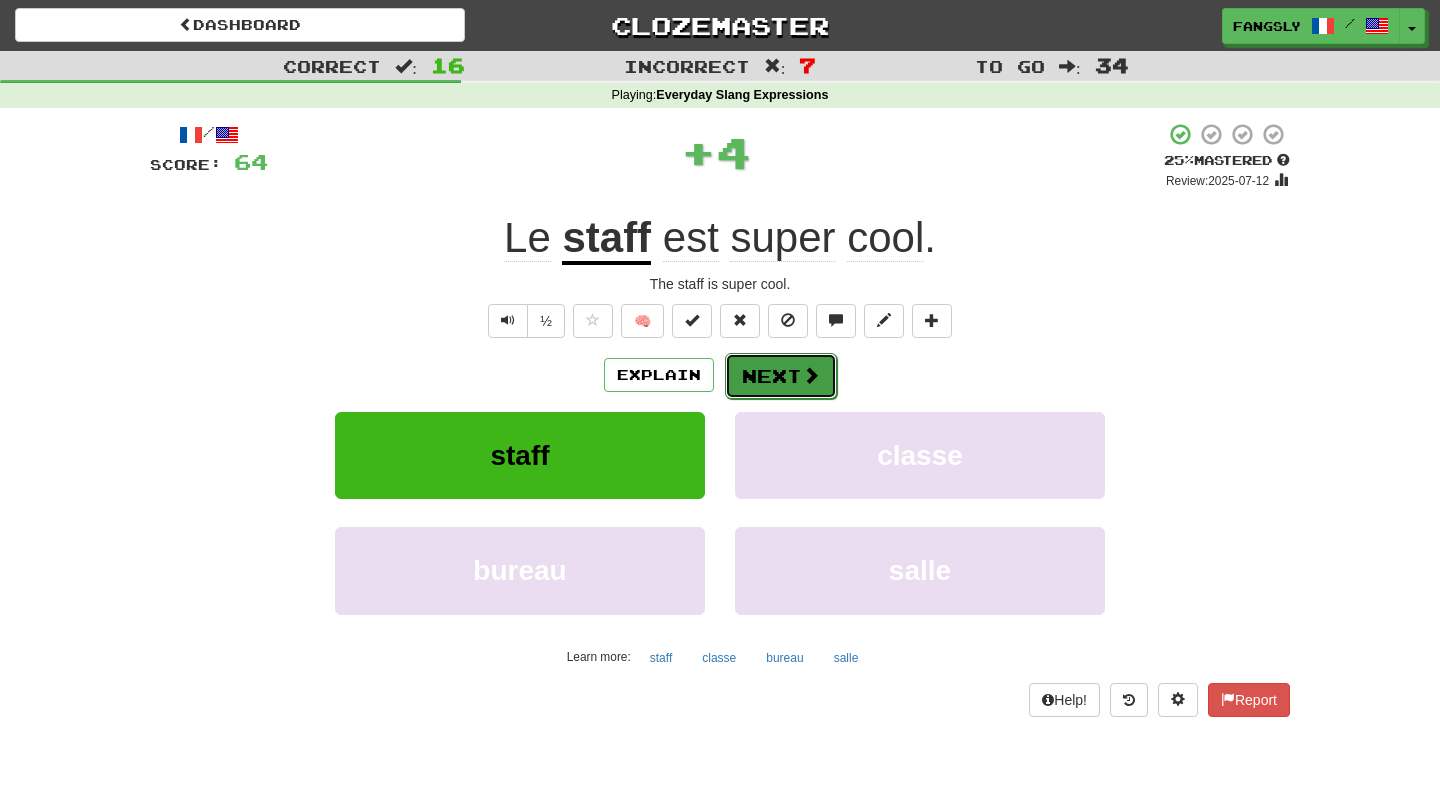 click on "Next" at bounding box center (781, 376) 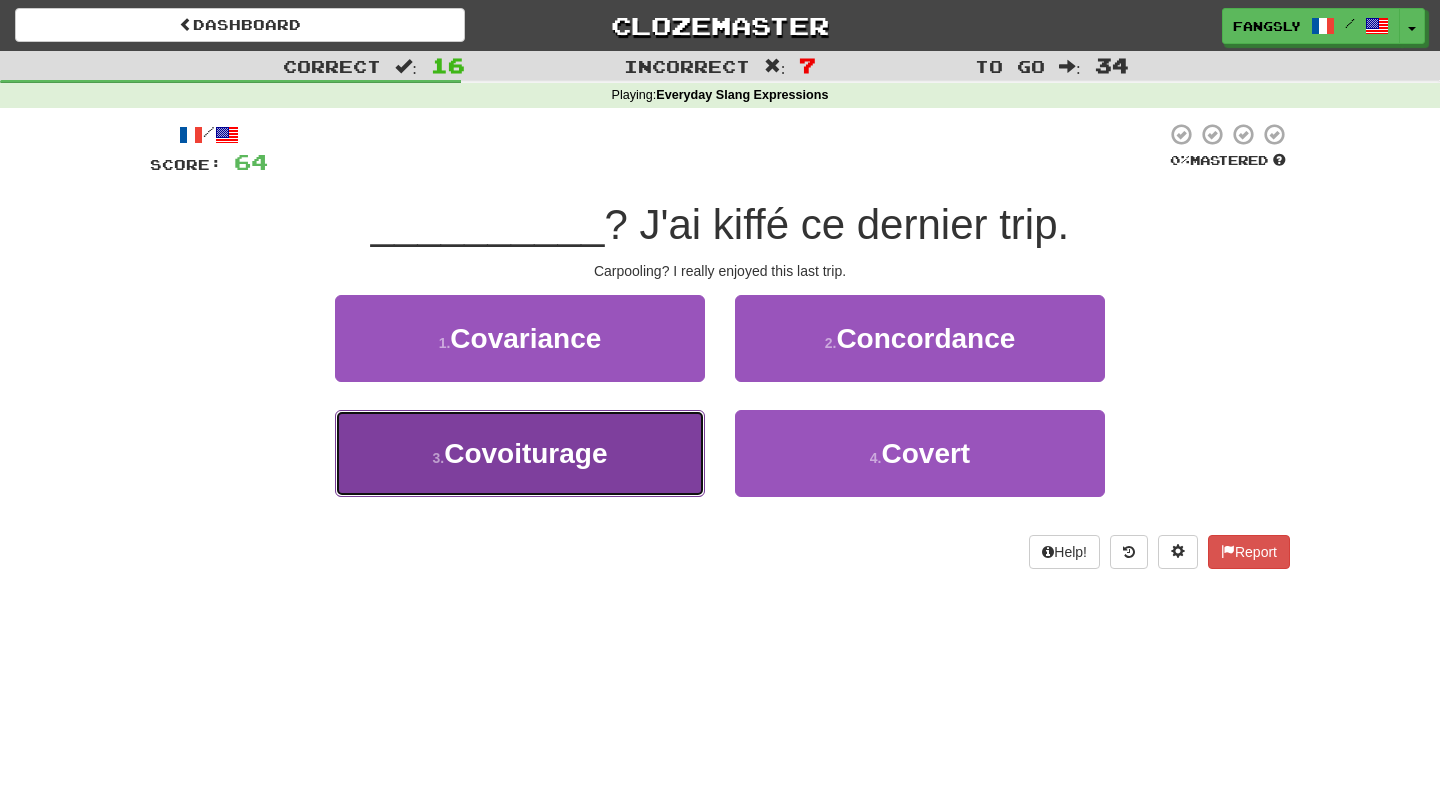click on "3 . Covoiturage" at bounding box center (520, 453) 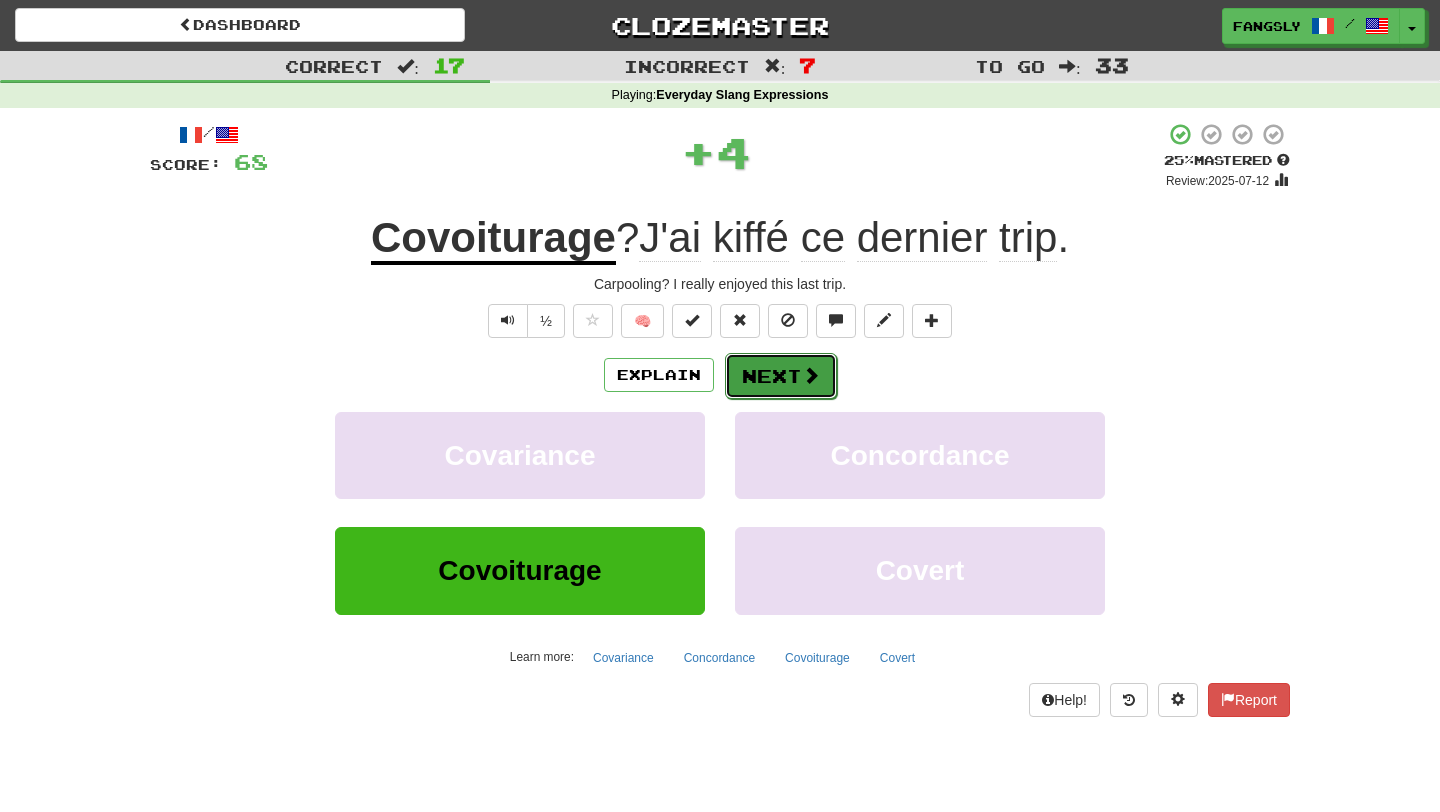 click on "Next" at bounding box center [781, 376] 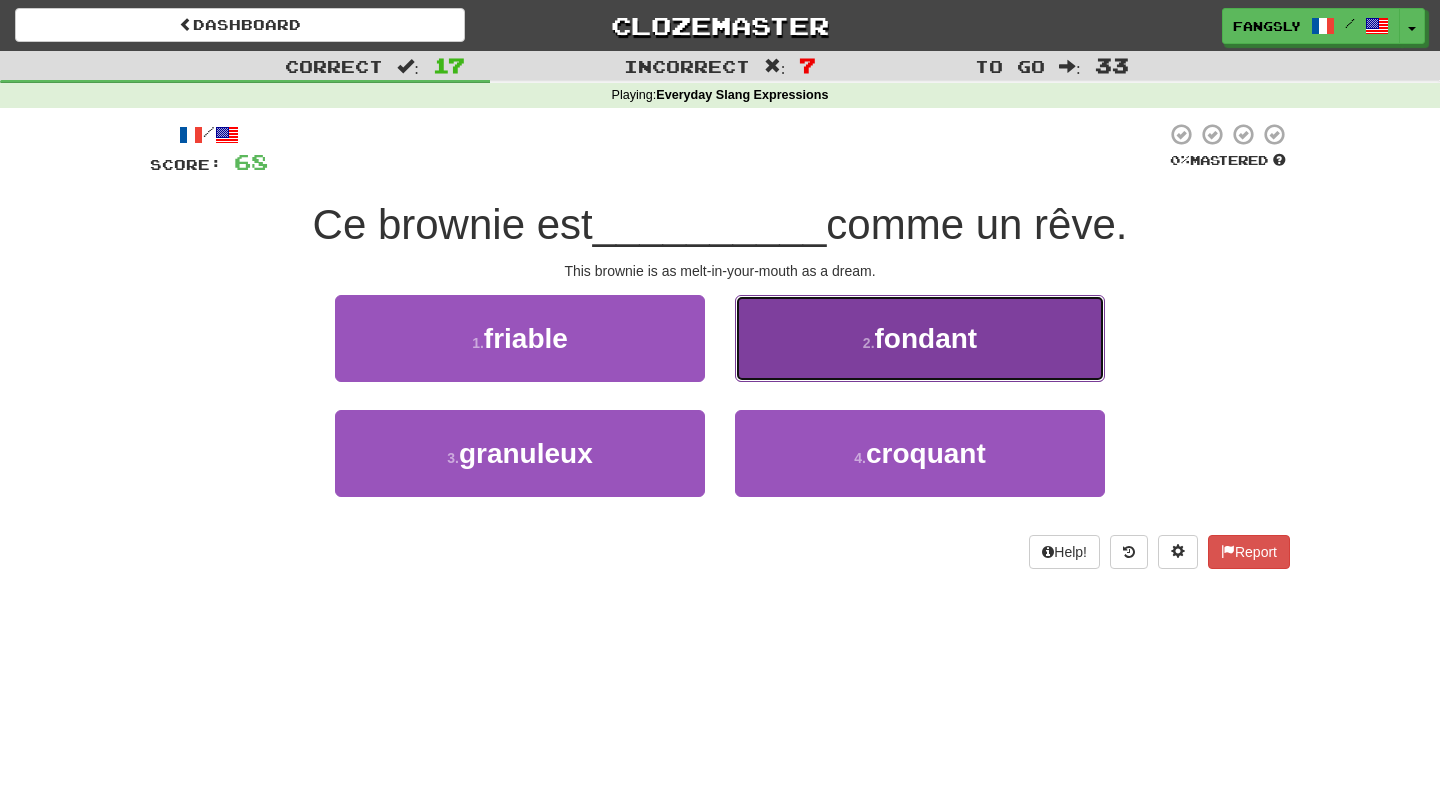 click on "2 .  fondant" at bounding box center [920, 338] 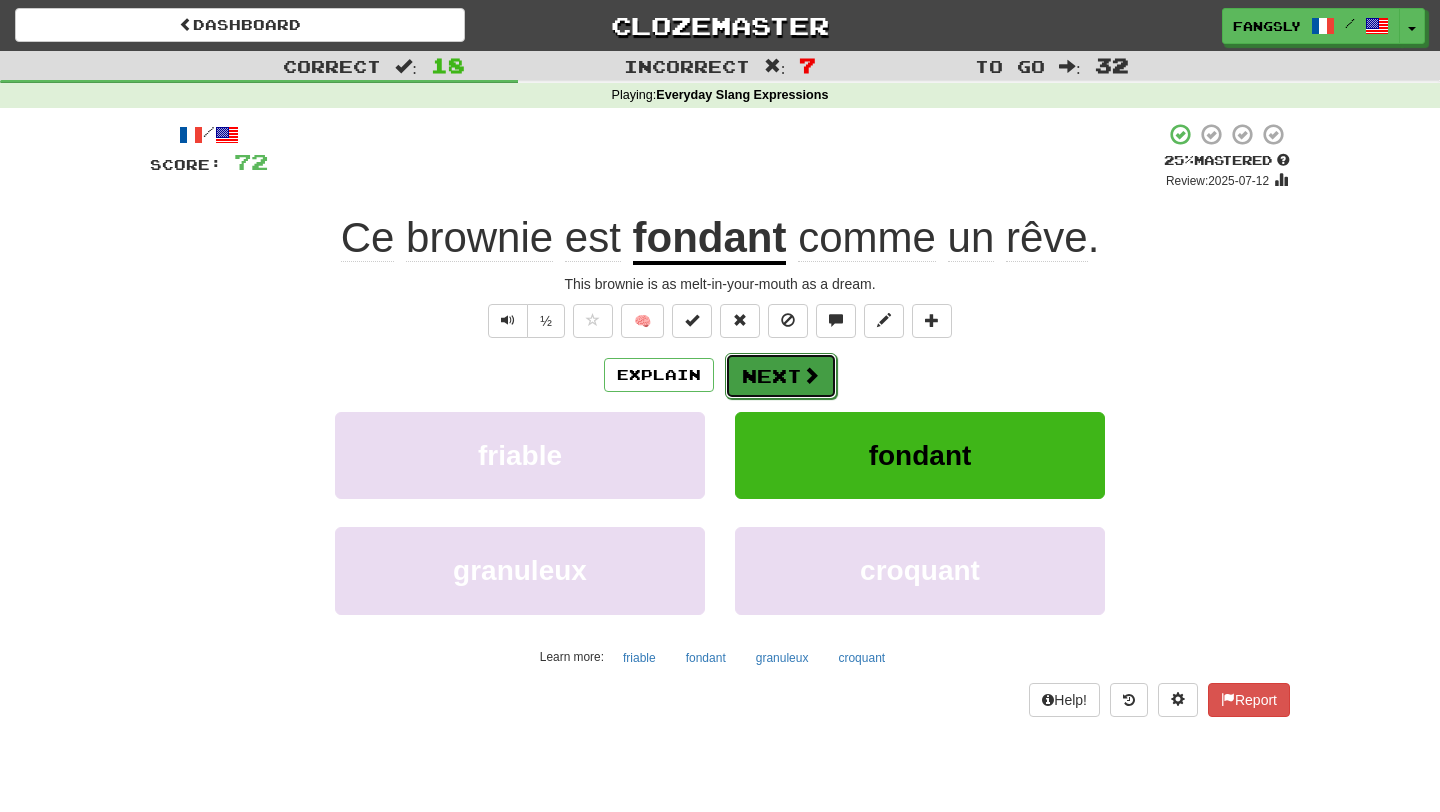 click on "Next" at bounding box center [781, 376] 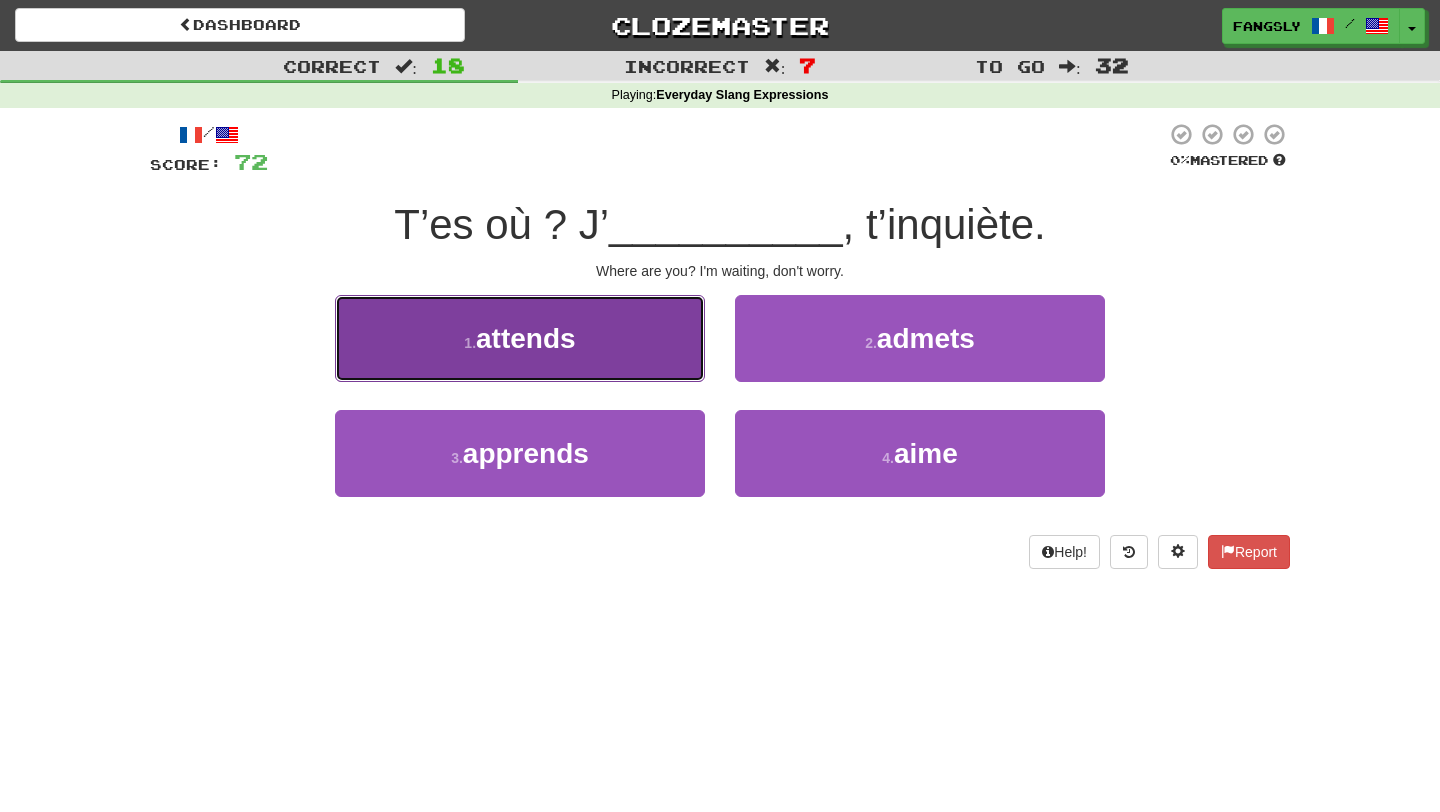 click on "1 .  attends" at bounding box center [520, 338] 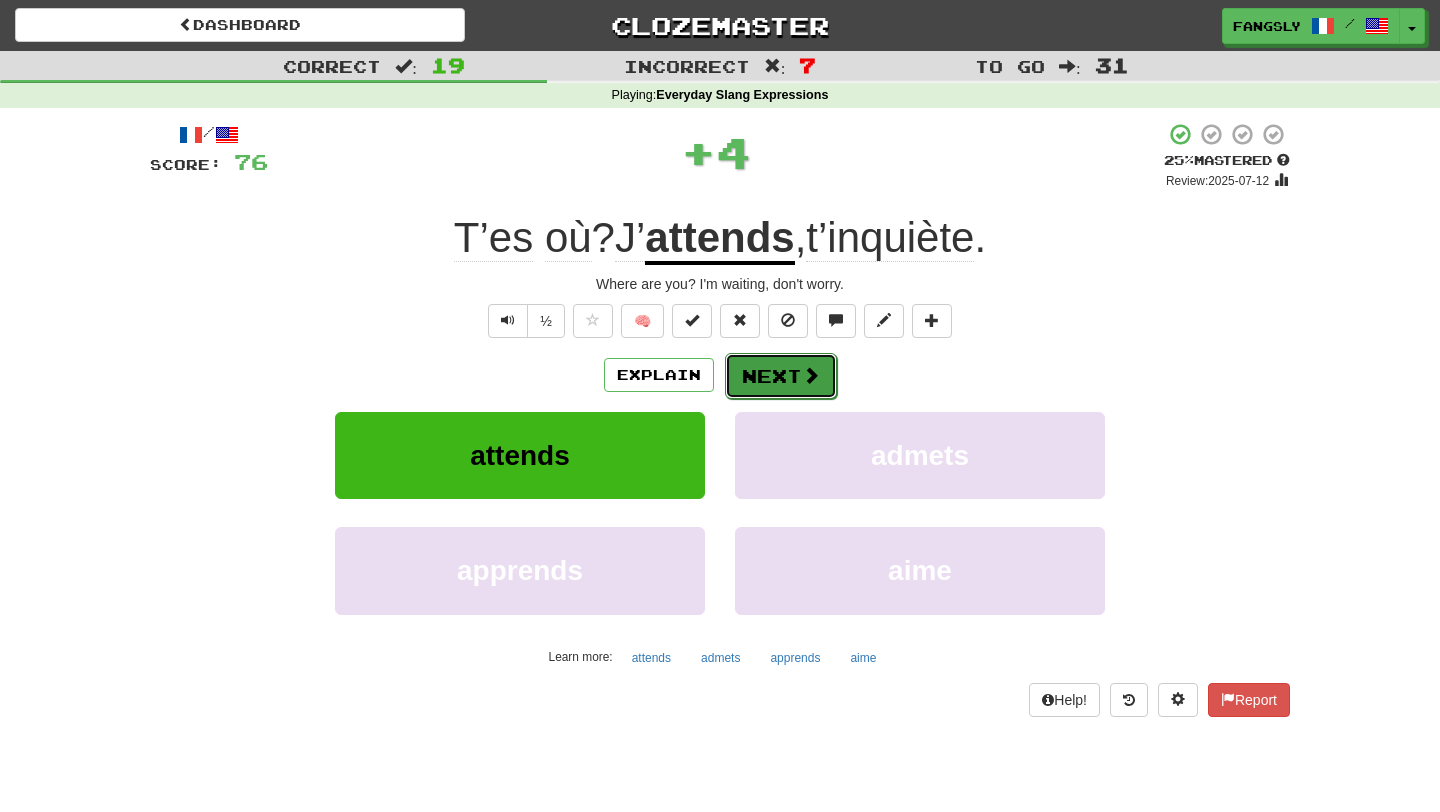 click on "Next" at bounding box center (781, 376) 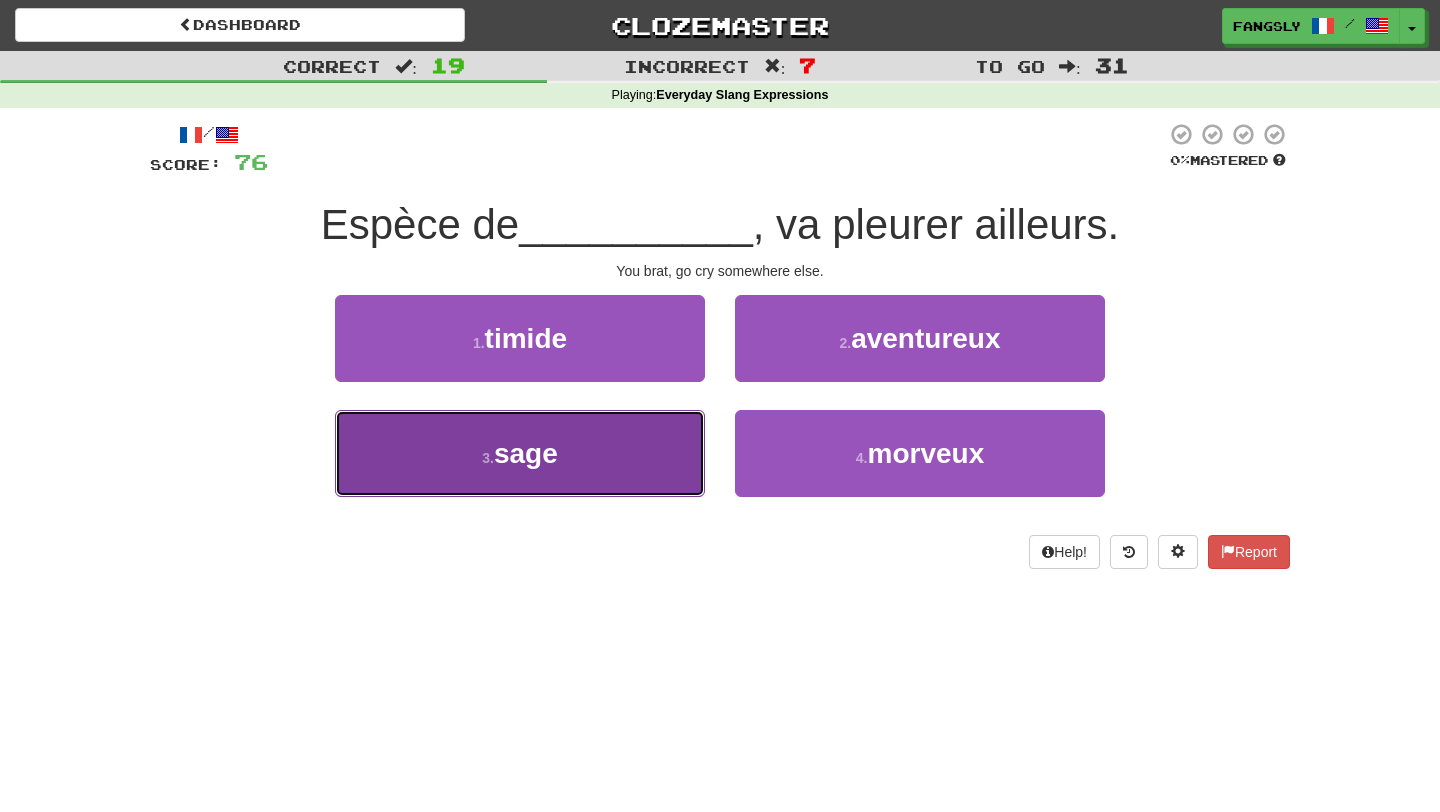 click on "3 .  sage" at bounding box center (520, 453) 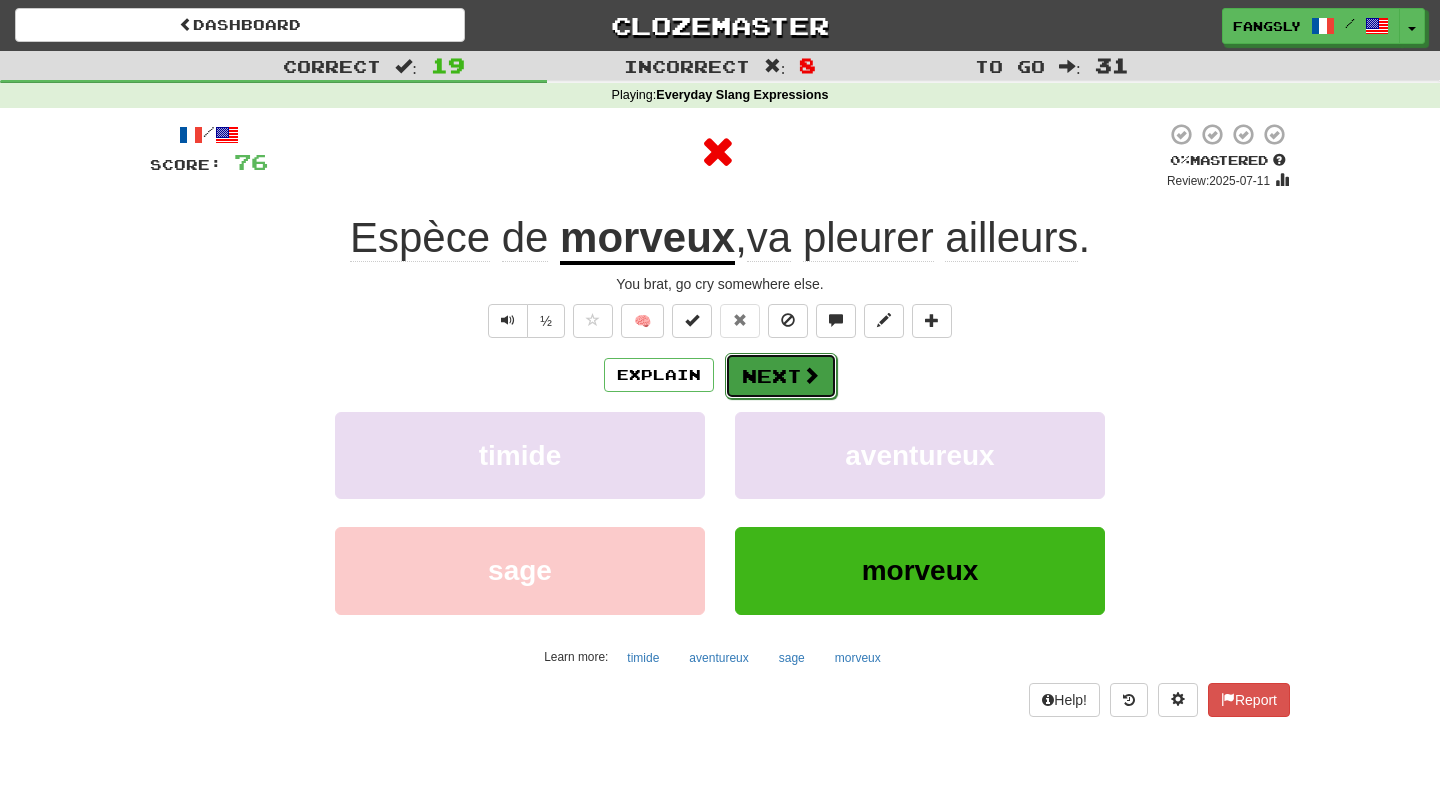 click on "Next" at bounding box center (781, 376) 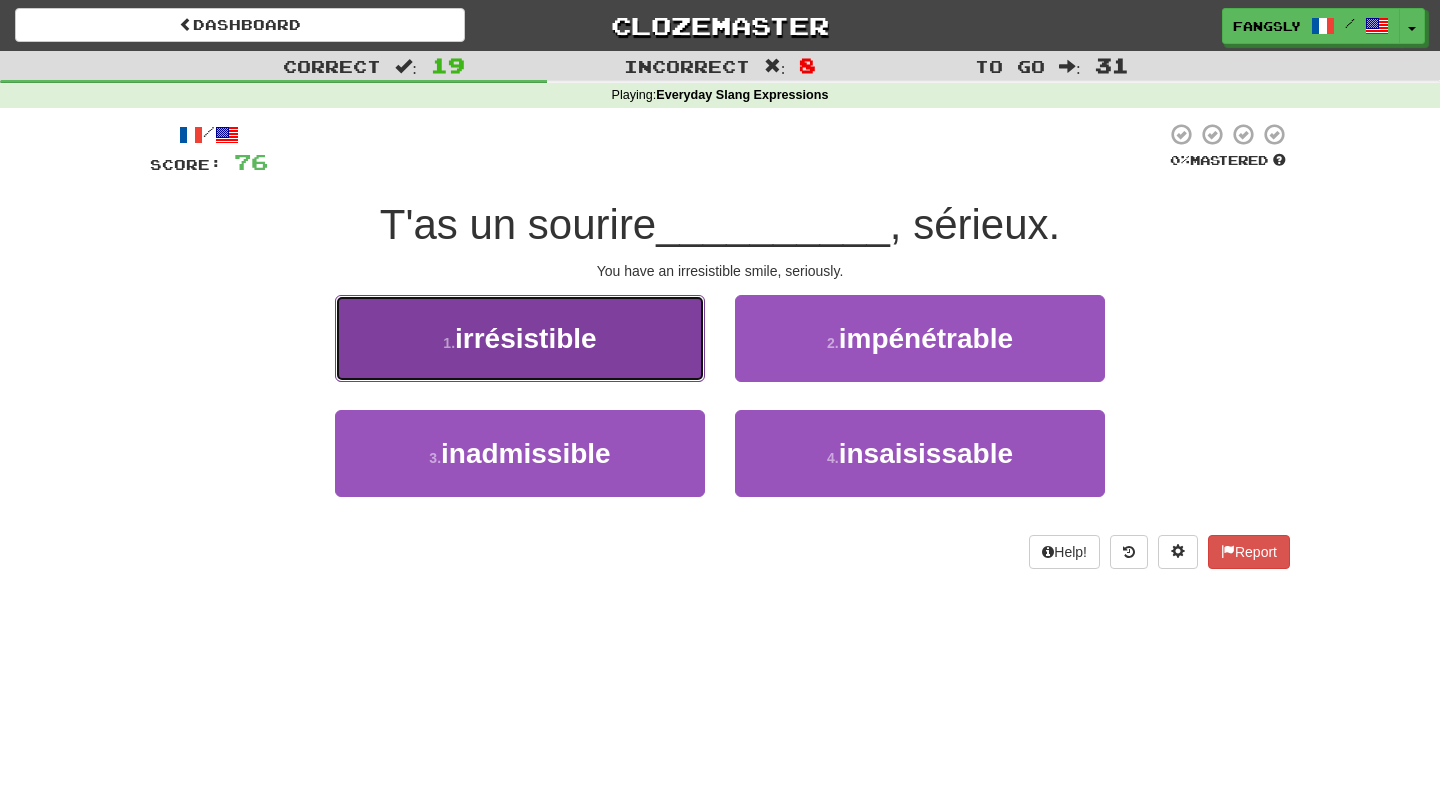 click on "1 .  irrésistible" at bounding box center (520, 338) 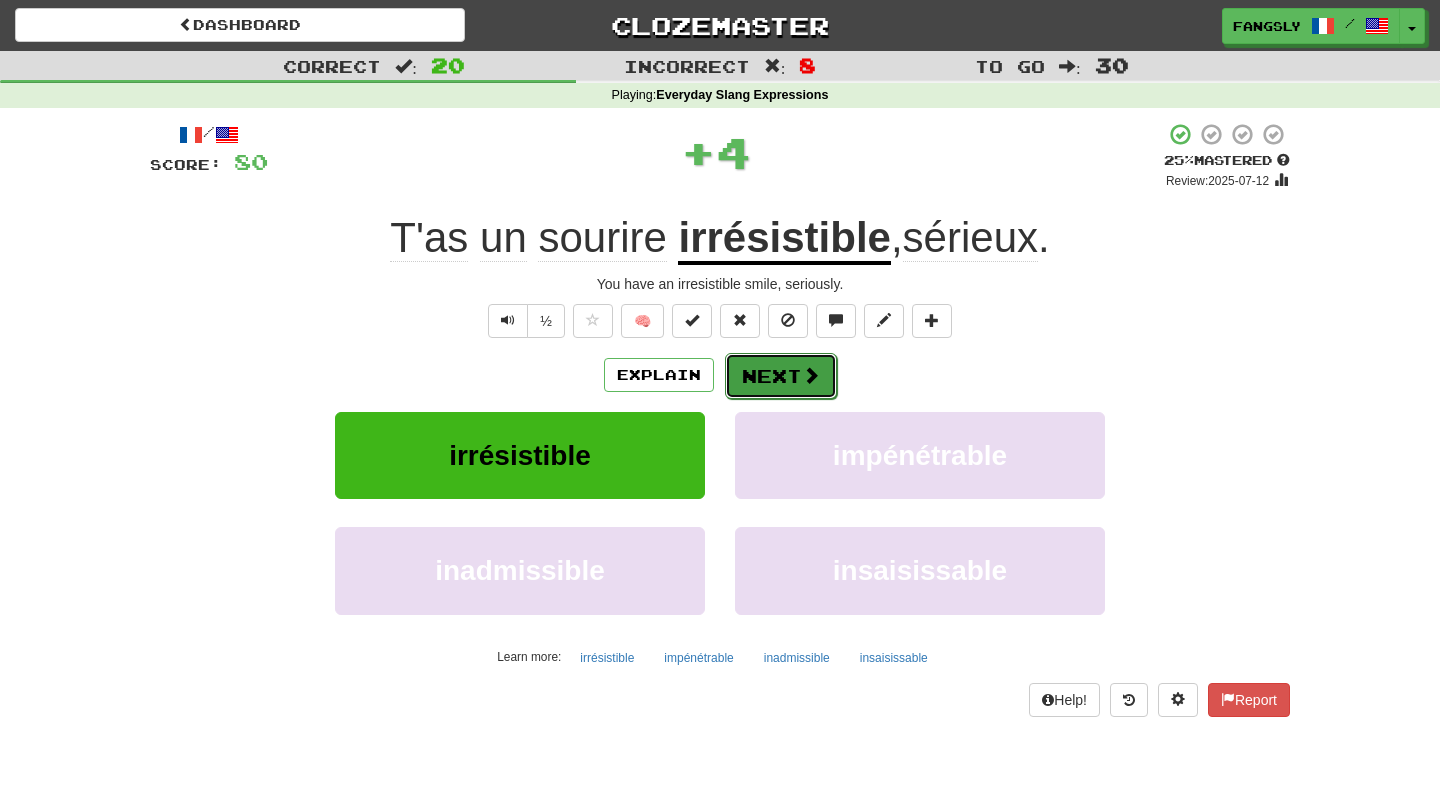 click on "Next" at bounding box center [781, 376] 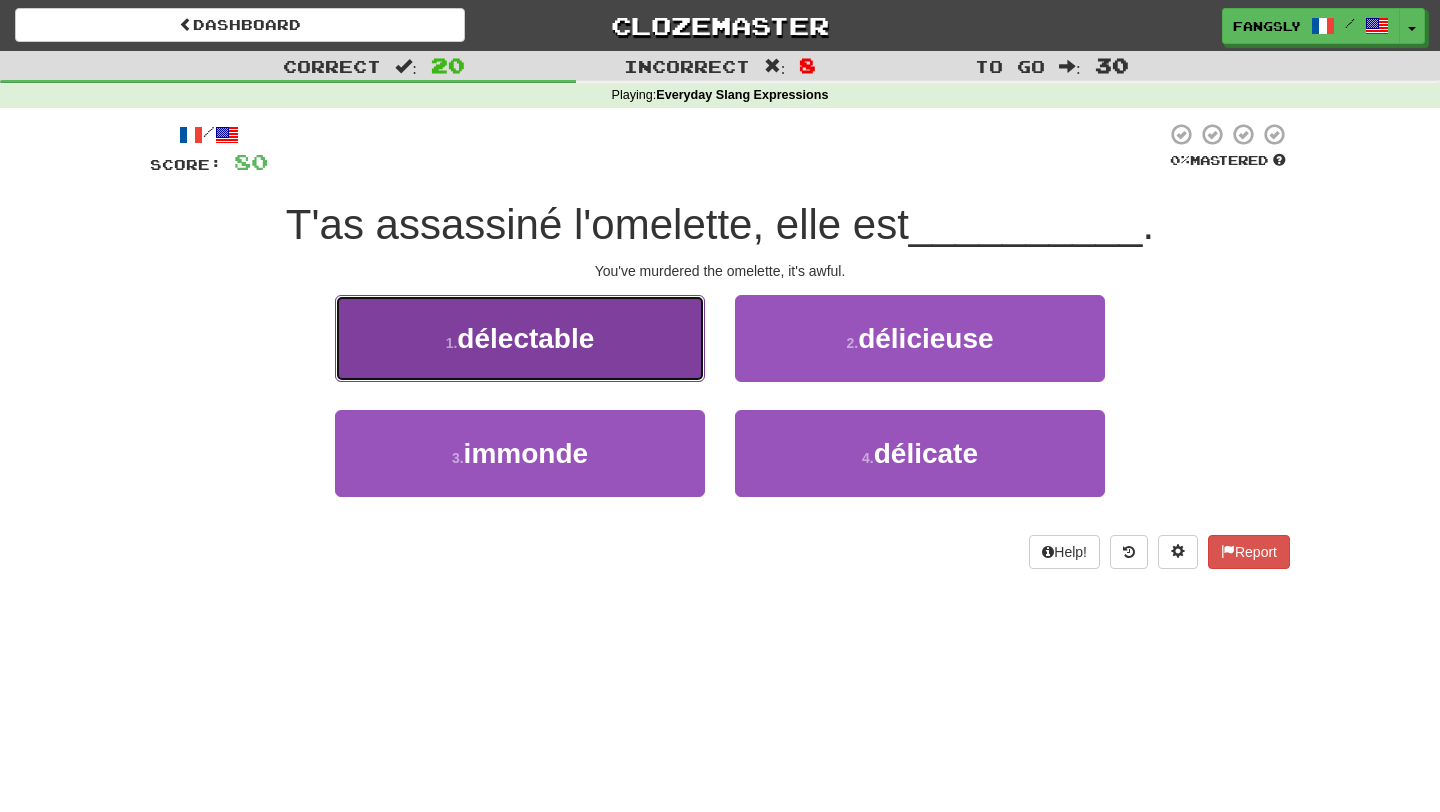 click on "1 .  délectable" at bounding box center [520, 338] 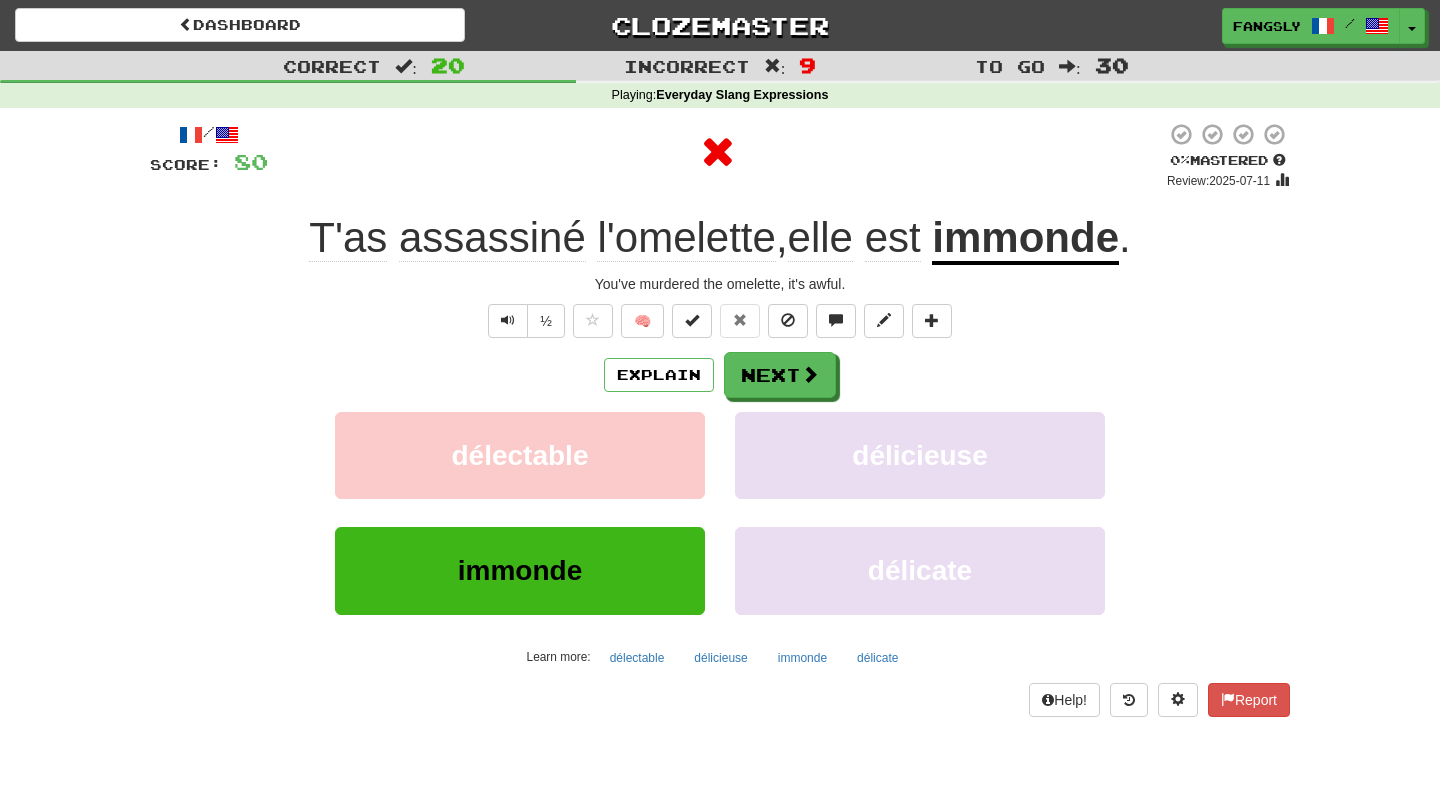 click on "Explain Next délectable délicieuse immonde délicate Learn more: délectable délicieuse immonde délicate" at bounding box center [720, 512] 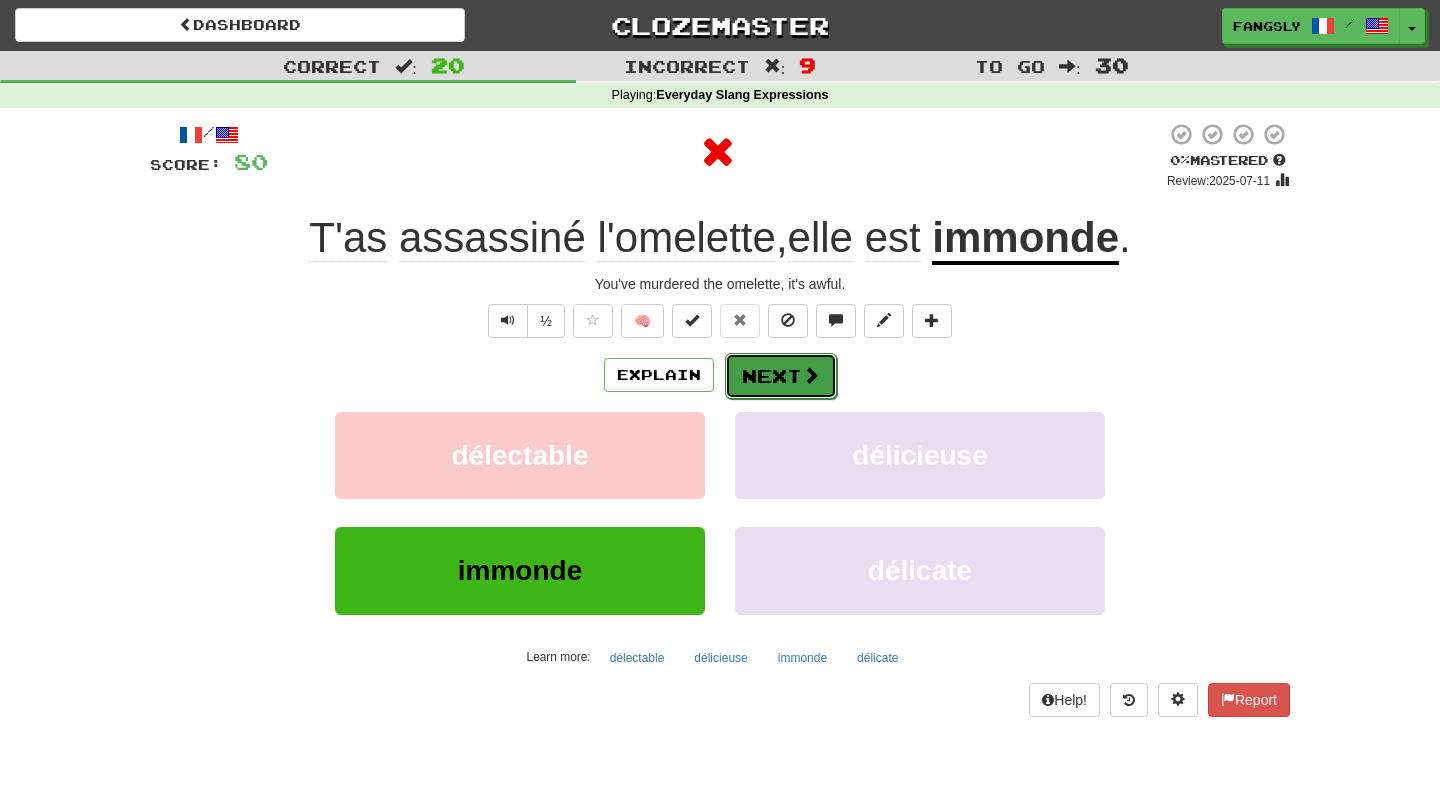 click on "Next" at bounding box center (781, 376) 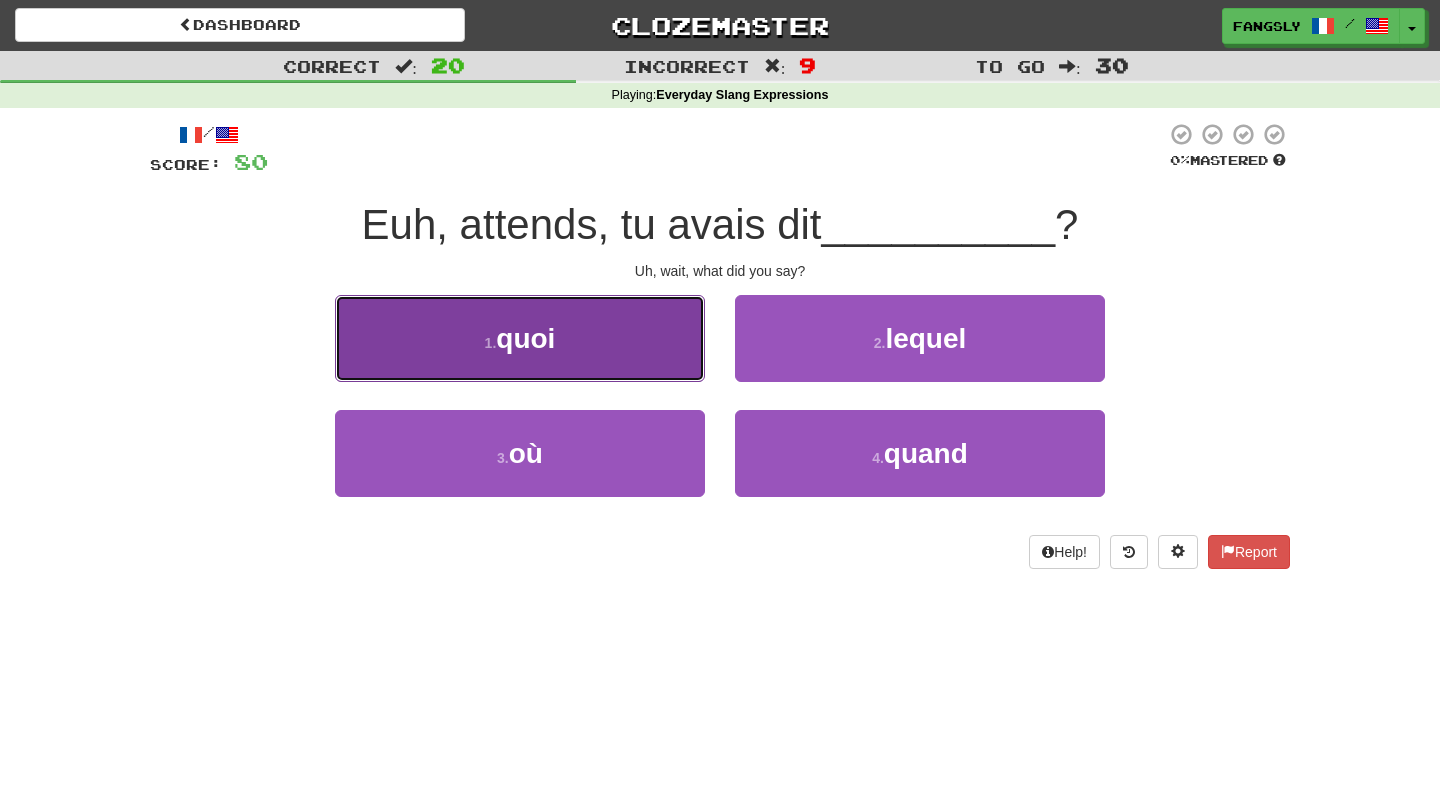click on "1 .  quoi" at bounding box center [520, 338] 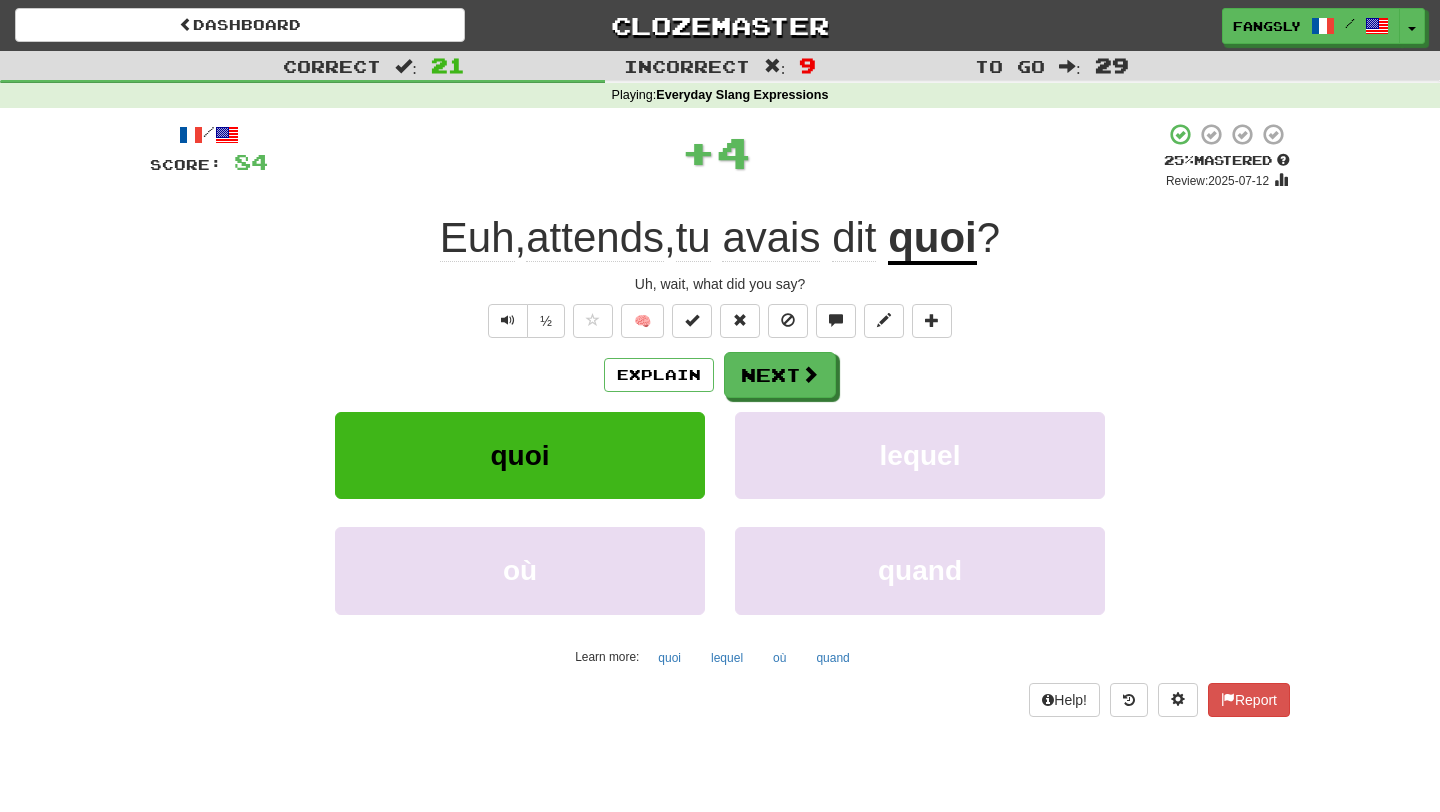 click on "Explain Next quoi lequel où quand Learn more: quoi lequel où quand" at bounding box center [720, 512] 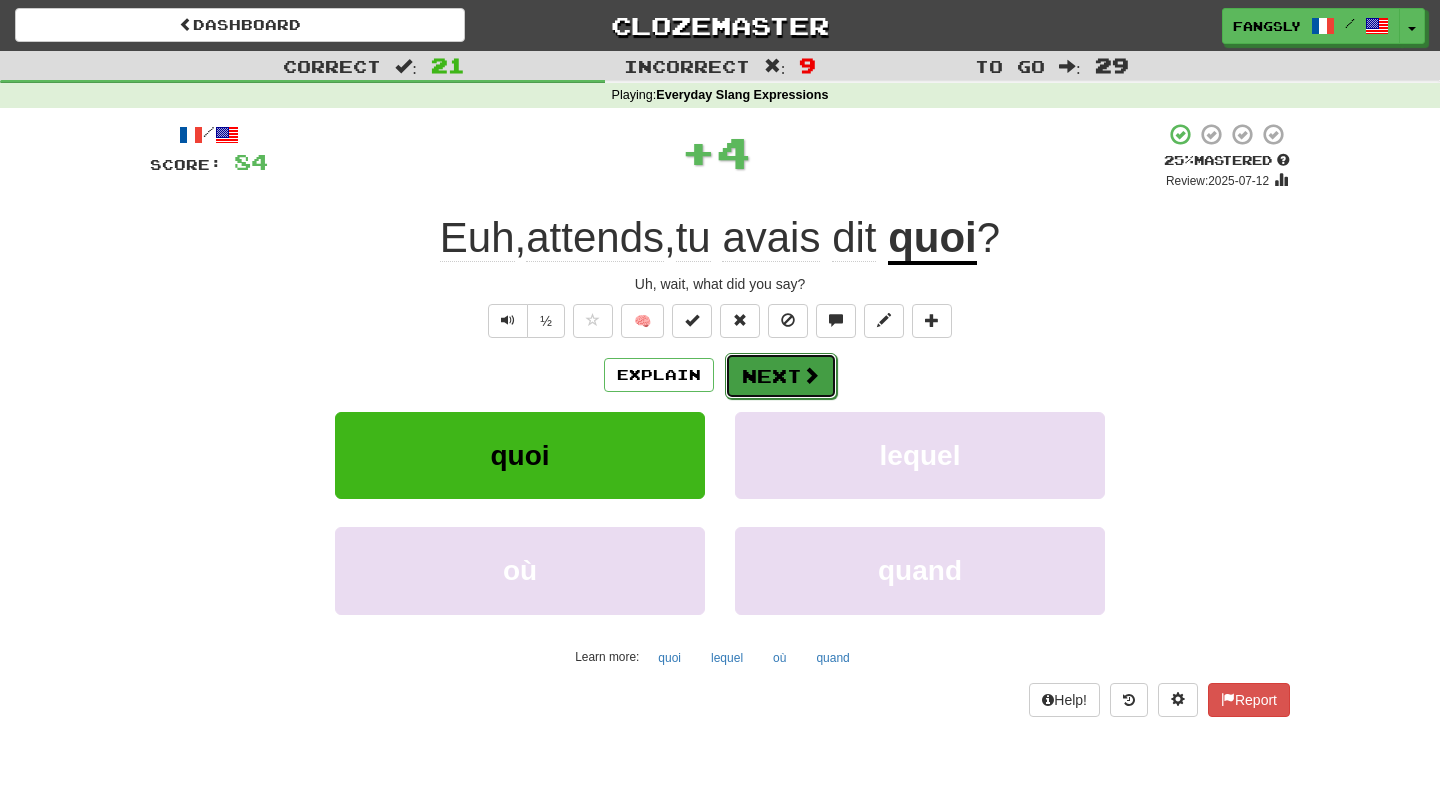 click on "Next" at bounding box center [781, 376] 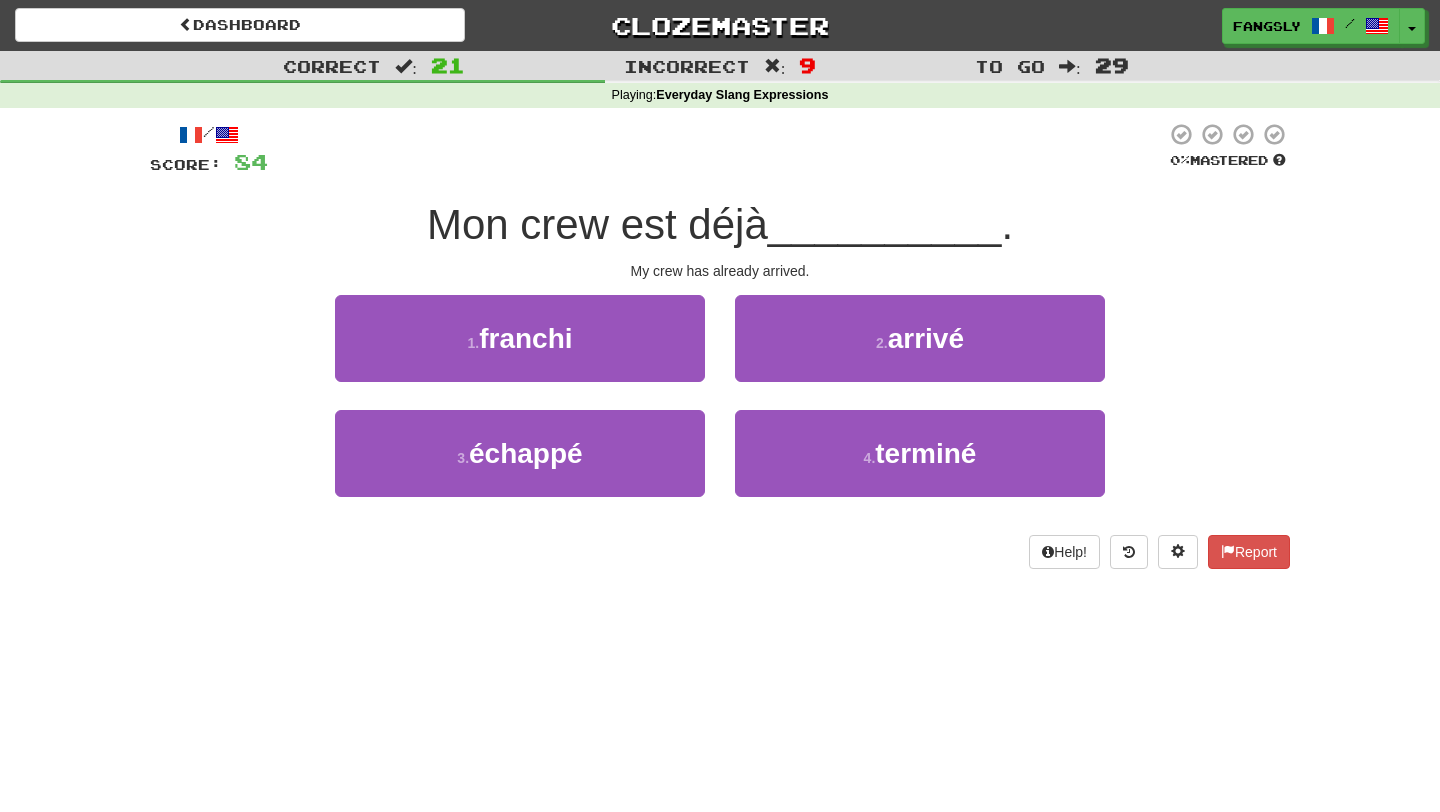 click on "2 .  arrivé" at bounding box center (920, 352) 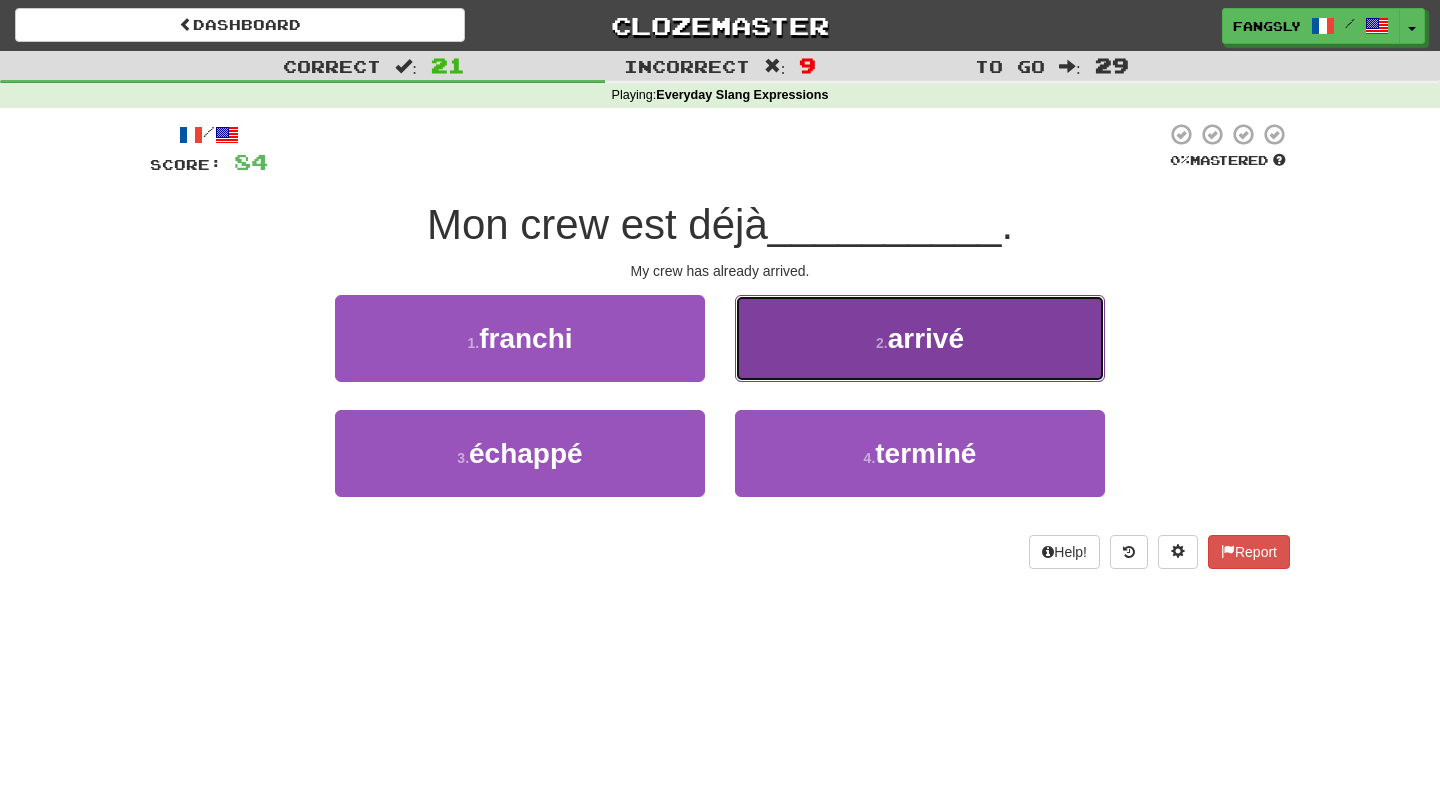 click on "2 .  arrivé" at bounding box center [920, 338] 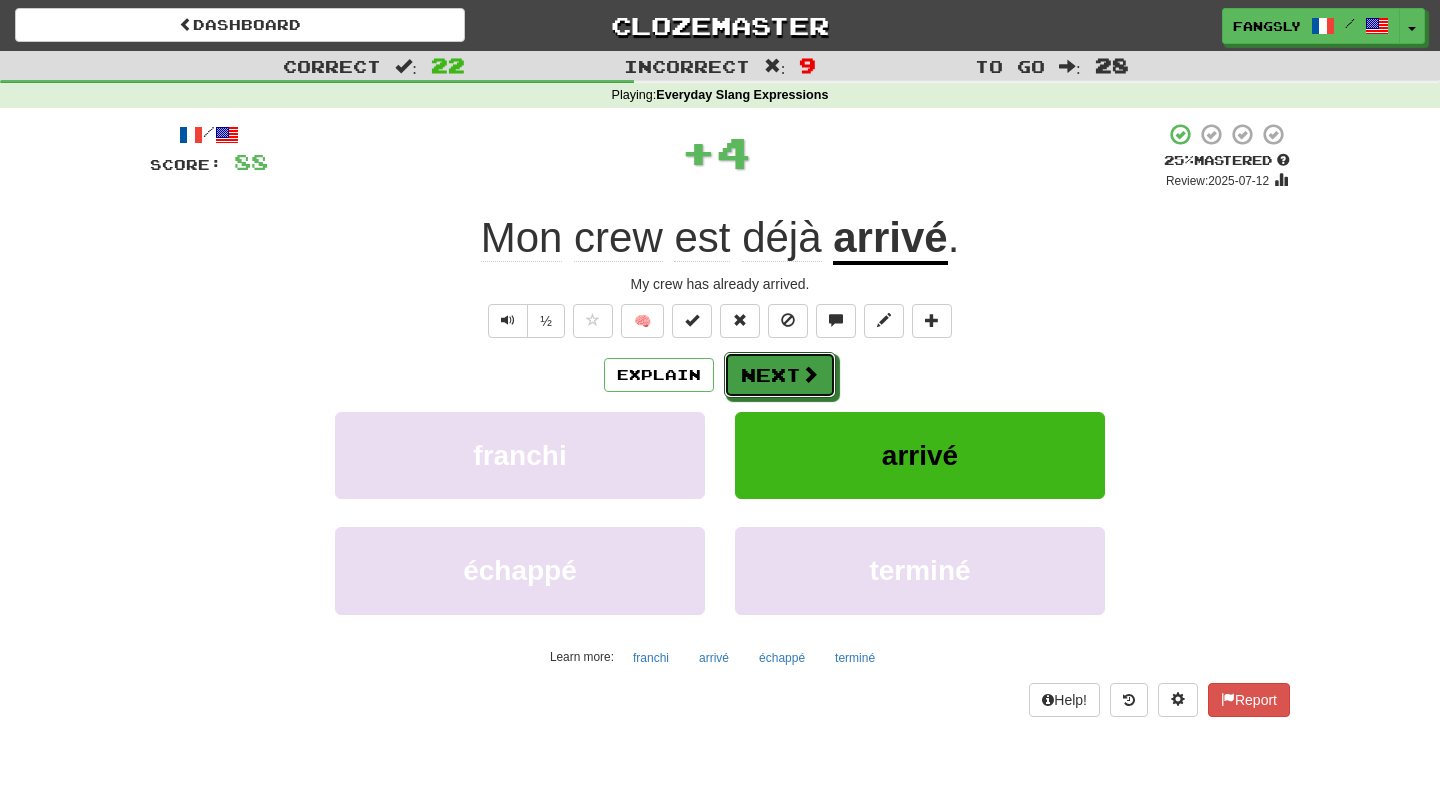 click on "Next" at bounding box center (780, 375) 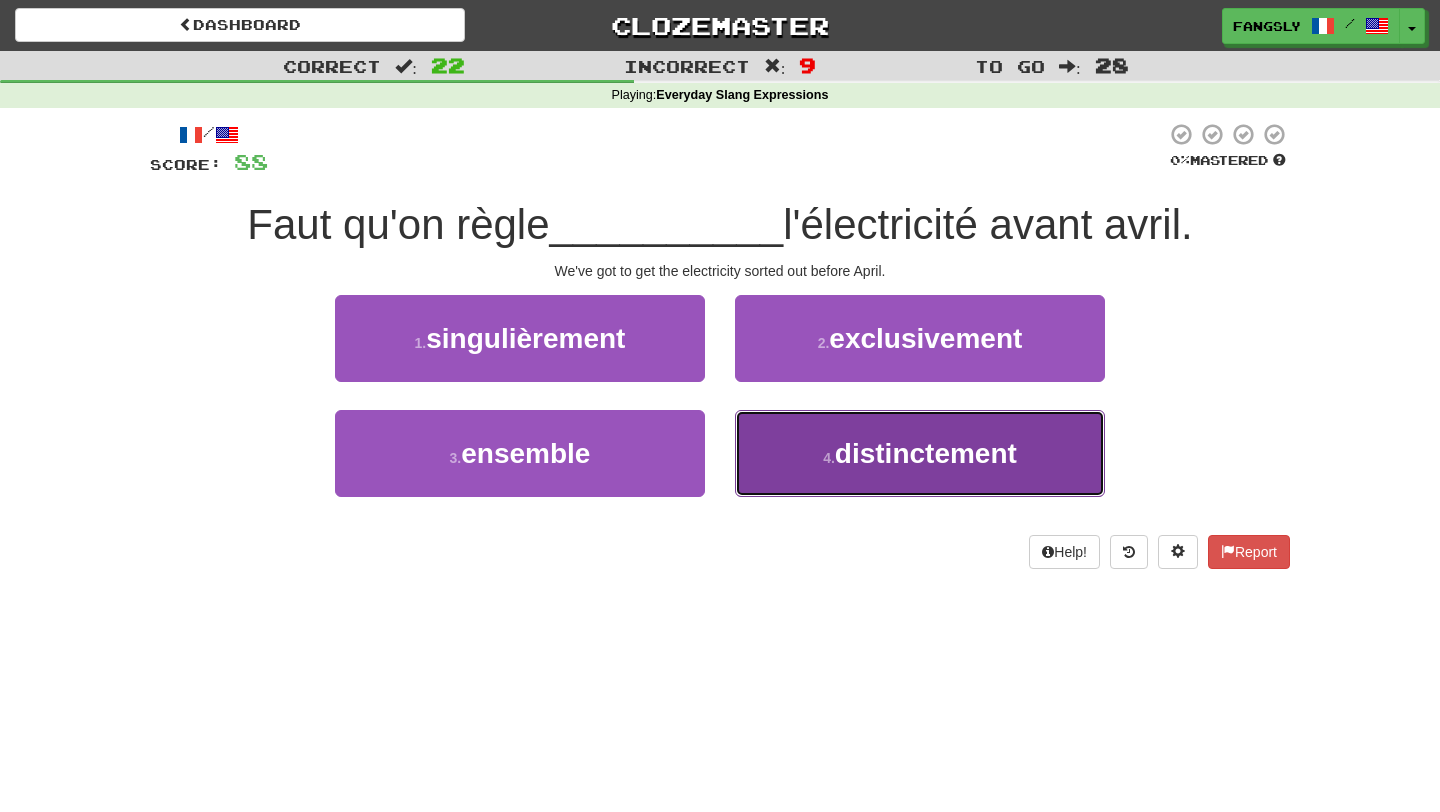 click on "distinctement" at bounding box center (926, 453) 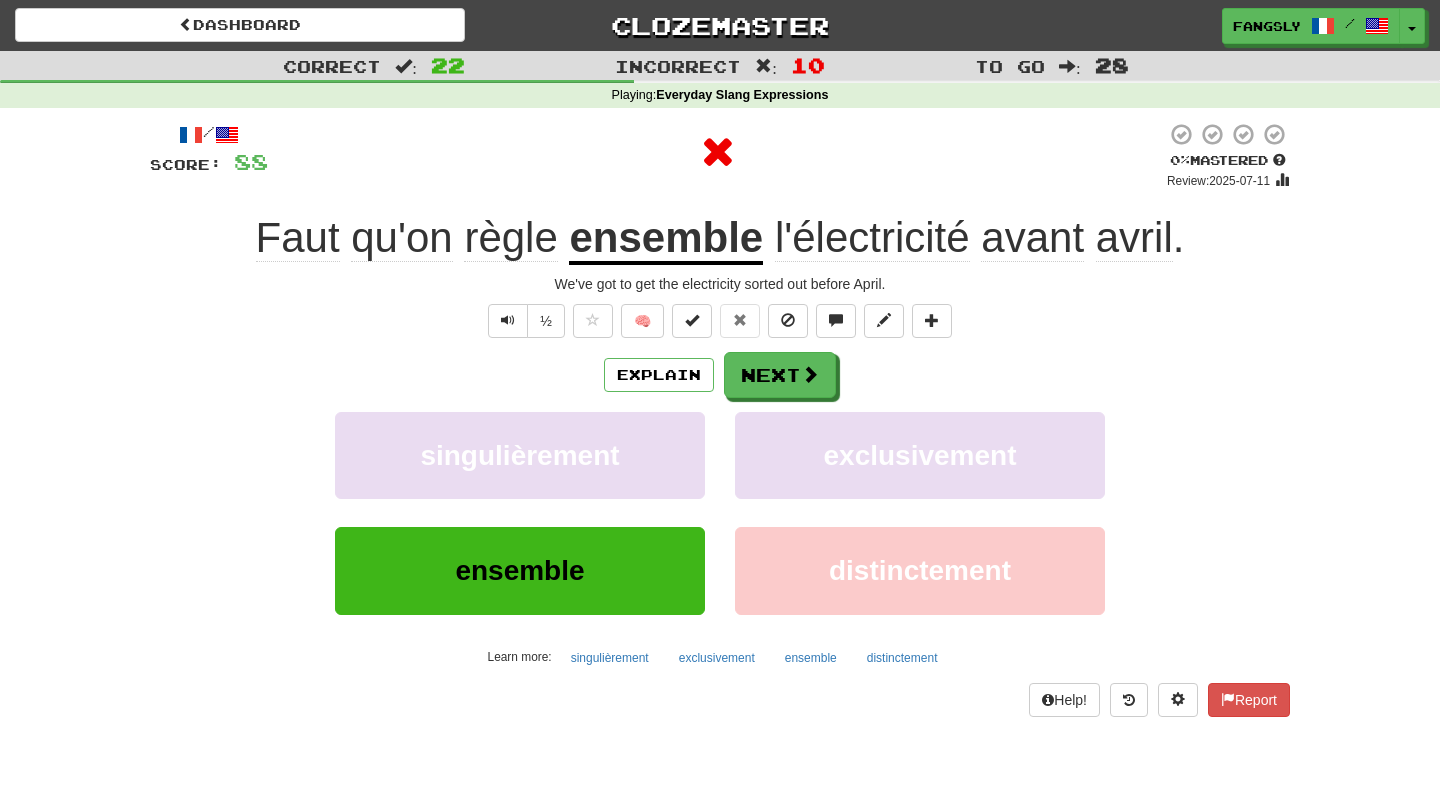 click on "Explain Next singulièrement exclusivement ensemble distinctement Learn more: singulièrement exclusivement ensemble distinctement" at bounding box center (720, 512) 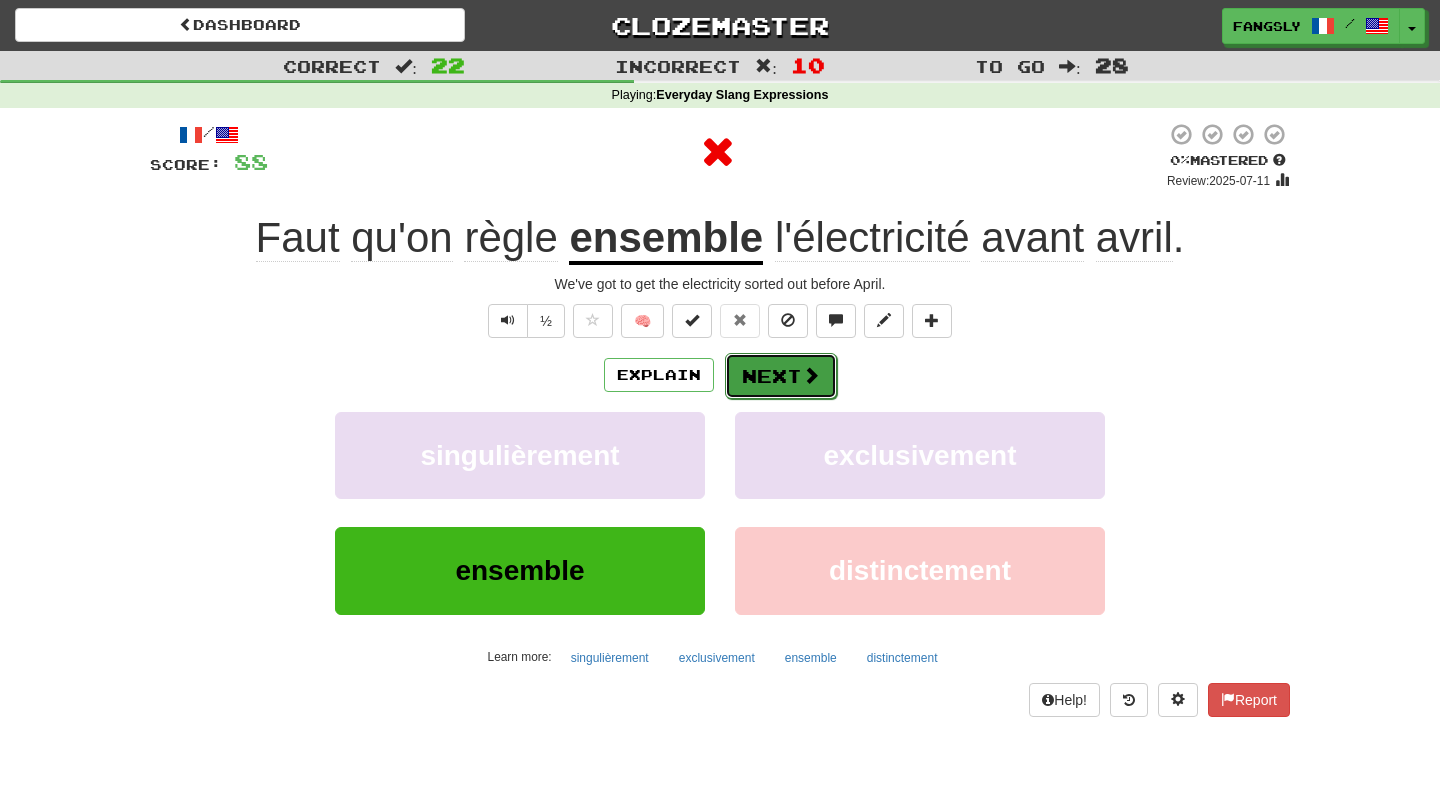 click on "Next" at bounding box center [781, 376] 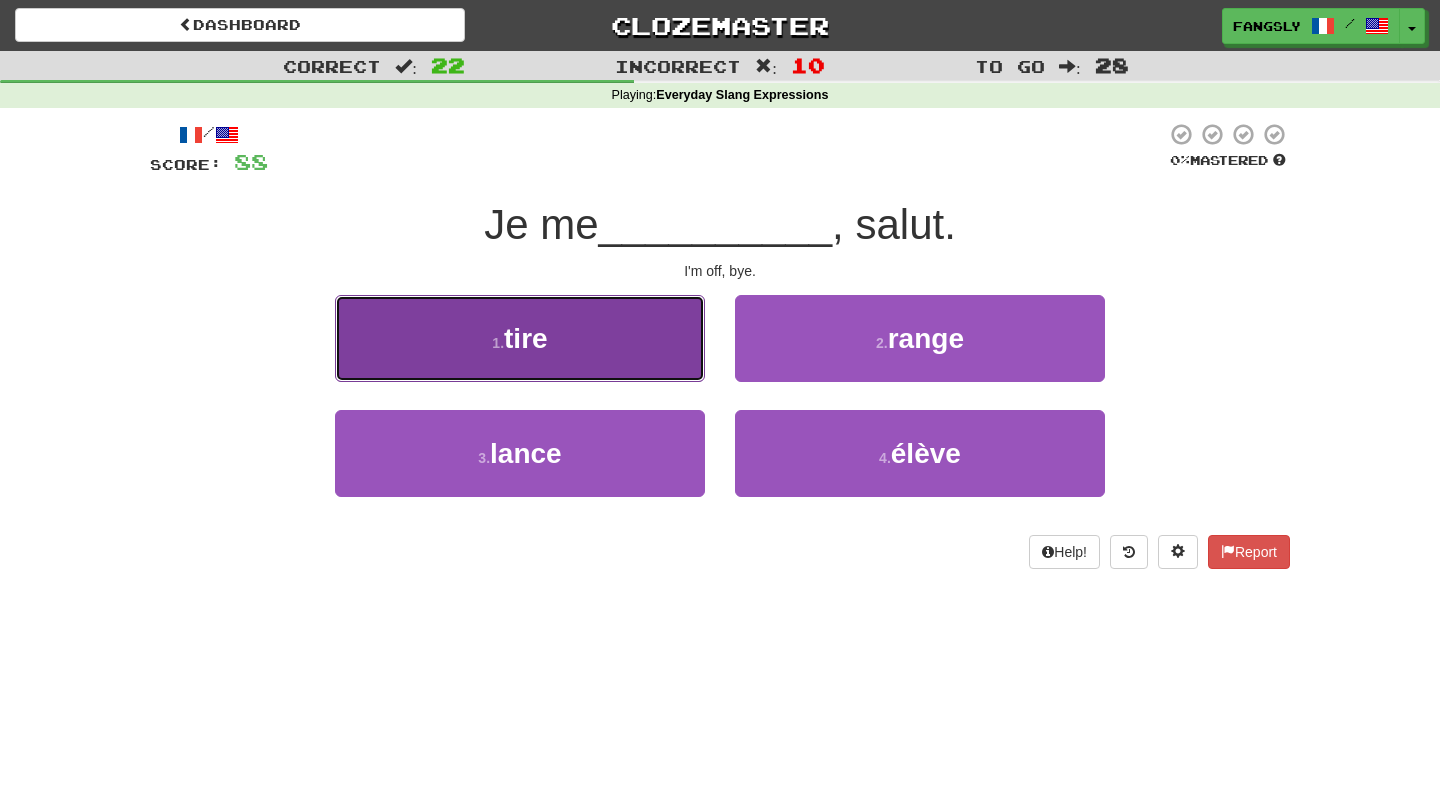click on "1 .  tire" at bounding box center [520, 338] 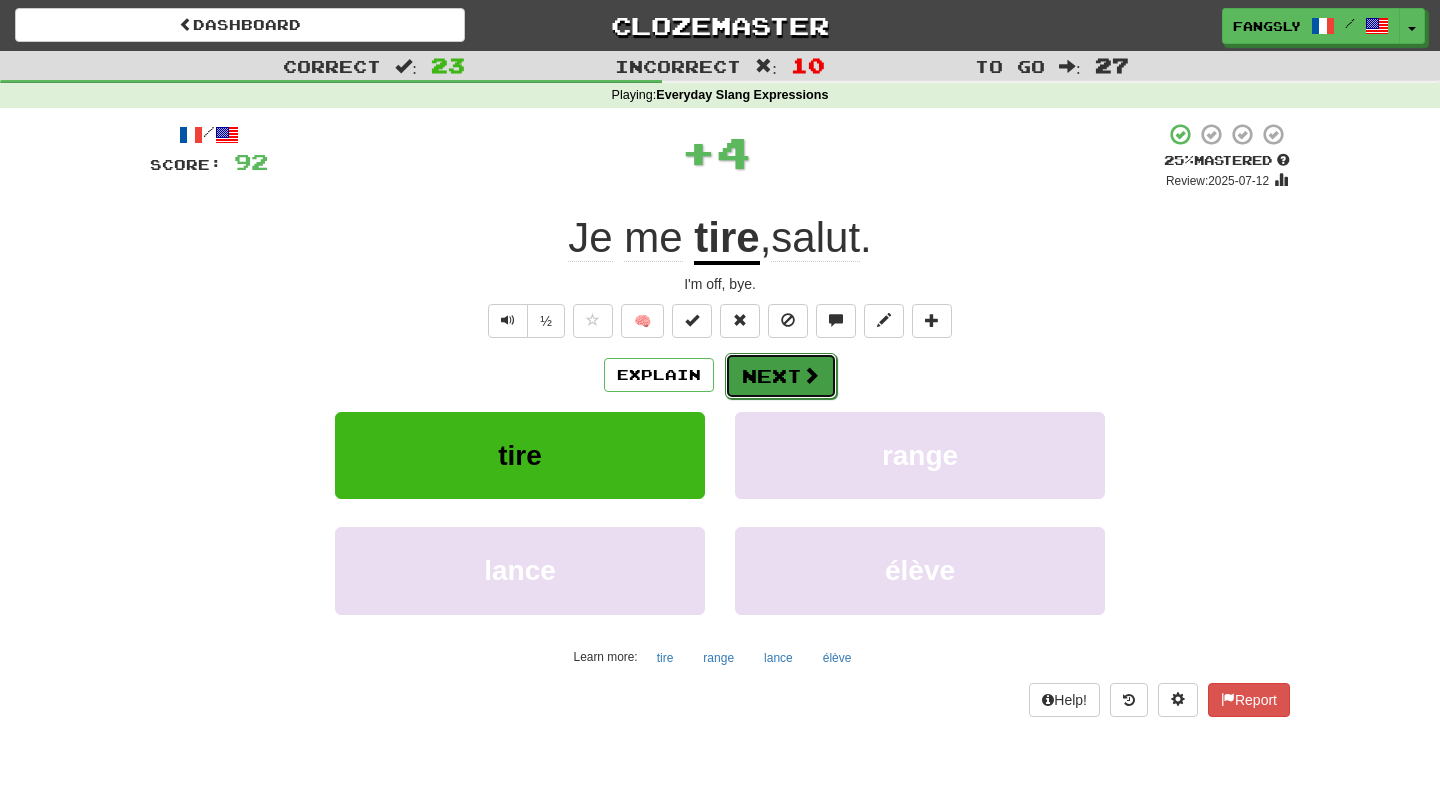 click on "Next" at bounding box center (781, 376) 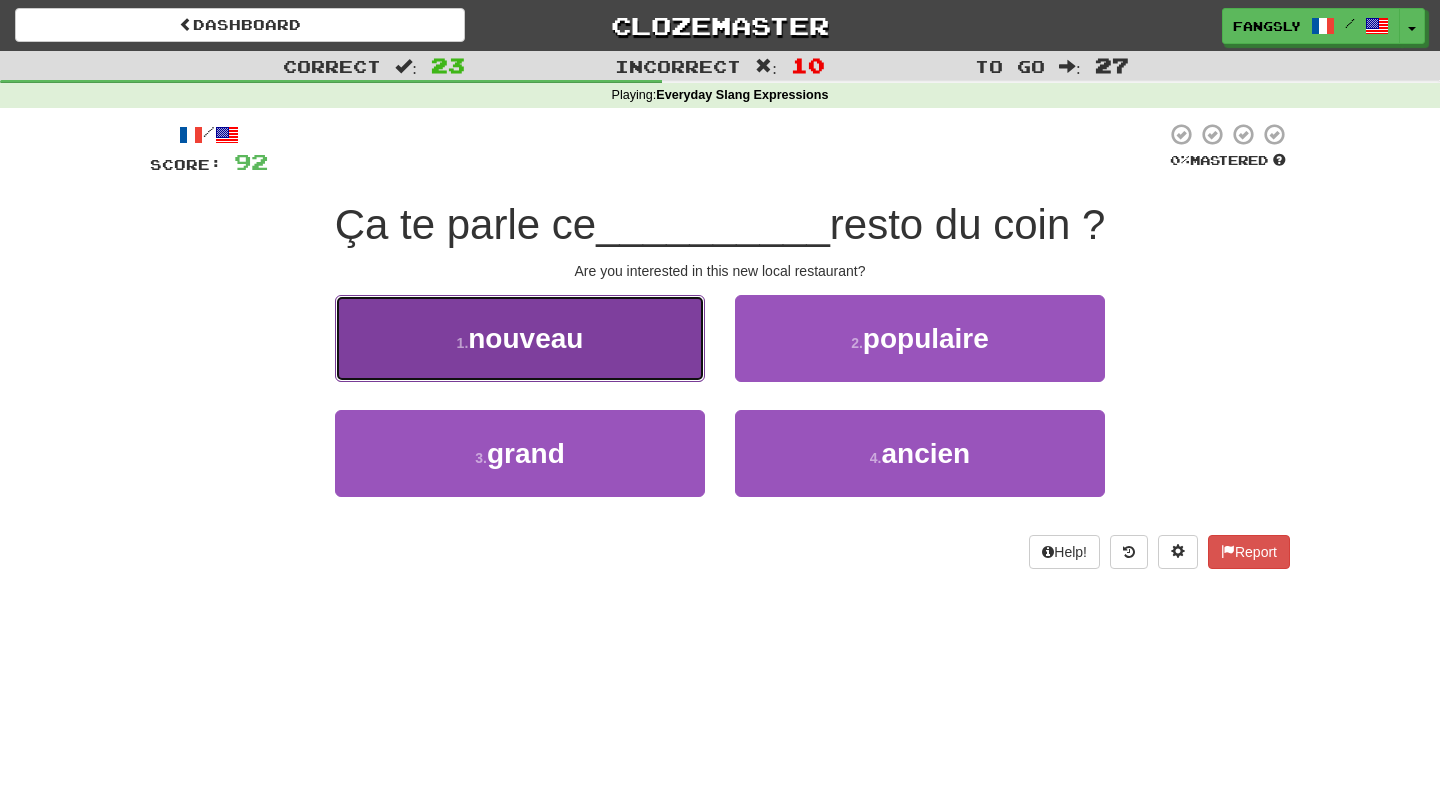 click on "1 .  nouveau" at bounding box center (520, 338) 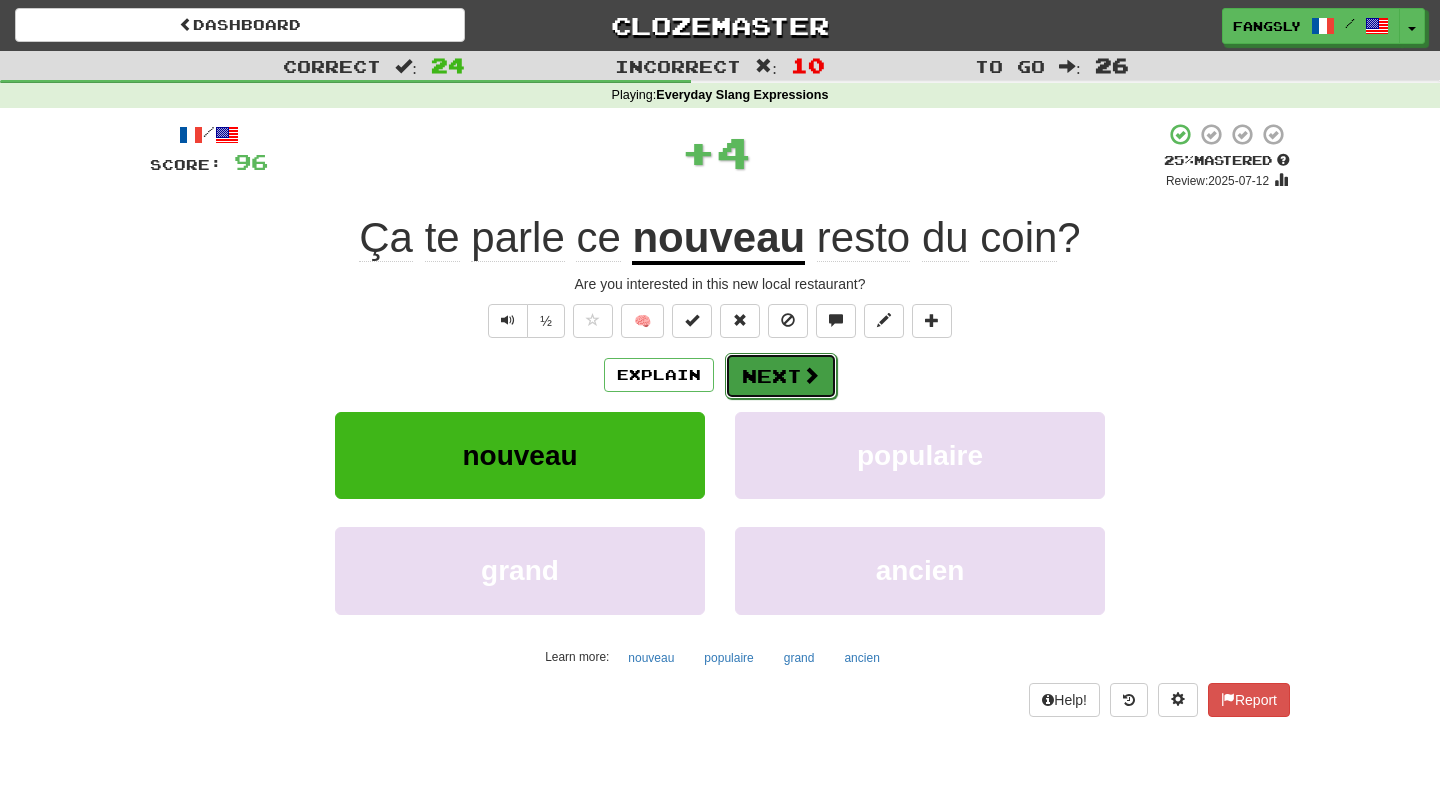 click on "Next" at bounding box center [781, 376] 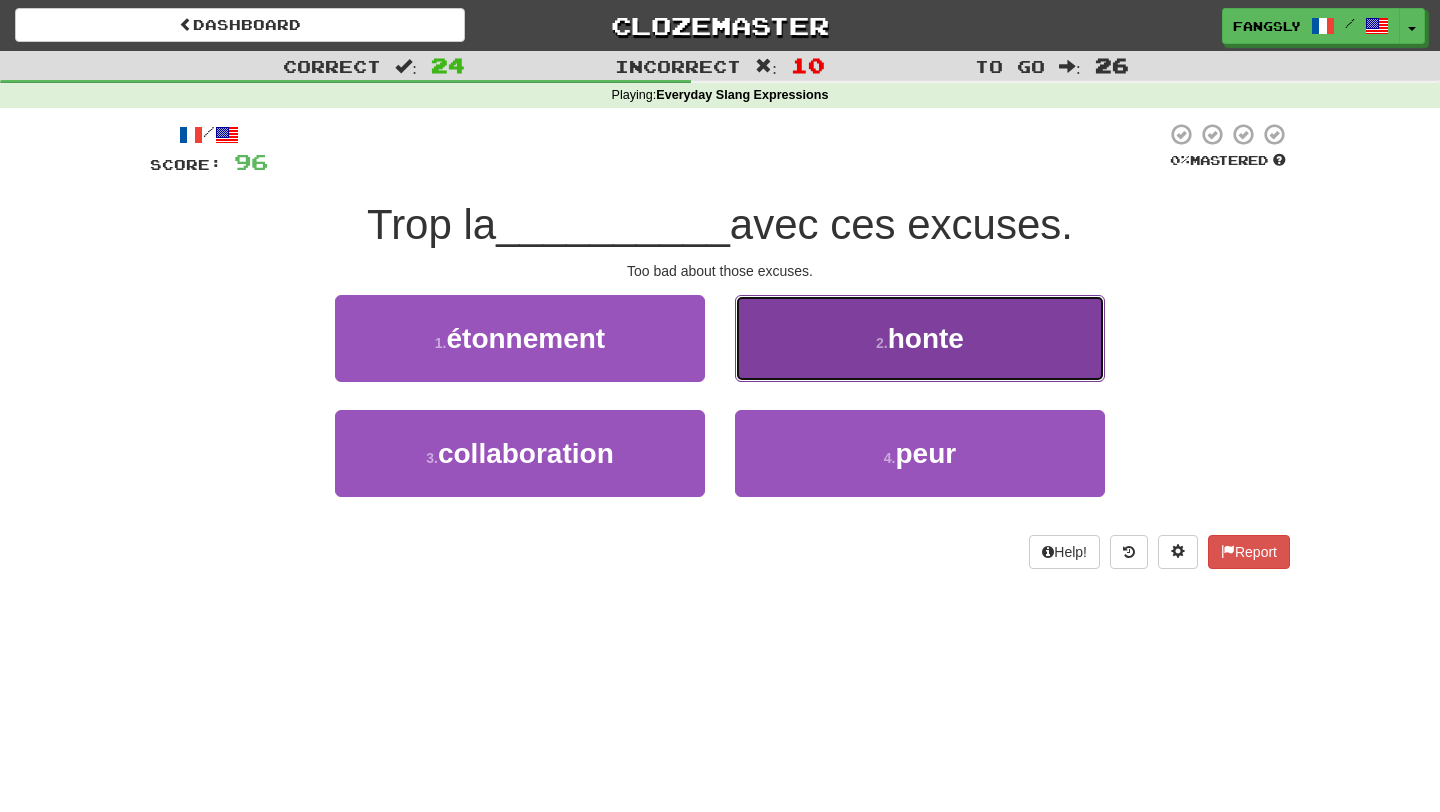 click on "2 .  honte" at bounding box center (920, 338) 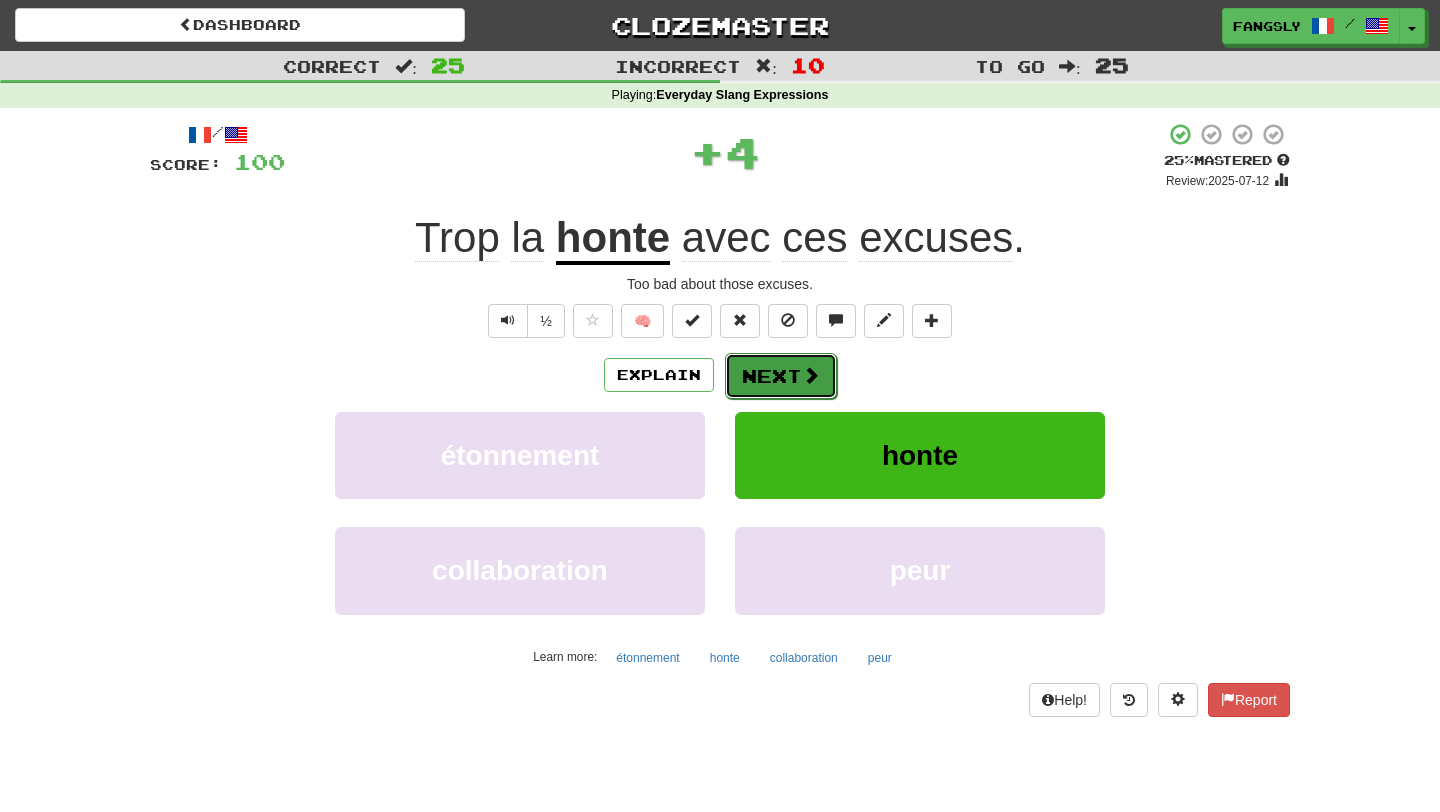 click on "Next" at bounding box center [781, 376] 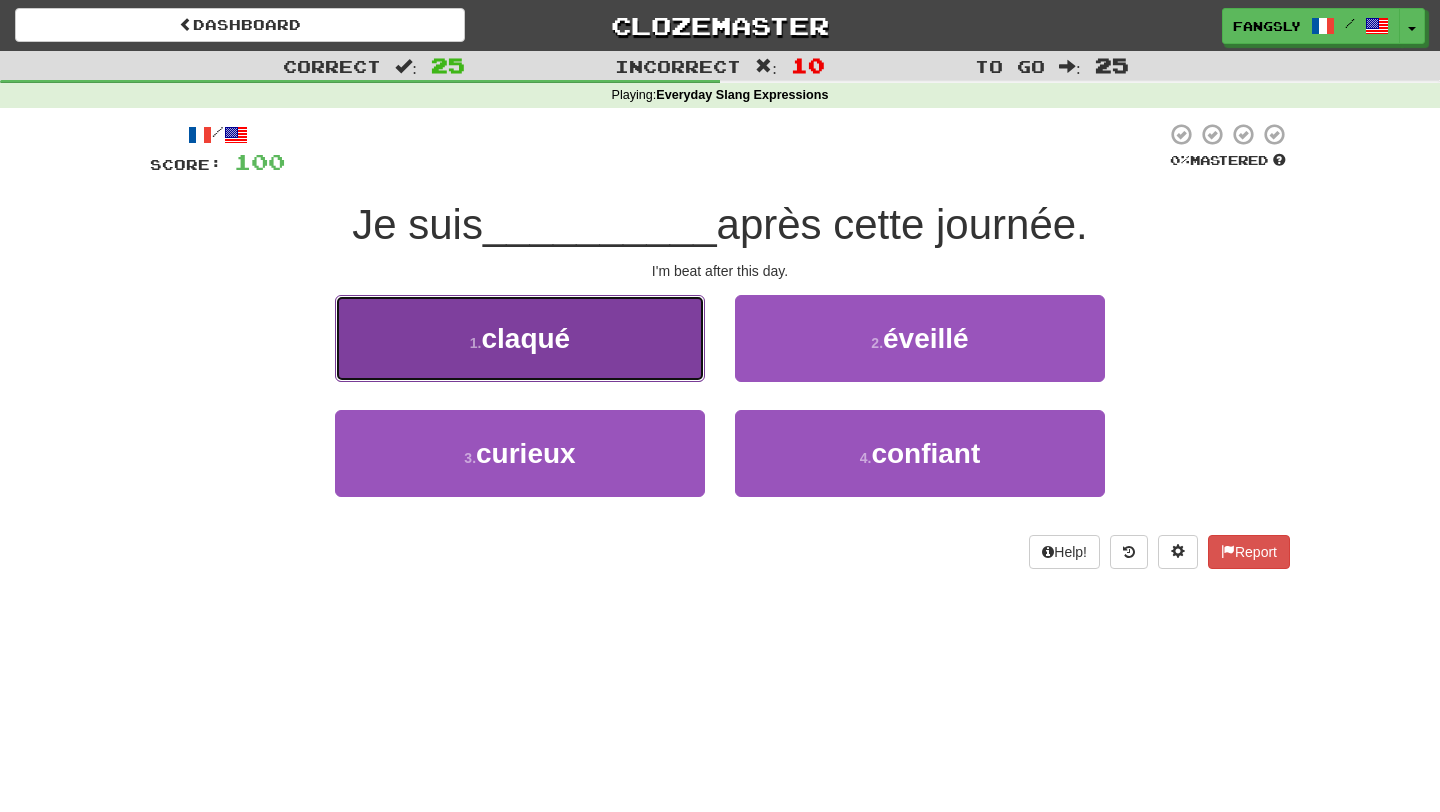 click on "1 .  claqué" at bounding box center [520, 338] 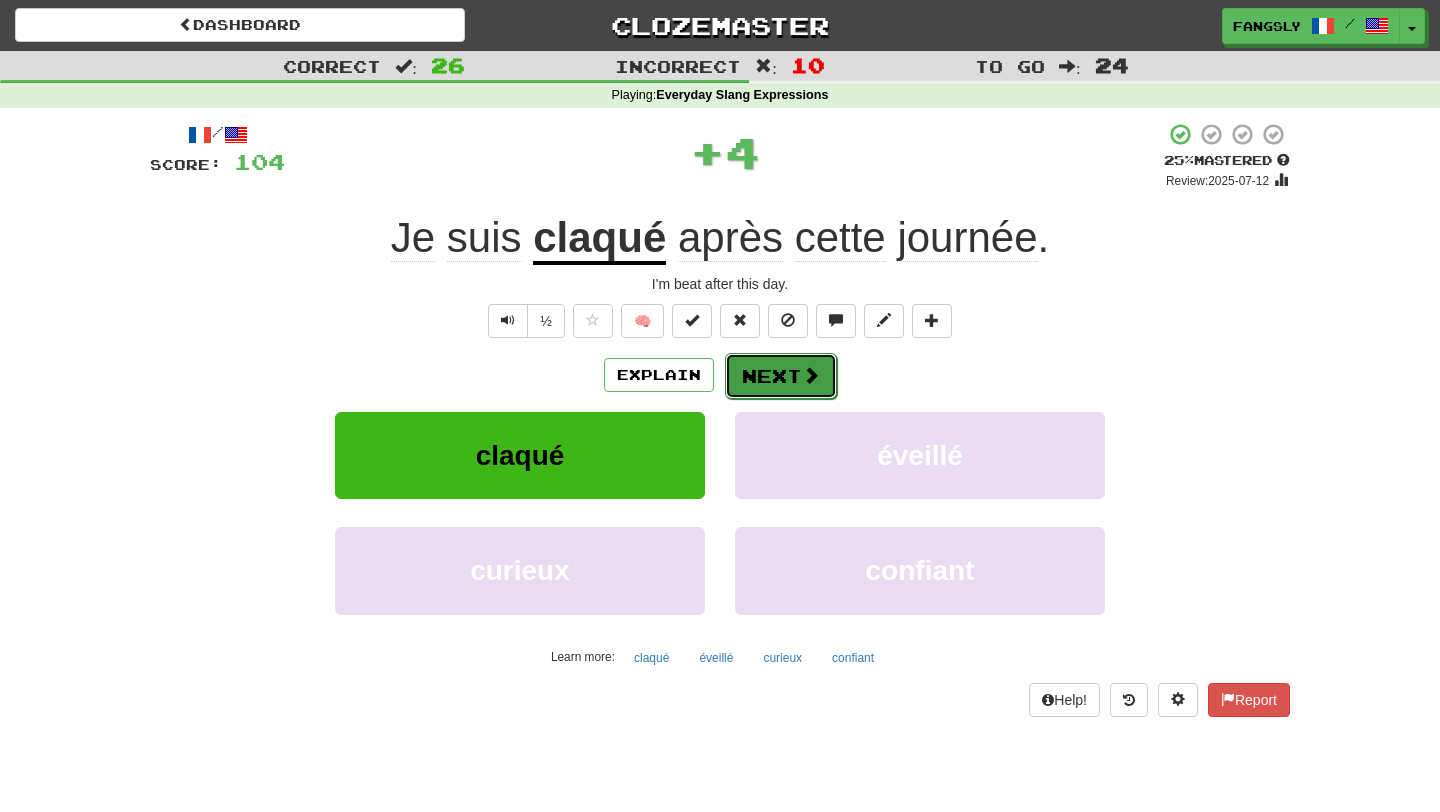 click on "Next" at bounding box center (781, 376) 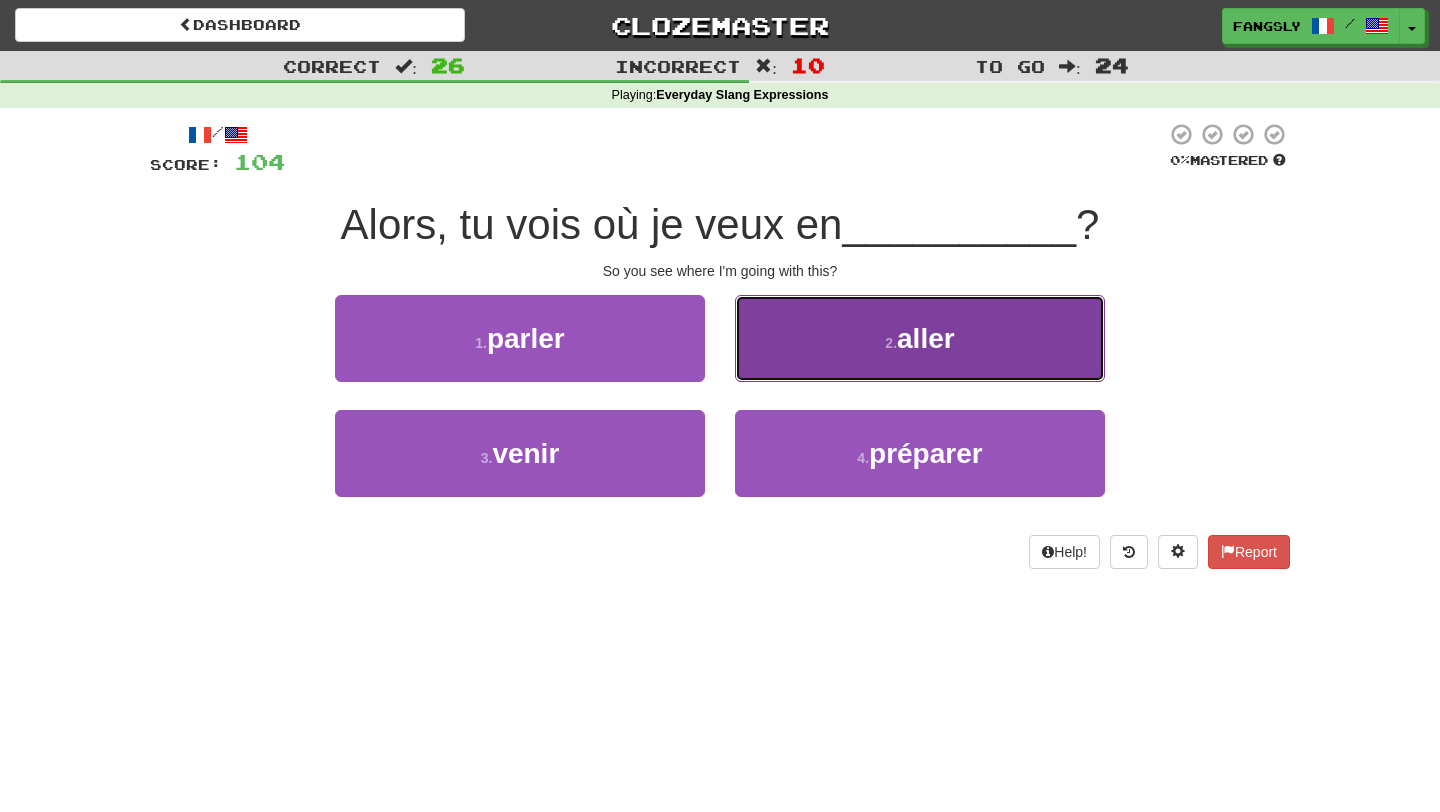 click on "2 .  aller" at bounding box center [920, 338] 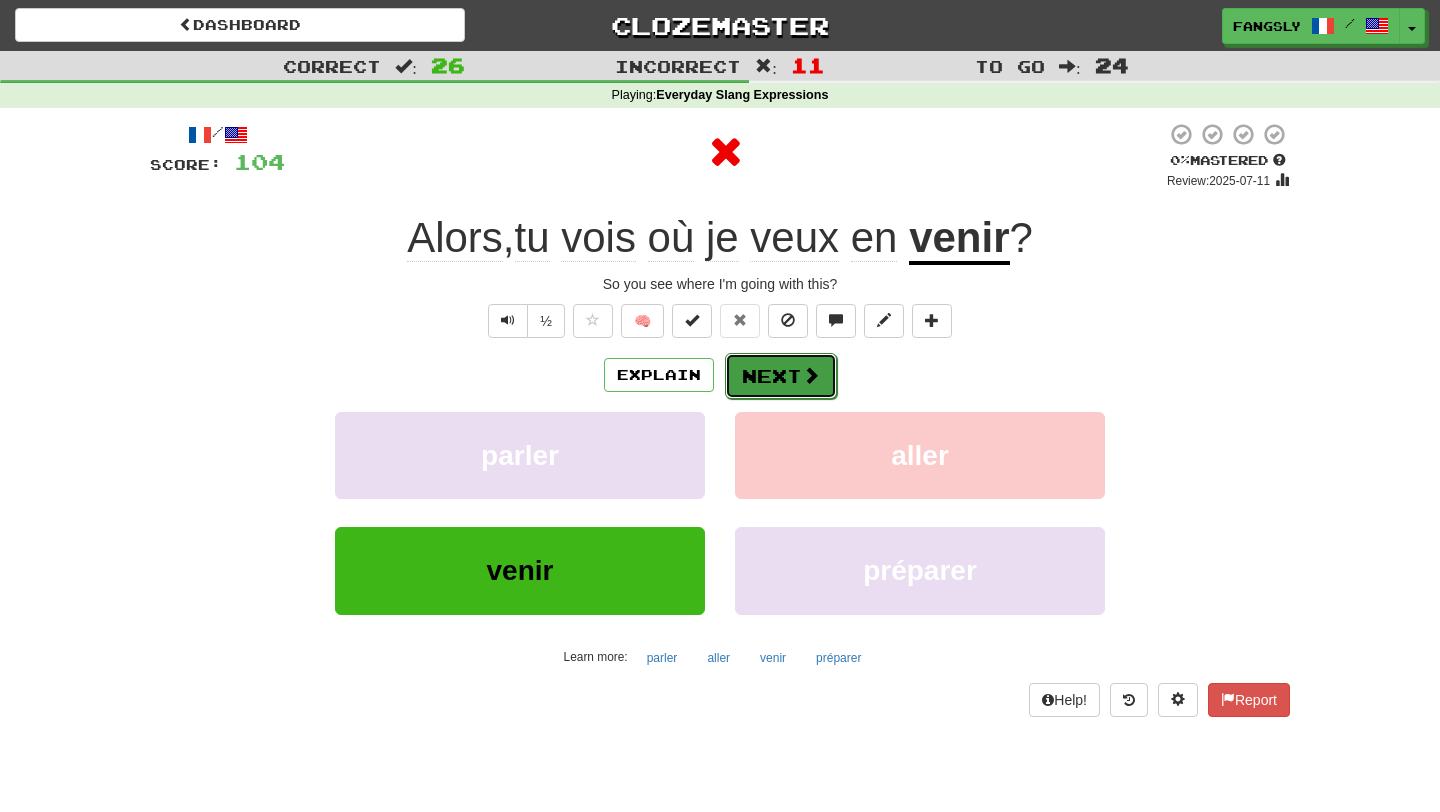 click on "Next" at bounding box center [781, 376] 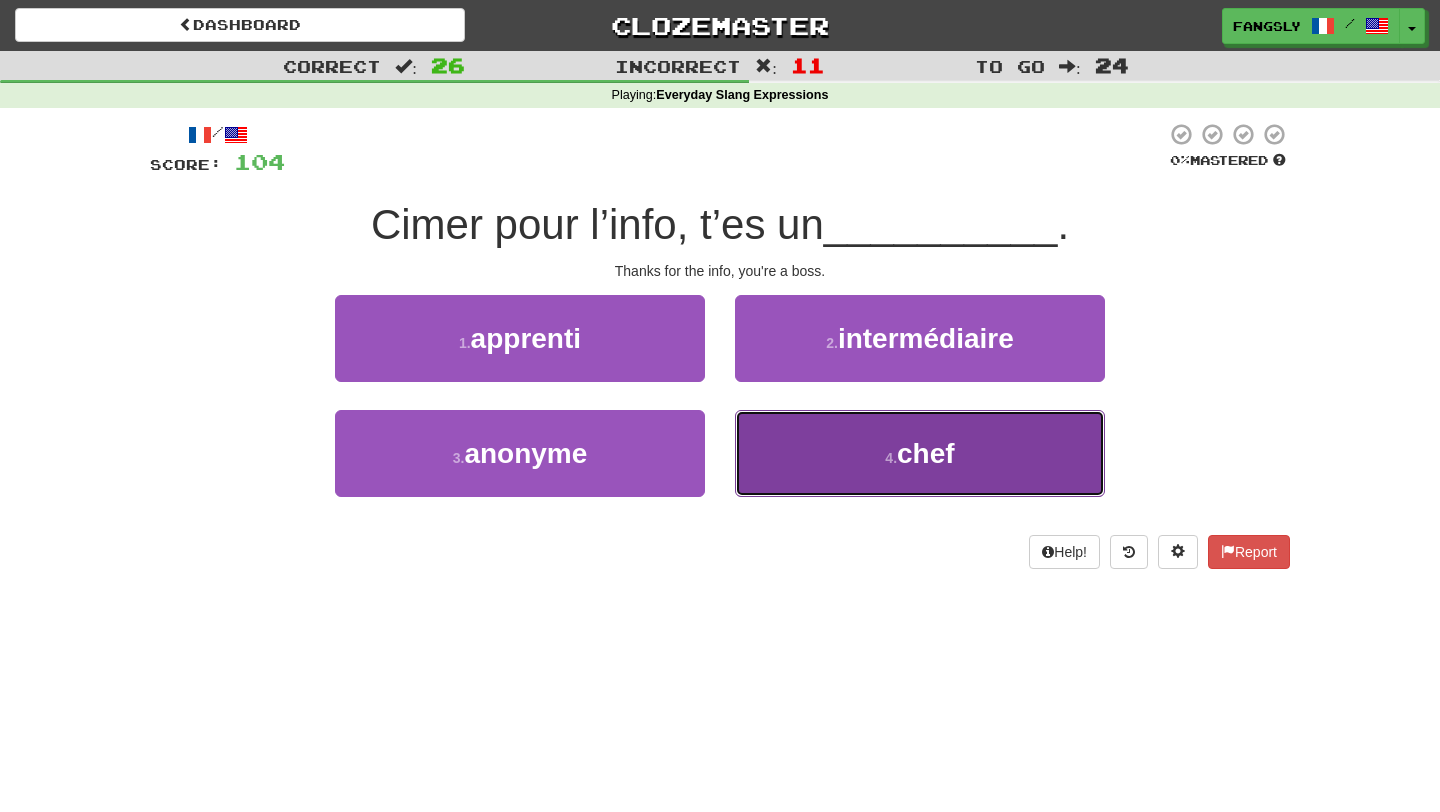 click on "4 .  chef" at bounding box center (920, 453) 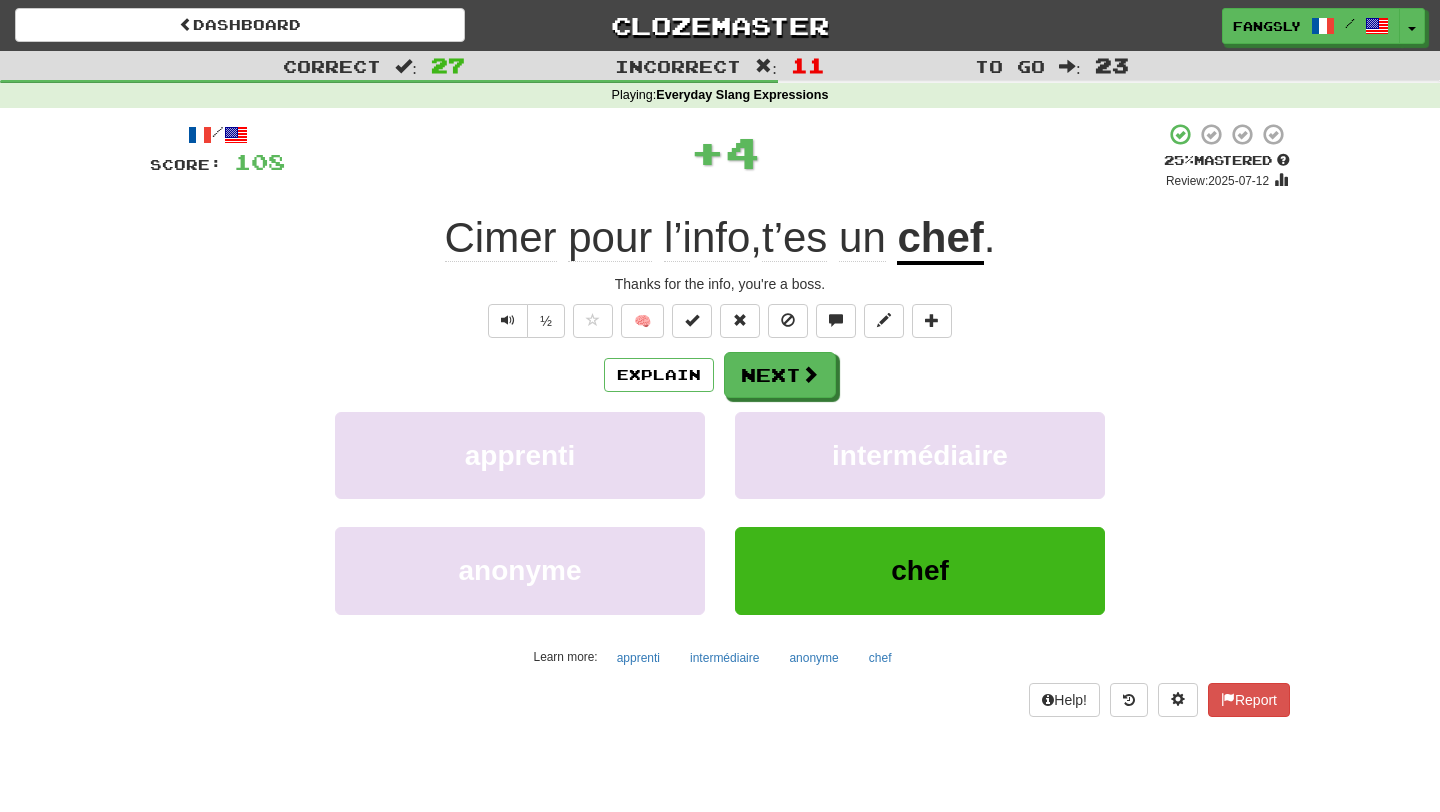 click on "Explain Next apprenti intermédiaire anonyme chef Learn more: apprenti intermédiaire anonyme chef" at bounding box center [720, 512] 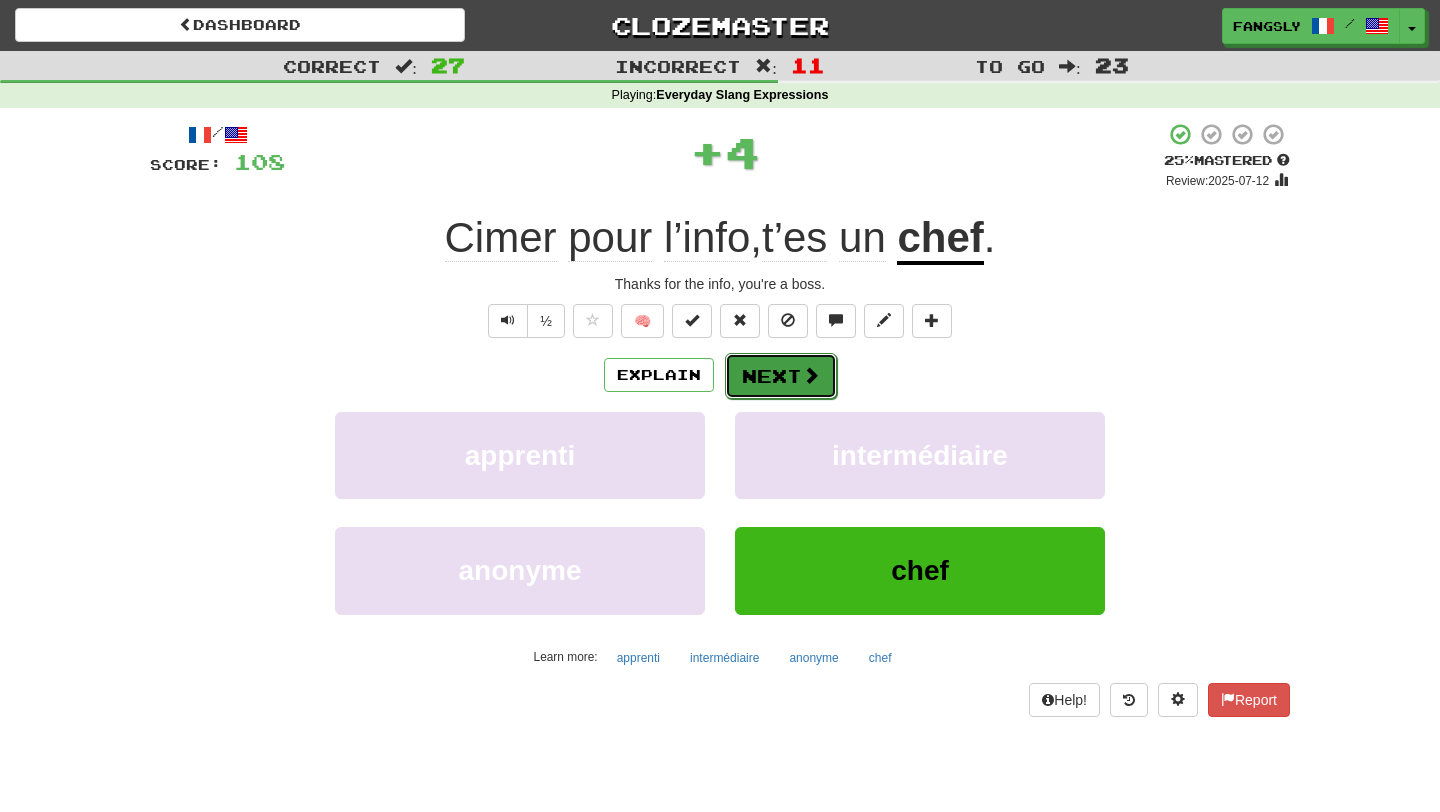click on "Next" at bounding box center (781, 376) 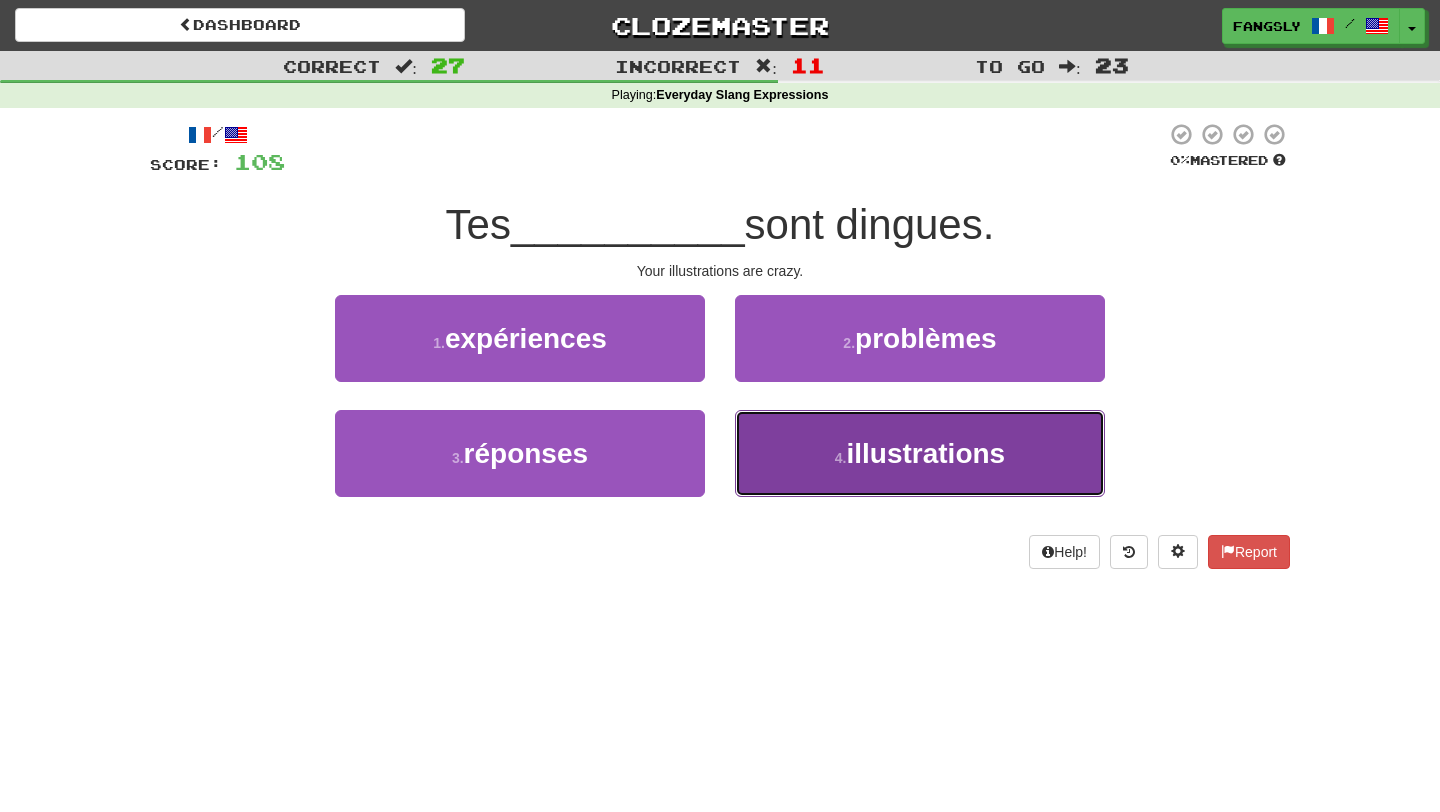 click on "4 . illustrations" at bounding box center [920, 453] 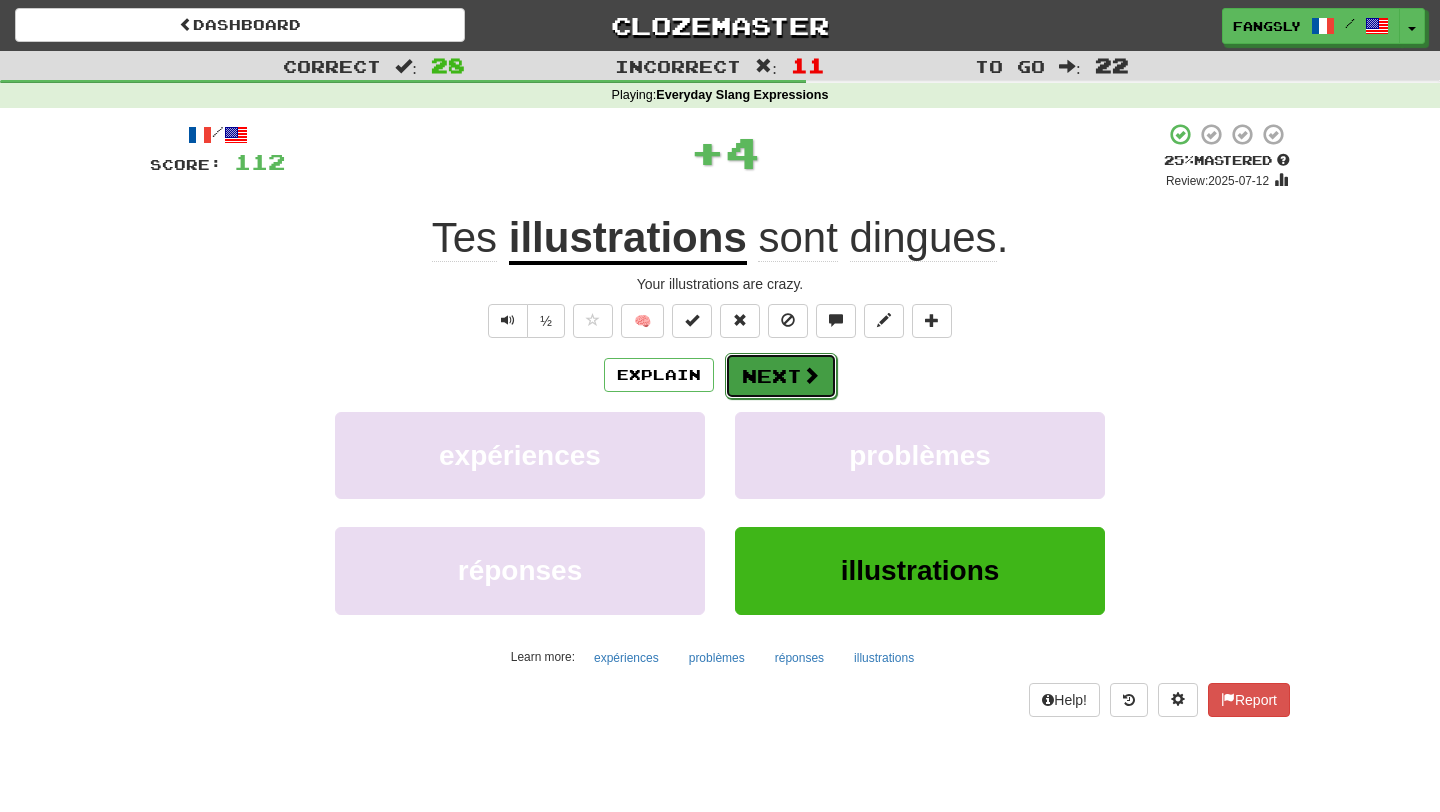 click on "Next" at bounding box center (781, 376) 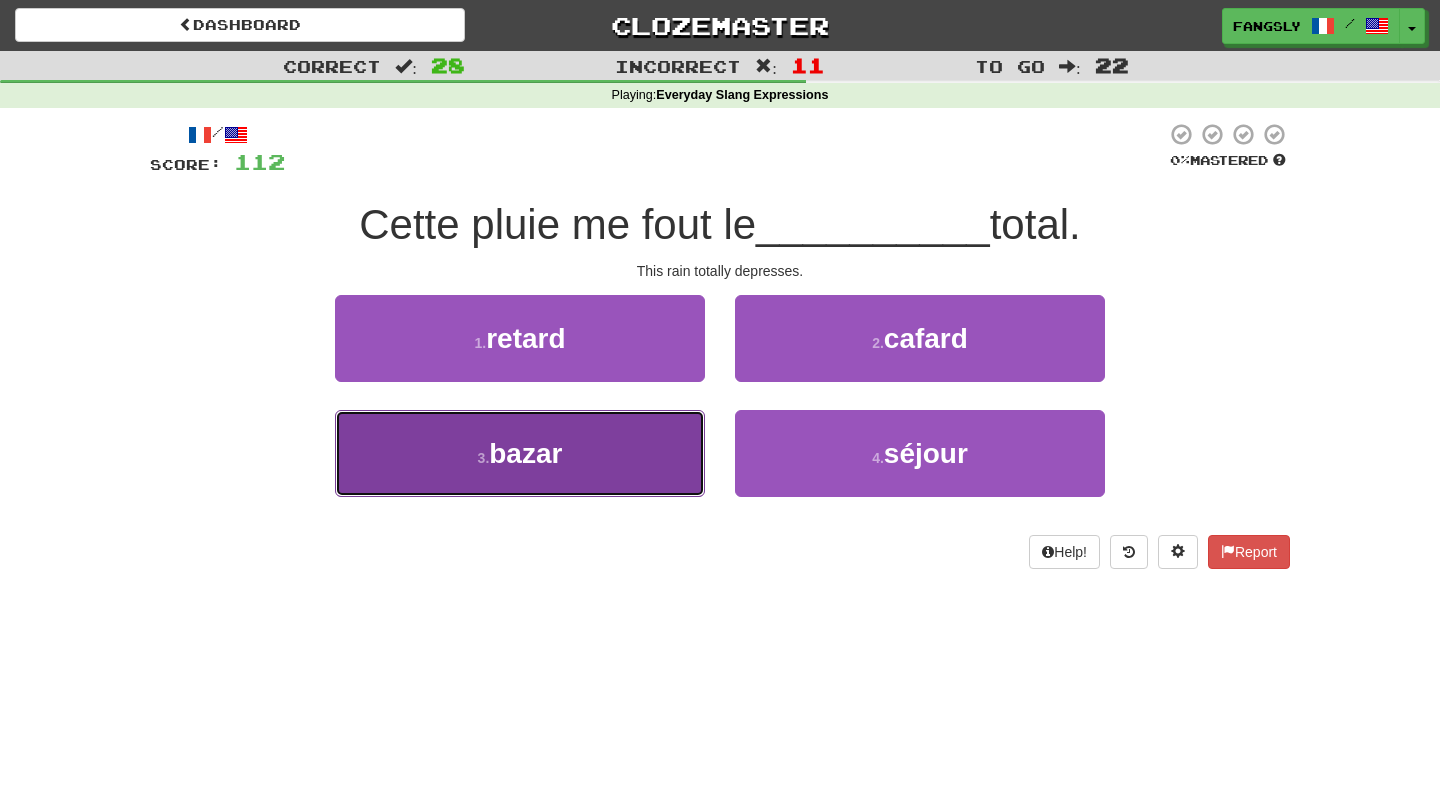 click on "3 .  bazar" at bounding box center [520, 453] 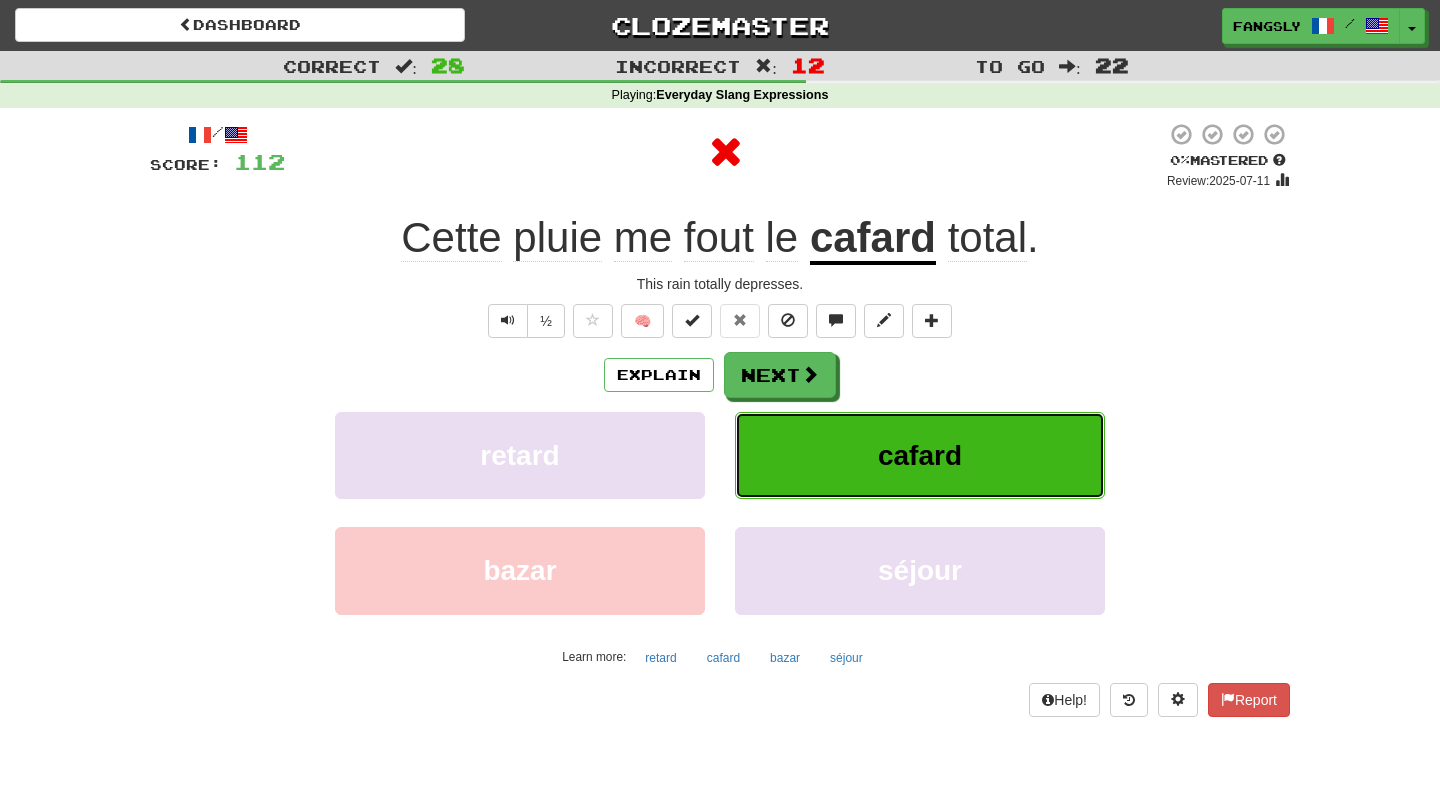 click on "cafard" at bounding box center (920, 455) 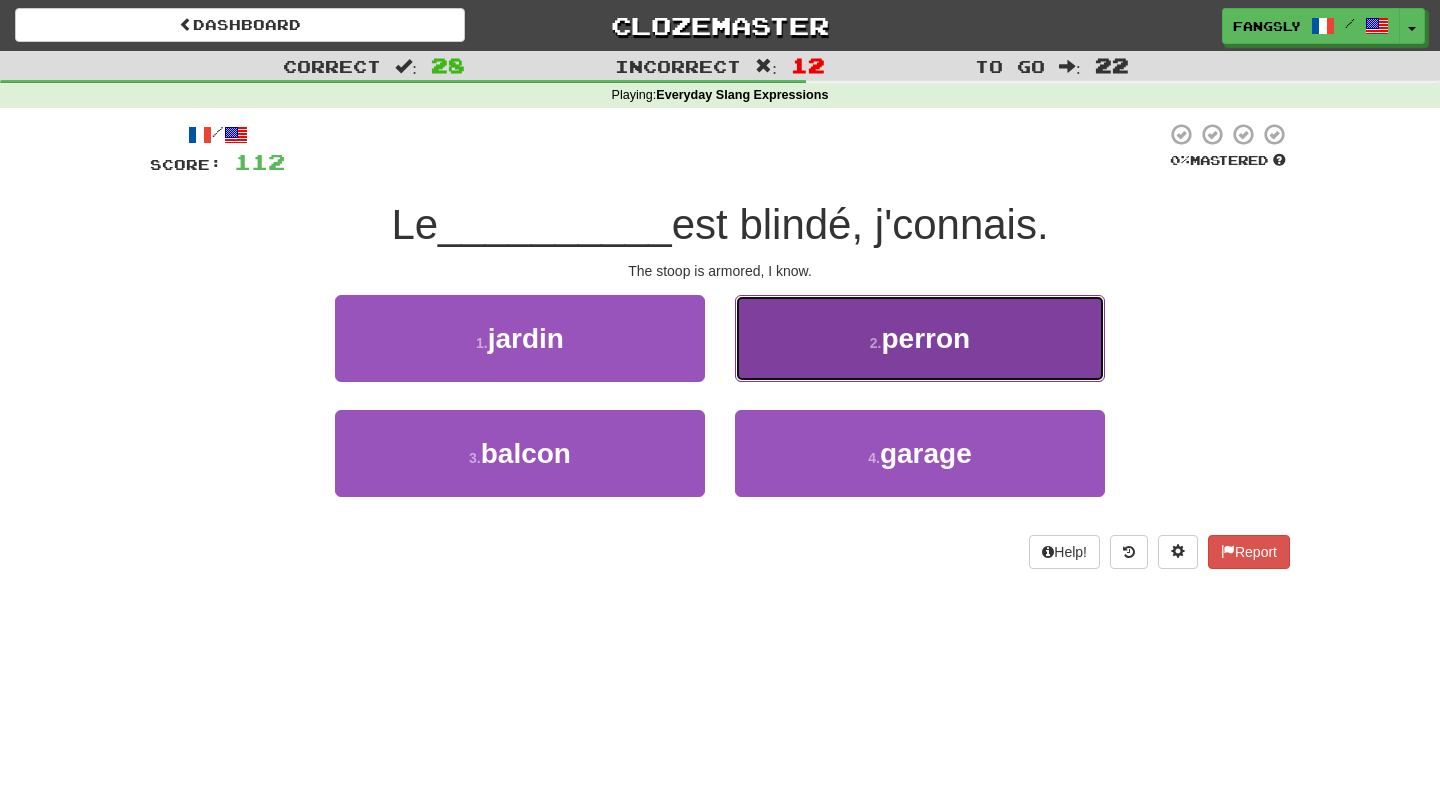 click on "2 .  perron" at bounding box center [920, 338] 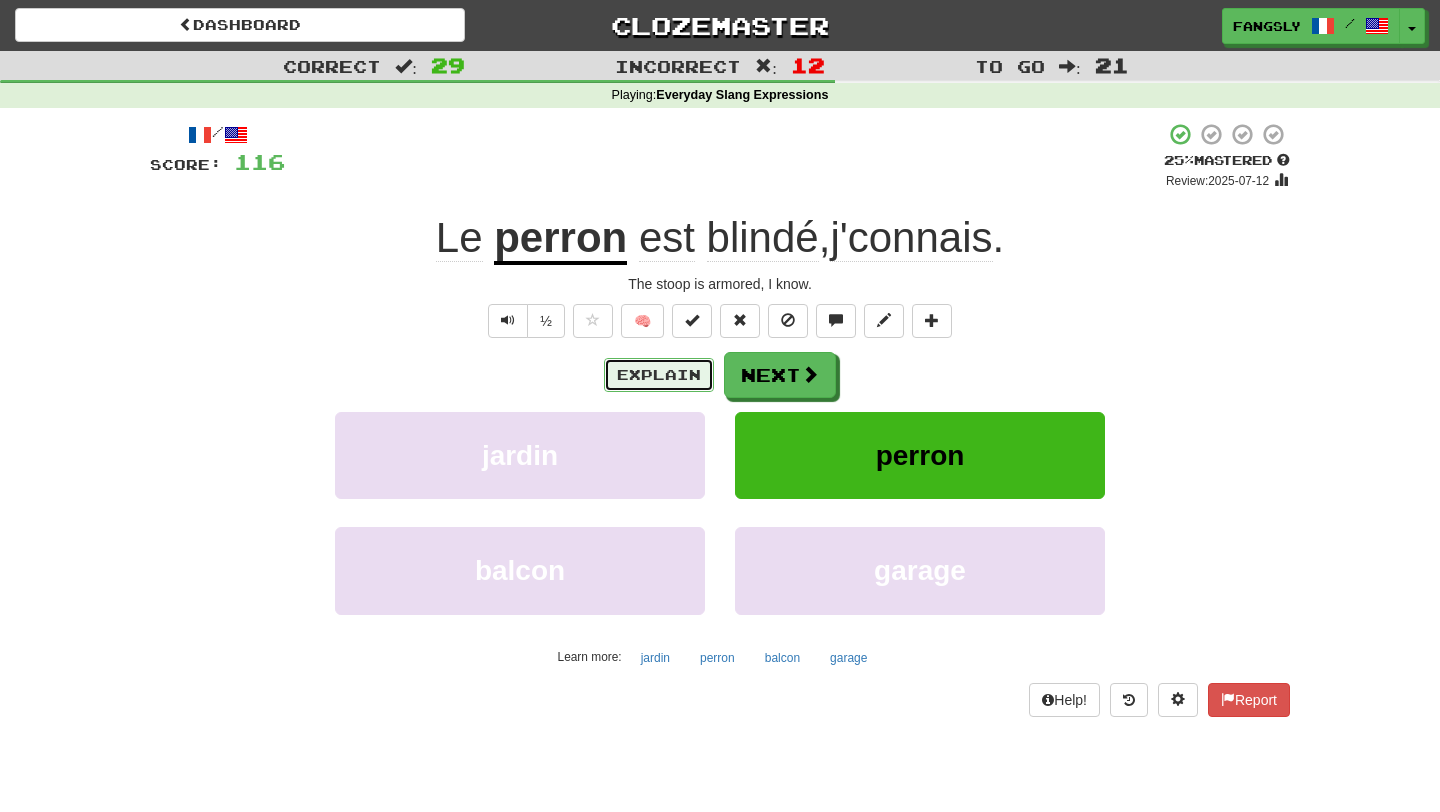 click on "Explain" at bounding box center [659, 375] 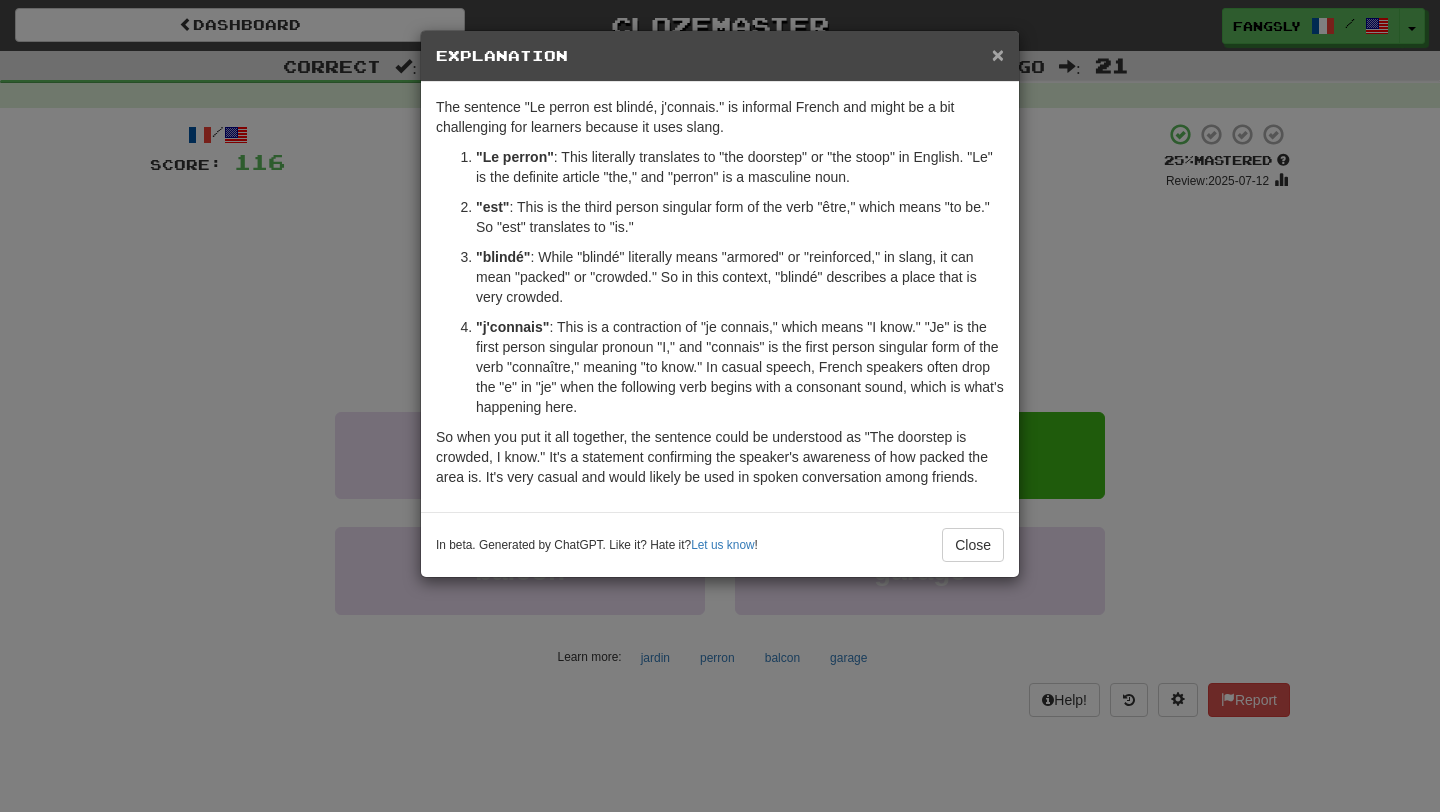click on "×" at bounding box center [998, 54] 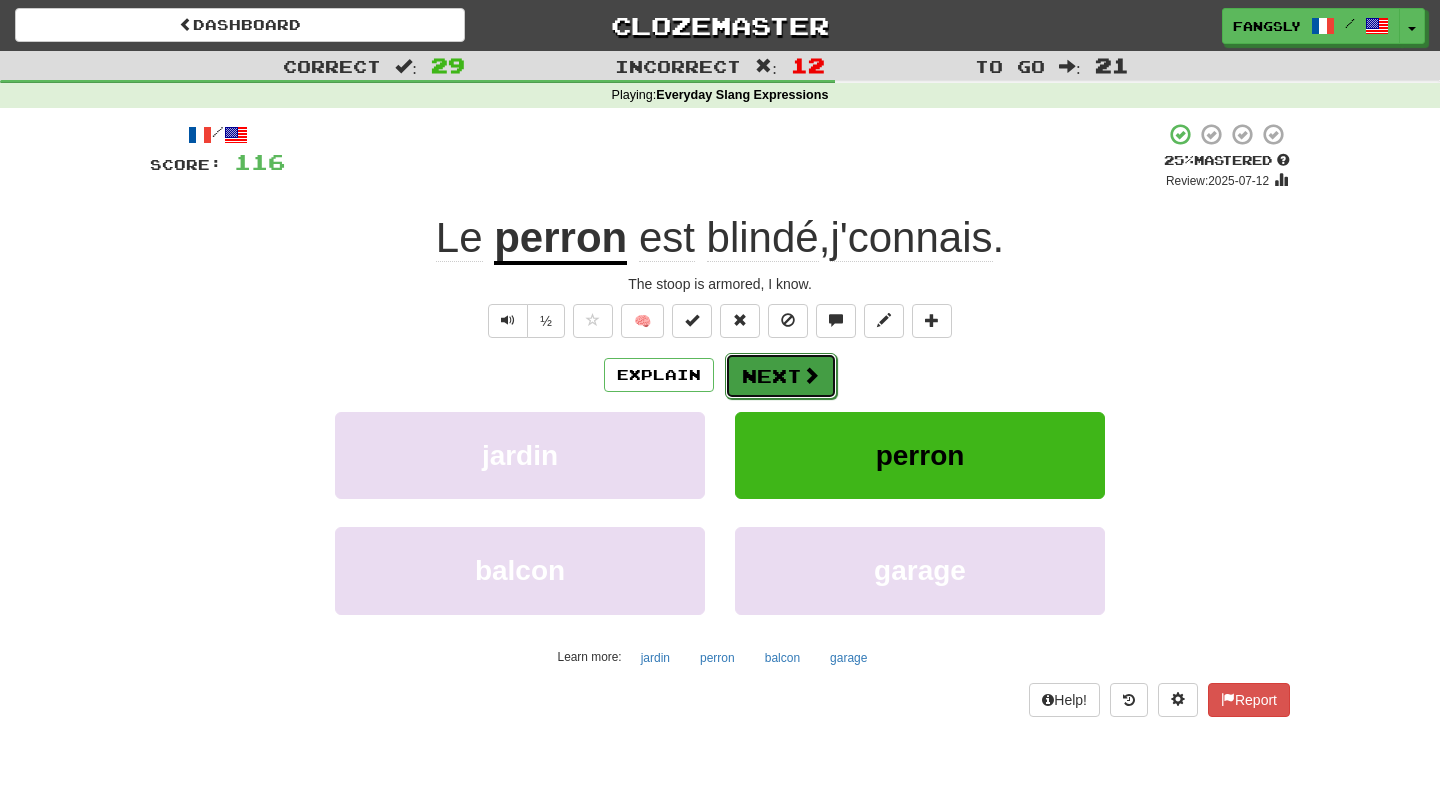 click on "Next" at bounding box center [781, 376] 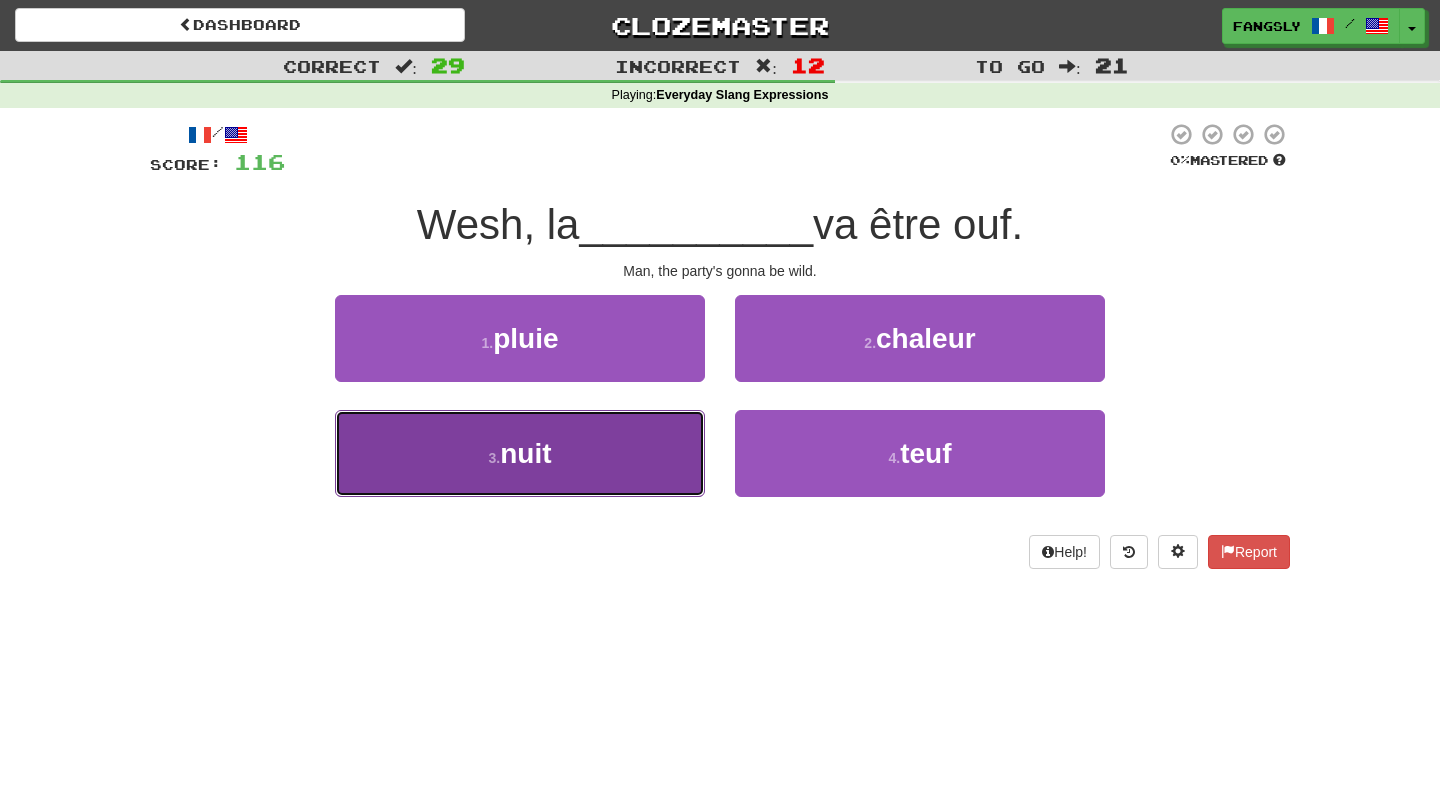 click on "3 . nuit" at bounding box center [520, 453] 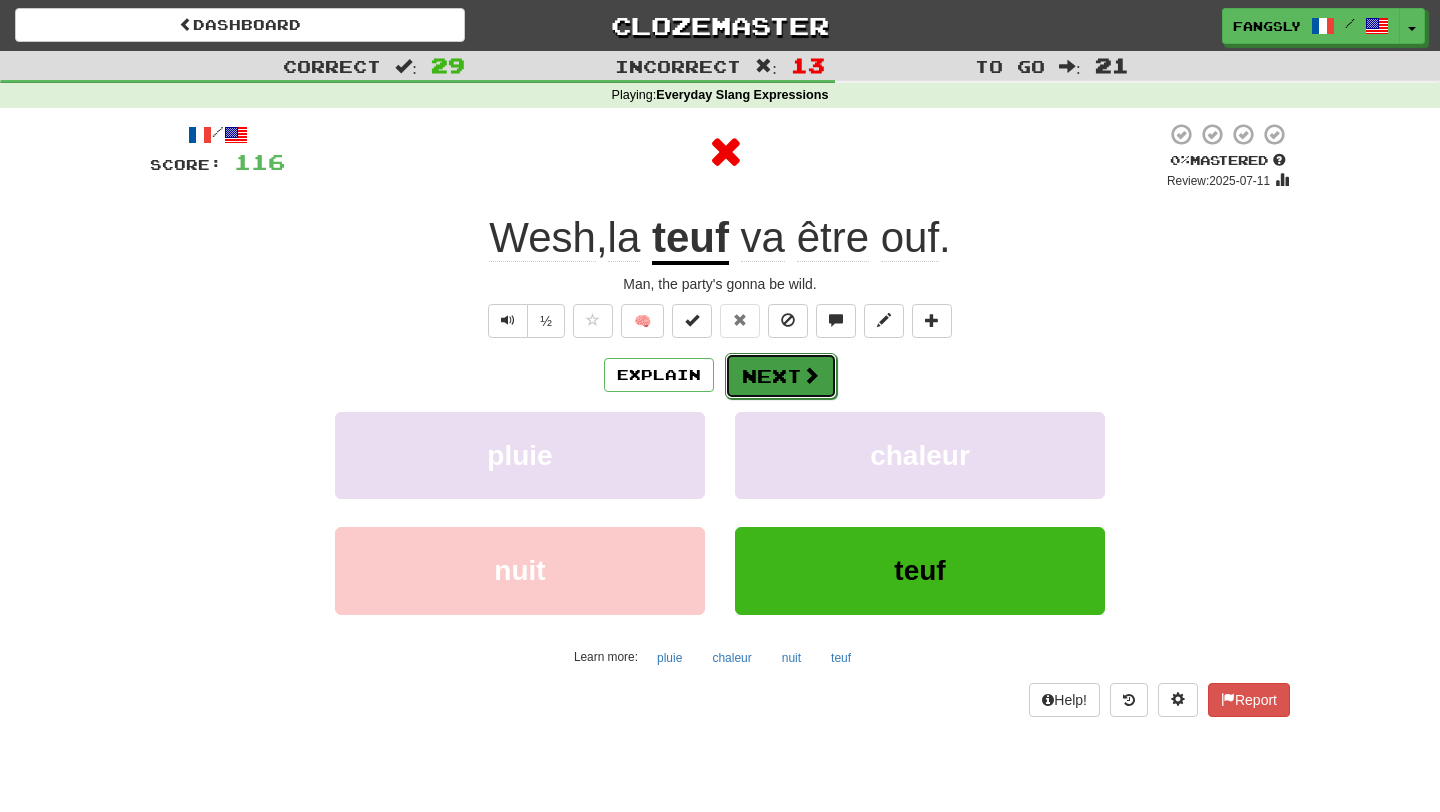 click on "Next" at bounding box center (781, 376) 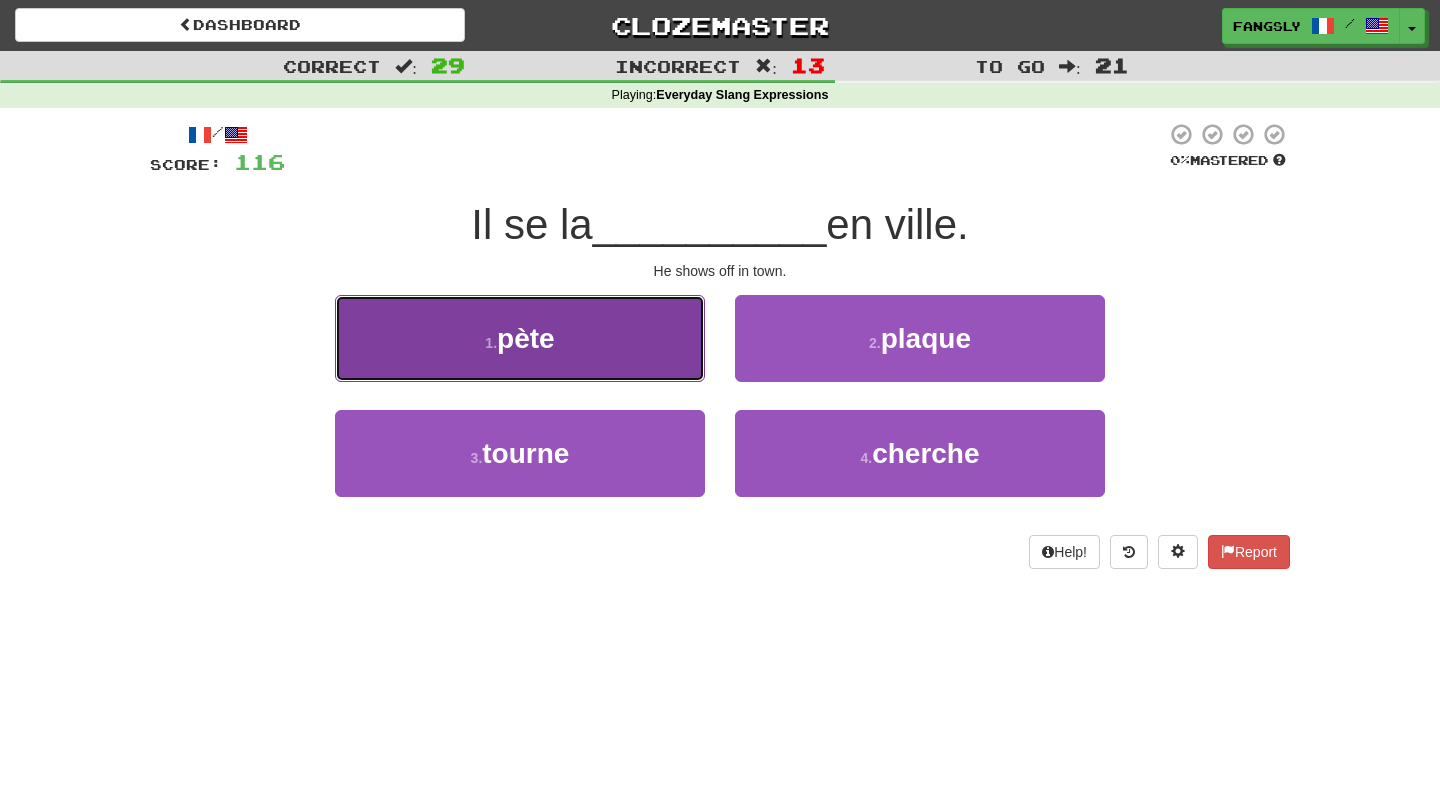 click on "1 . pète" at bounding box center [520, 338] 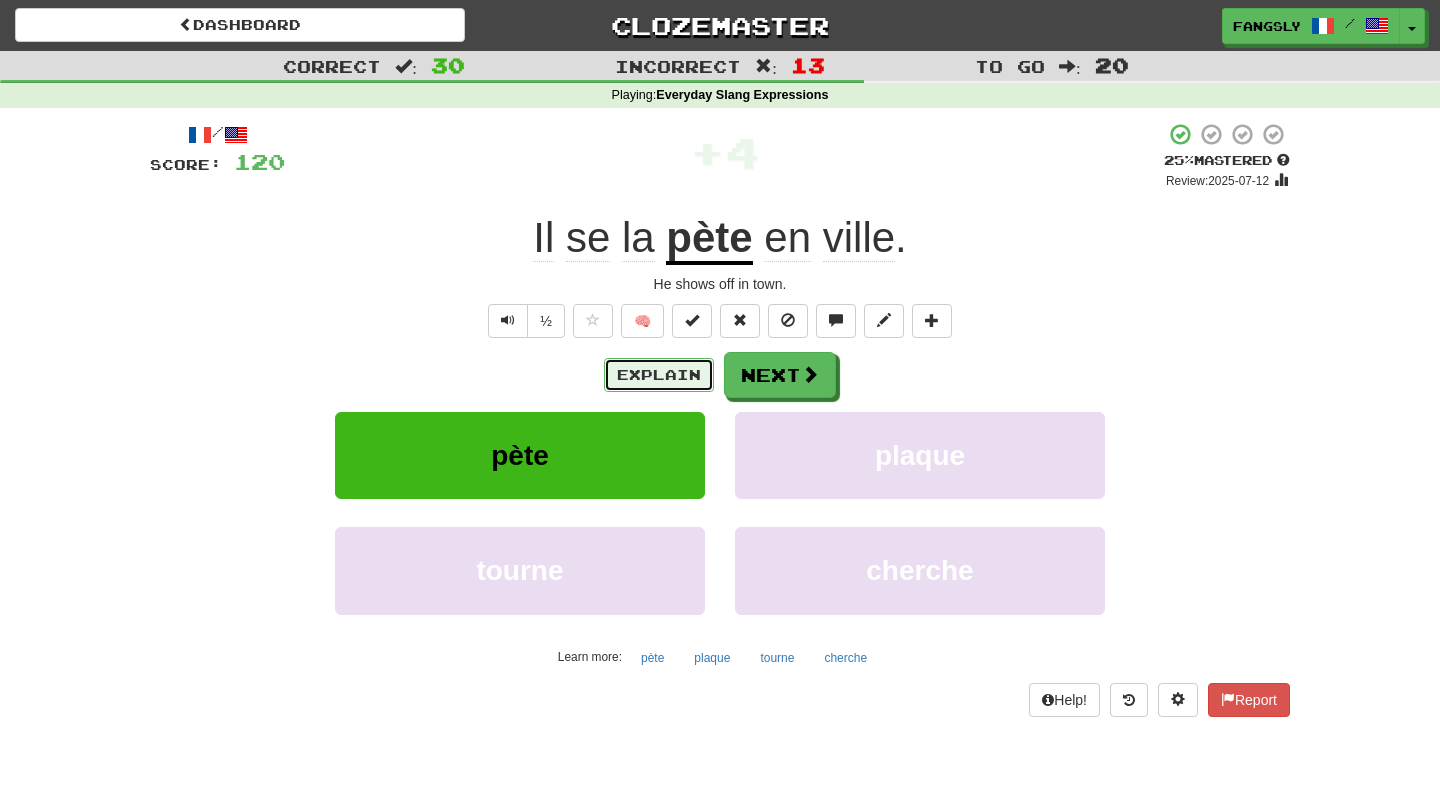click on "Explain" at bounding box center [659, 375] 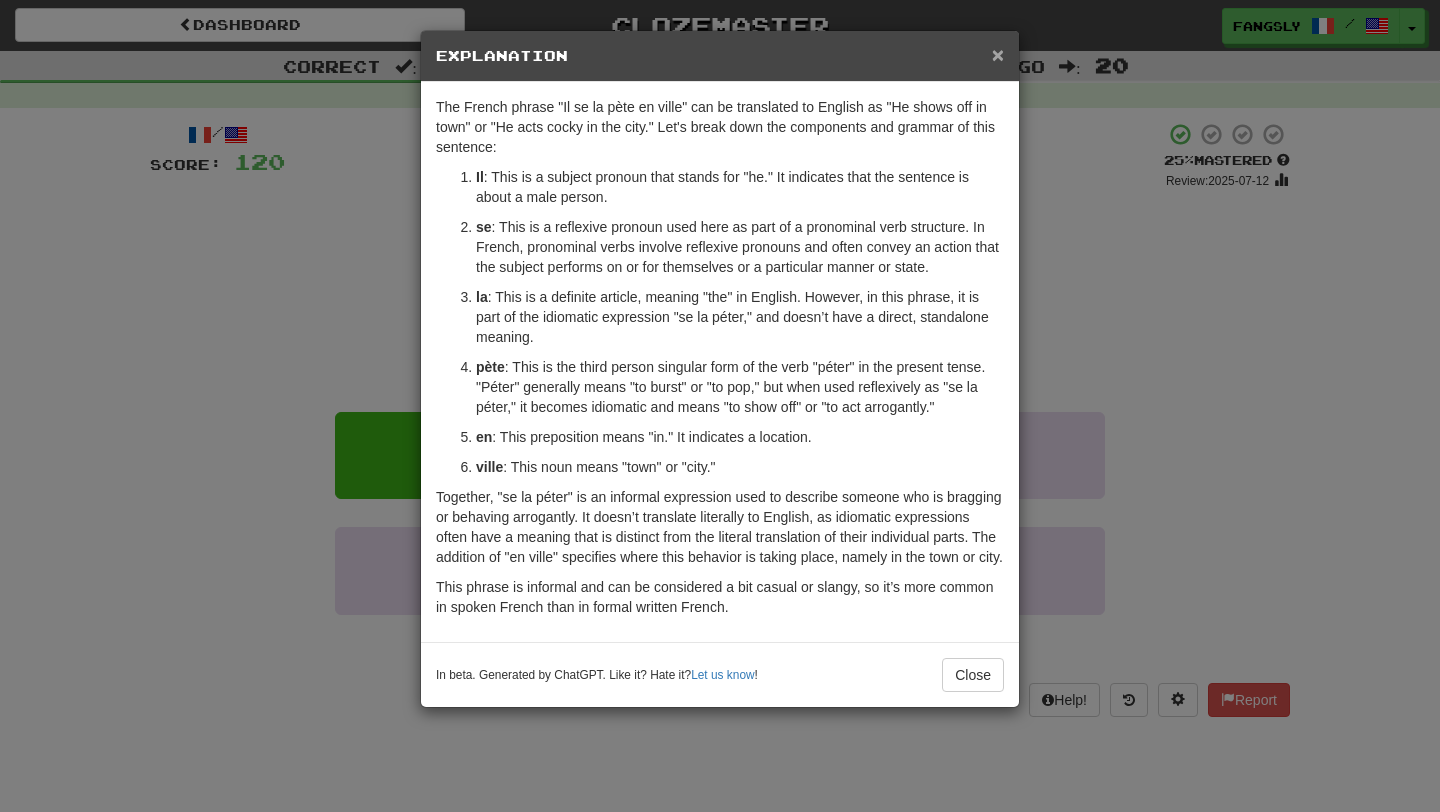 click on "×" at bounding box center [998, 54] 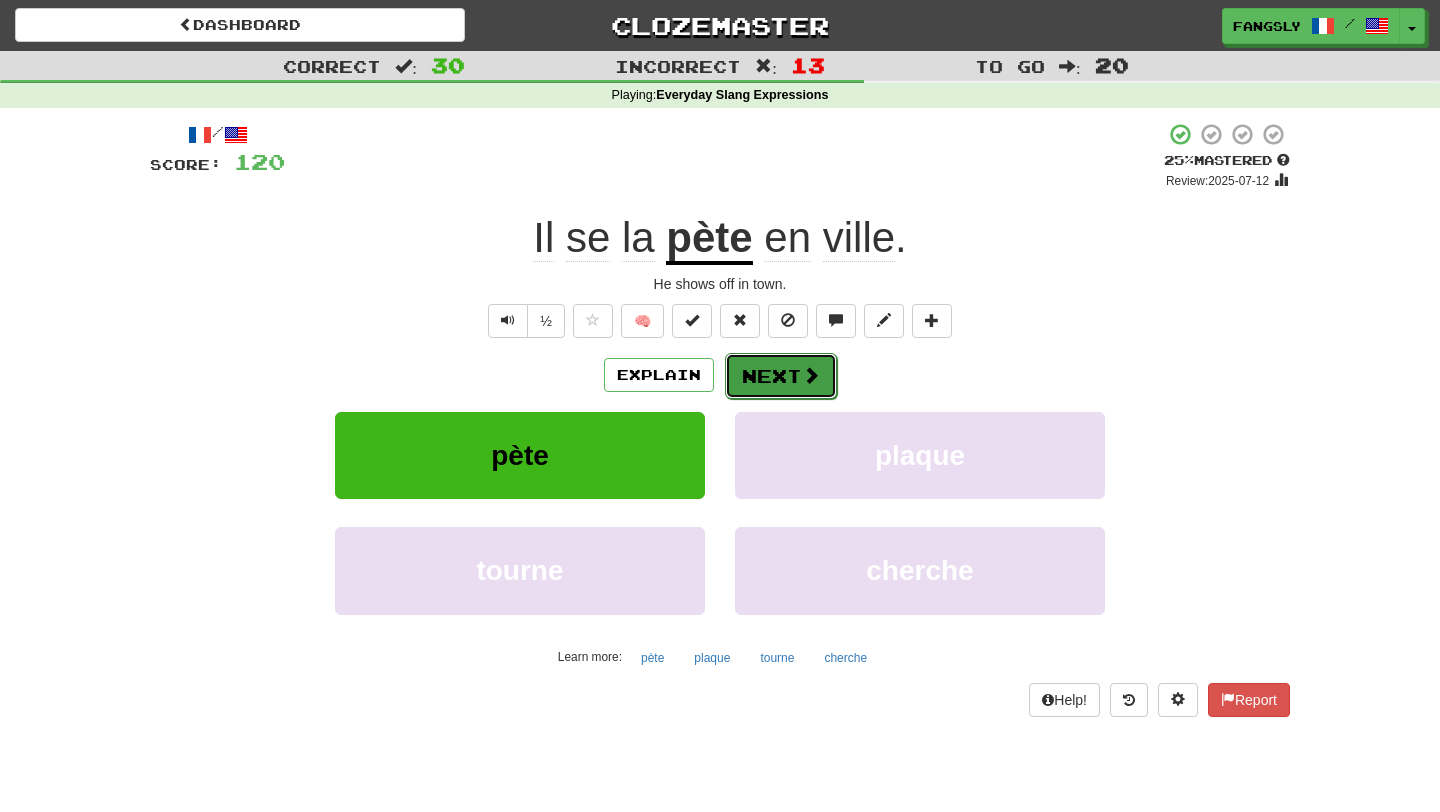 click on "Next" at bounding box center (781, 376) 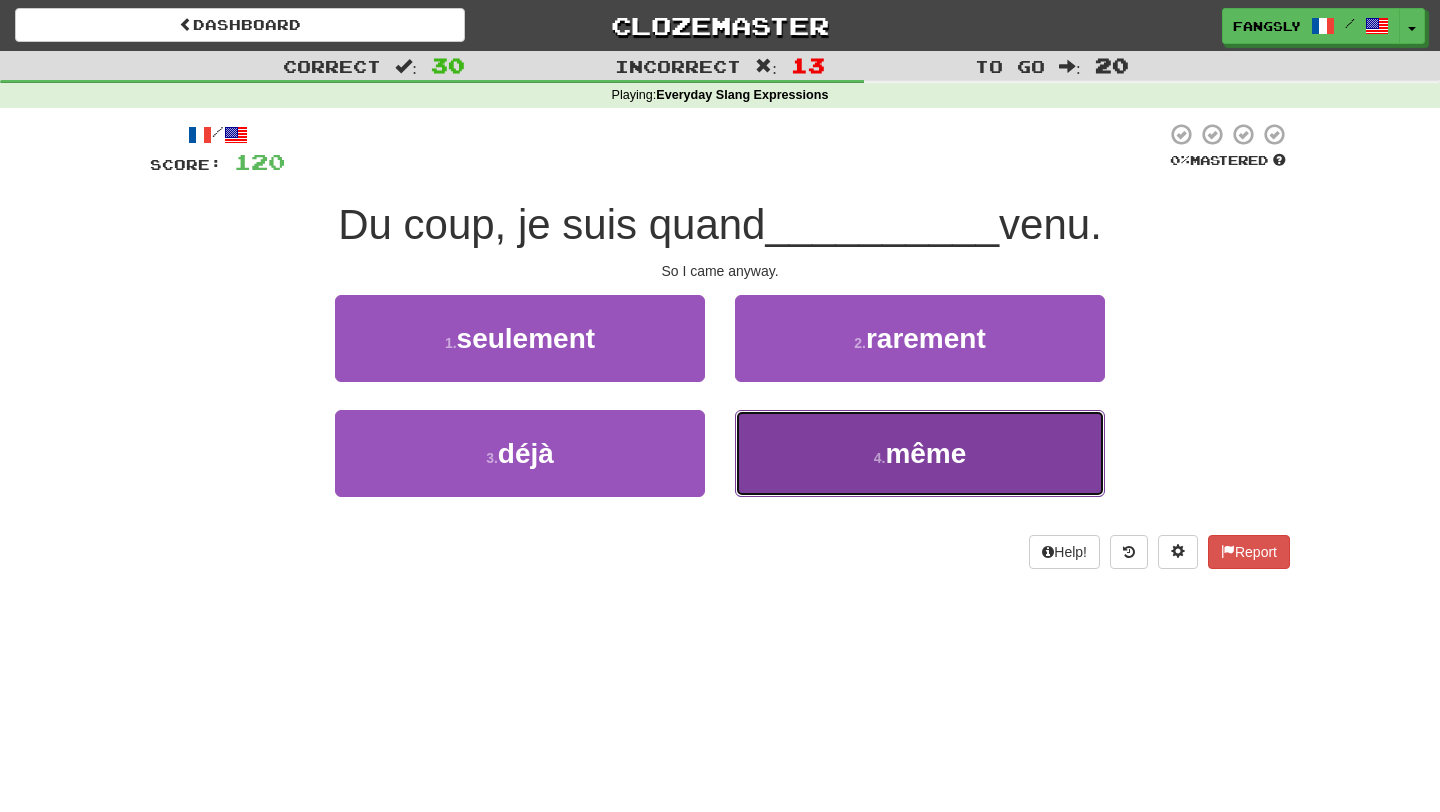 click on "4 . même" at bounding box center (920, 453) 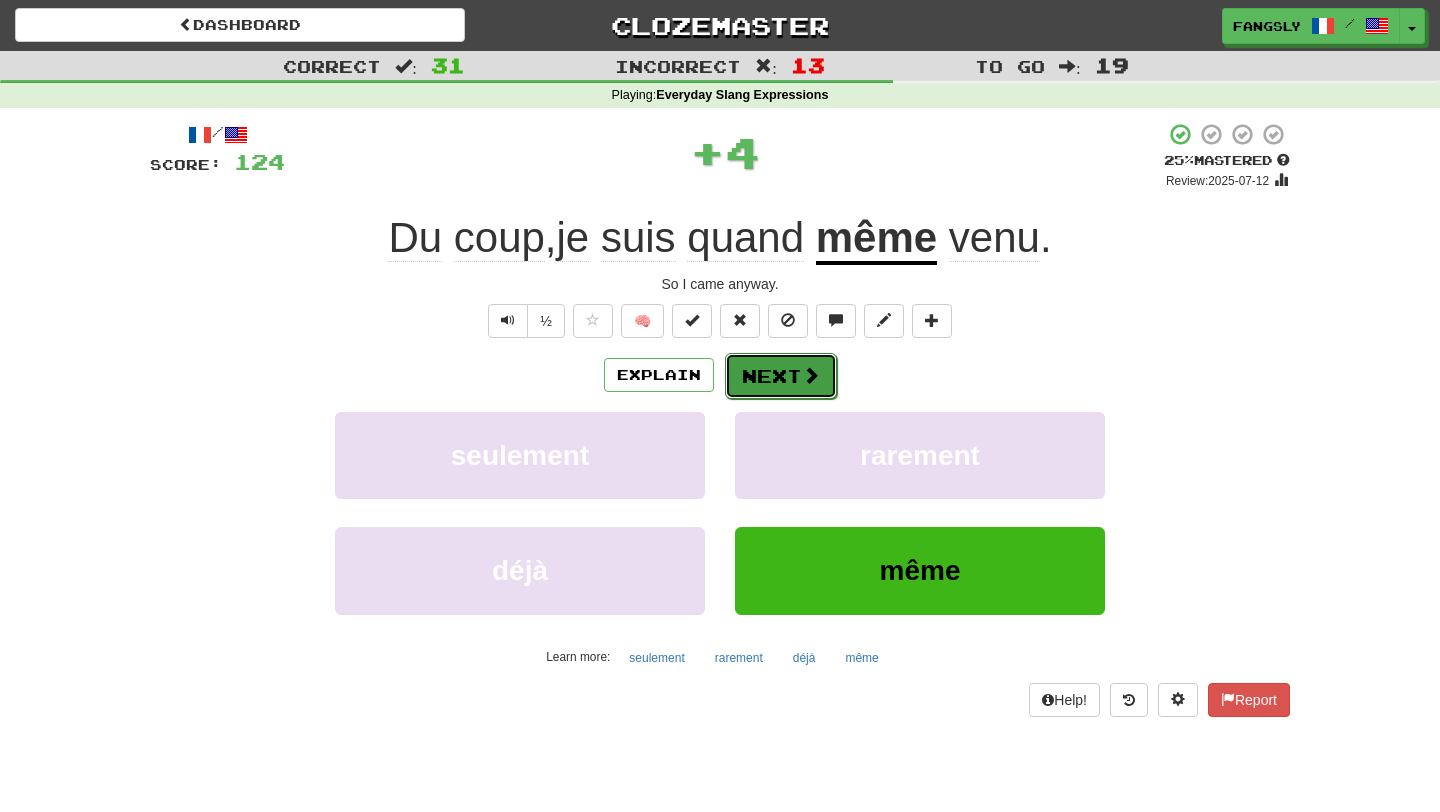 click on "Next" at bounding box center [781, 376] 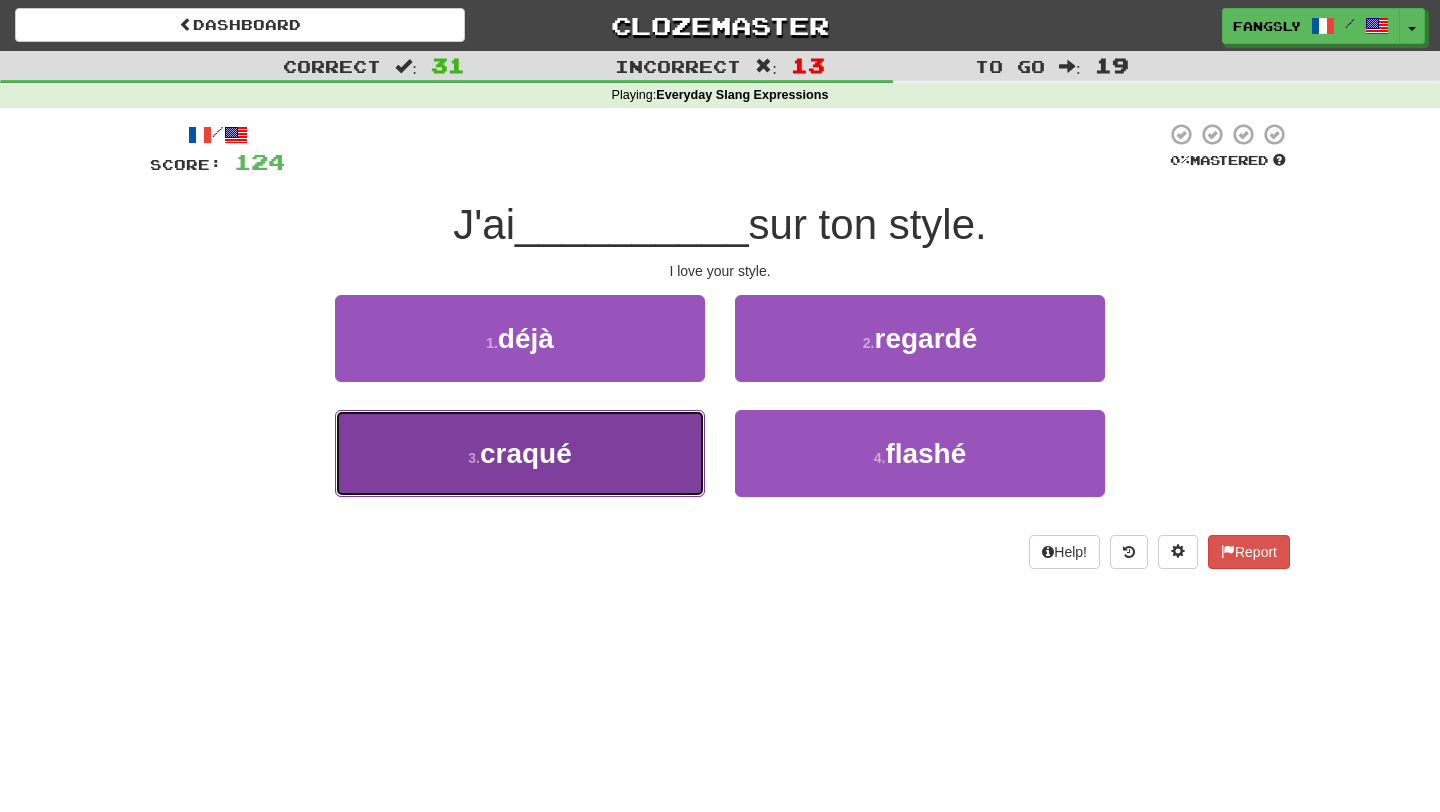 click on "3 . craqué" at bounding box center (520, 453) 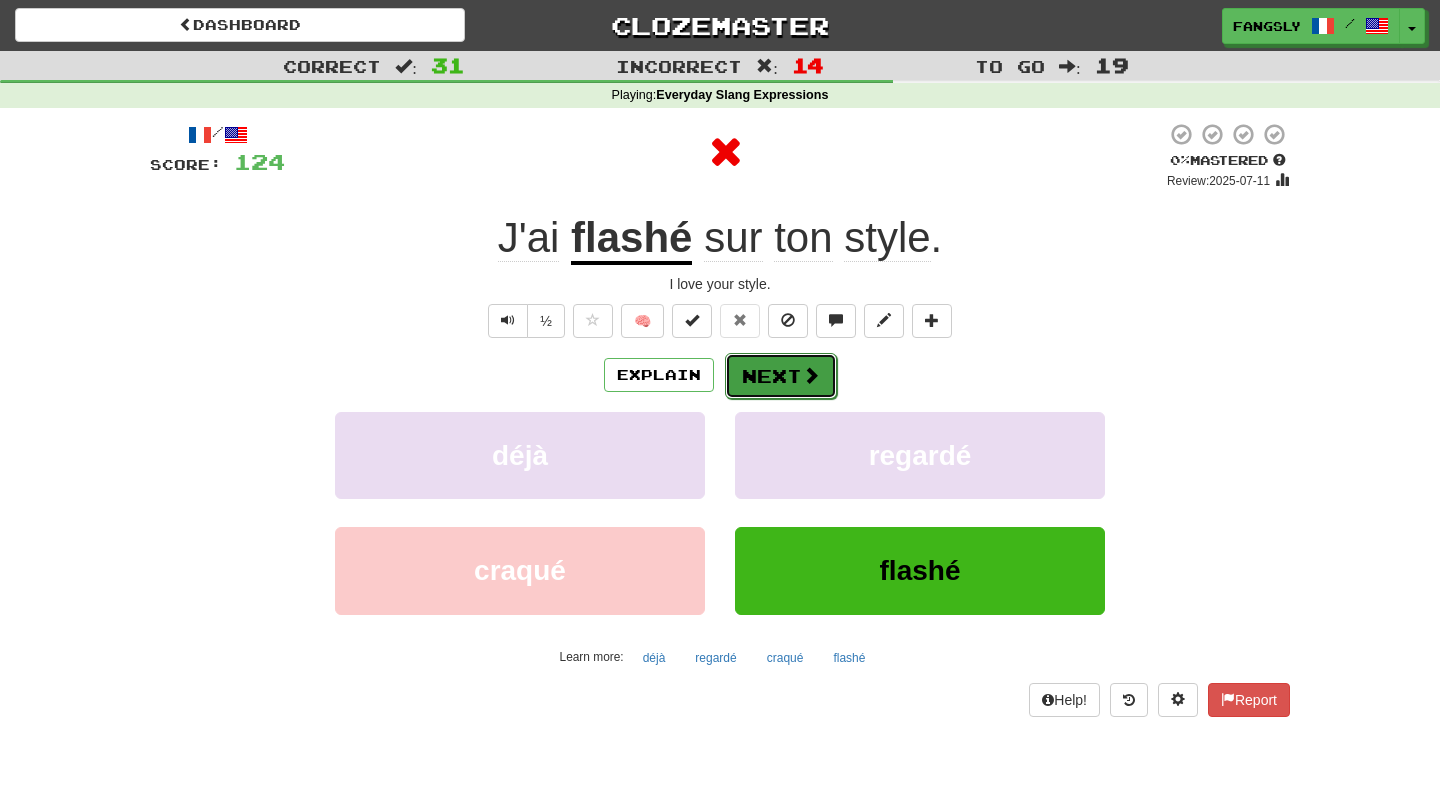 click on "Next" at bounding box center [781, 376] 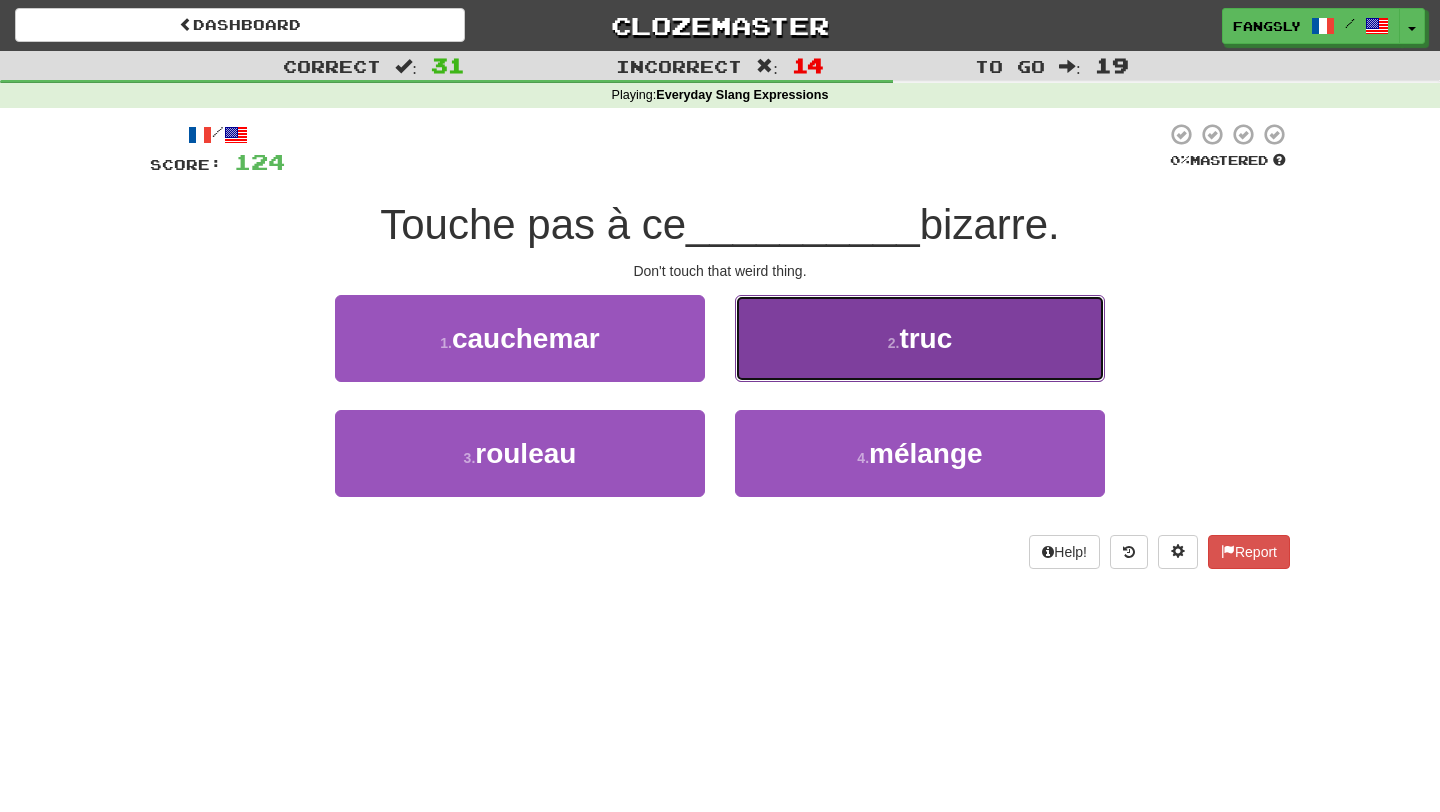 click on "2 .  truc" at bounding box center (920, 338) 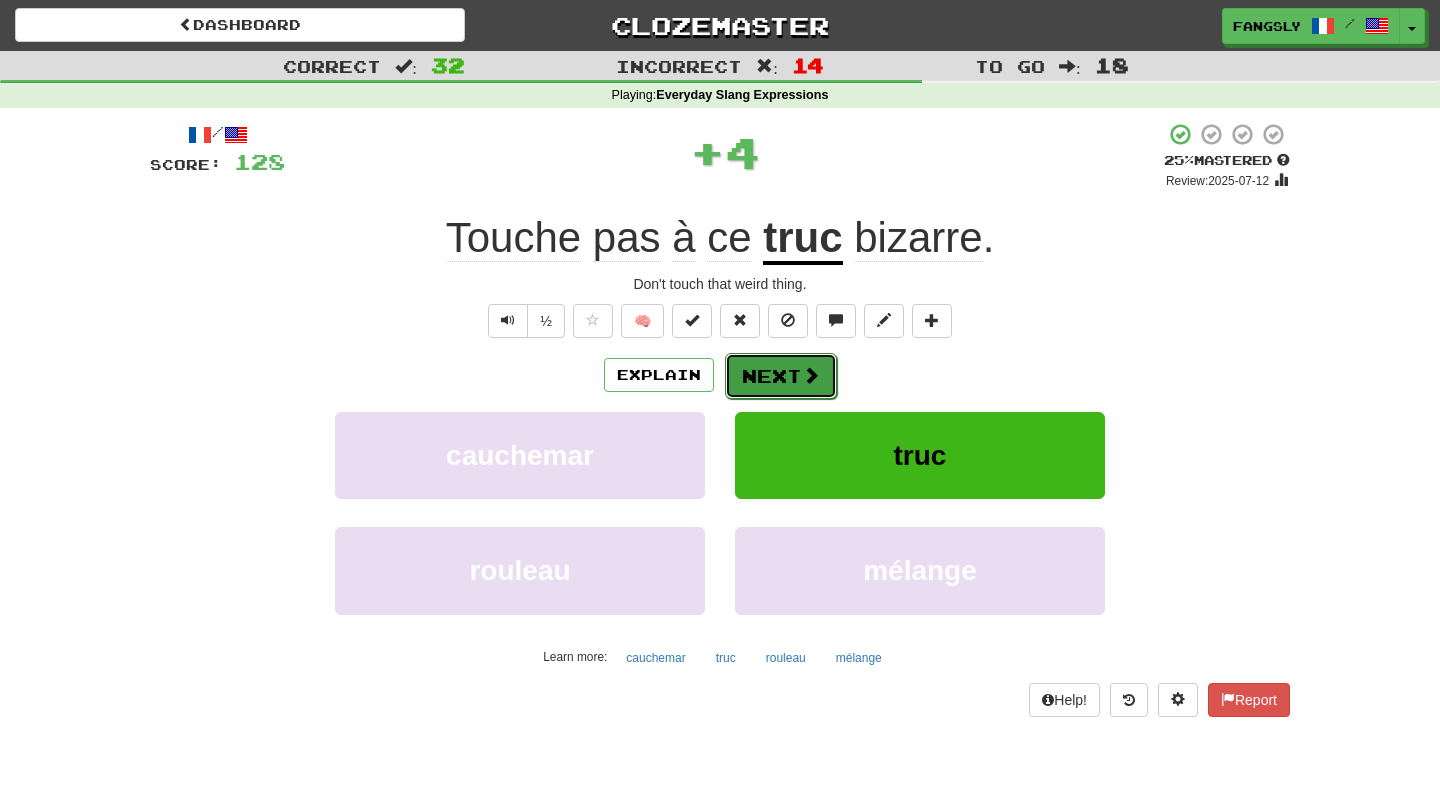 click on "Next" at bounding box center [781, 376] 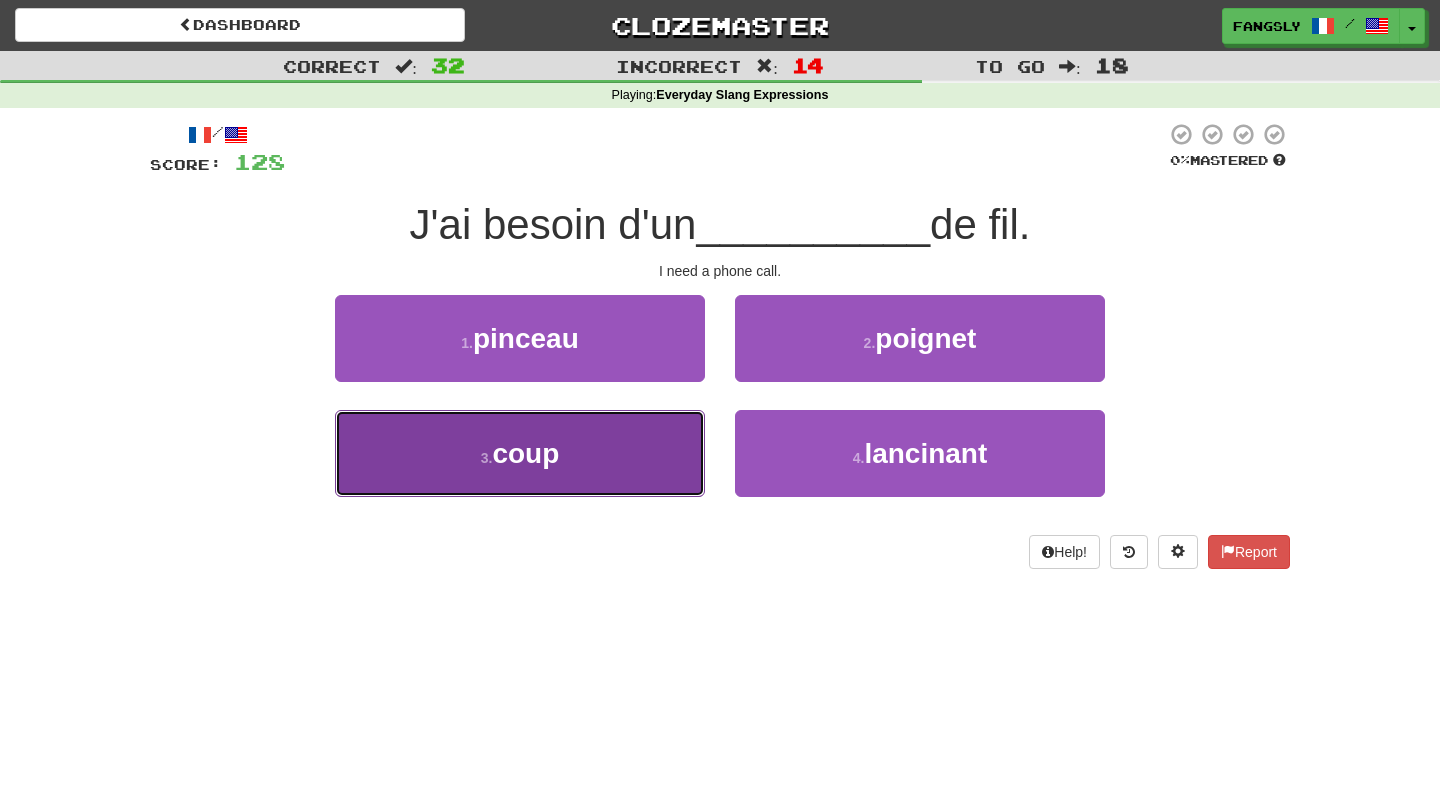 click on "3 .  coup" at bounding box center [520, 453] 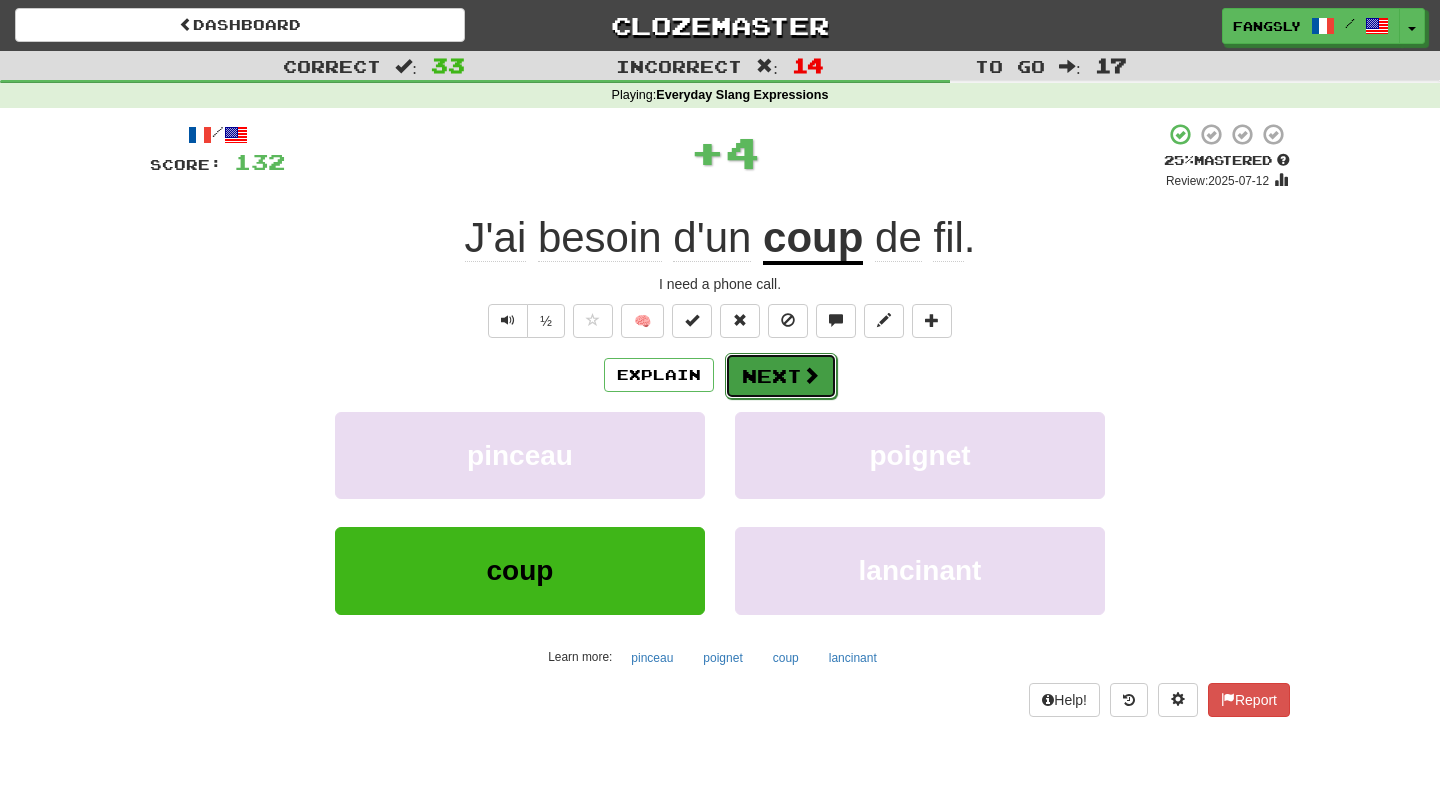 click on "Next" at bounding box center [781, 376] 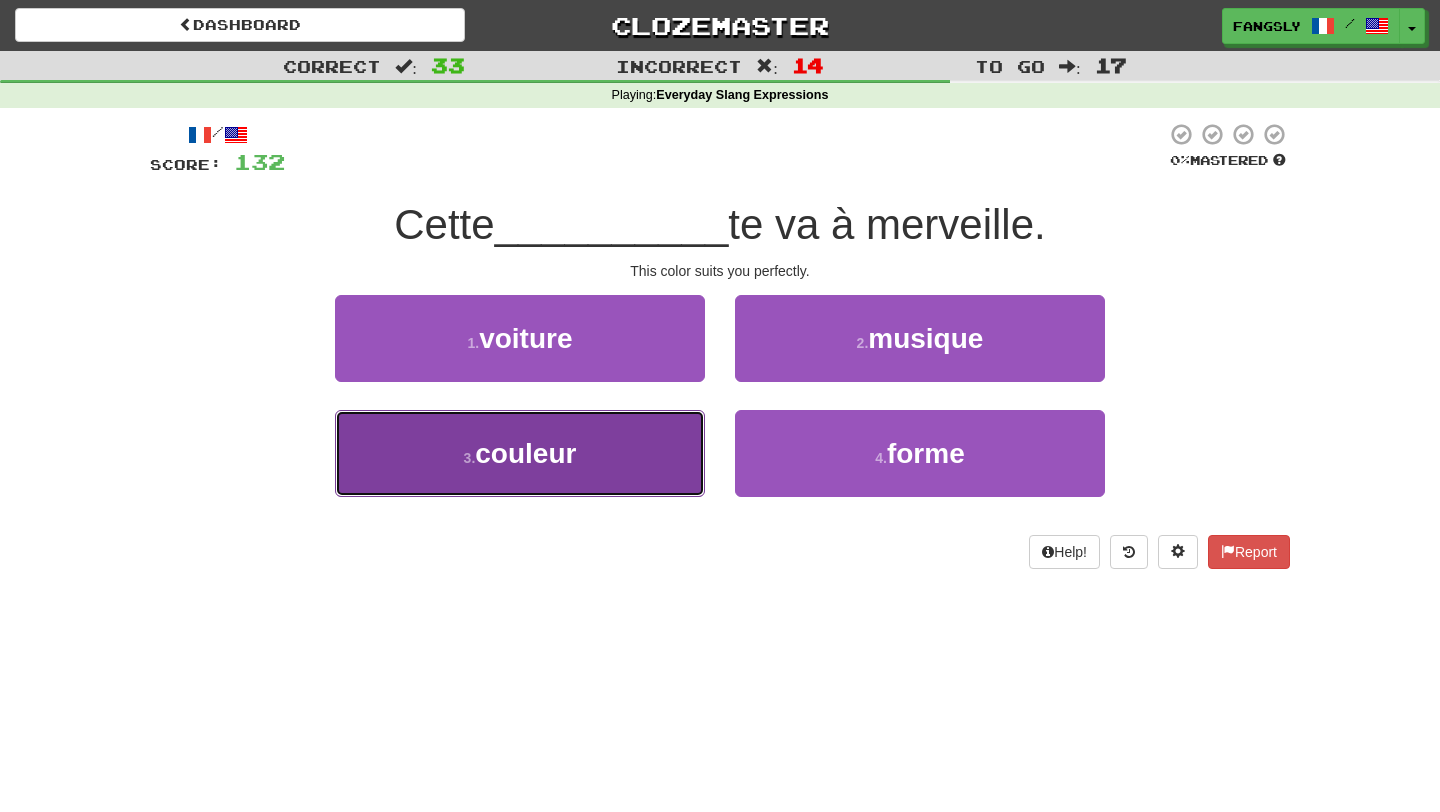 click on "3 .  couleur" at bounding box center (520, 453) 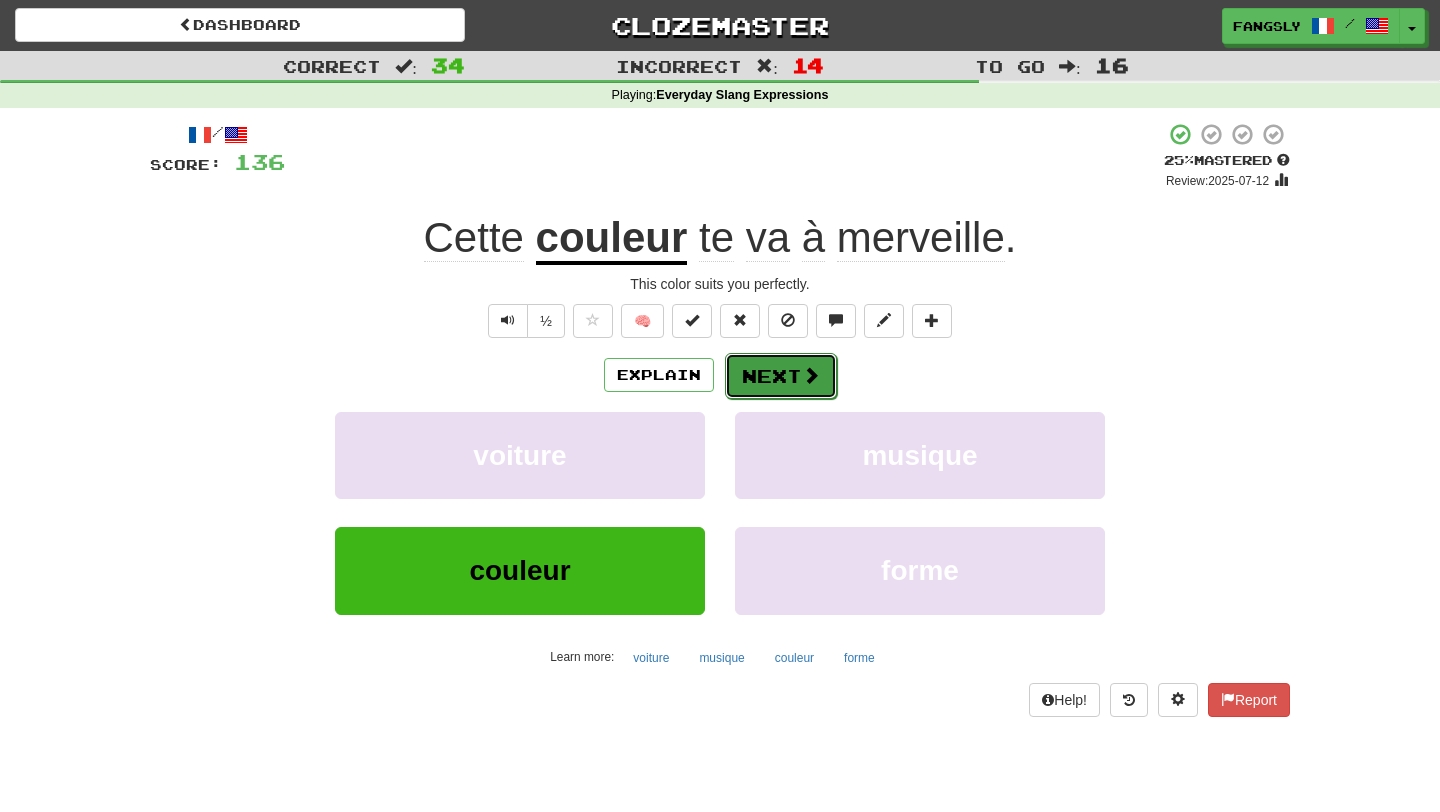 click at bounding box center (811, 375) 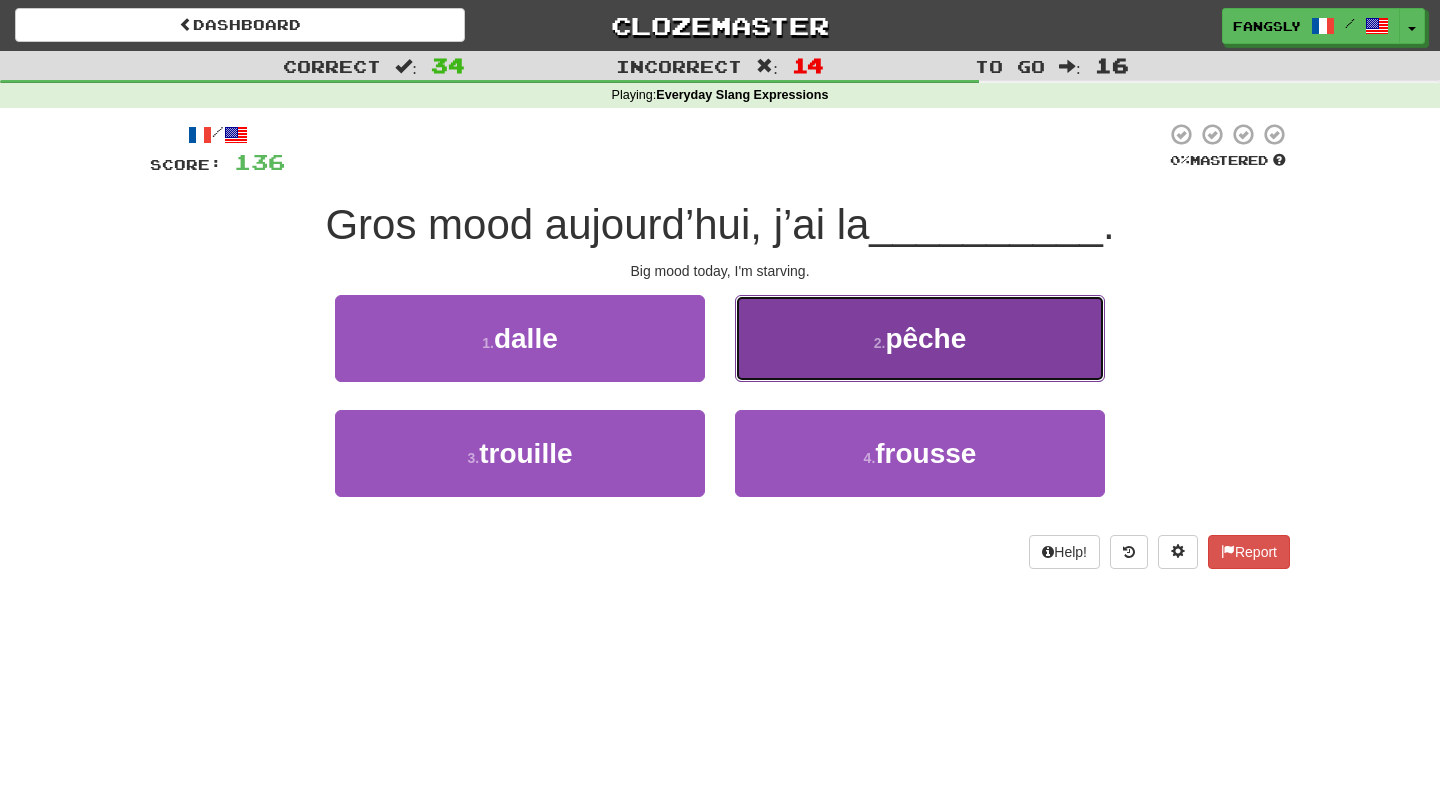 click on "2 .  pêche" at bounding box center [920, 338] 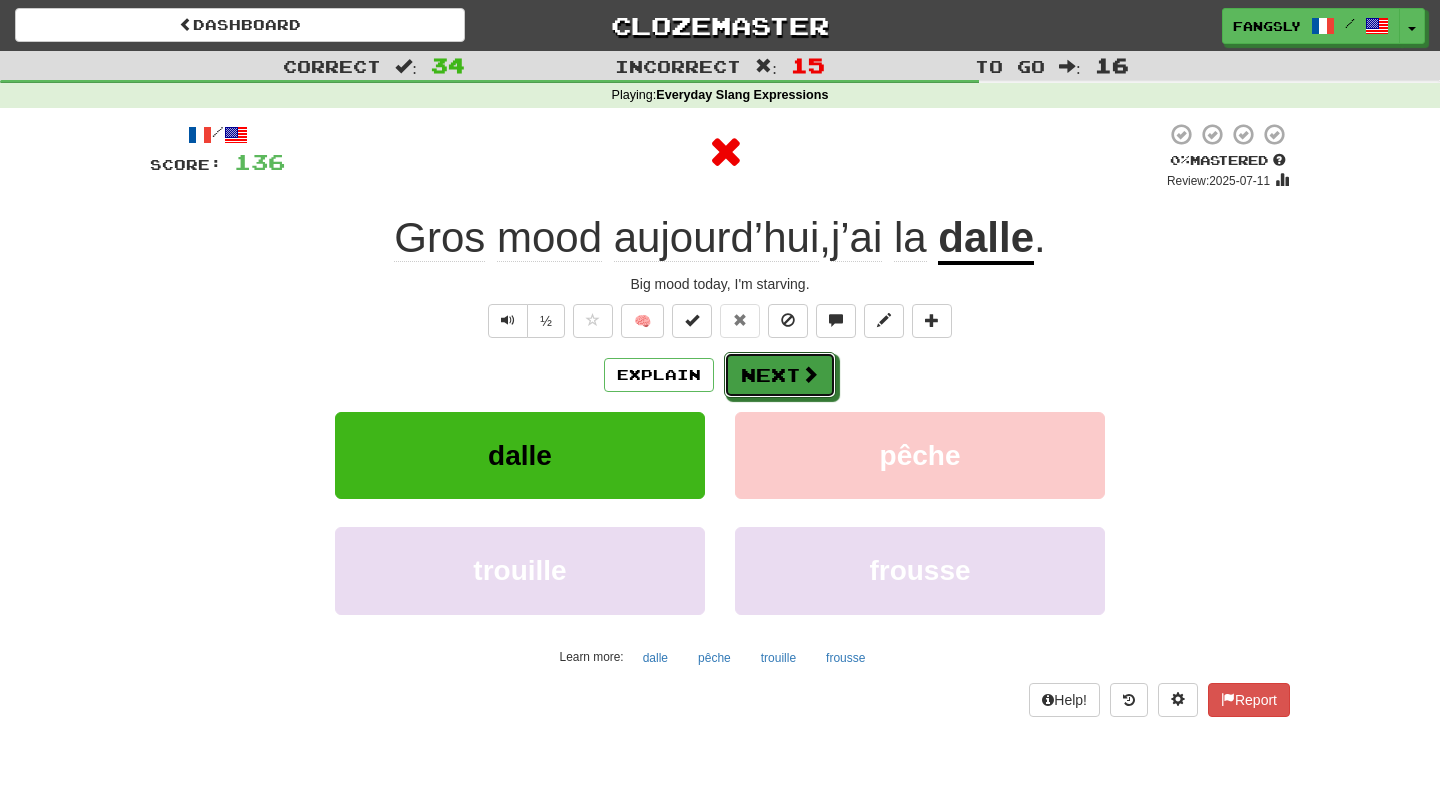 click at bounding box center (810, 374) 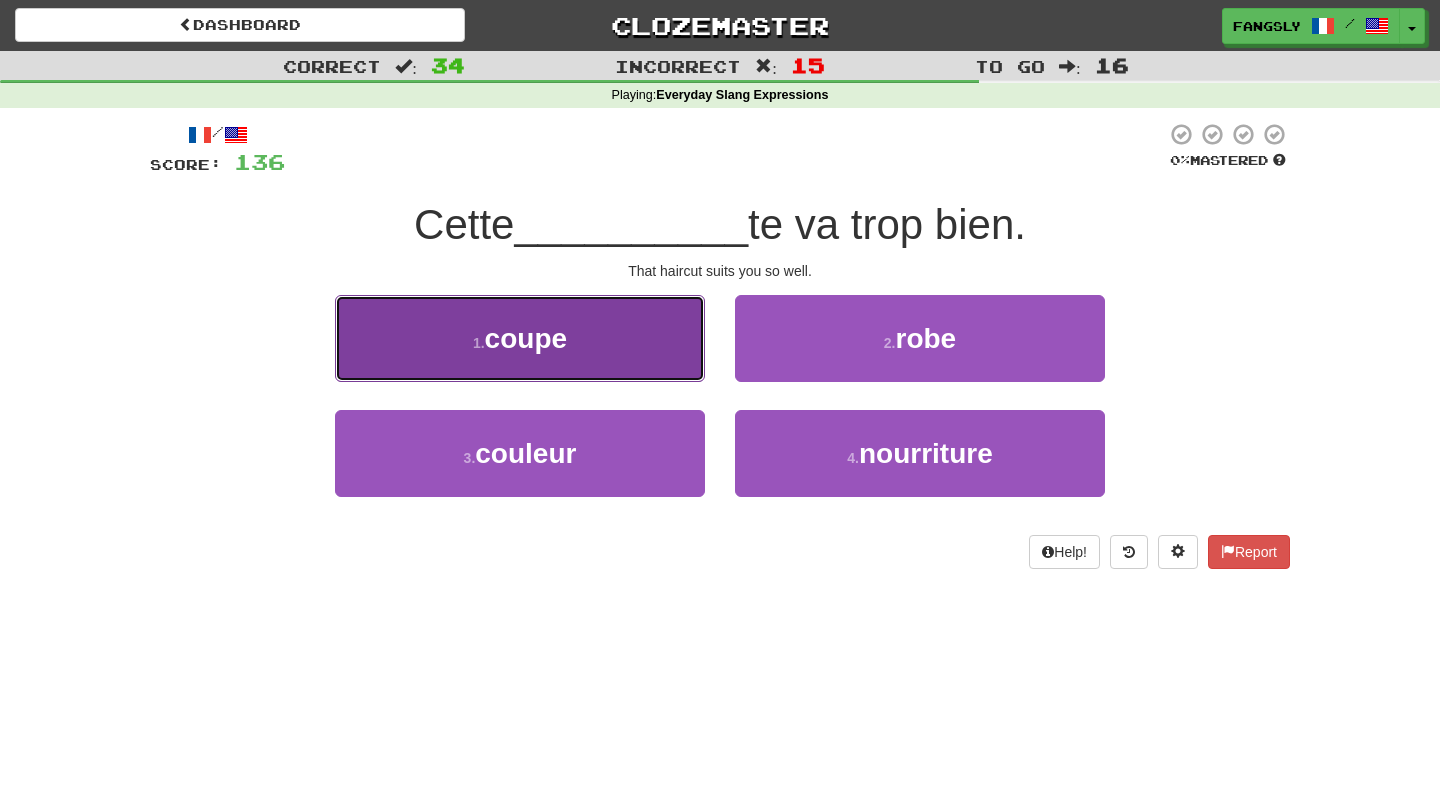 click on "1 .  coupe" at bounding box center (520, 338) 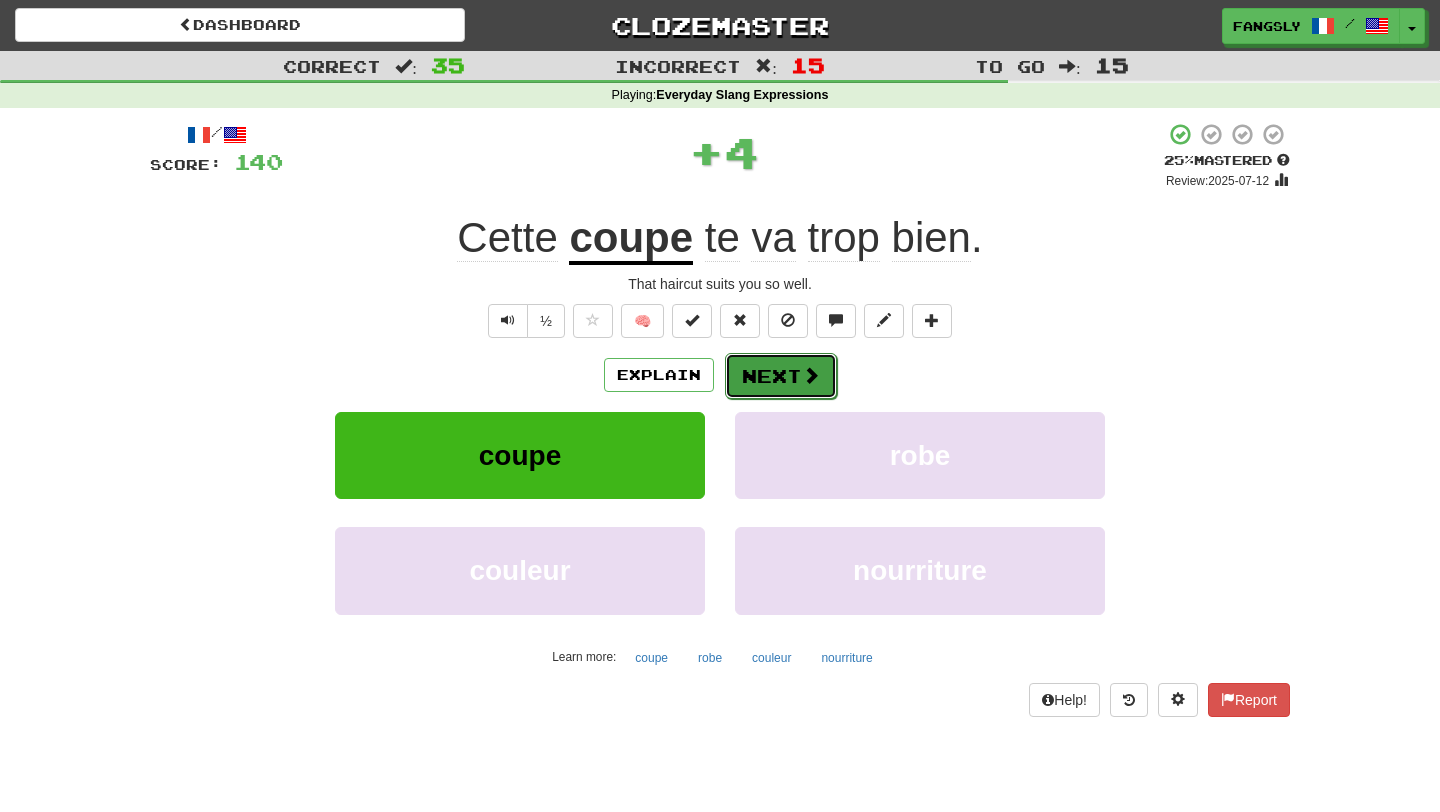 click on "Next" at bounding box center (781, 376) 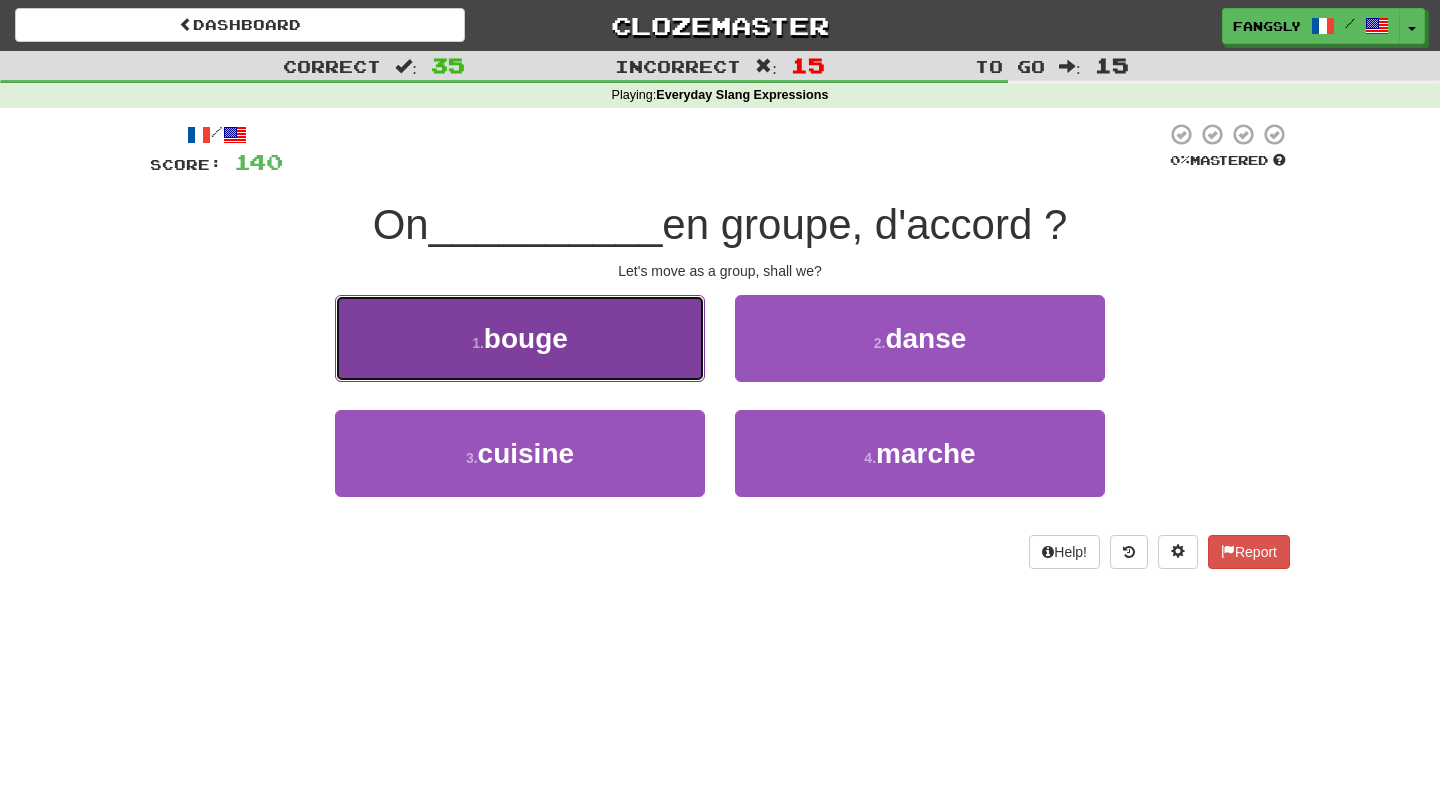 click on "1 .  bouge" at bounding box center (520, 338) 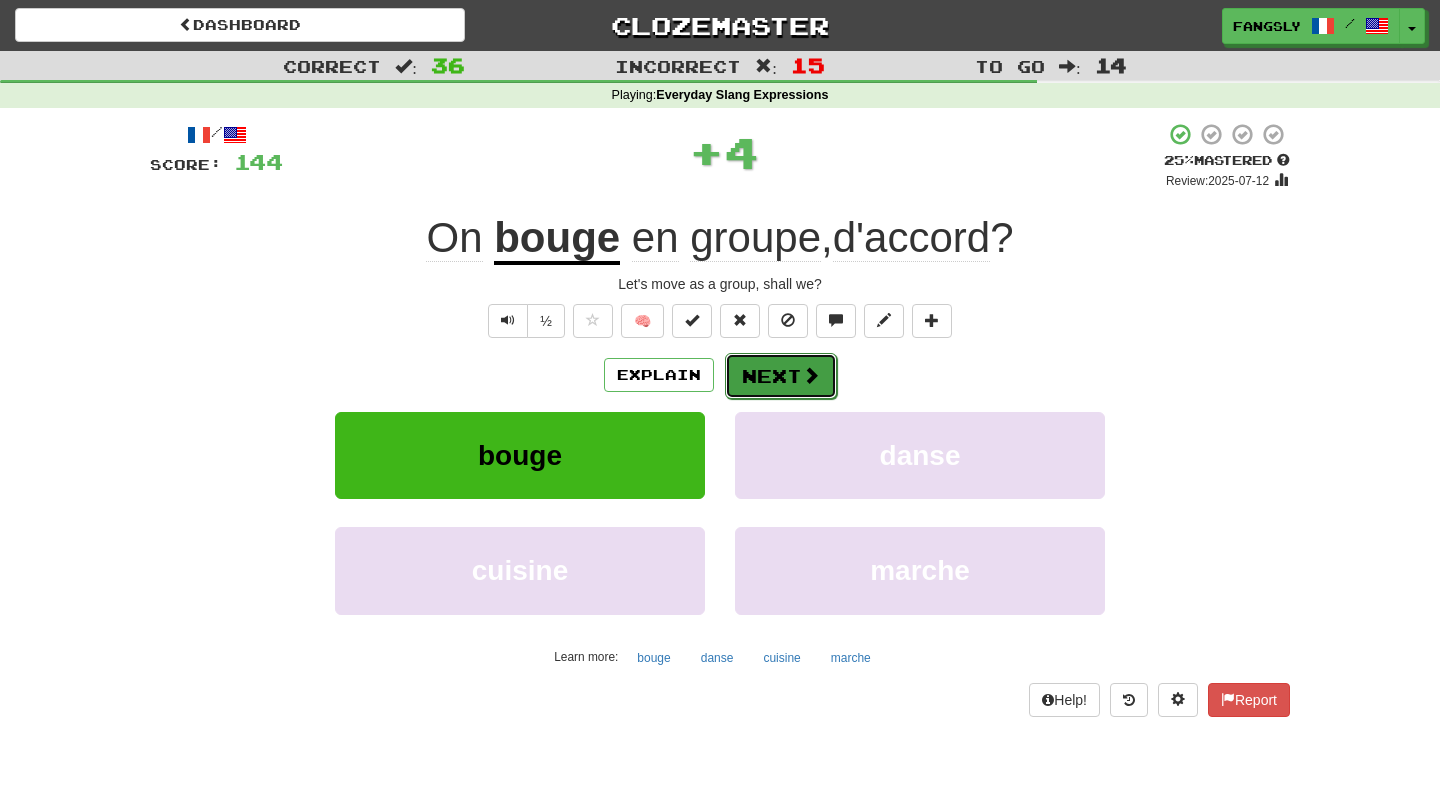 click on "Next" at bounding box center [781, 376] 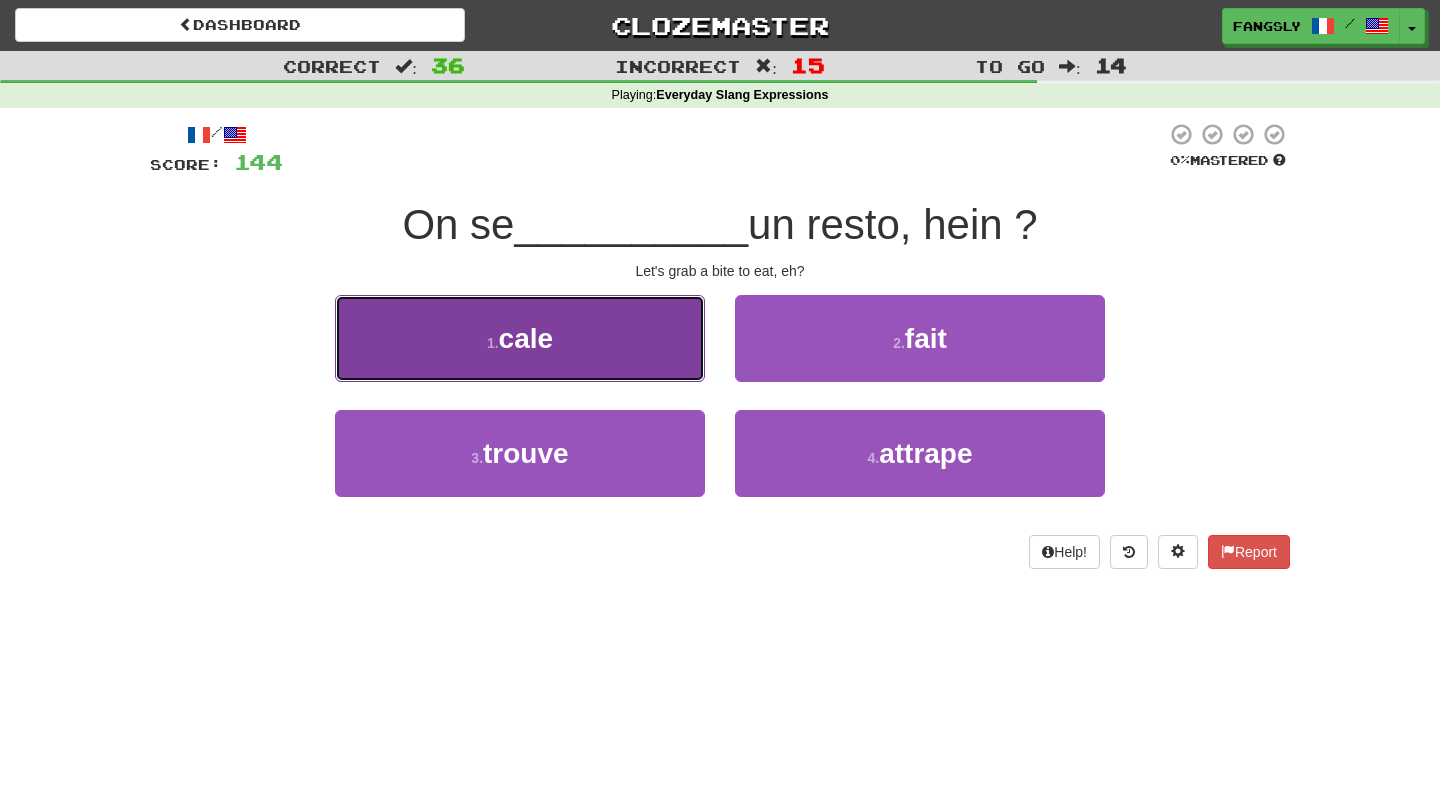 click on "1 .  cale" at bounding box center [520, 338] 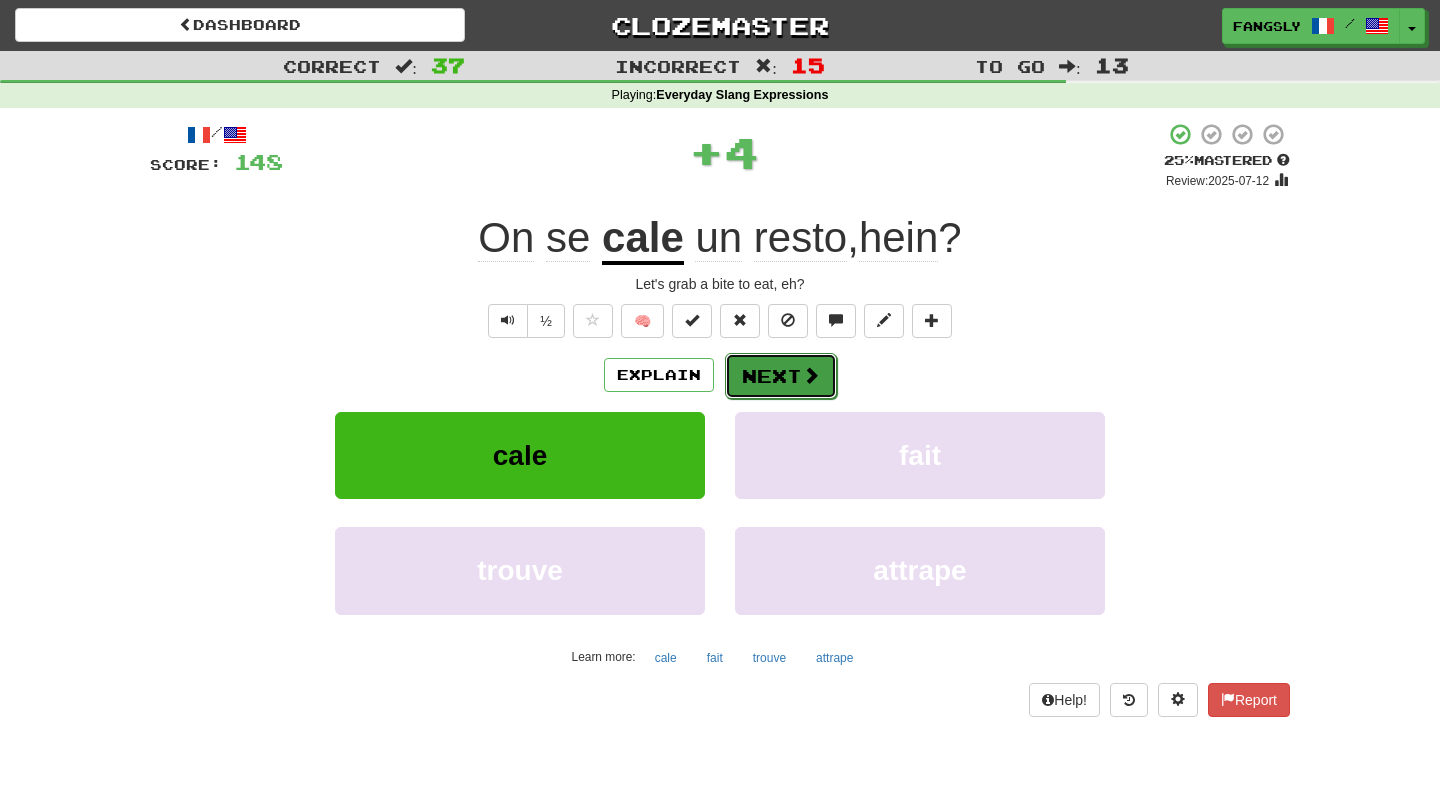 click on "Next" at bounding box center [781, 376] 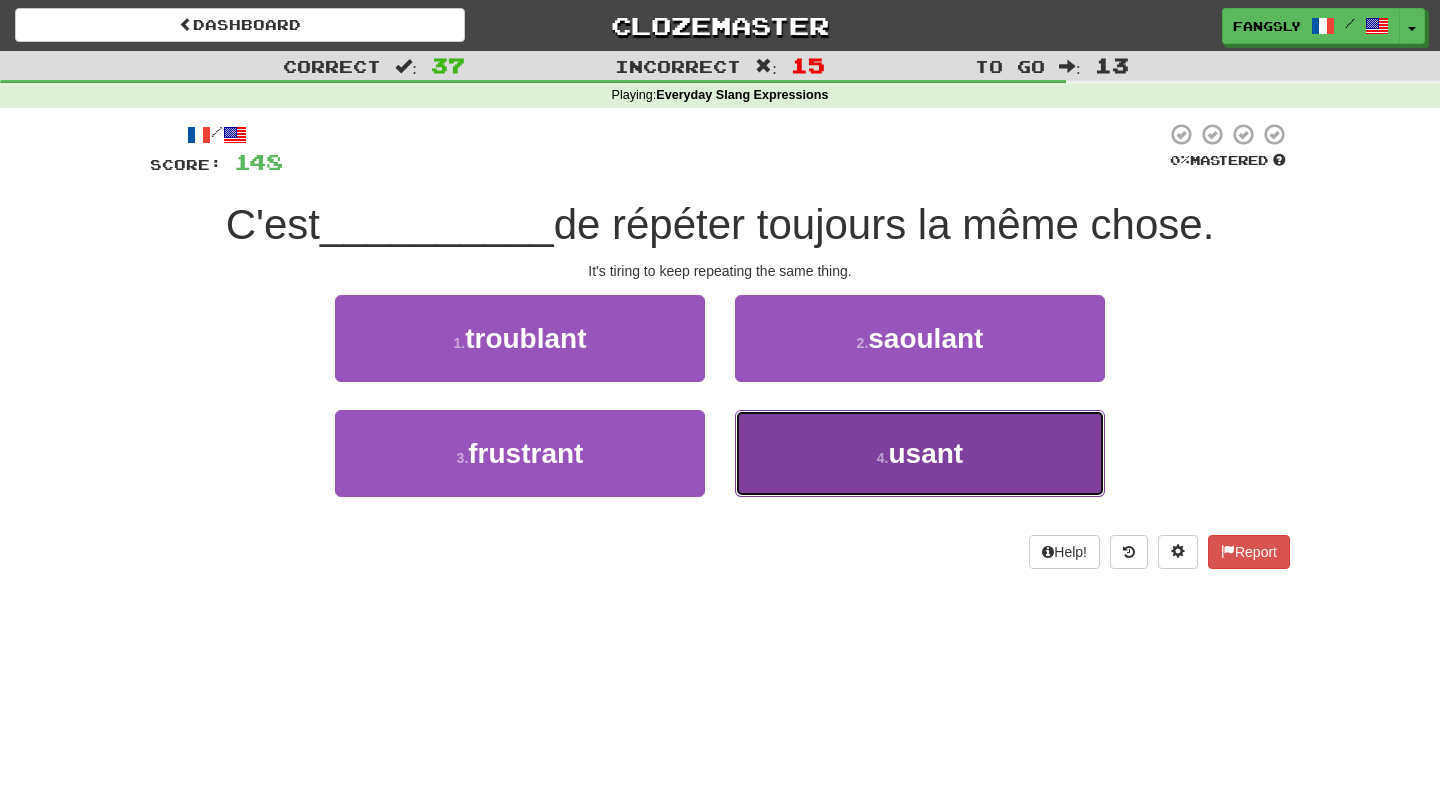 click on "4 .  usant" at bounding box center (920, 453) 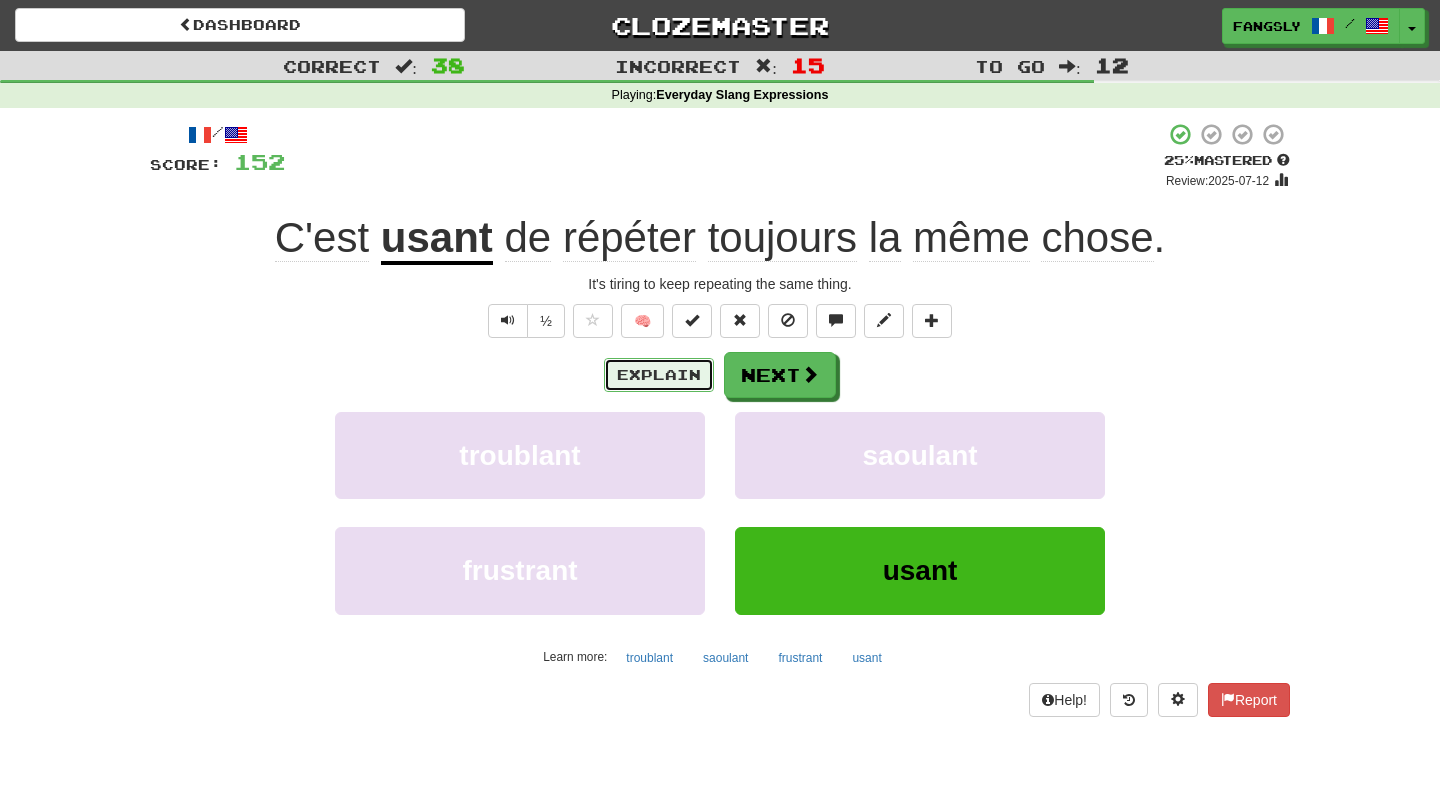 click on "Explain" at bounding box center [659, 375] 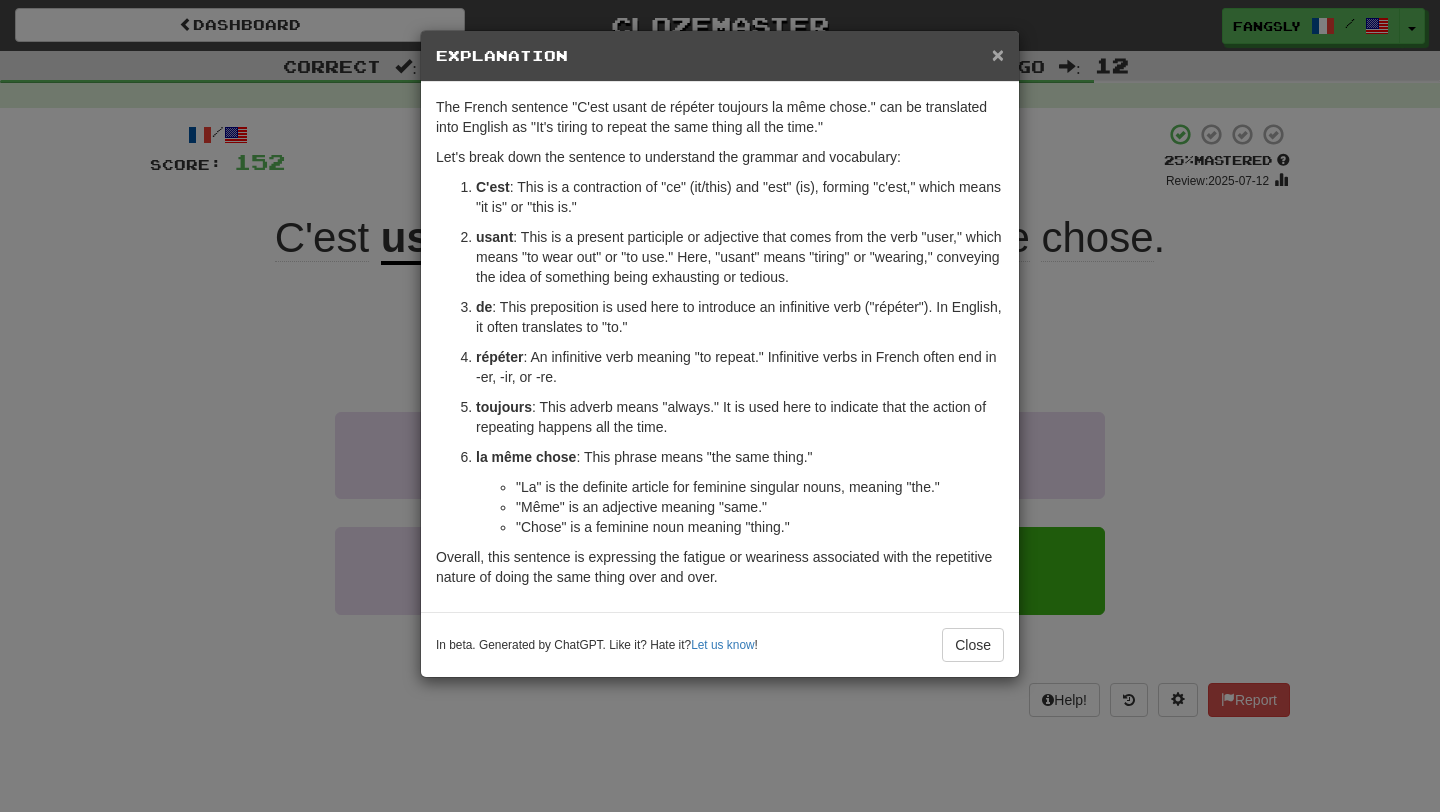 click on "×" at bounding box center (998, 54) 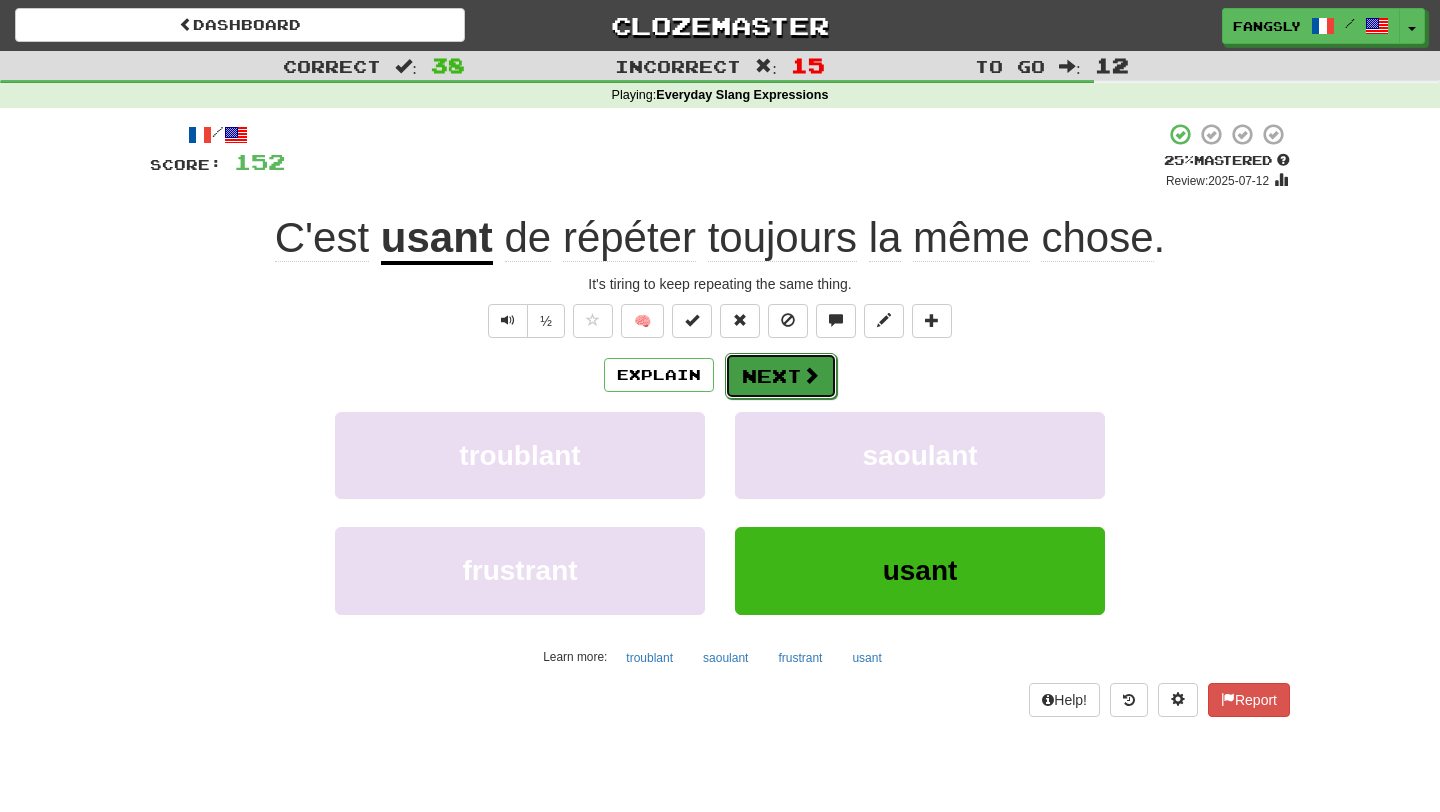 click on "Next" at bounding box center (781, 376) 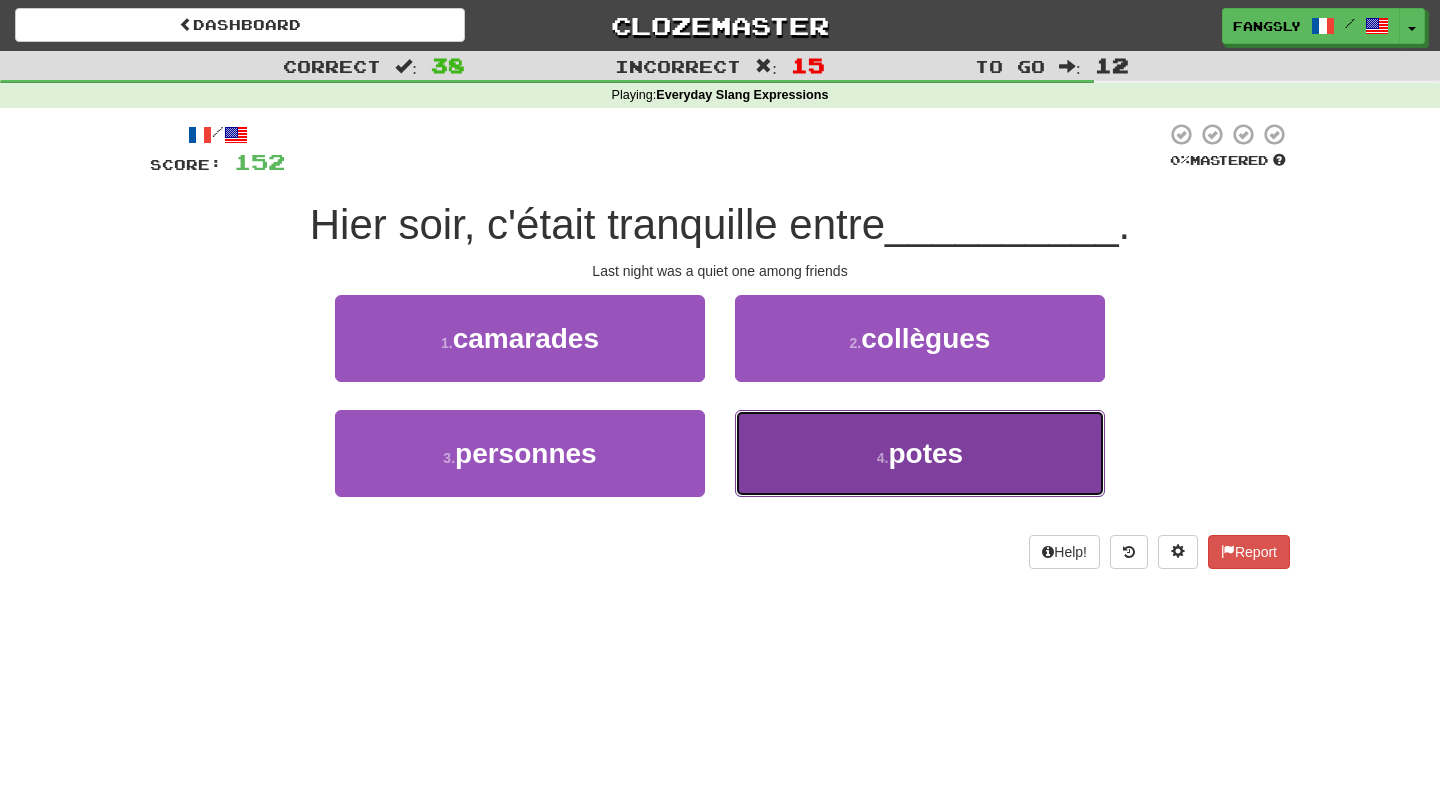 click on "4 .  potes" at bounding box center (920, 453) 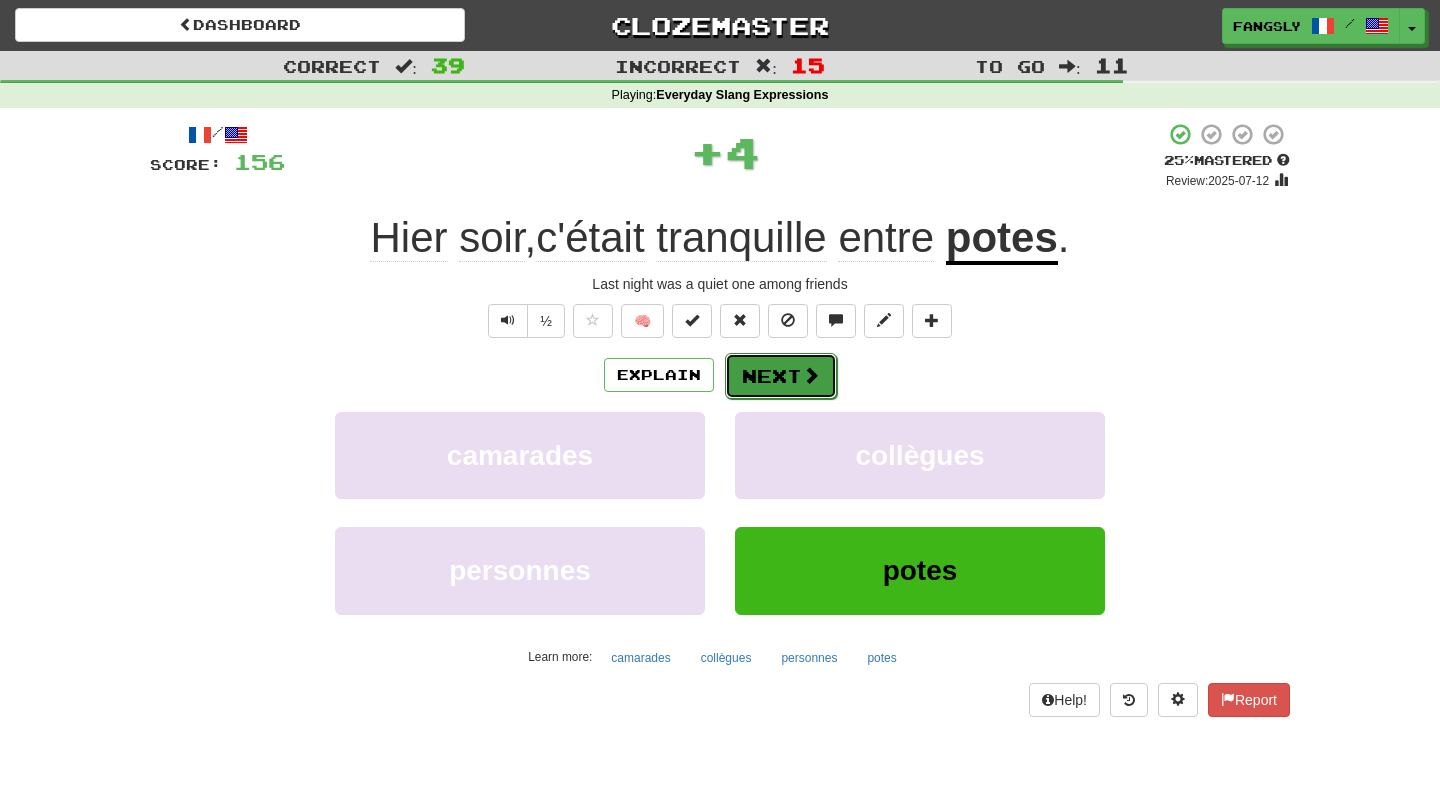 click on "Next" at bounding box center [781, 376] 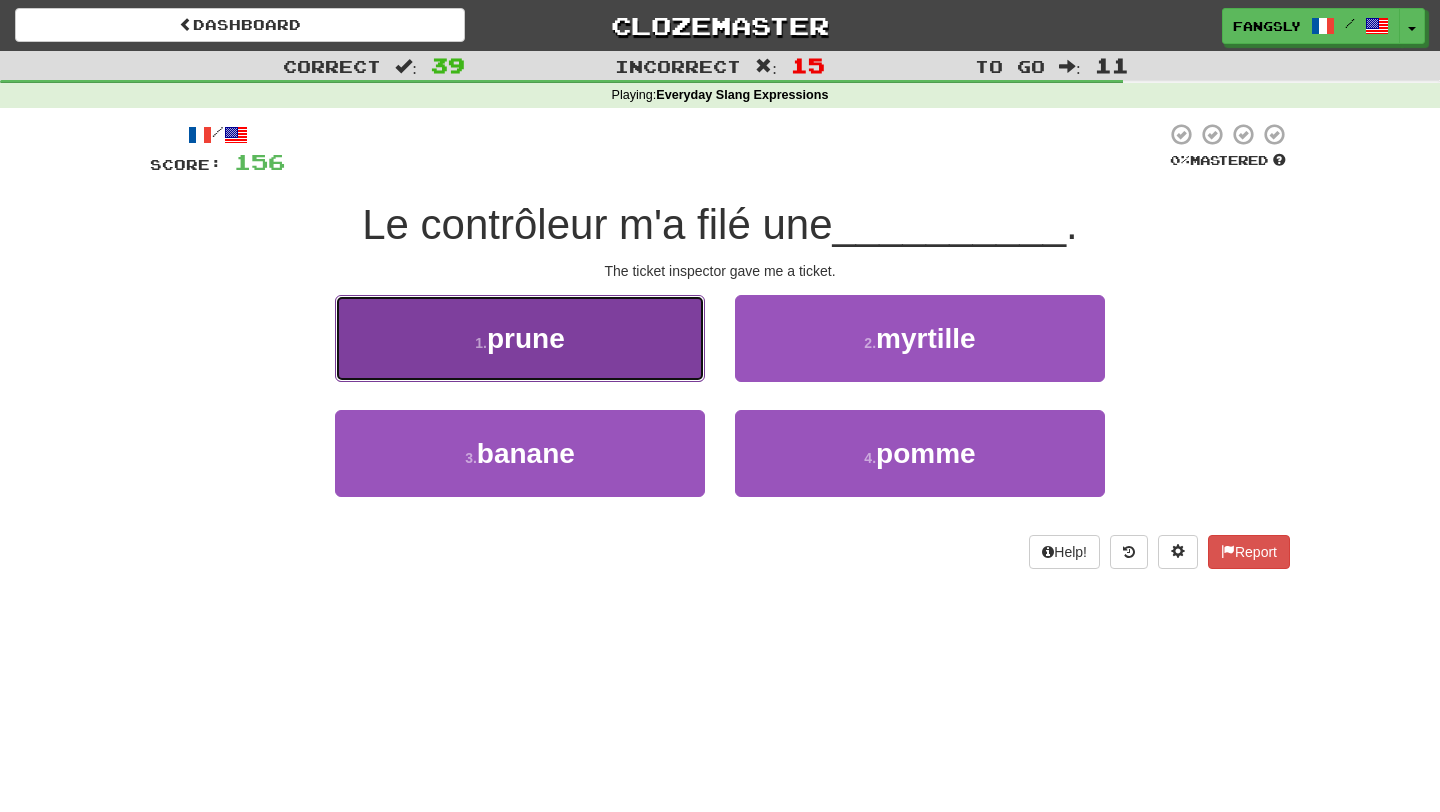 click on "1 .  prune" at bounding box center [520, 338] 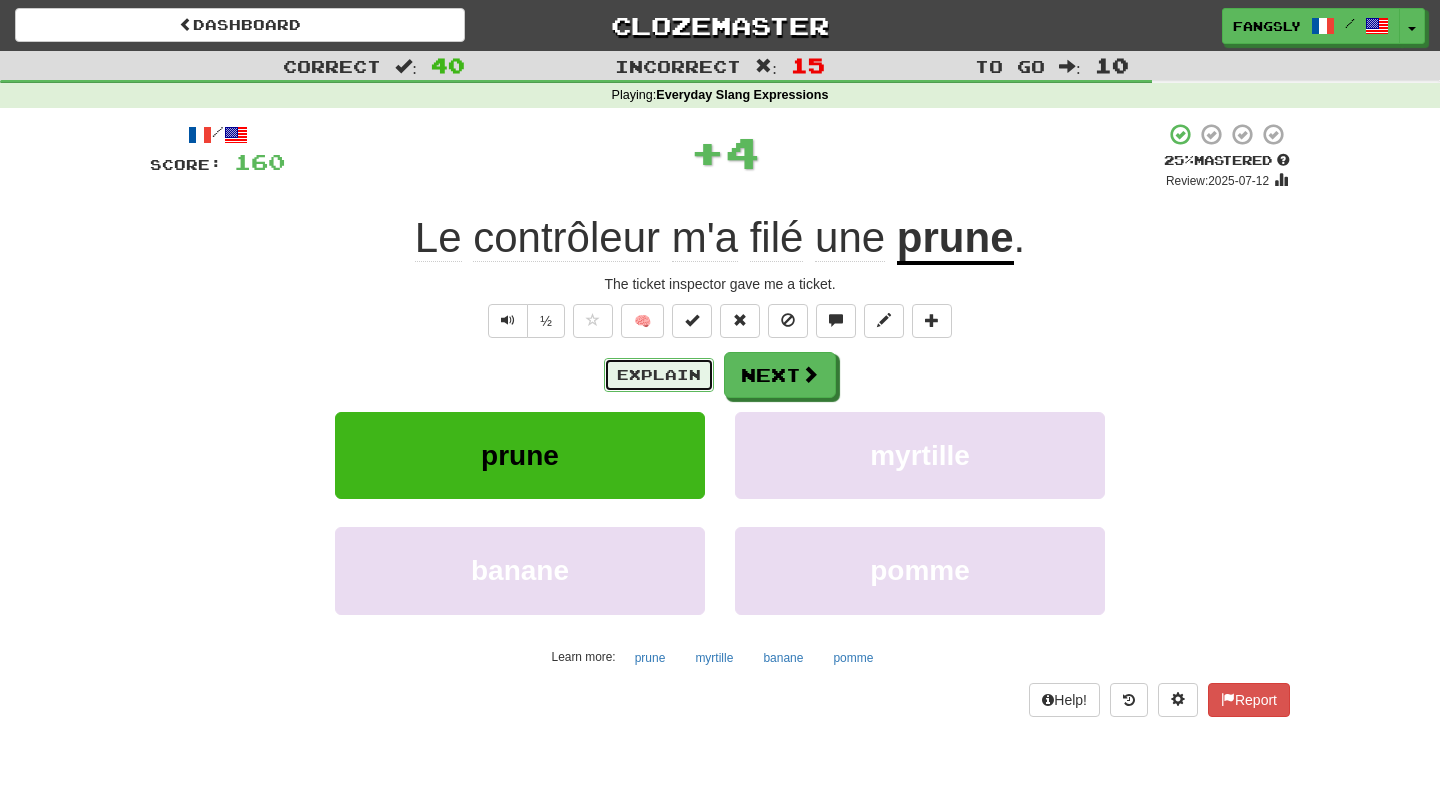 click on "Explain" at bounding box center (659, 375) 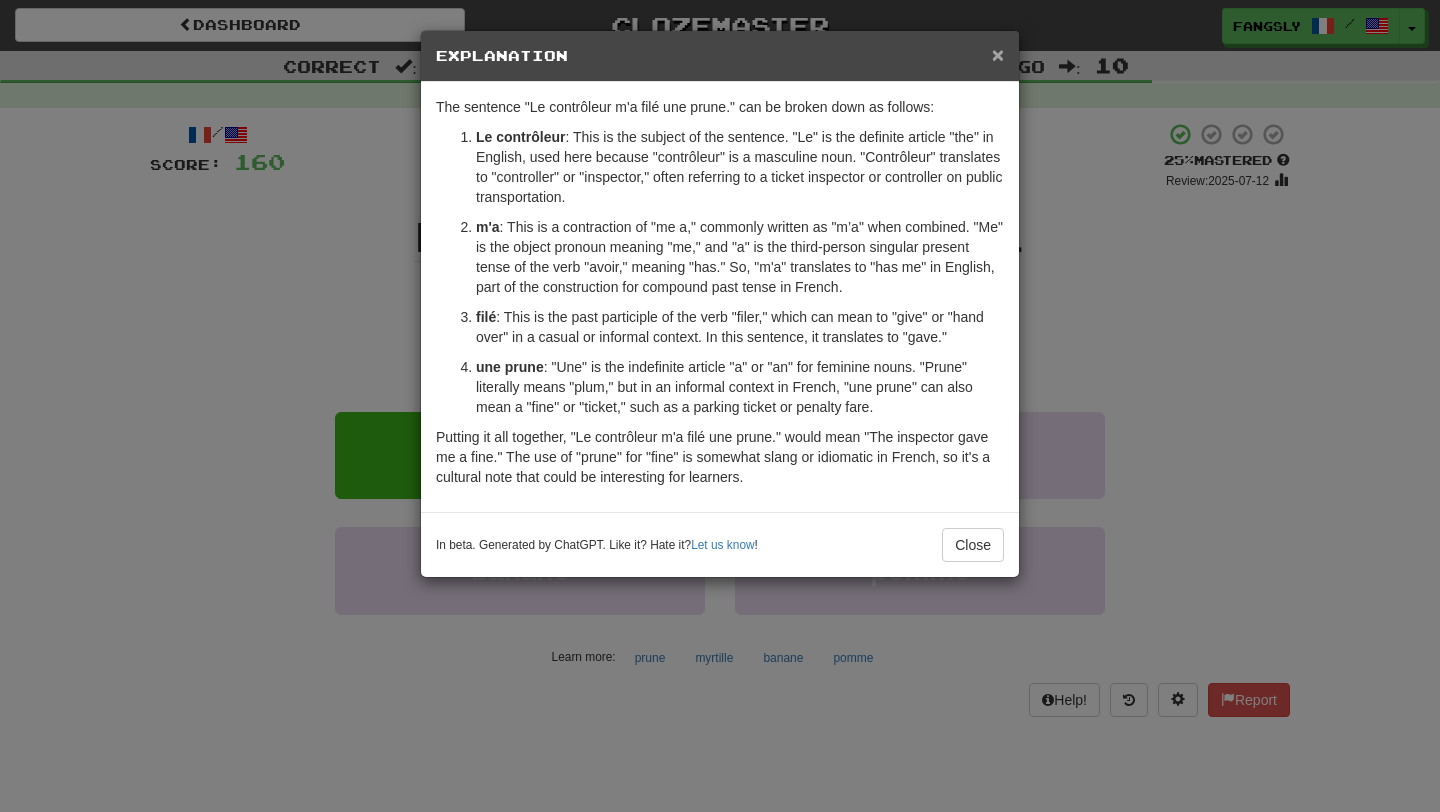 click on "×" at bounding box center [998, 54] 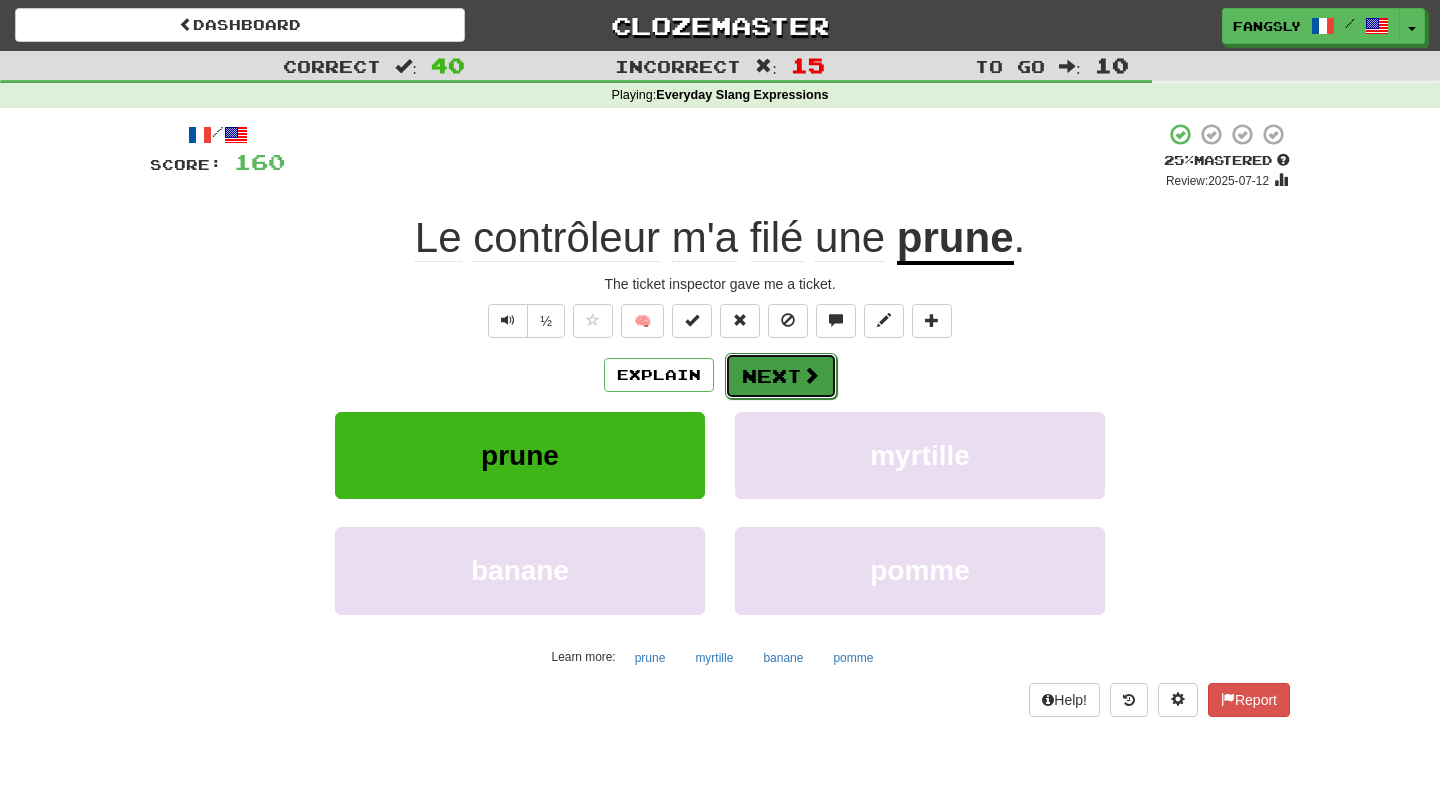 click on "Next" at bounding box center [781, 376] 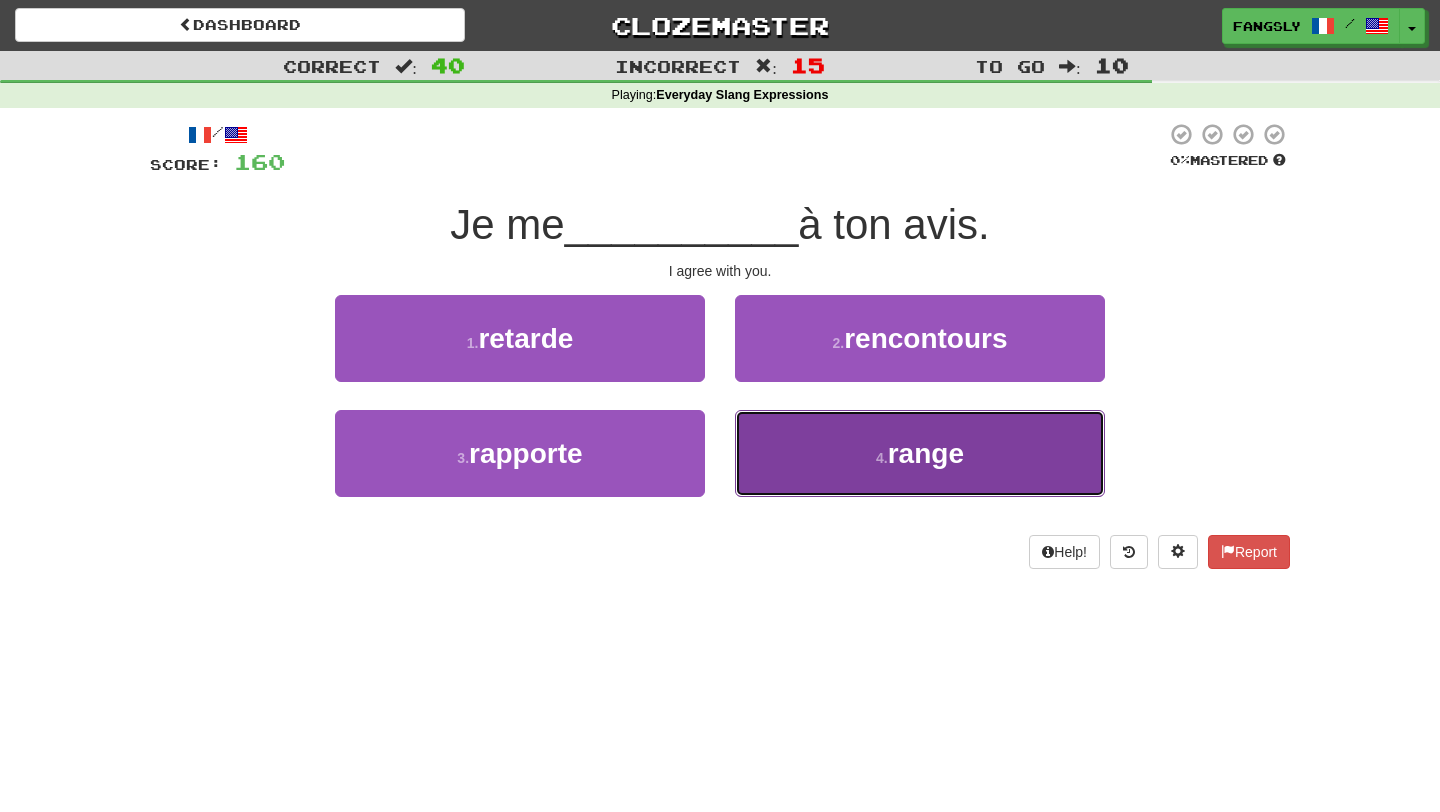 click on "4 .  range" at bounding box center [920, 453] 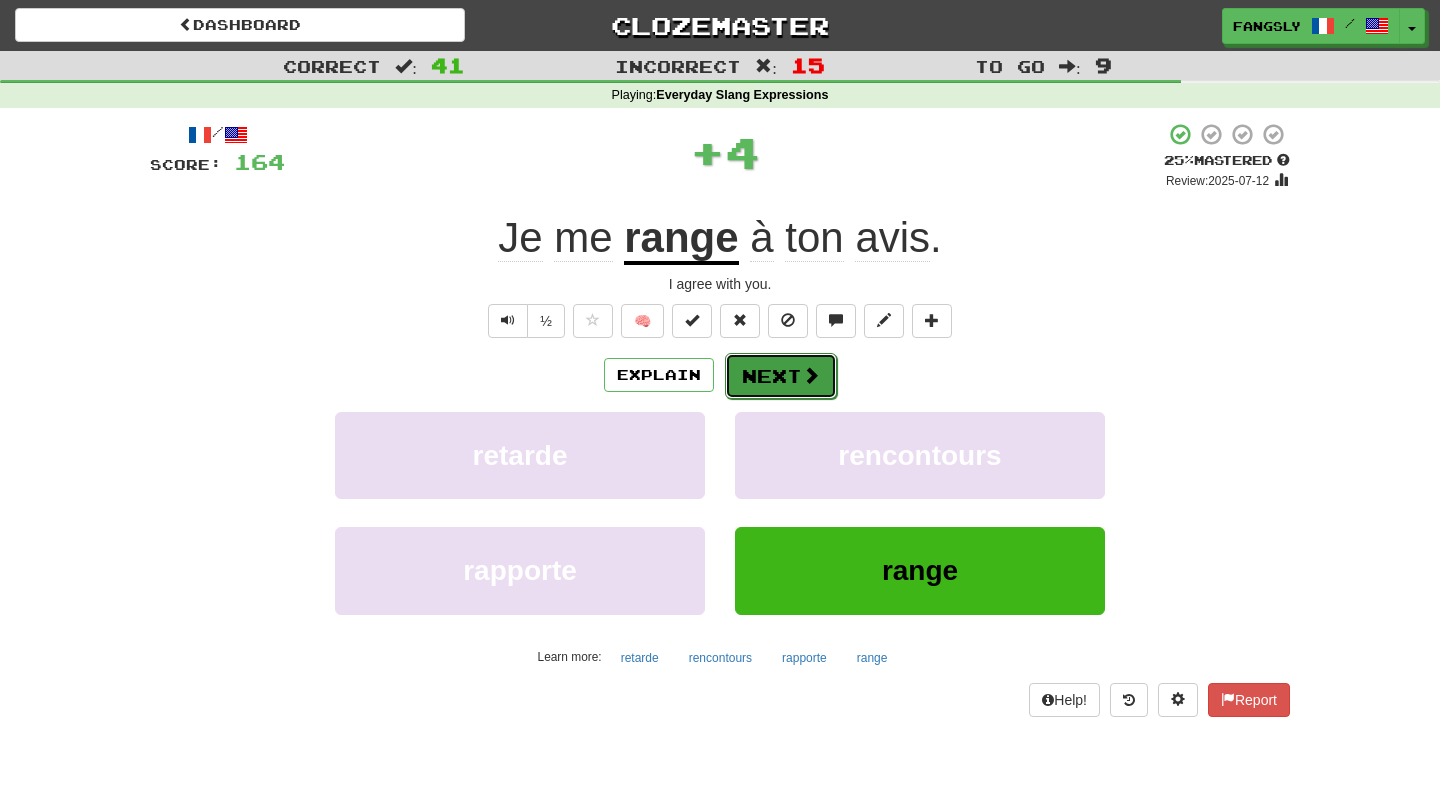 click on "Next" at bounding box center (781, 376) 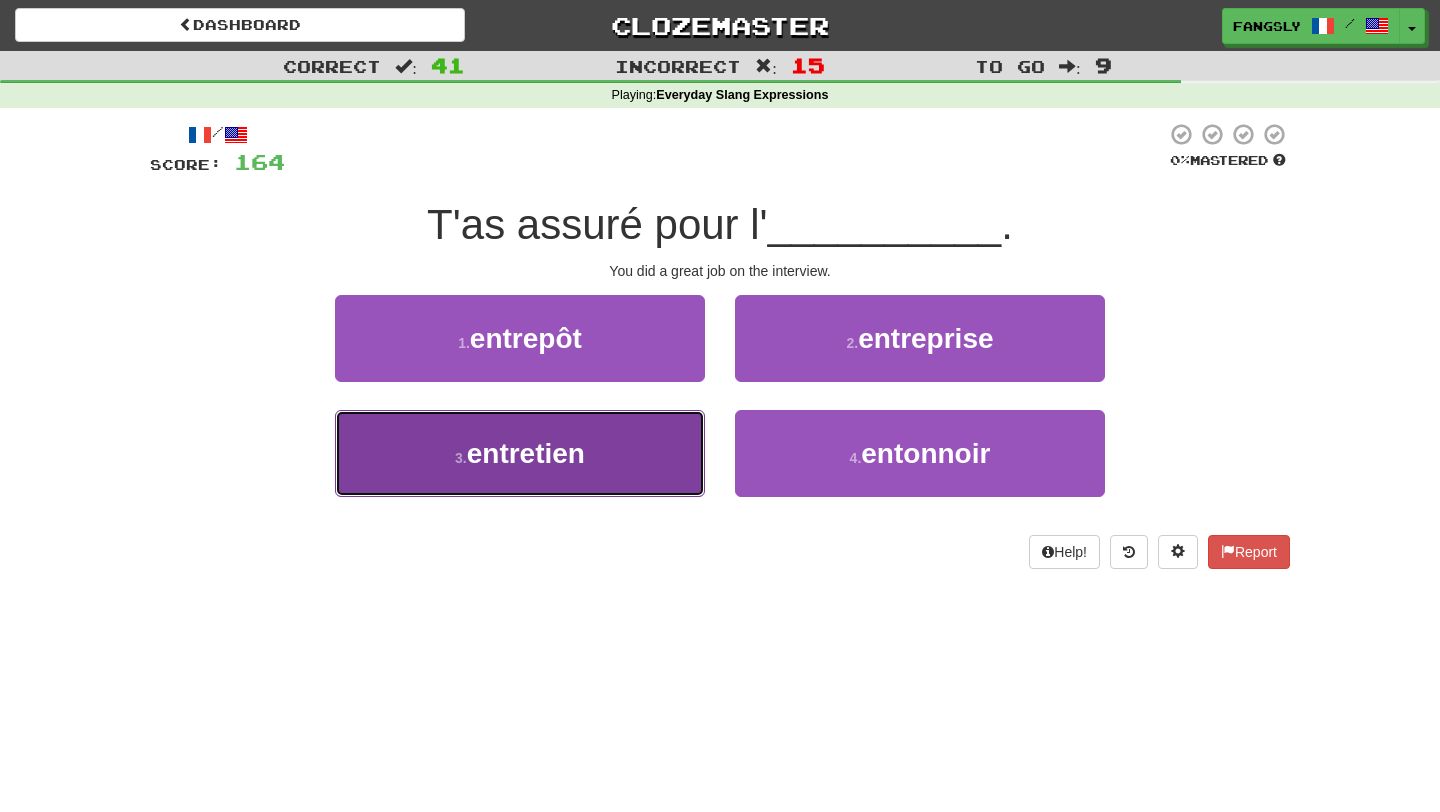 click on "3 .  entretien" at bounding box center [520, 453] 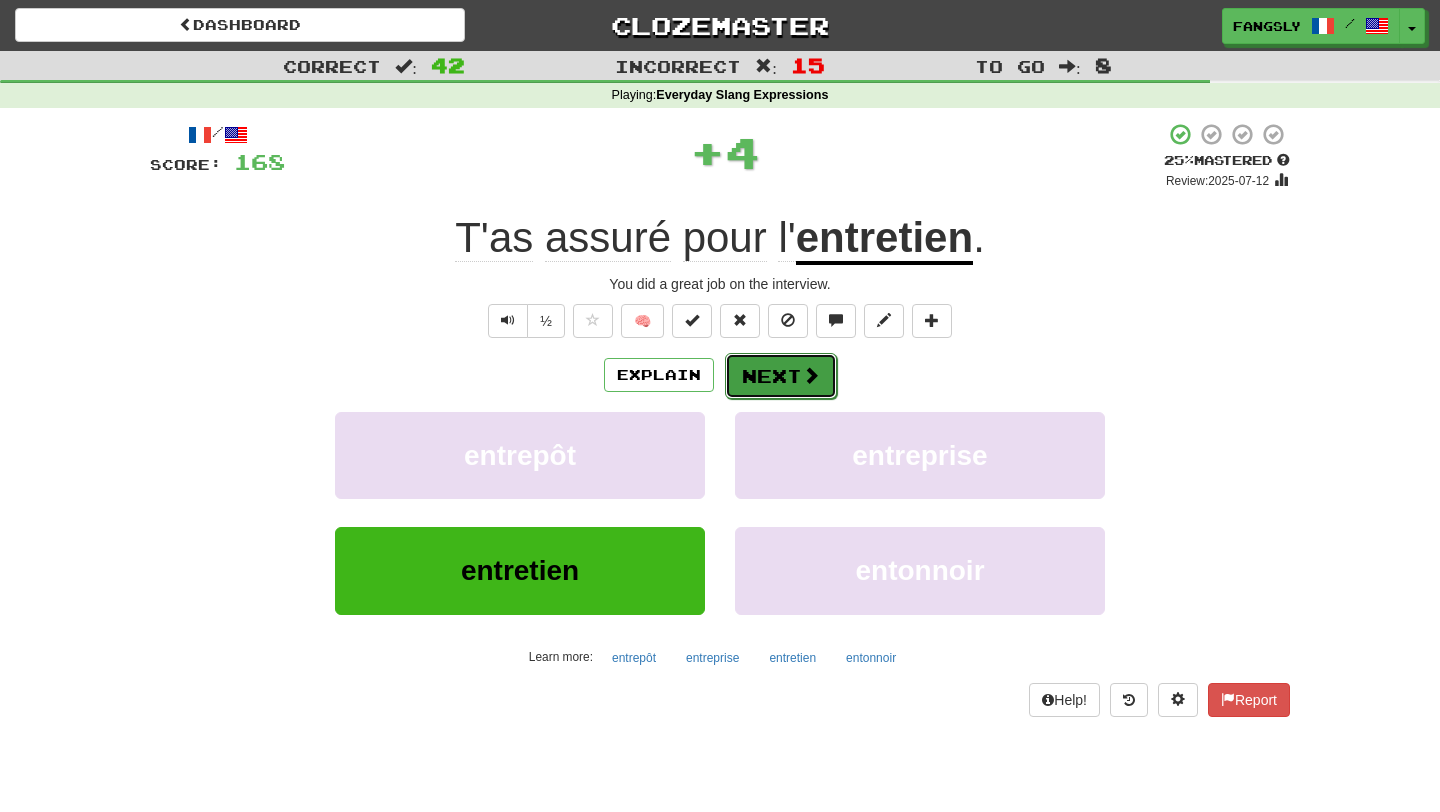 click on "Next" at bounding box center [781, 376] 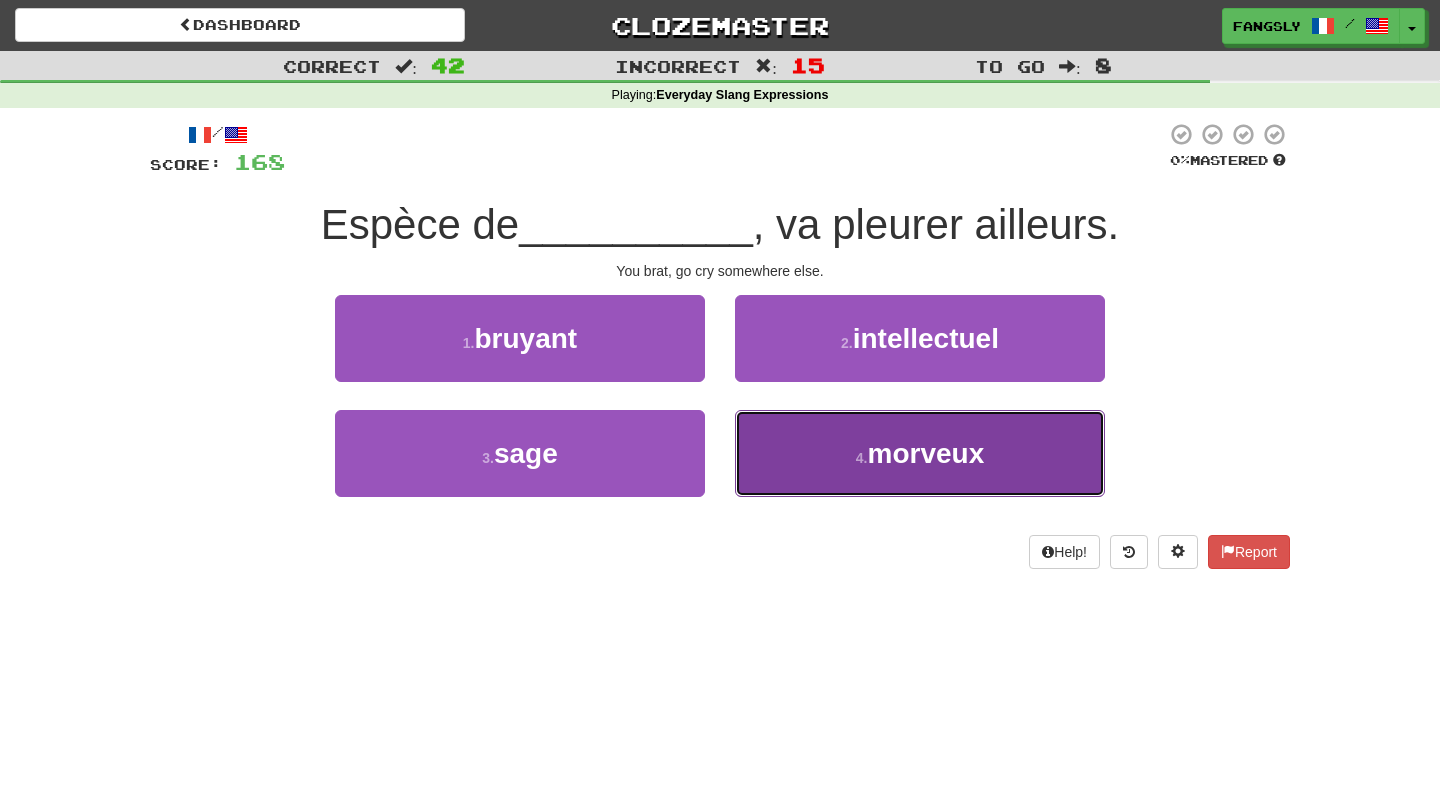 click on "4 . morveux" at bounding box center (920, 453) 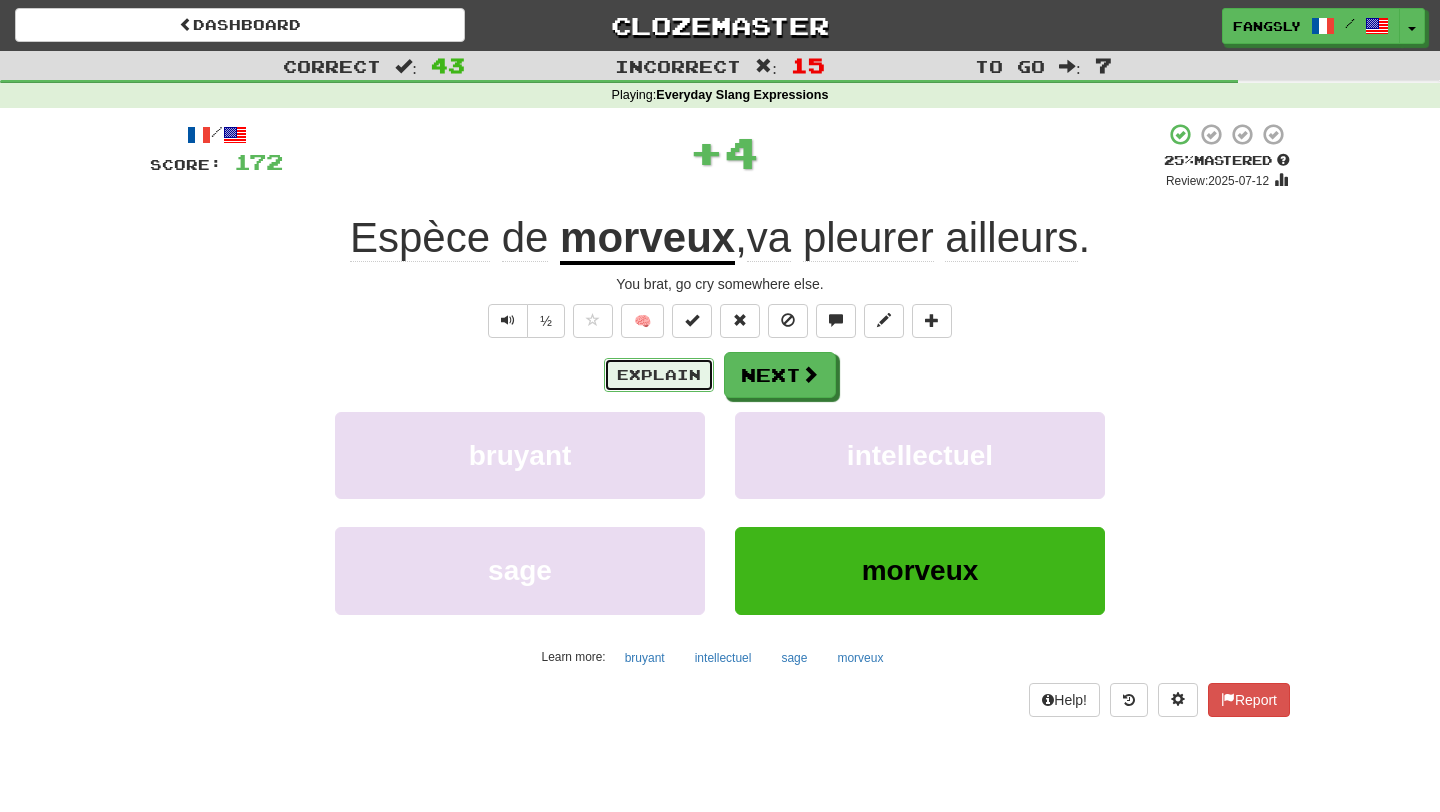 click on "Explain" at bounding box center (659, 375) 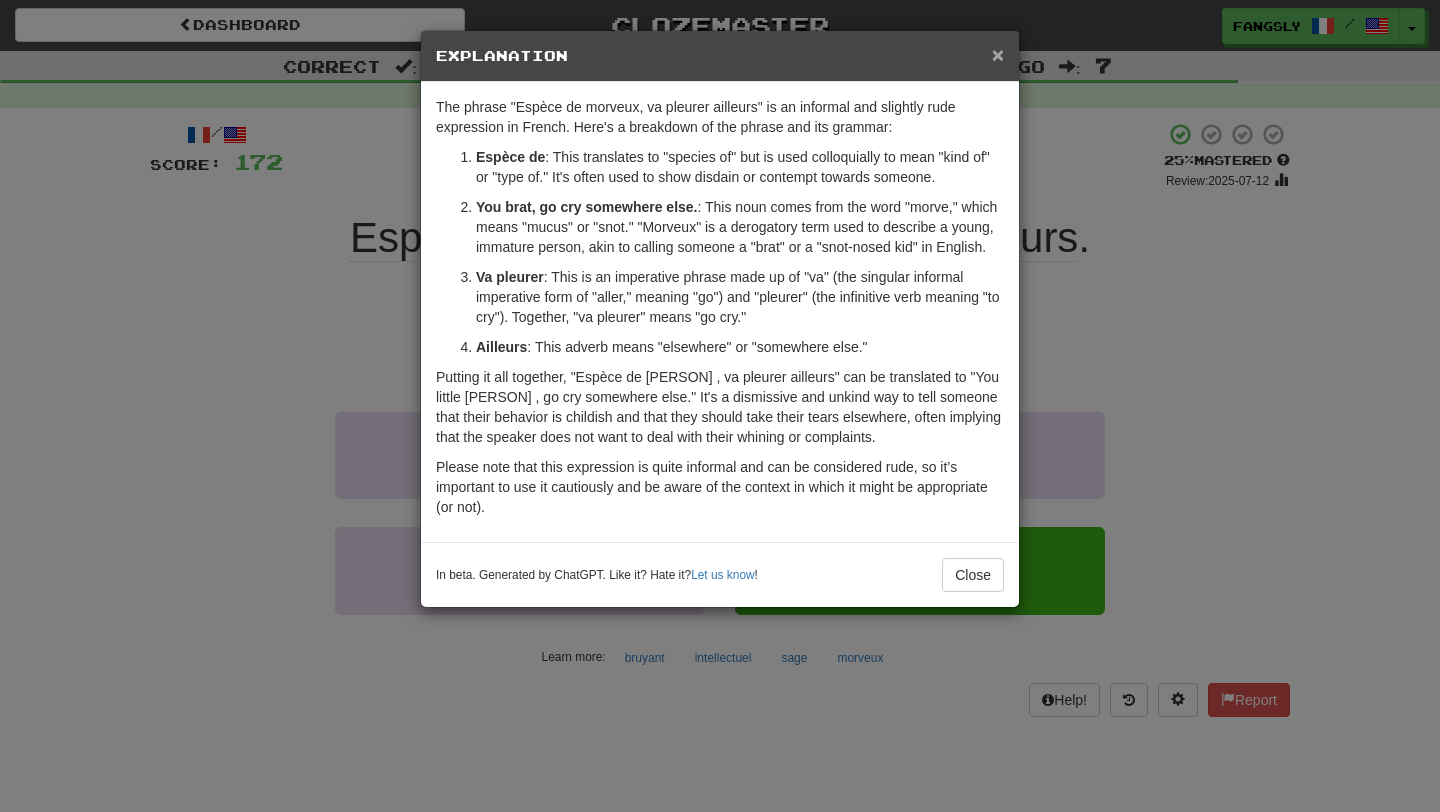 click on "×" at bounding box center (998, 54) 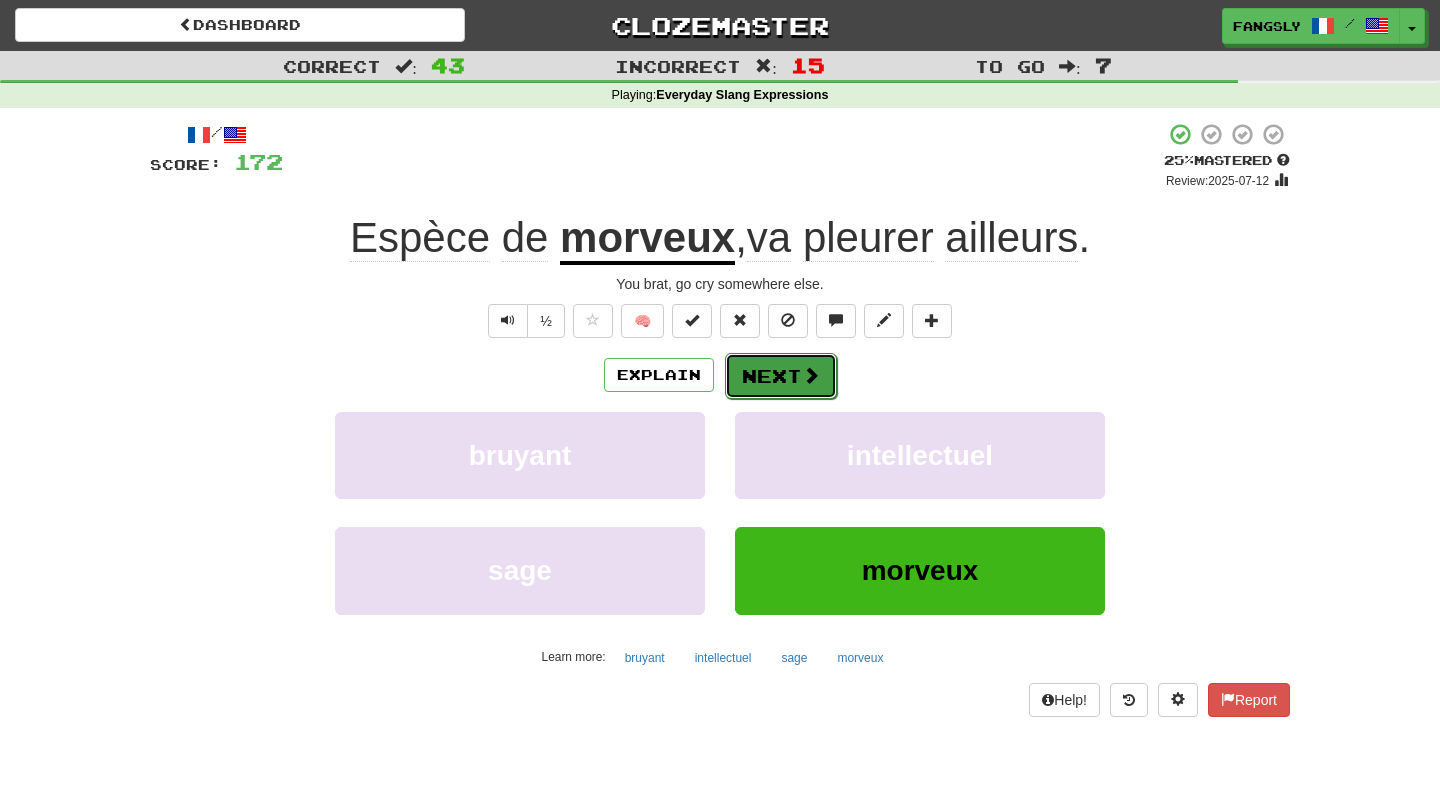 click on "Next" at bounding box center (781, 376) 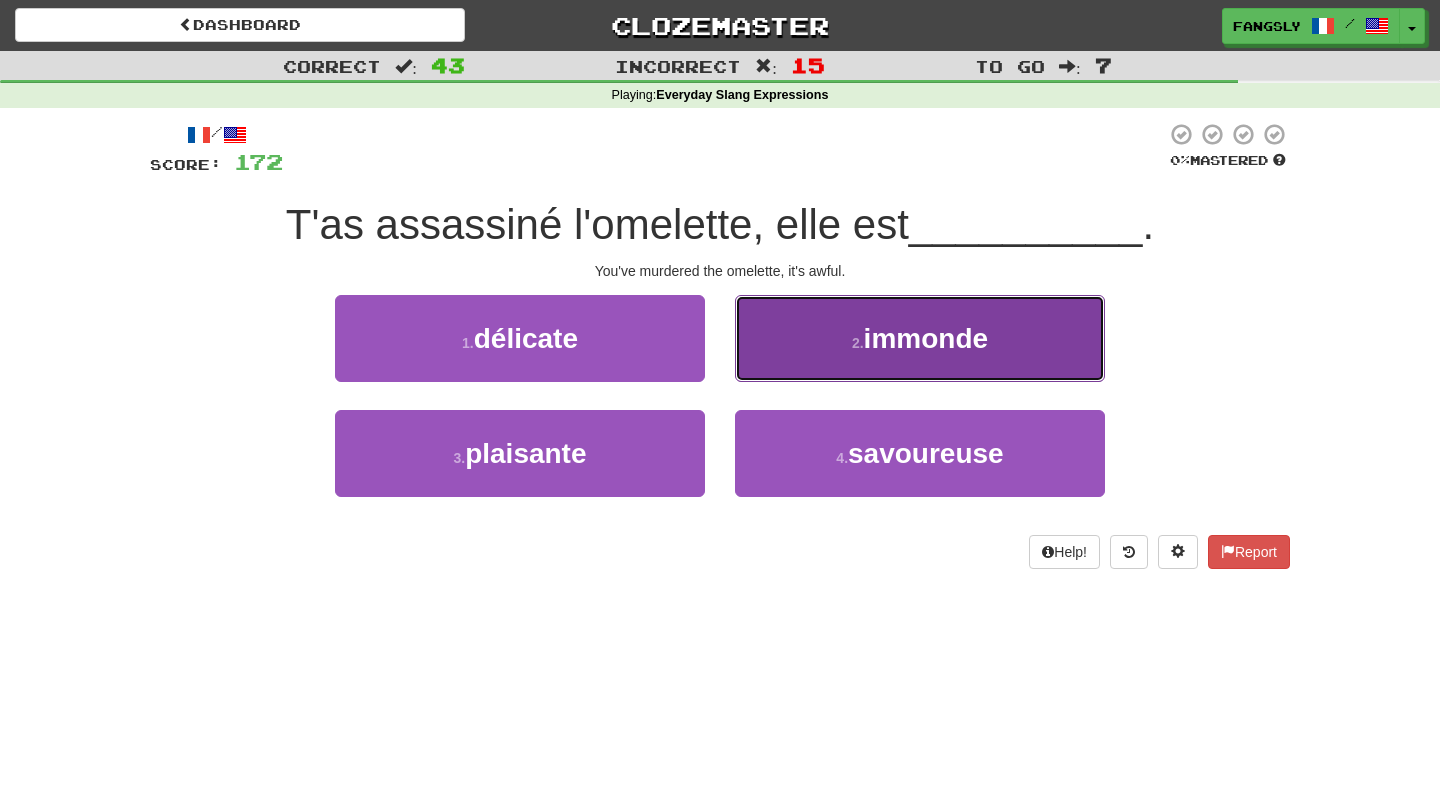 click on "immonde" at bounding box center [926, 338] 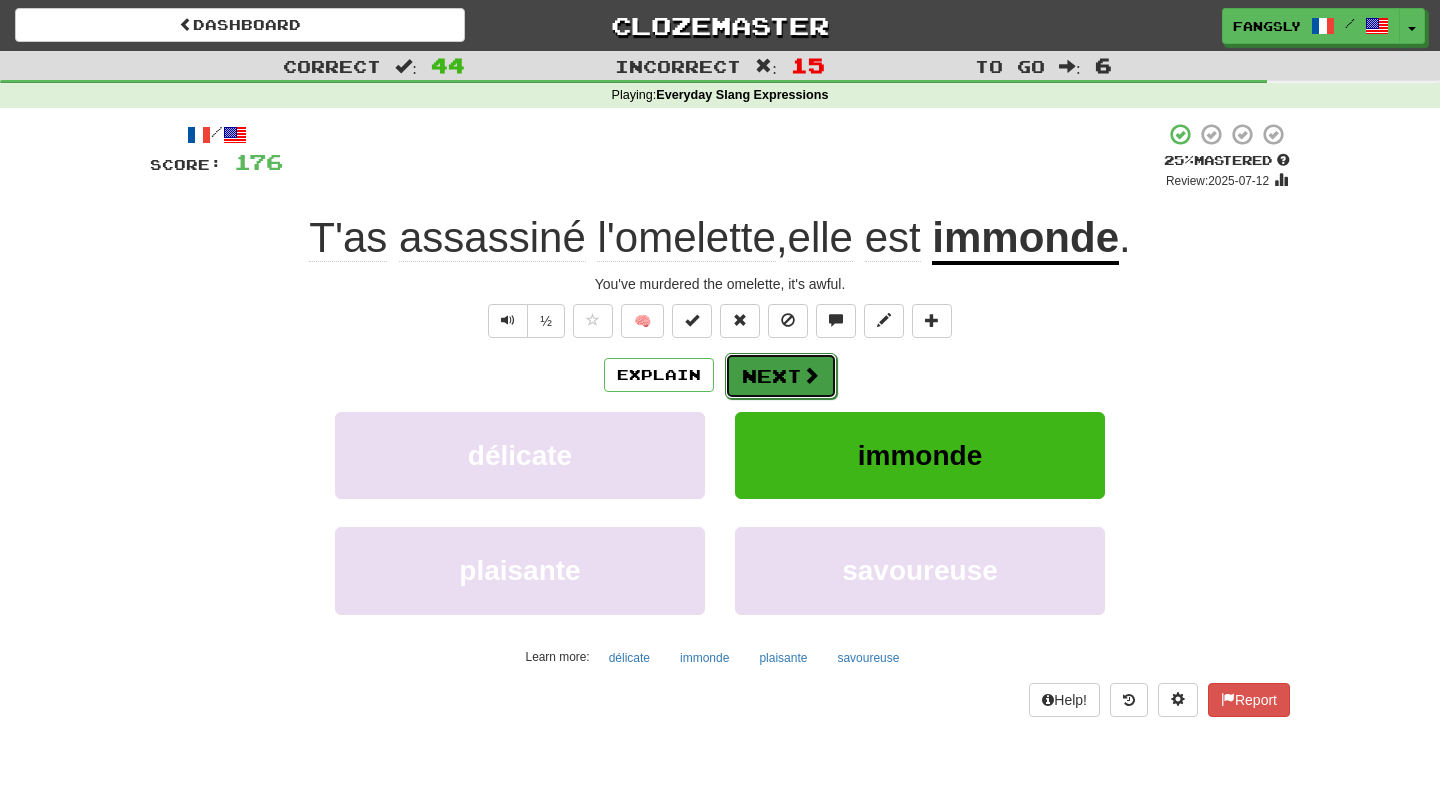click on "Next" at bounding box center [781, 376] 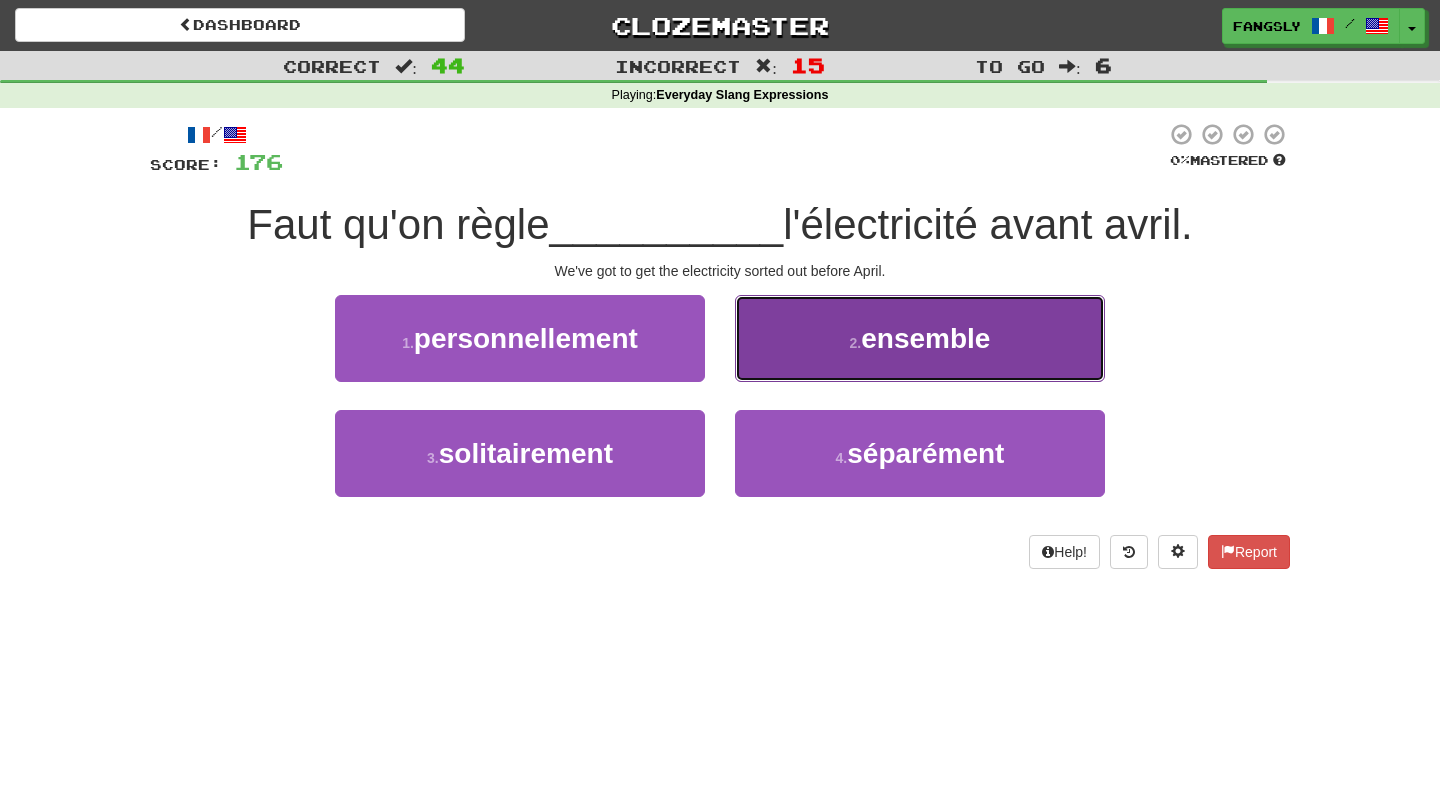 click on "2 .  ensemble" at bounding box center [920, 338] 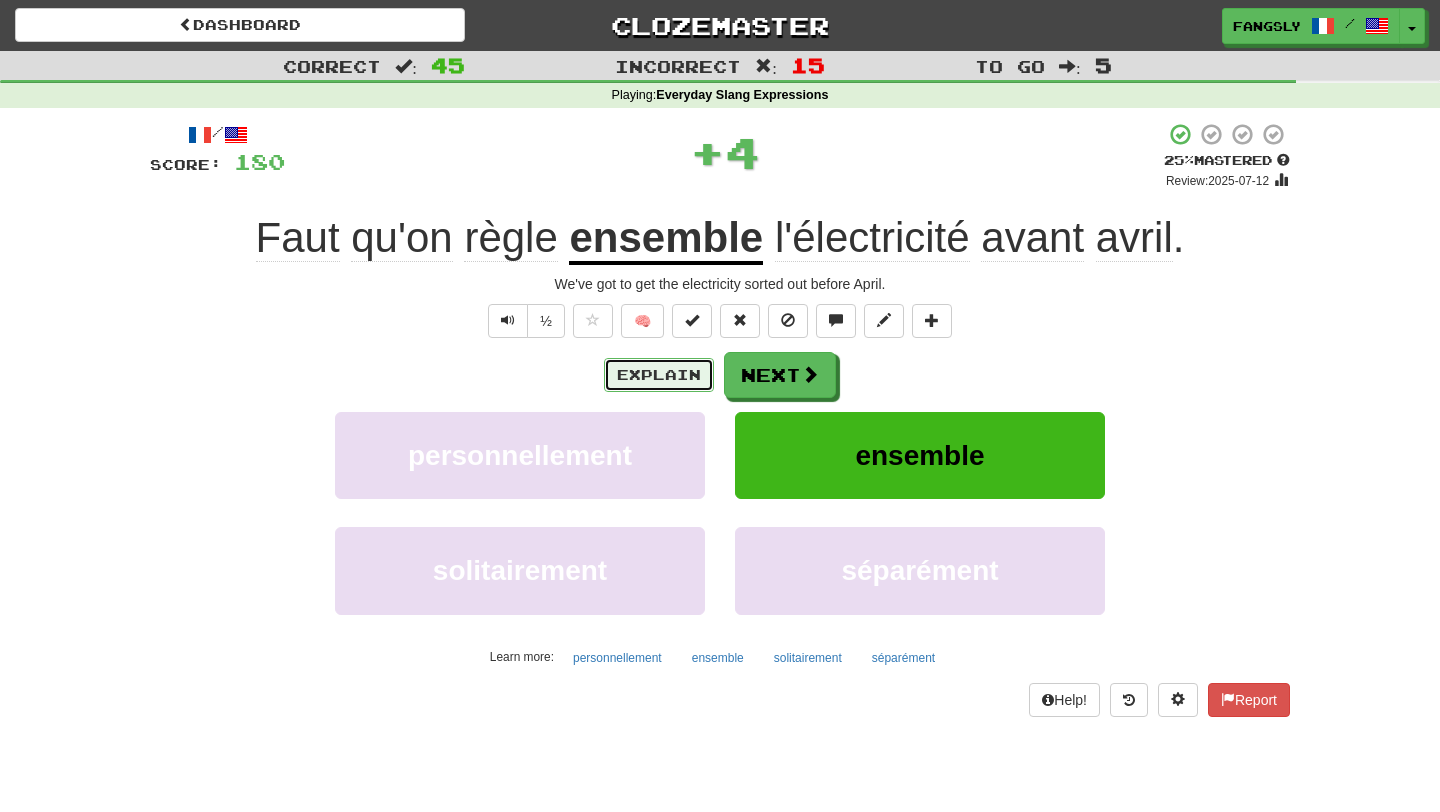 click on "Explain" at bounding box center (659, 375) 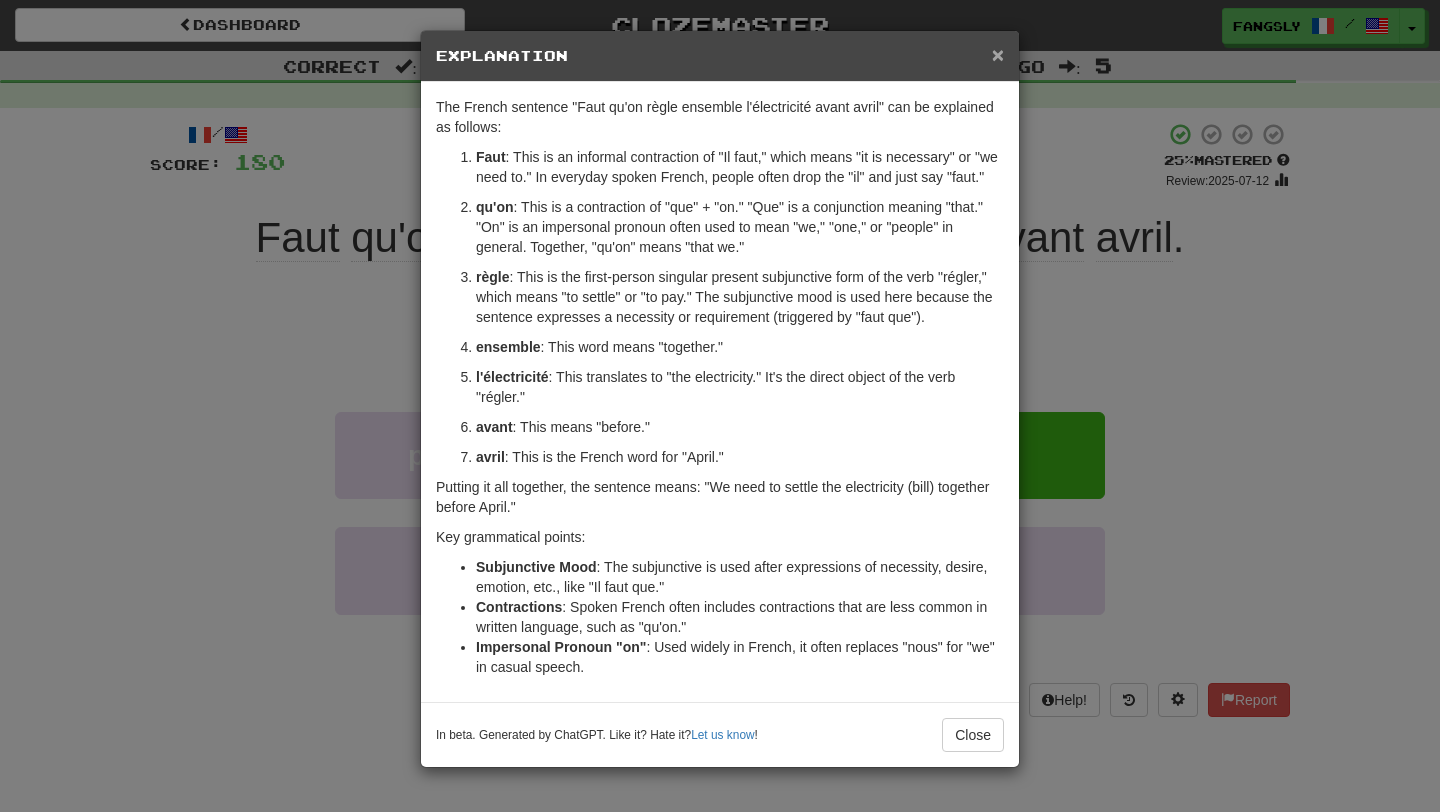 click on "×" at bounding box center (998, 54) 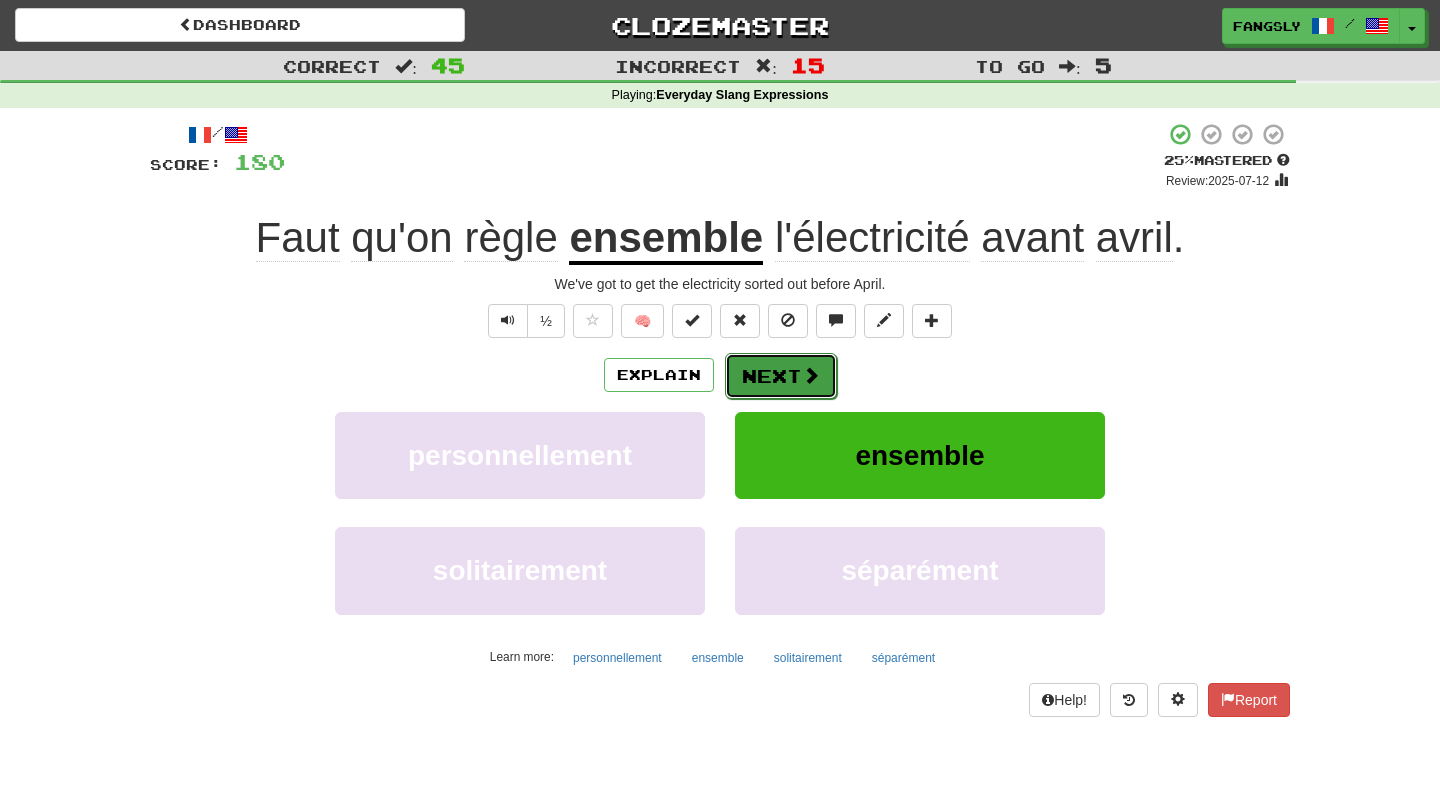 click on "Next" at bounding box center [781, 376] 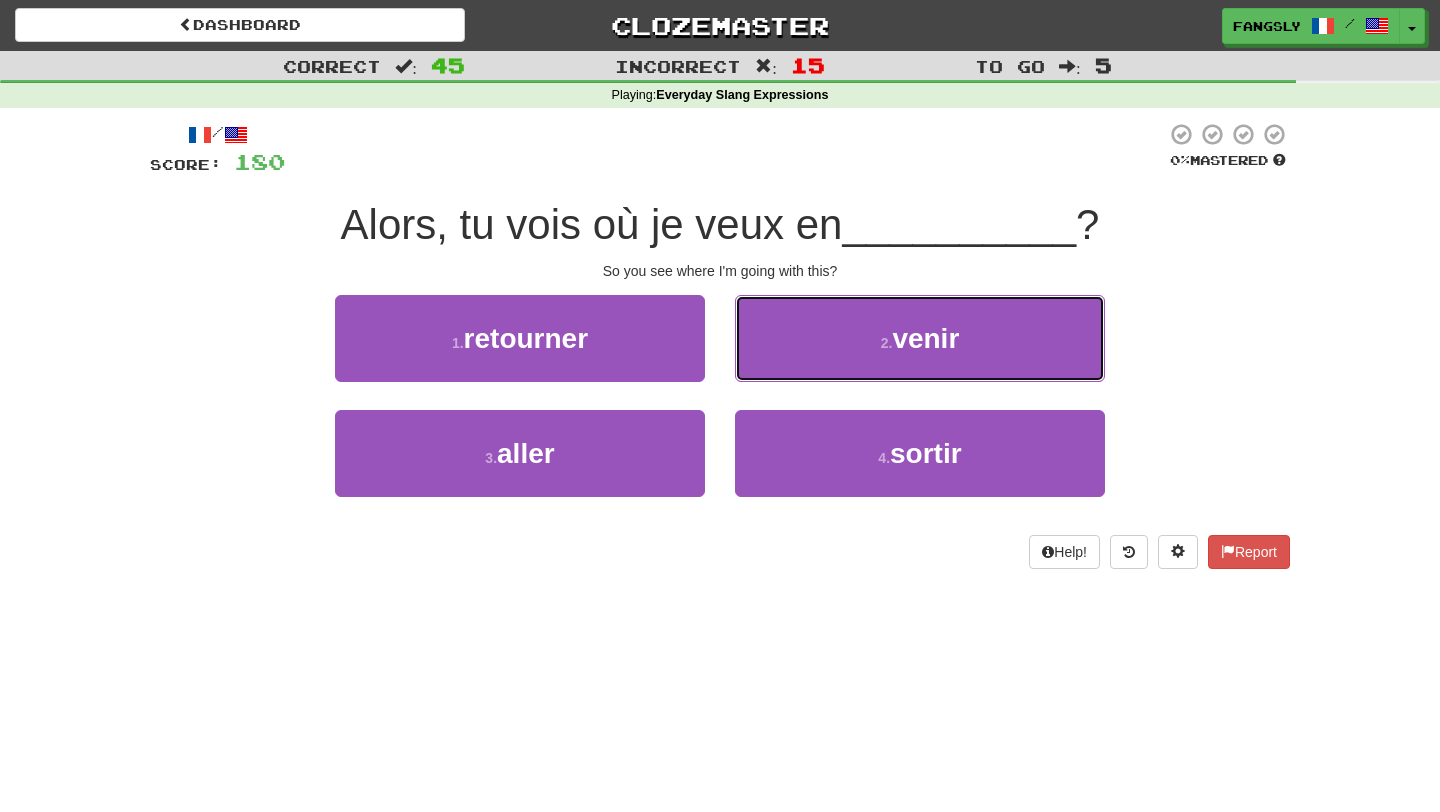 click on "2 . venir" at bounding box center [920, 338] 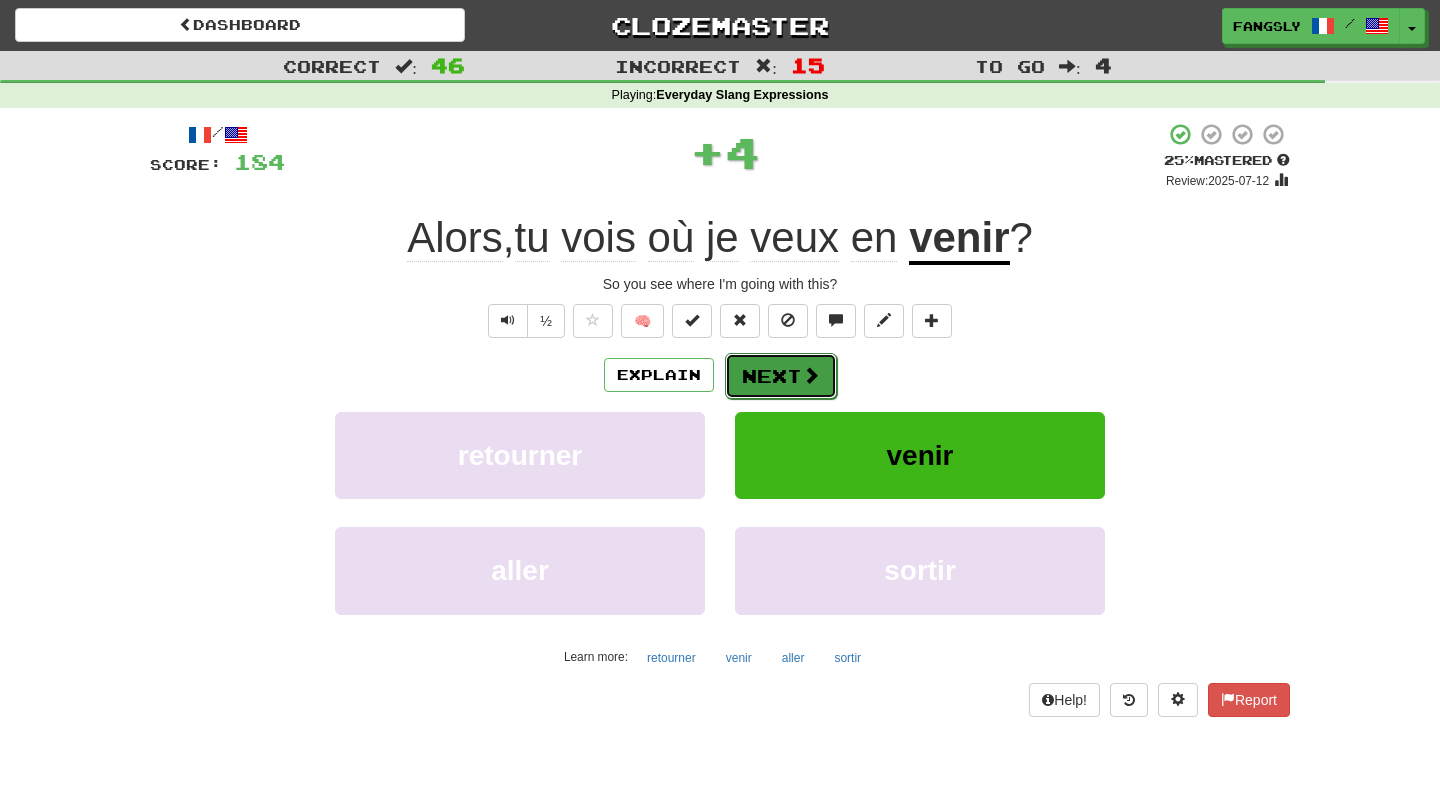 click on "Next" at bounding box center [781, 376] 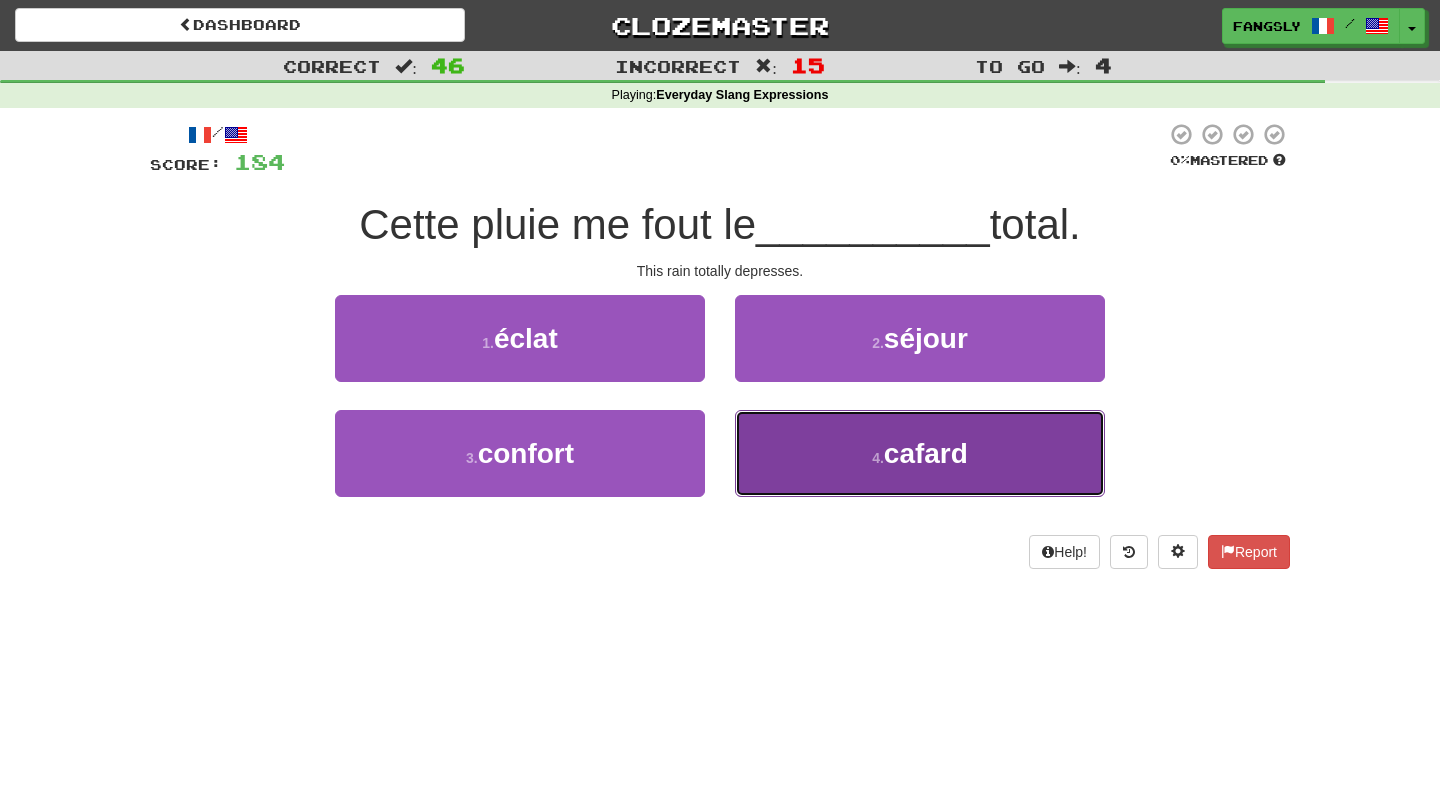 click on "4 . cafard" at bounding box center [920, 453] 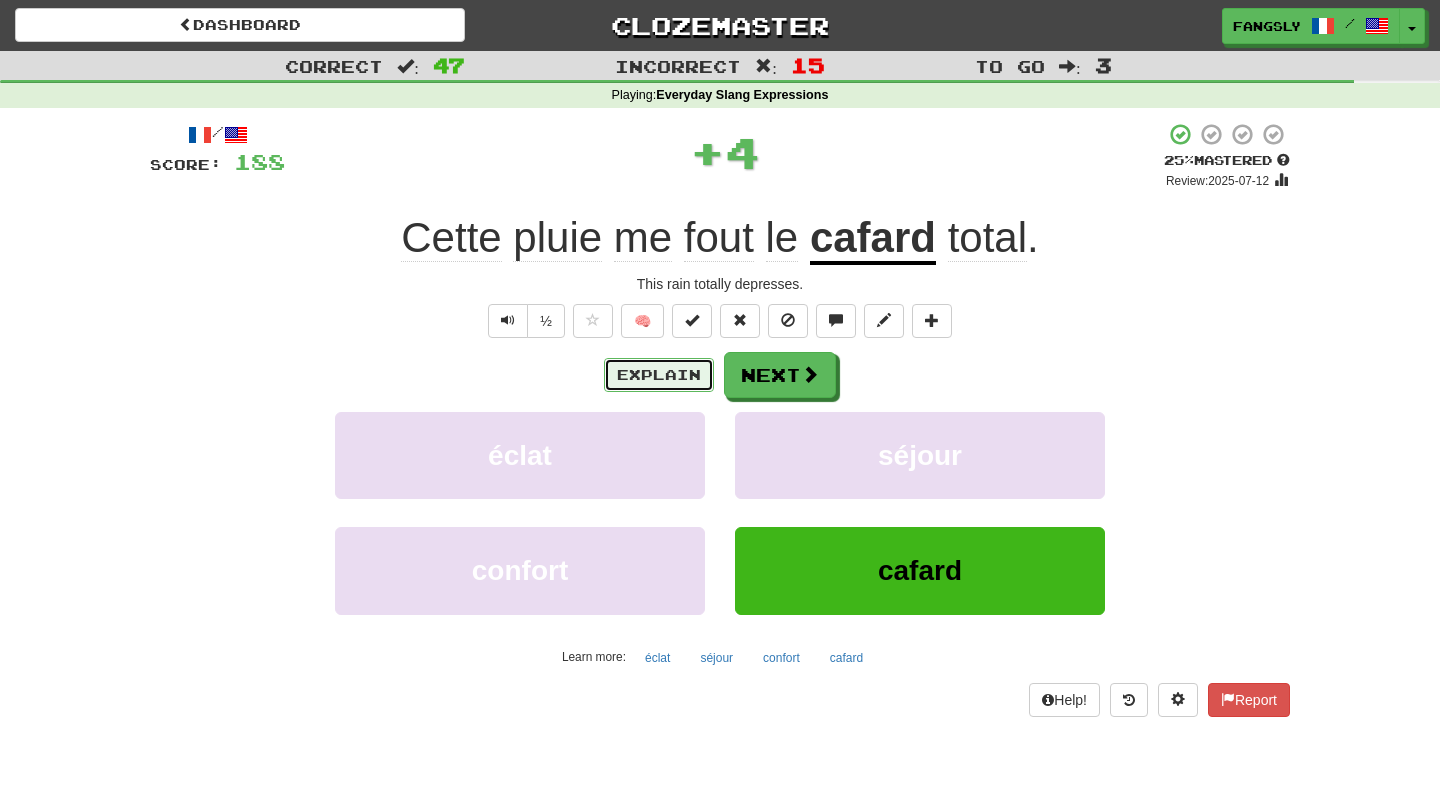 click on "Explain" at bounding box center [659, 375] 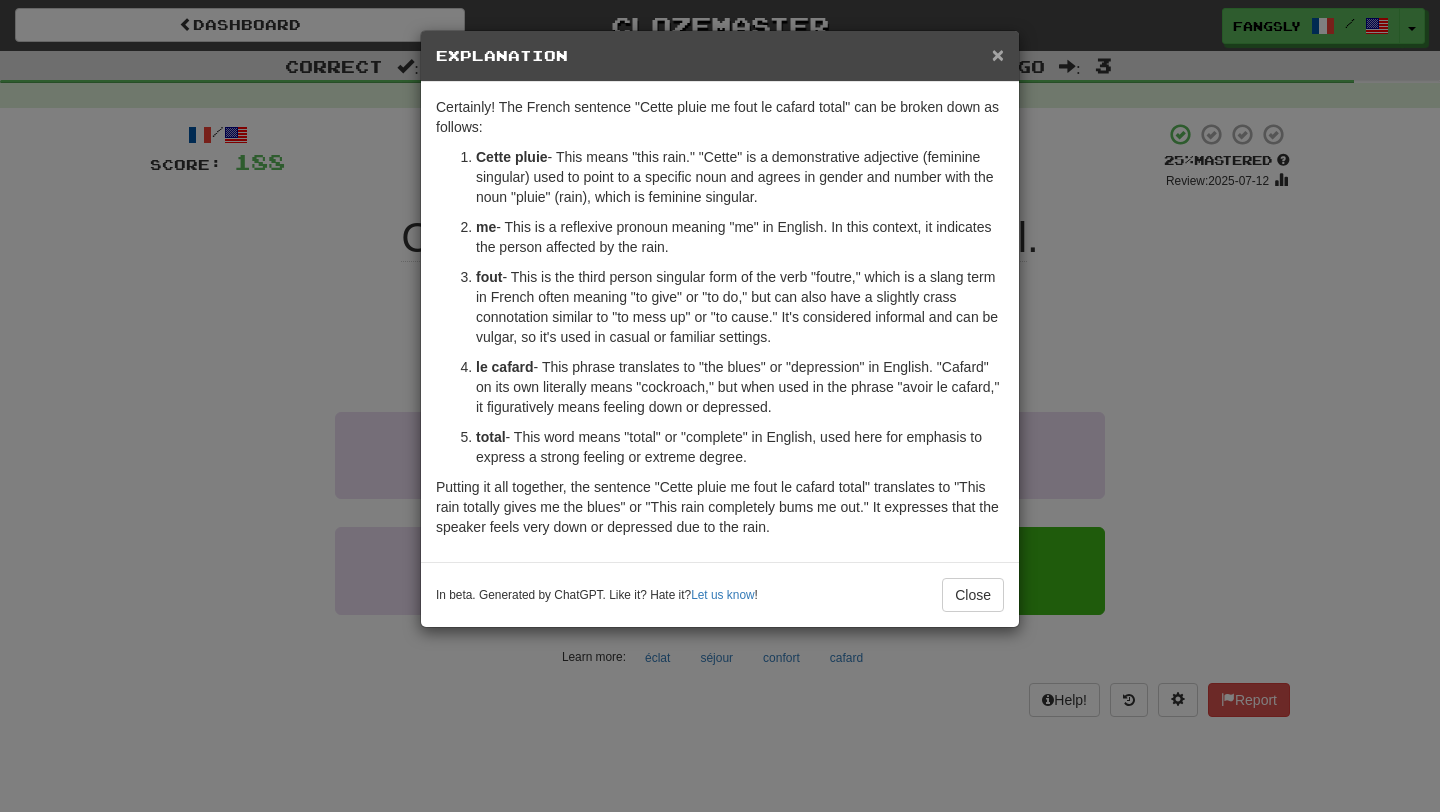 click on "×" at bounding box center [998, 54] 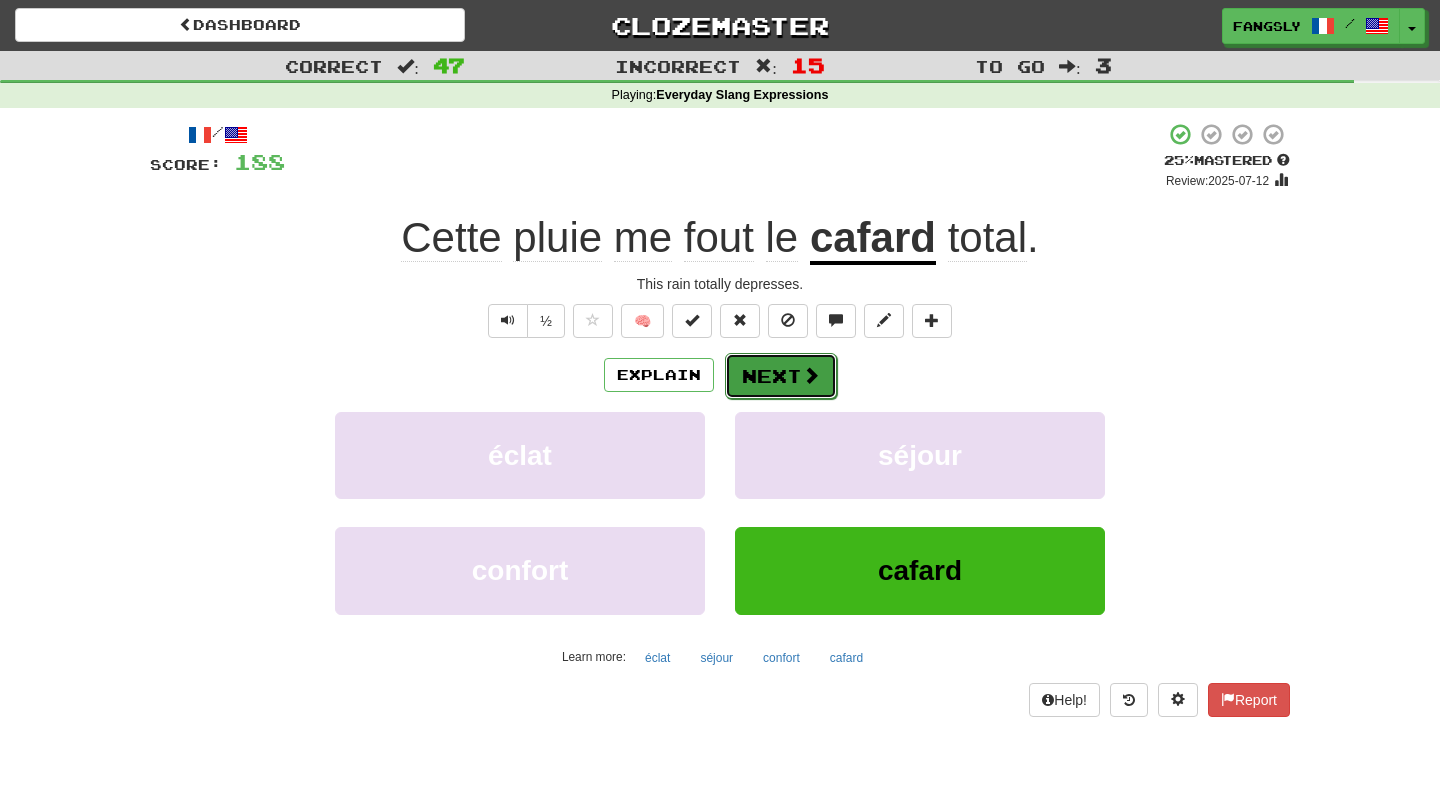 click at bounding box center (811, 375) 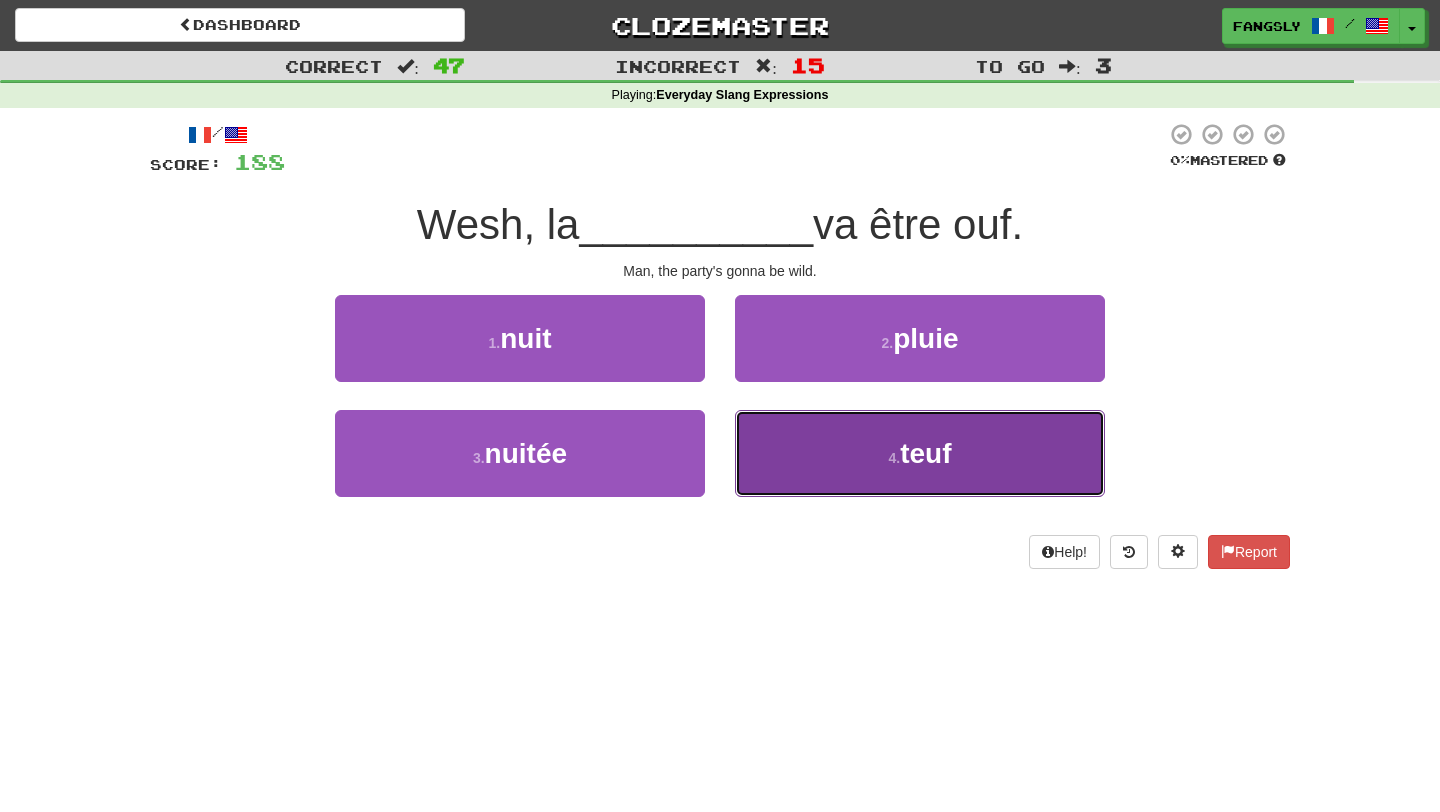 click on "4 .  teuf" at bounding box center [920, 453] 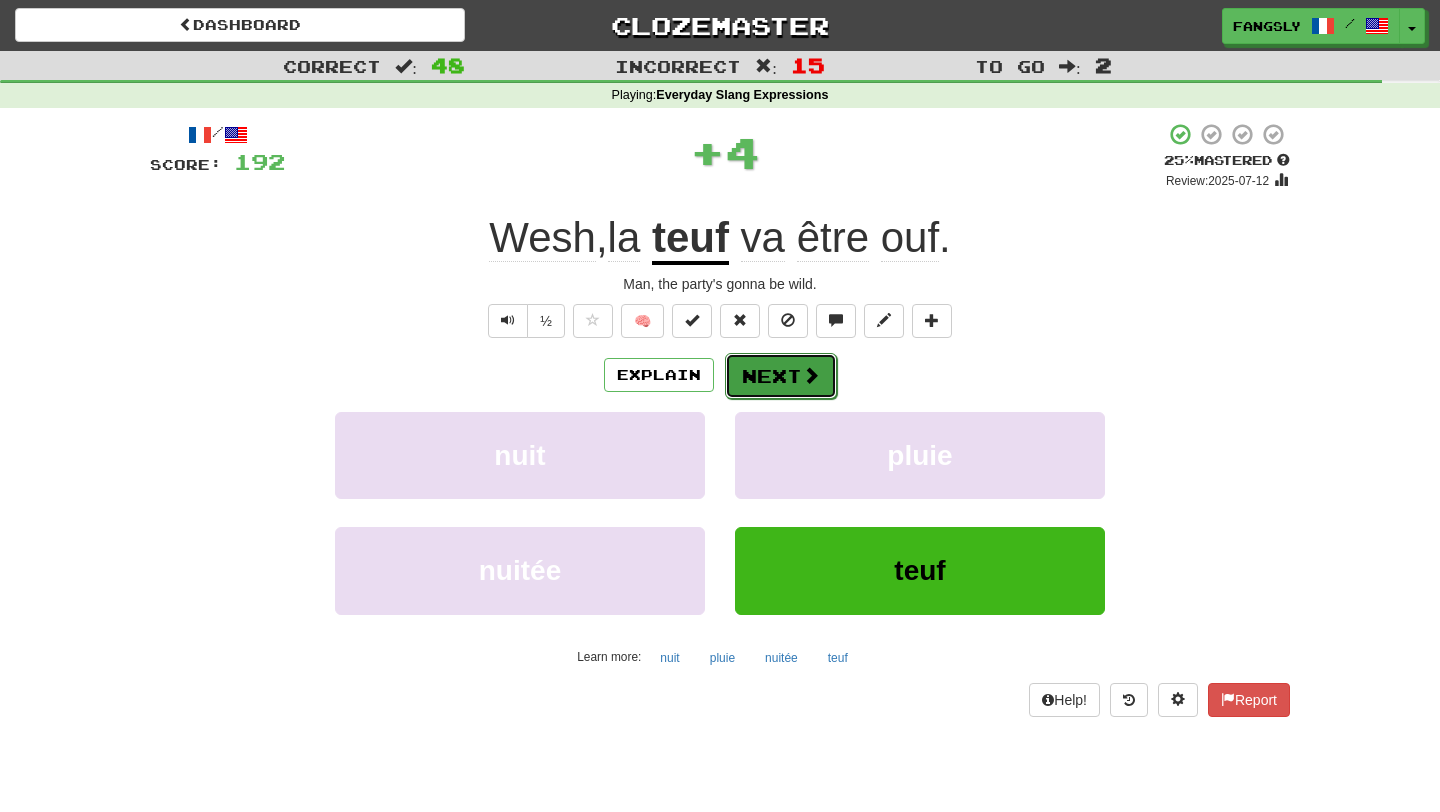 click on "Next" at bounding box center [781, 376] 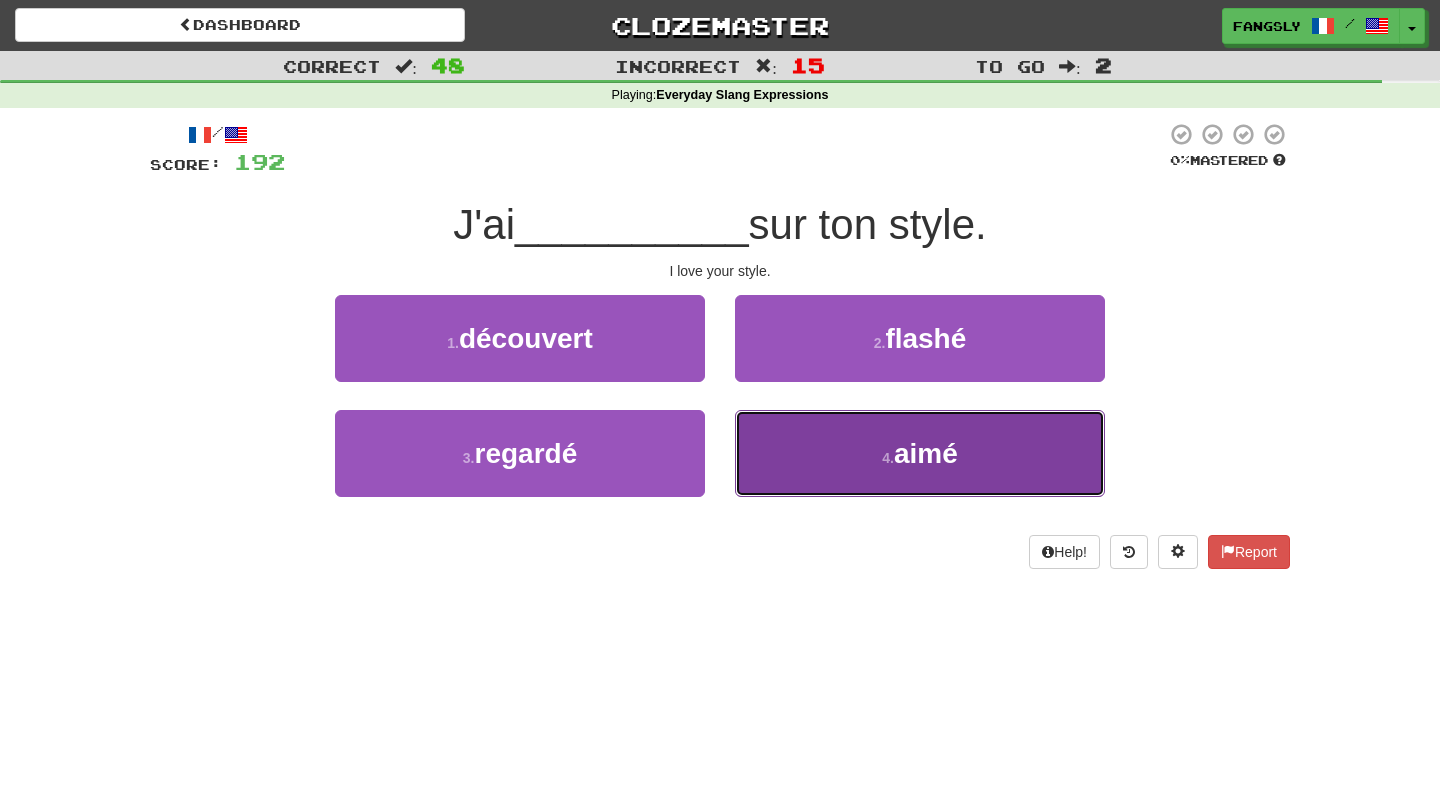 click on "4 .  aimé" at bounding box center [920, 453] 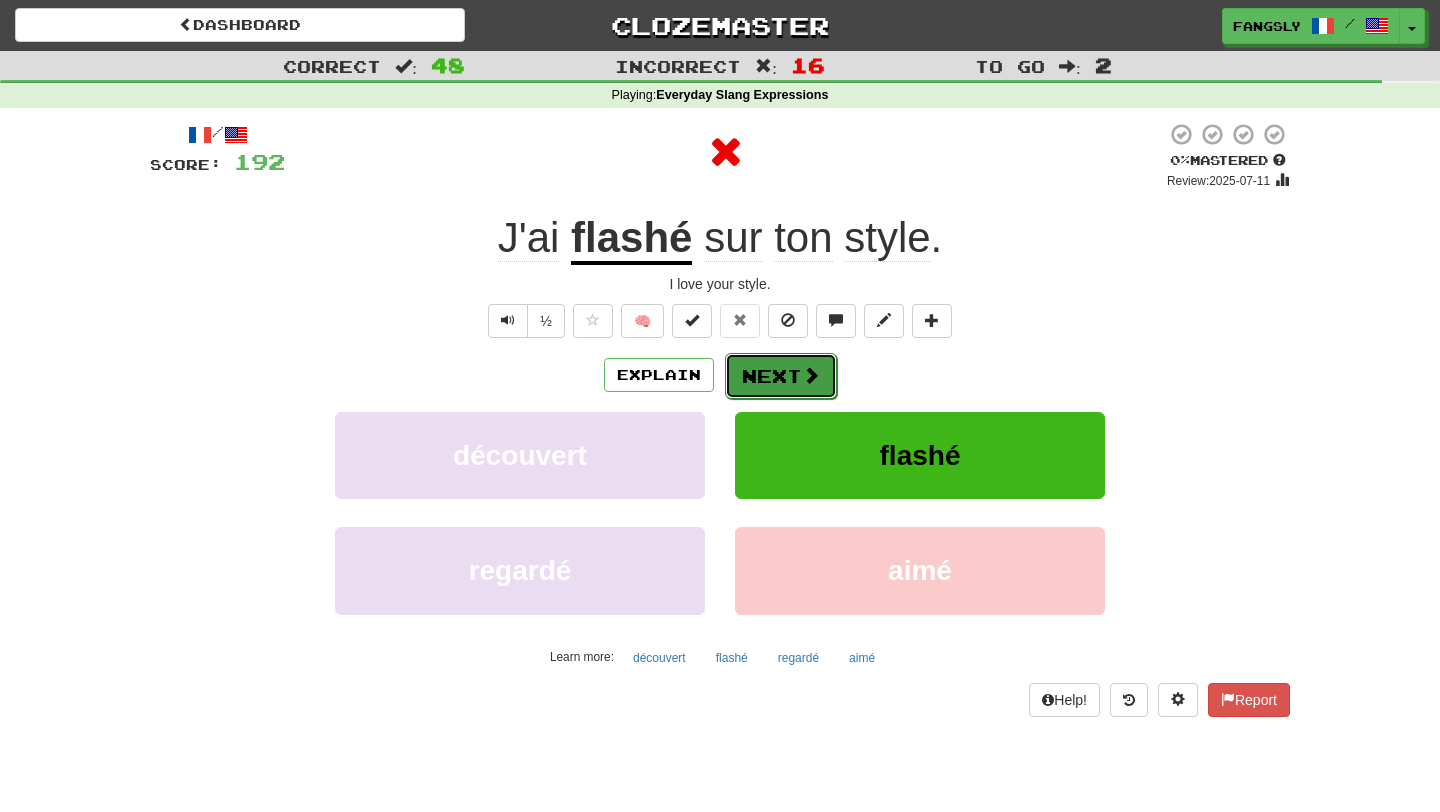 click on "Next" at bounding box center [781, 376] 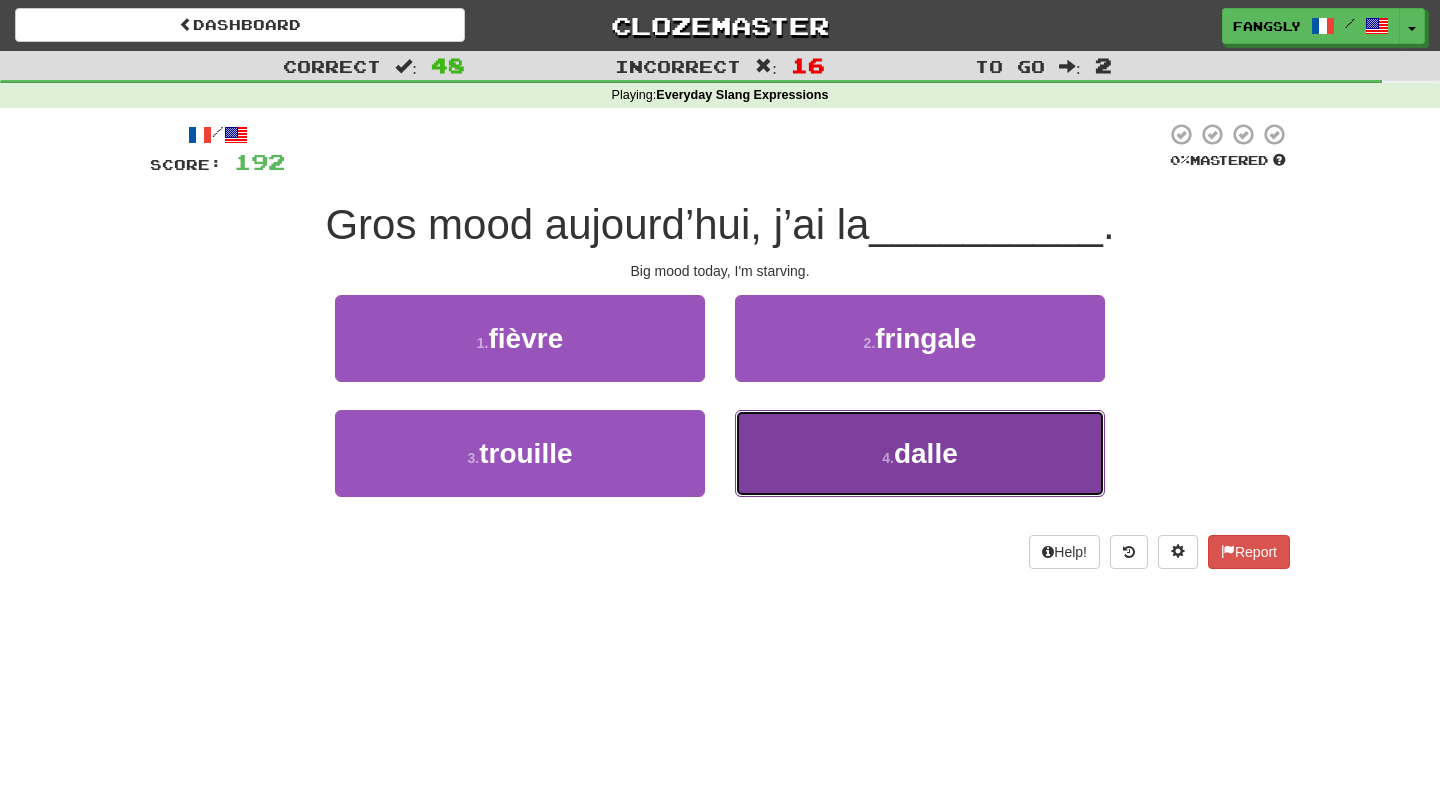 click on "4 .  dalle" at bounding box center (920, 453) 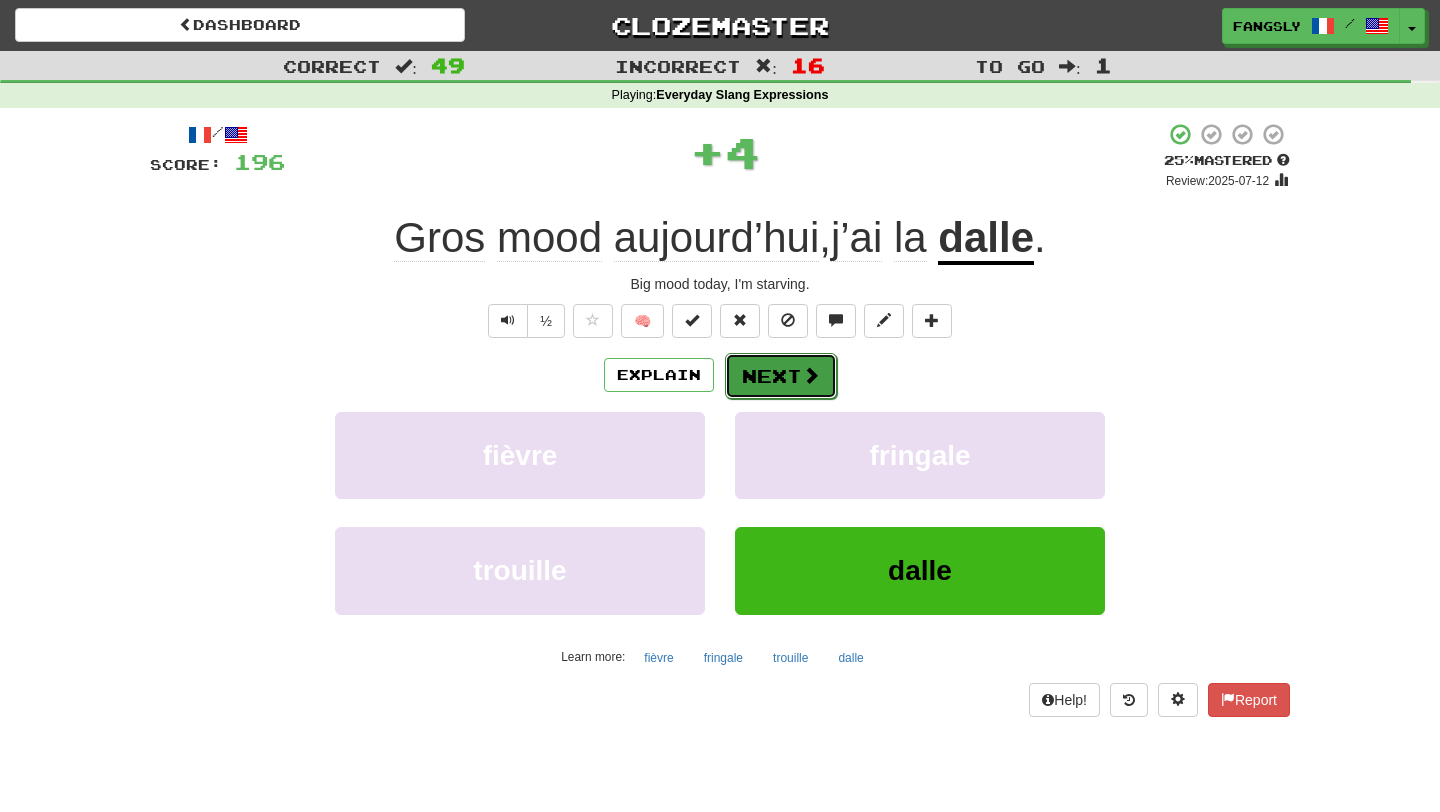click on "Next" at bounding box center (781, 376) 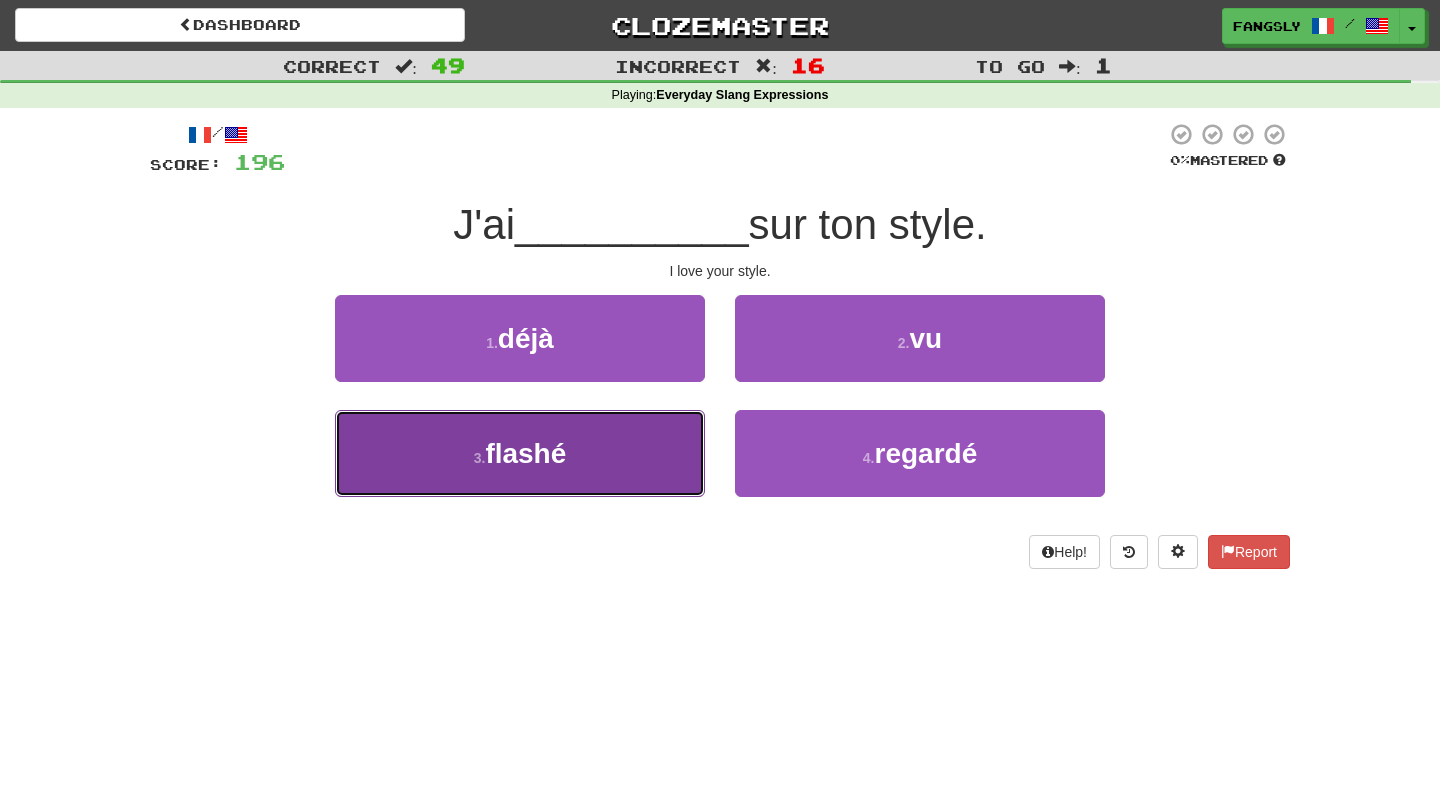 click on "3 .  flashé" at bounding box center [520, 453] 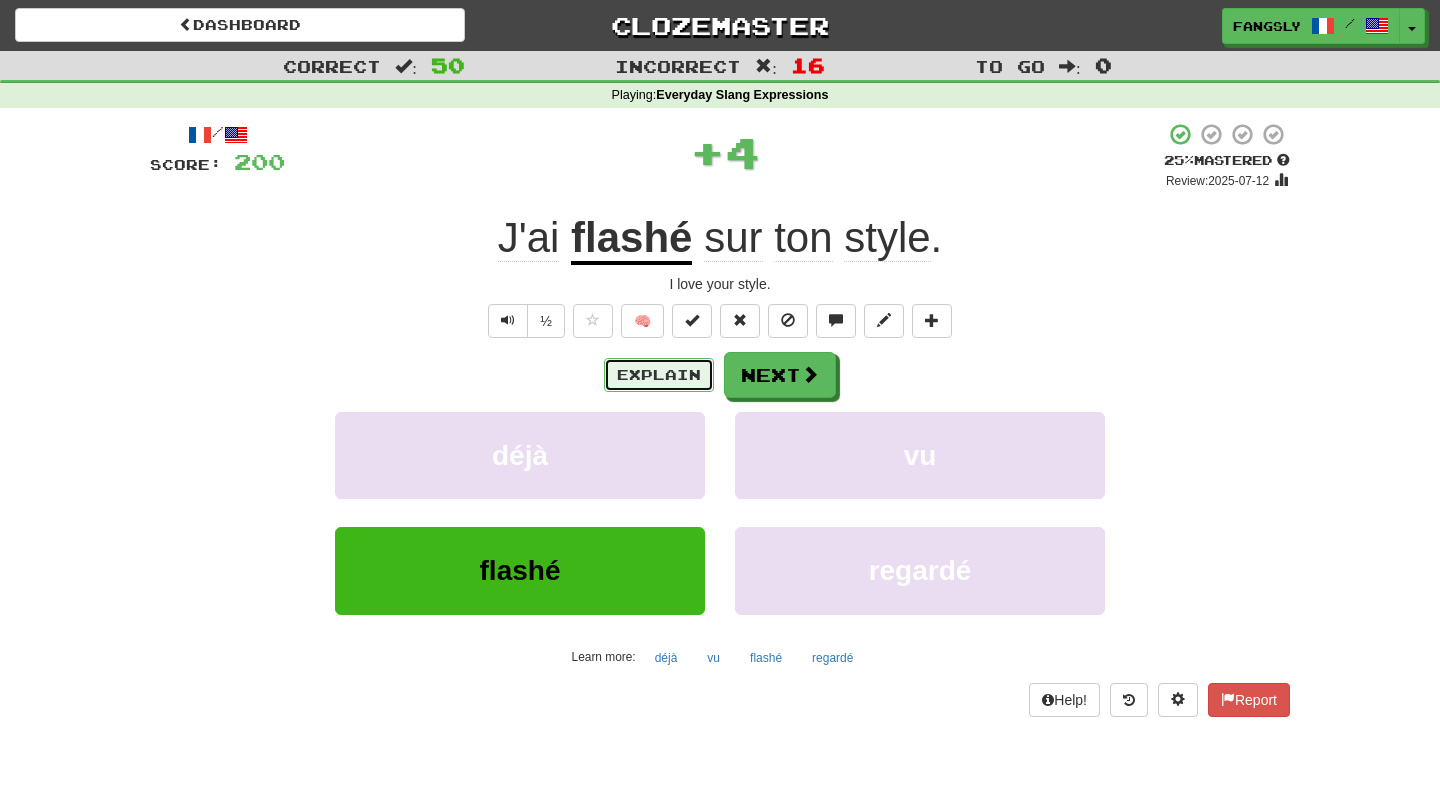 click on "Explain" at bounding box center (659, 375) 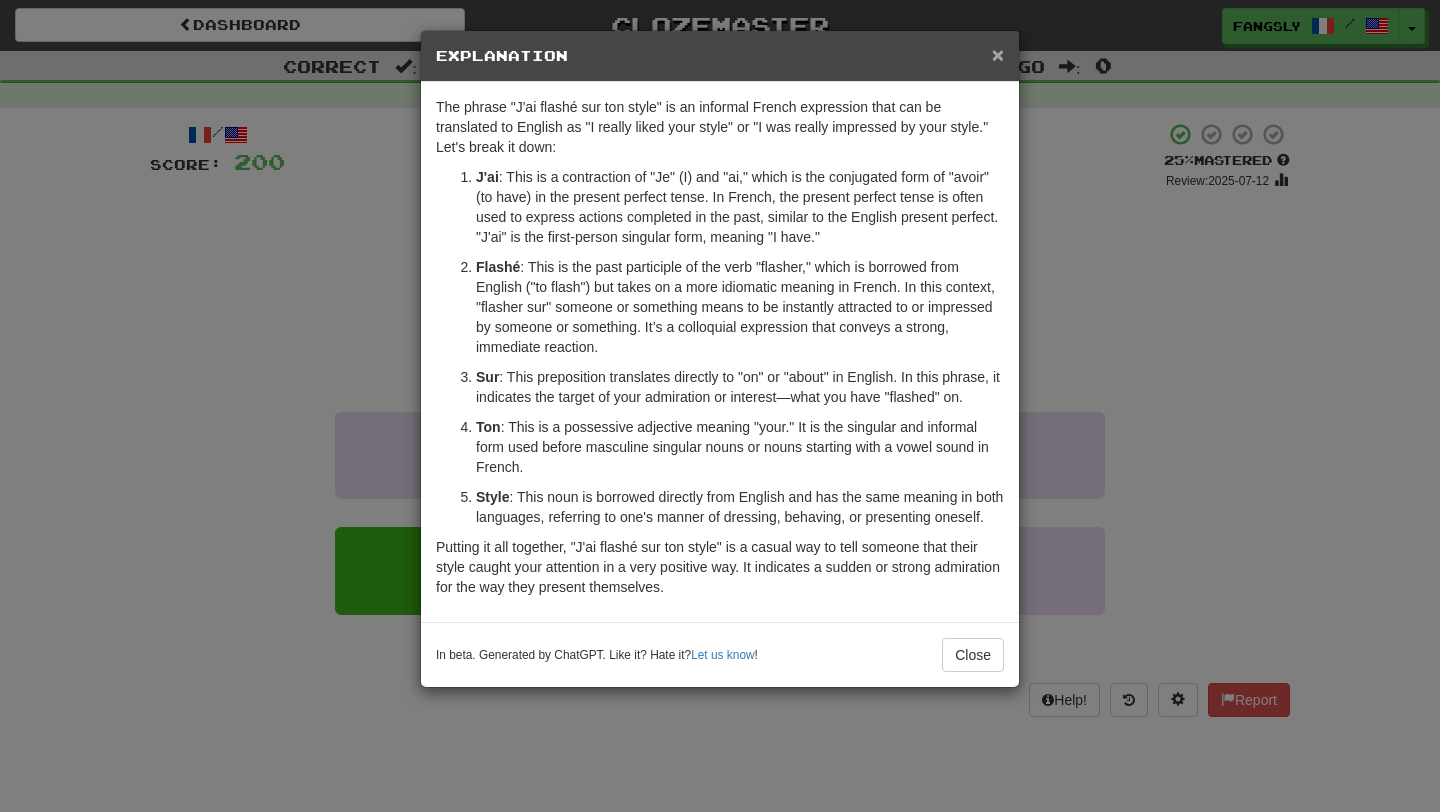 click on "×" at bounding box center [998, 54] 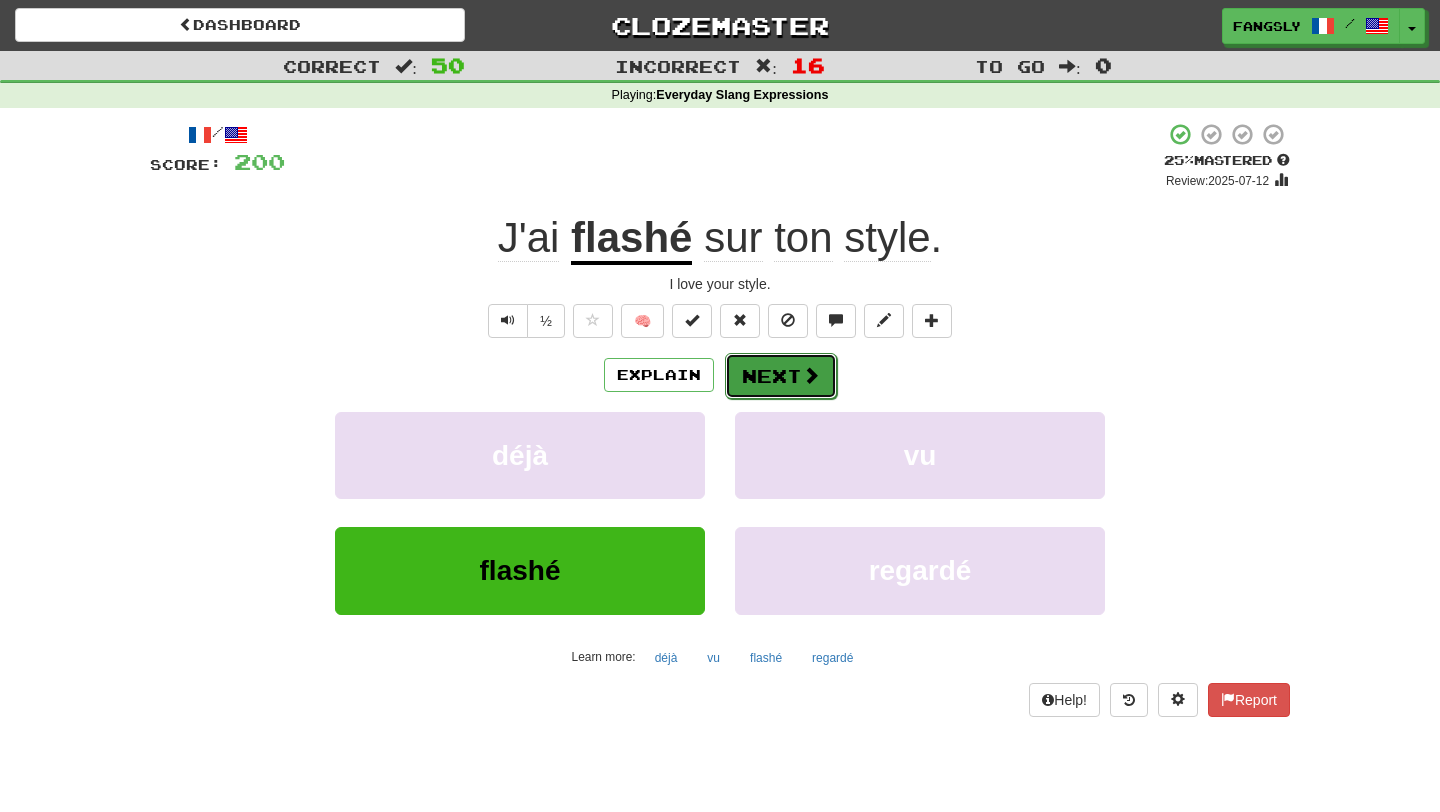 click on "Next" at bounding box center (781, 376) 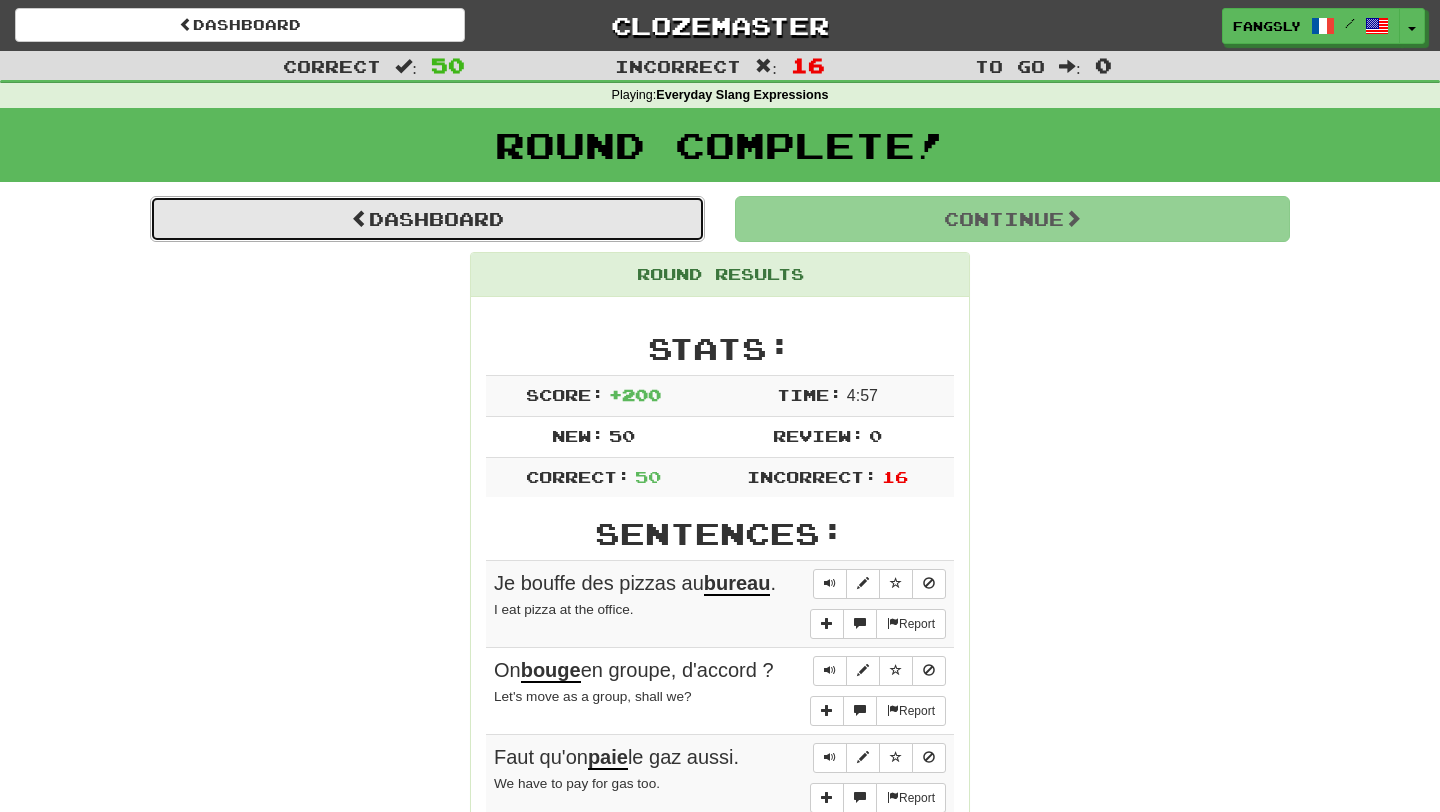 click on "Dashboard" at bounding box center [427, 219] 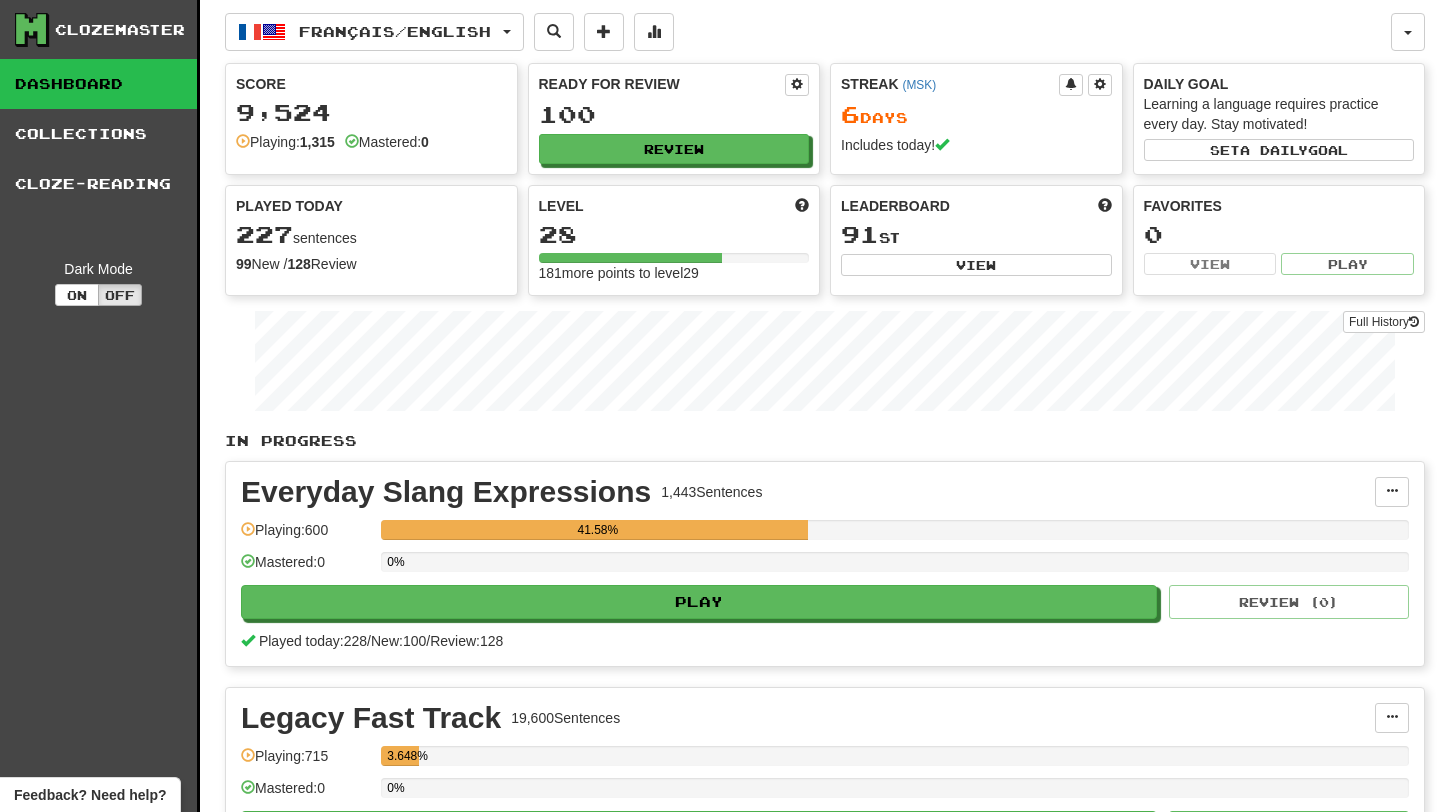 scroll, scrollTop: 0, scrollLeft: 0, axis: both 